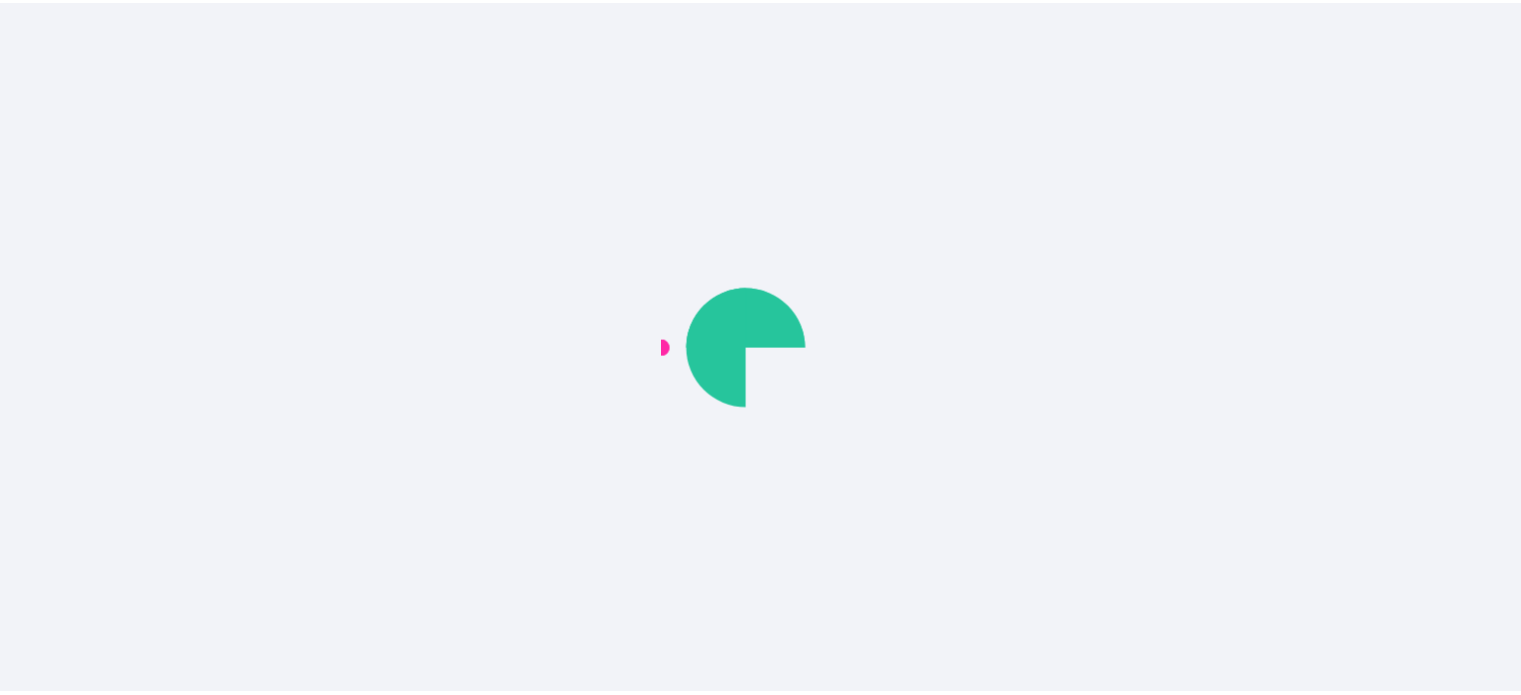 scroll, scrollTop: 0, scrollLeft: 0, axis: both 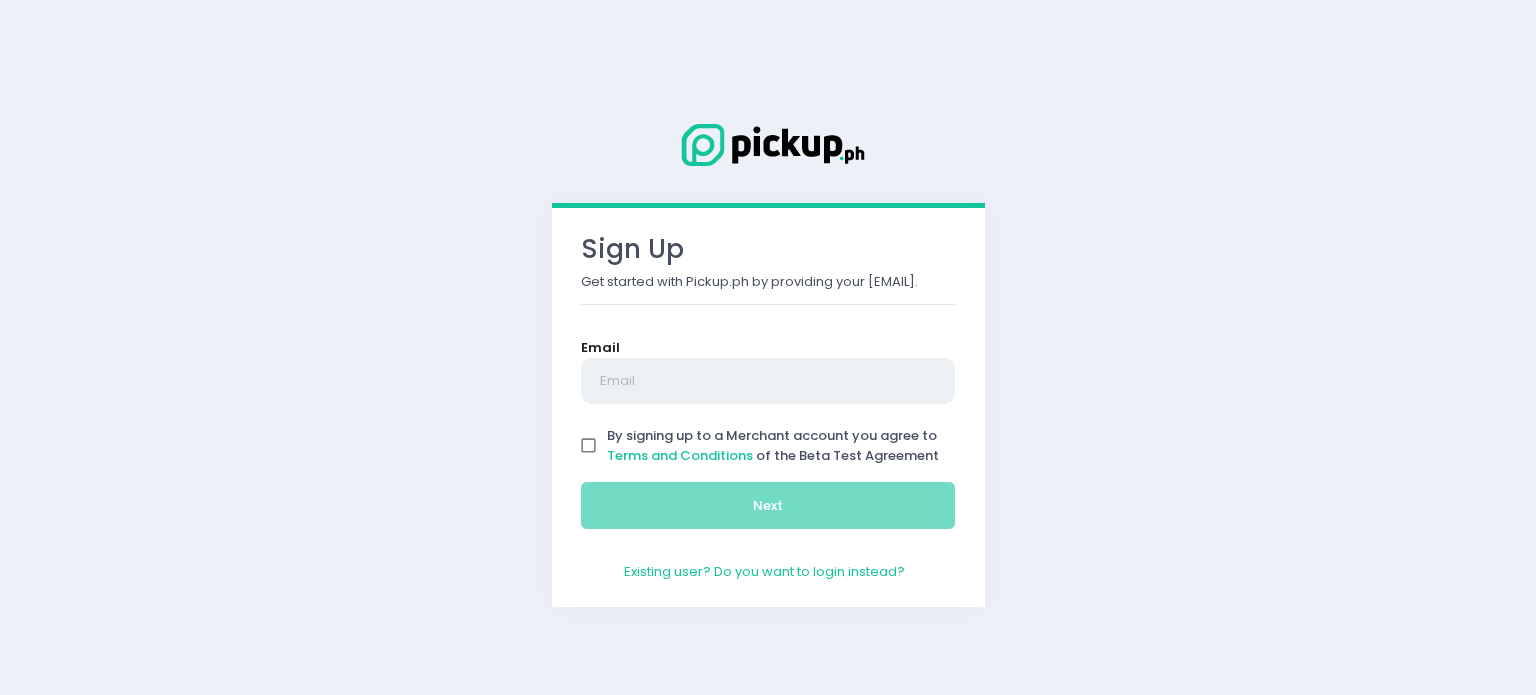 click at bounding box center [768, 381] 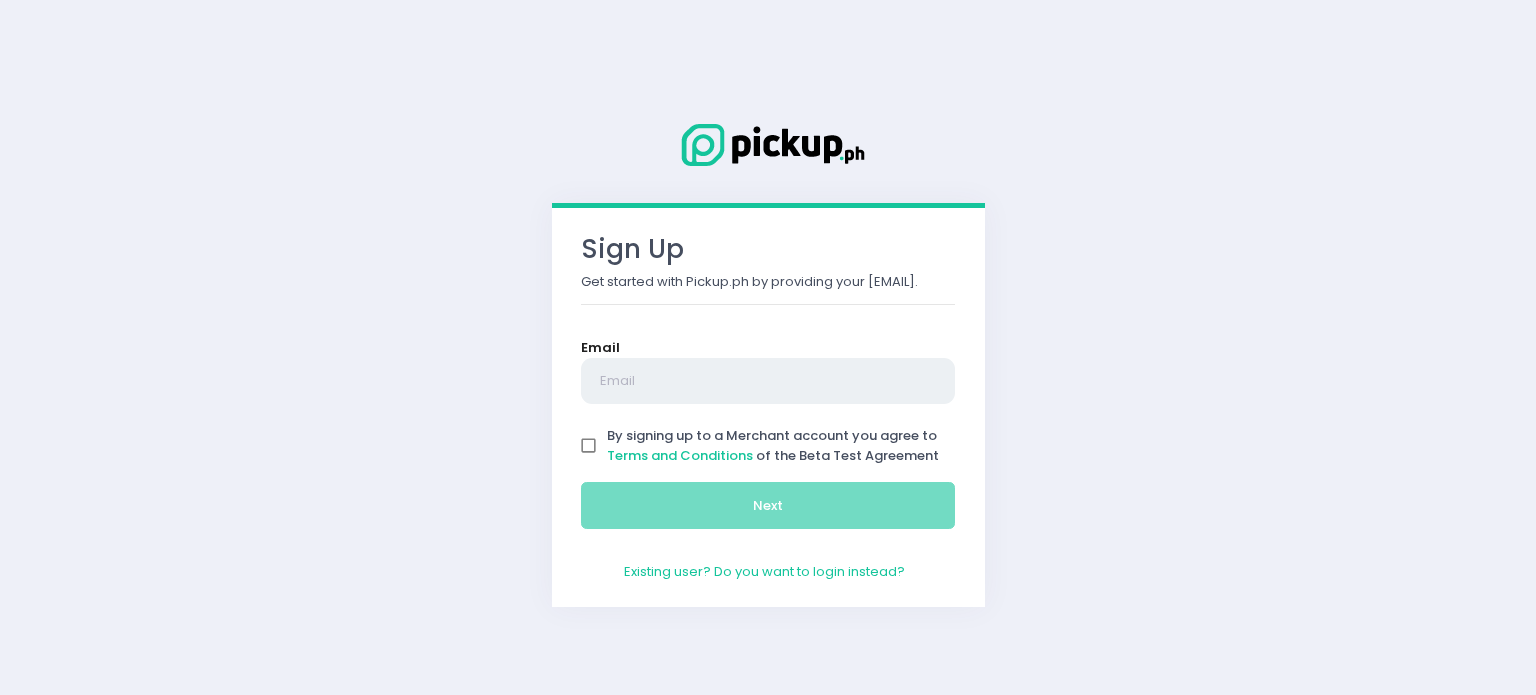 type on "[DOMAIN]@[DOMAIN].com" 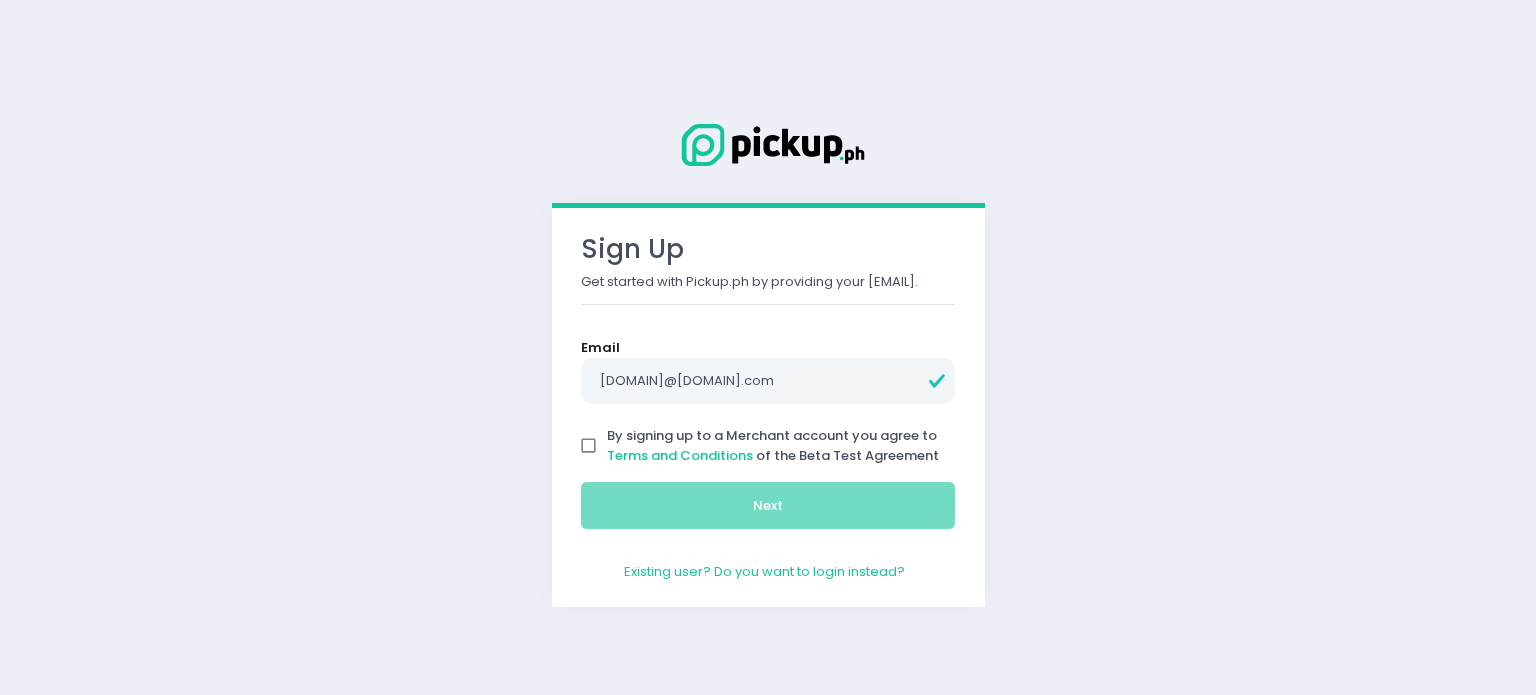 click on "By signing up to a Merchant account you agree to    Terms and Conditions   of the Beta Test Agreement" at bounding box center [589, 446] 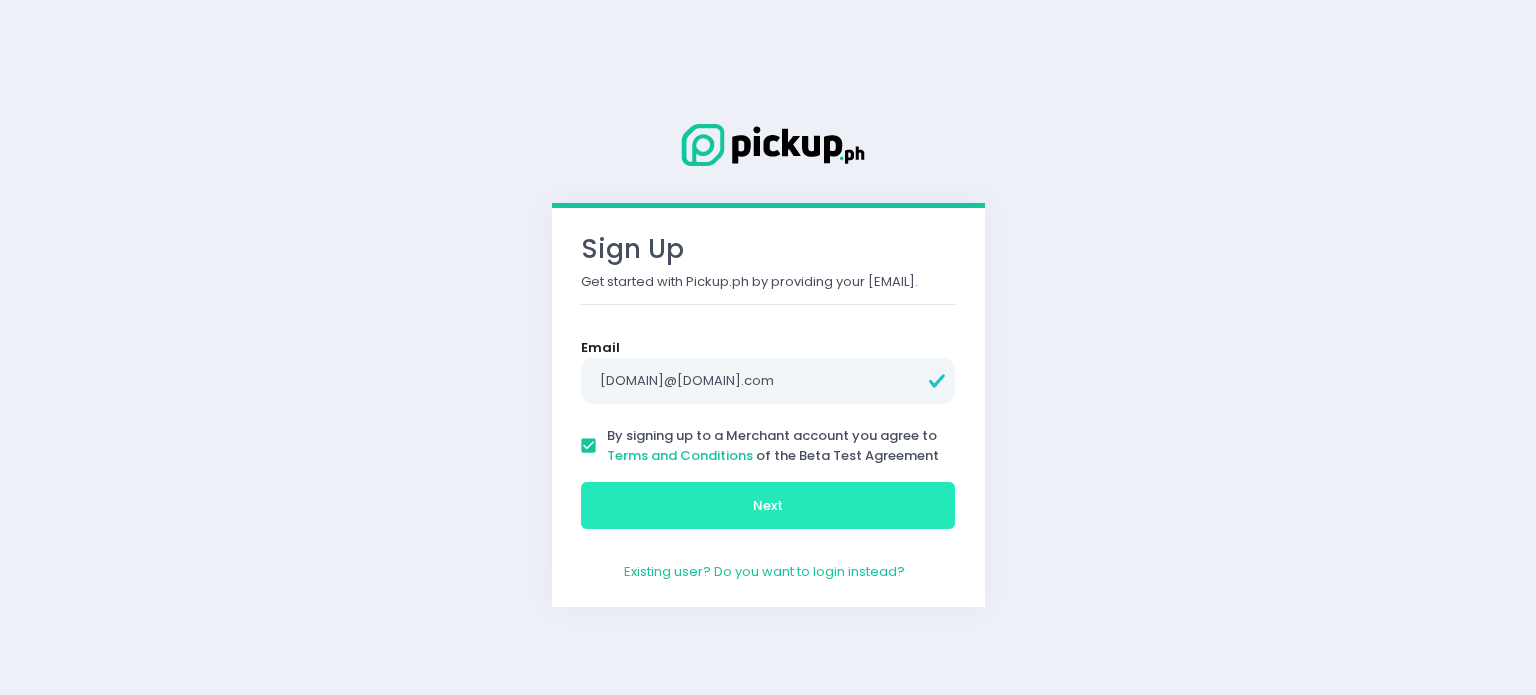 click on "Next" at bounding box center [768, 506] 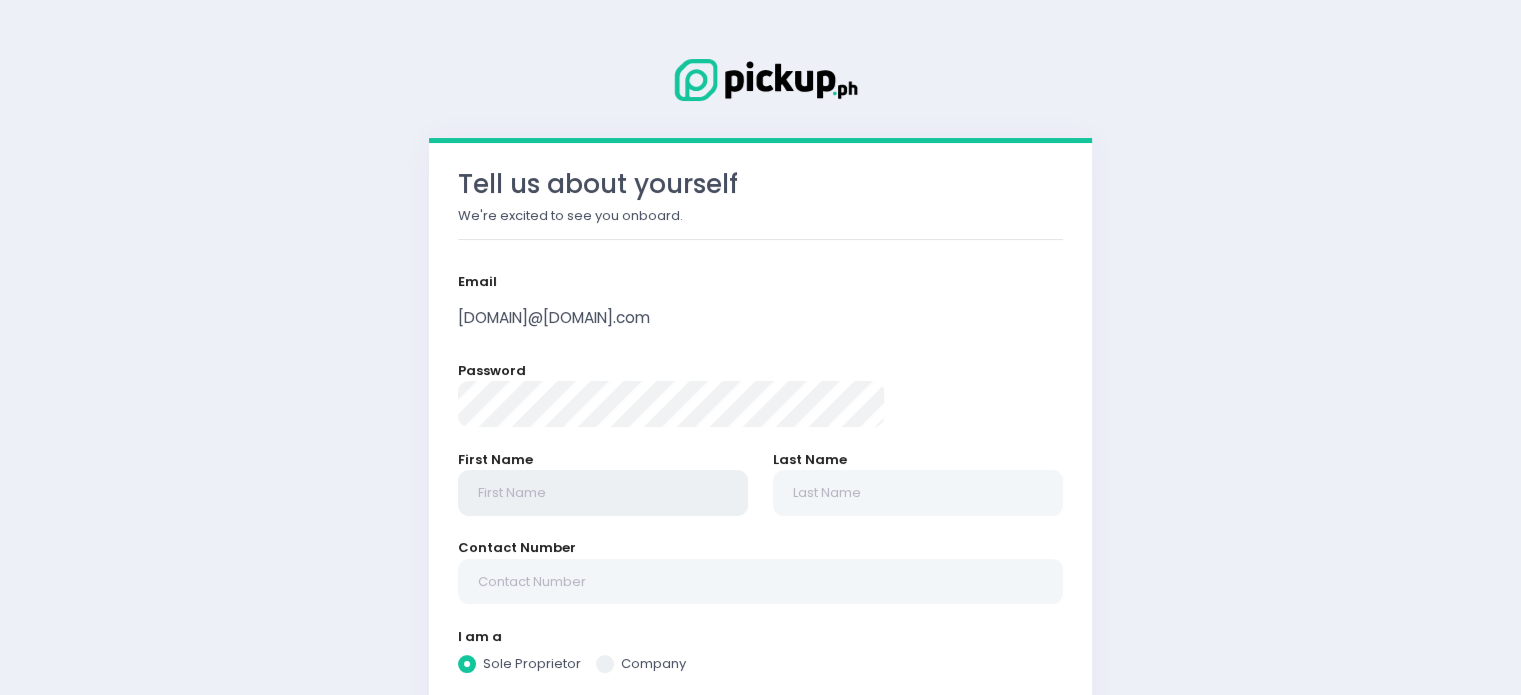 radio on "true" 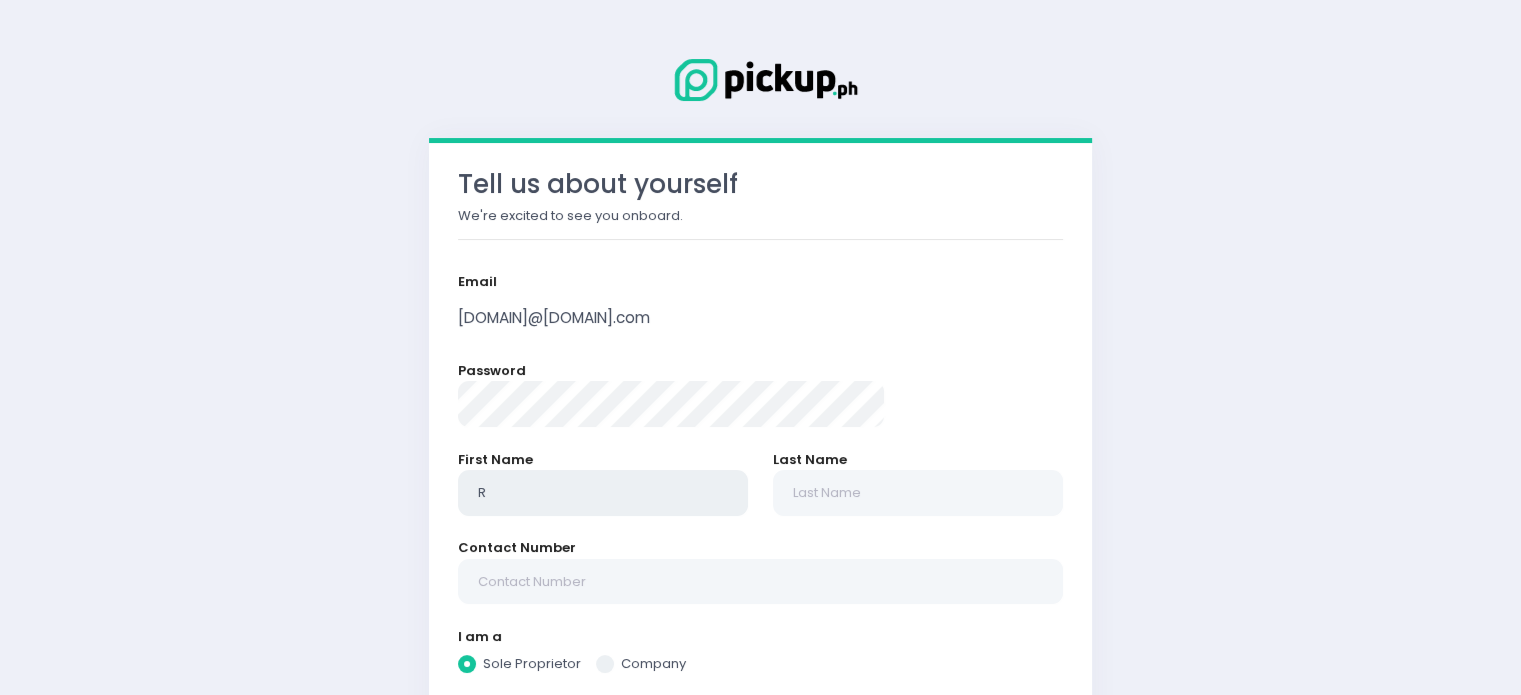 type on "Re" 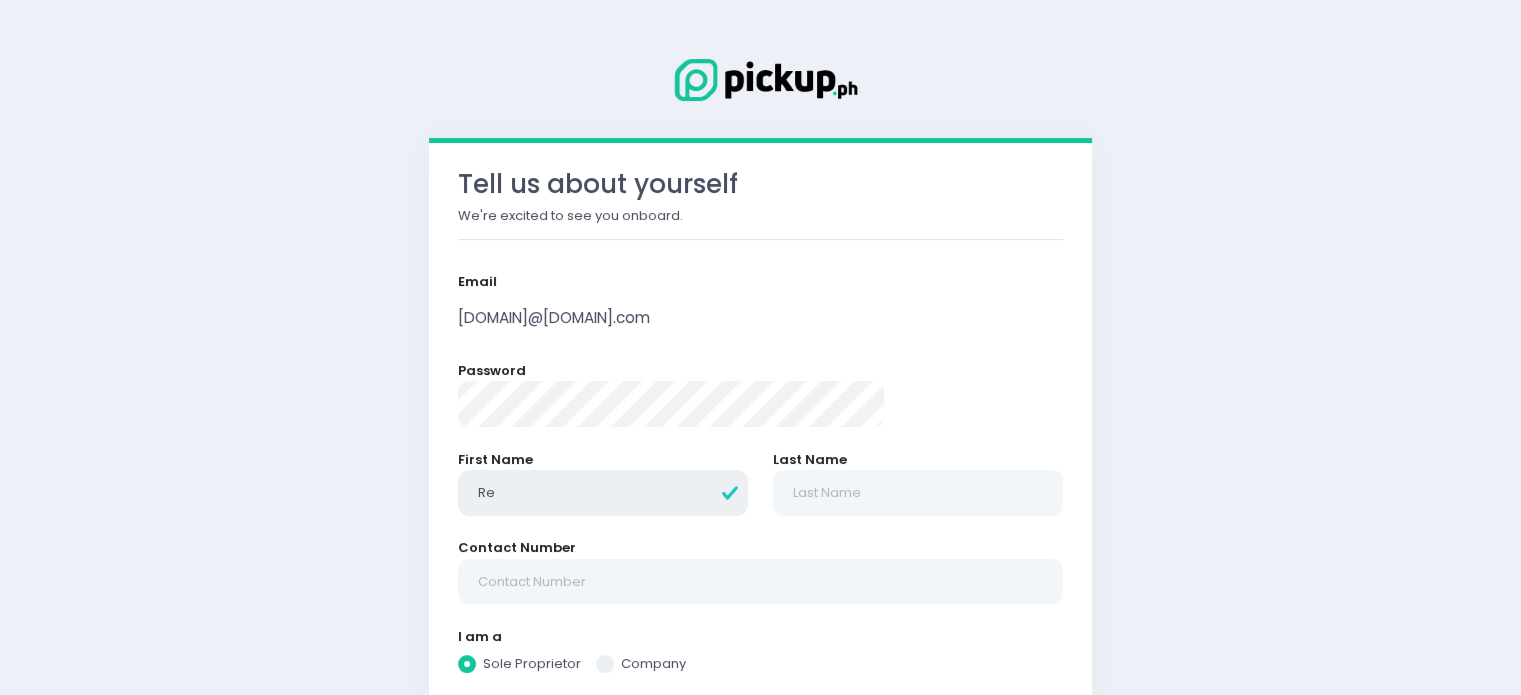 type on "Ren" 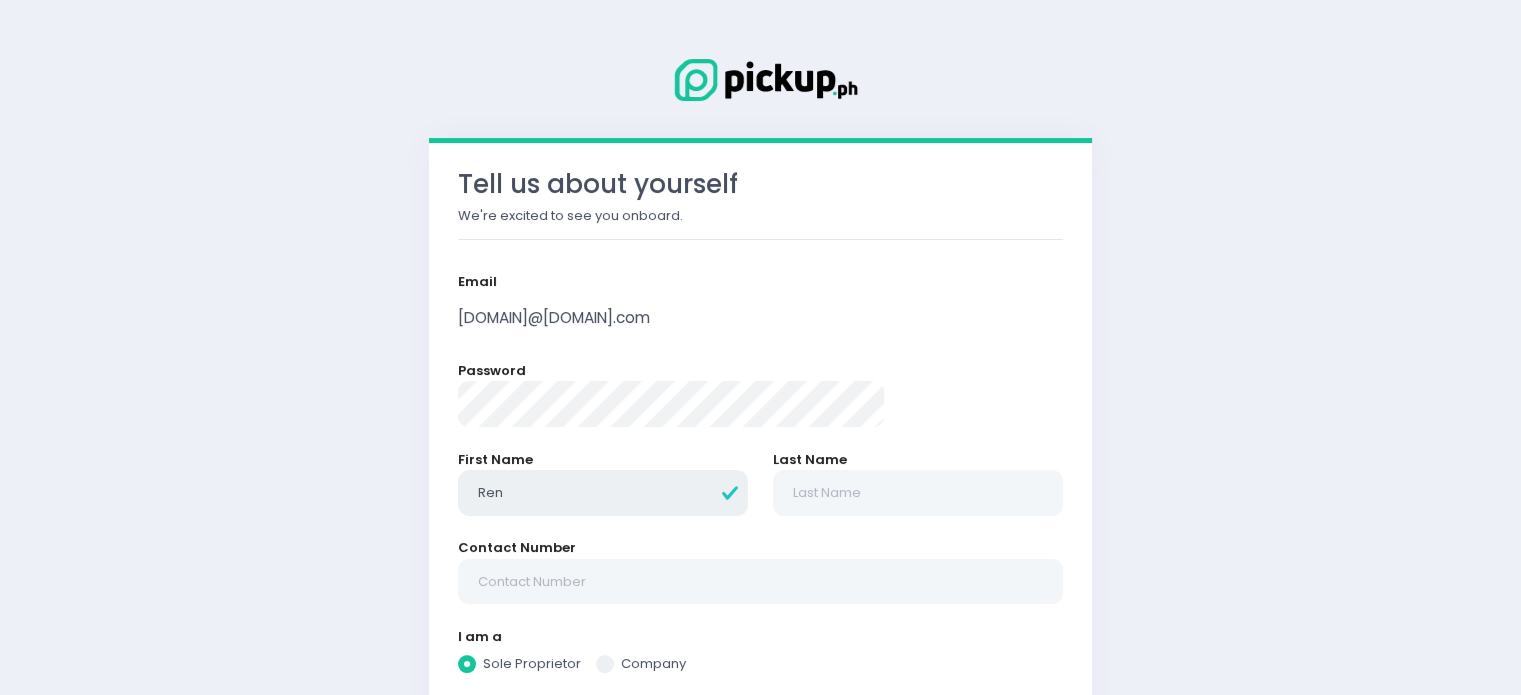 type on "Rena" 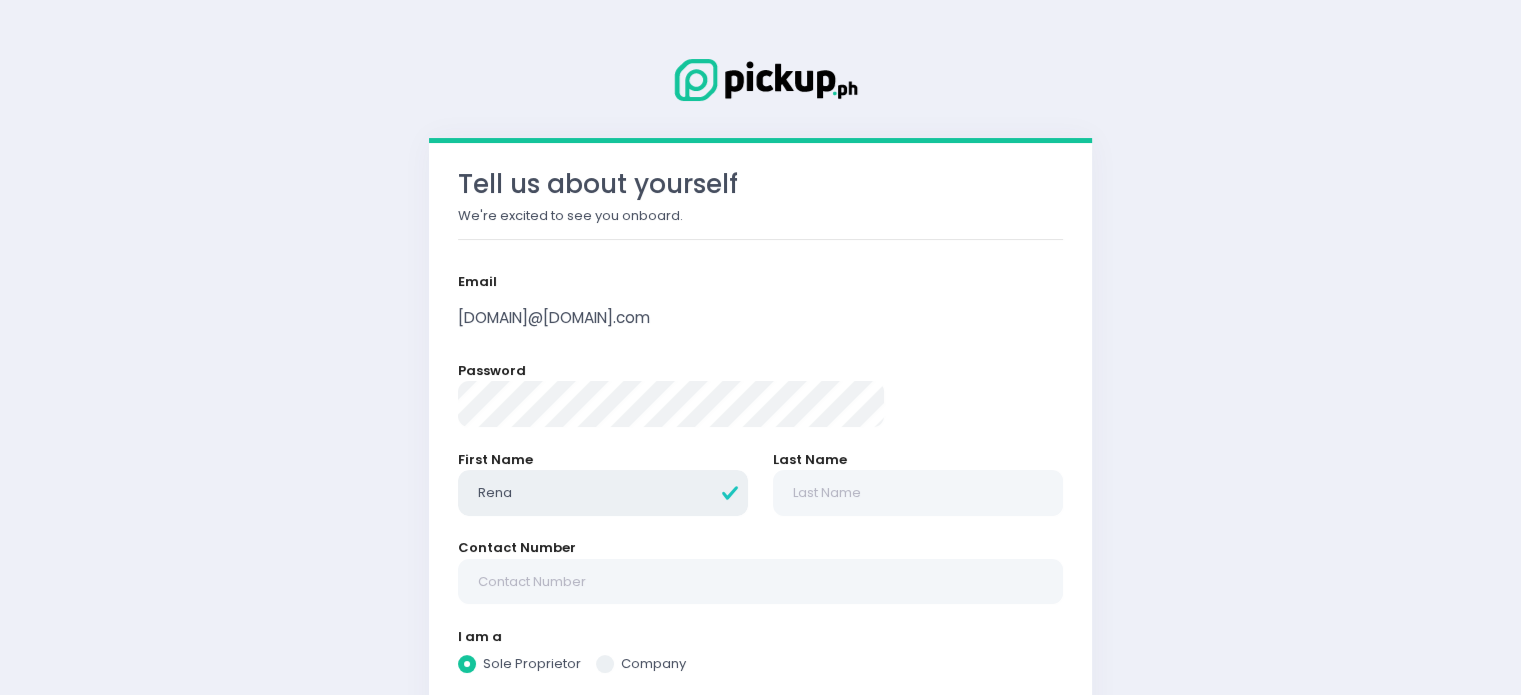 type on "Renam" 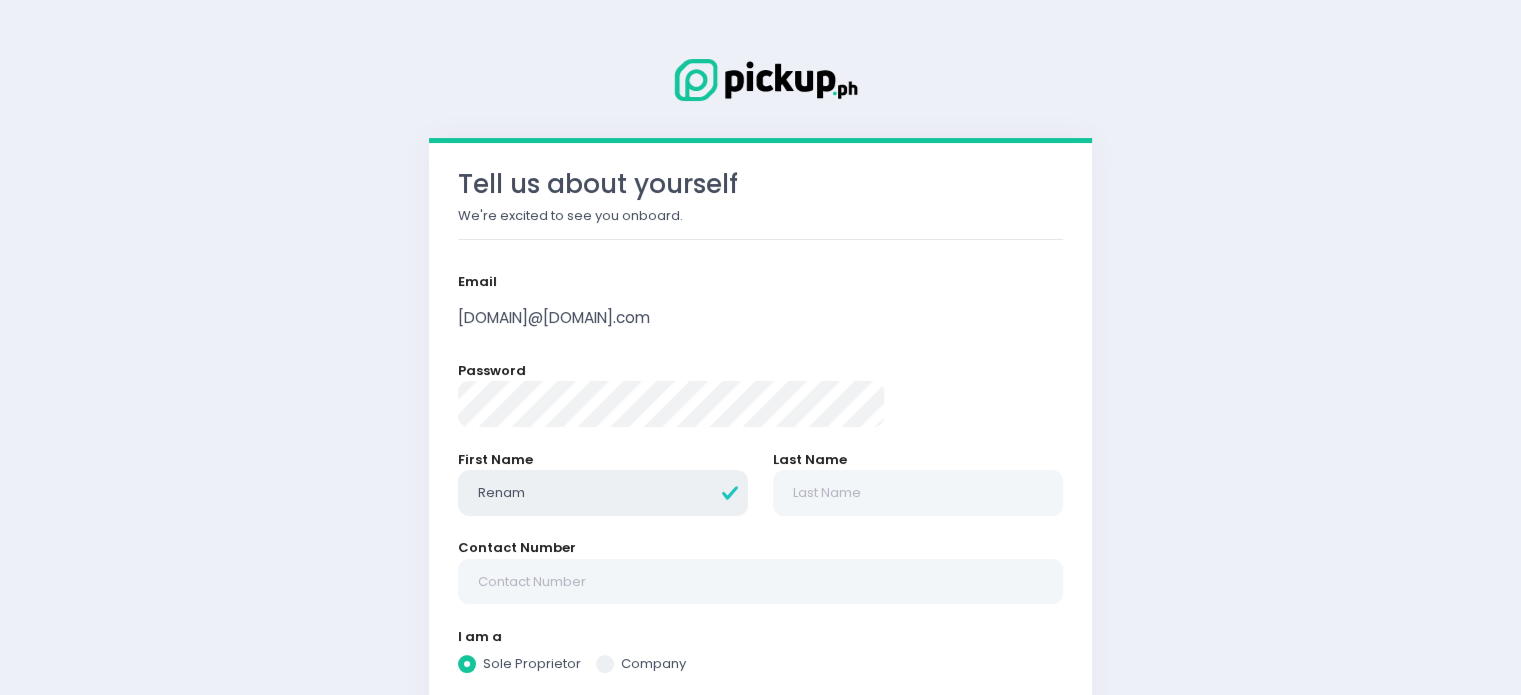 type on "Renam" 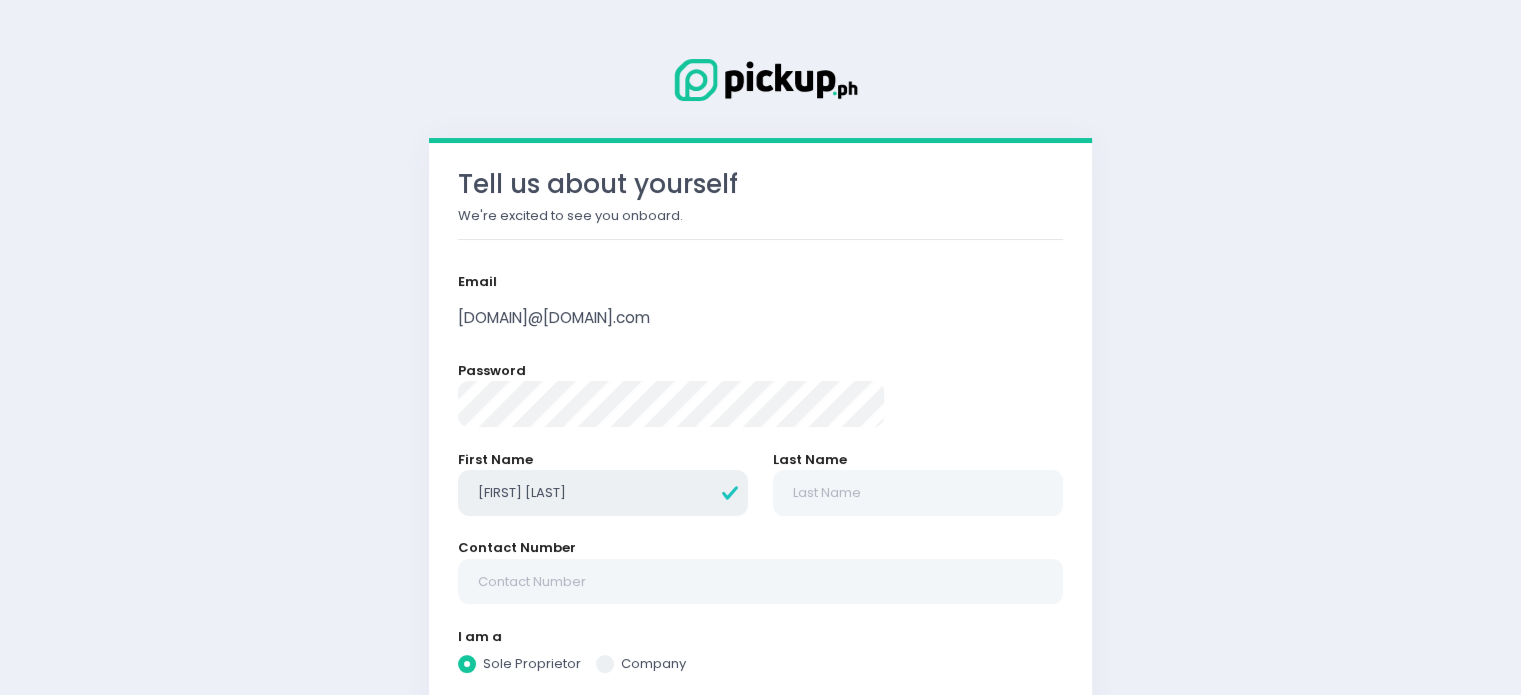 radio on "true" 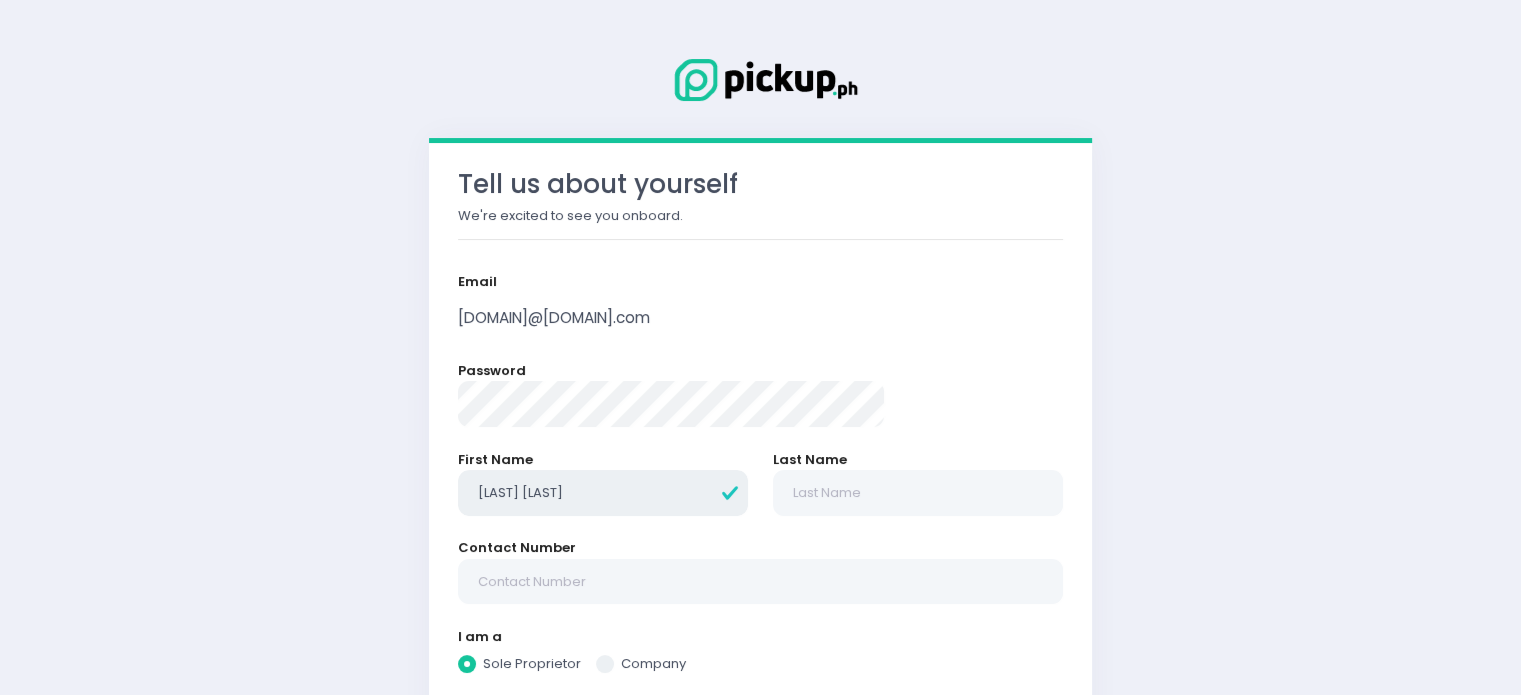 type on "[FIRST] [LAST]" 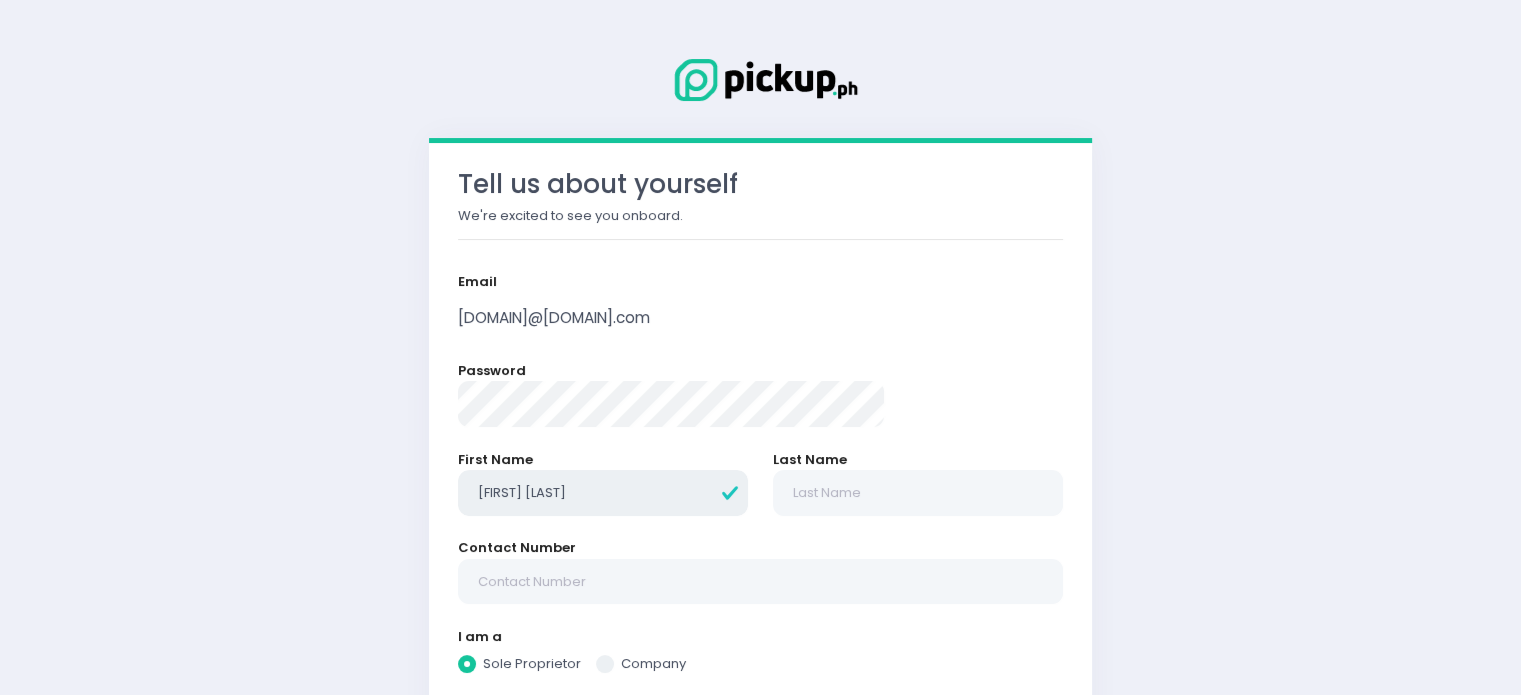 type on "[FIRST] [LAST]" 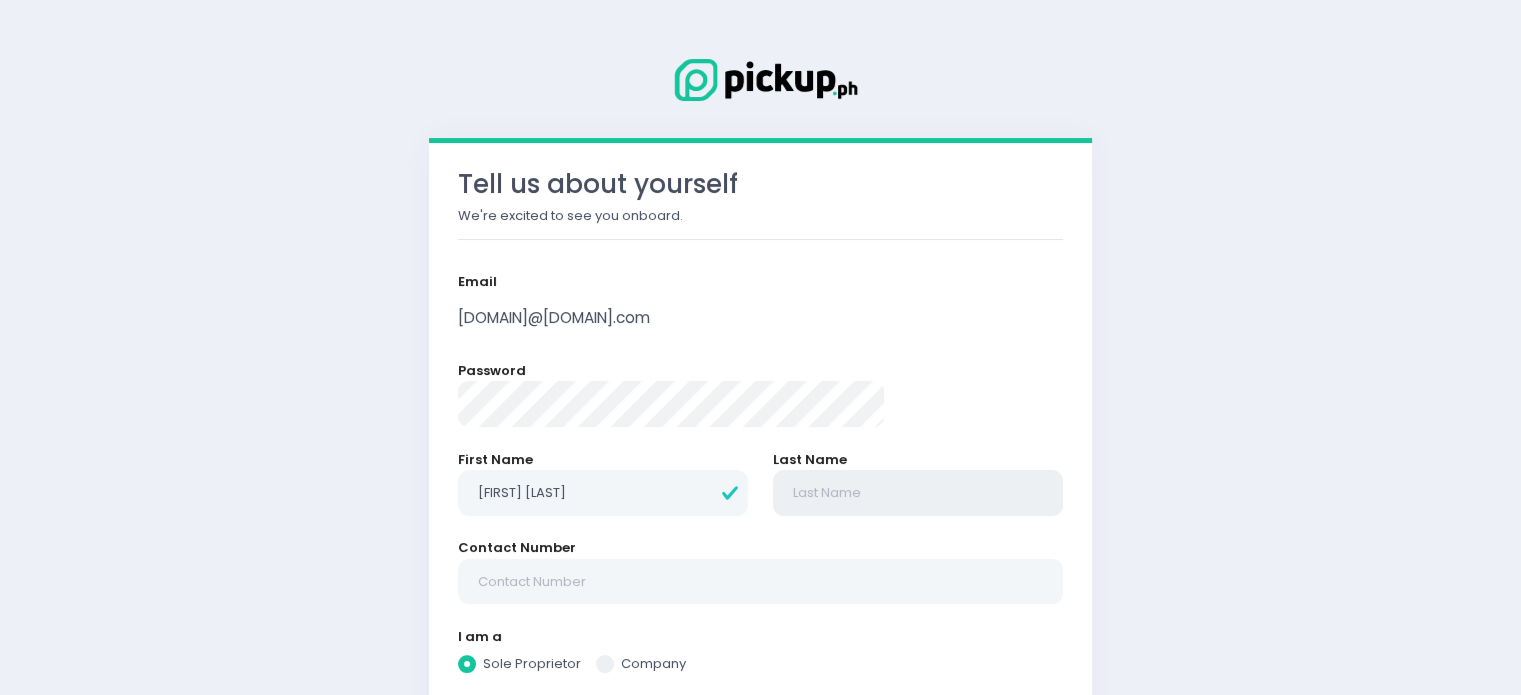 radio on "true" 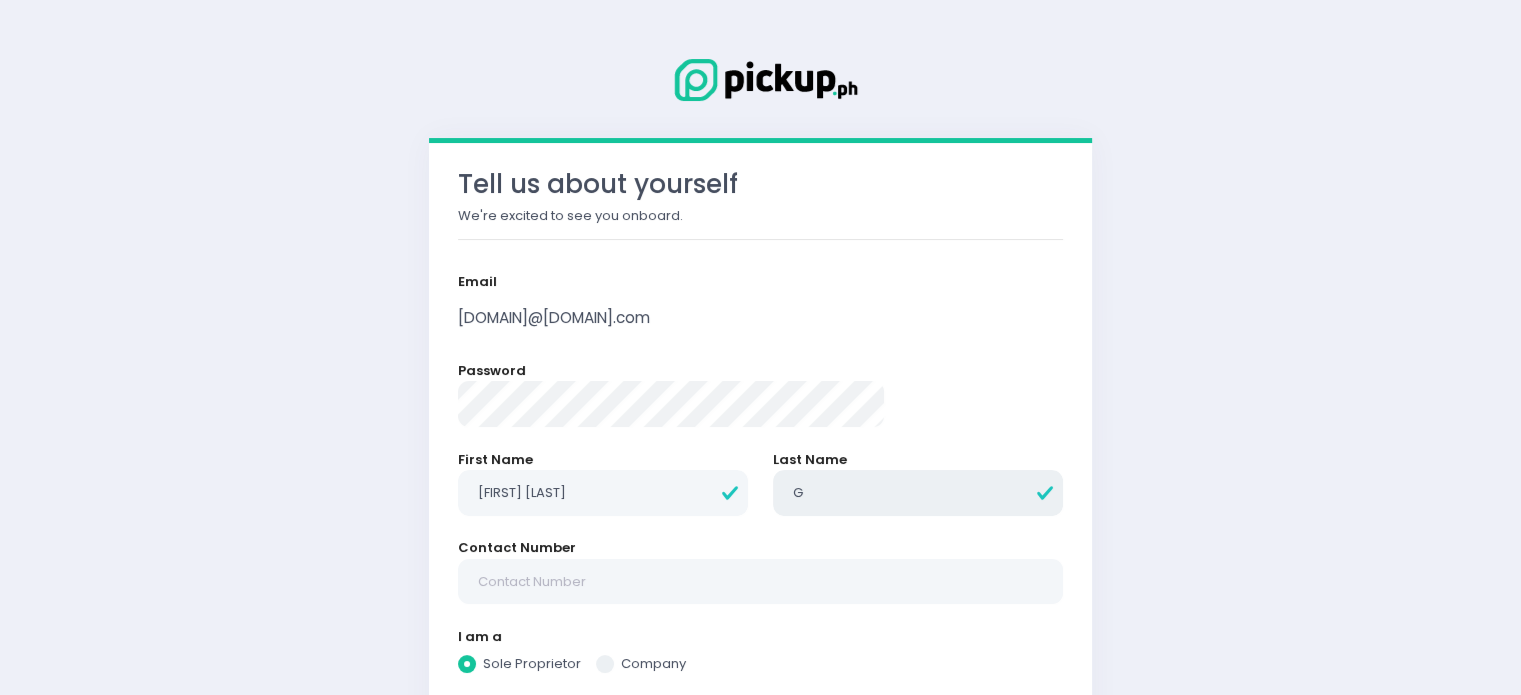 type on "[BUSINESS NAME]" 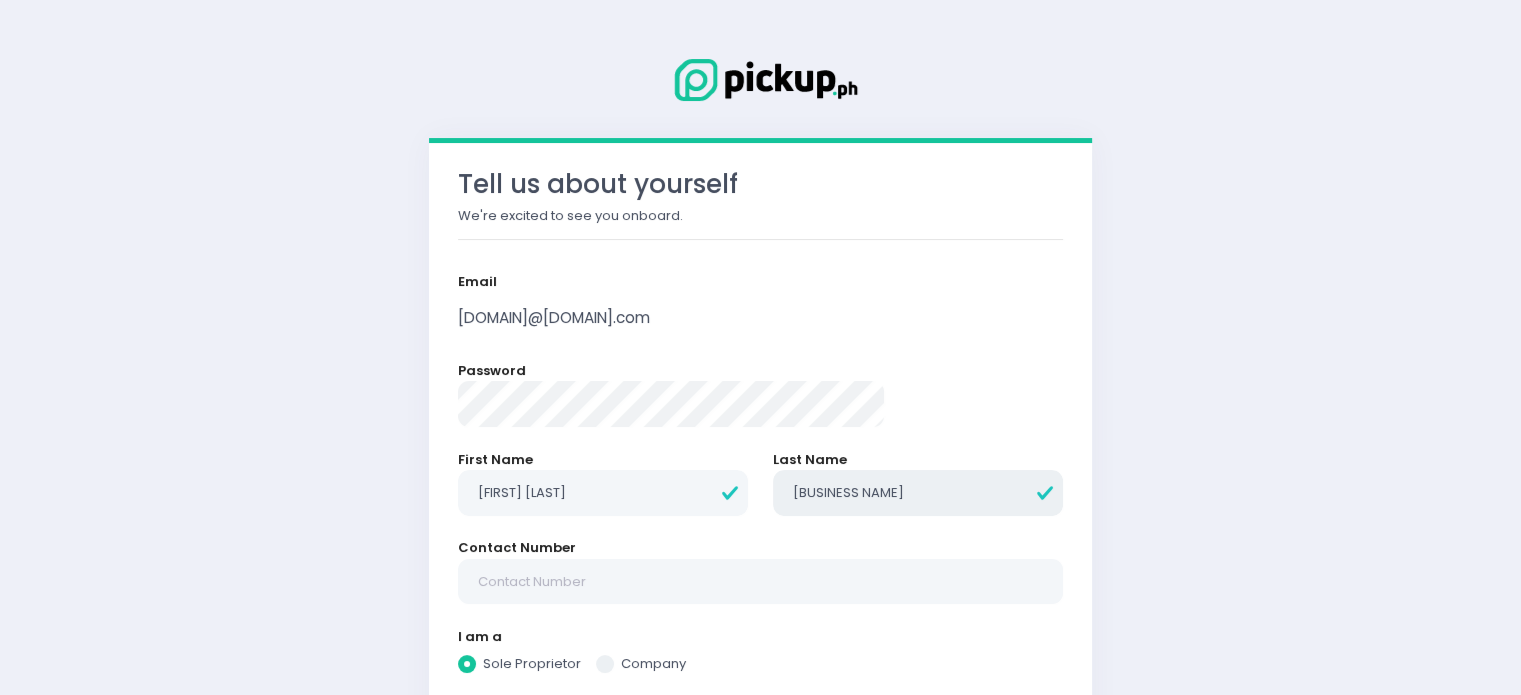 type on "[LAST]" 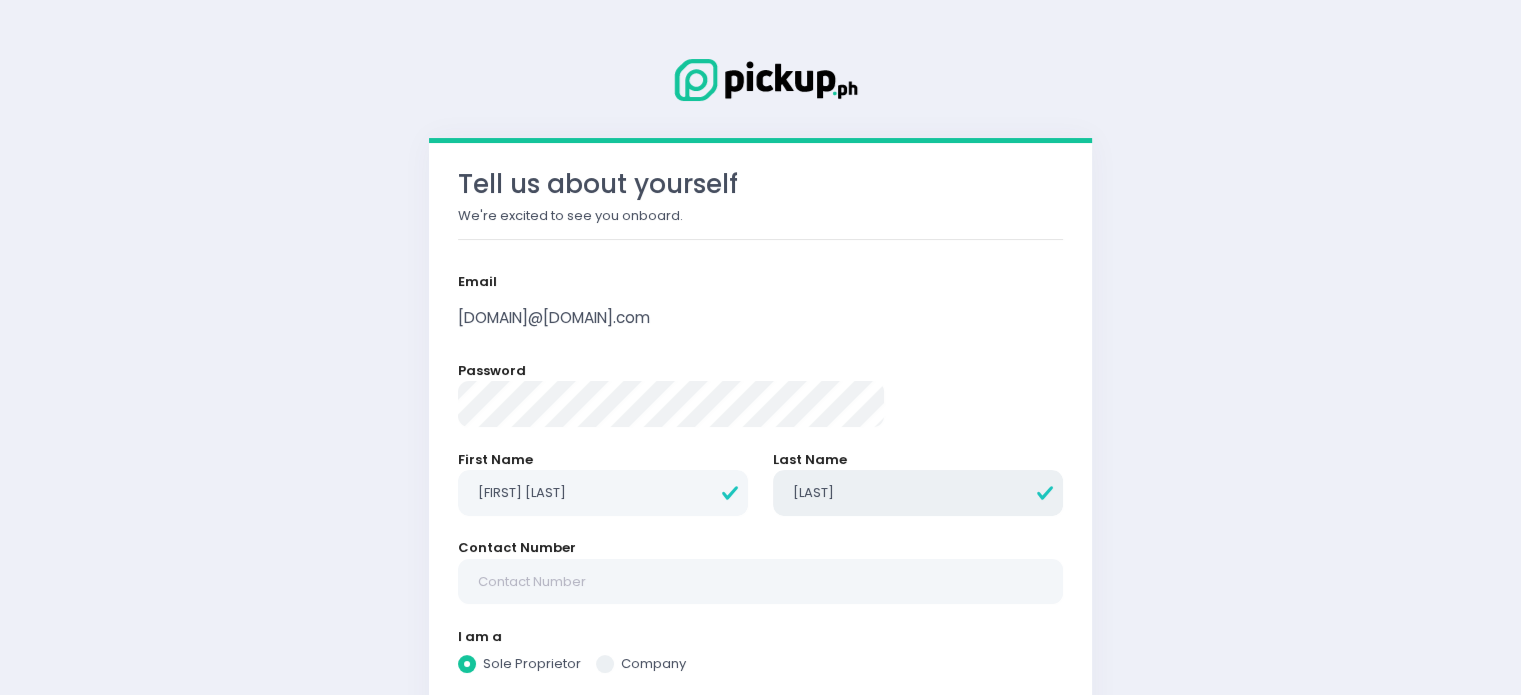 type on "[LAST]" 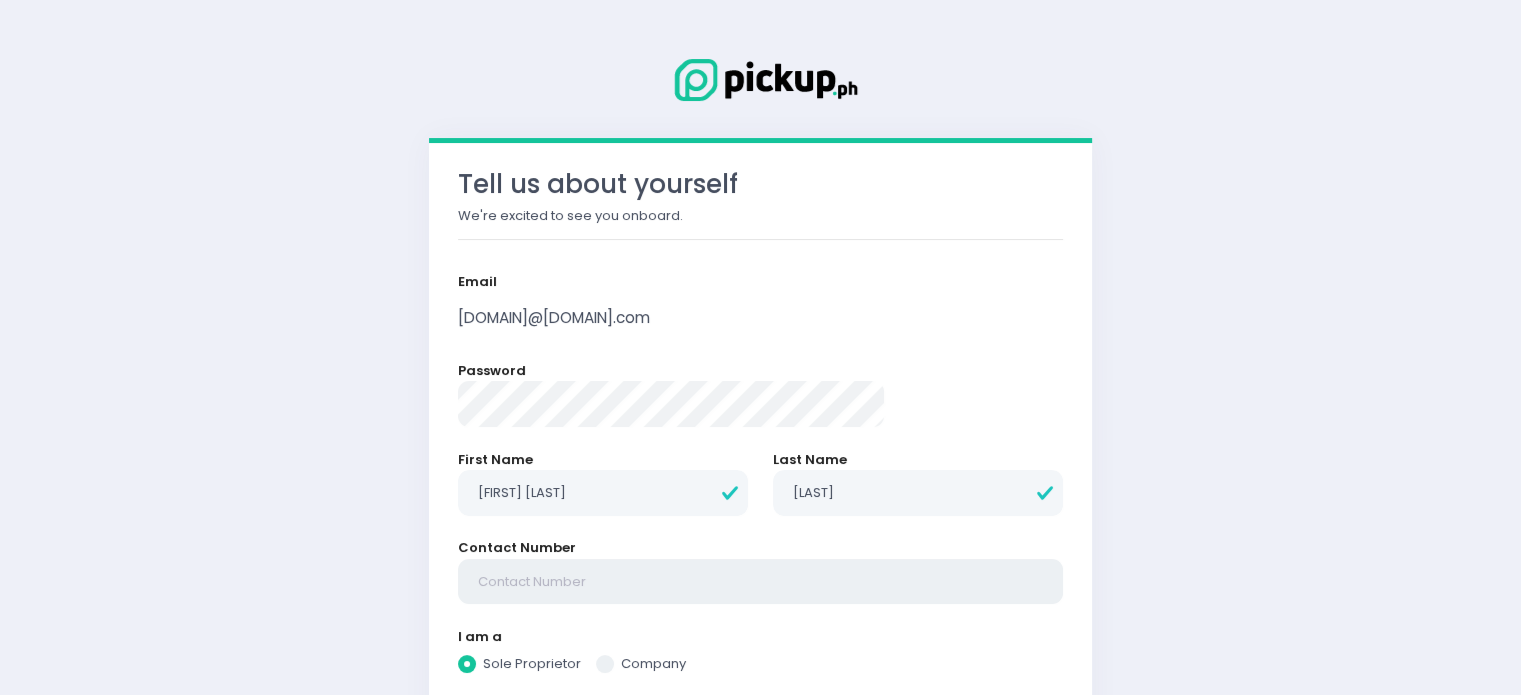radio on "true" 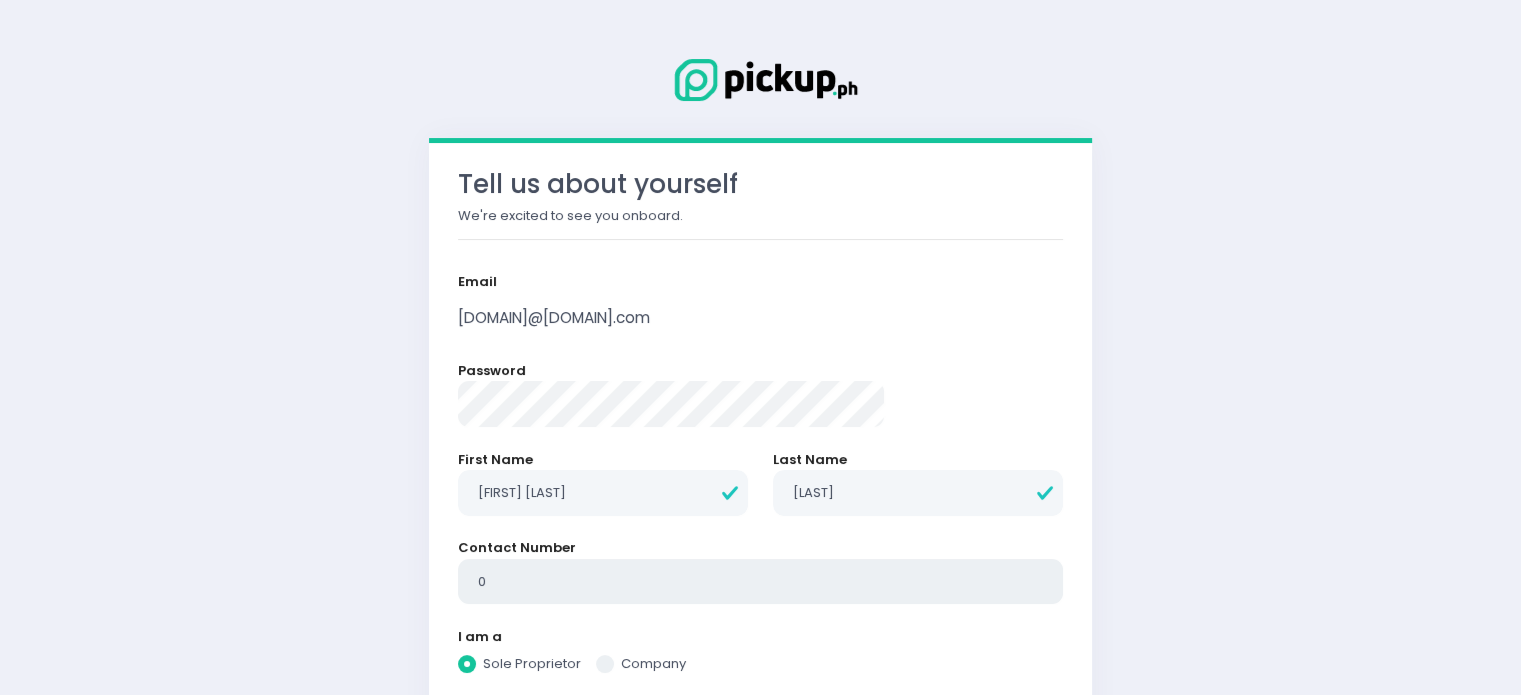 type on "09" 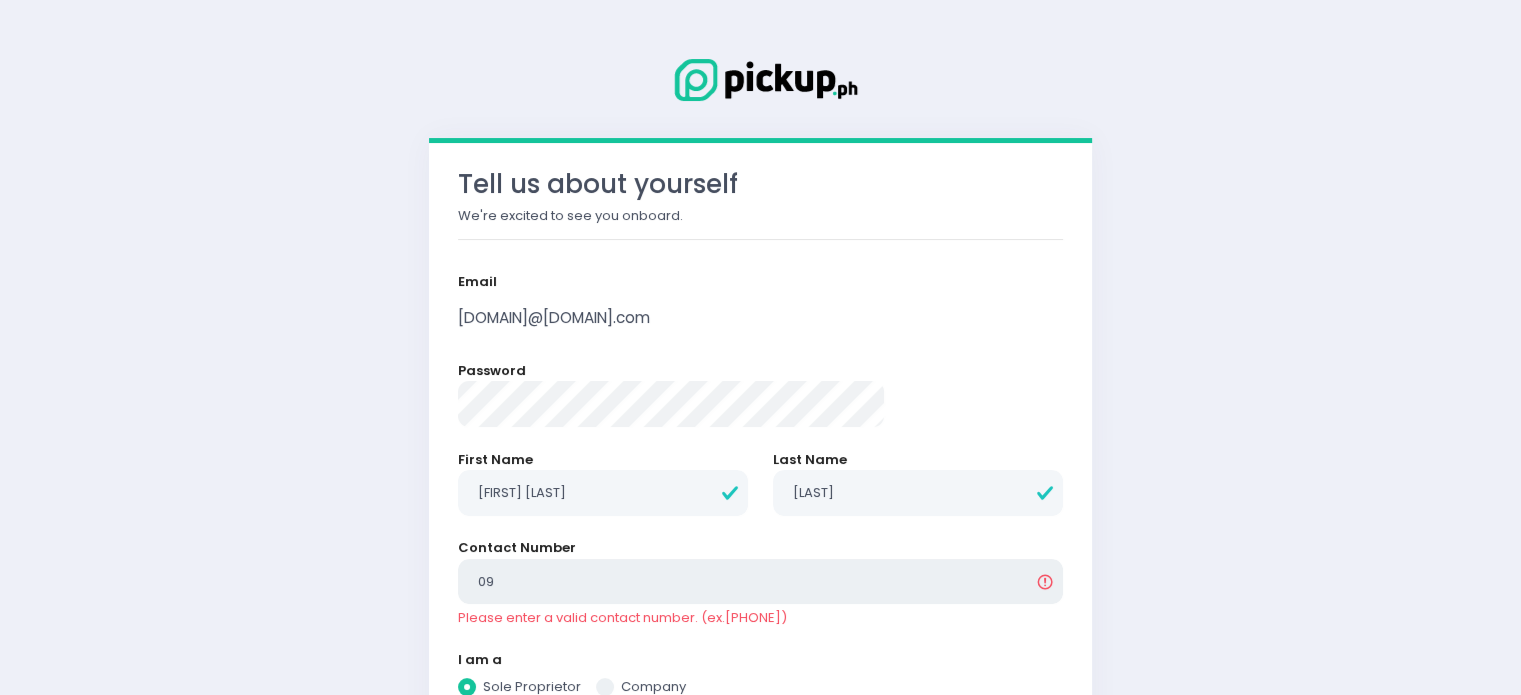 type on "093" 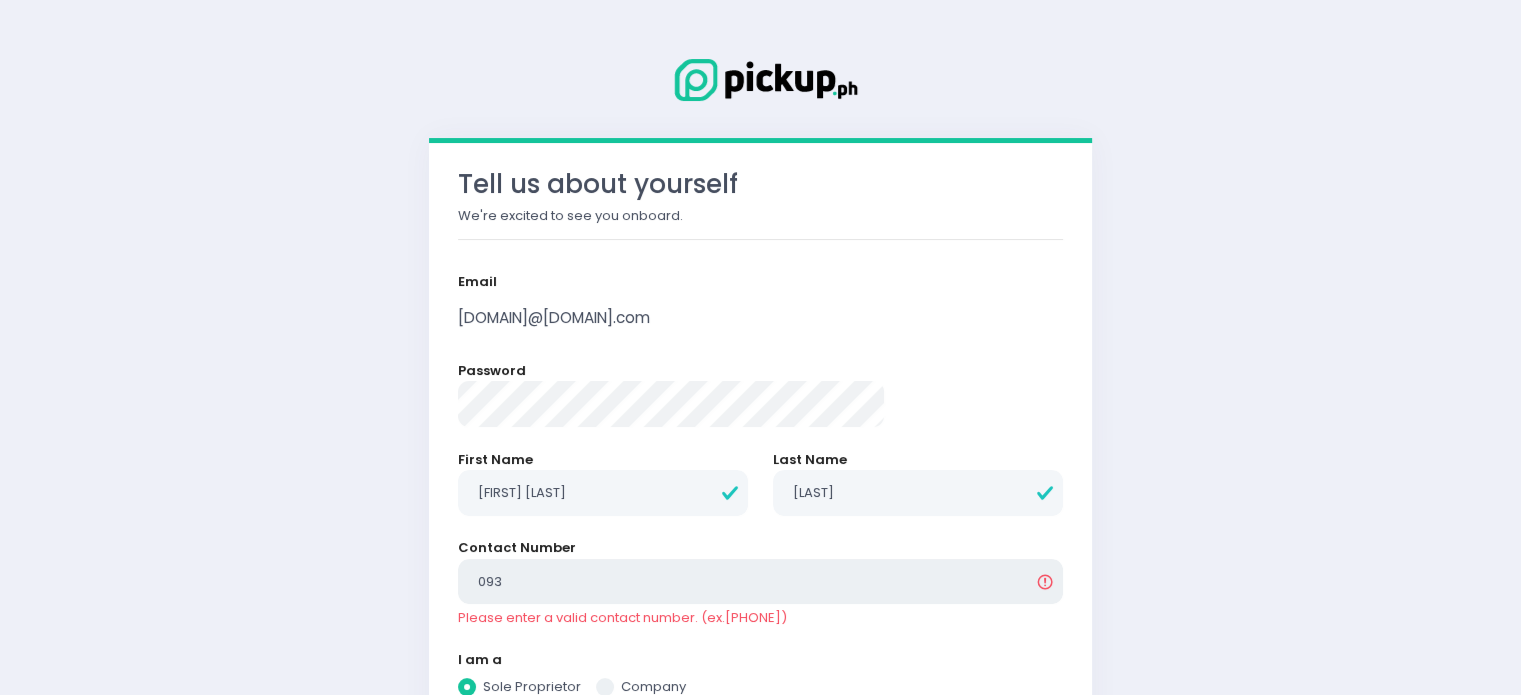 type on "[PHONE]" 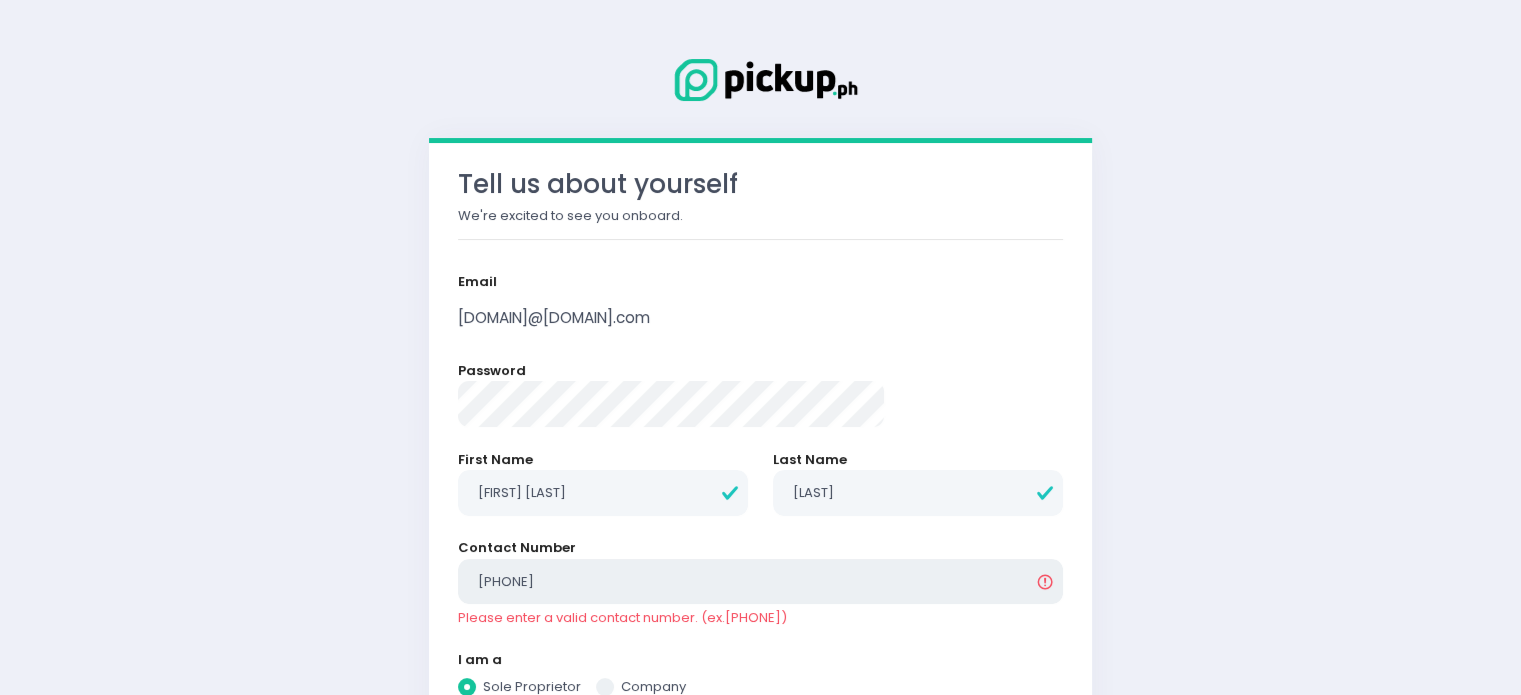 type on "09334" 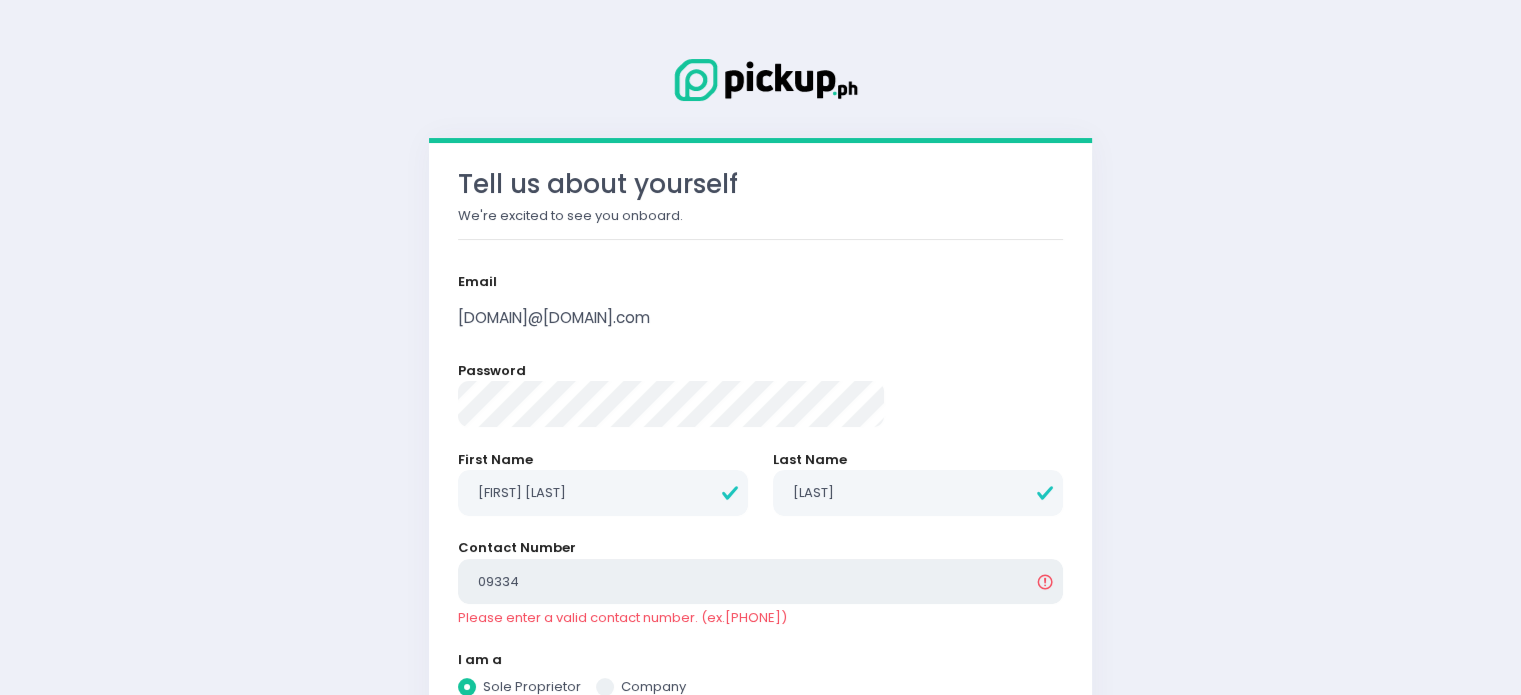 type on "[PHONE]" 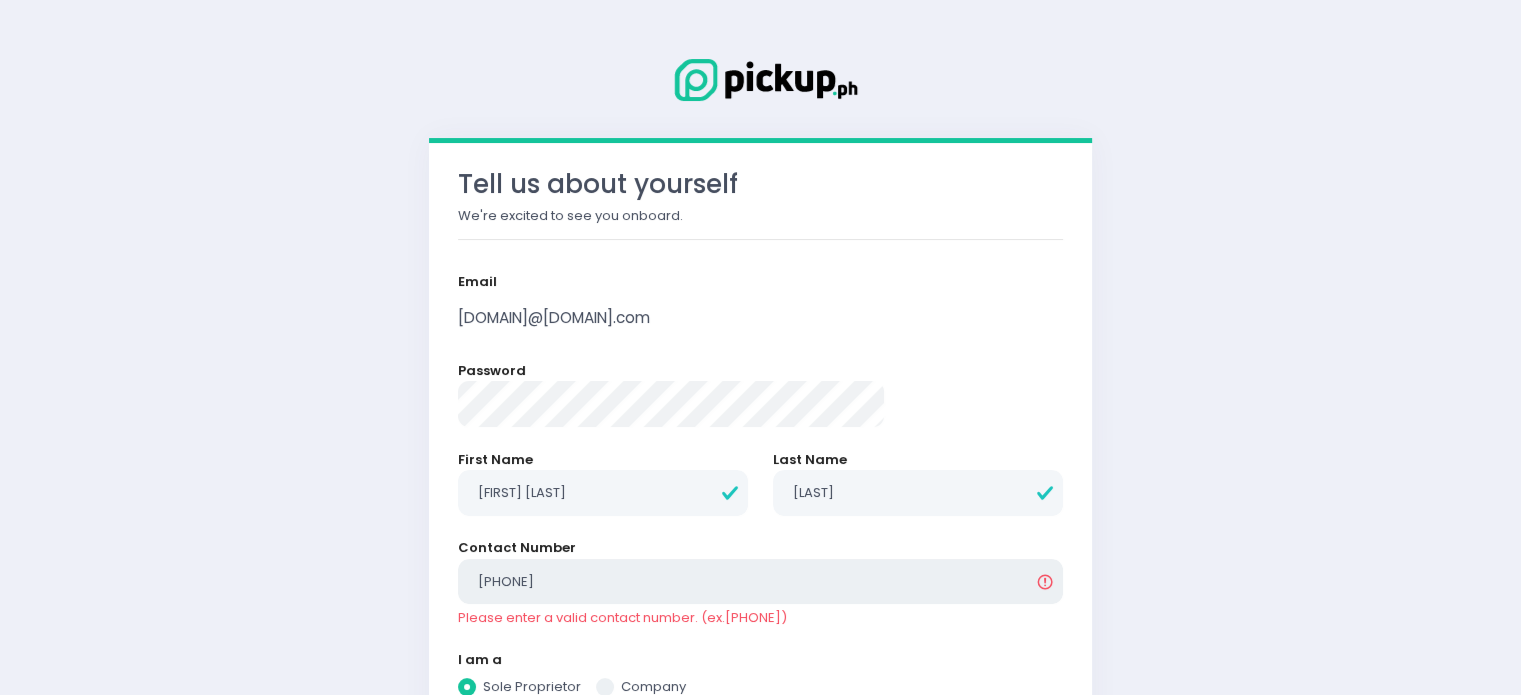 type on "[PHONE]" 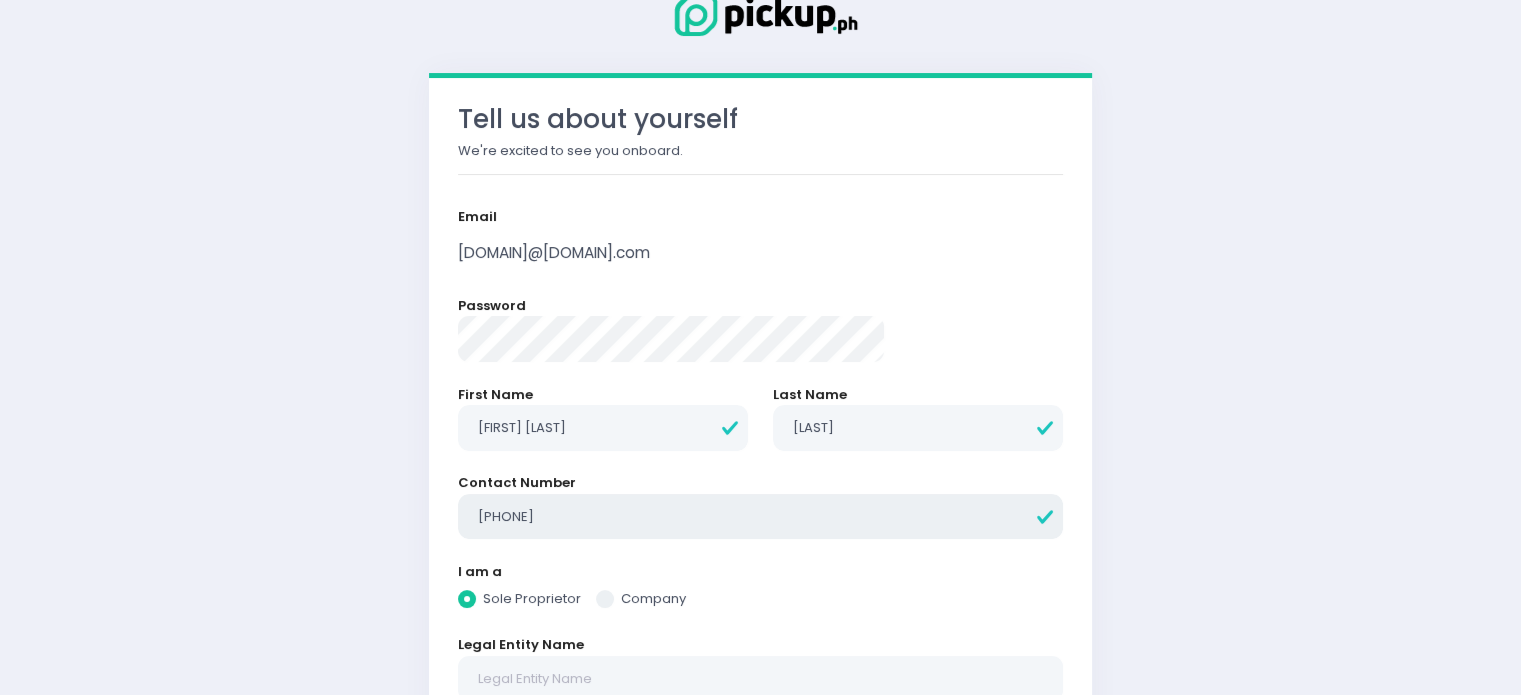 scroll, scrollTop: 200, scrollLeft: 0, axis: vertical 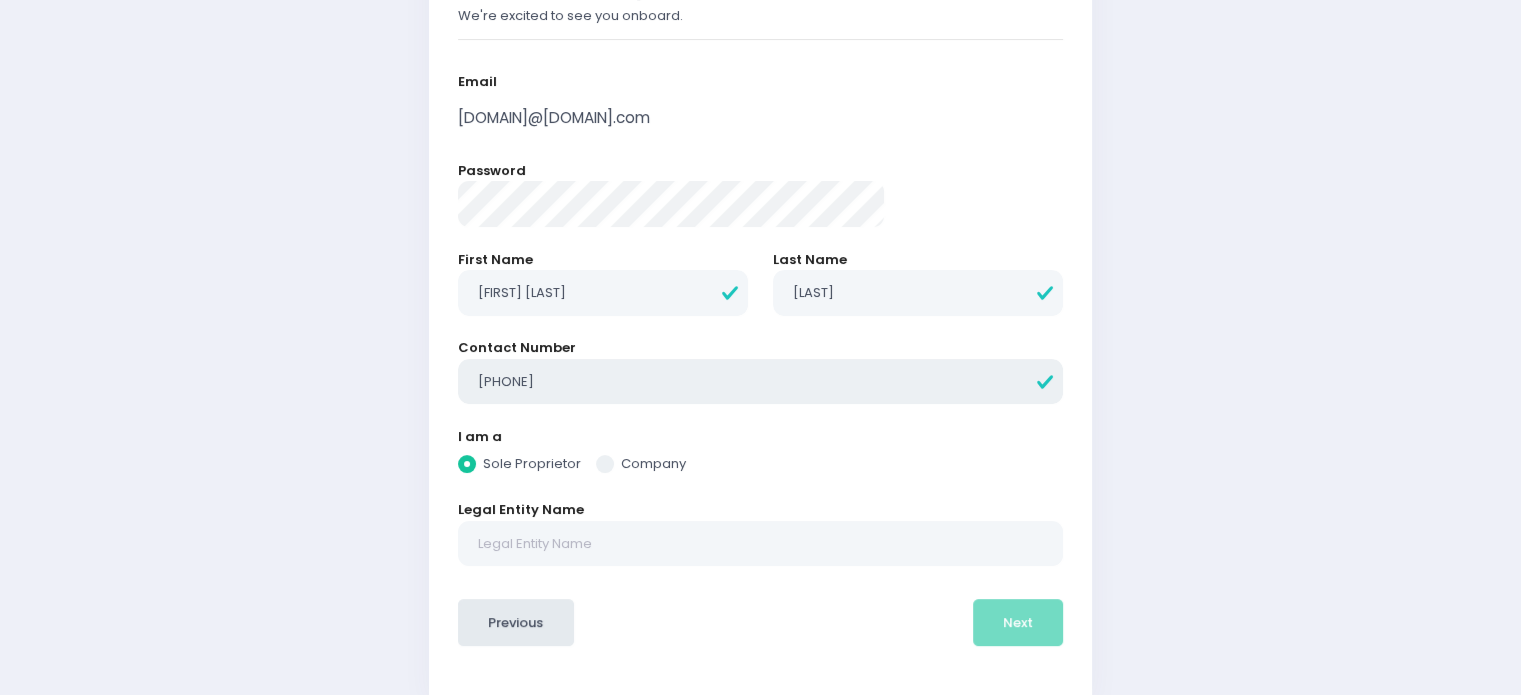 type on "[PHONE]" 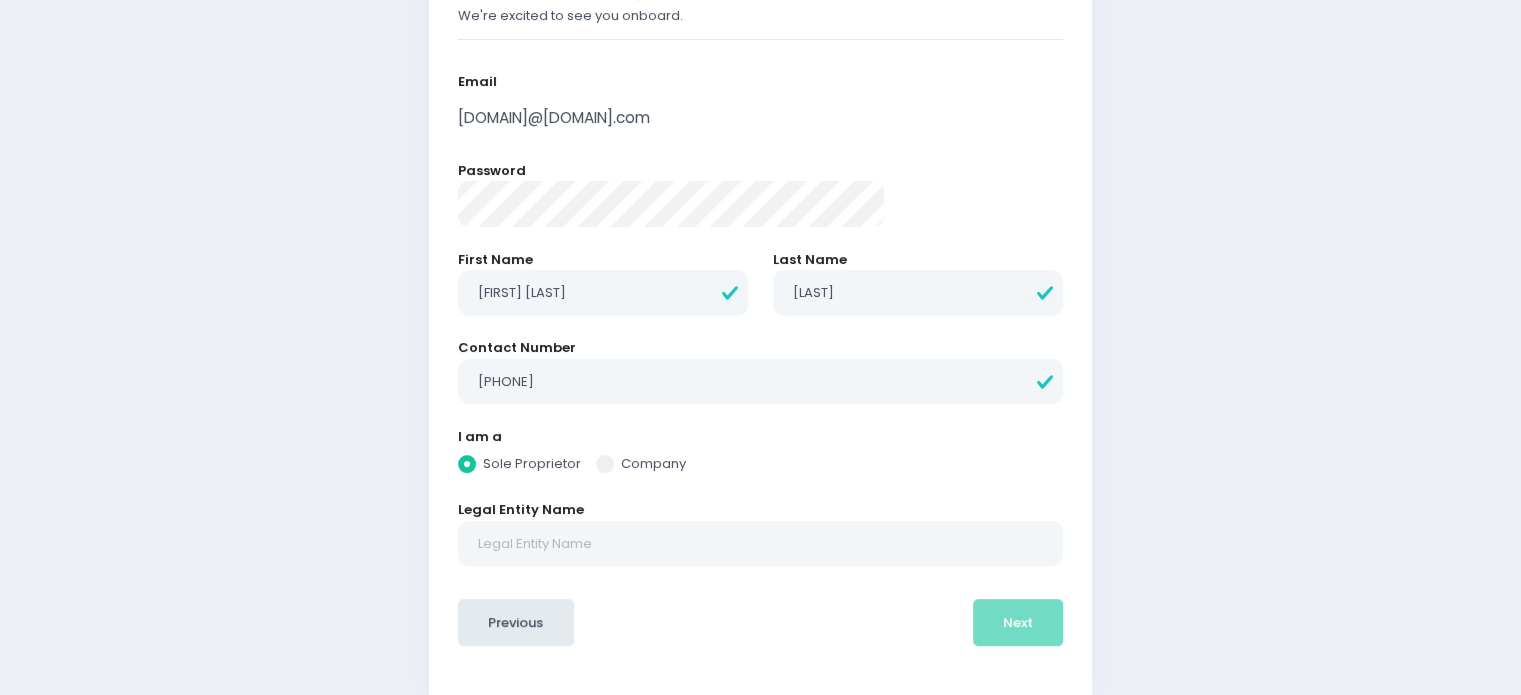 radio on "true" 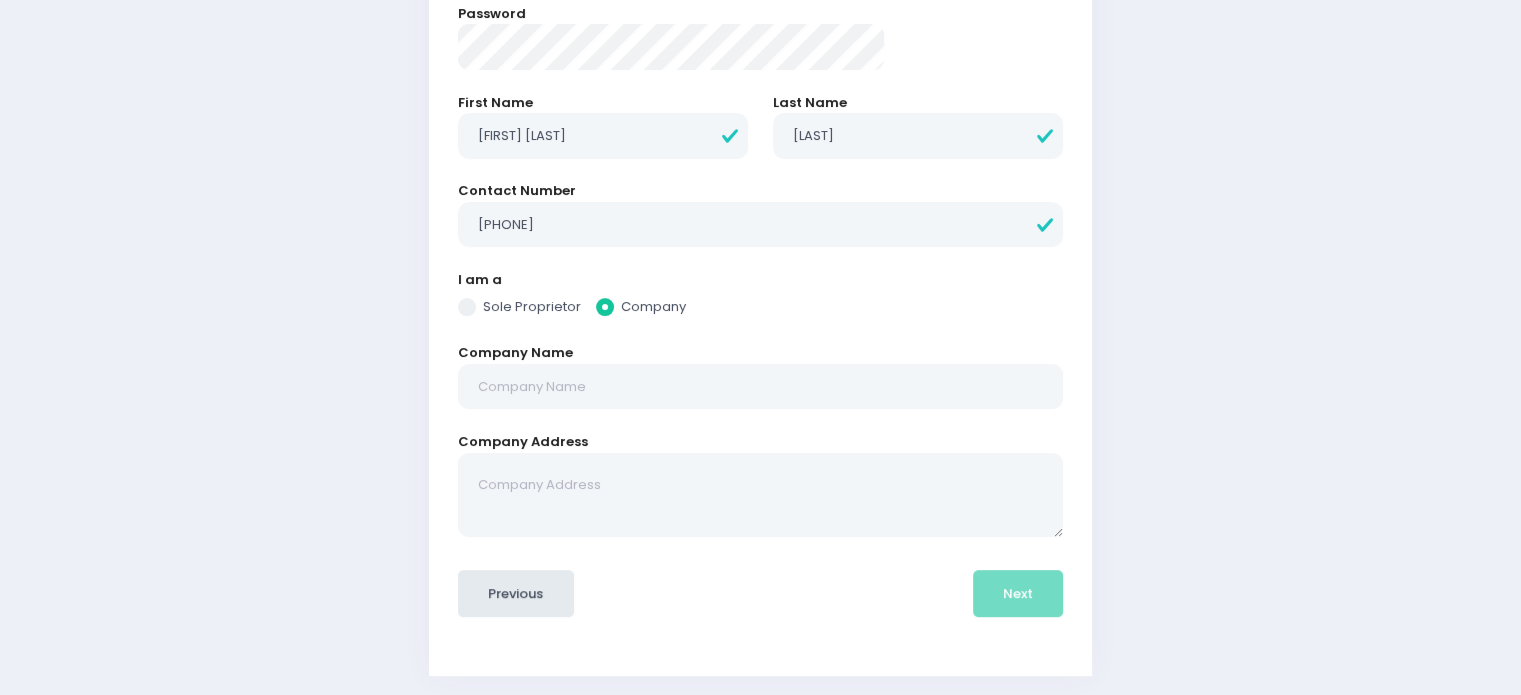 scroll, scrollTop: 359, scrollLeft: 0, axis: vertical 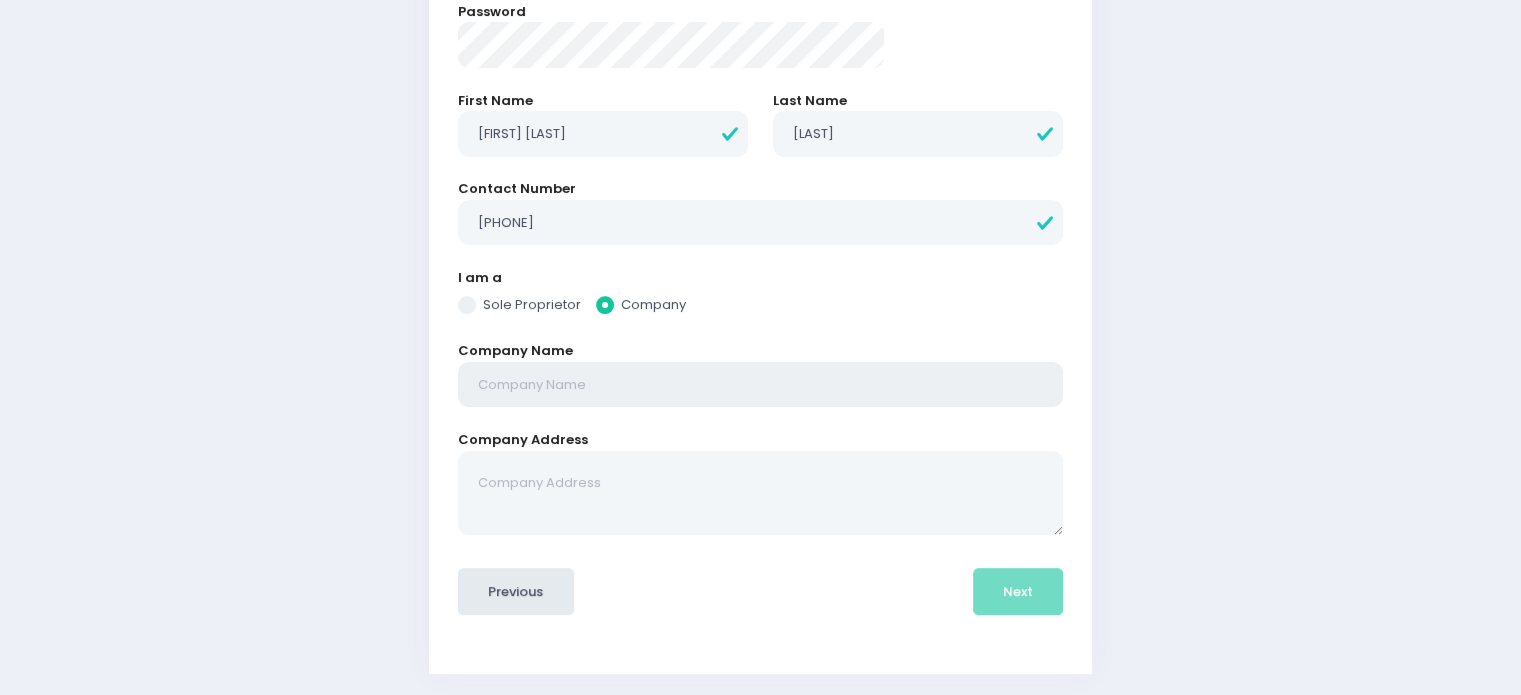 click at bounding box center (760, 385) 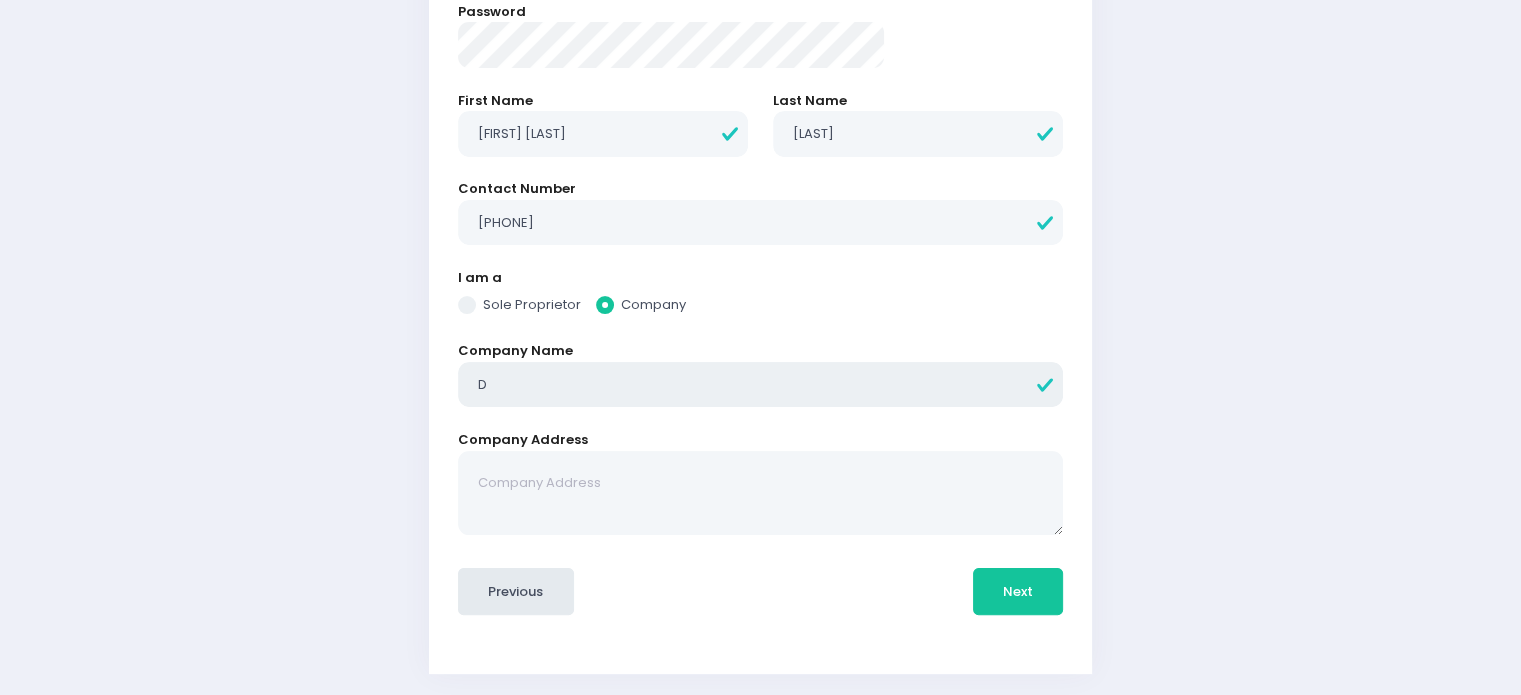 radio on "true" 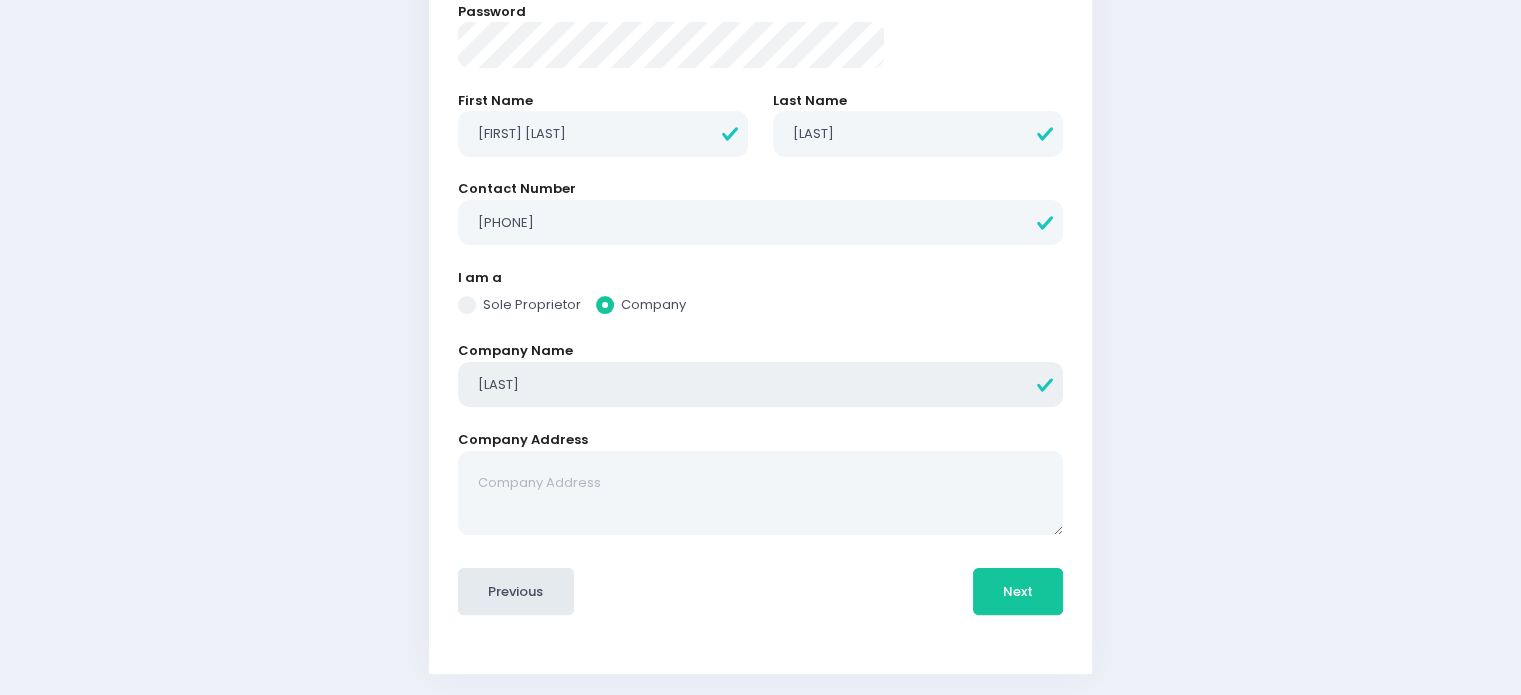 radio on "true" 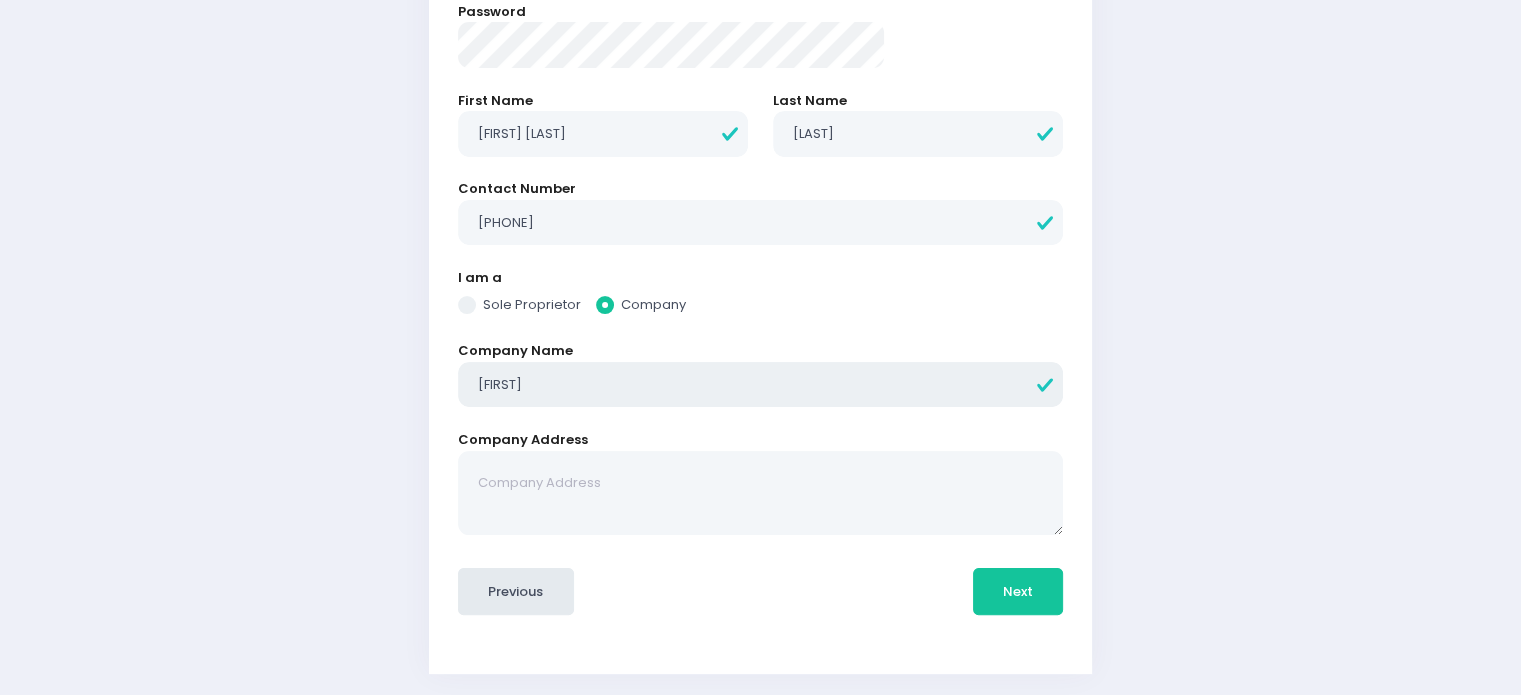 radio on "true" 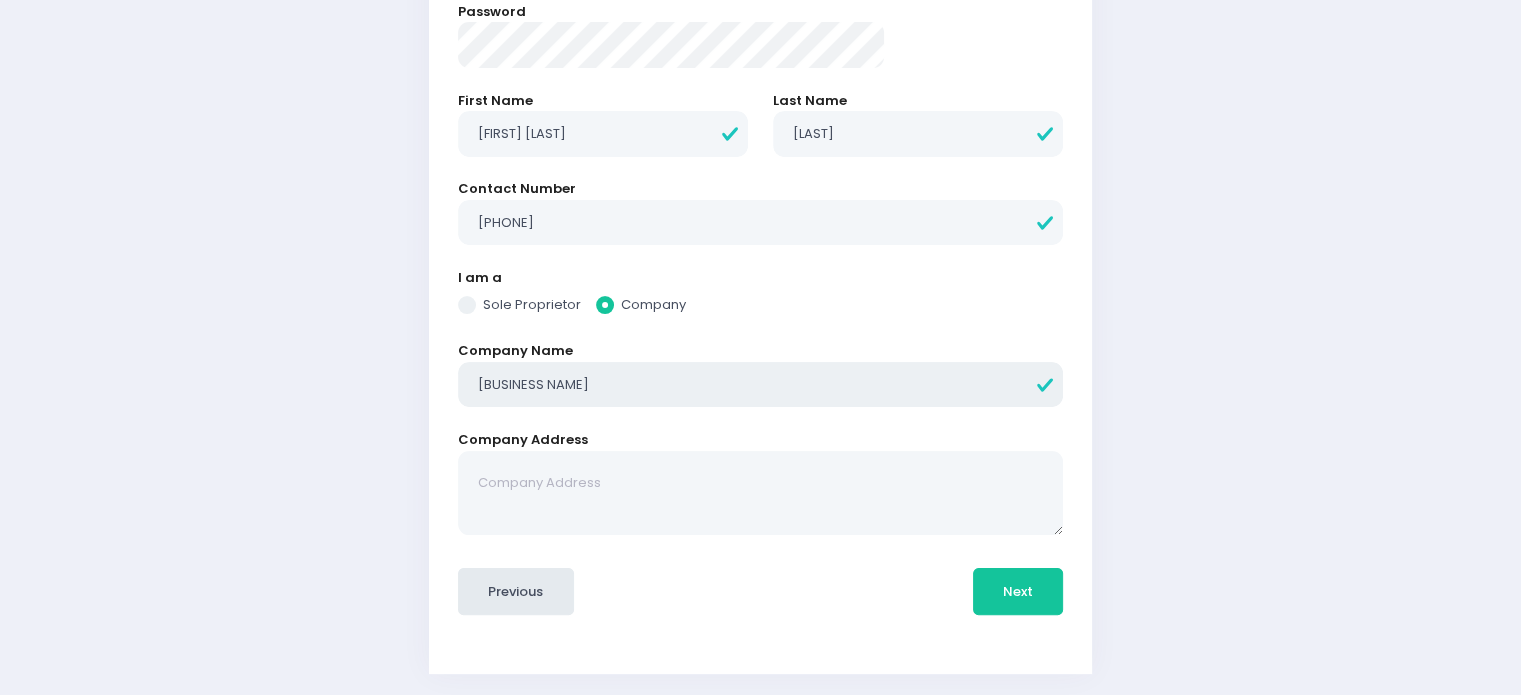 radio on "true" 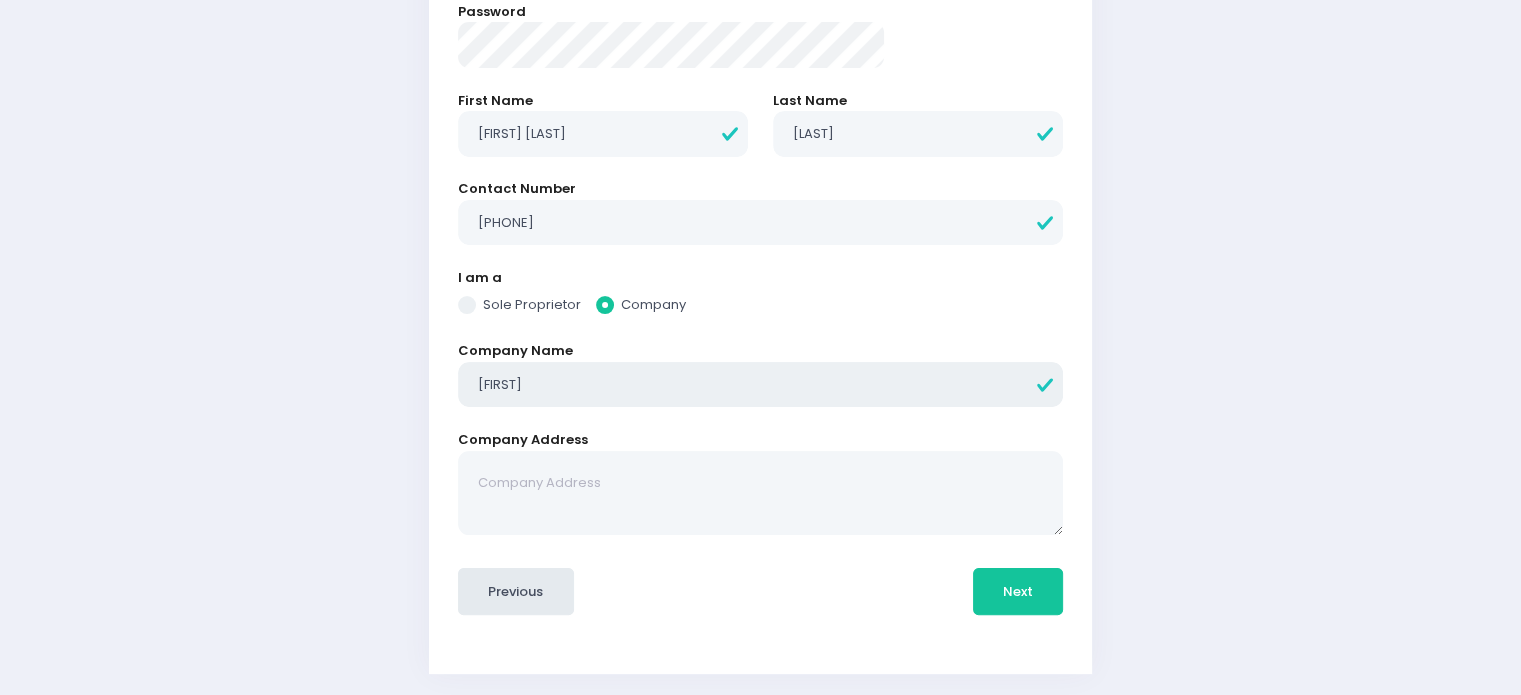 radio on "true" 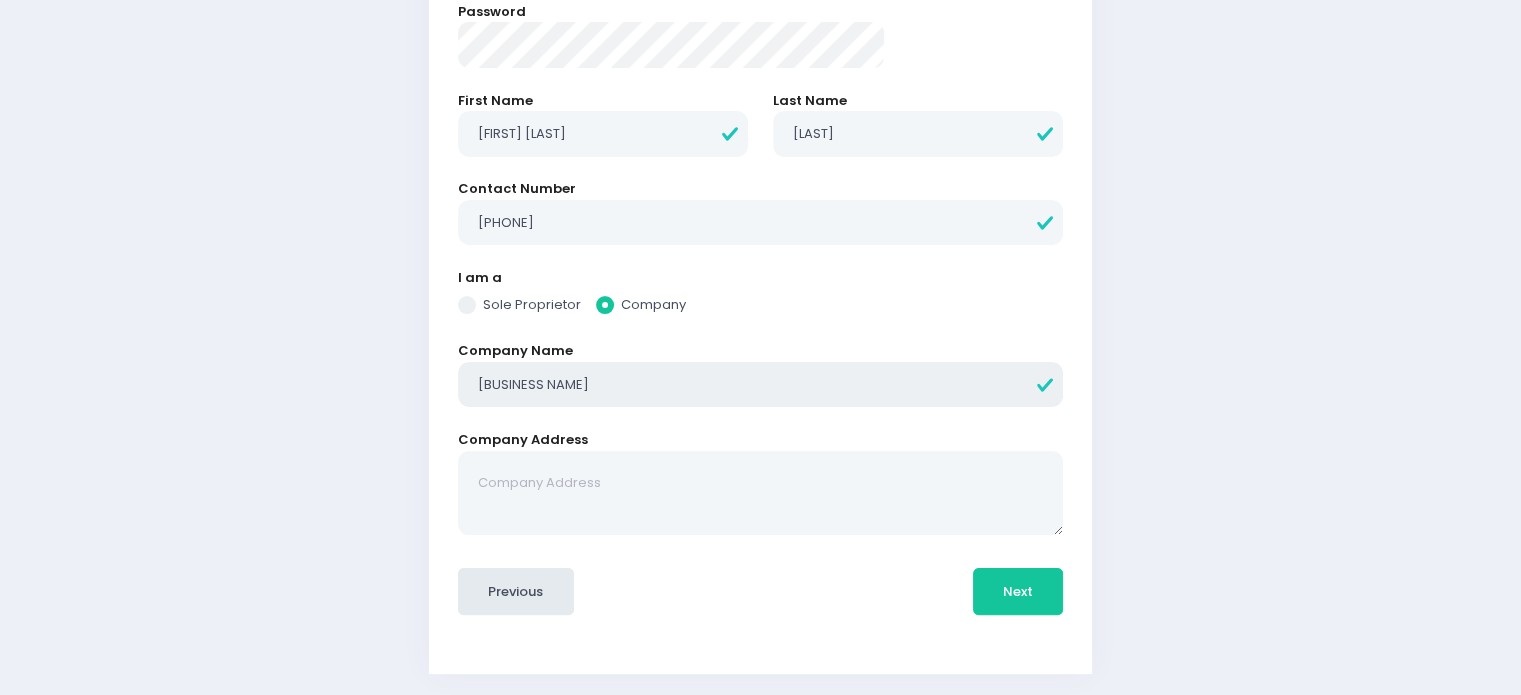 radio on "true" 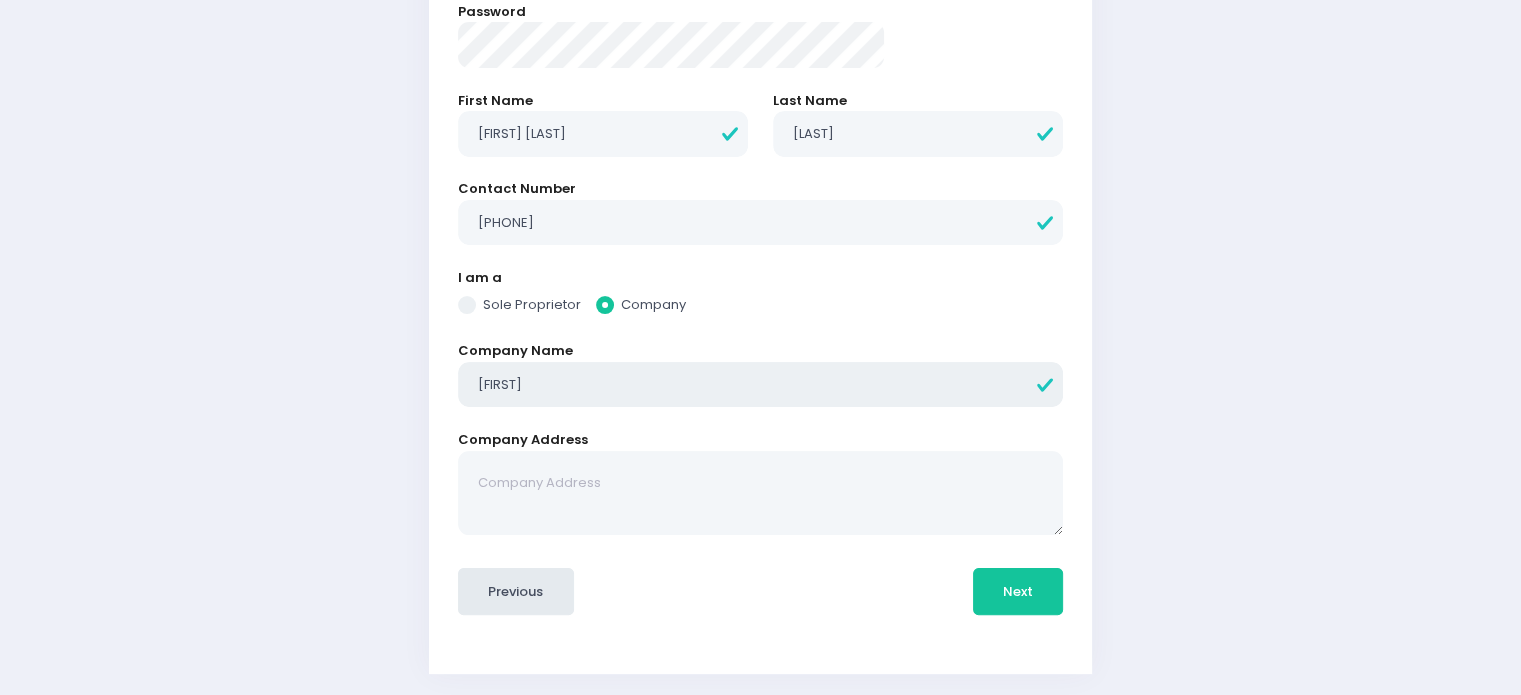 radio on "true" 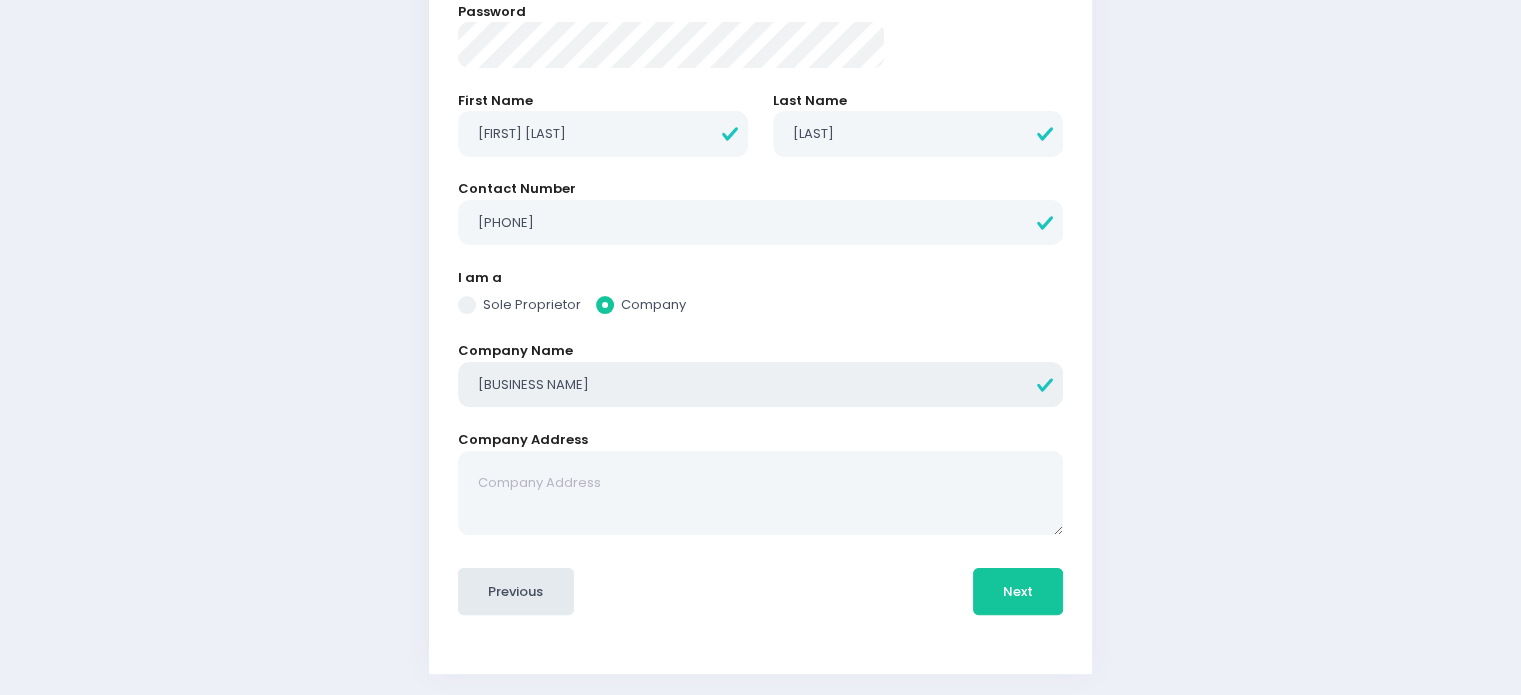 radio on "true" 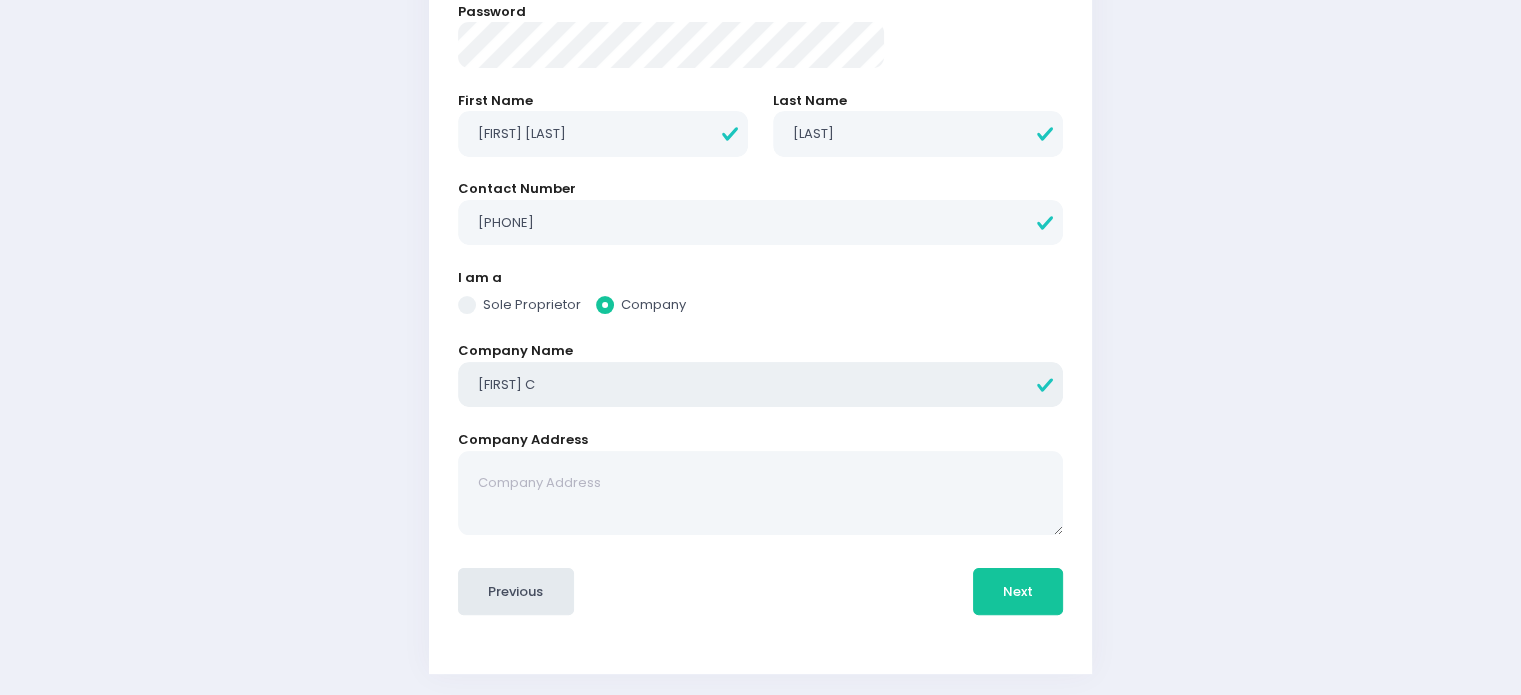radio on "true" 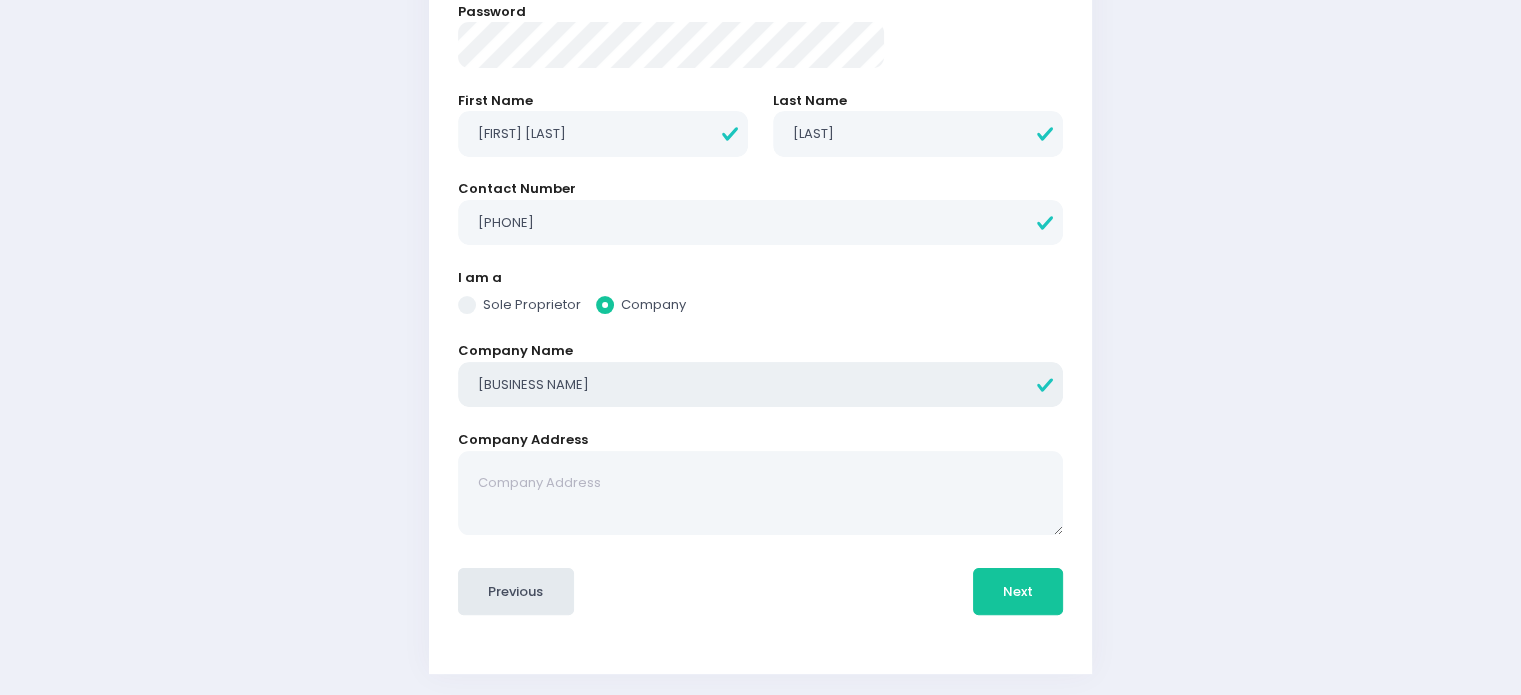 radio on "true" 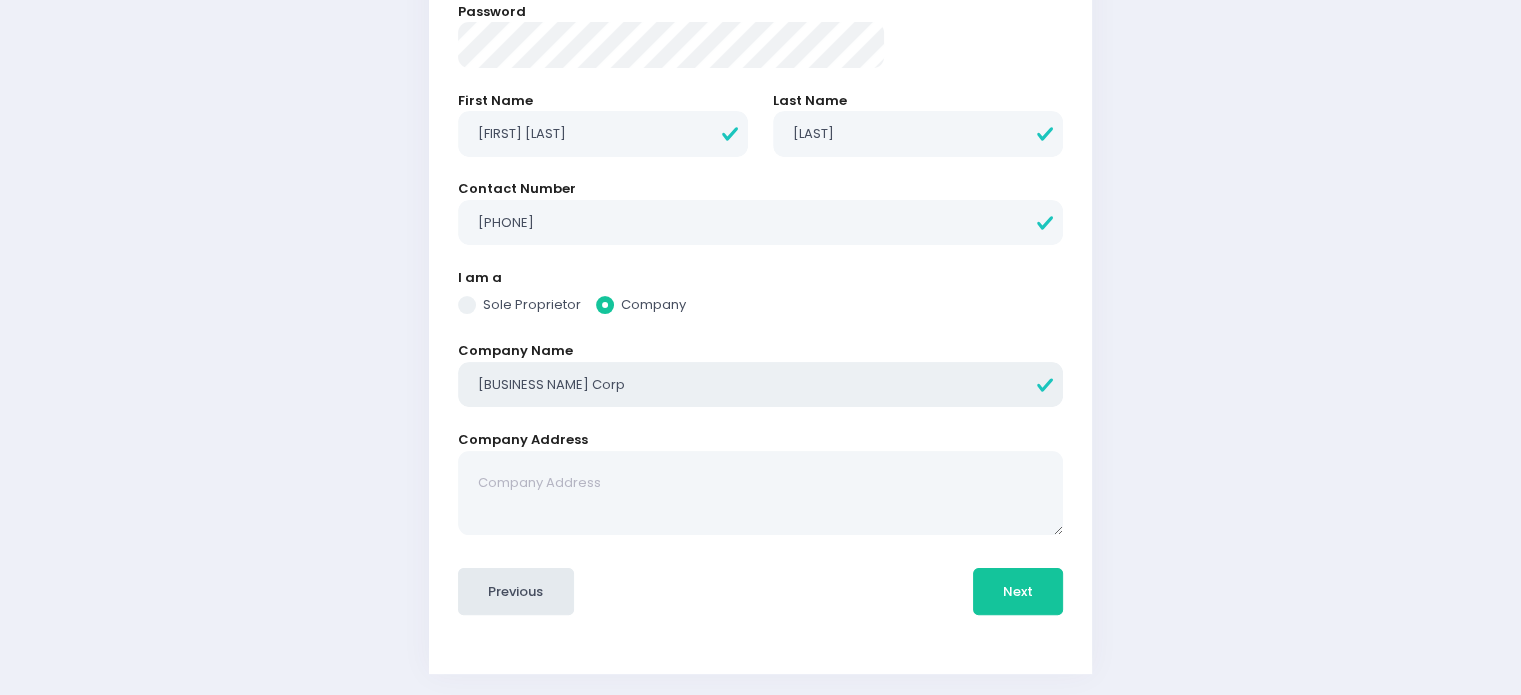 type on "[BUSINESS NAME] Corp" 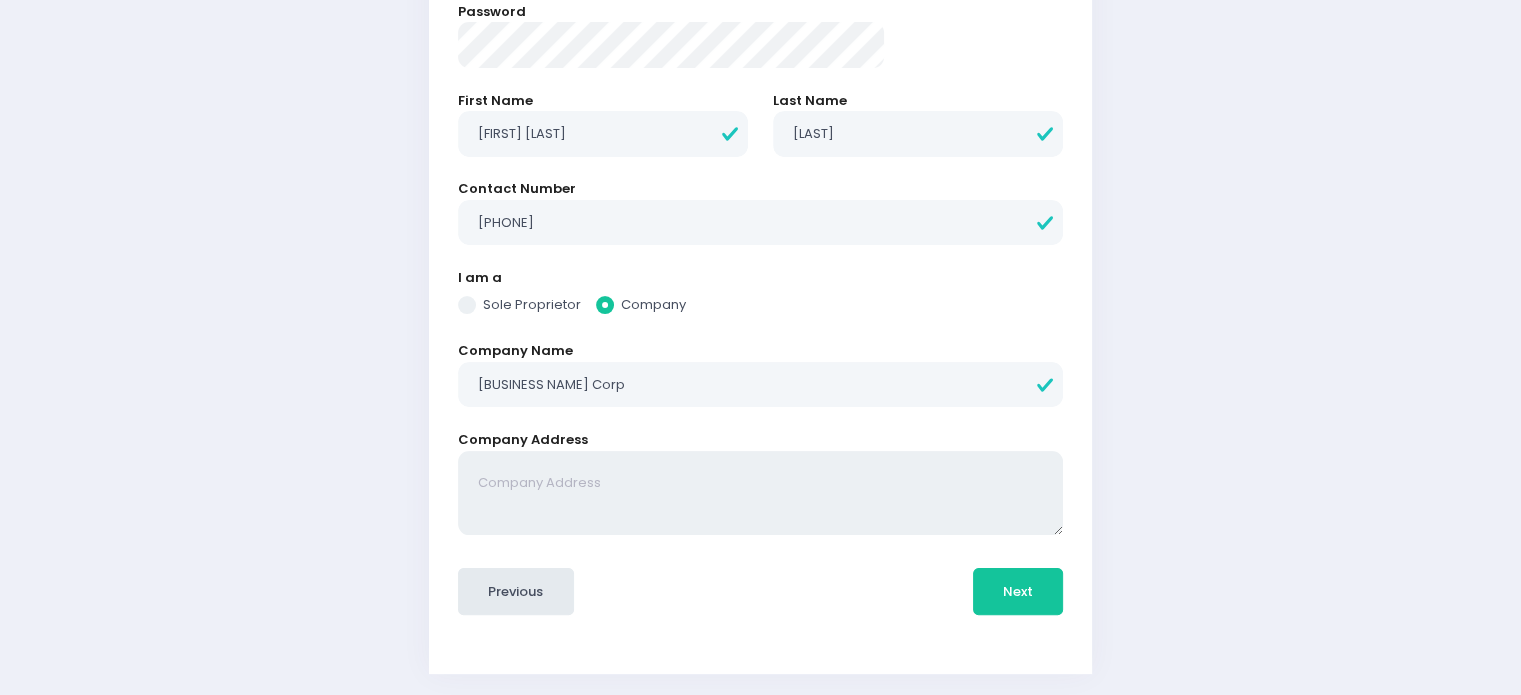 radio on "true" 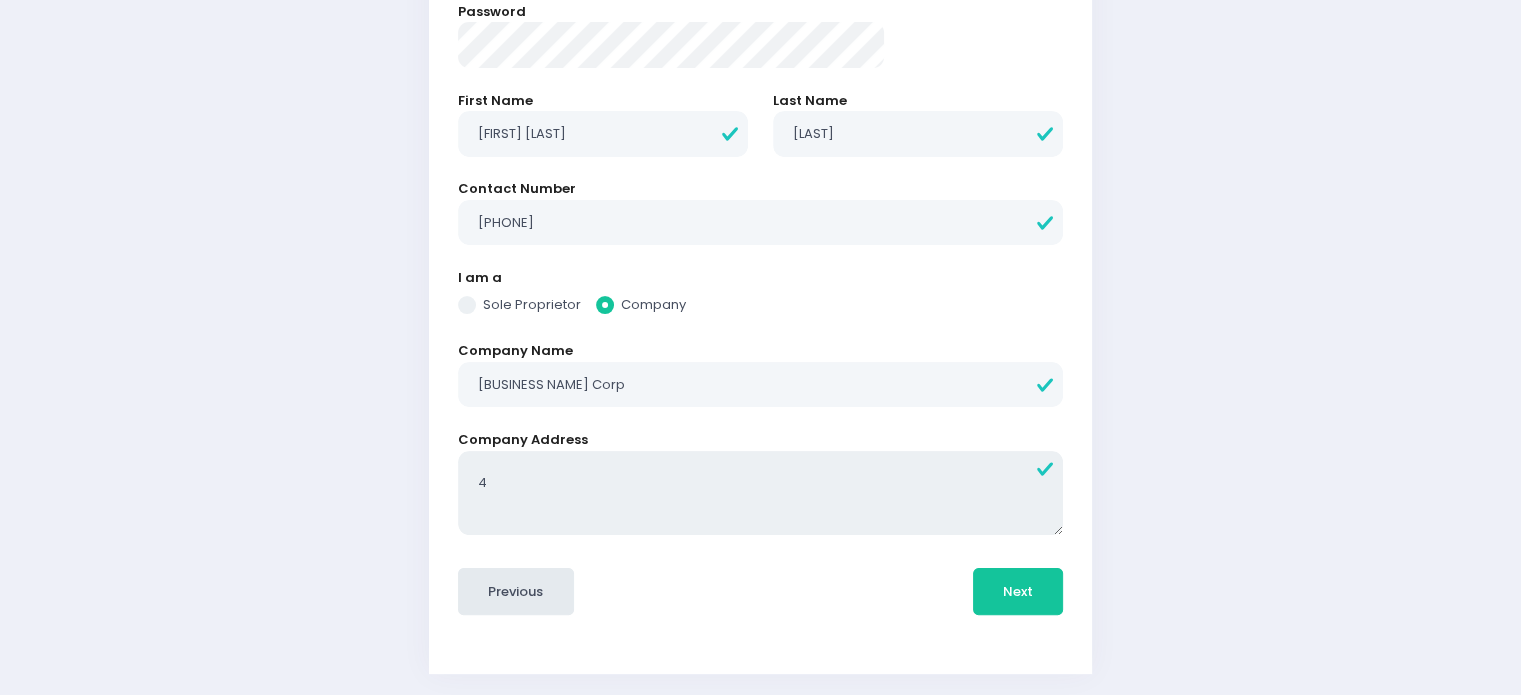 radio on "true" 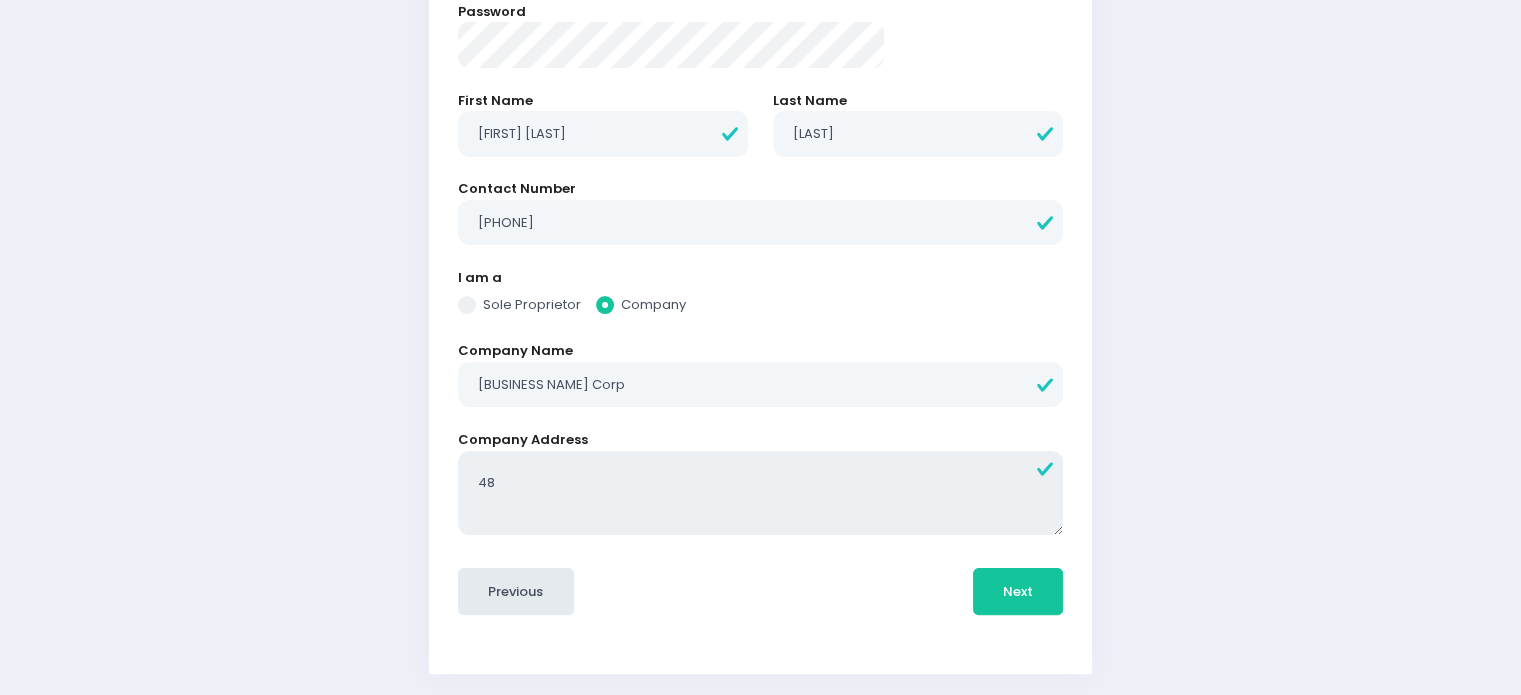 radio on "true" 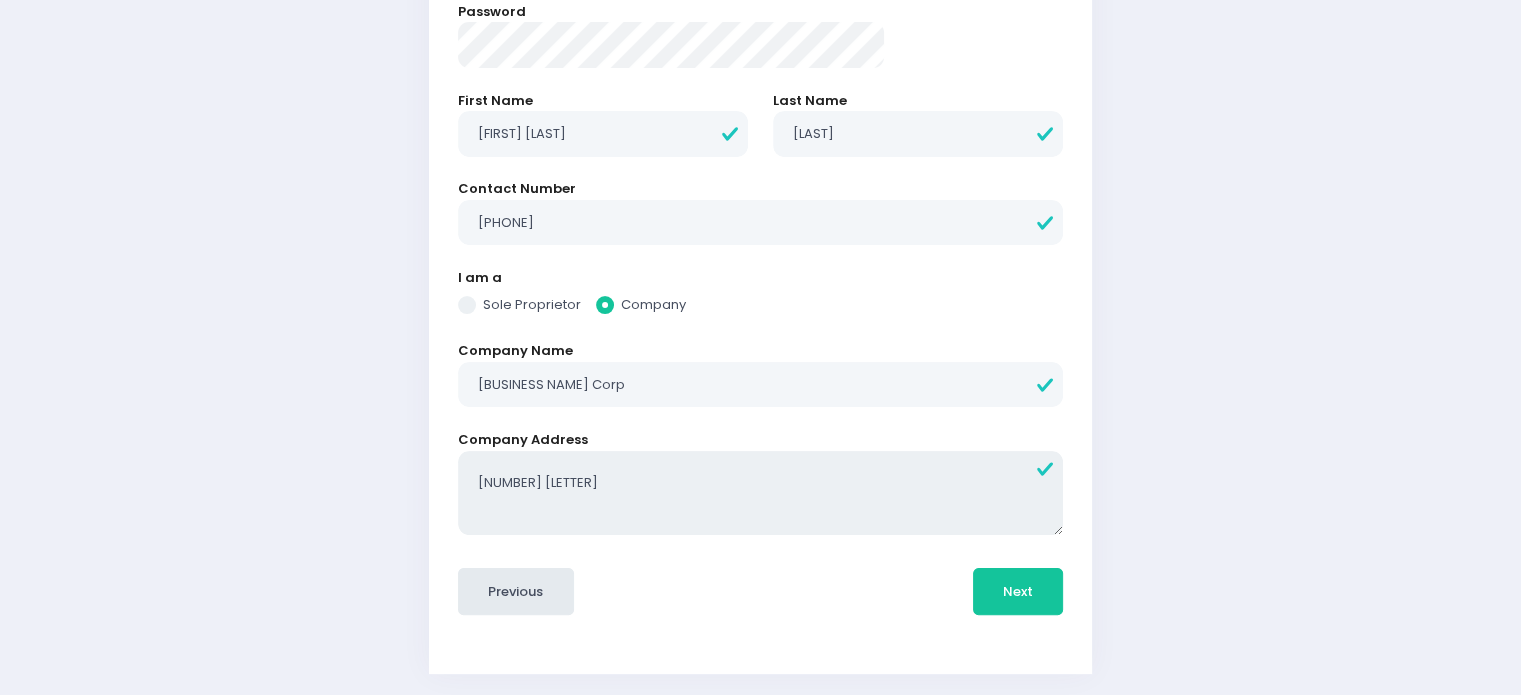 radio on "true" 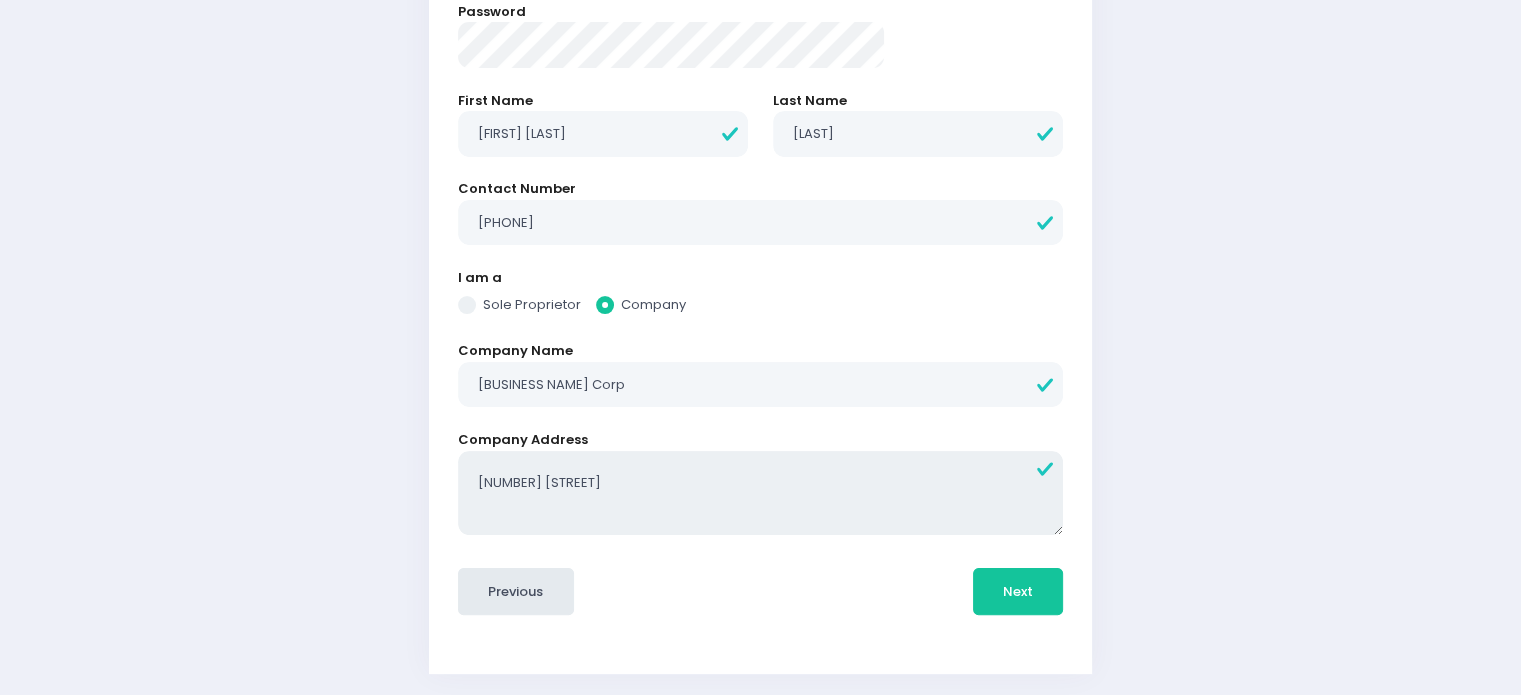 radio on "true" 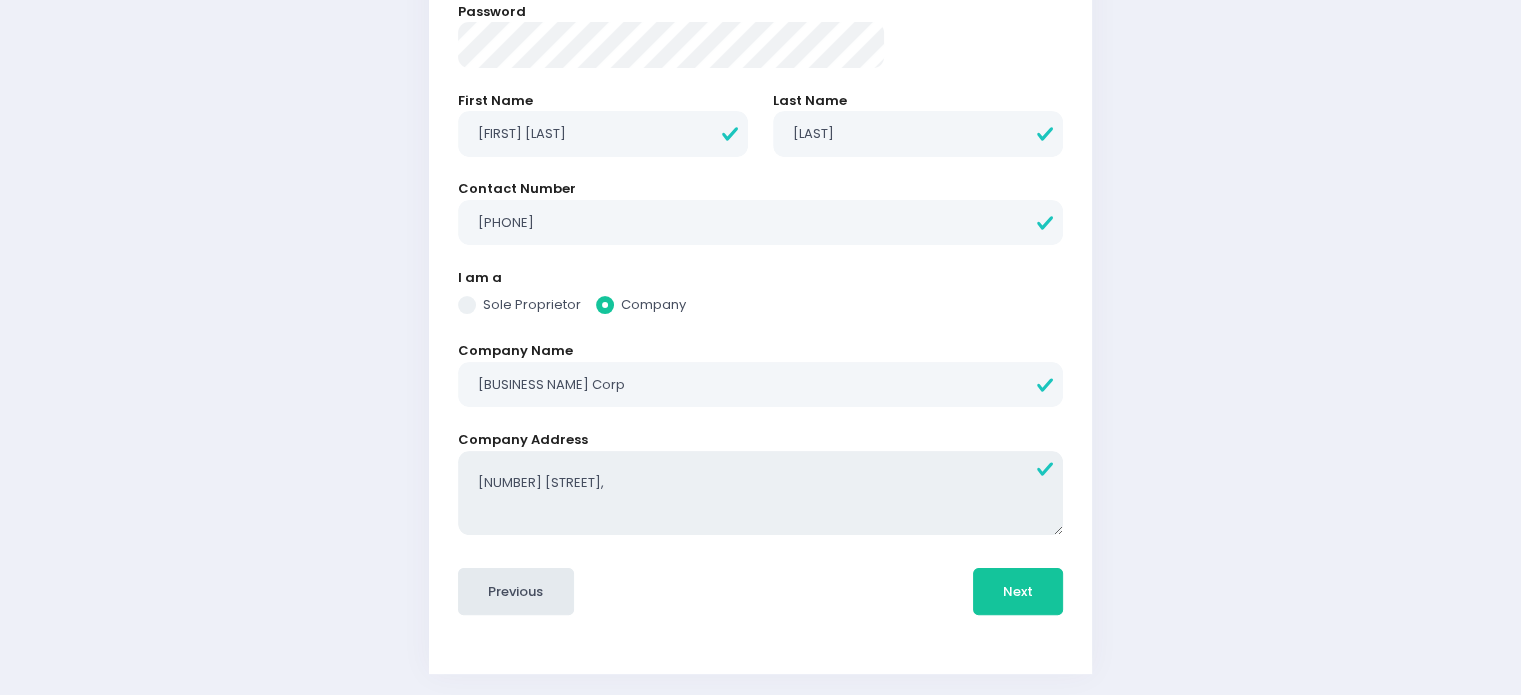 radio on "true" 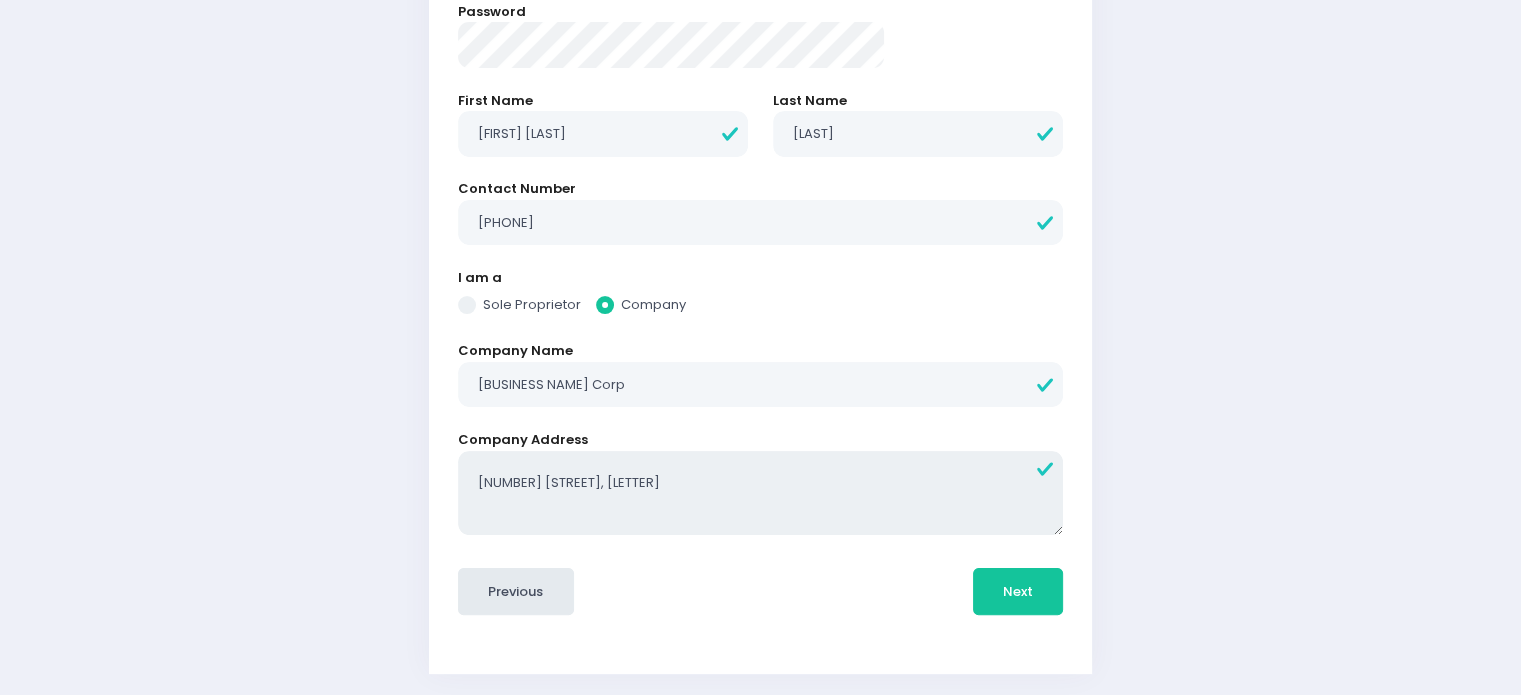 radio on "true" 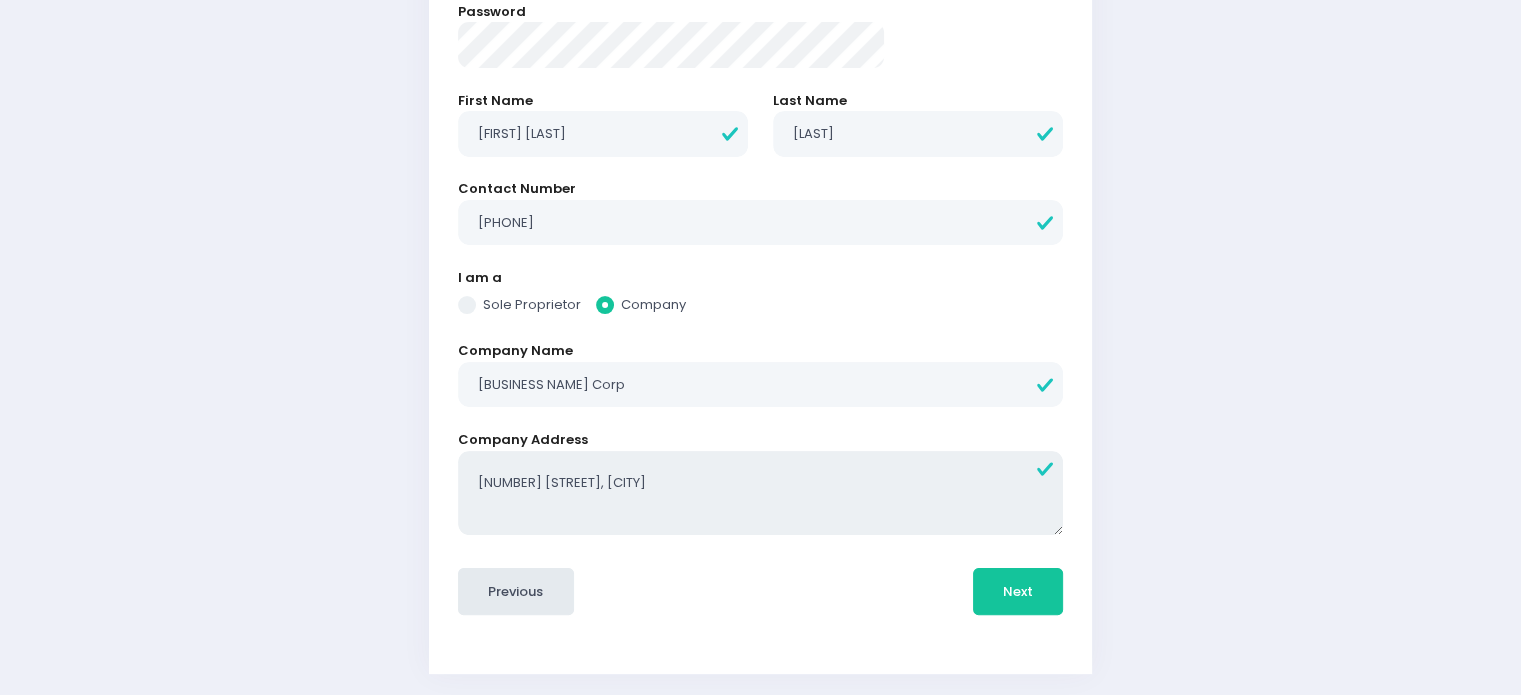 radio on "true" 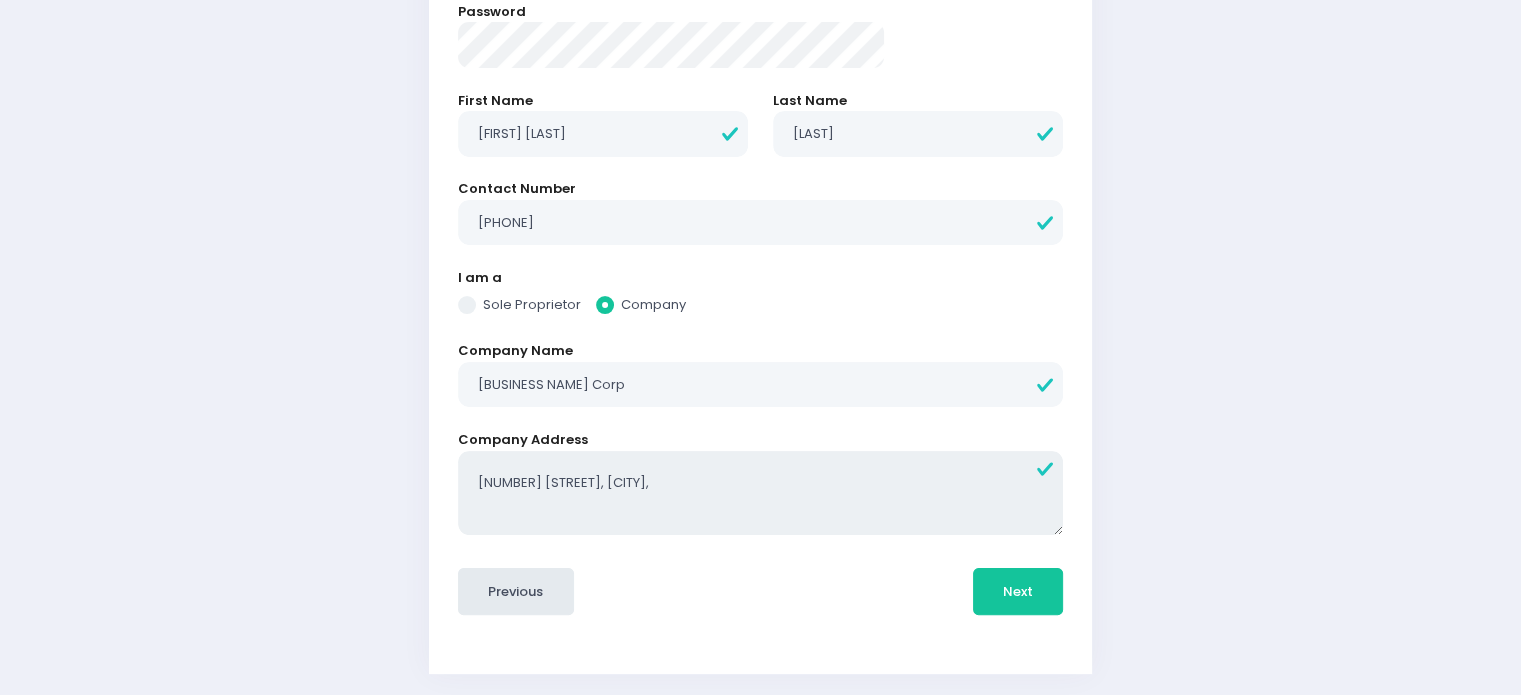 radio on "true" 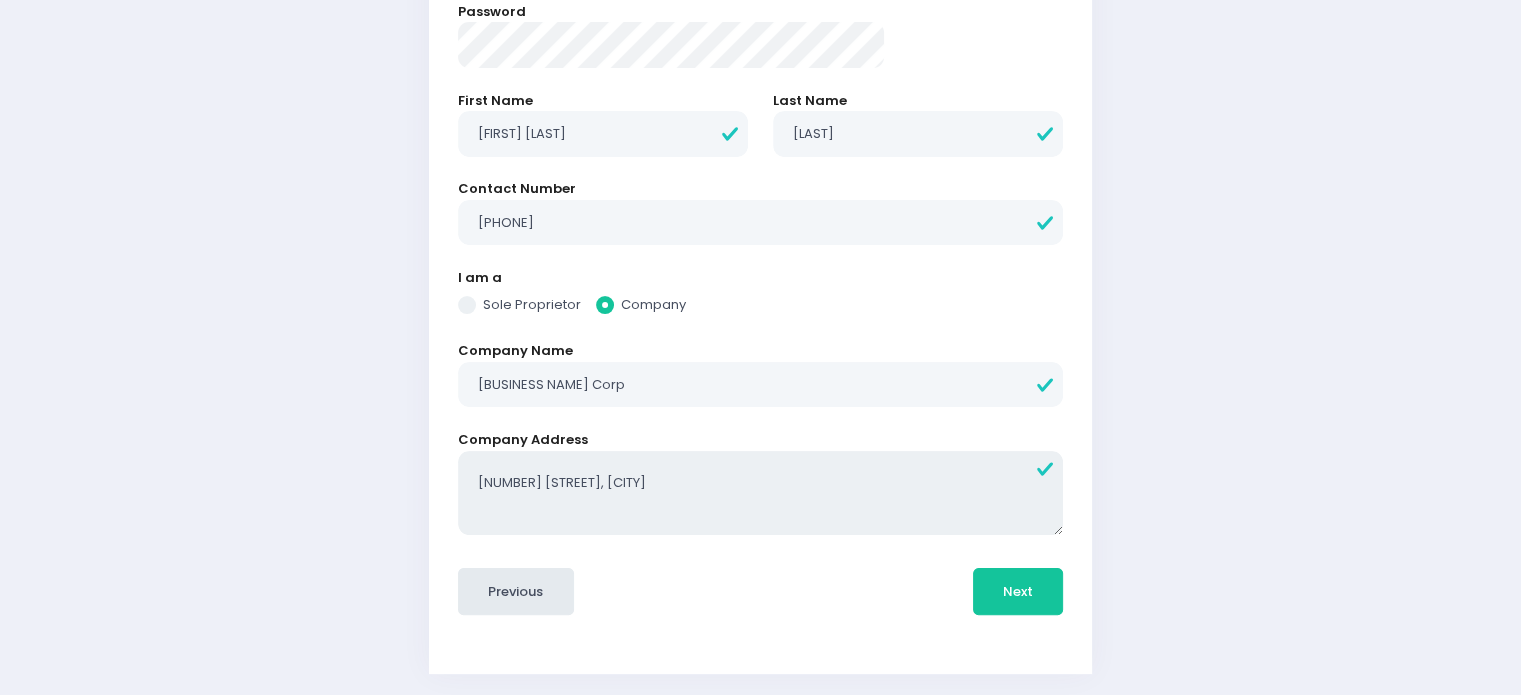 radio on "true" 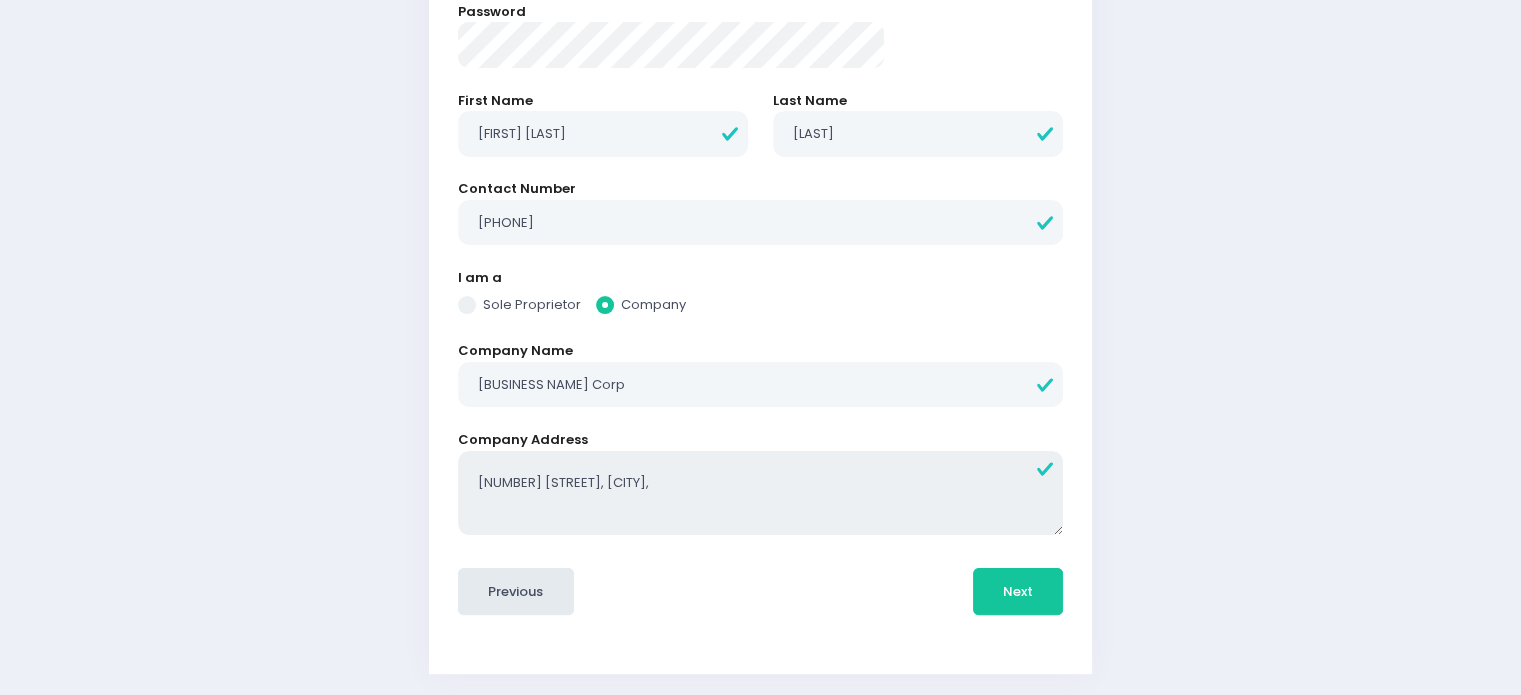 radio on "true" 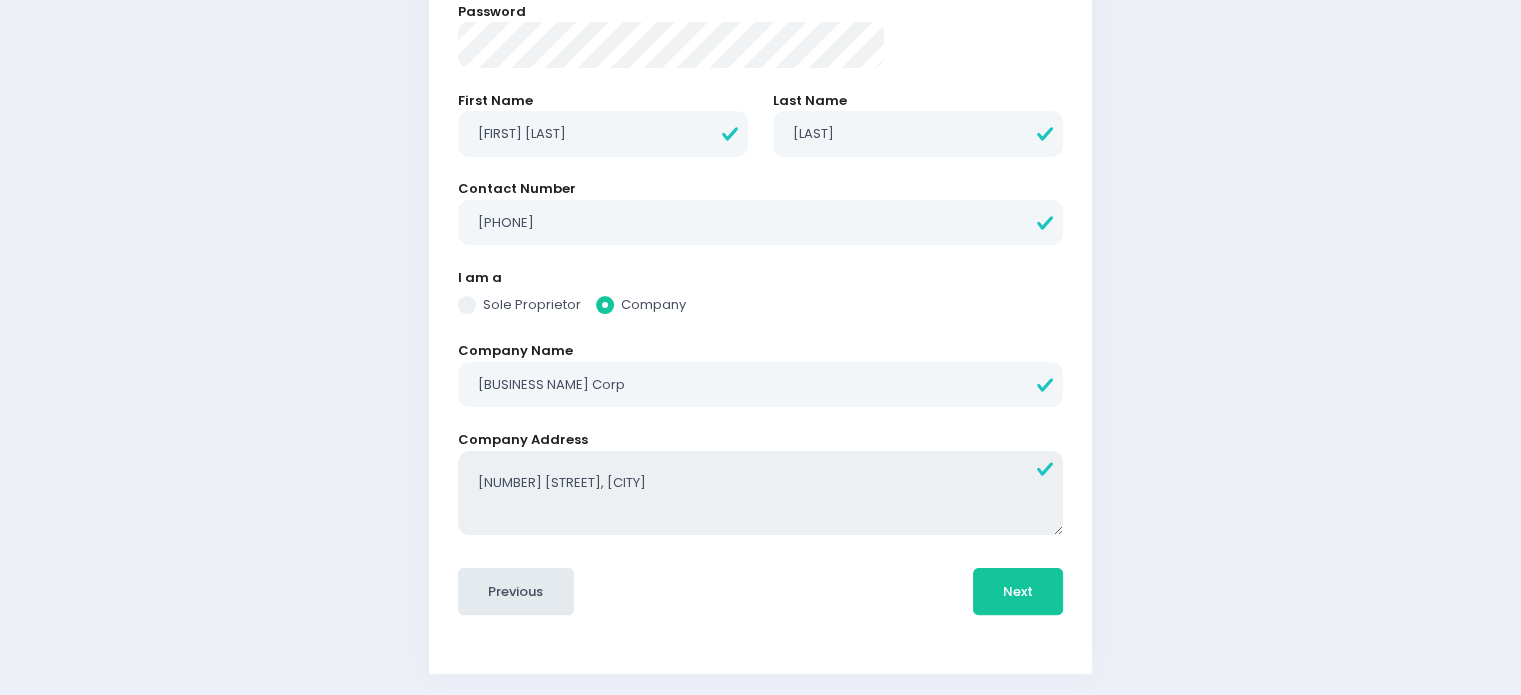 radio on "true" 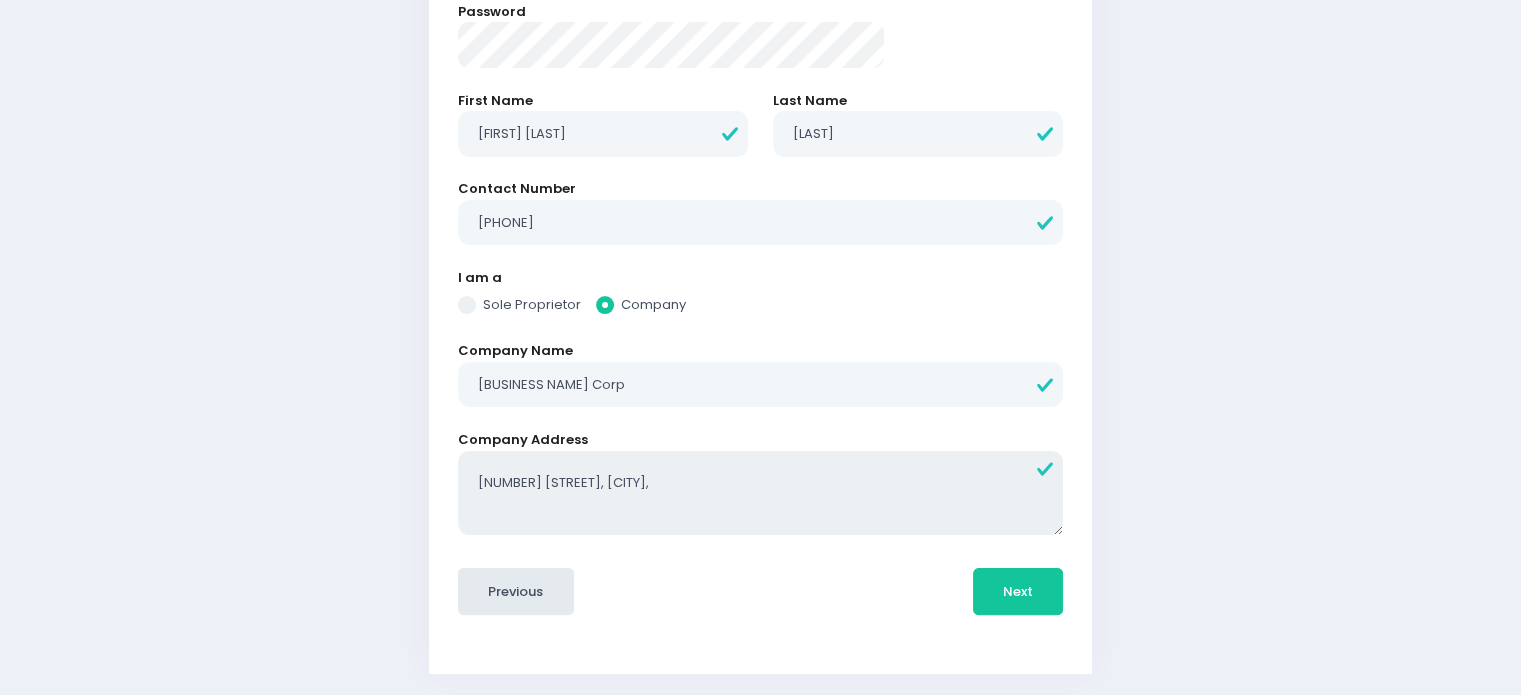 radio on "true" 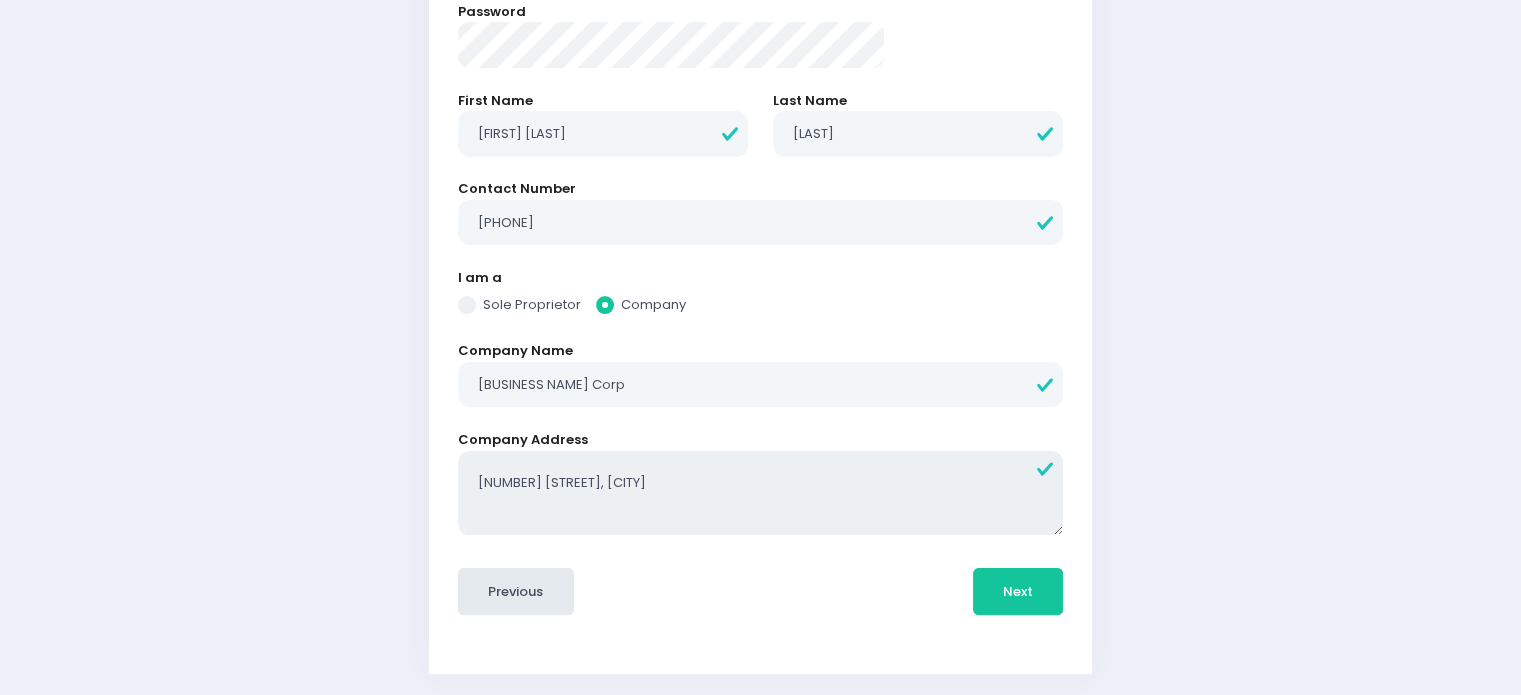 type on "[NUMBER] [STREET], [CITY]" 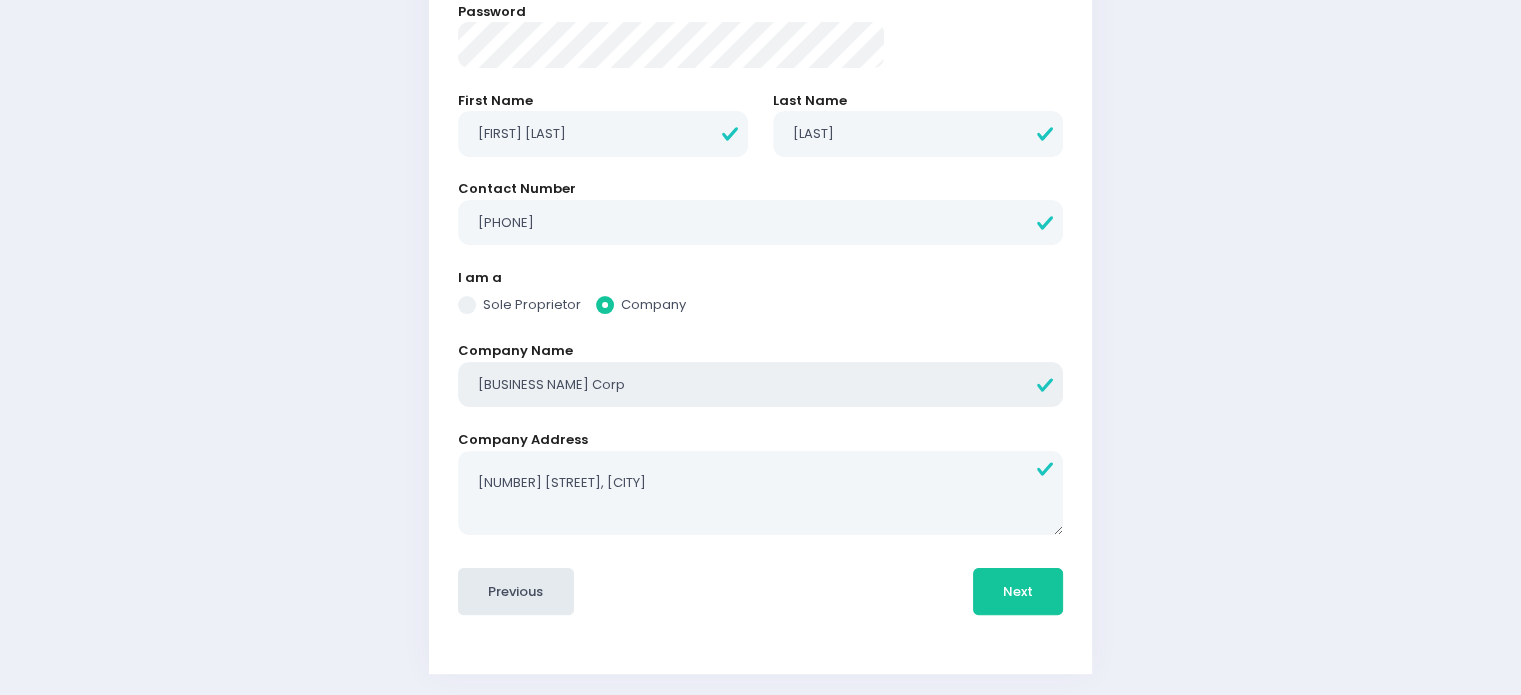 click on "[BUSINESS NAME] Corp" at bounding box center [760, 385] 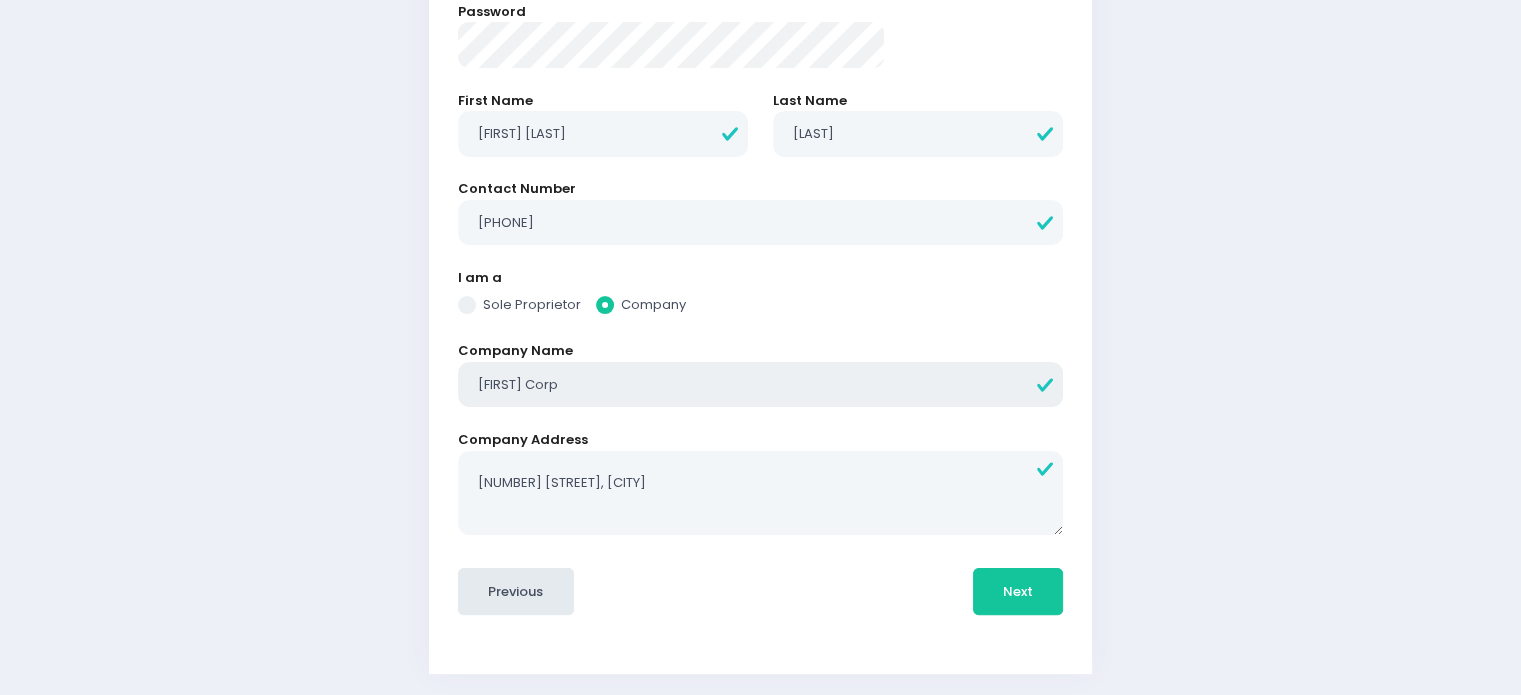 radio on "true" 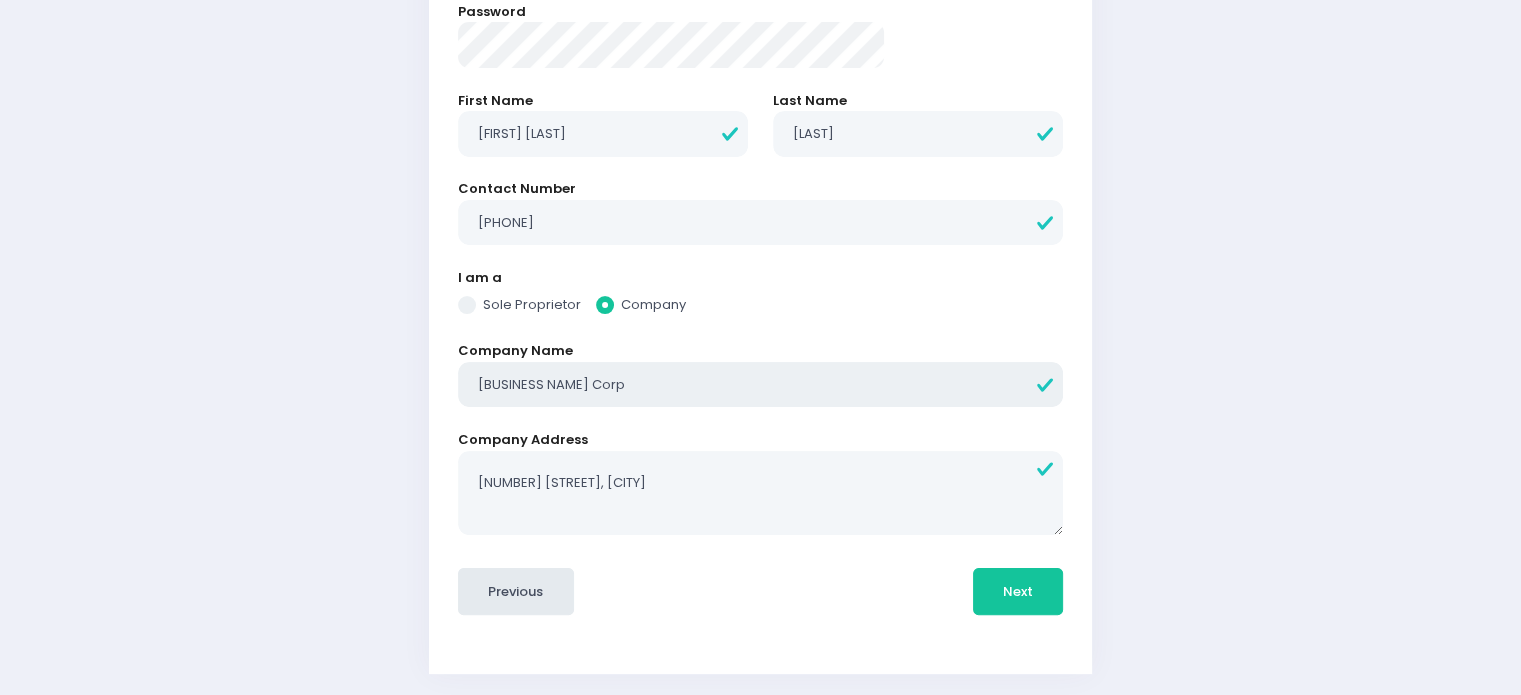 radio on "true" 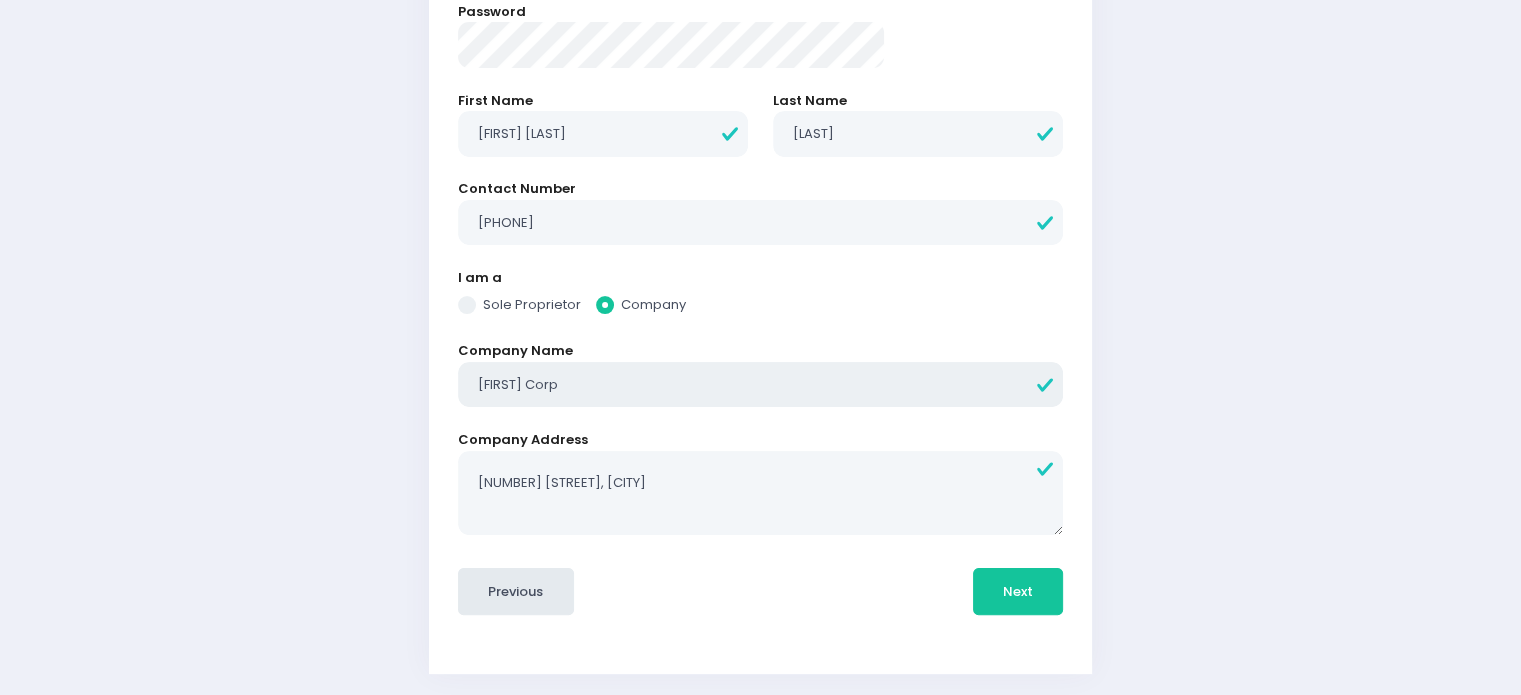 radio on "true" 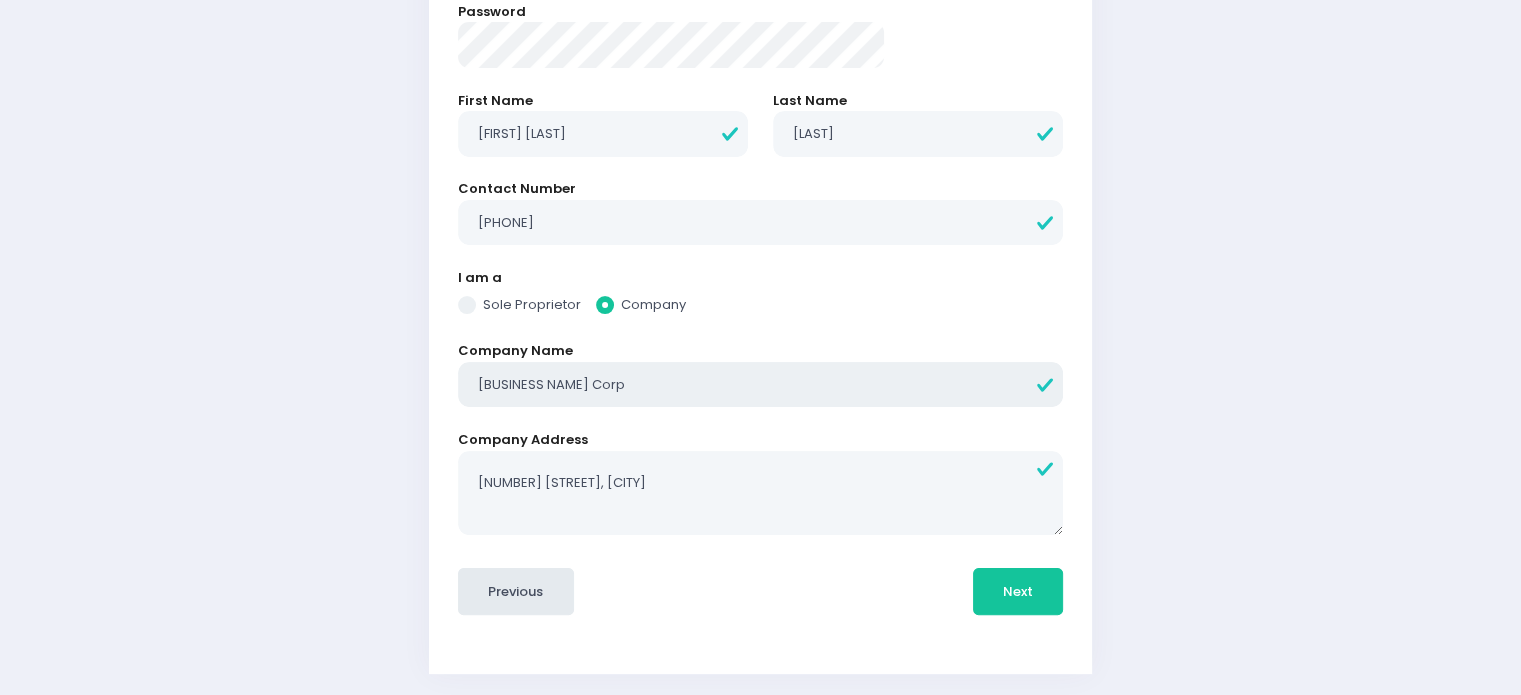 radio on "true" 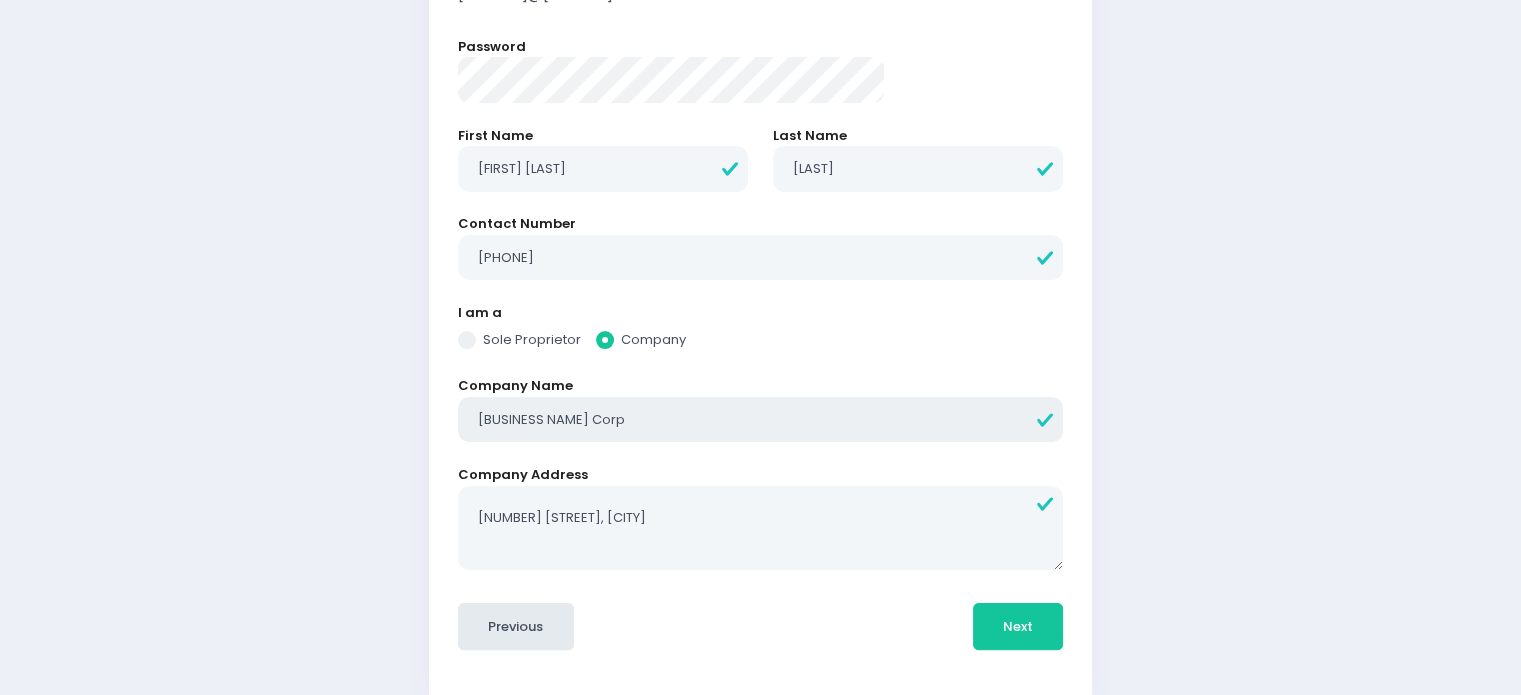 scroll, scrollTop: 359, scrollLeft: 0, axis: vertical 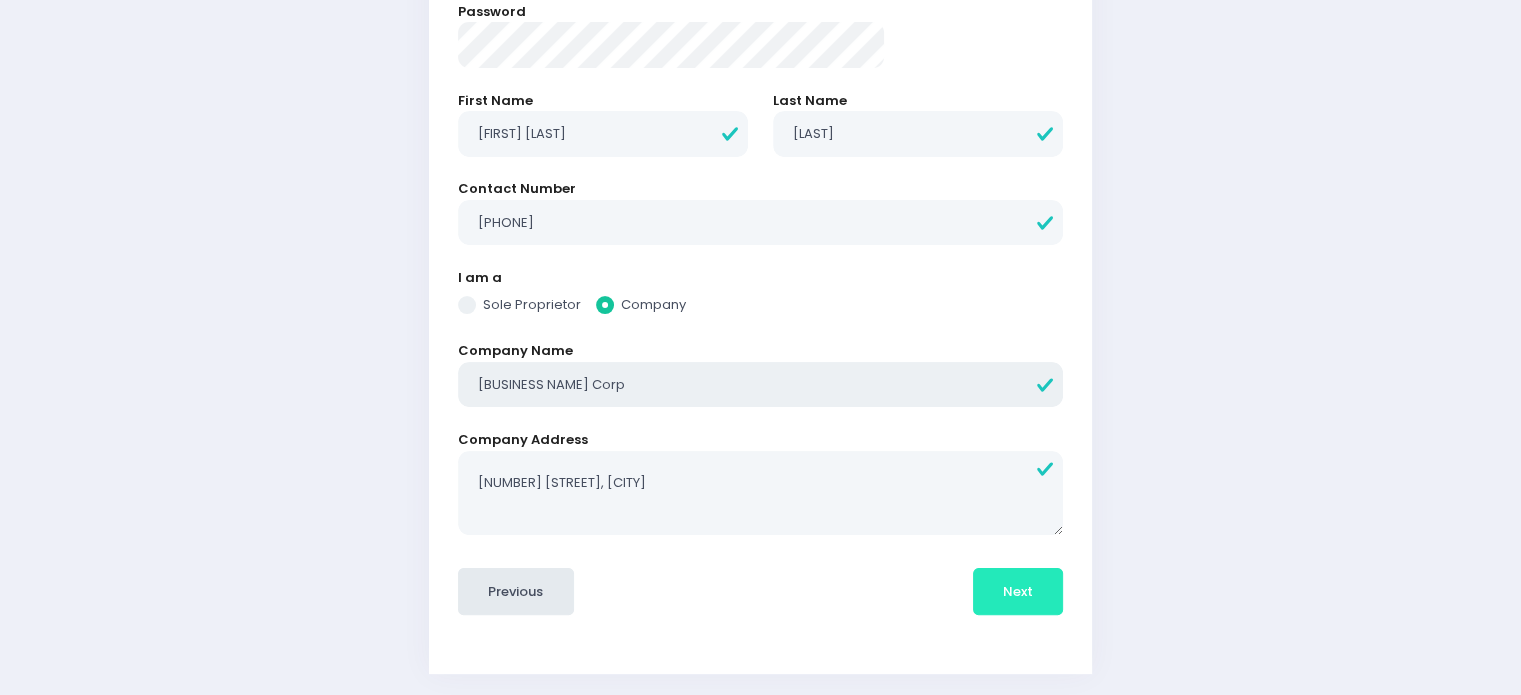 type on "[BUSINESS NAME] Corp" 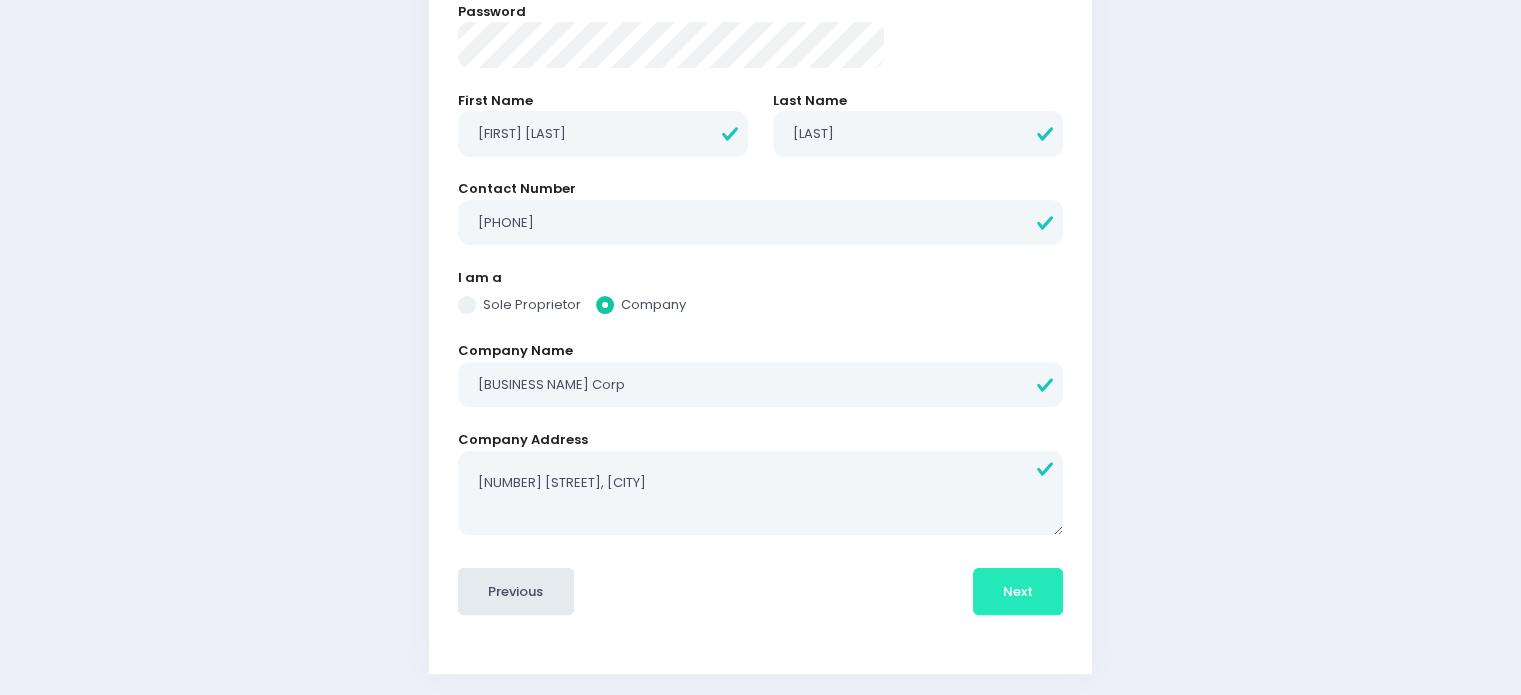 click on "Next" at bounding box center (1018, 591) 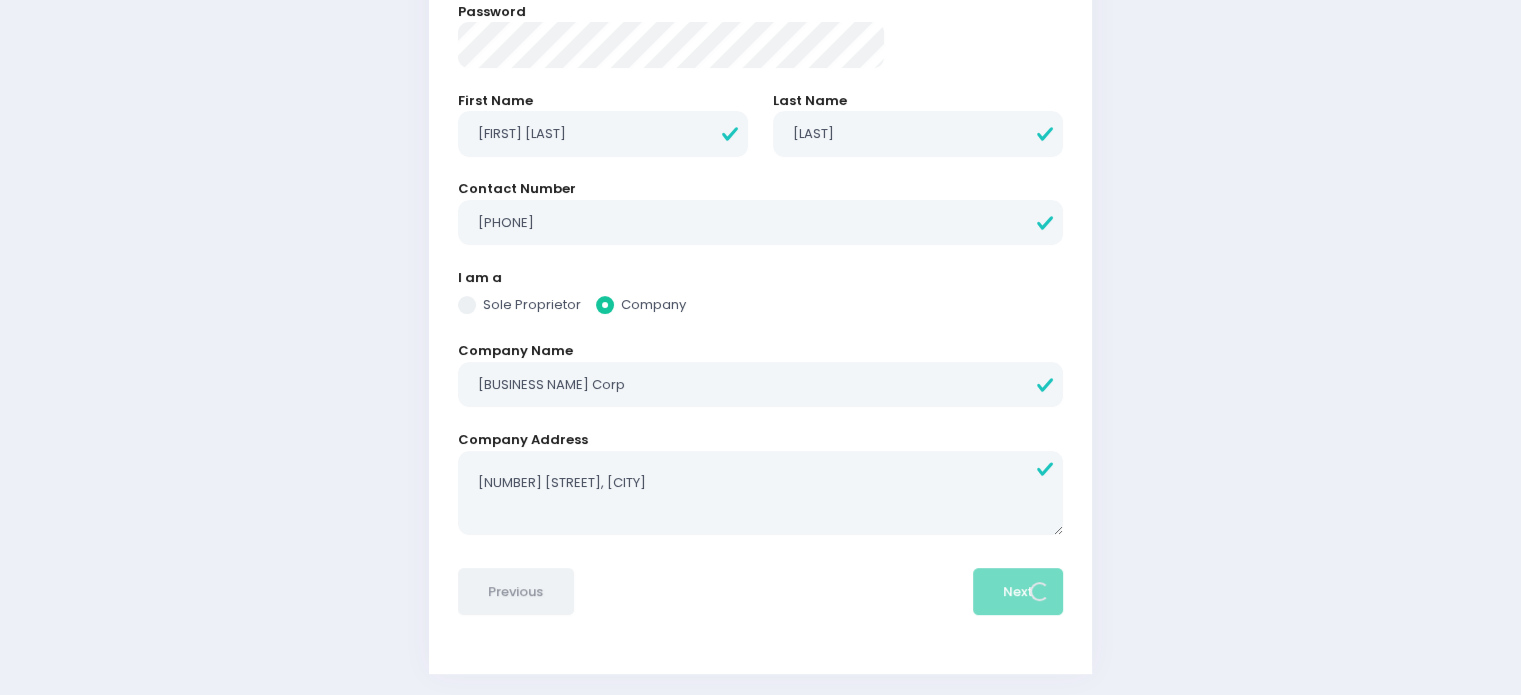 scroll, scrollTop: 0, scrollLeft: 0, axis: both 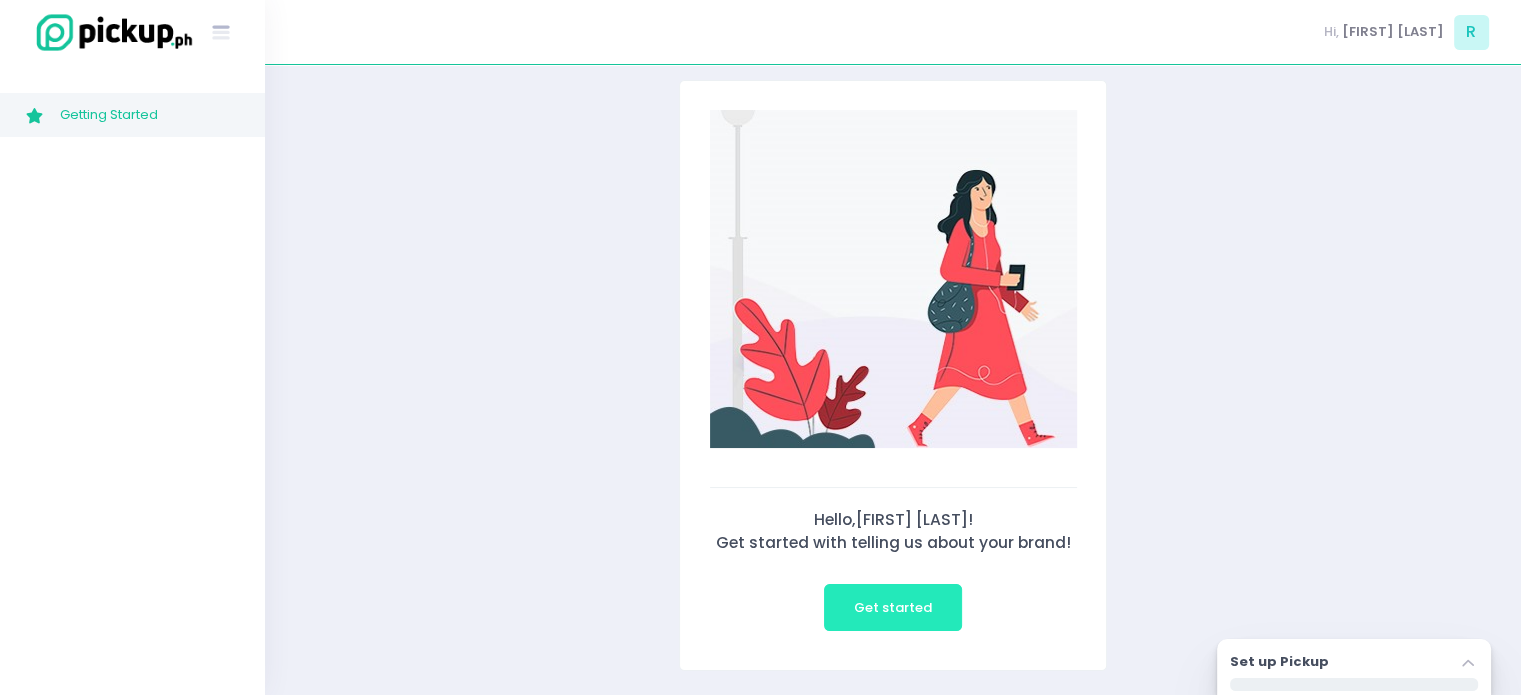 click on "Get started" at bounding box center [893, 607] 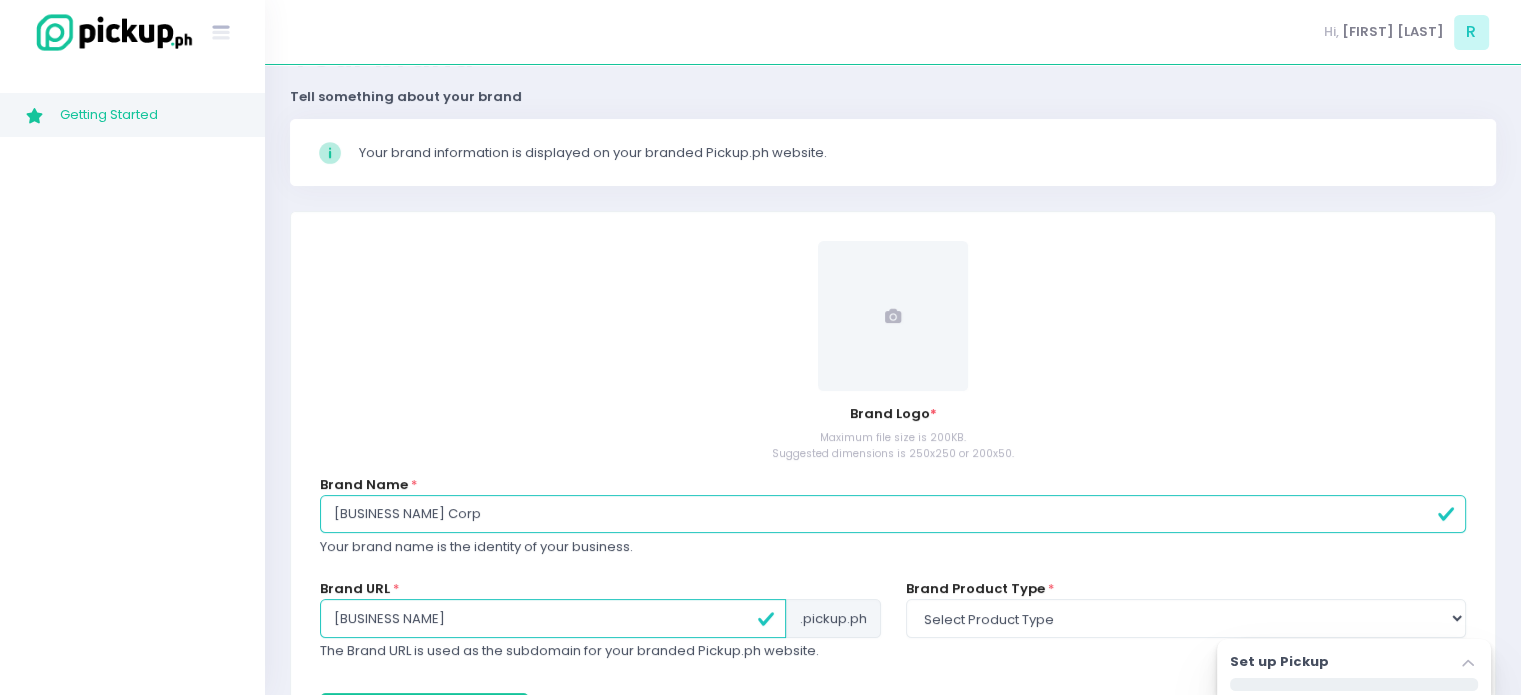 scroll, scrollTop: 210, scrollLeft: 0, axis: vertical 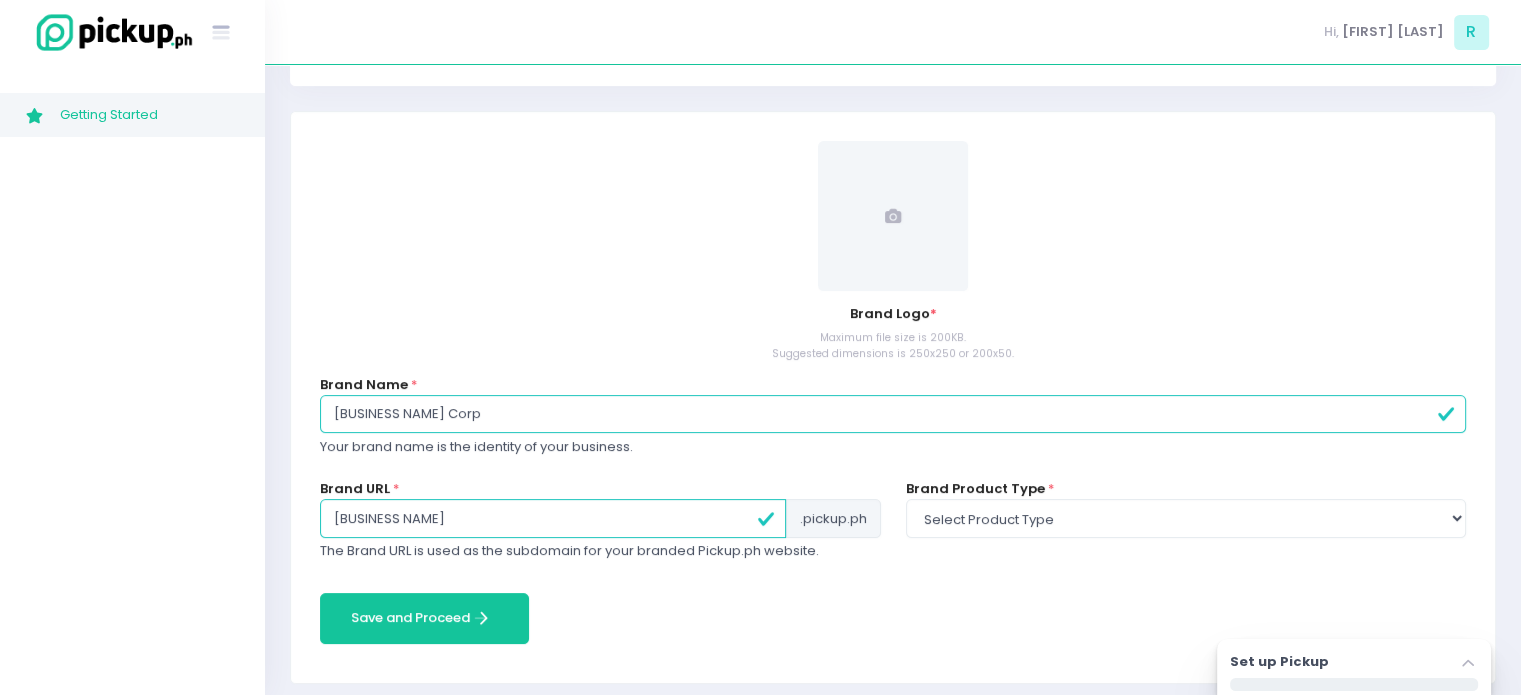 drag, startPoint x: 423, startPoint y: 410, endPoint x: 516, endPoint y: 421, distance: 93.64828 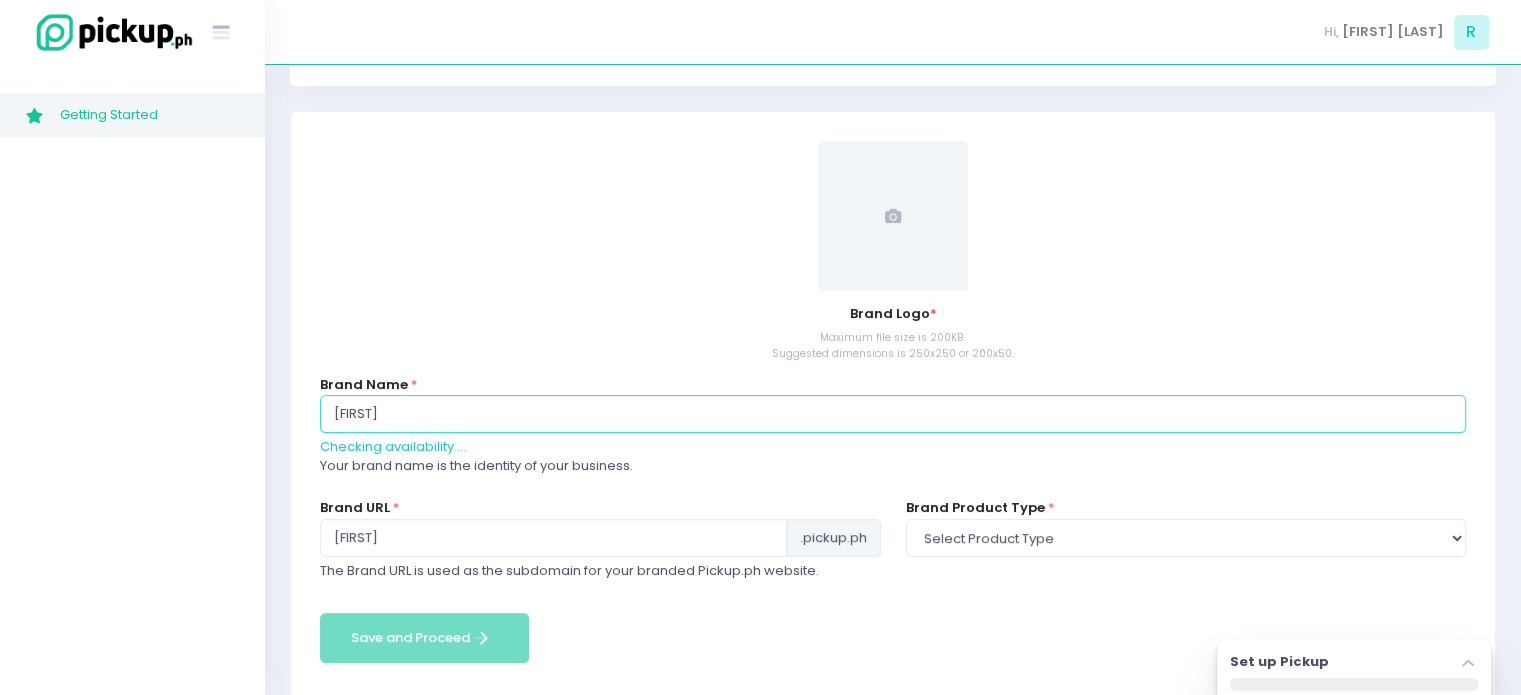 type on "[FIRST]" 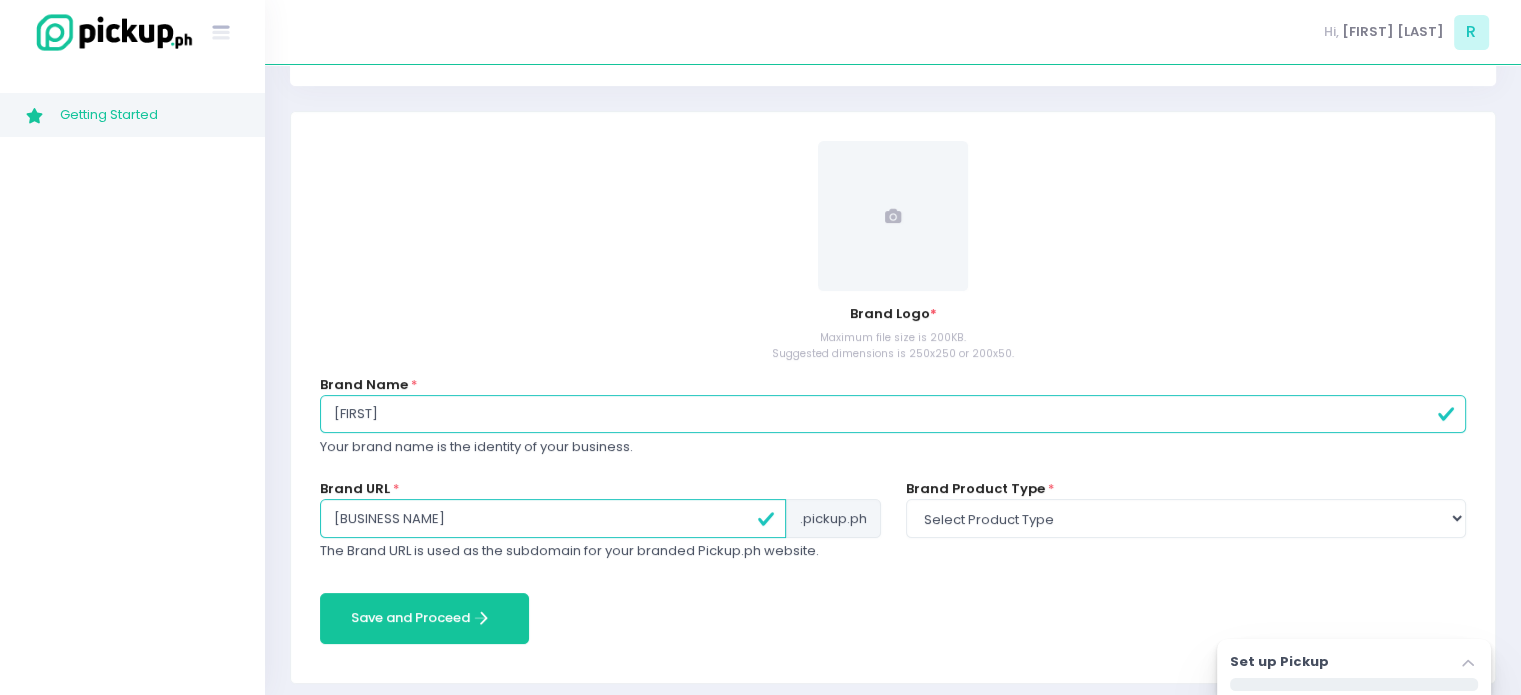 type on "[BUSINESS NAME]" 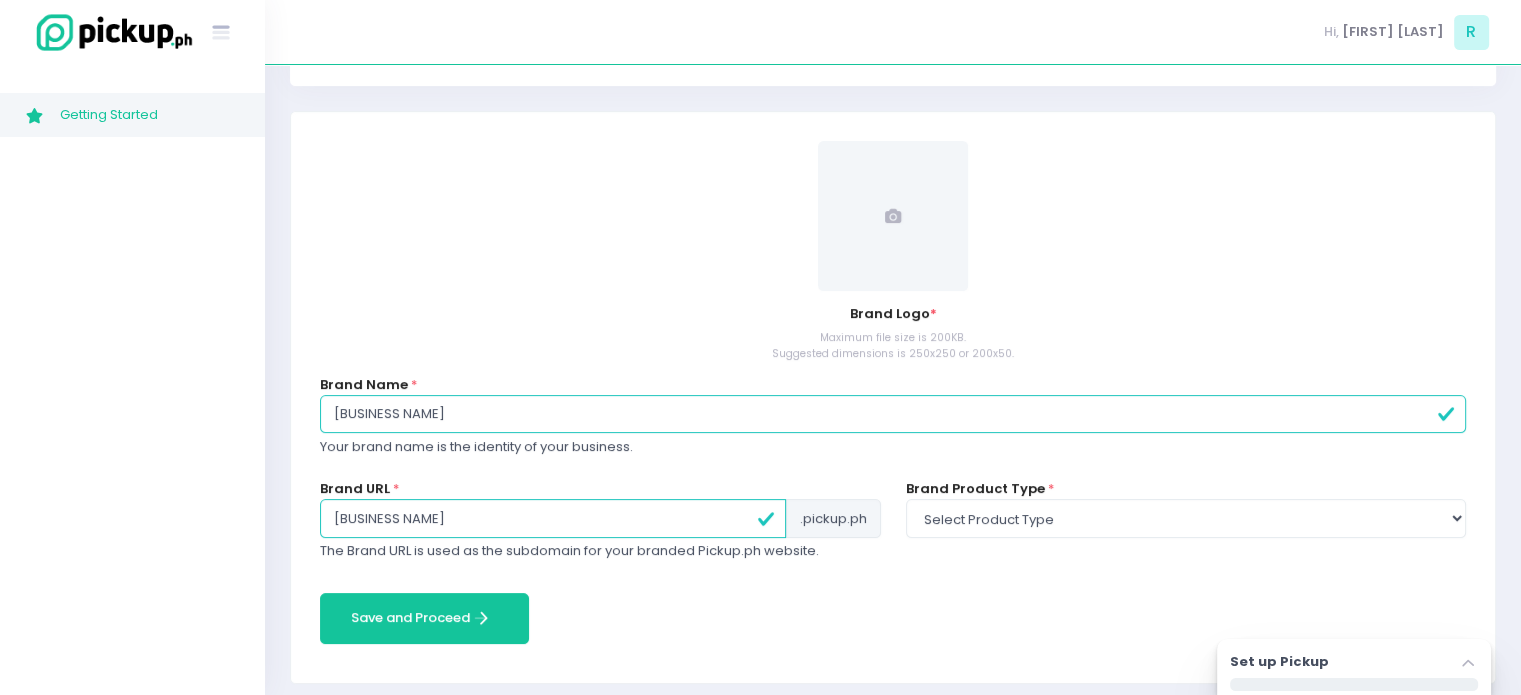 type on "[BUSINESS NAME]" 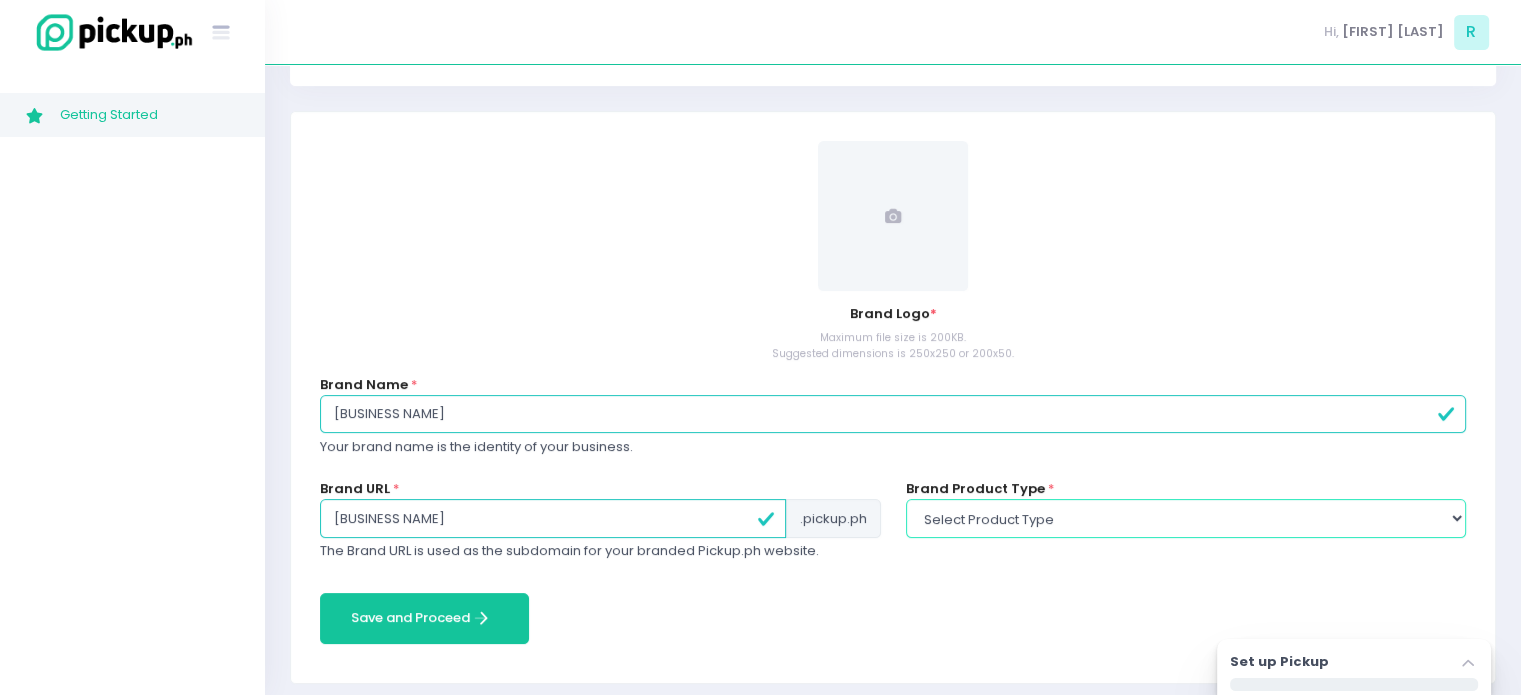 click on "Select product type food non-food" at bounding box center (1186, 518) 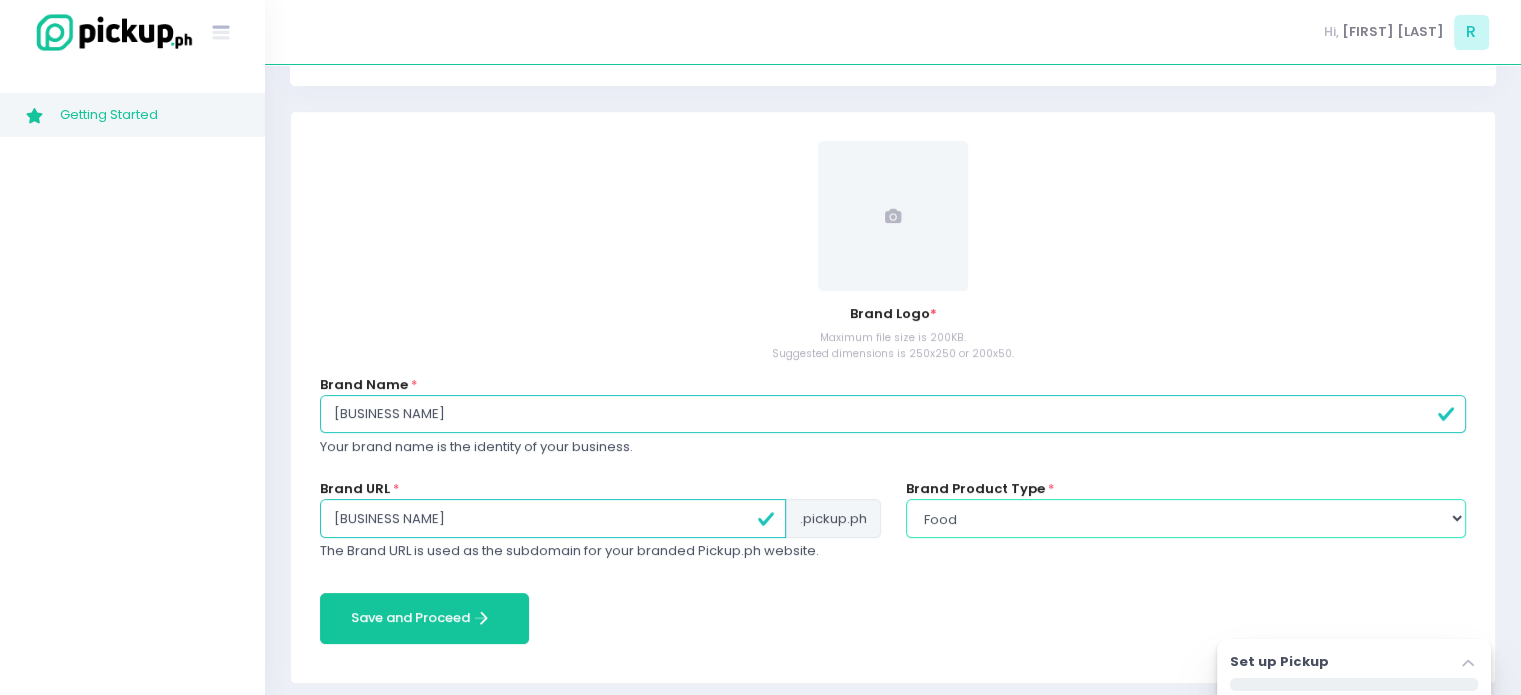 click on "Select product type food non-food" at bounding box center [1186, 518] 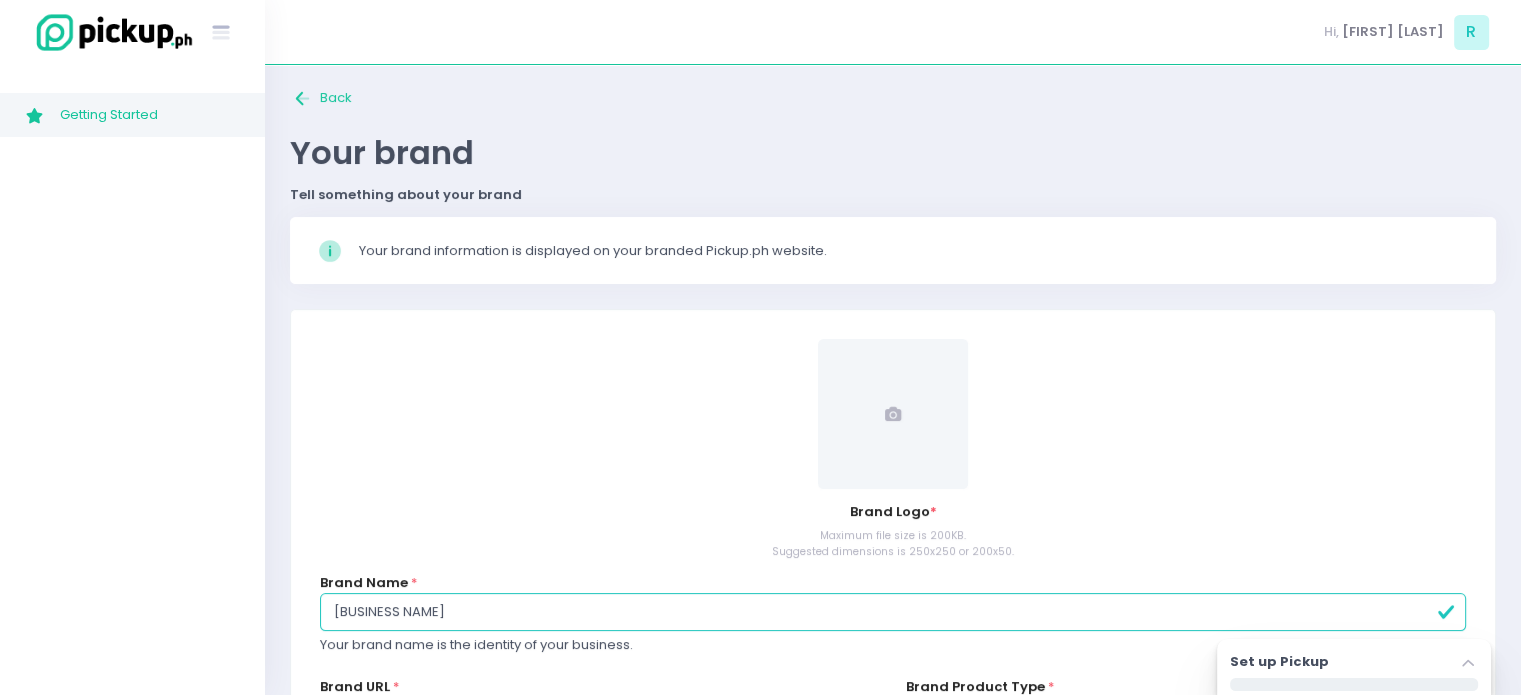 scroll, scrollTop: 0, scrollLeft: 0, axis: both 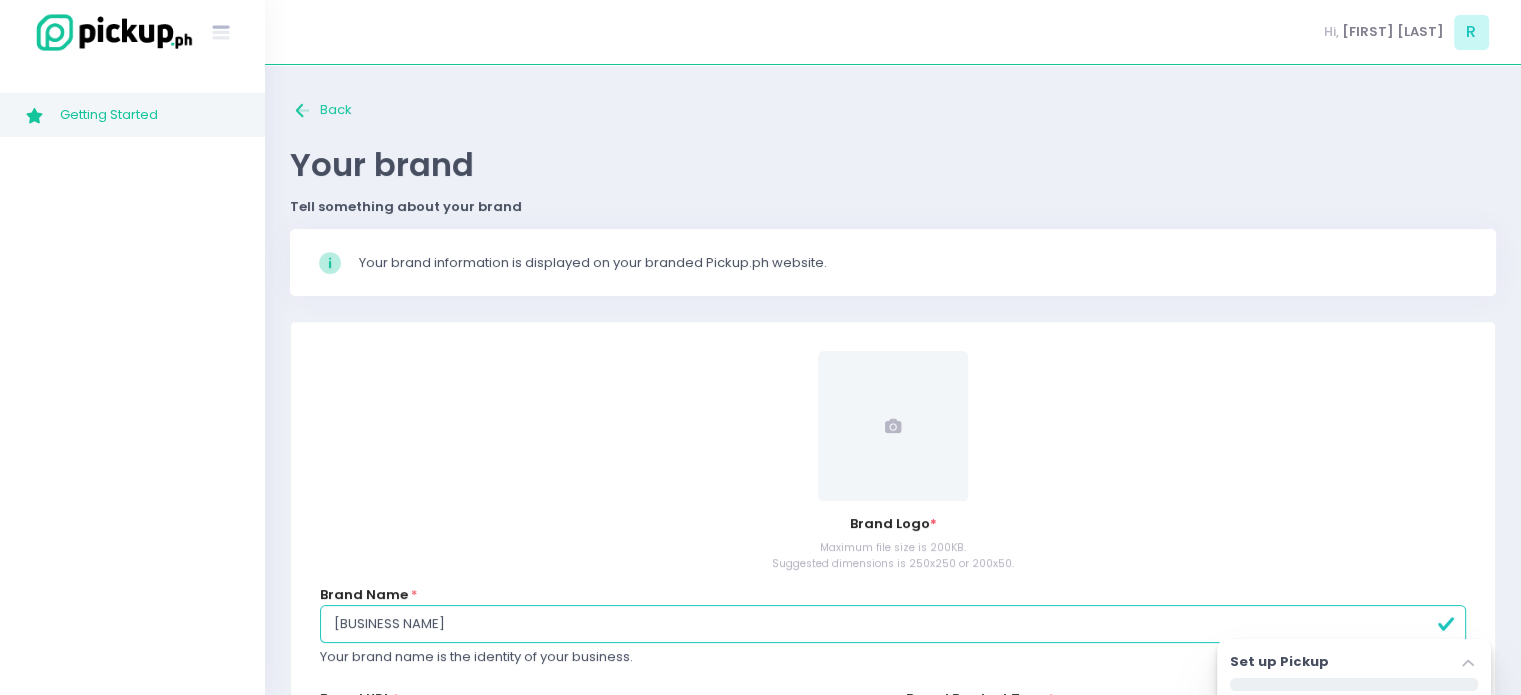 click at bounding box center [893, 426] 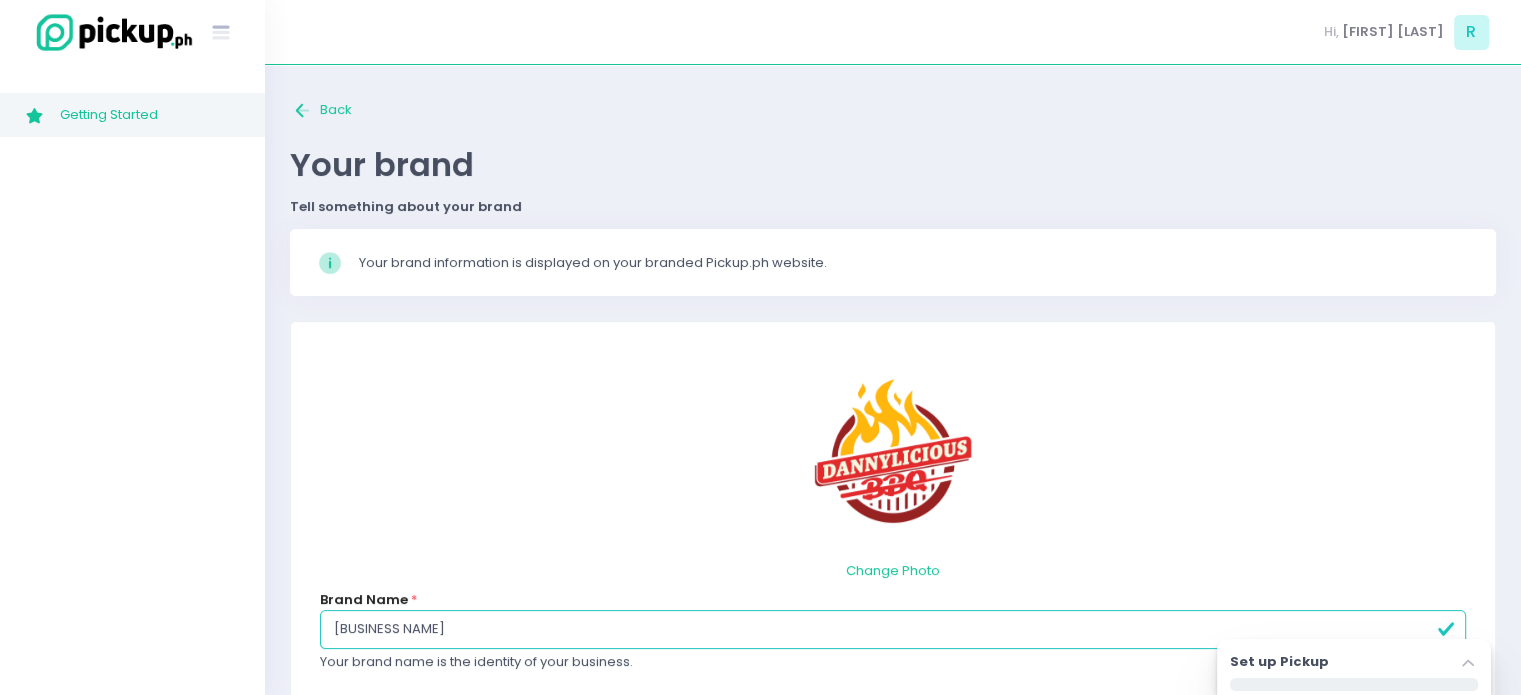 click on "Your brand information is displayed on your branded Pickup.ph website." at bounding box center [914, 263] 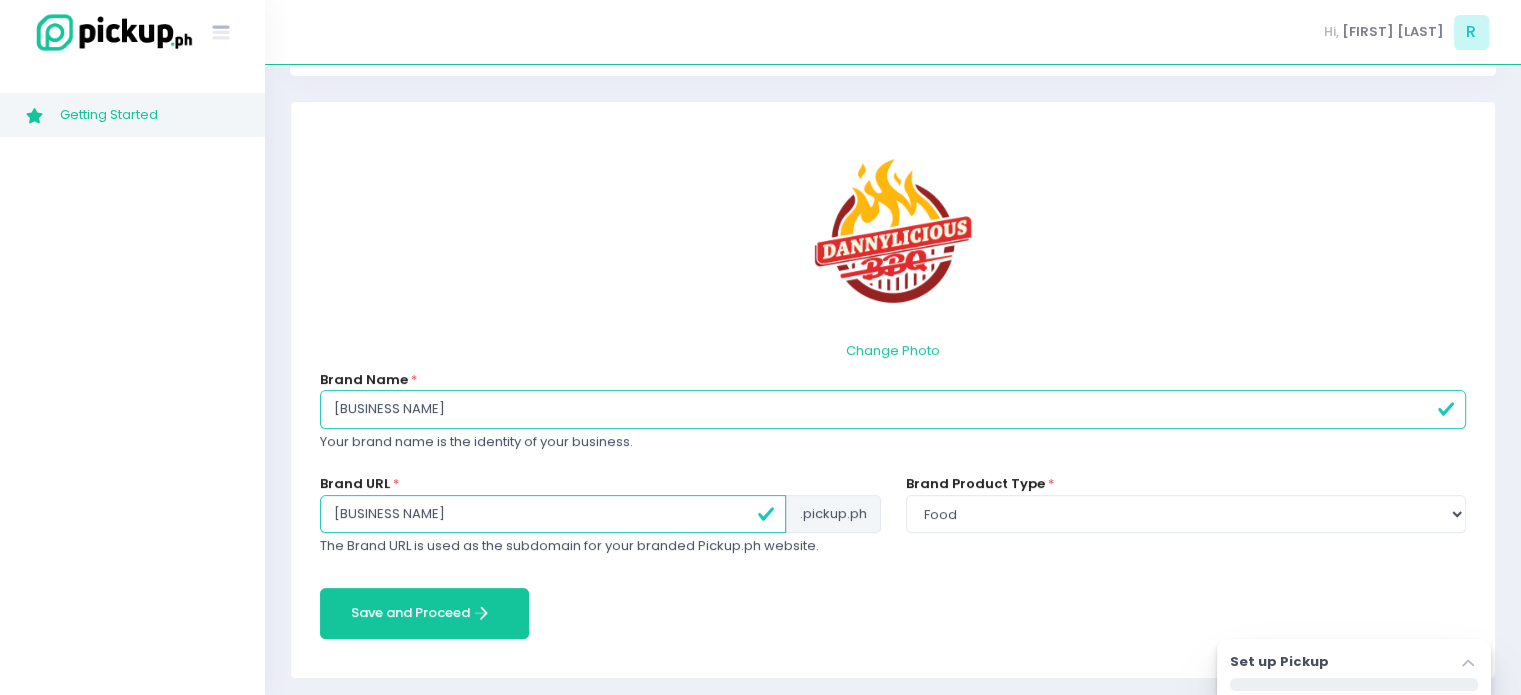 scroll, scrollTop: 227, scrollLeft: 0, axis: vertical 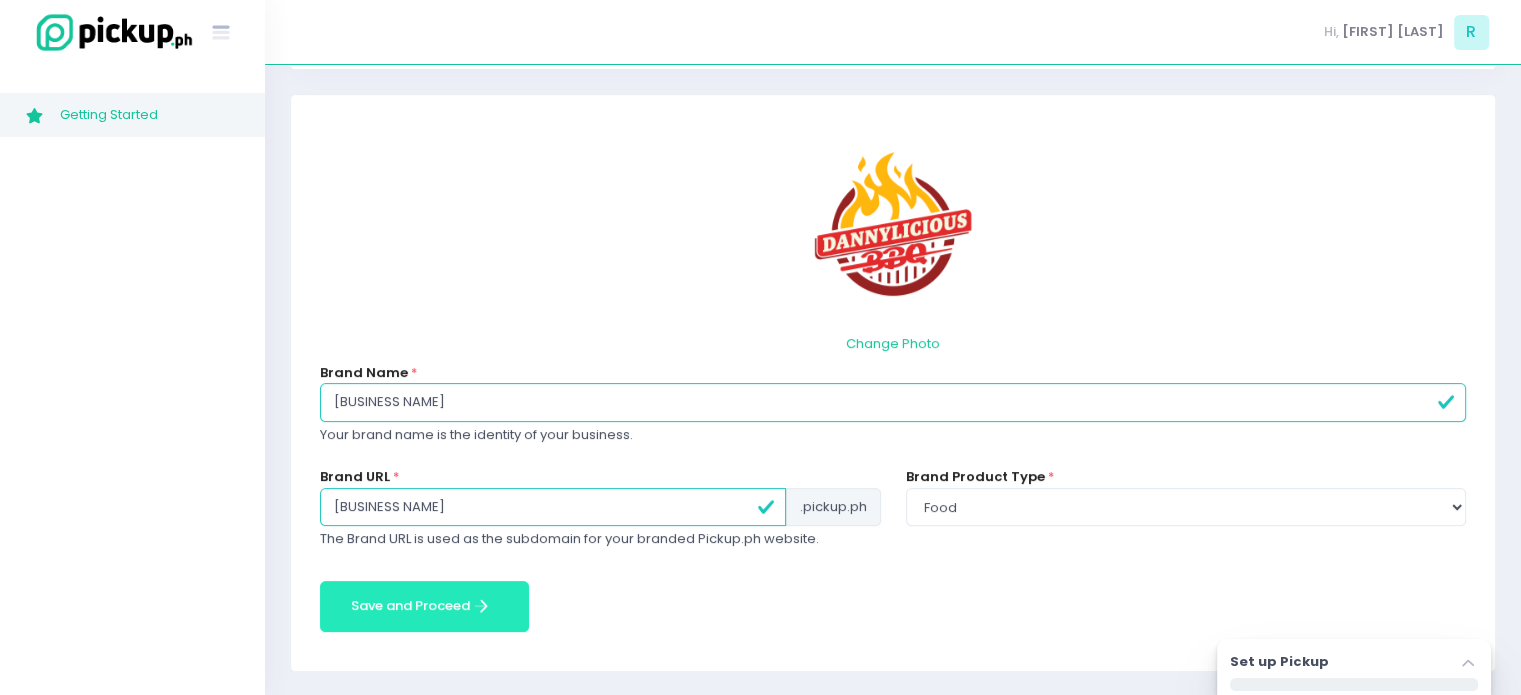 click on "Save and Proceed Save and Proceed Created with Sketch." at bounding box center (424, 606) 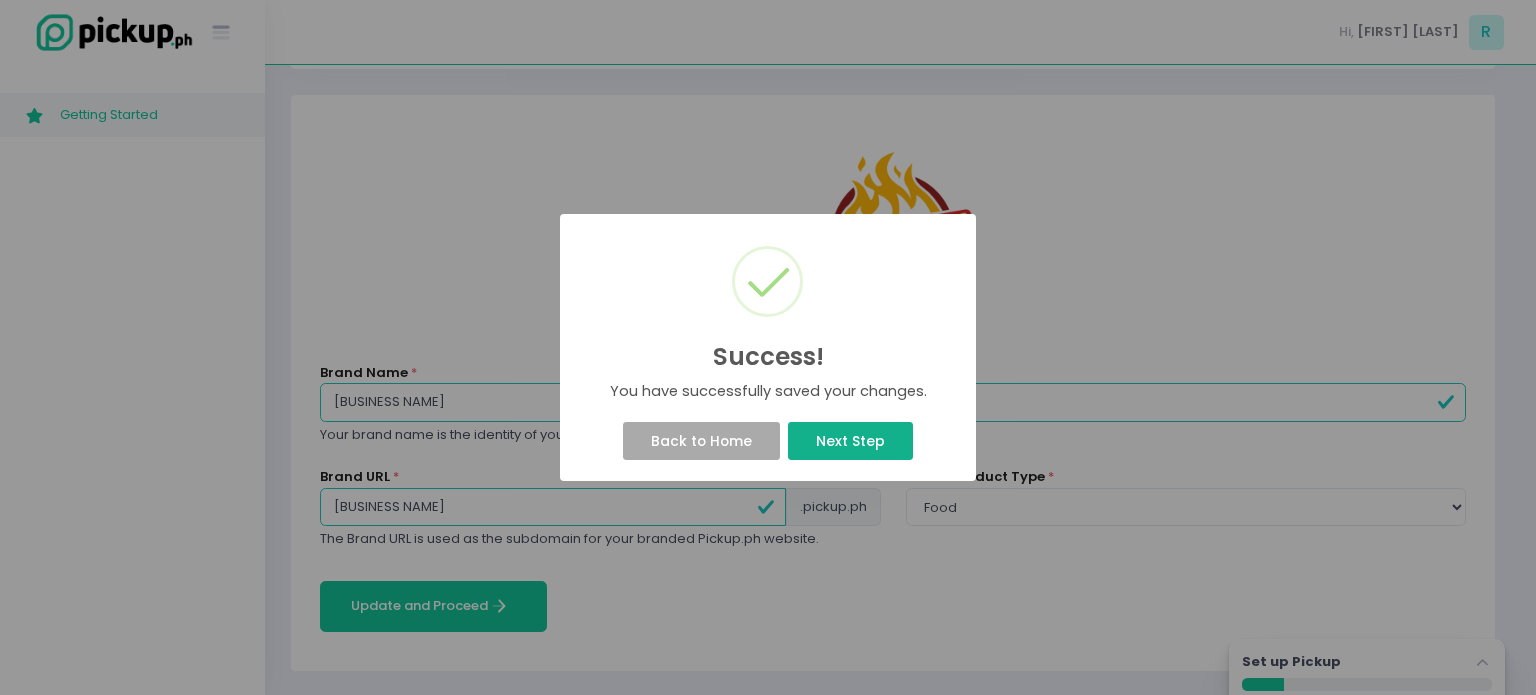 click on "Next Step" at bounding box center [850, 441] 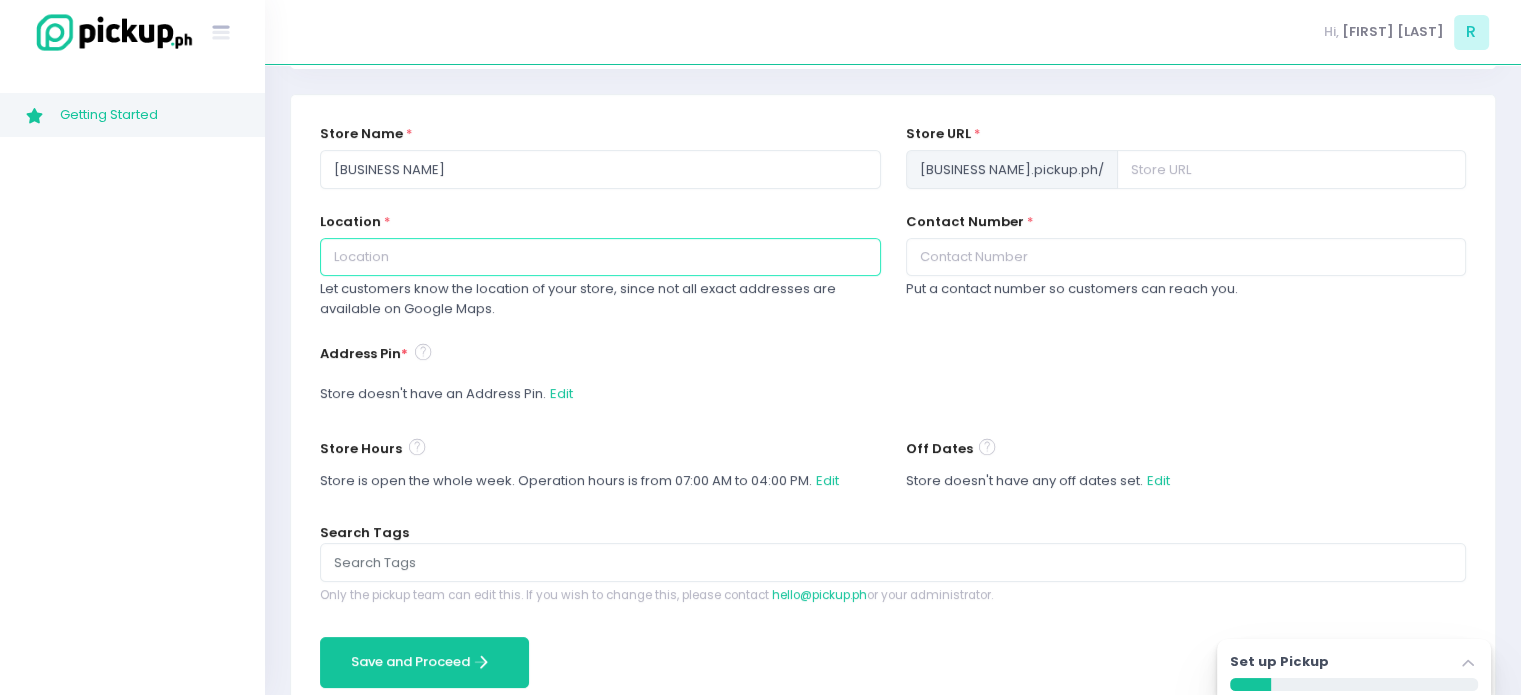 click at bounding box center [600, 257] 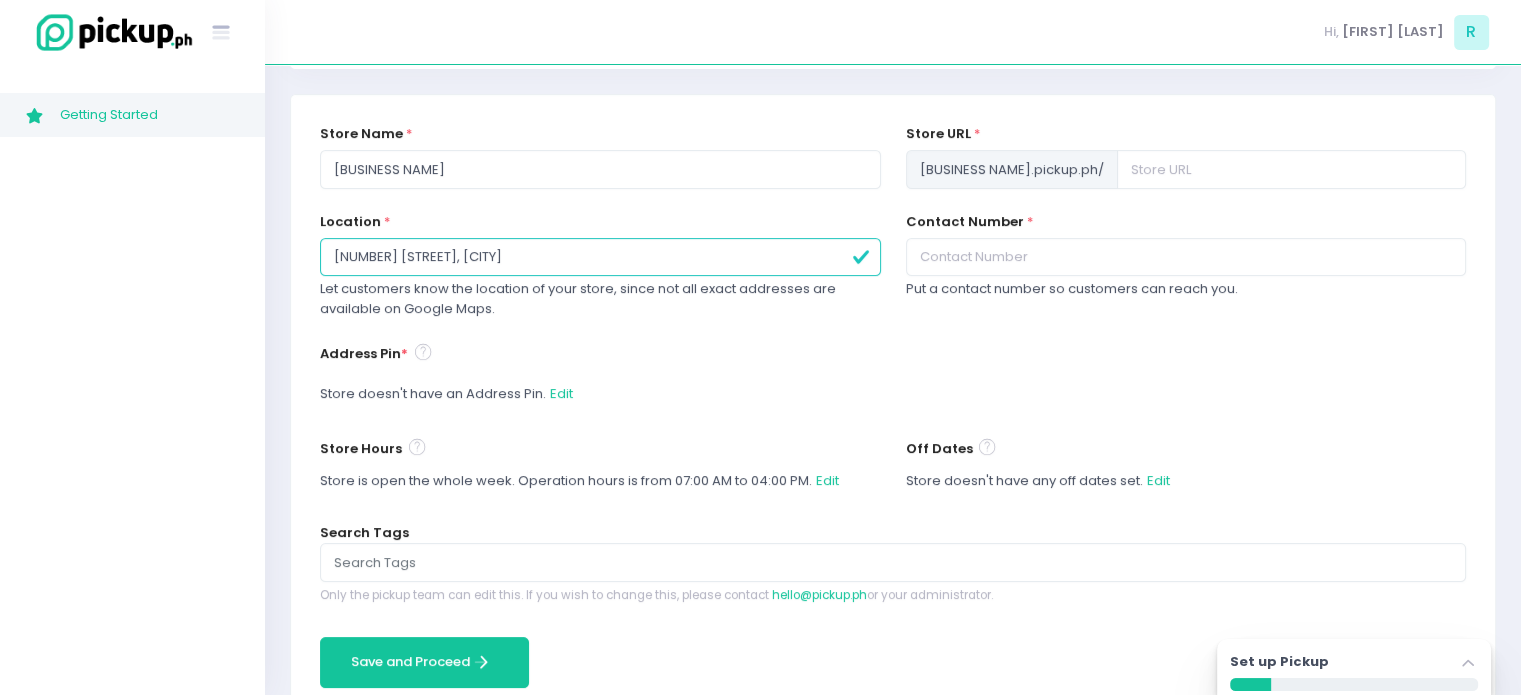 type on "[NUMBER] [STREET], [CITY]" 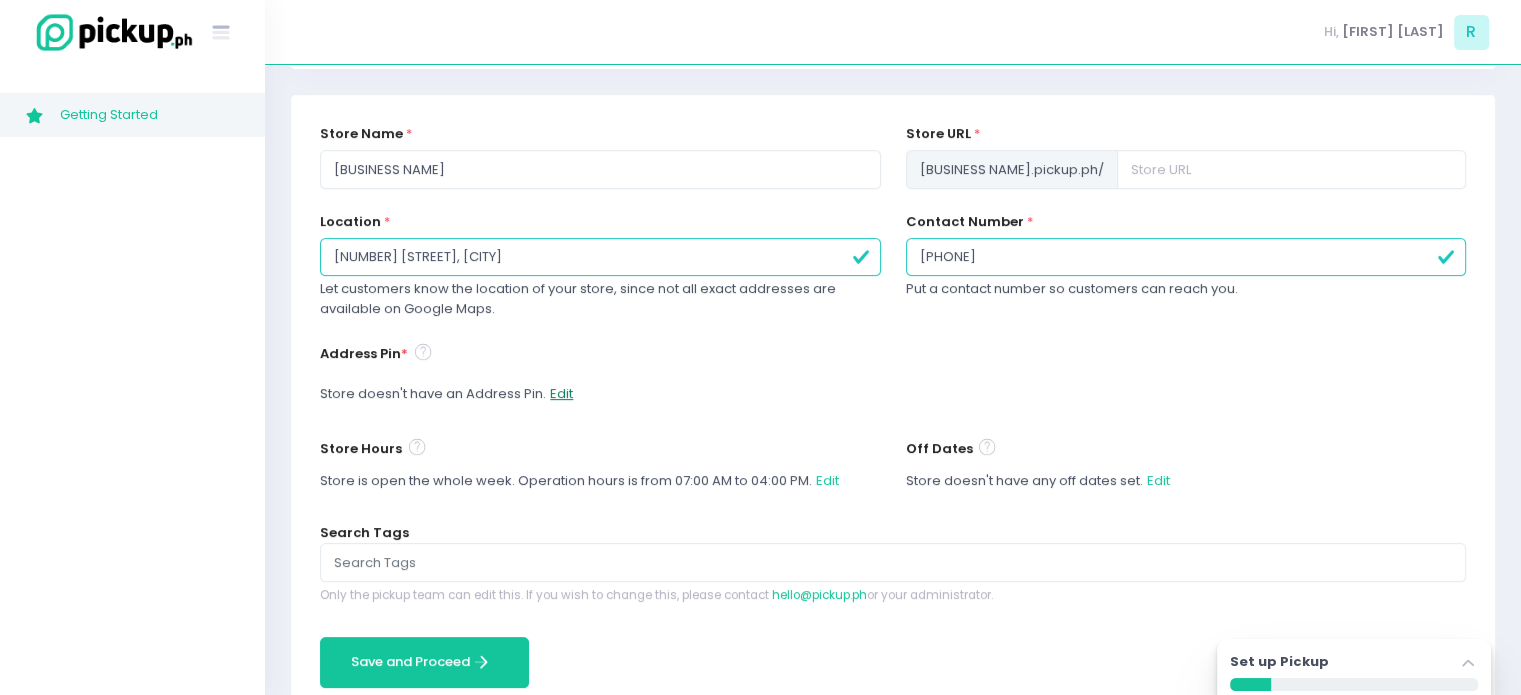 type on "[PHONE]" 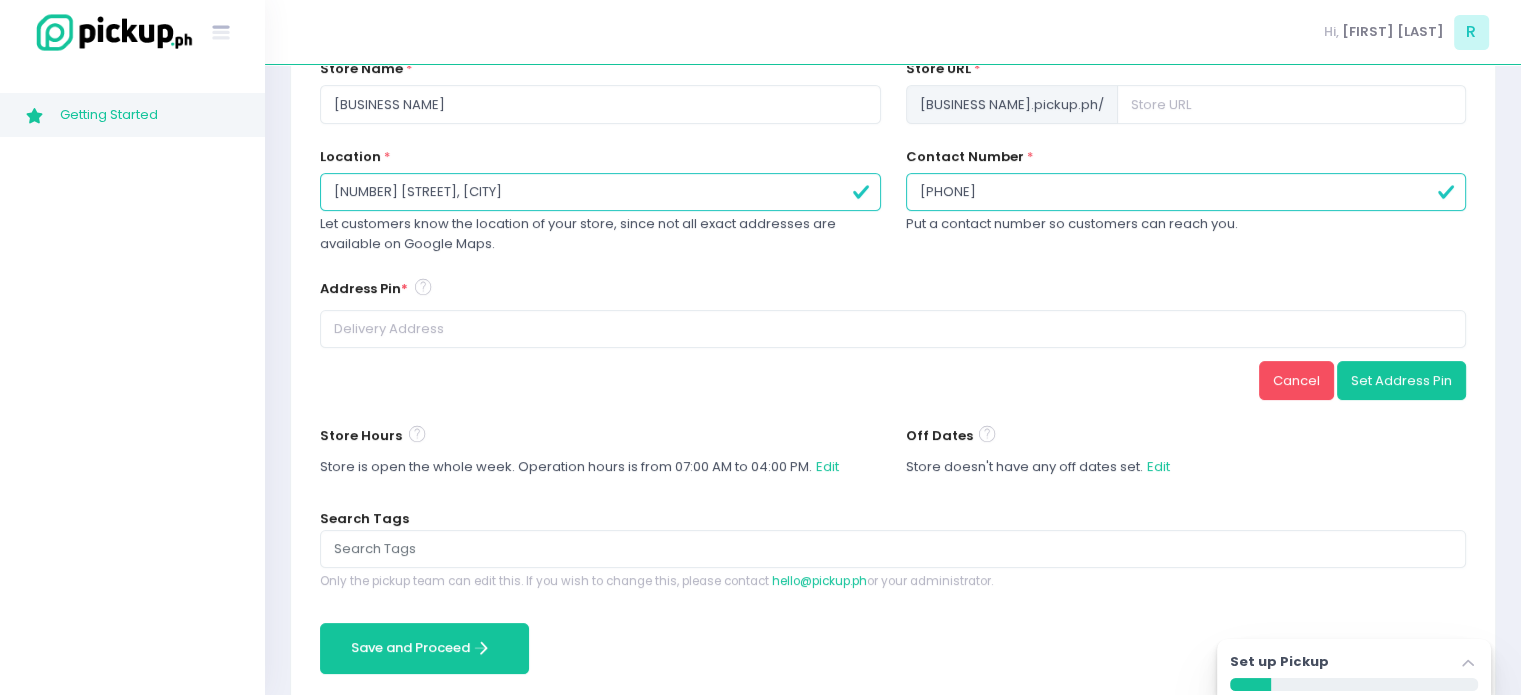 scroll, scrollTop: 327, scrollLeft: 0, axis: vertical 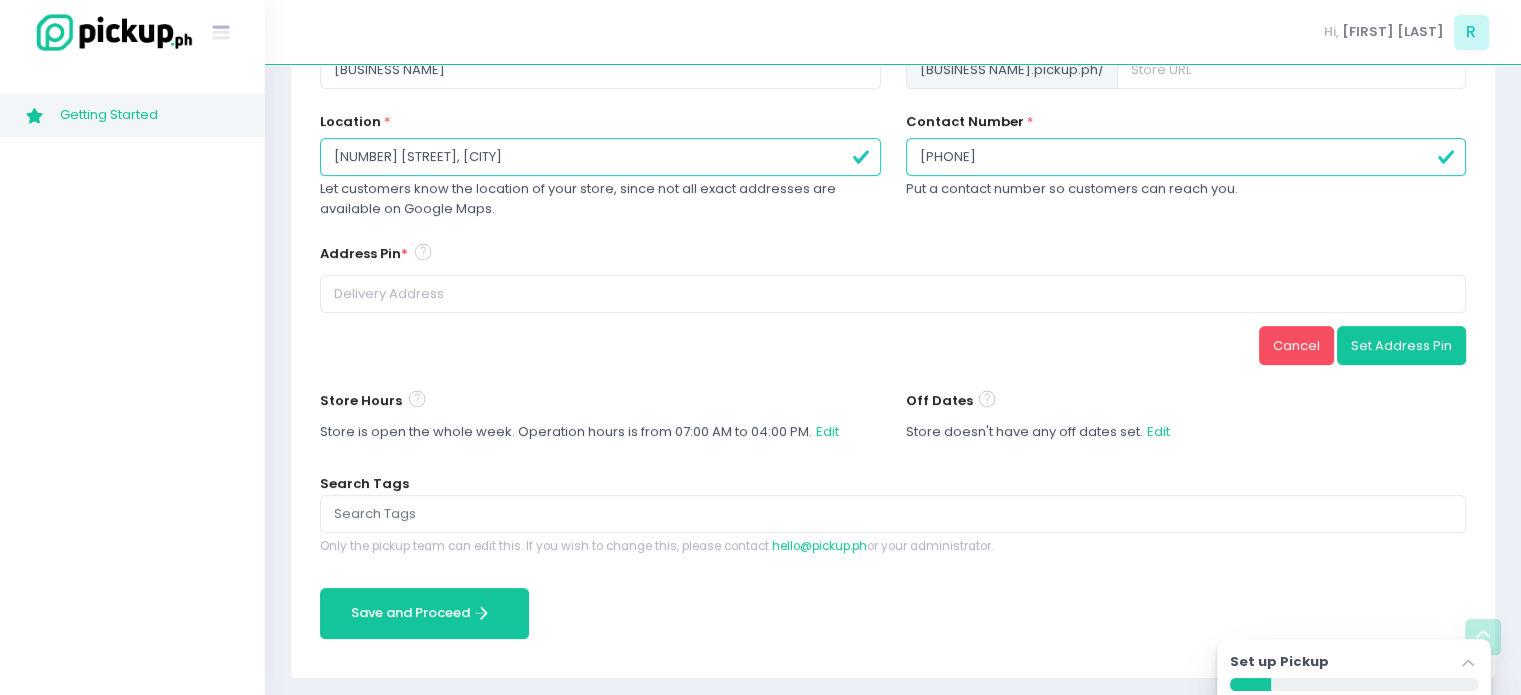 drag, startPoint x: 611, startPoint y: 153, endPoint x: 324, endPoint y: 174, distance: 287.76727 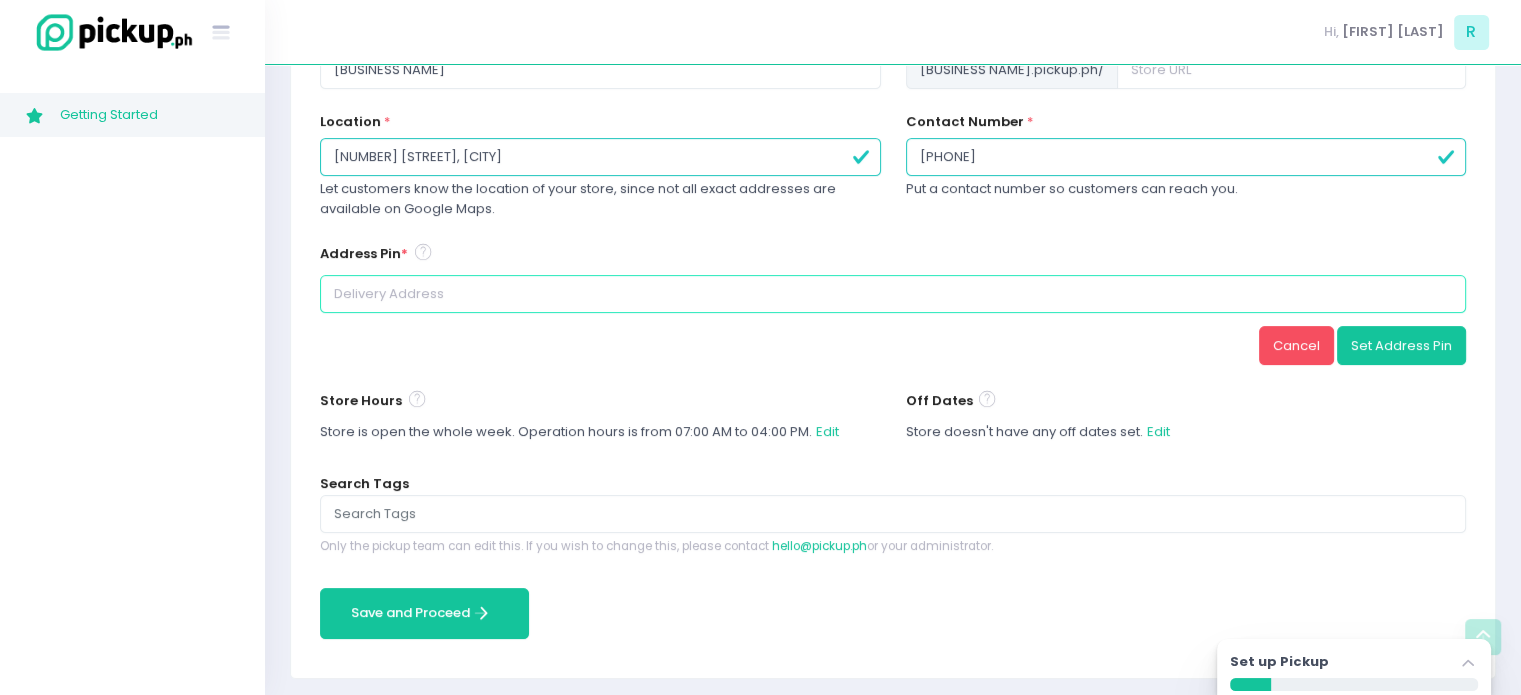click at bounding box center (893, 294) 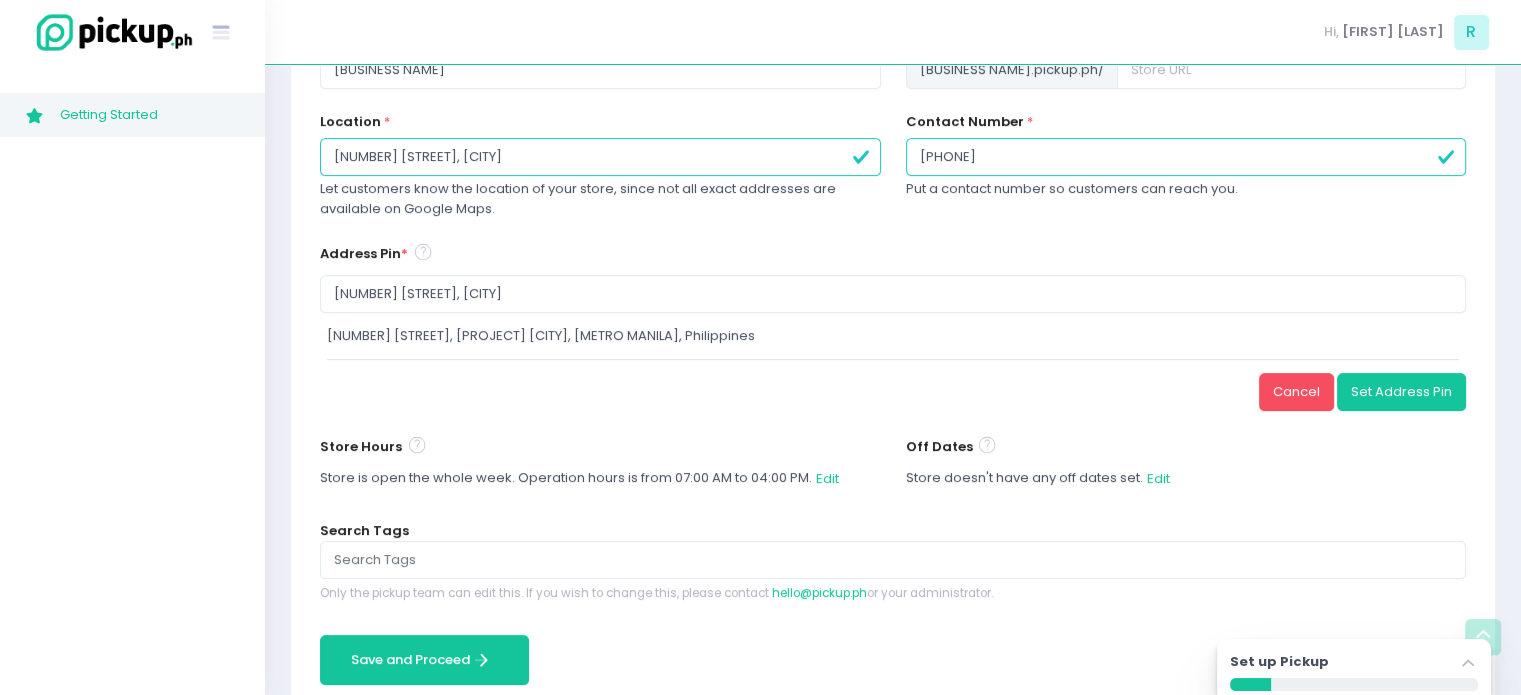 click on "[NUMBER] [STREET], [PROJECT] [CITY], [METRO MANILA], Philippines" at bounding box center [893, 336] 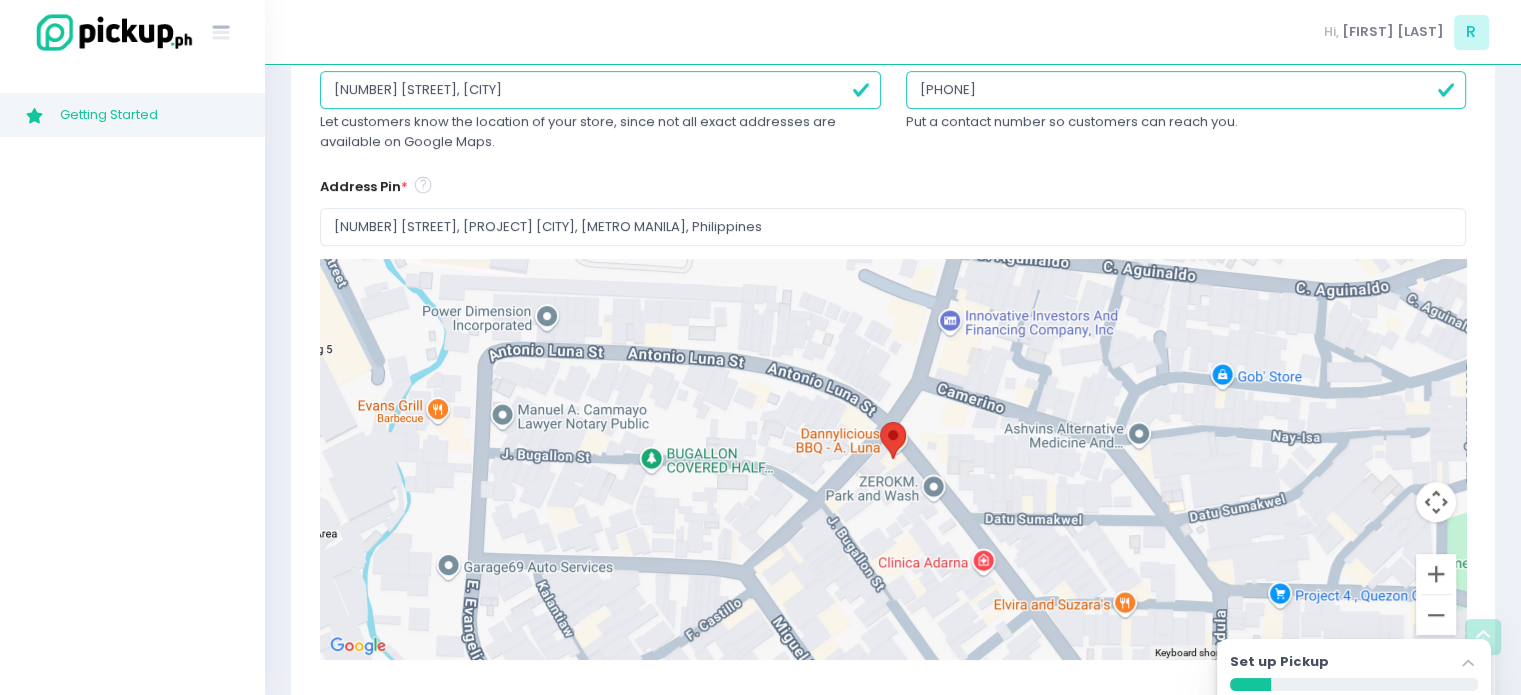 scroll, scrollTop: 427, scrollLeft: 0, axis: vertical 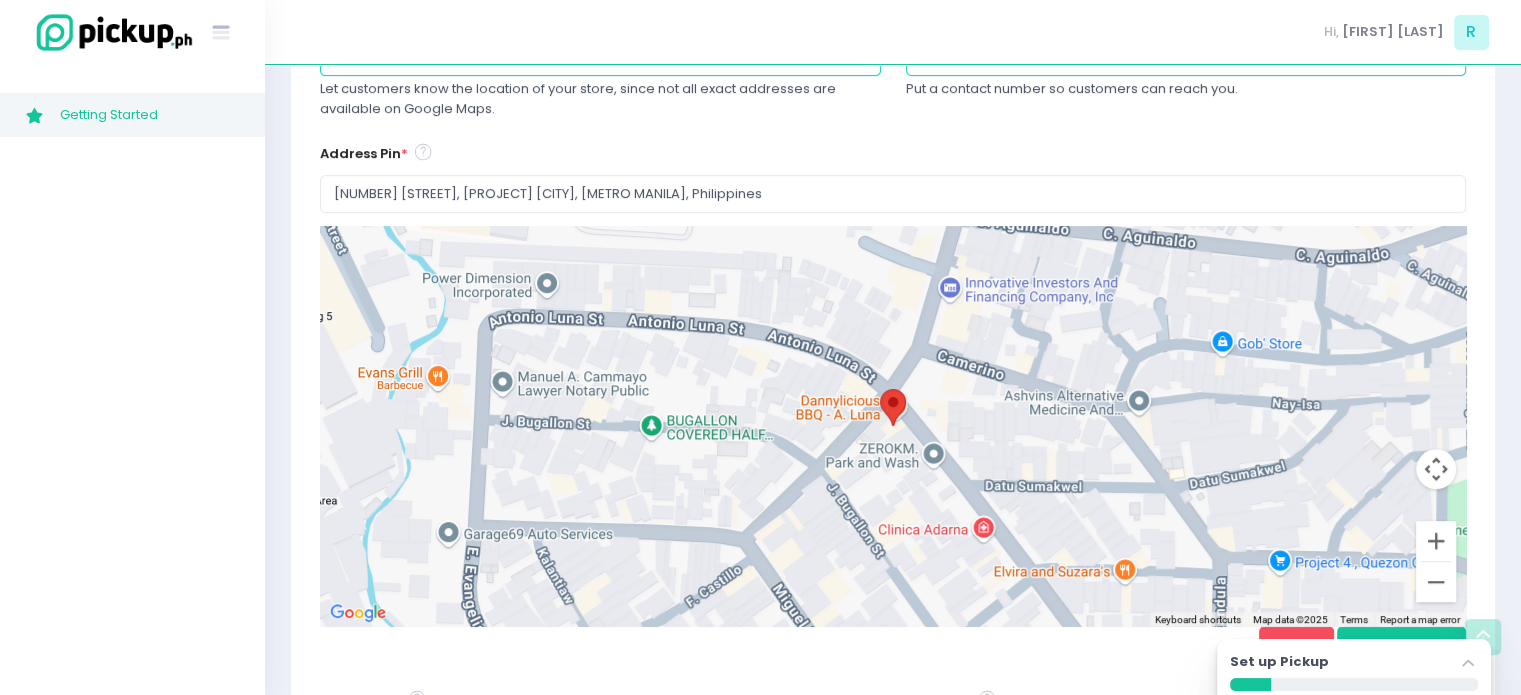 click at bounding box center [880, 389] 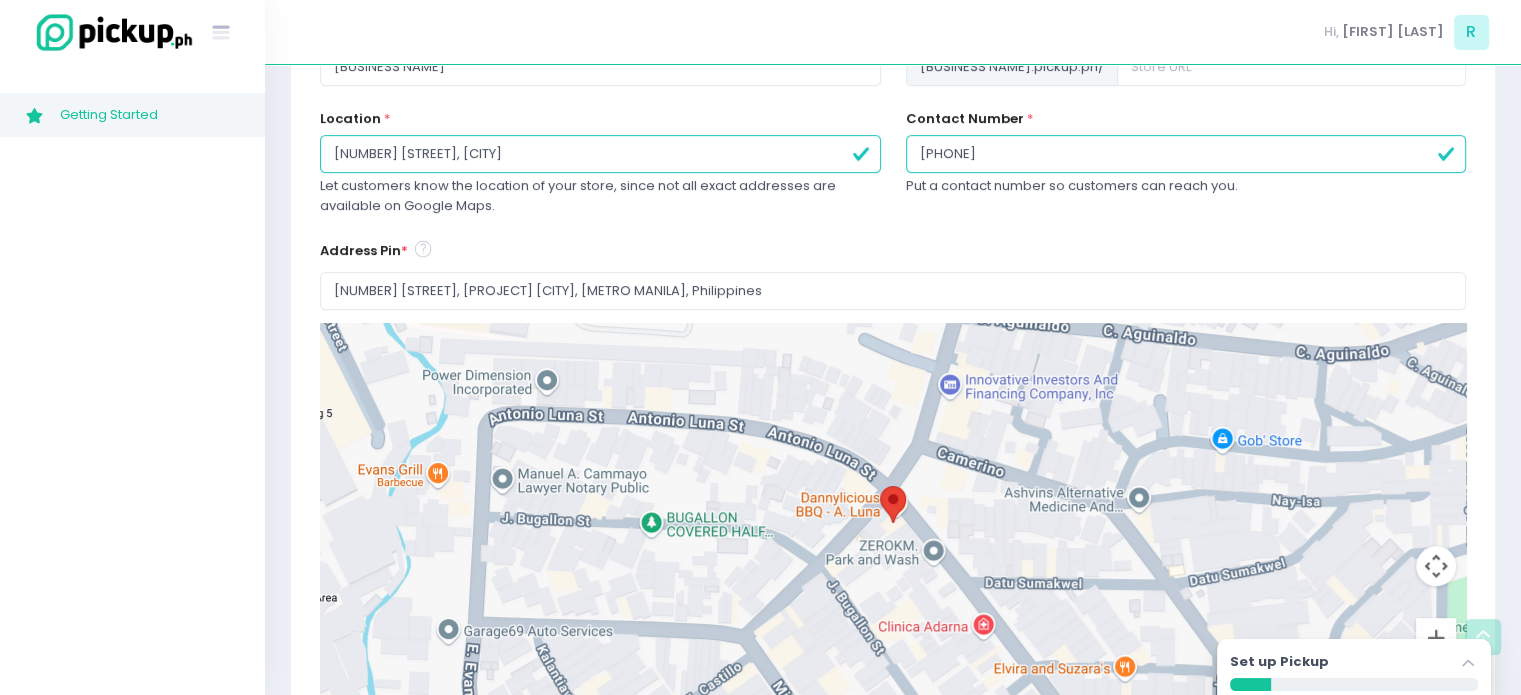 scroll, scrollTop: 327, scrollLeft: 0, axis: vertical 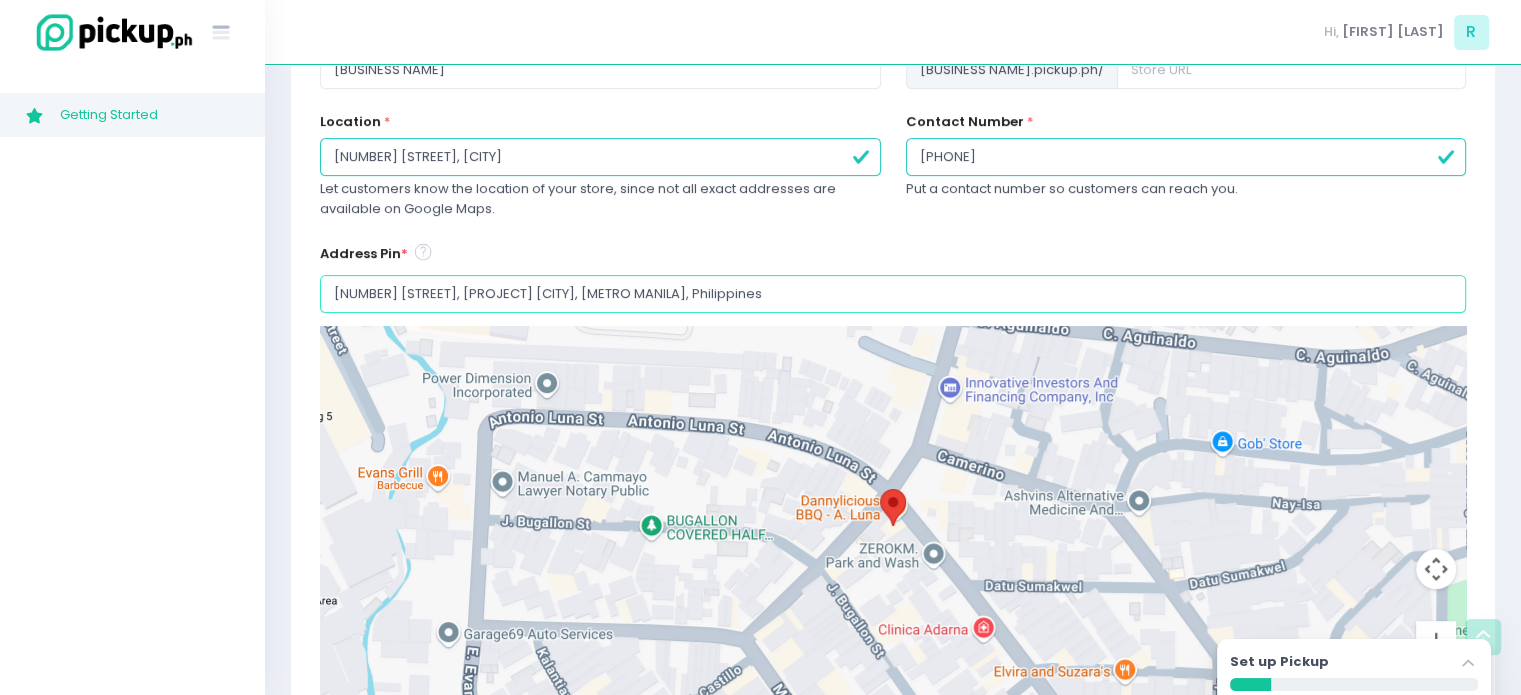 drag, startPoint x: 436, startPoint y: 305, endPoint x: 242, endPoint y: 311, distance: 194.09276 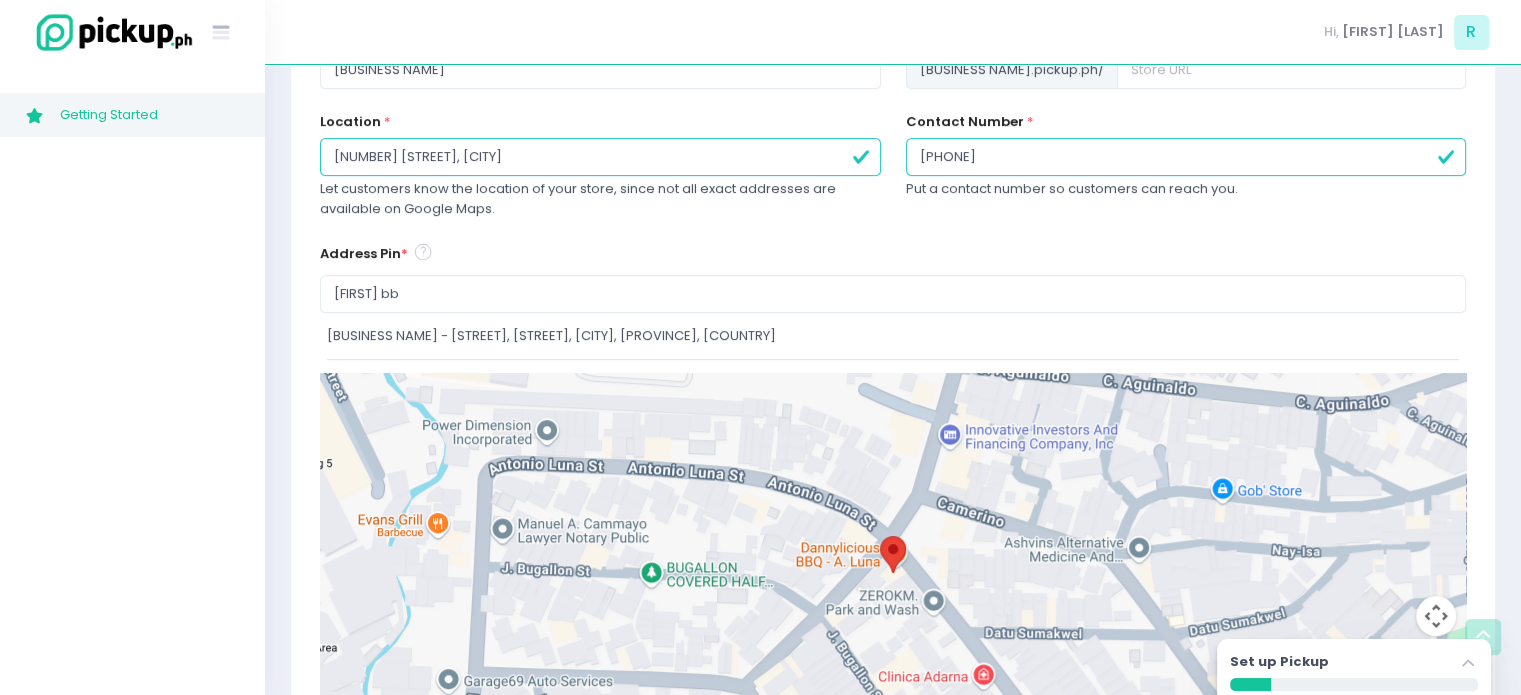 click on "[BUSINESS NAME] - [STREET], [STREET], [CITY], [PROVINCE], [COUNTRY]" at bounding box center (893, 336) 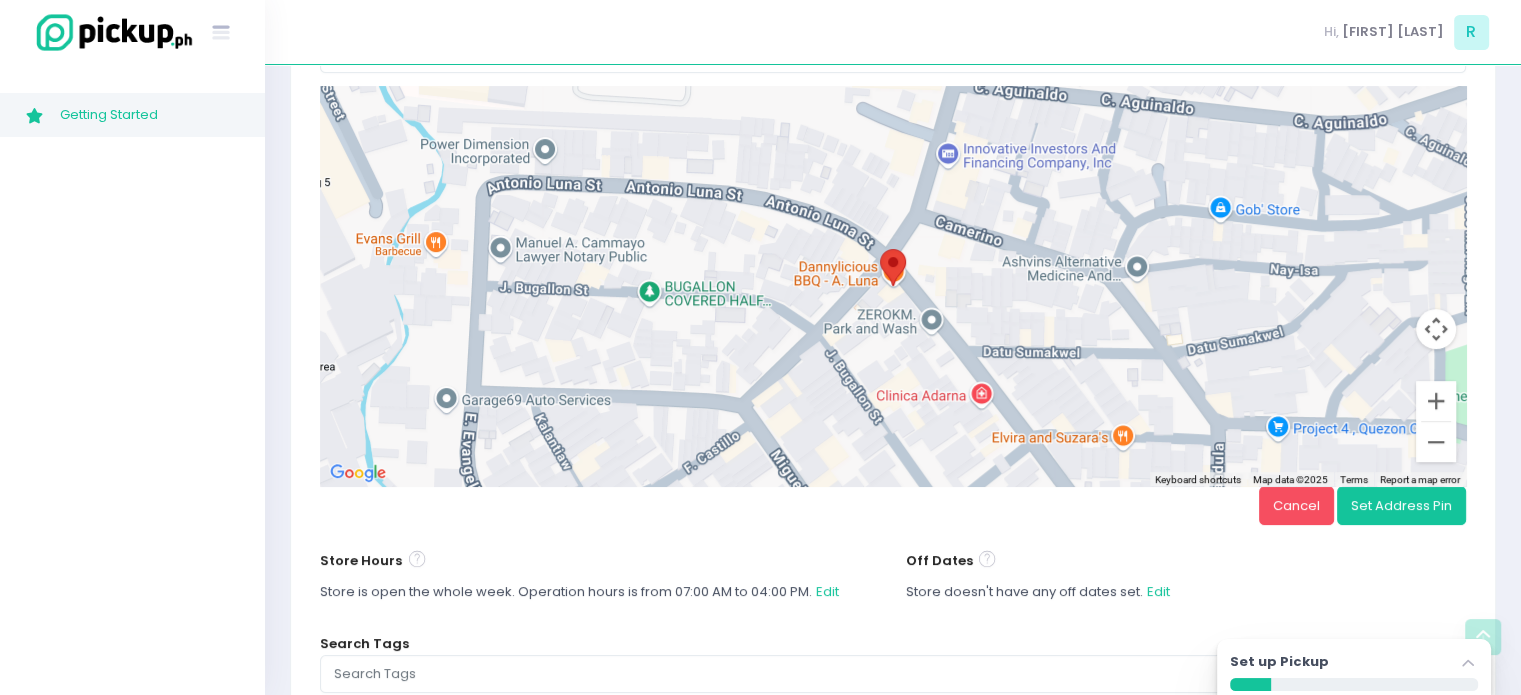 scroll, scrollTop: 727, scrollLeft: 0, axis: vertical 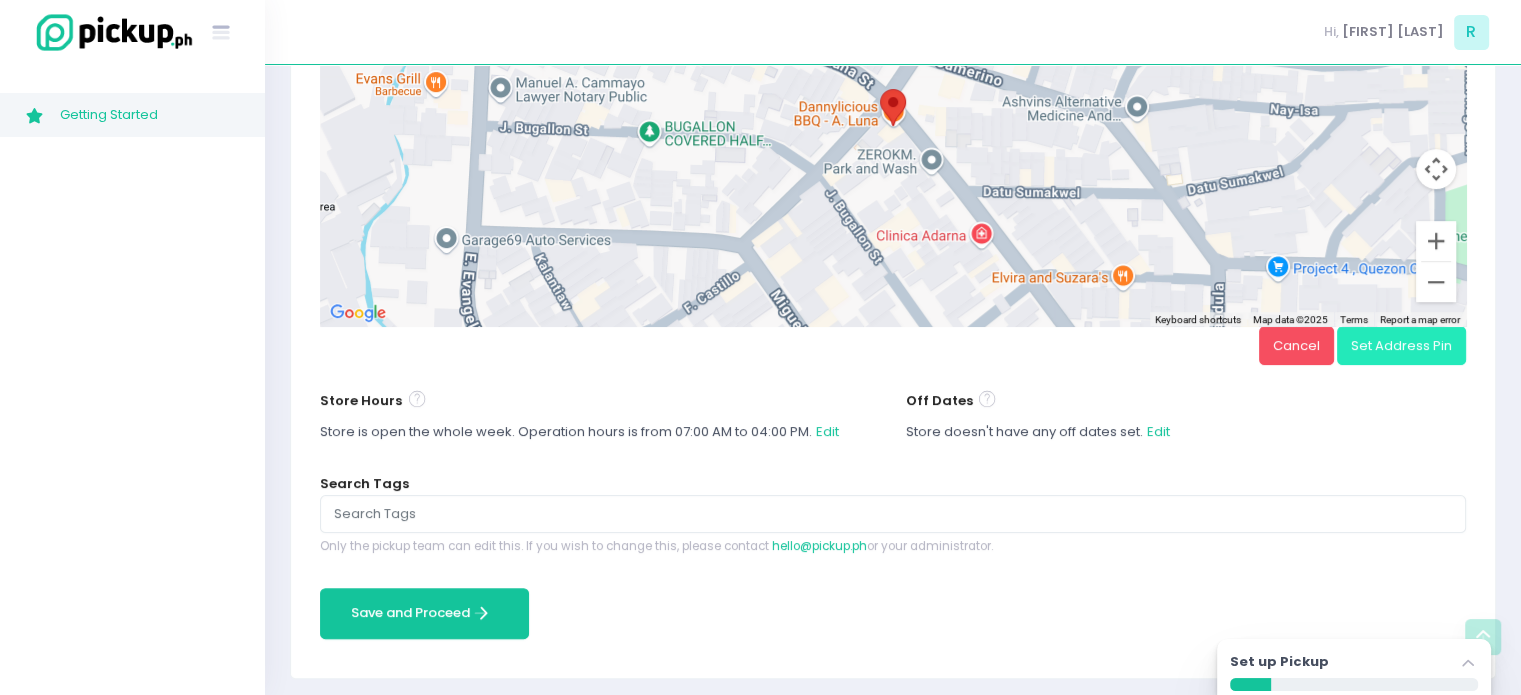 click on "Set Address Pin" at bounding box center [1401, 345] 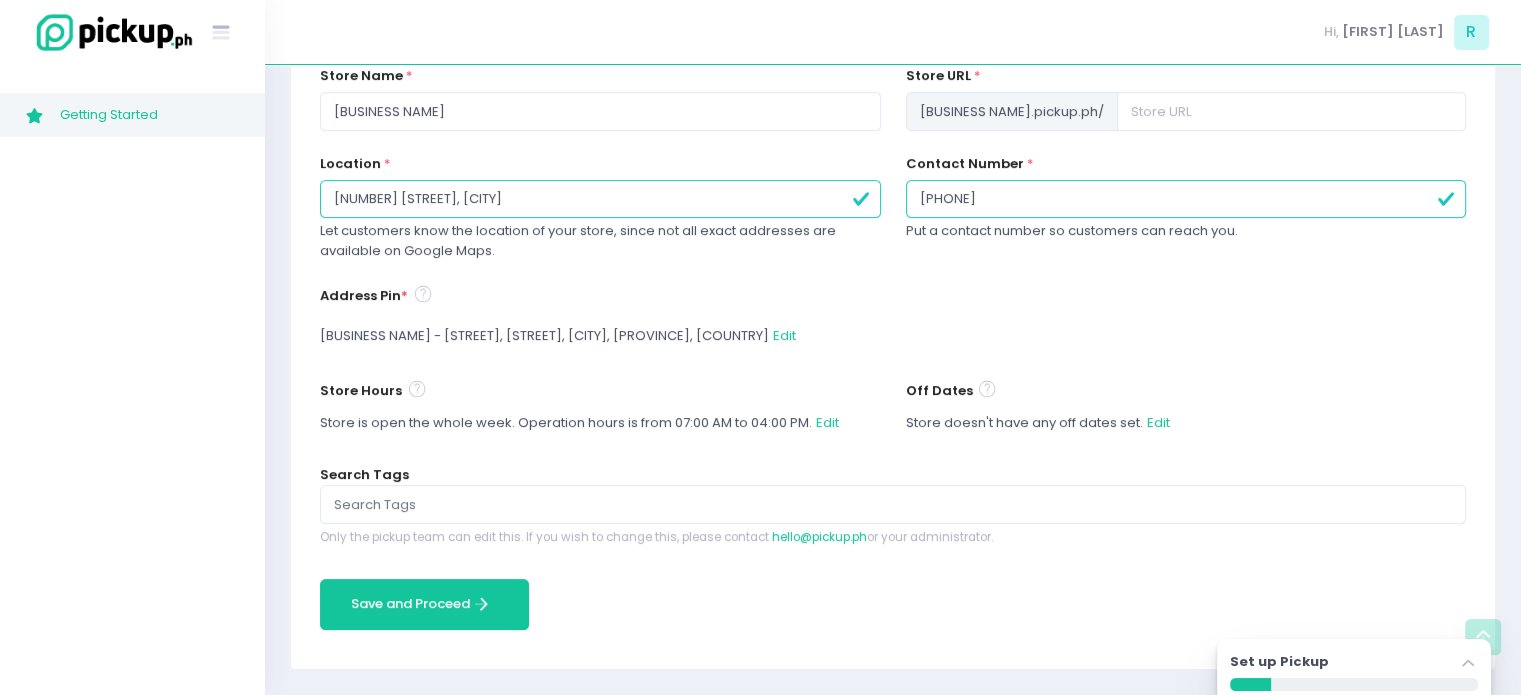 scroll, scrollTop: 275, scrollLeft: 0, axis: vertical 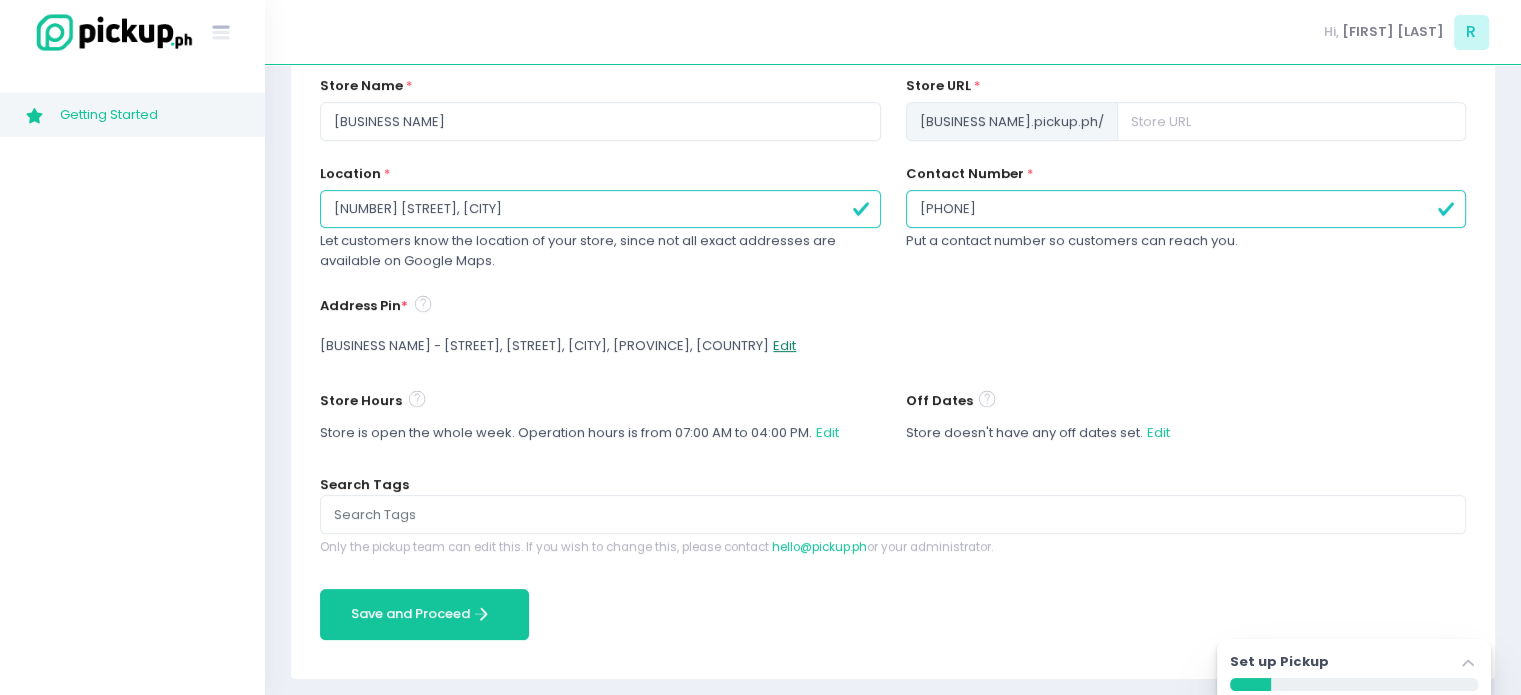 click on "Edit" at bounding box center (784, 346) 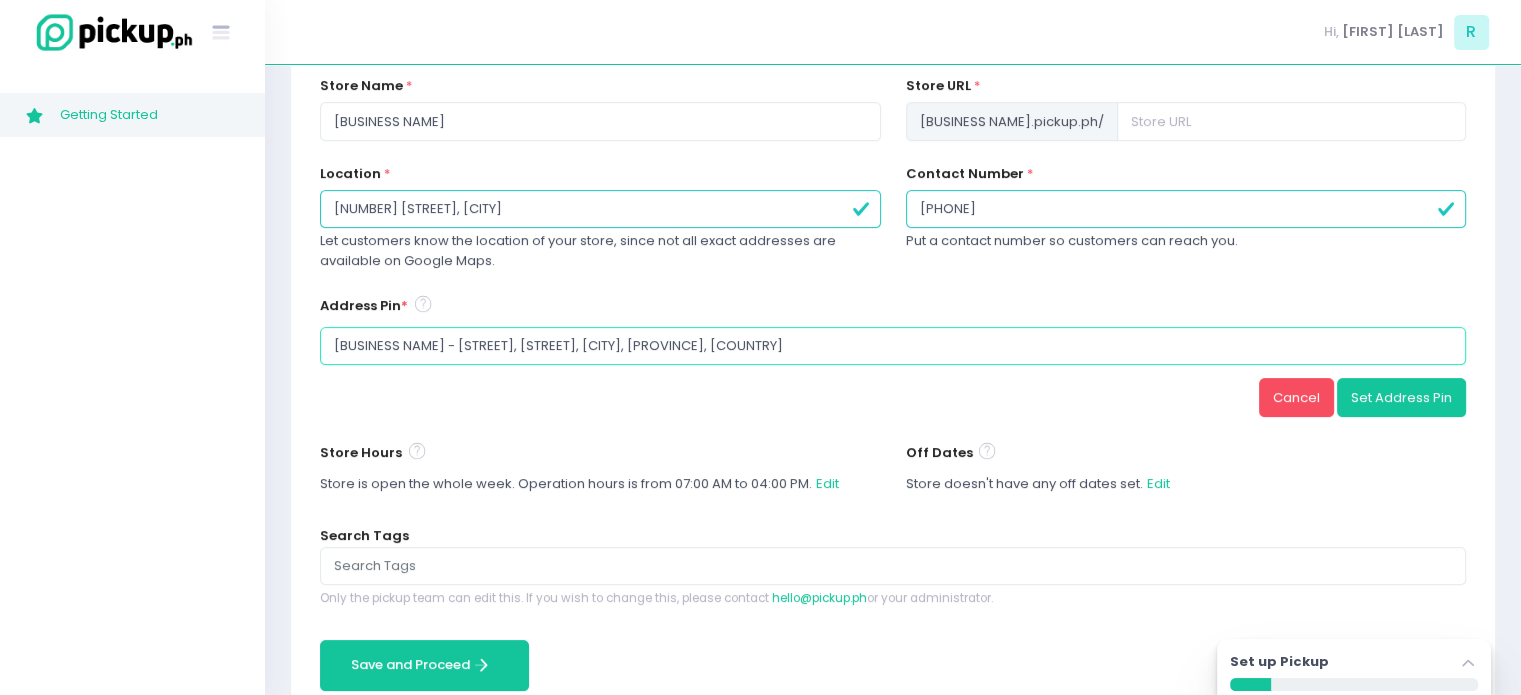 click on "[BUSINESS NAME] - [STREET], [STREET], [CITY], [PROVINCE], [COUNTRY]" at bounding box center (893, 346) 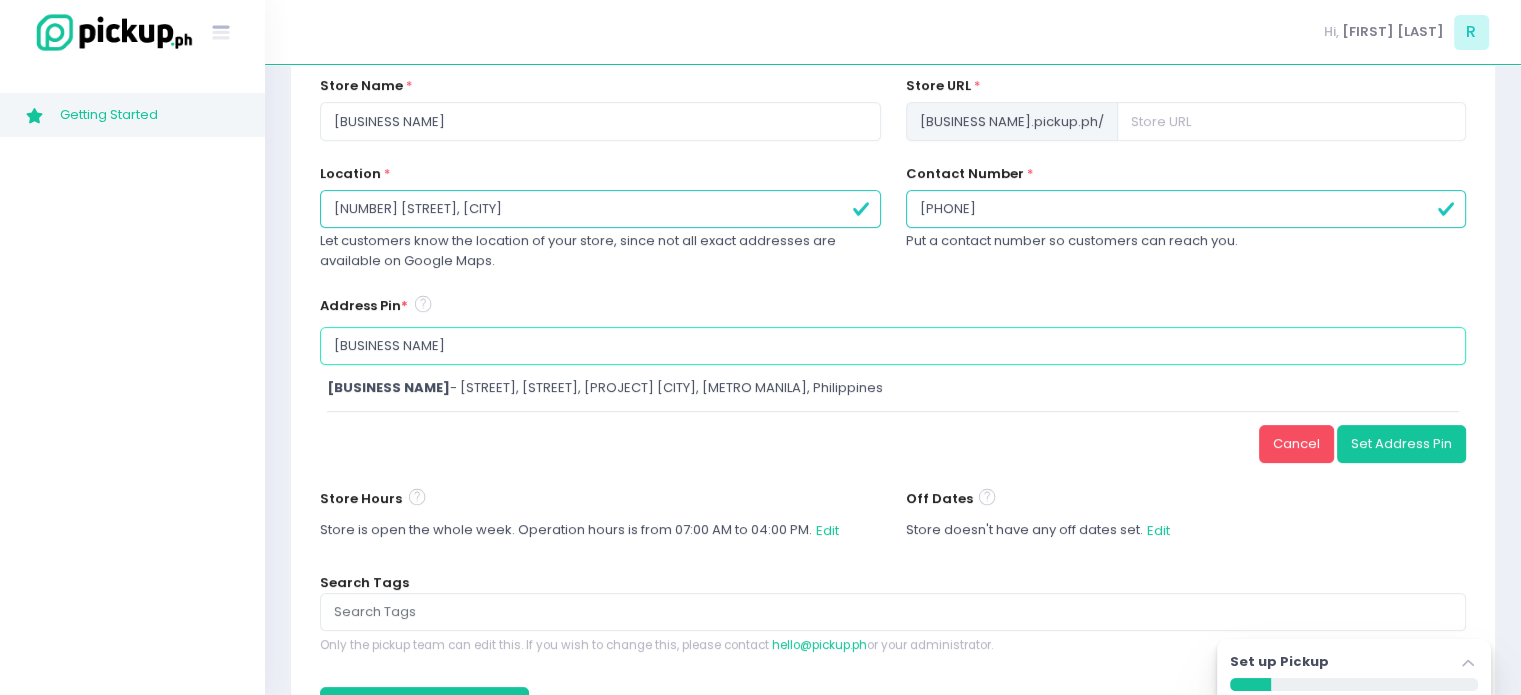 click on "[BUSINESS NAME]" at bounding box center [893, 346] 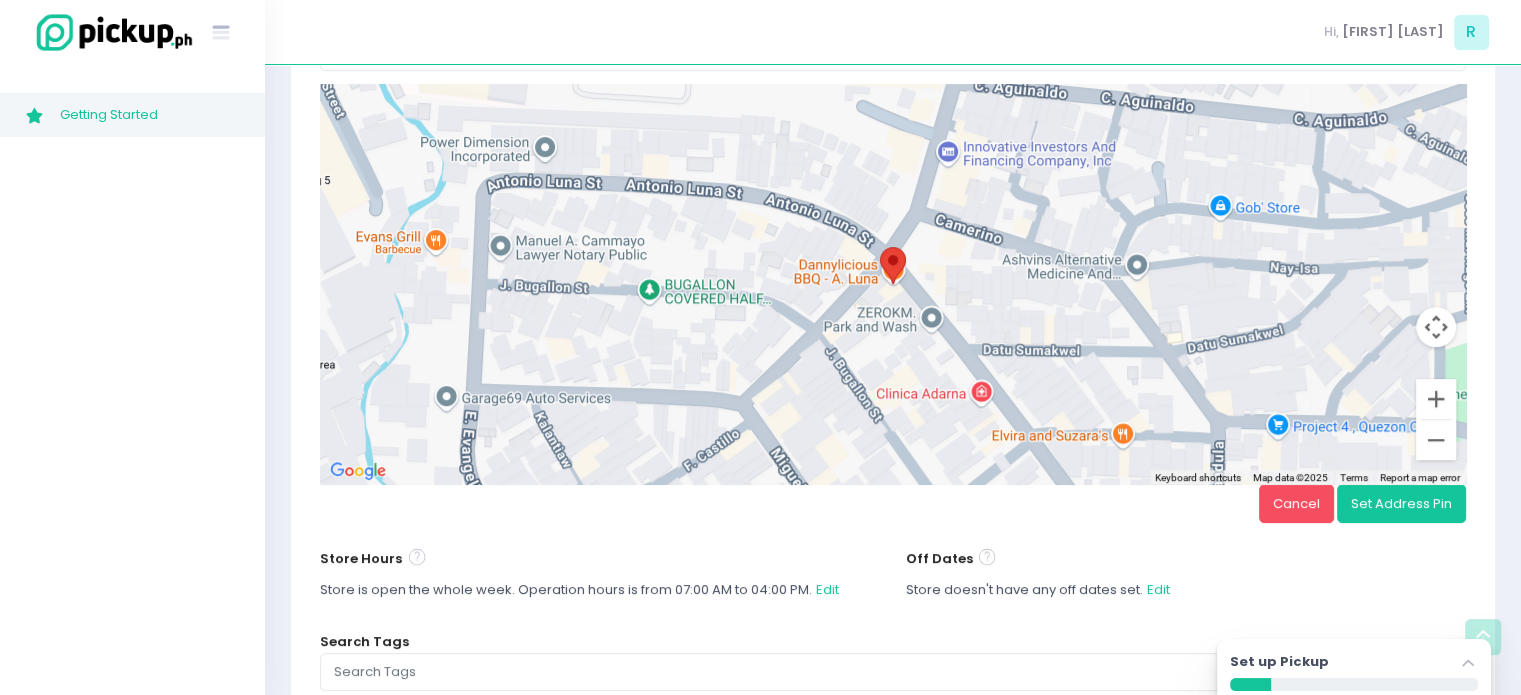 scroll, scrollTop: 575, scrollLeft: 0, axis: vertical 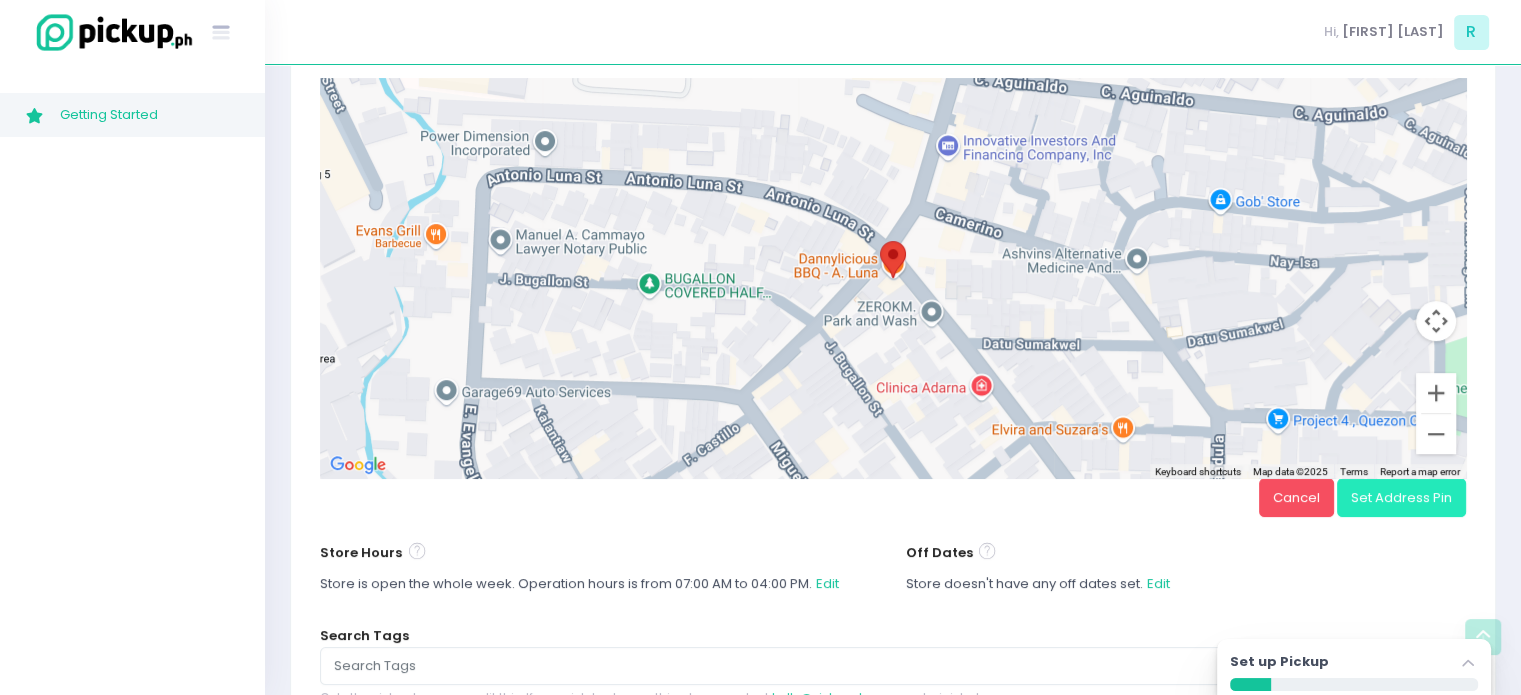 click on "Set Address Pin" at bounding box center (1401, 497) 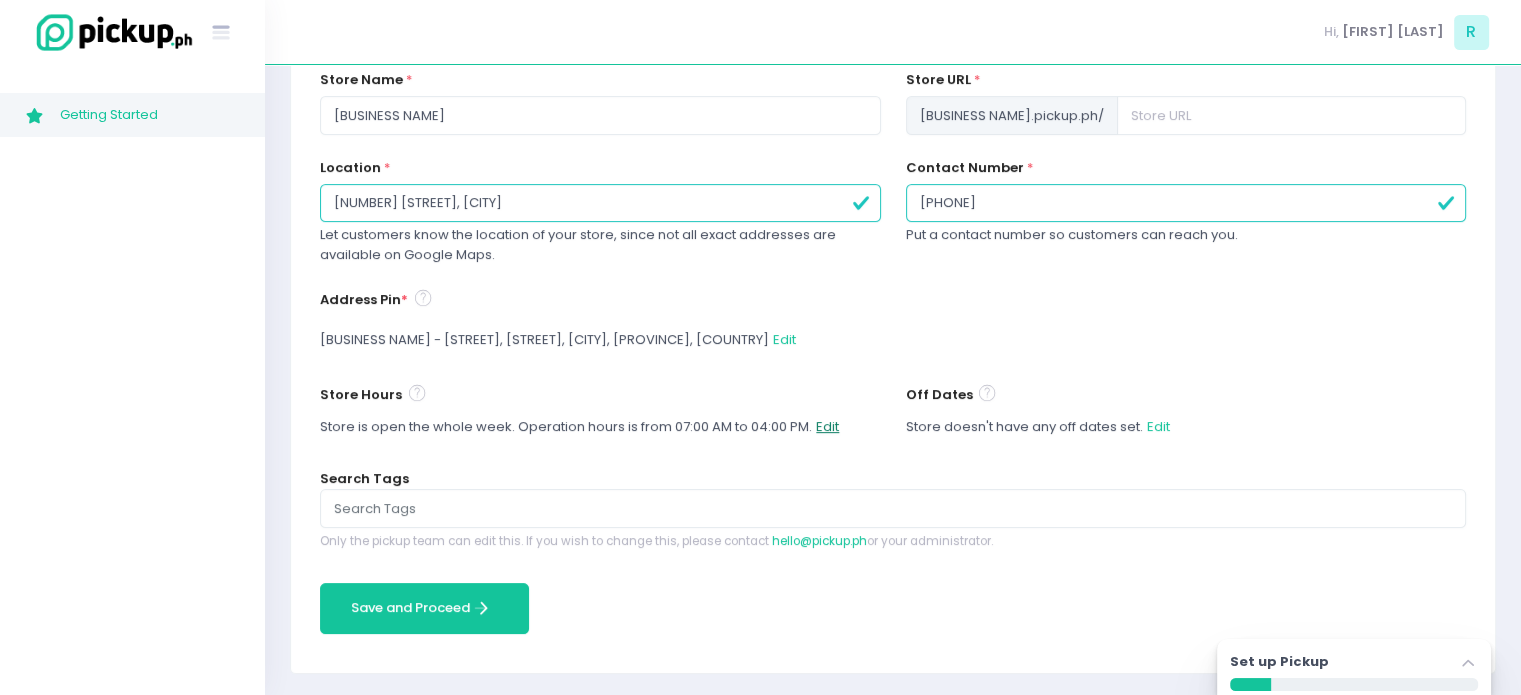 click on "Edit" at bounding box center [827, 427] 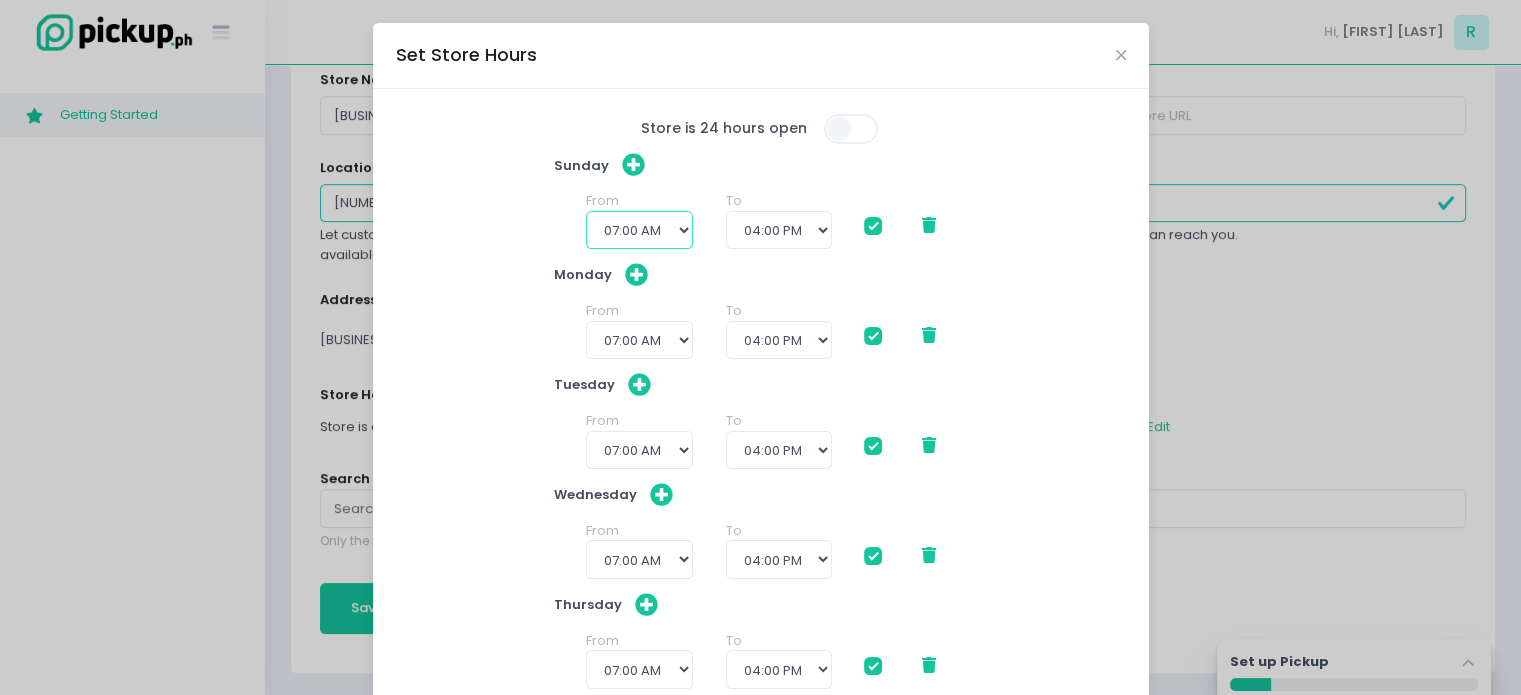 click on "12:00 AM 12:30 AM 01:00 AM 01:30 AM 02:00 AM 02:30 AM 03:00 AM 03:30 AM 04:00 AM 04:30 AM 05:00 AM 05:30 AM 06:00 AM 06:30 AM 07:00 AM 07:30 AM 08:00 AM 08:30 AM 09:00 AM 09:30 AM 10:00 AM 10:30 AM 11:00 AM 11:30 AM 12:00 PM 12:30 PM 01:00 PM 01:30 PM 02:00 PM 02:30 PM 03:00 PM 03:30 PM" at bounding box center (639, 230) 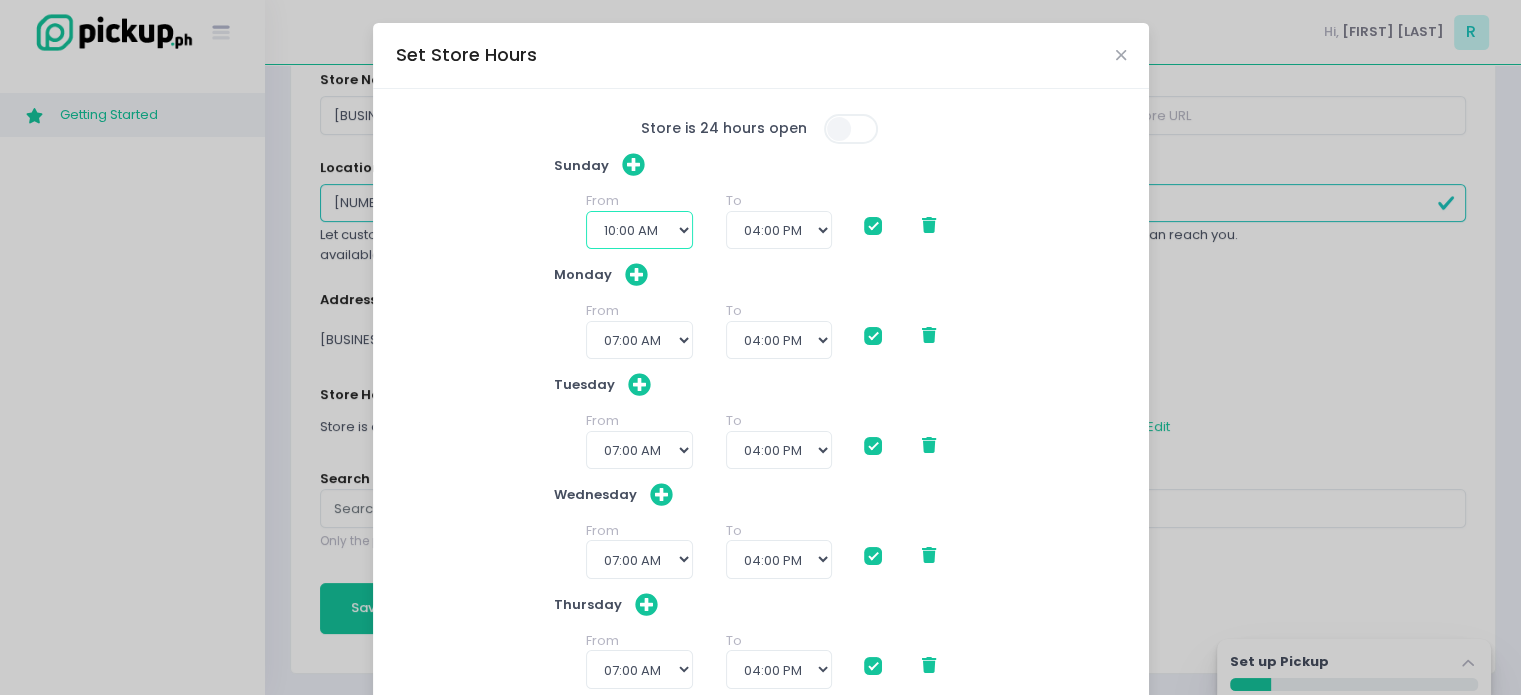 click on "12:00 AM 12:30 AM 01:00 AM 01:30 AM 02:00 AM 02:30 AM 03:00 AM 03:30 AM 04:00 AM 04:30 AM 05:00 AM 05:30 AM 06:00 AM 06:30 AM 07:00 AM 07:30 AM 08:00 AM 08:30 AM 09:00 AM 09:30 AM 10:00 AM 10:30 AM 11:00 AM 11:30 AM 12:00 PM 12:30 PM 01:00 PM 01:30 PM 02:00 PM 02:30 PM 03:00 PM 03:30 PM" at bounding box center [639, 230] 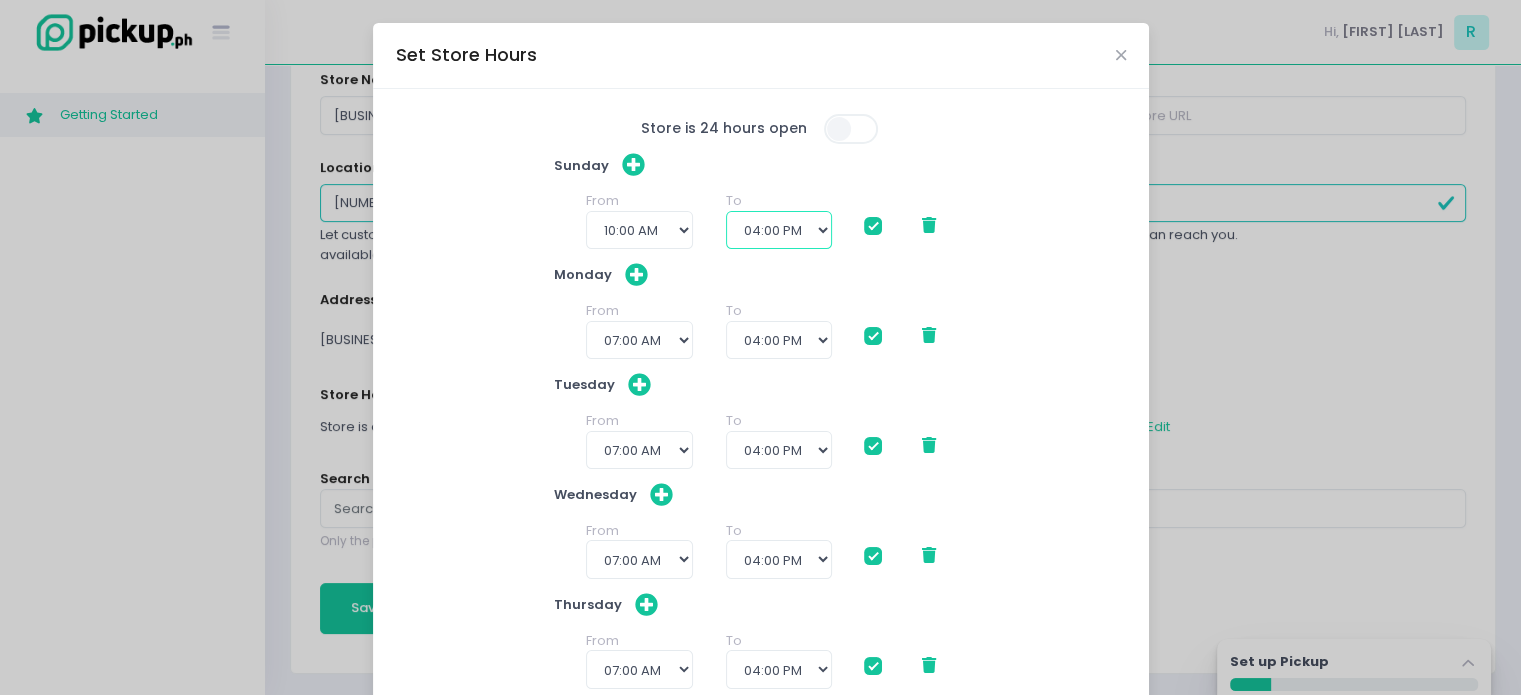 click on "11:00 AM 11:30 AM 12:00 PM 12:30 PM 01:00 PM 01:30 PM 02:00 PM 02:30 PM 03:00 PM 03:30 PM 04:00 PM 04:30 PM 05:00 PM 05:30 PM 06:00 PM 06:30 PM 07:00 PM 07:30 PM 08:00 PM 08:30 PM 09:00 PM 09:30 PM 10:00 PM 10:30 PM 11:00 PM 11:30 PM" at bounding box center (779, 230) 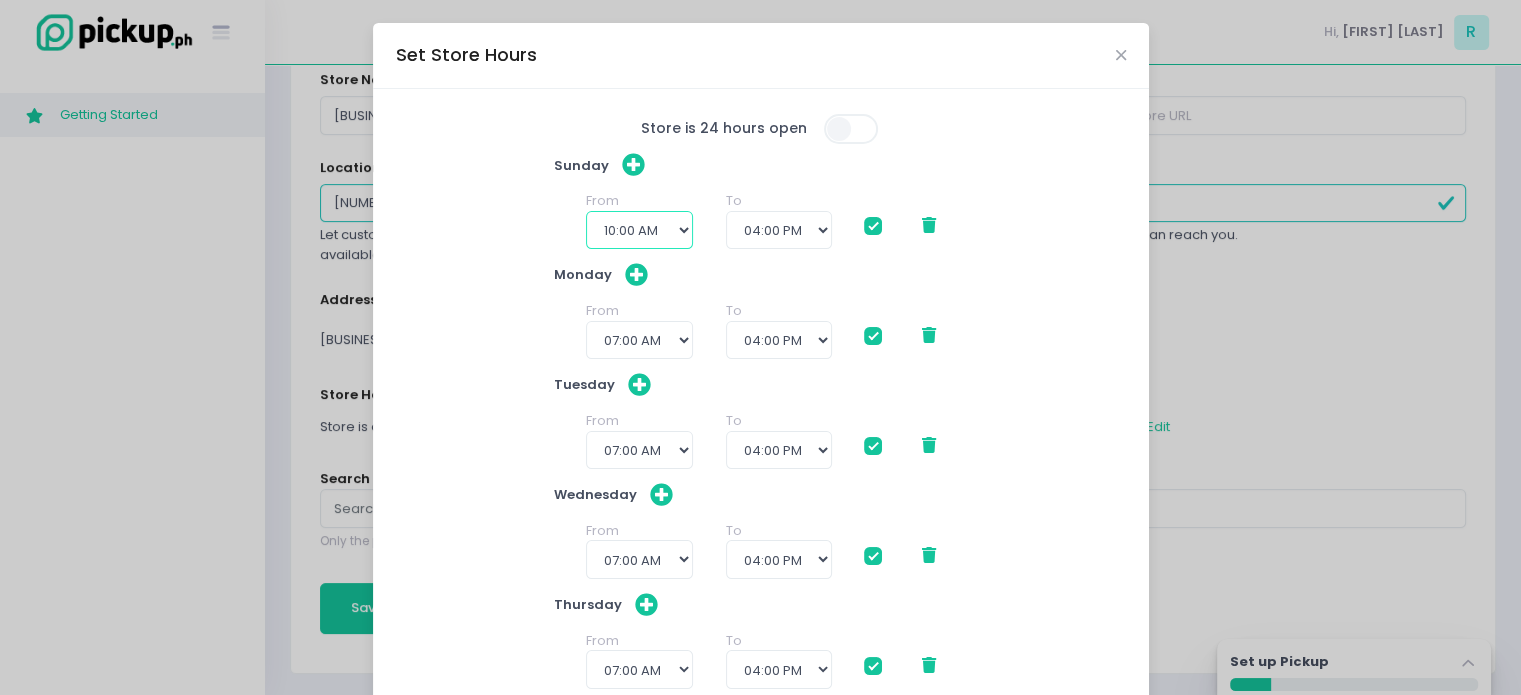 click on "12:00 AM 12:30 AM 01:00 AM 01:30 AM 02:00 AM 02:30 AM 03:00 AM 03:30 AM 04:00 AM 04:30 AM 05:00 AM 05:30 AM 06:00 AM 06:30 AM 07:00 AM 07:30 AM 08:00 AM 08:30 AM 09:00 AM 09:30 AM 10:00 AM 10:30 AM 11:00 AM 11:30 AM 12:00 PM 12:30 PM 01:00 PM 01:30 PM 02:00 PM 02:30 PM 03:00 PM 03:30 PM" at bounding box center [639, 230] 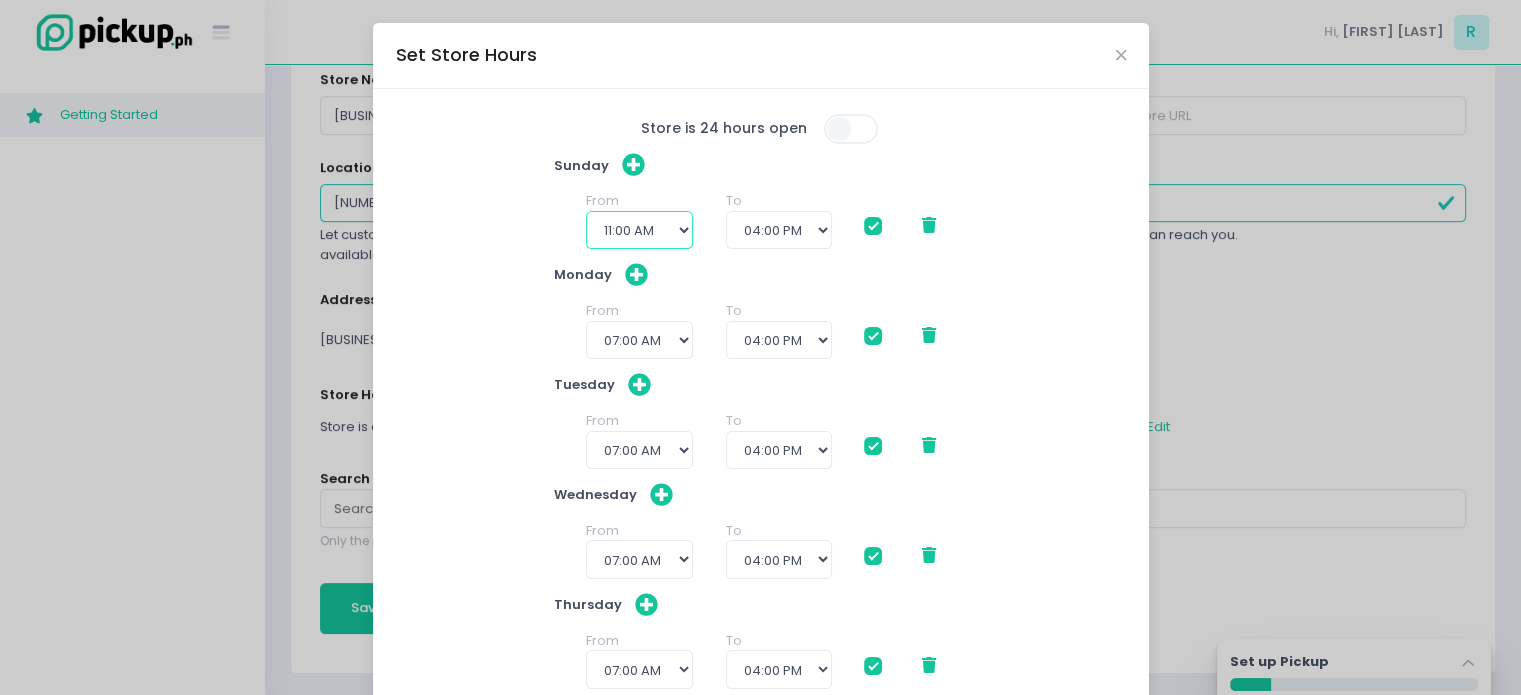 click on "12:00 AM 12:30 AM 01:00 AM 01:30 AM 02:00 AM 02:30 AM 03:00 AM 03:30 AM 04:00 AM 04:30 AM 05:00 AM 05:30 AM 06:00 AM 06:30 AM 07:00 AM 07:30 AM 08:00 AM 08:30 AM 09:00 AM 09:30 AM 10:00 AM 10:30 AM 11:00 AM 11:30 AM 12:00 PM 12:30 PM 01:00 PM 01:30 PM 02:00 PM 02:30 PM 03:00 PM 03:30 PM" at bounding box center [639, 230] 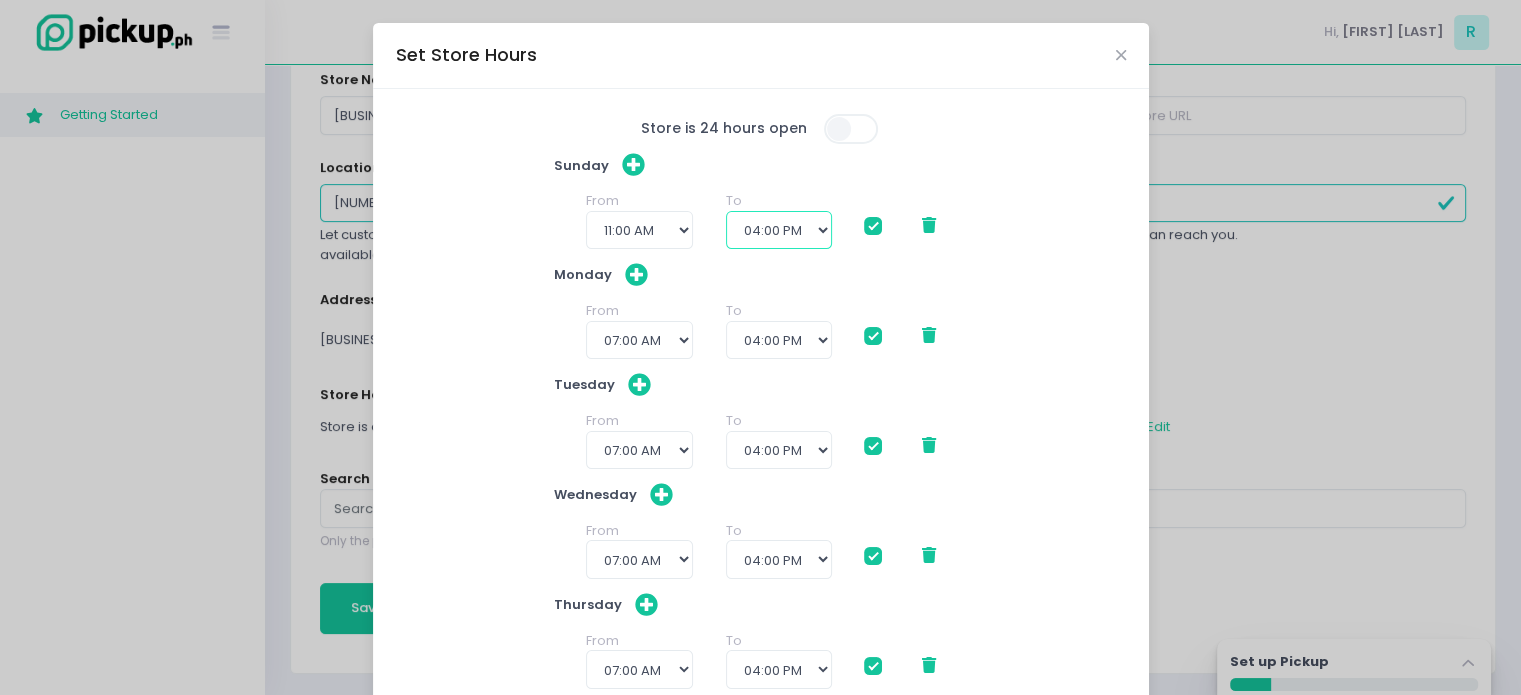 click on "12:00 PM 12:30 PM 01:00 PM 01:30 PM 02:00 PM 02:30 PM 03:00 PM 03:30 PM 04:00 PM 04:30 PM 05:00 PM 05:30 PM 06:00 PM 06:30 PM 07:00 PM 07:30 PM 08:00 PM 08:30 PM 09:00 PM 09:30 PM 10:00 PM 10:30 PM 11:00 PM 11:30 PM" at bounding box center [779, 230] 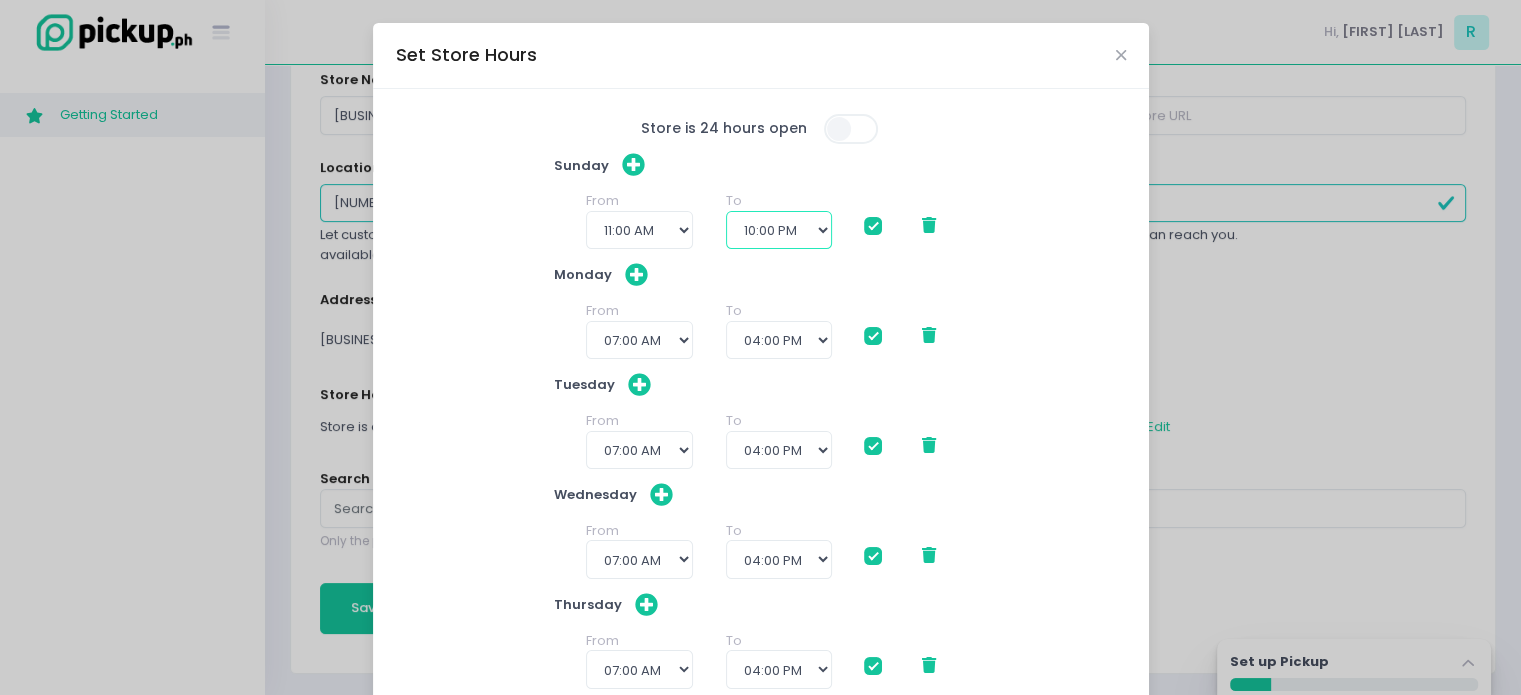 click on "12:00 PM 12:30 PM 01:00 PM 01:30 PM 02:00 PM 02:30 PM 03:00 PM 03:30 PM 04:00 PM 04:30 PM 05:00 PM 05:30 PM 06:00 PM 06:30 PM 07:00 PM 07:30 PM 08:00 PM 08:30 PM 09:00 PM 09:30 PM 10:00 PM 10:30 PM 11:00 PM 11:30 PM" at bounding box center [779, 230] 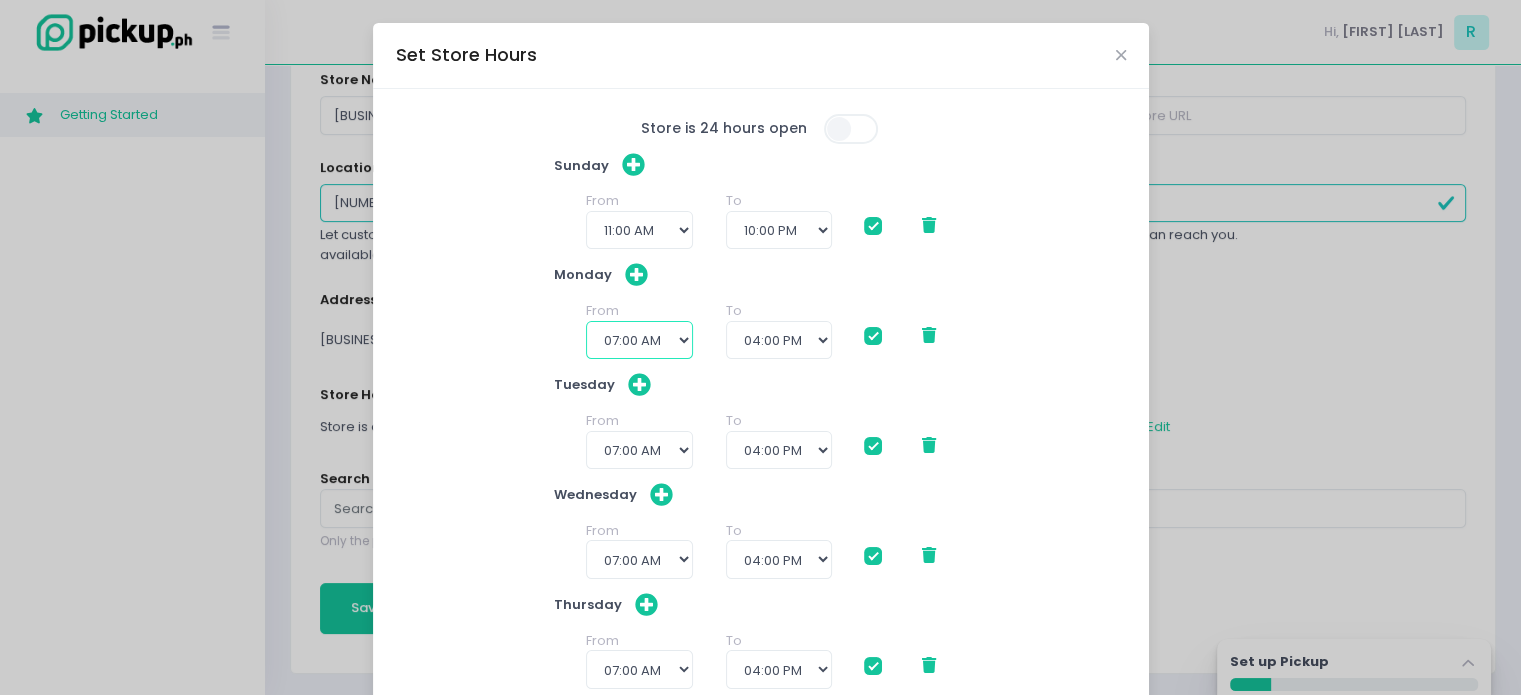 click on "12:00 AM 12:30 AM 01:00 AM 01:30 AM 02:00 AM 02:30 AM 03:00 AM 03:30 AM 04:00 AM 04:30 AM 05:00 AM 05:30 AM 06:00 AM 06:30 AM 07:00 AM 07:30 AM 08:00 AM 08:30 AM 09:00 AM 09:30 AM 10:00 AM 10:30 AM 11:00 AM 11:30 AM 12:00 PM 12:30 PM 01:00 PM 01:30 PM 02:00 PM 02:30 PM 03:00 PM 03:30 PM" at bounding box center [639, 340] 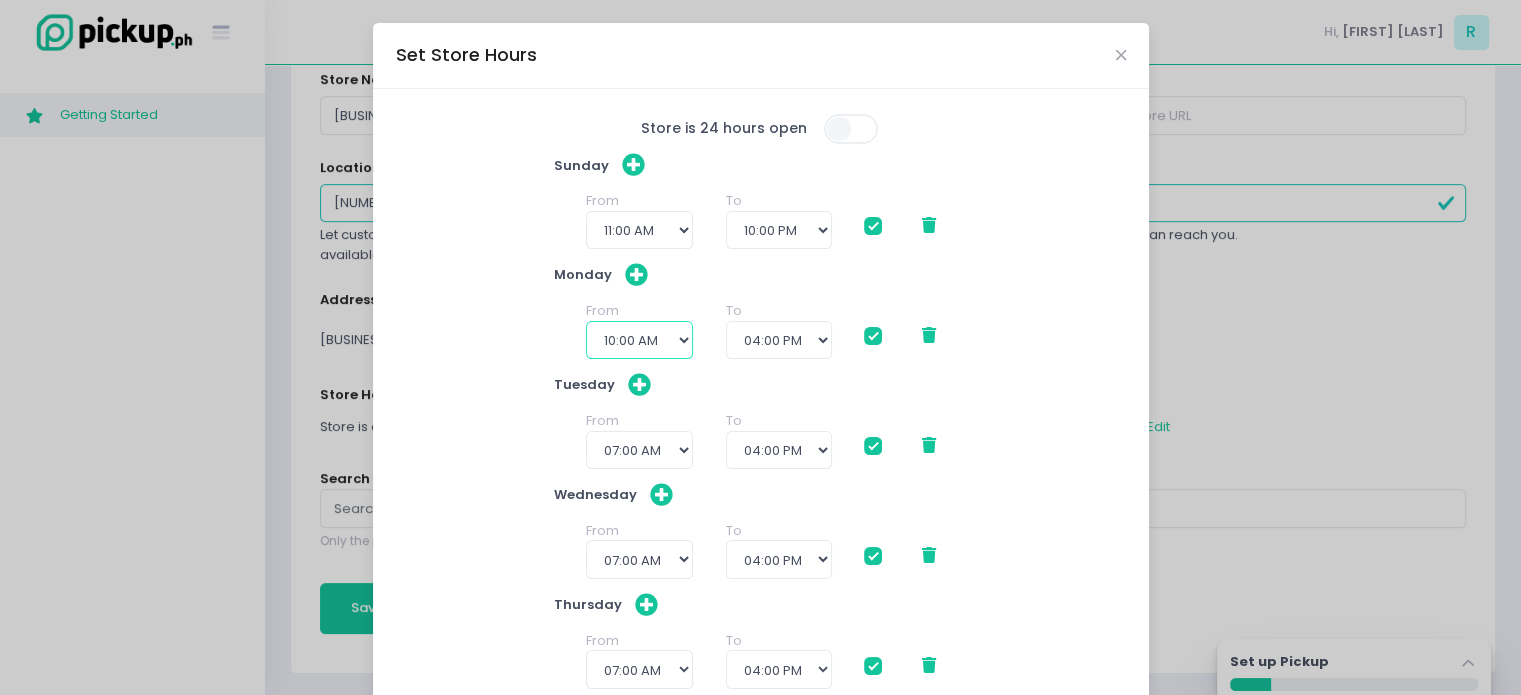 click on "12:00 AM 12:30 AM 01:00 AM 01:30 AM 02:00 AM 02:30 AM 03:00 AM 03:30 AM 04:00 AM 04:30 AM 05:00 AM 05:30 AM 06:00 AM 06:30 AM 07:00 AM 07:30 AM 08:00 AM 08:30 AM 09:00 AM 09:30 AM 10:00 AM 10:30 AM 11:00 AM 11:30 AM 12:00 PM 12:30 PM 01:00 PM 01:30 PM 02:00 PM 02:30 PM 03:00 PM 03:30 PM" at bounding box center (639, 340) 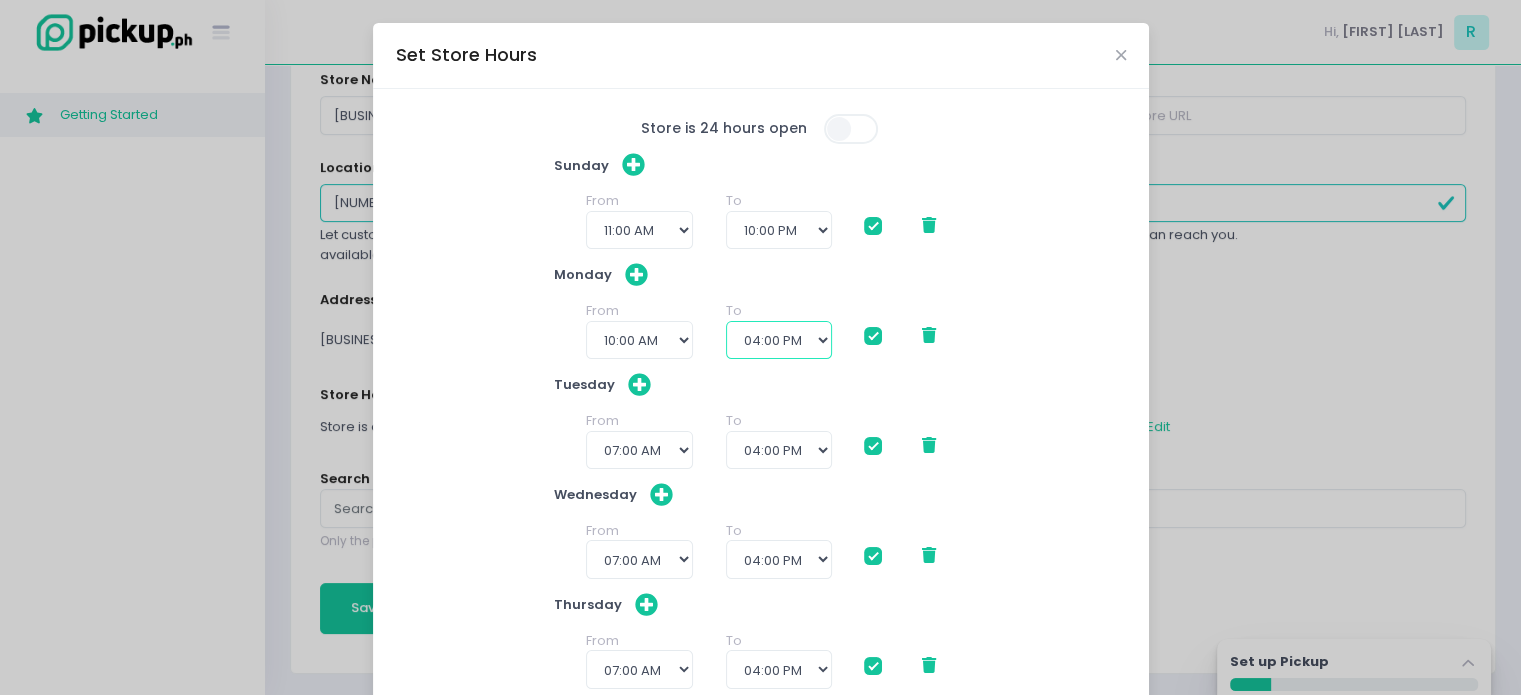 click on "11:00 AM 11:30 AM 12:00 PM 12:30 PM 01:00 PM 01:30 PM 02:00 PM 02:30 PM 03:00 PM 03:30 PM 04:00 PM 04:30 PM 05:00 PM 05:30 PM 06:00 PM 06:30 PM 07:00 PM 07:30 PM 08:00 PM 08:30 PM 09:00 PM 09:30 PM 10:00 PM 10:30 PM 11:00 PM 11:30 PM" at bounding box center (779, 340) 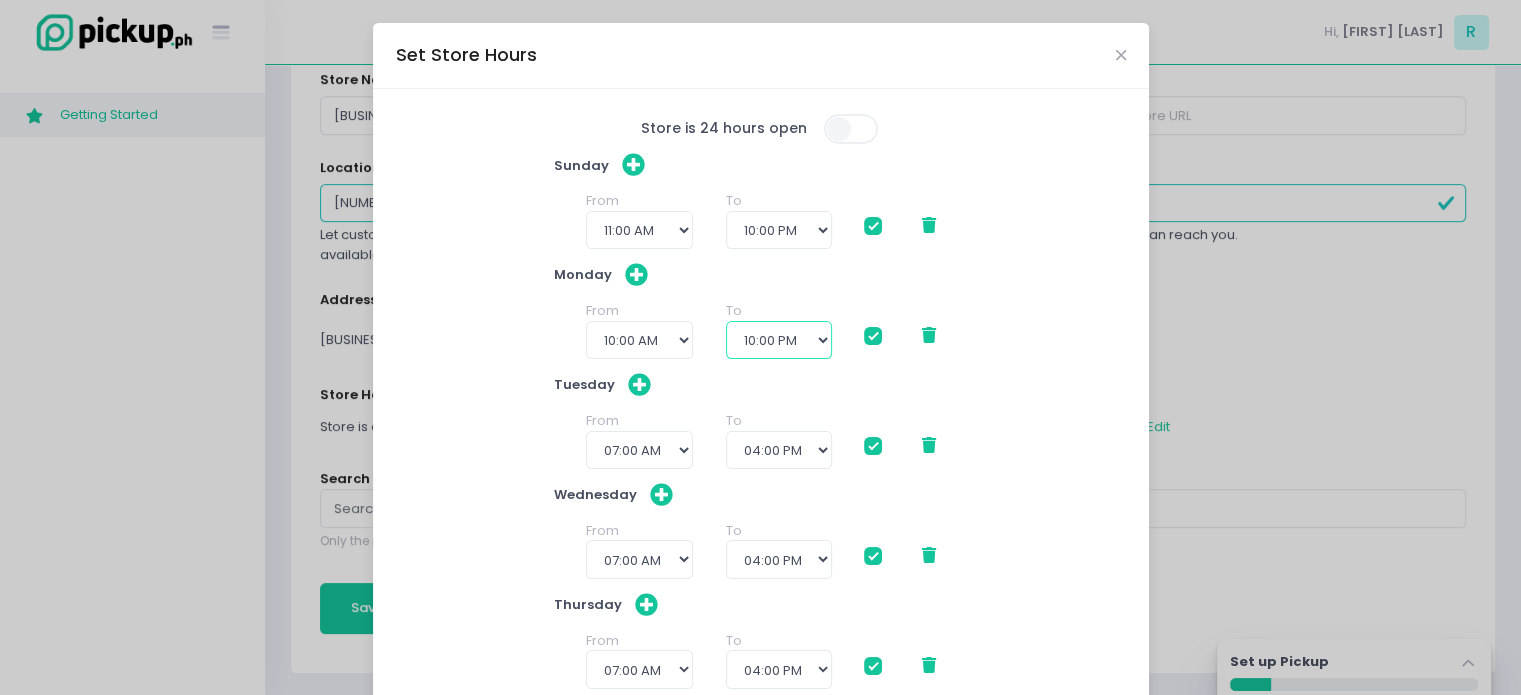 click on "11:00 AM 11:30 AM 12:00 PM 12:30 PM 01:00 PM 01:30 PM 02:00 PM 02:30 PM 03:00 PM 03:30 PM 04:00 PM 04:30 PM 05:00 PM 05:30 PM 06:00 PM 06:30 PM 07:00 PM 07:30 PM 08:00 PM 08:30 PM 09:00 PM 09:30 PM 10:00 PM 10:30 PM 11:00 PM 11:30 PM" at bounding box center [779, 340] 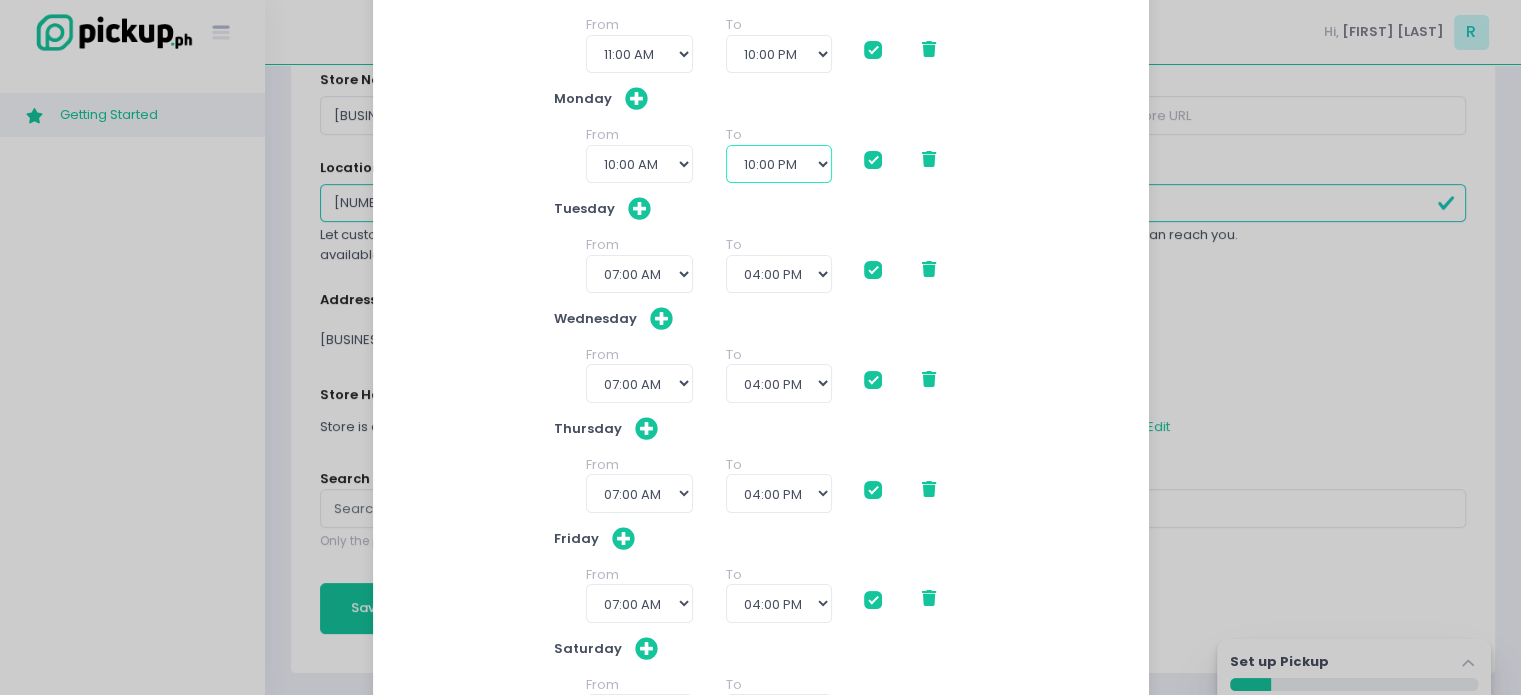 scroll, scrollTop: 200, scrollLeft: 0, axis: vertical 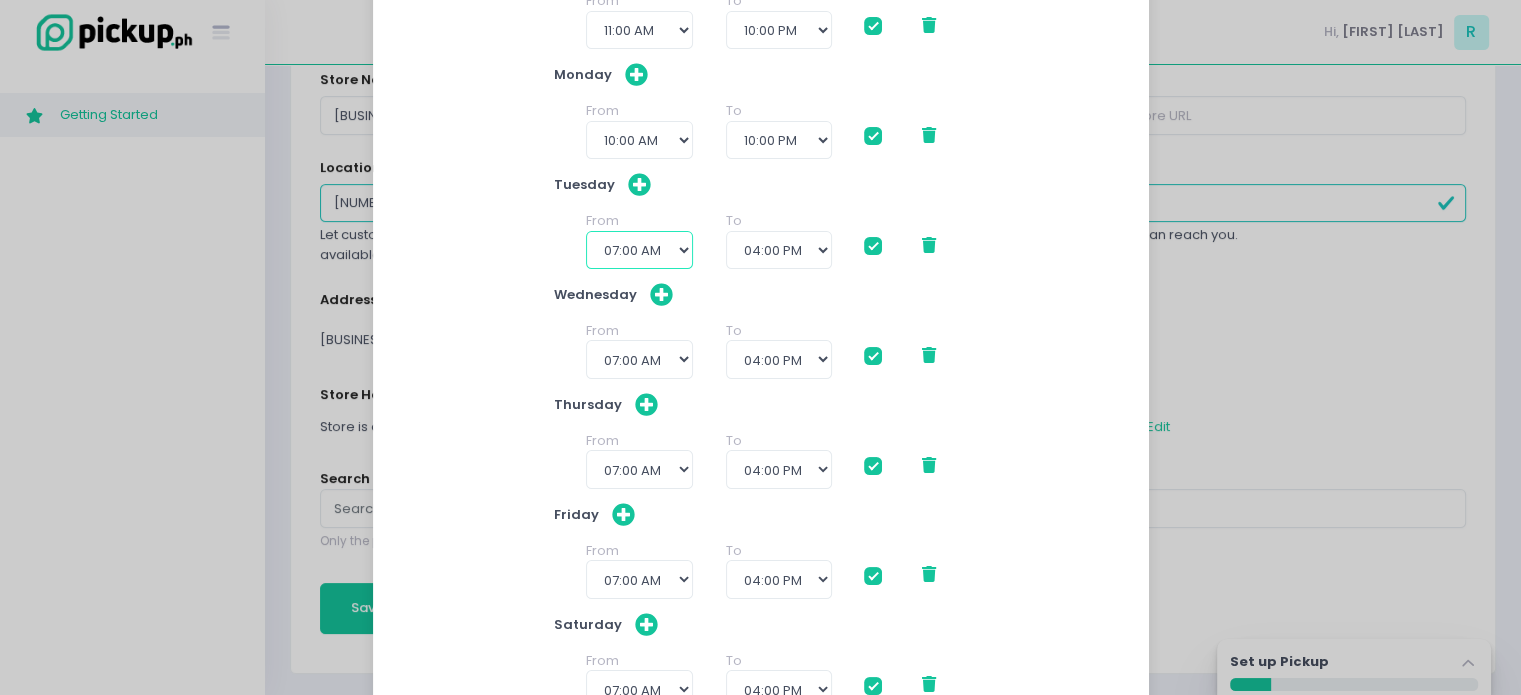 click on "12:00 AM 12:30 AM 01:00 AM 01:30 AM 02:00 AM 02:30 AM 03:00 AM 03:30 AM 04:00 AM 04:30 AM 05:00 AM 05:30 AM 06:00 AM 06:30 AM 07:00 AM 07:30 AM 08:00 AM 08:30 AM 09:00 AM 09:30 AM 10:00 AM 10:30 AM 11:00 AM 11:30 AM 12:00 PM 12:30 PM 01:00 PM 01:30 PM 02:00 PM 02:30 PM 03:00 PM 03:30 PM" at bounding box center (639, 250) 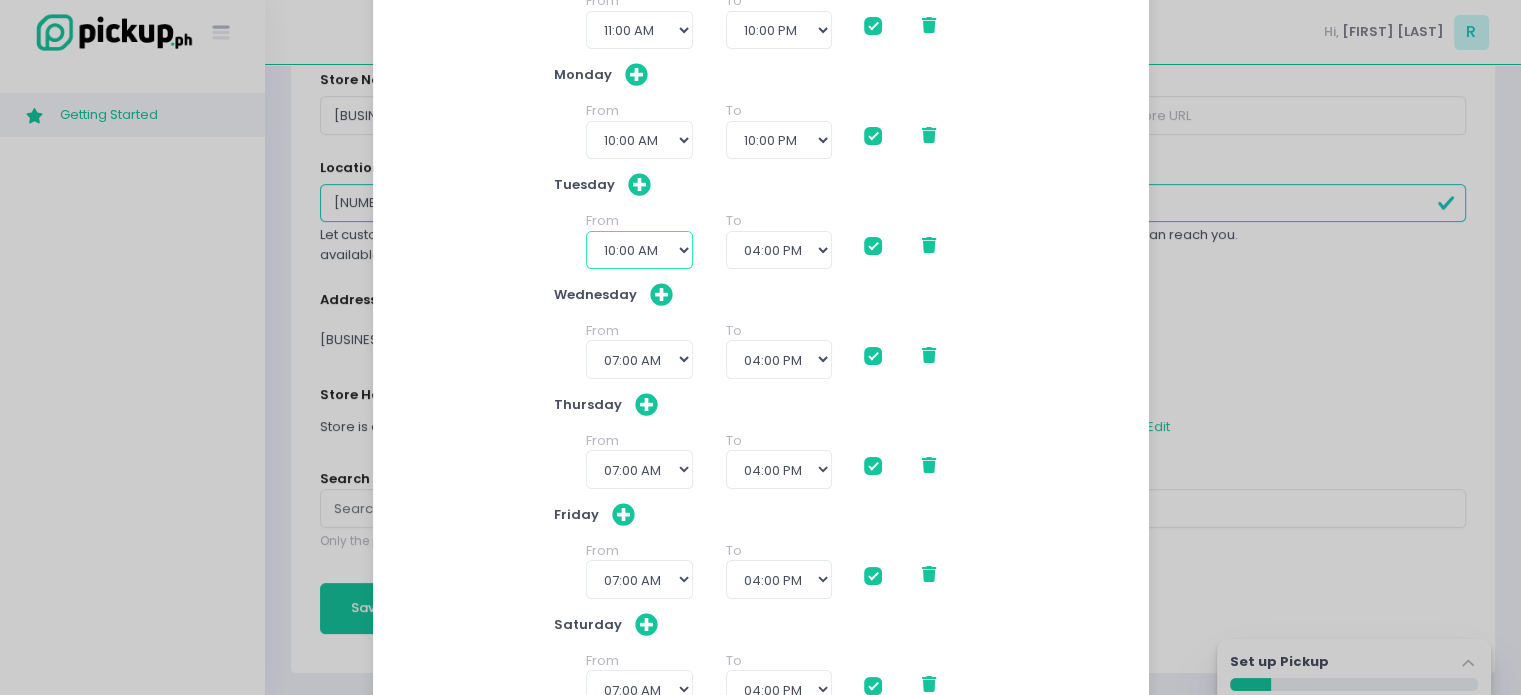 click on "12:00 AM 12:30 AM 01:00 AM 01:30 AM 02:00 AM 02:30 AM 03:00 AM 03:30 AM 04:00 AM 04:30 AM 05:00 AM 05:30 AM 06:00 AM 06:30 AM 07:00 AM 07:30 AM 08:00 AM 08:30 AM 09:00 AM 09:30 AM 10:00 AM 10:30 AM 11:00 AM 11:30 AM 12:00 PM 12:30 PM 01:00 PM 01:30 PM 02:00 PM 02:30 PM 03:00 PM 03:30 PM" at bounding box center [639, 250] 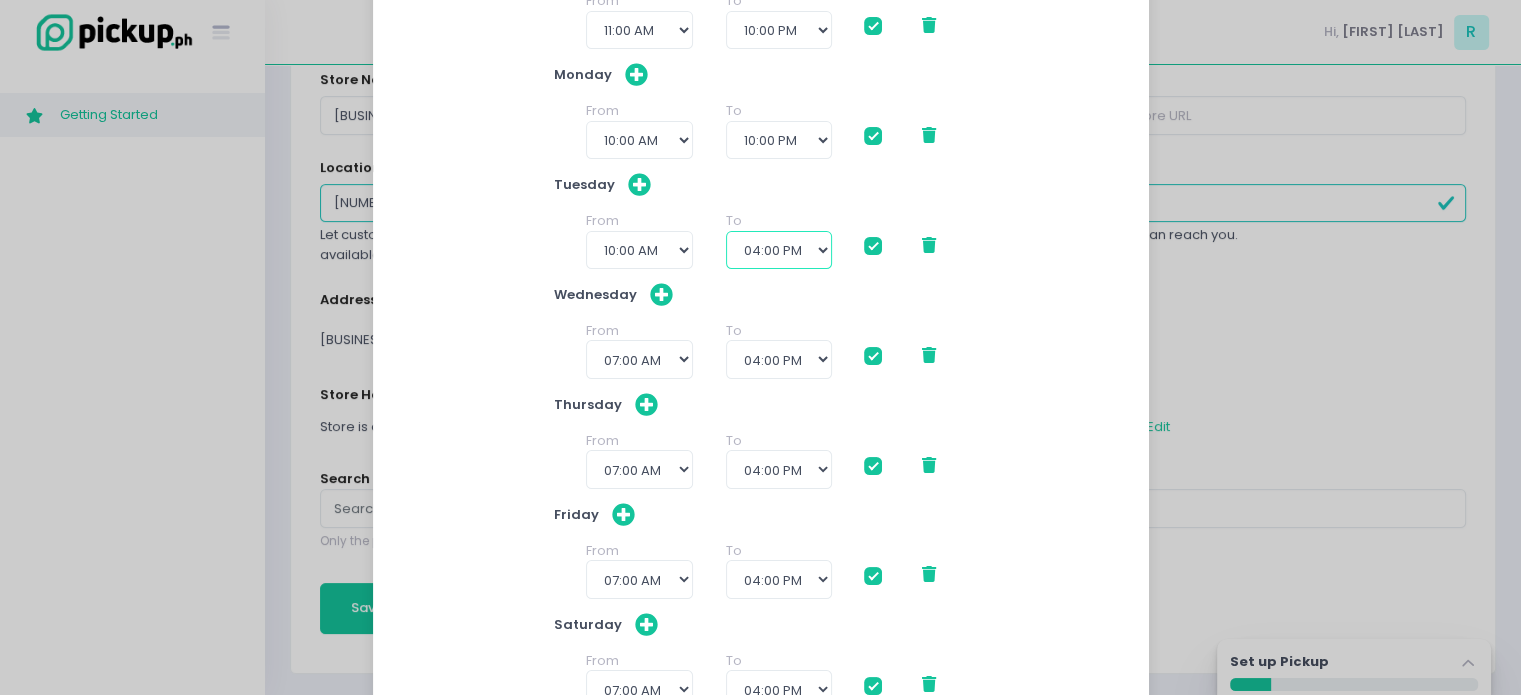 click on "11:00 AM 11:30 AM 12:00 PM 12:30 PM 01:00 PM 01:30 PM 02:00 PM 02:30 PM 03:00 PM 03:30 PM 04:00 PM 04:30 PM 05:00 PM 05:30 PM 06:00 PM 06:30 PM 07:00 PM 07:30 PM 08:00 PM 08:30 PM 09:00 PM 09:30 PM 10:00 PM 10:30 PM 11:00 PM 11:30 PM" at bounding box center [779, 250] 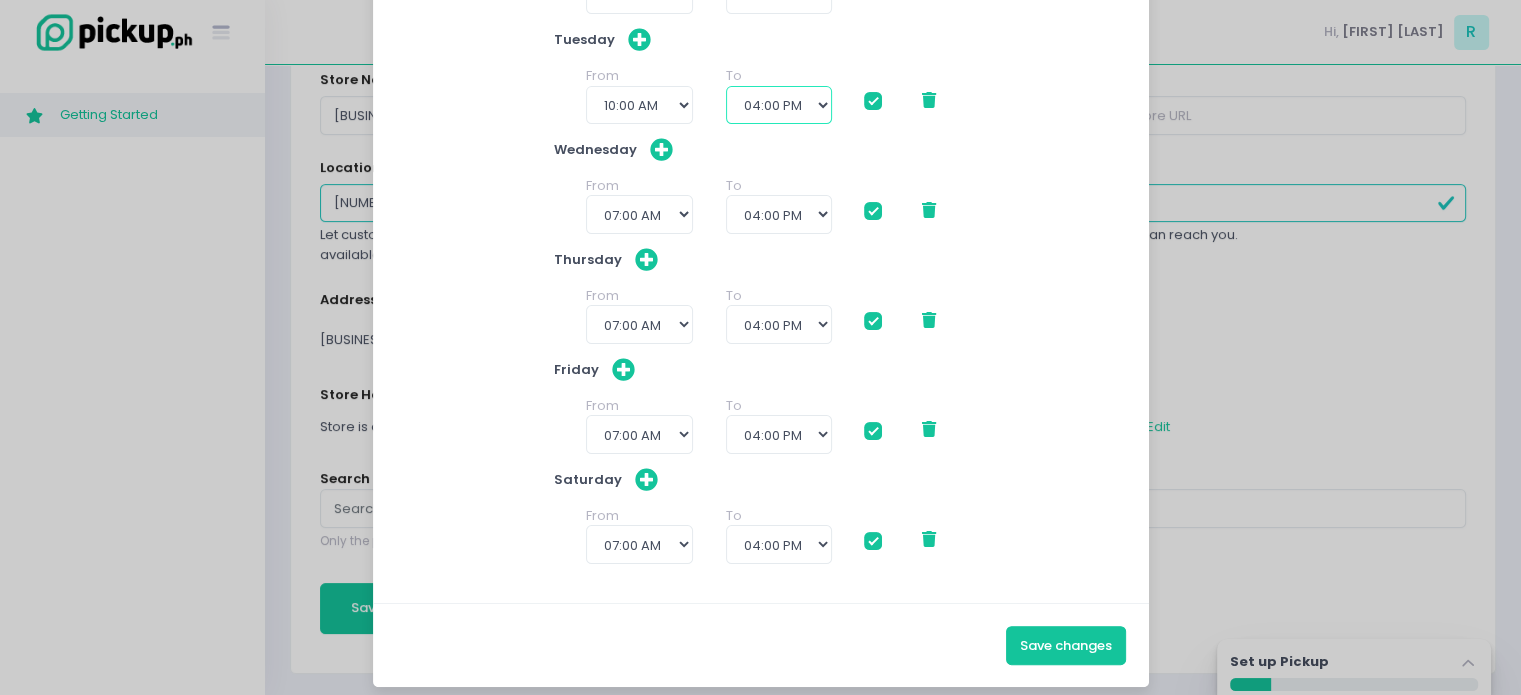 scroll, scrollTop: 359, scrollLeft: 0, axis: vertical 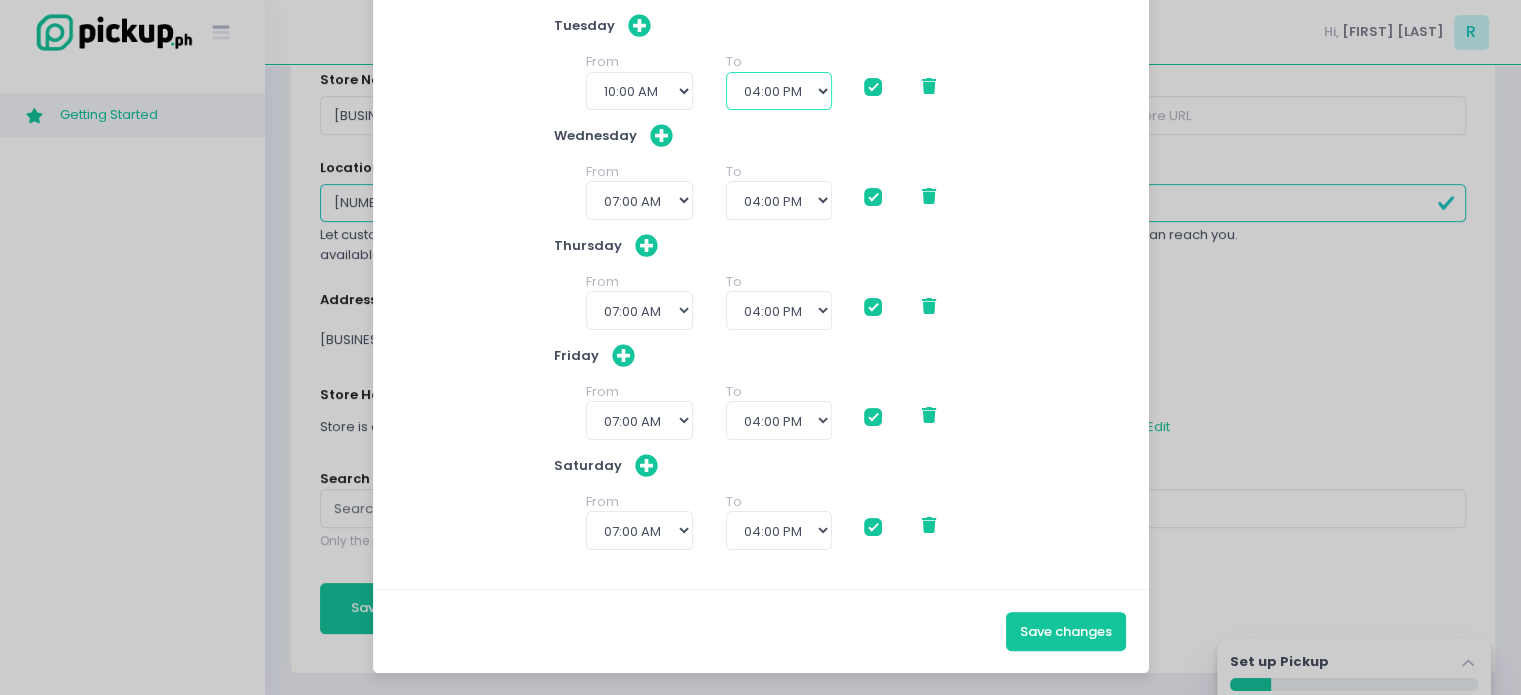 click on "11:00 AM 11:30 AM 12:00 PM 12:30 PM 01:00 PM 01:30 PM 02:00 PM 02:30 PM 03:00 PM 03:30 PM 04:00 PM 04:30 PM 05:00 PM 05:30 PM 06:00 PM 06:30 PM 07:00 PM 07:30 PM 08:00 PM 08:30 PM 09:00 PM 09:30 PM 10:00 PM 10:30 PM 11:00 PM 11:30 PM" at bounding box center (779, 91) 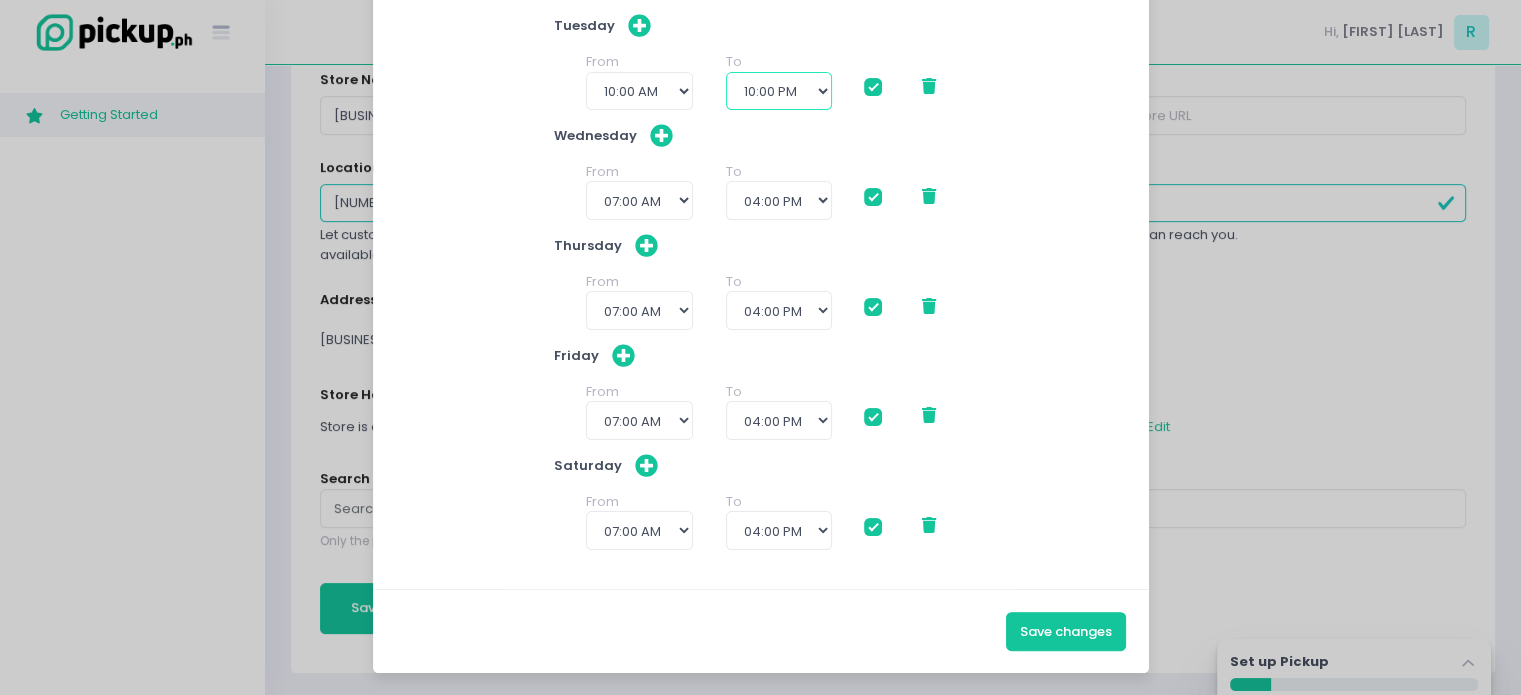 click on "11:00 AM 11:30 AM 12:00 PM 12:30 PM 01:00 PM 01:30 PM 02:00 PM 02:30 PM 03:00 PM 03:30 PM 04:00 PM 04:30 PM 05:00 PM 05:30 PM 06:00 PM 06:30 PM 07:00 PM 07:30 PM 08:00 PM 08:30 PM 09:00 PM 09:30 PM 10:00 PM 10:30 PM 11:00 PM 11:30 PM" at bounding box center [779, 91] 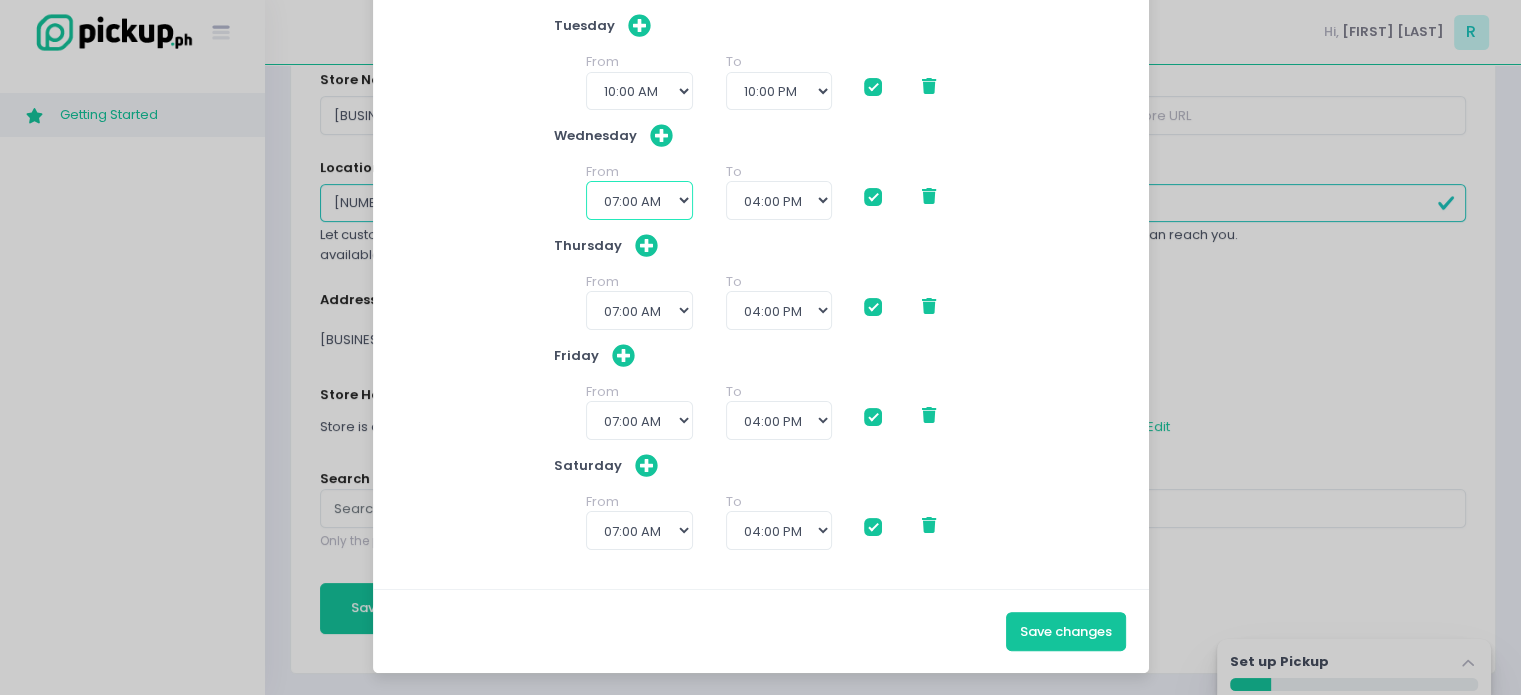click on "12:00 AM 12:30 AM 01:00 AM 01:30 AM 02:00 AM 02:30 AM 03:00 AM 03:30 AM 04:00 AM 04:30 AM 05:00 AM 05:30 AM 06:00 AM 06:30 AM 07:00 AM 07:30 AM 08:00 AM 08:30 AM 09:00 AM 09:30 AM 10:00 AM 10:30 AM 11:00 AM 11:30 AM 12:00 PM 12:30 PM 01:00 PM 01:30 PM 02:00 PM 02:30 PM 03:00 PM 03:30 PM" at bounding box center (639, 200) 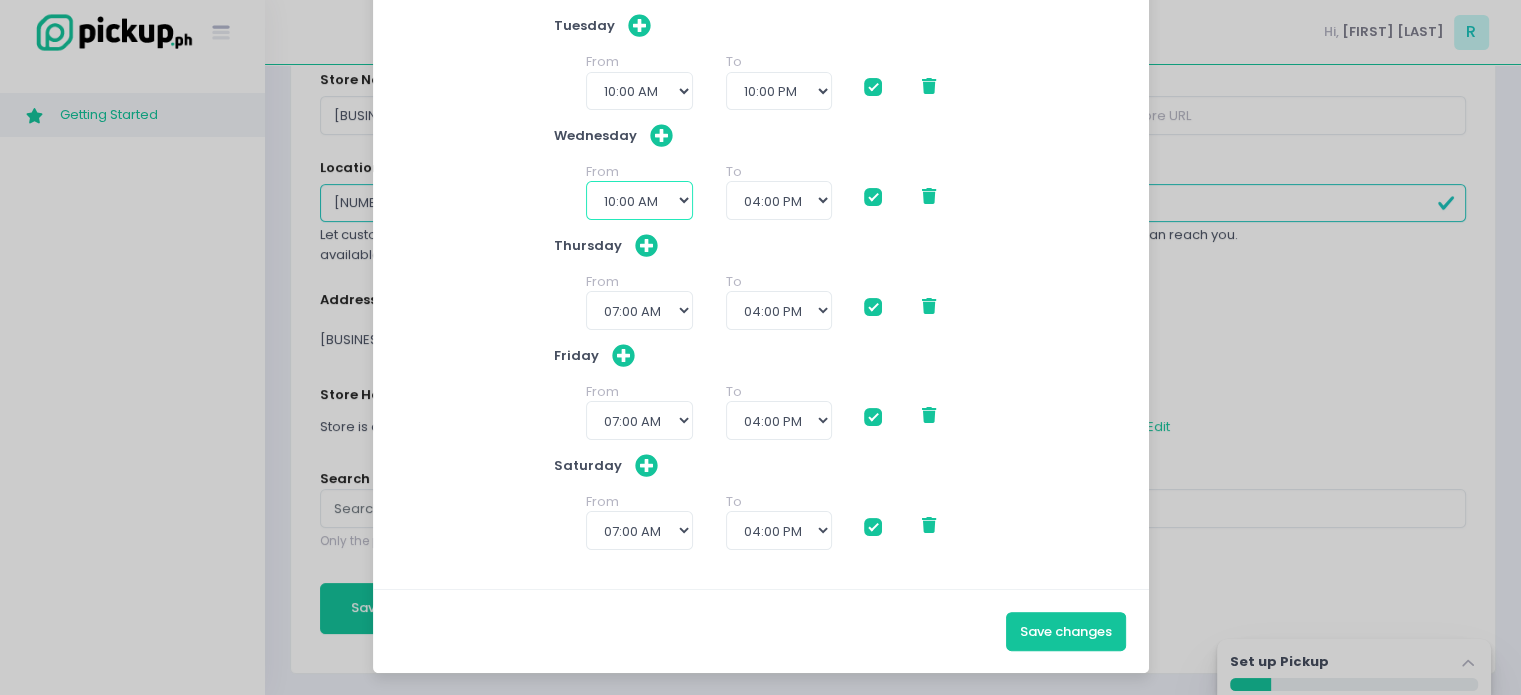 click on "12:00 AM 12:30 AM 01:00 AM 01:30 AM 02:00 AM 02:30 AM 03:00 AM 03:30 AM 04:00 AM 04:30 AM 05:00 AM 05:30 AM 06:00 AM 06:30 AM 07:00 AM 07:30 AM 08:00 AM 08:30 AM 09:00 AM 09:30 AM 10:00 AM 10:30 AM 11:00 AM 11:30 AM 12:00 PM 12:30 PM 01:00 PM 01:30 PM 02:00 PM 02:30 PM 03:00 PM 03:30 PM" at bounding box center [639, 200] 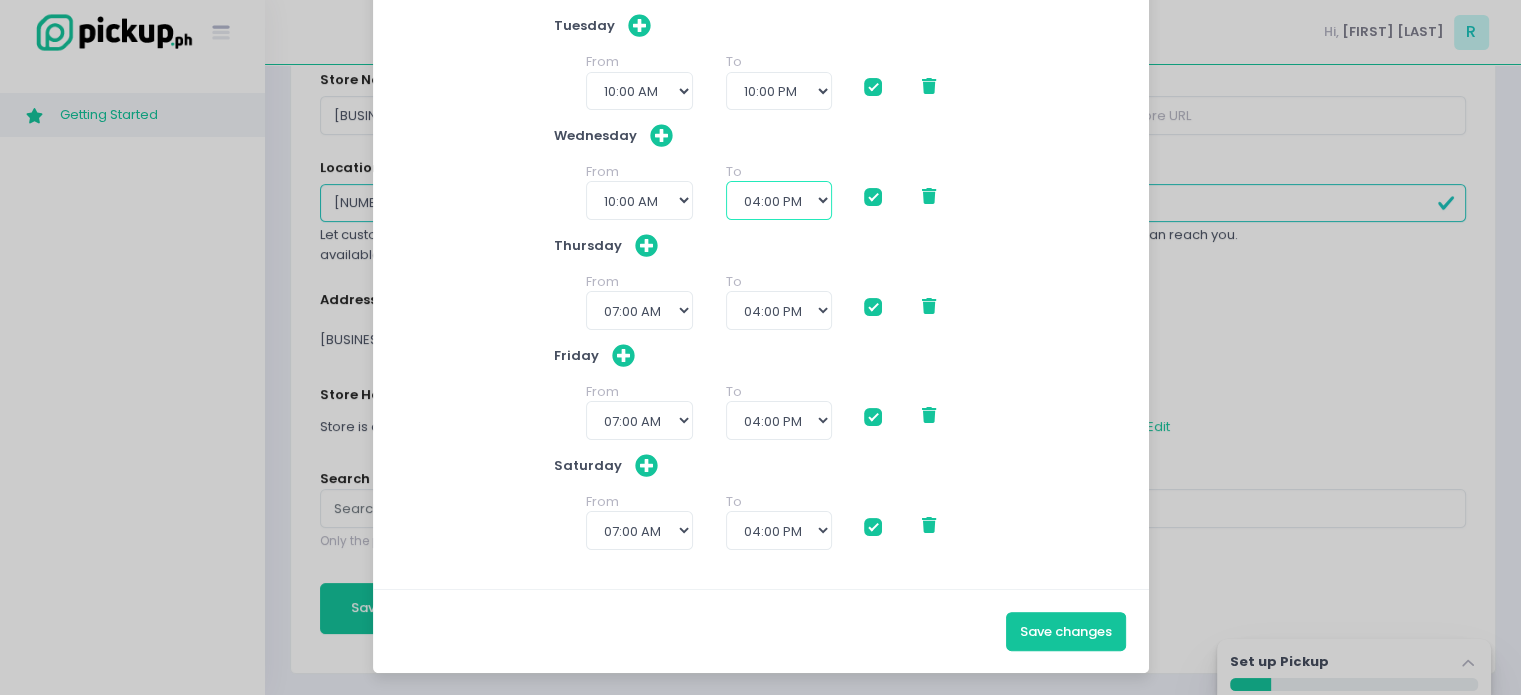 click on "11:00 AM 11:30 AM 12:00 PM 12:30 PM 01:00 PM 01:30 PM 02:00 PM 02:30 PM 03:00 PM 03:30 PM 04:00 PM 04:30 PM 05:00 PM 05:30 PM 06:00 PM 06:30 PM 07:00 PM 07:30 PM 08:00 PM 08:30 PM 09:00 PM 09:30 PM 10:00 PM 10:30 PM 11:00 PM 11:30 PM" at bounding box center (779, 200) 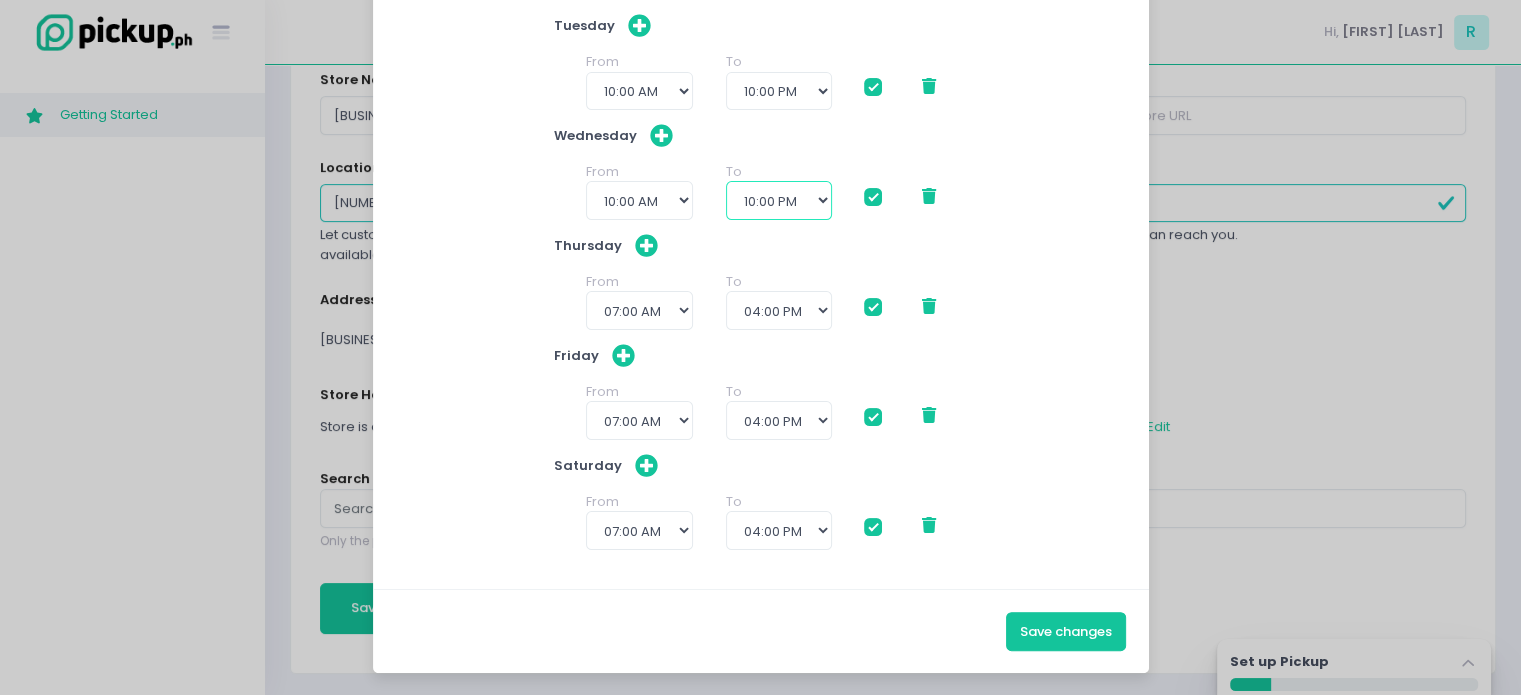 click on "11:00 AM 11:30 AM 12:00 PM 12:30 PM 01:00 PM 01:30 PM 02:00 PM 02:30 PM 03:00 PM 03:30 PM 04:00 PM 04:30 PM 05:00 PM 05:30 PM 06:00 PM 06:30 PM 07:00 PM 07:30 PM 08:00 PM 08:30 PM 09:00 PM 09:30 PM 10:00 PM 10:30 PM 11:00 PM 11:30 PM" at bounding box center [779, 200] 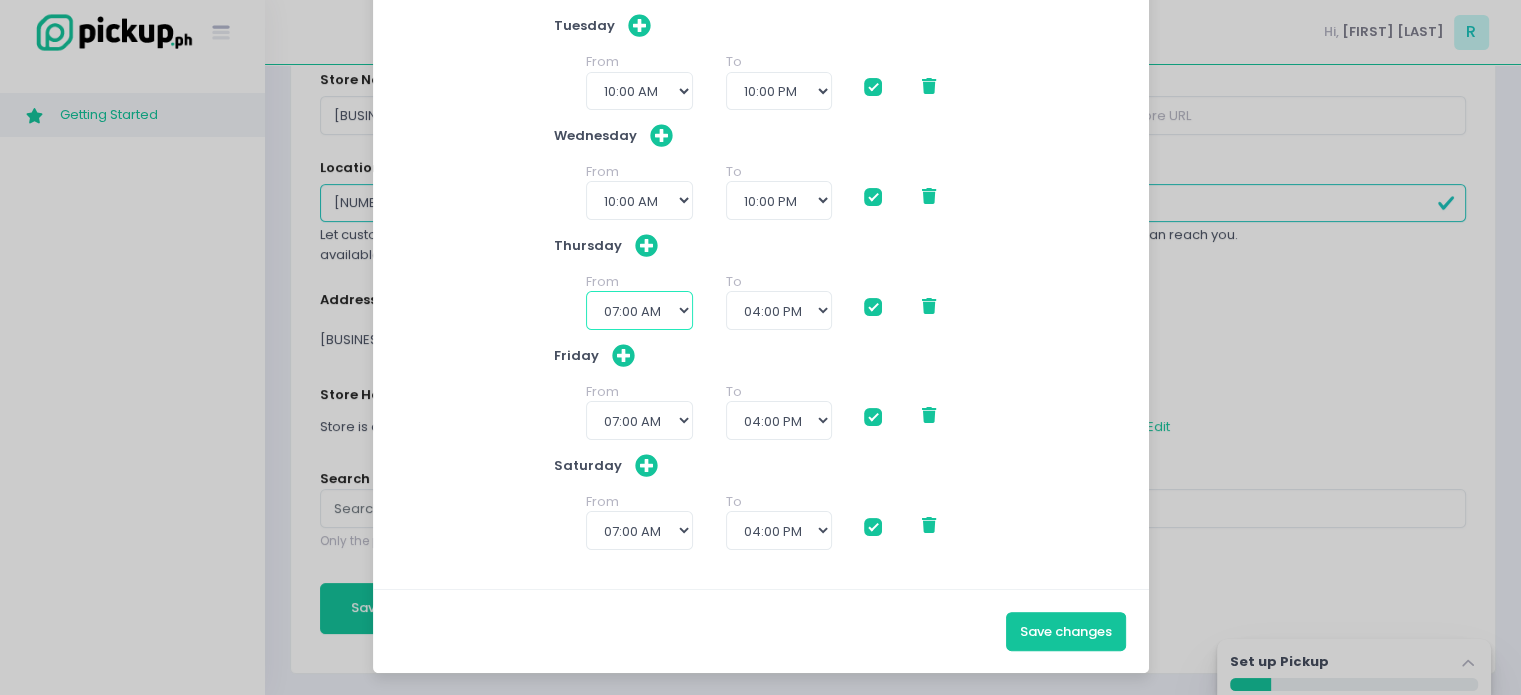 click on "12:00 AM 12:30 AM 01:00 AM 01:30 AM 02:00 AM 02:30 AM 03:00 AM 03:30 AM 04:00 AM 04:30 AM 05:00 AM 05:30 AM 06:00 AM 06:30 AM 07:00 AM 07:30 AM 08:00 AM 08:30 AM 09:00 AM 09:30 AM 10:00 AM 10:30 AM 11:00 AM 11:30 AM 12:00 PM 12:30 PM 01:00 PM 01:30 PM 02:00 PM 02:30 PM 03:00 PM 03:30 PM" at bounding box center (639, 310) 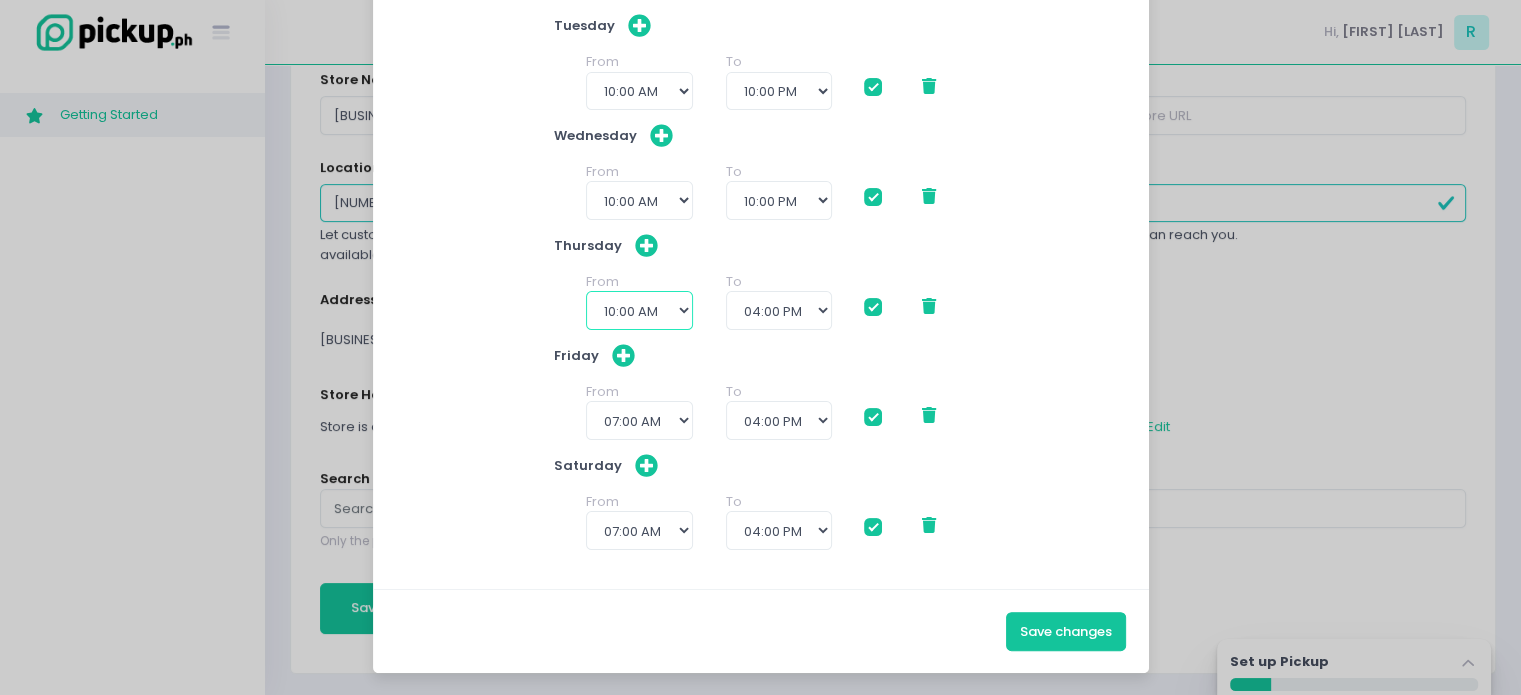 click on "12:00 AM 12:30 AM 01:00 AM 01:30 AM 02:00 AM 02:30 AM 03:00 AM 03:30 AM 04:00 AM 04:30 AM 05:00 AM 05:30 AM 06:00 AM 06:30 AM 07:00 AM 07:30 AM 08:00 AM 08:30 AM 09:00 AM 09:30 AM 10:00 AM 10:30 AM 11:00 AM 11:30 AM 12:00 PM 12:30 PM 01:00 PM 01:30 PM 02:00 PM 02:30 PM 03:00 PM 03:30 PM" at bounding box center [639, 310] 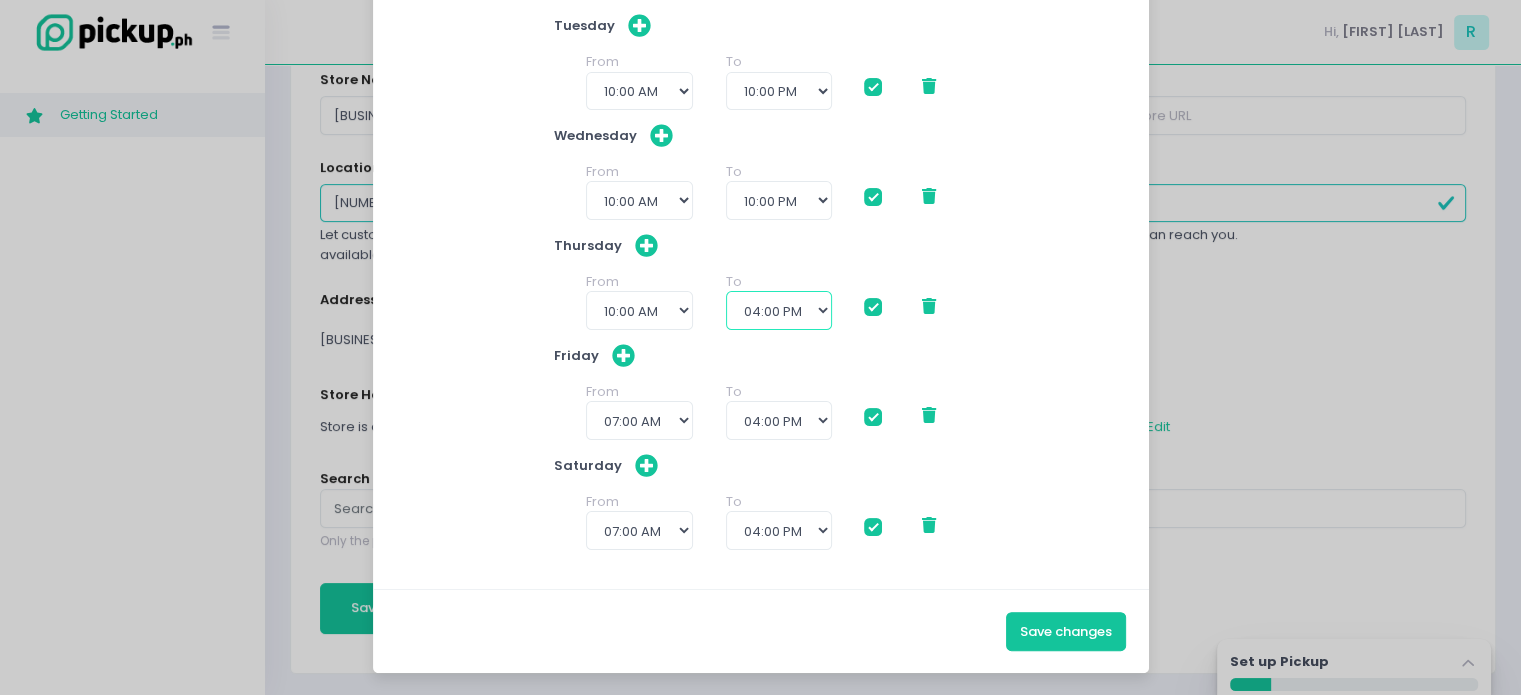 drag, startPoint x: 812, startPoint y: 311, endPoint x: 791, endPoint y: 343, distance: 38.27532 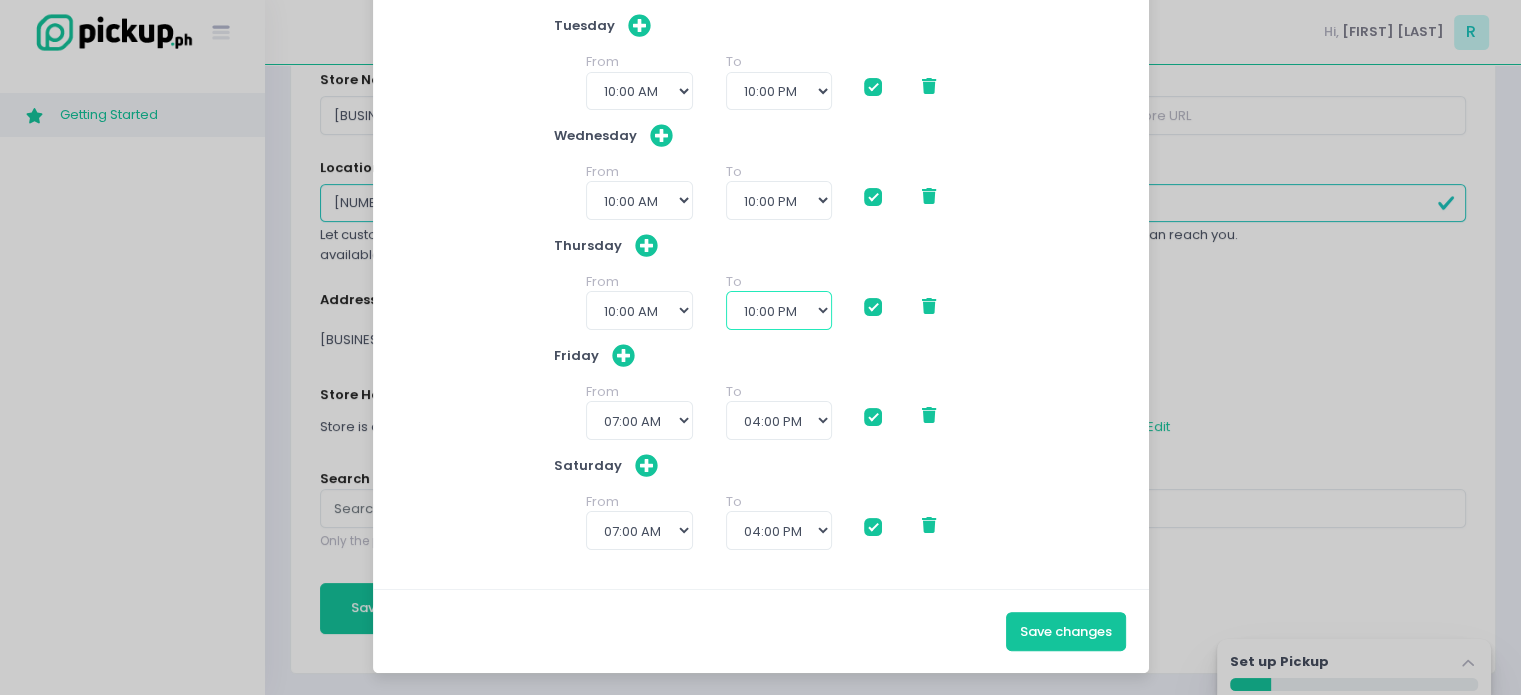 click on "11:00 AM 11:30 AM 12:00 PM 12:30 PM 01:00 PM 01:30 PM 02:00 PM 02:30 PM 03:00 PM 03:30 PM 04:00 PM 04:30 PM 05:00 PM 05:30 PM 06:00 PM 06:30 PM 07:00 PM 07:30 PM 08:00 PM 08:30 PM 09:00 PM 09:30 PM 10:00 PM 10:30 PM 11:00 PM 11:30 PM" at bounding box center (779, 310) 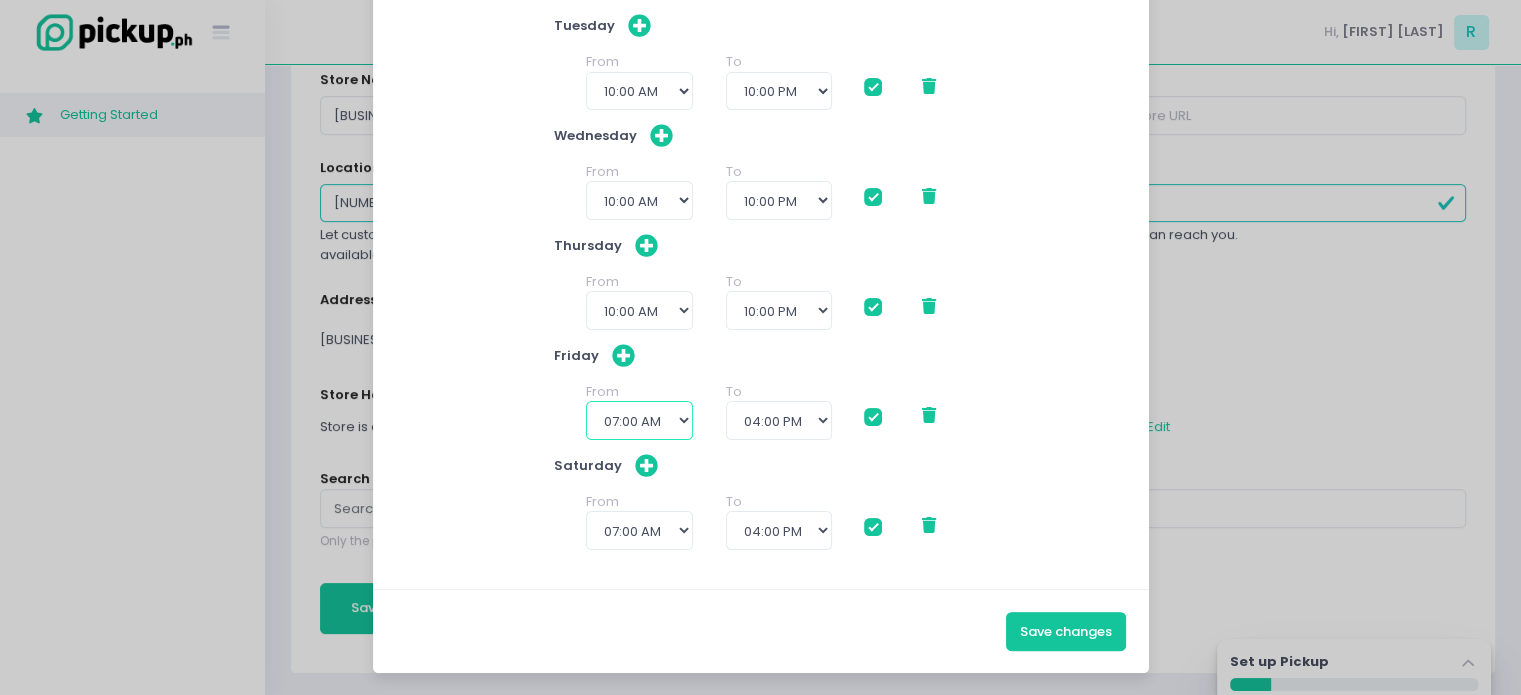 click on "12:00 AM 12:30 AM 01:00 AM 01:30 AM 02:00 AM 02:30 AM 03:00 AM 03:30 AM 04:00 AM 04:30 AM 05:00 AM 05:30 AM 06:00 AM 06:30 AM 07:00 AM 07:30 AM 08:00 AM 08:30 AM 09:00 AM 09:30 AM 10:00 AM 10:30 AM 11:00 AM 11:30 AM 12:00 PM 12:30 PM 01:00 PM 01:30 PM 02:00 PM 02:30 PM 03:00 PM 03:30 PM" at bounding box center [639, 420] 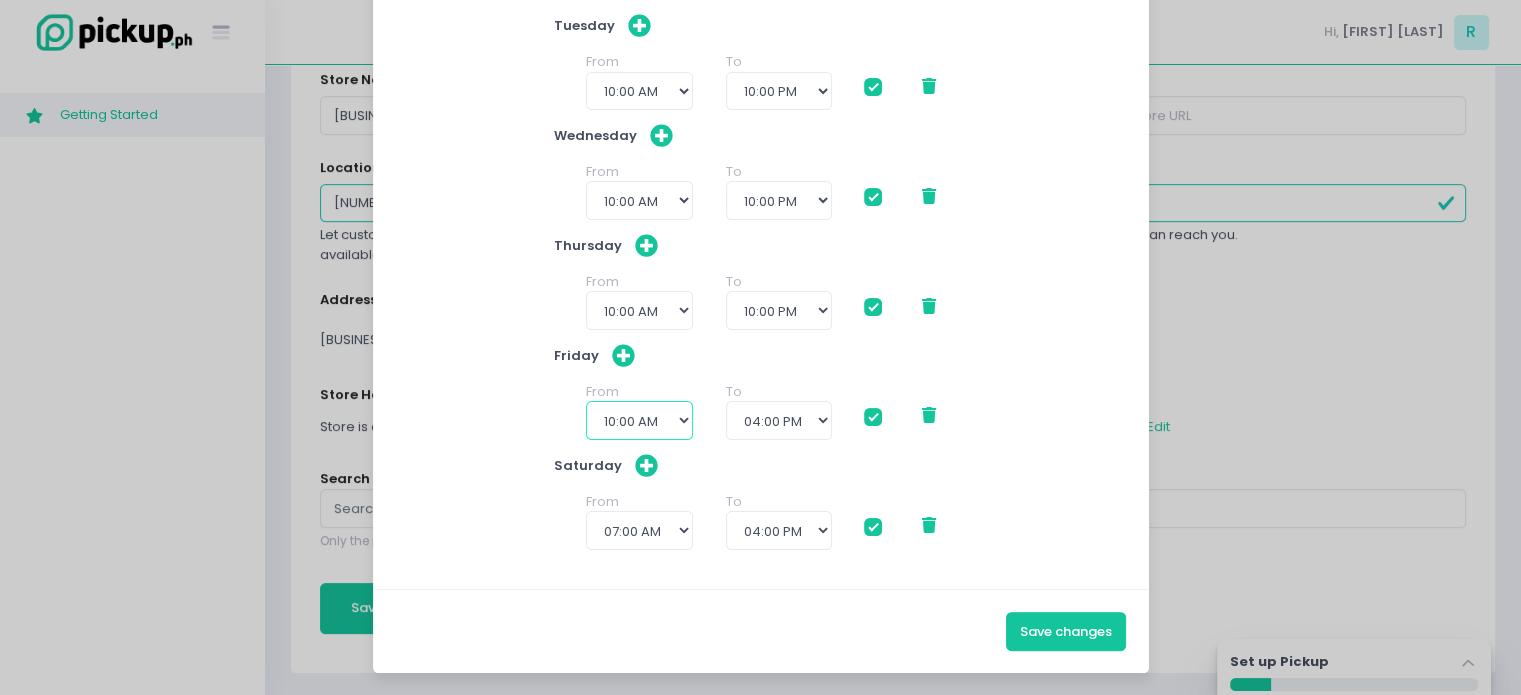 click on "12:00 AM 12:30 AM 01:00 AM 01:30 AM 02:00 AM 02:30 AM 03:00 AM 03:30 AM 04:00 AM 04:30 AM 05:00 AM 05:30 AM 06:00 AM 06:30 AM 07:00 AM 07:30 AM 08:00 AM 08:30 AM 09:00 AM 09:30 AM 10:00 AM 10:30 AM 11:00 AM 11:30 AM 12:00 PM 12:30 PM 01:00 PM 01:30 PM 02:00 PM 02:30 PM 03:00 PM 03:30 PM" at bounding box center (639, 420) 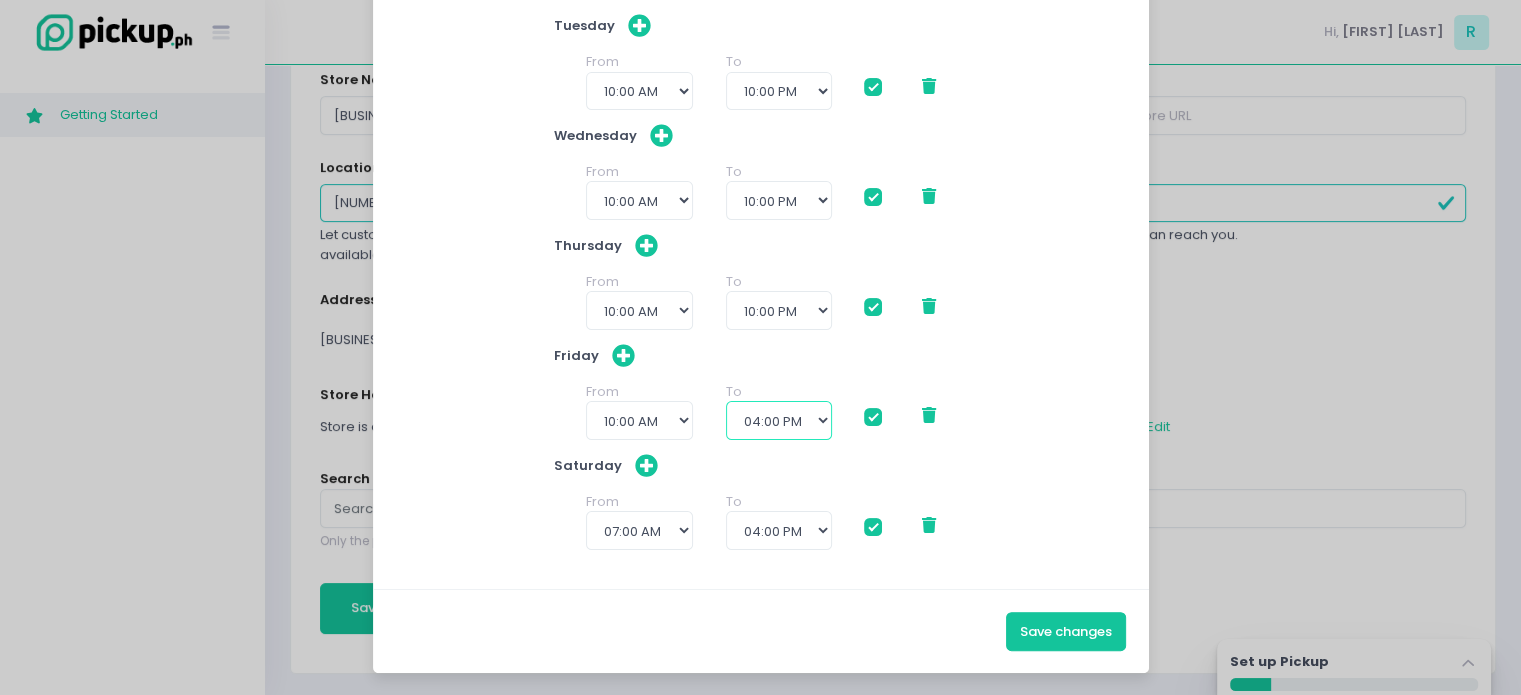 click on "11:00 AM 11:30 AM 12:00 PM 12:30 PM 01:00 PM 01:30 PM 02:00 PM 02:30 PM 03:00 PM 03:30 PM 04:00 PM 04:30 PM 05:00 PM 05:30 PM 06:00 PM 06:30 PM 07:00 PM 07:30 PM 08:00 PM 08:30 PM 09:00 PM 09:30 PM 10:00 PM 10:30 PM 11:00 PM 11:30 PM" at bounding box center (779, 420) 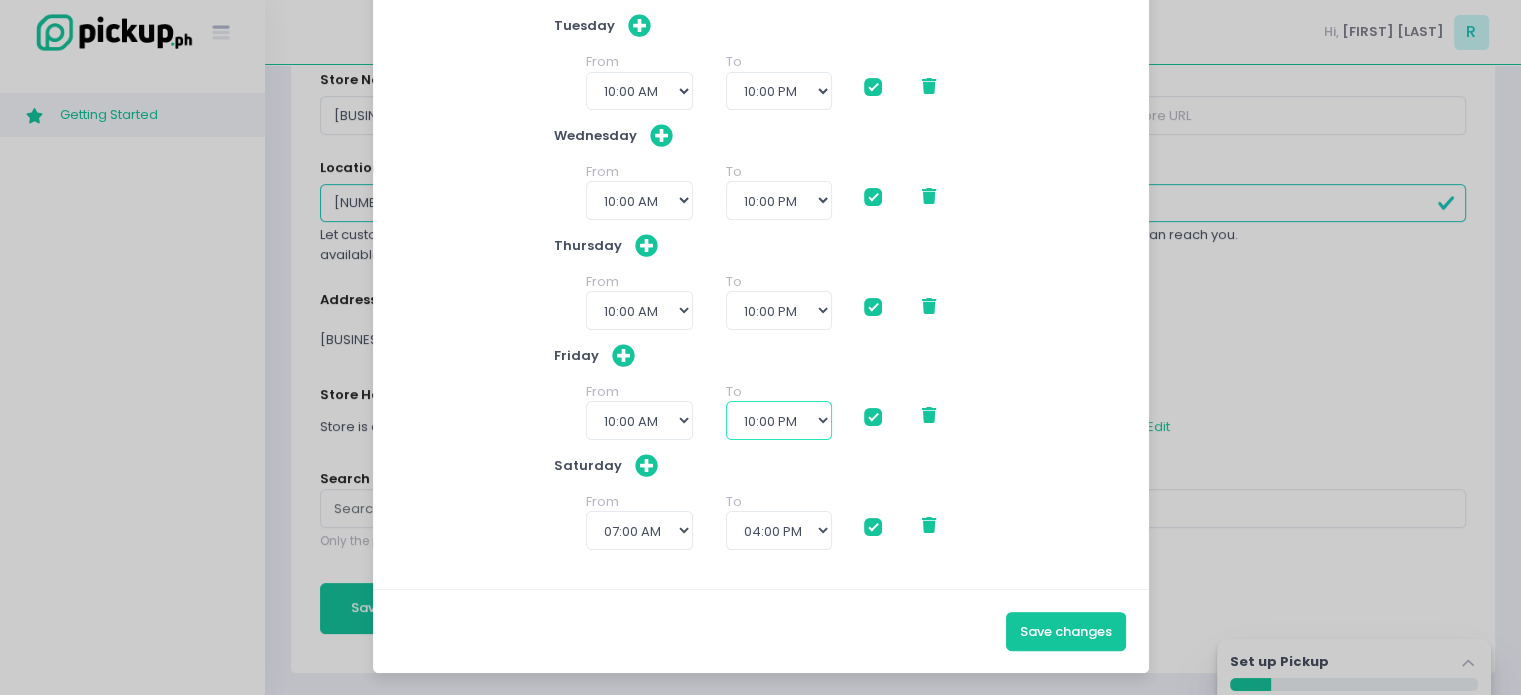 click on "11:00 AM 11:30 AM 12:00 PM 12:30 PM 01:00 PM 01:30 PM 02:00 PM 02:30 PM 03:00 PM 03:30 PM 04:00 PM 04:30 PM 05:00 PM 05:30 PM 06:00 PM 06:30 PM 07:00 PM 07:30 PM 08:00 PM 08:30 PM 09:00 PM 09:30 PM 10:00 PM 10:30 PM 11:00 PM 11:30 PM" at bounding box center (779, 420) 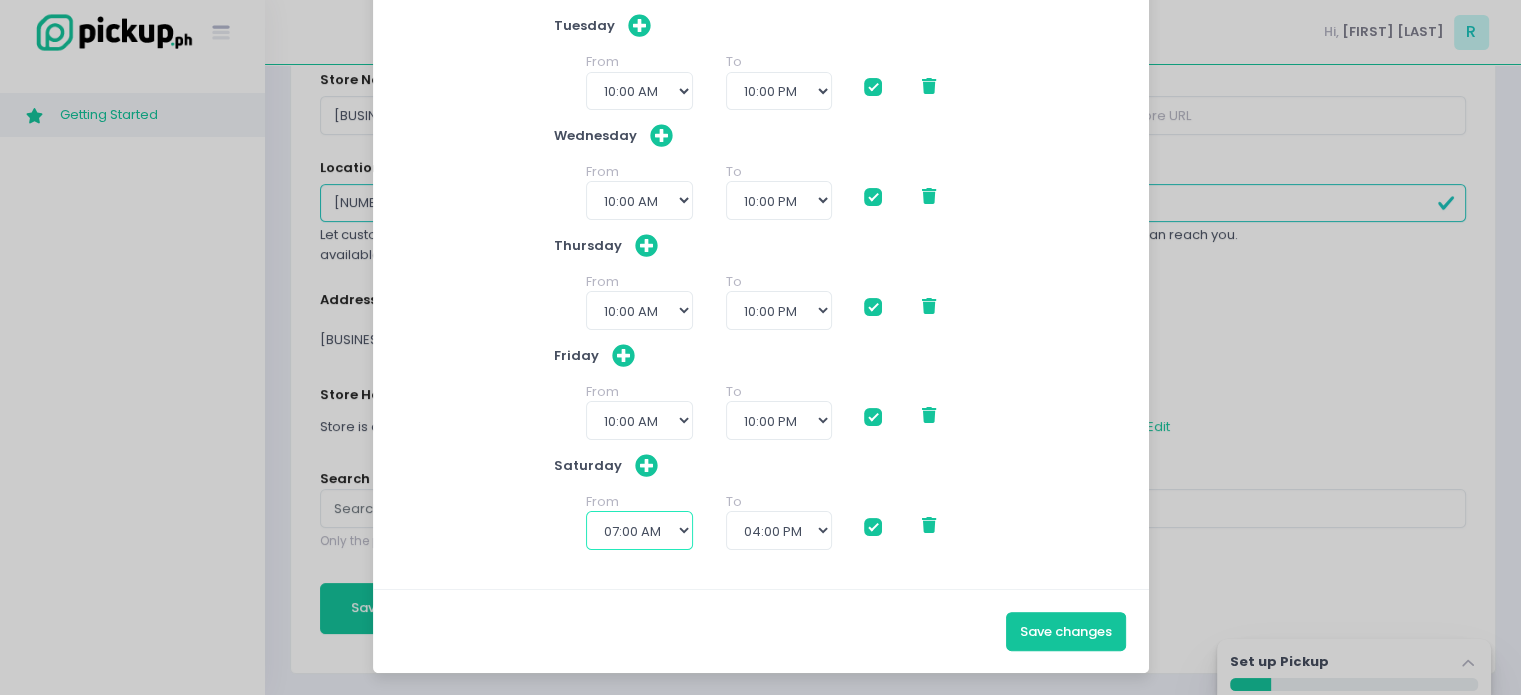 click on "12:00 AM 12:30 AM 01:00 AM 01:30 AM 02:00 AM 02:30 AM 03:00 AM 03:30 AM 04:00 AM 04:30 AM 05:00 AM 05:30 AM 06:00 AM 06:30 AM 07:00 AM 07:30 AM 08:00 AM 08:30 AM 09:00 AM 09:30 AM 10:00 AM 10:30 AM 11:00 AM 11:30 AM 12:00 PM 12:30 PM 01:00 PM 01:30 PM 02:00 PM 02:30 PM 03:00 PM 03:30 PM" at bounding box center [639, 530] 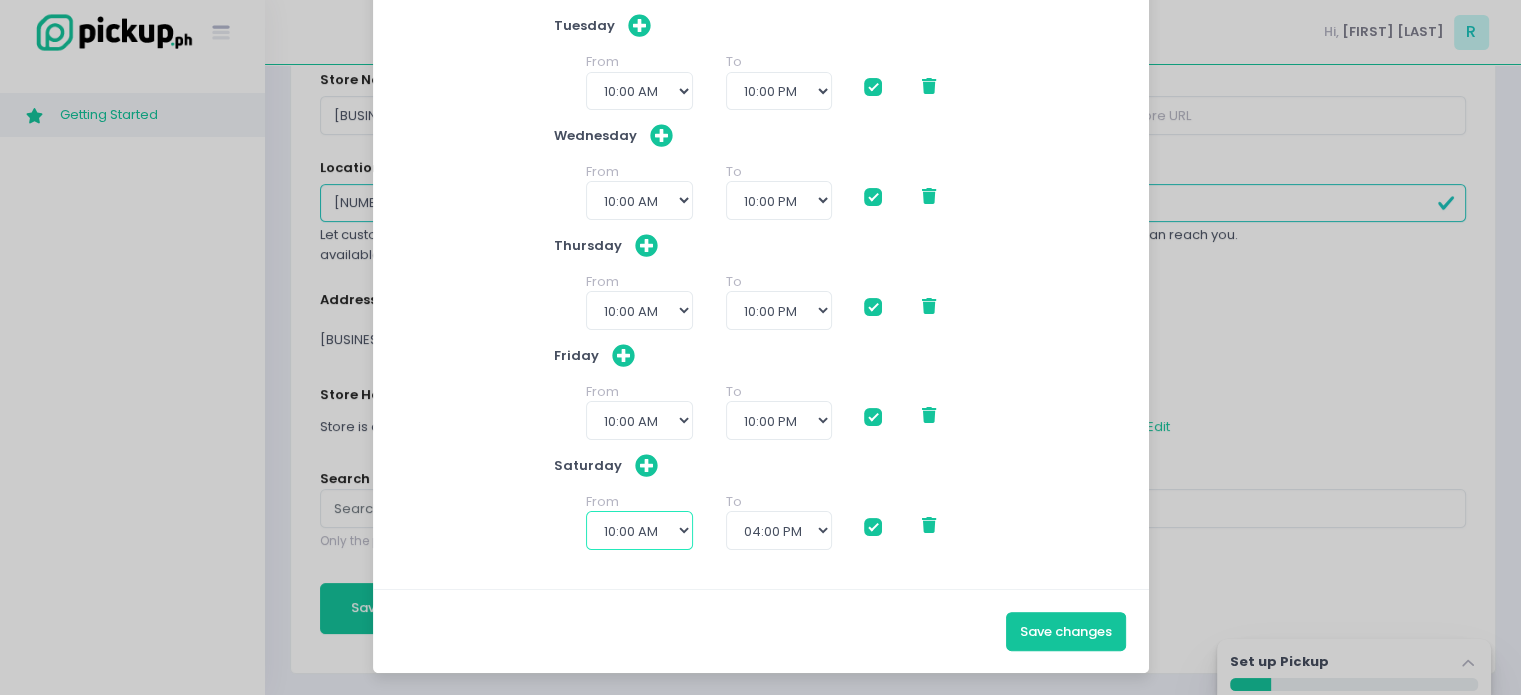 click on "12:00 AM 12:30 AM 01:00 AM 01:30 AM 02:00 AM 02:30 AM 03:00 AM 03:30 AM 04:00 AM 04:30 AM 05:00 AM 05:30 AM 06:00 AM 06:30 AM 07:00 AM 07:30 AM 08:00 AM 08:30 AM 09:00 AM 09:30 AM 10:00 AM 10:30 AM 11:00 AM 11:30 AM 12:00 PM 12:30 PM 01:00 PM 01:30 PM 02:00 PM 02:30 PM 03:00 PM 03:30 PM" at bounding box center (639, 530) 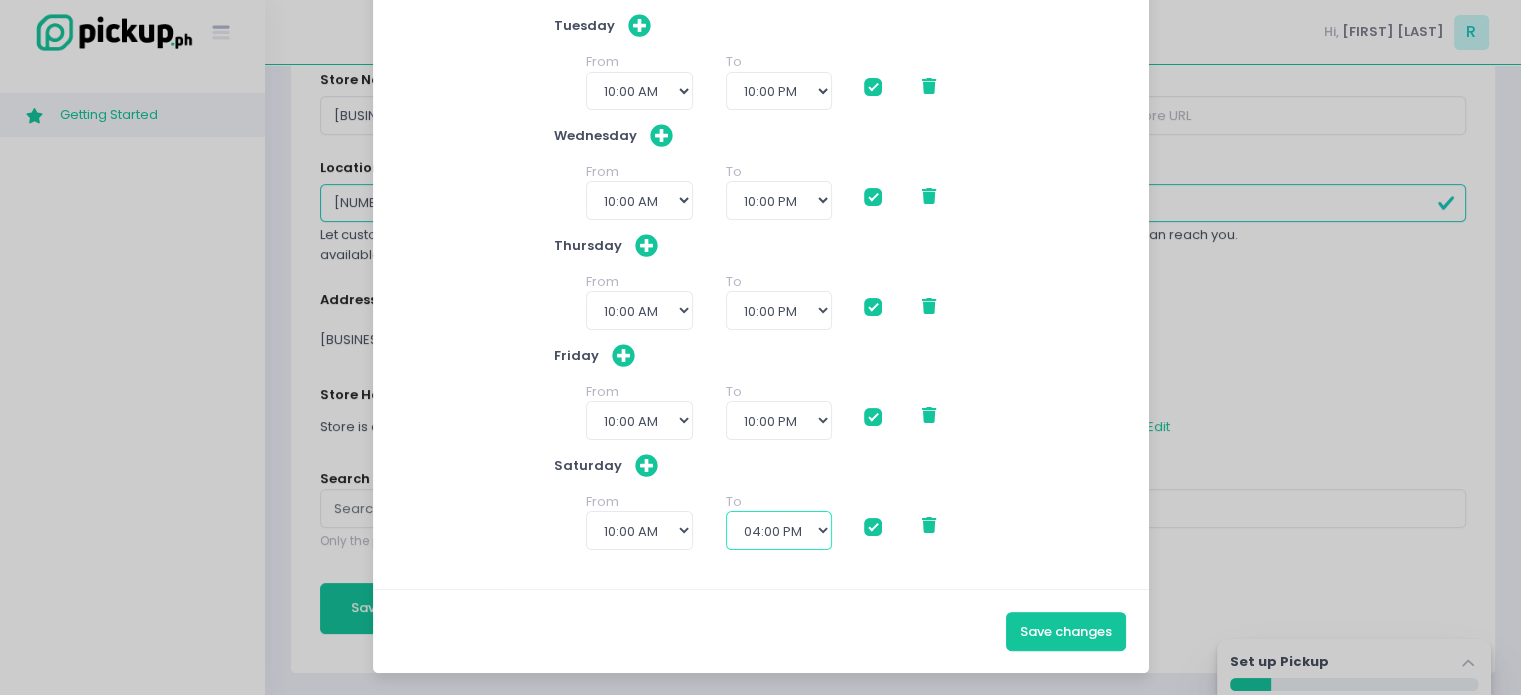 click on "11:00 AM 11:30 AM 12:00 PM 12:30 PM 01:00 PM 01:30 PM 02:00 PM 02:30 PM 03:00 PM 03:30 PM 04:00 PM 04:30 PM 05:00 PM 05:30 PM 06:00 PM 06:30 PM 07:00 PM 07:30 PM 08:00 PM 08:30 PM 09:00 PM 09:30 PM 10:00 PM 10:30 PM 11:00 PM 11:30 PM" at bounding box center [779, 530] 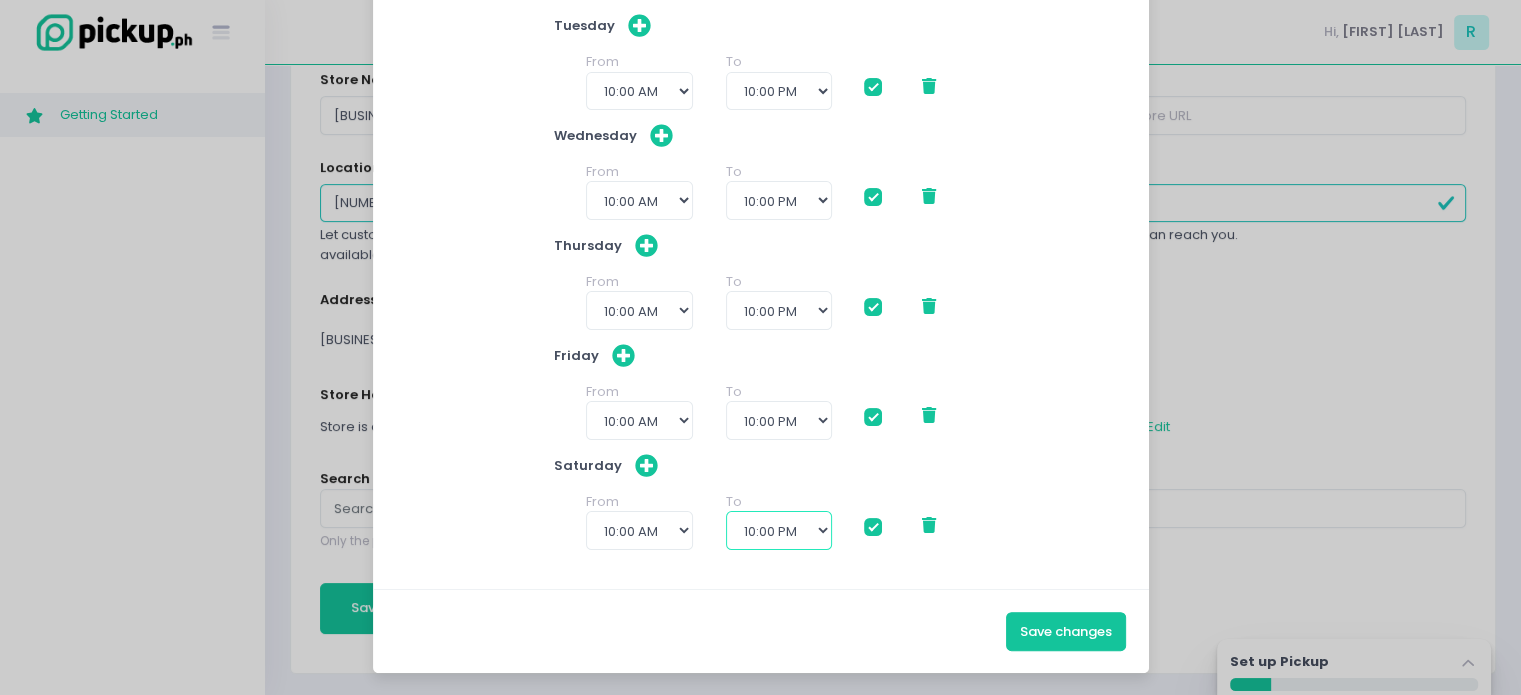 click on "11:00 AM 11:30 AM 12:00 PM 12:30 PM 01:00 PM 01:30 PM 02:00 PM 02:30 PM 03:00 PM 03:30 PM 04:00 PM 04:30 PM 05:00 PM 05:30 PM 06:00 PM 06:30 PM 07:00 PM 07:30 PM 08:00 PM 08:30 PM 09:00 PM 09:30 PM 10:00 PM 10:30 PM 11:00 PM 11:30 PM" at bounding box center [779, 530] 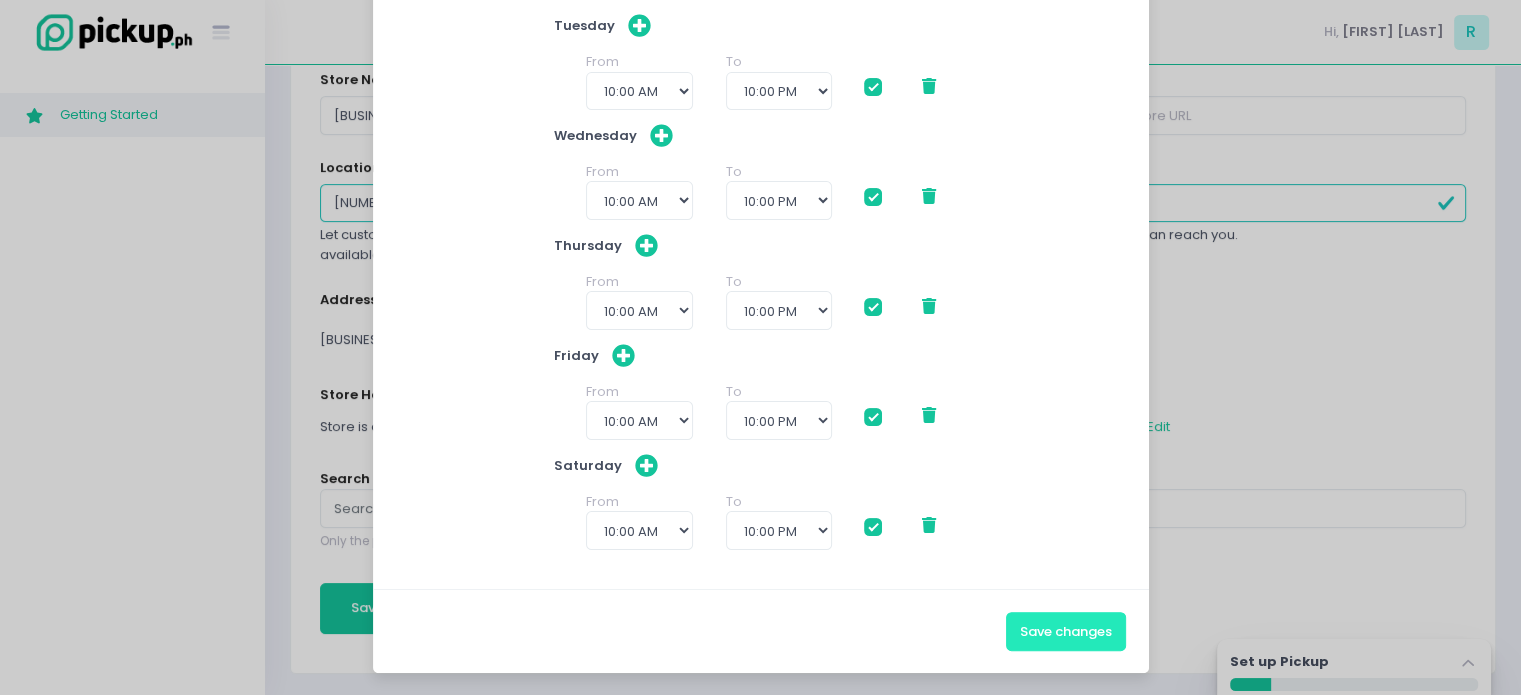 click on "Save changes" at bounding box center (1066, 631) 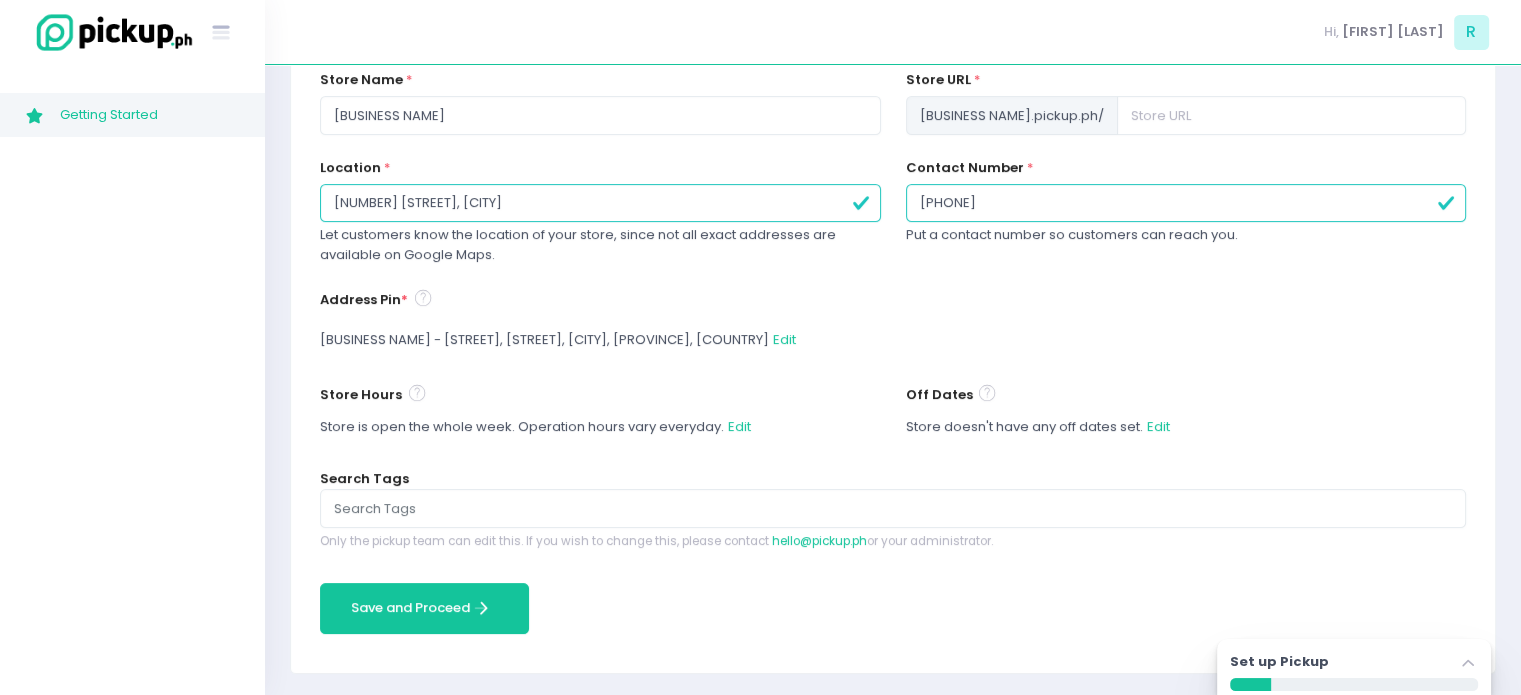 click at bounding box center [893, 509] 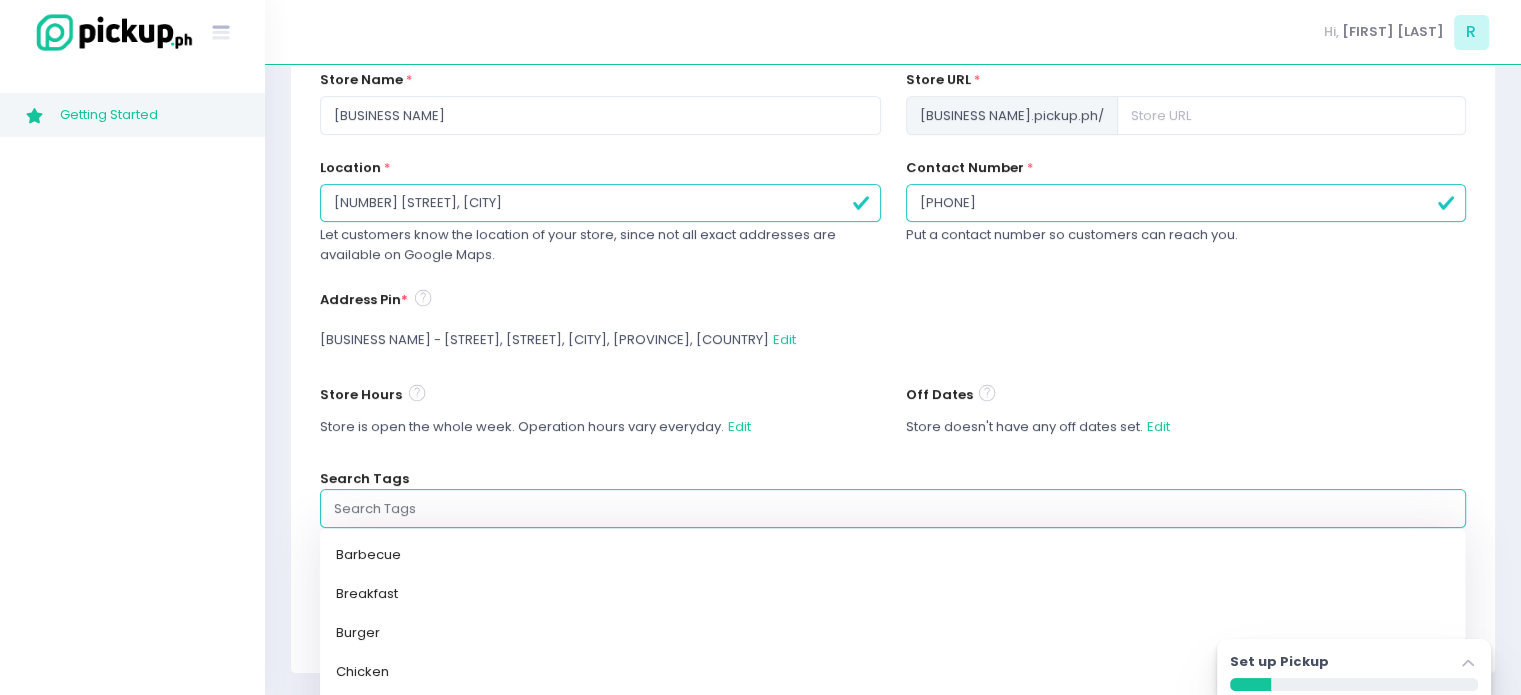 click on "Getting Started Created with Sketch. Getting Started" at bounding box center [132, 380] 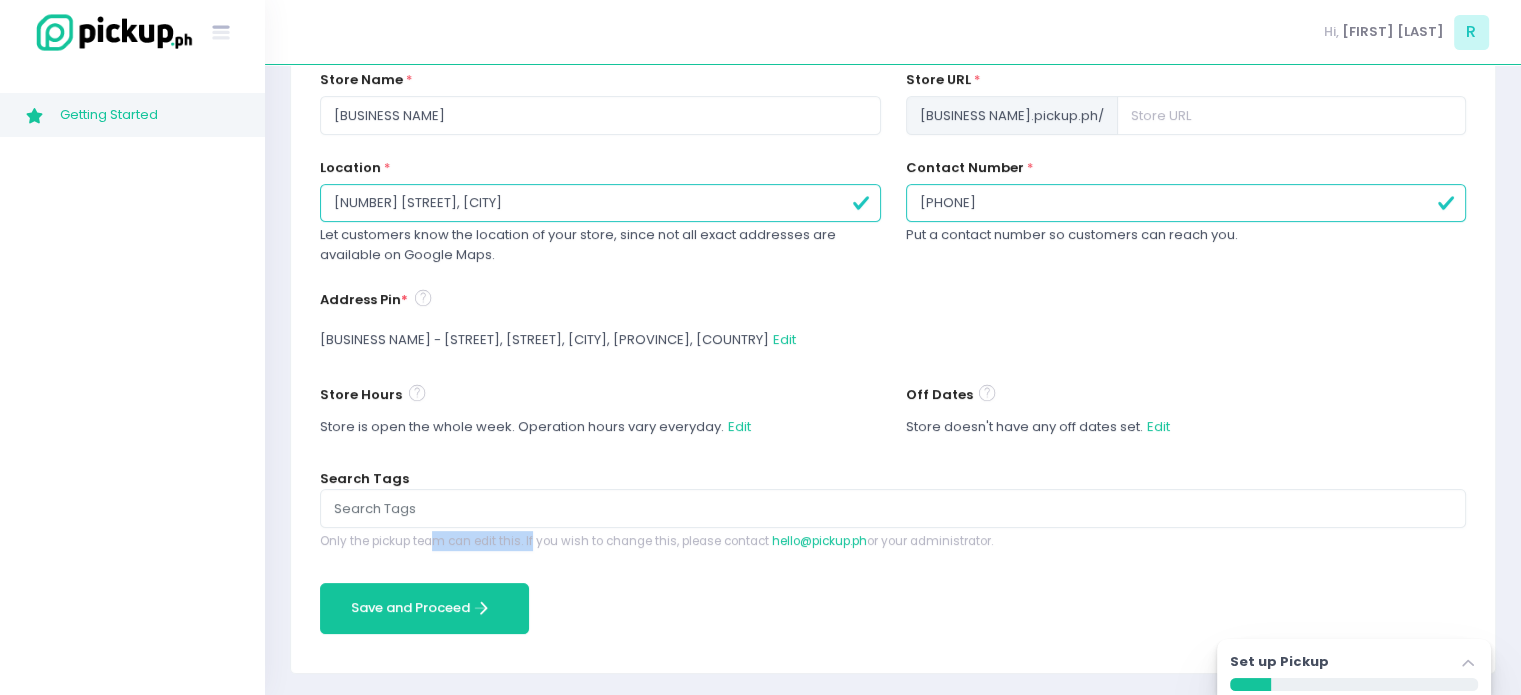 drag, startPoint x: 437, startPoint y: 537, endPoint x: 531, endPoint y: 539, distance: 94.02127 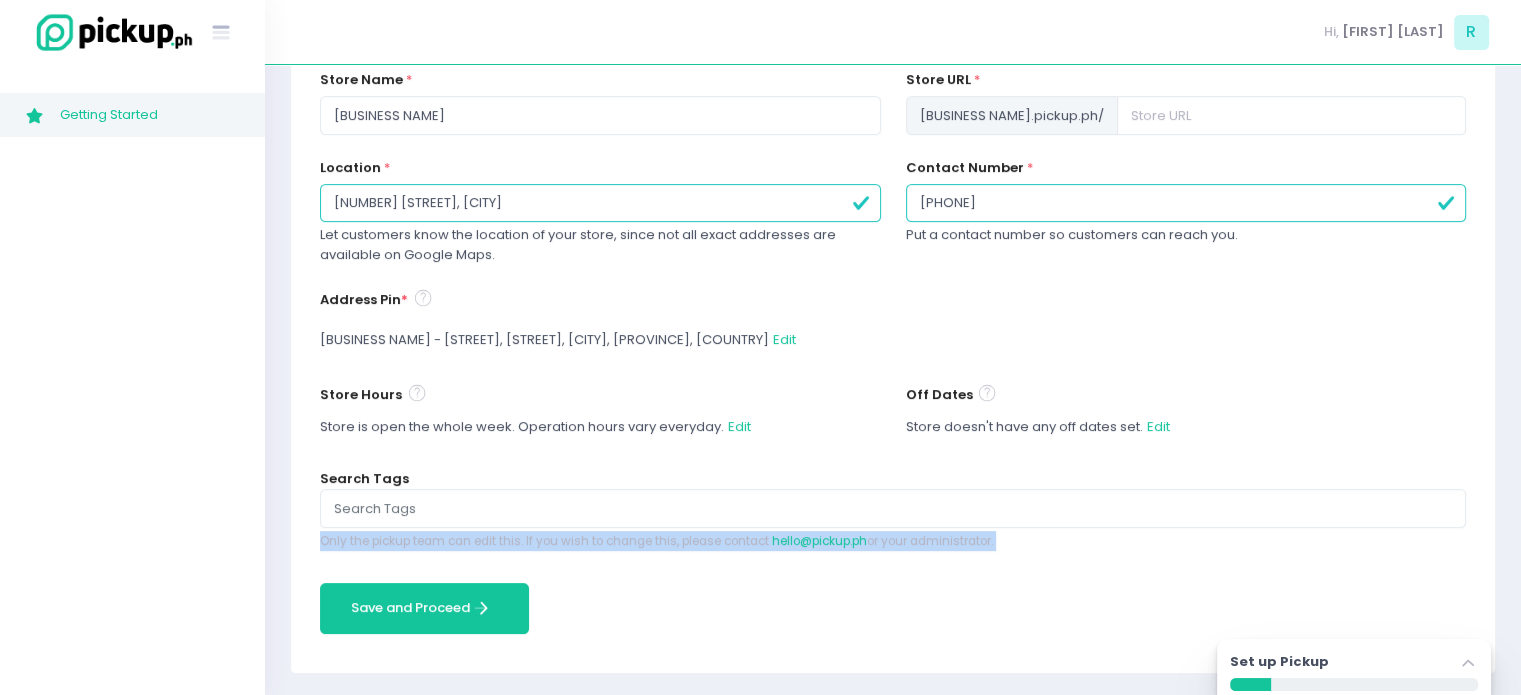 drag, startPoint x: 323, startPoint y: 537, endPoint x: 1046, endPoint y: 571, distance: 723.799 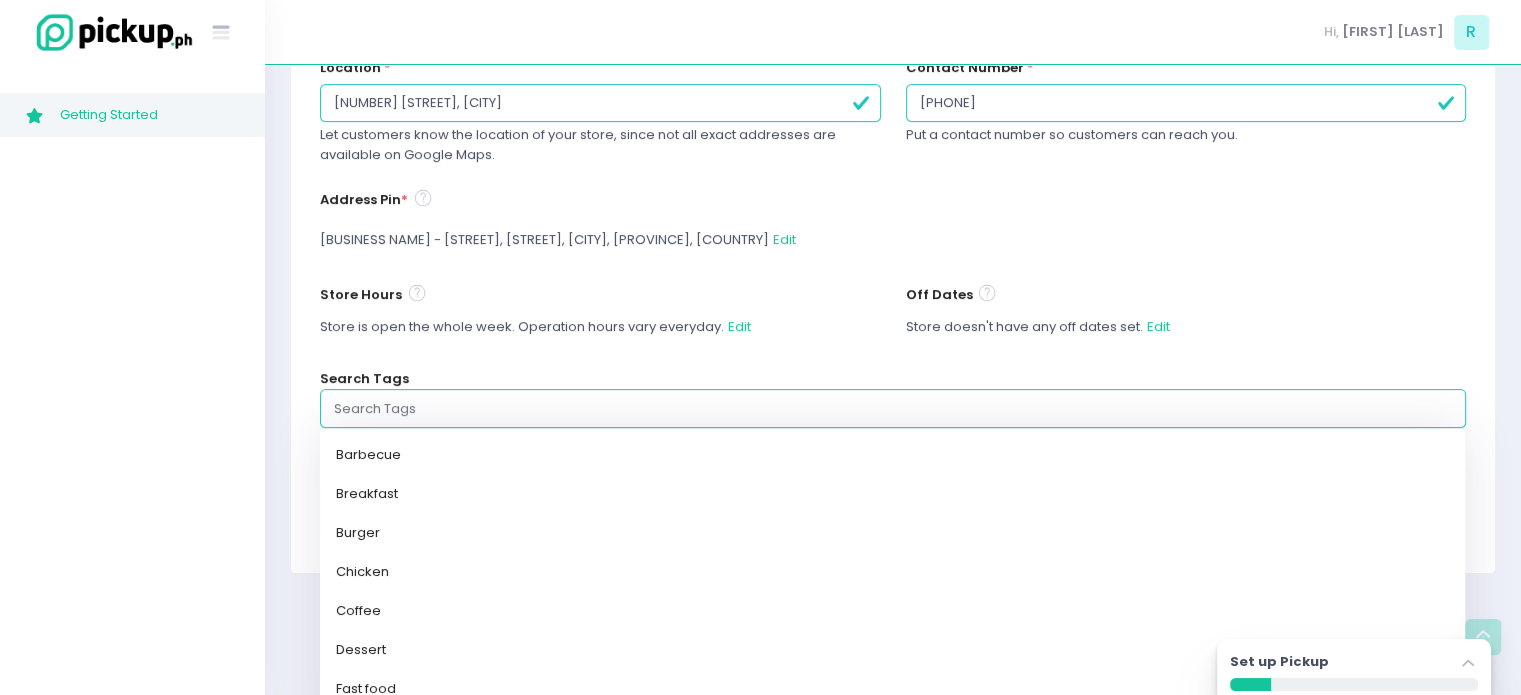 scroll, scrollTop: 412, scrollLeft: 0, axis: vertical 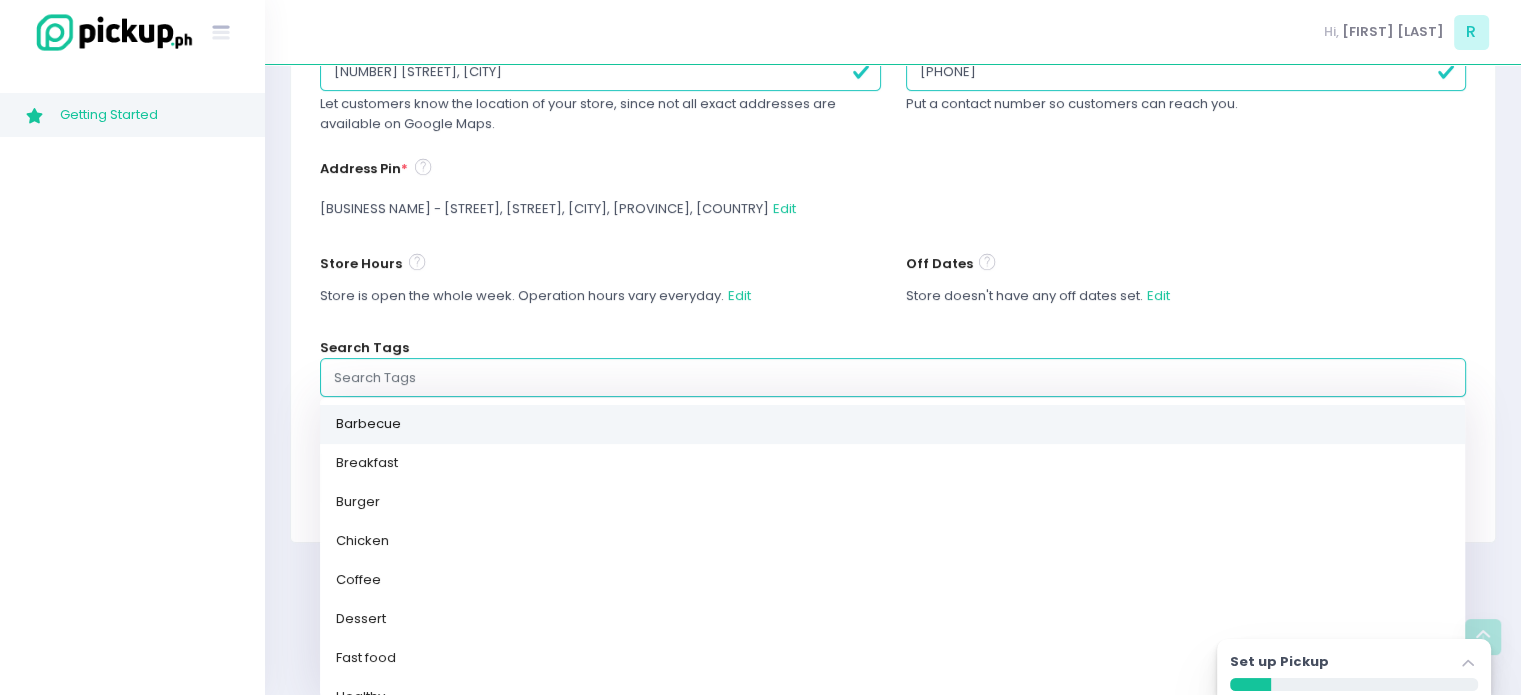 click on "Barbecue" at bounding box center [892, 423] 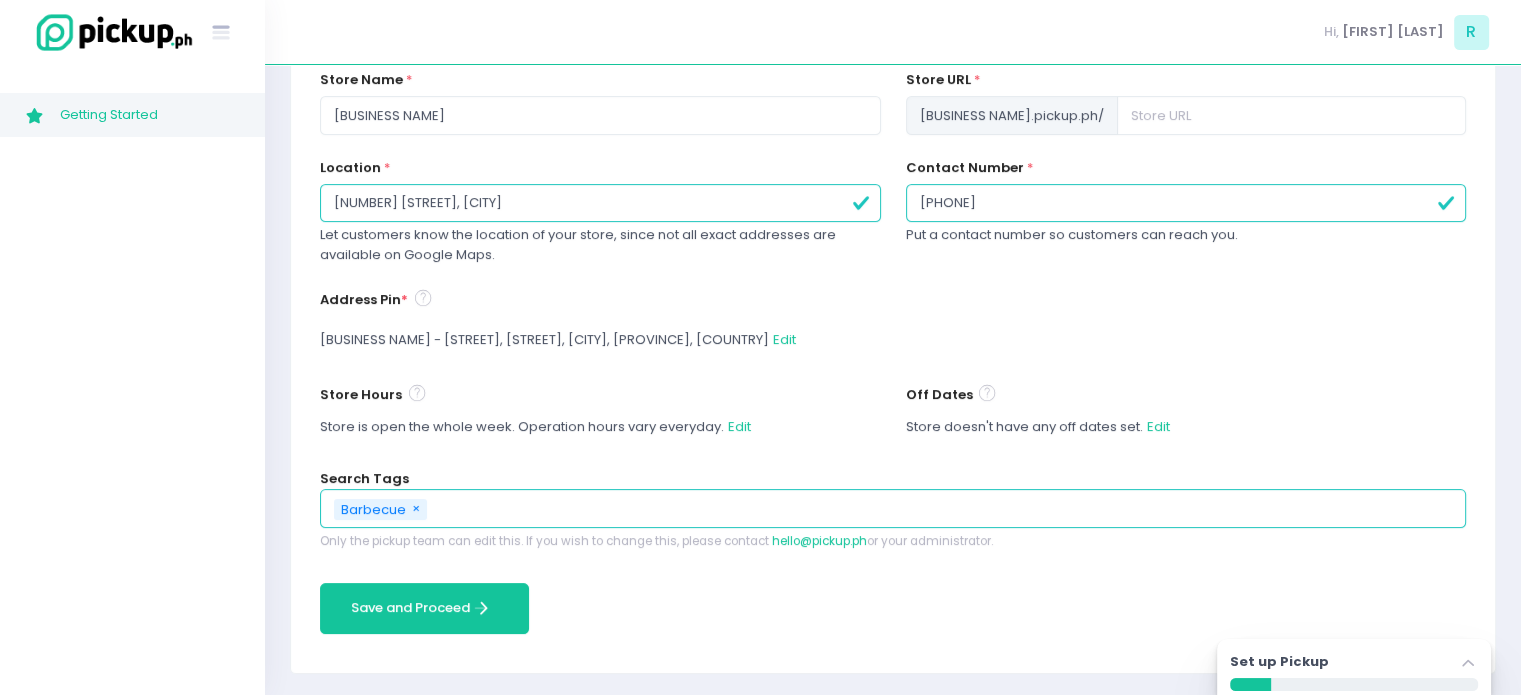 click at bounding box center [941, 509] 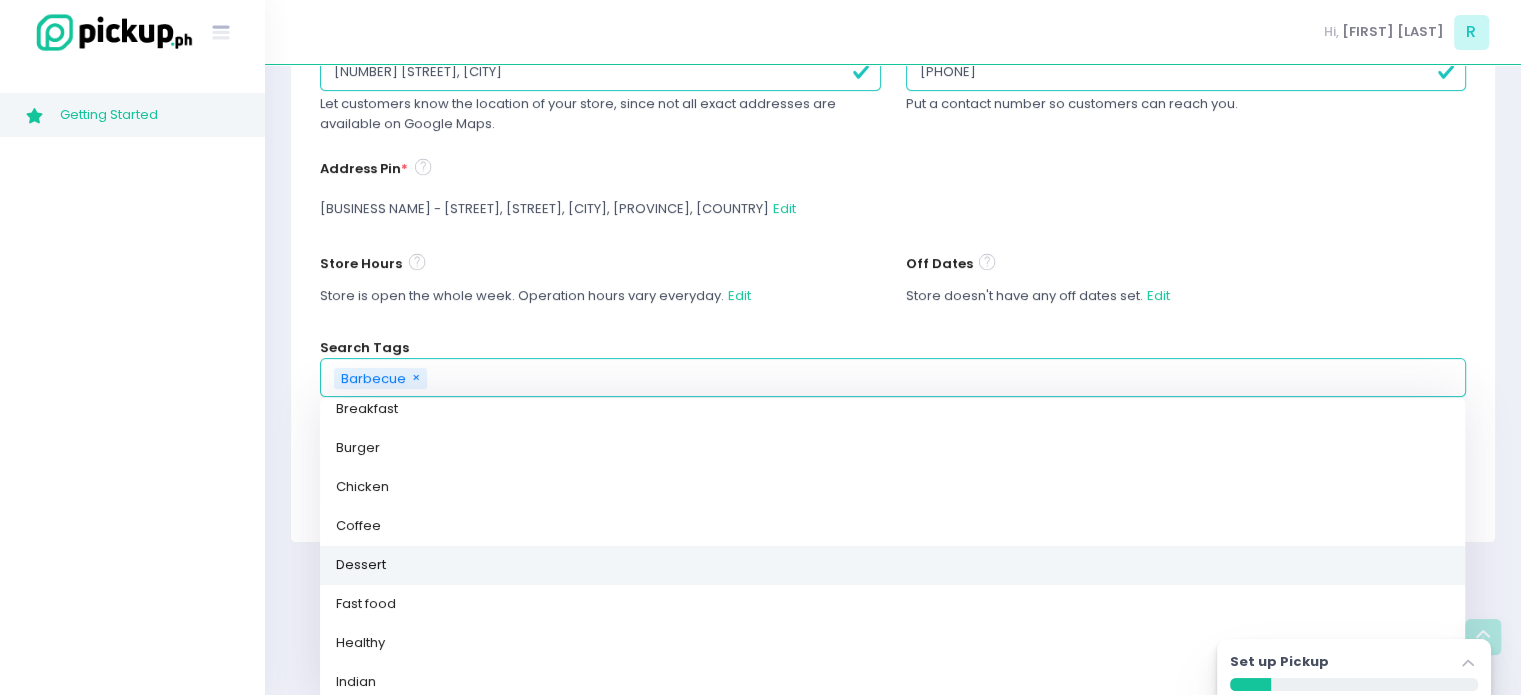 scroll, scrollTop: 0, scrollLeft: 0, axis: both 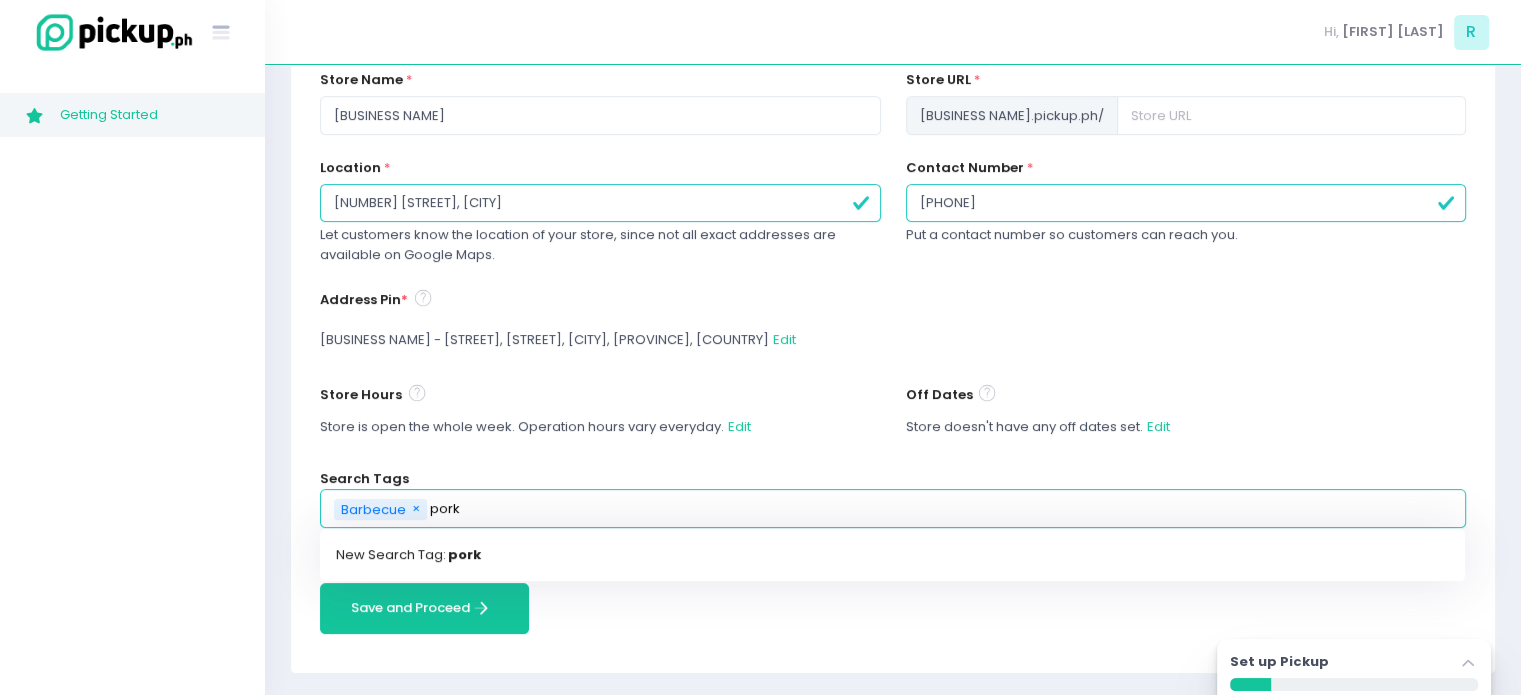 click on "Getting Started Created with Sketch. Getting Started" at bounding box center [132, 380] 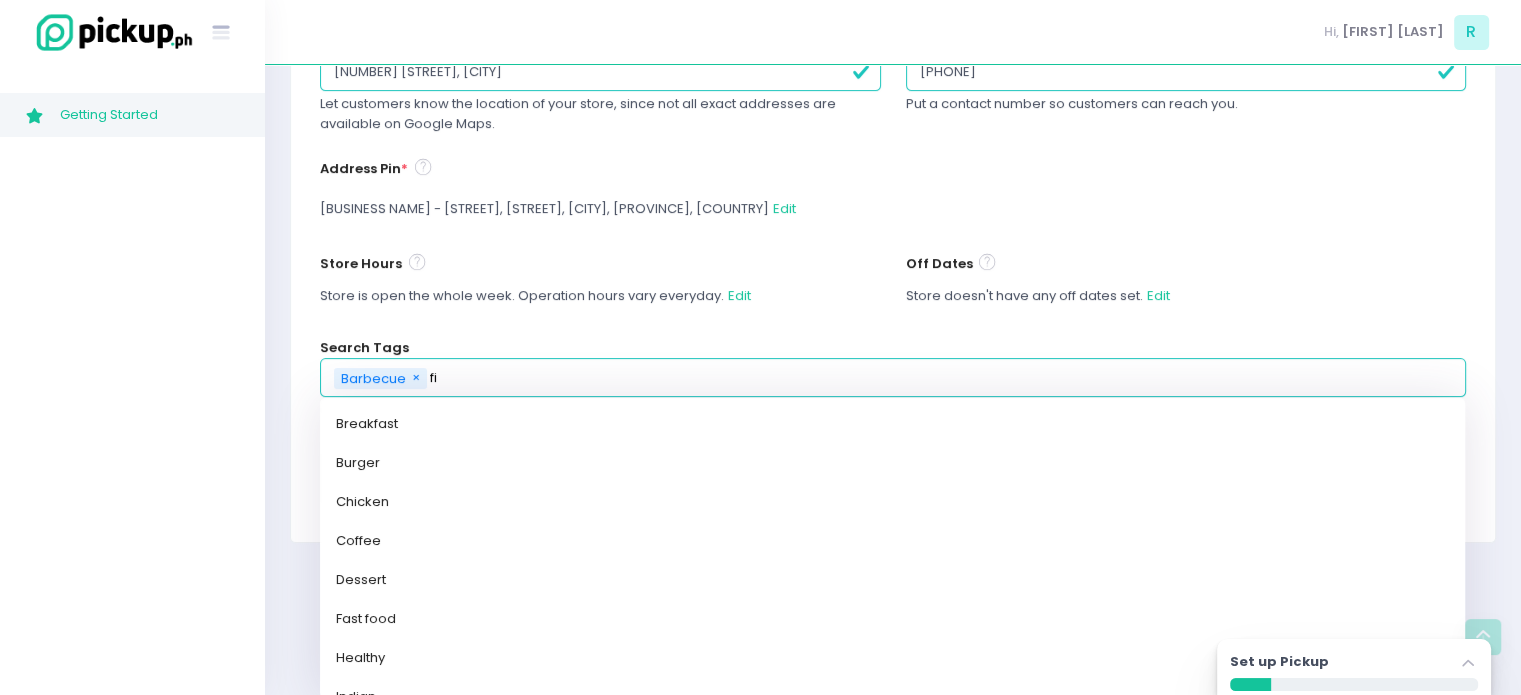 scroll, scrollTop: 281, scrollLeft: 0, axis: vertical 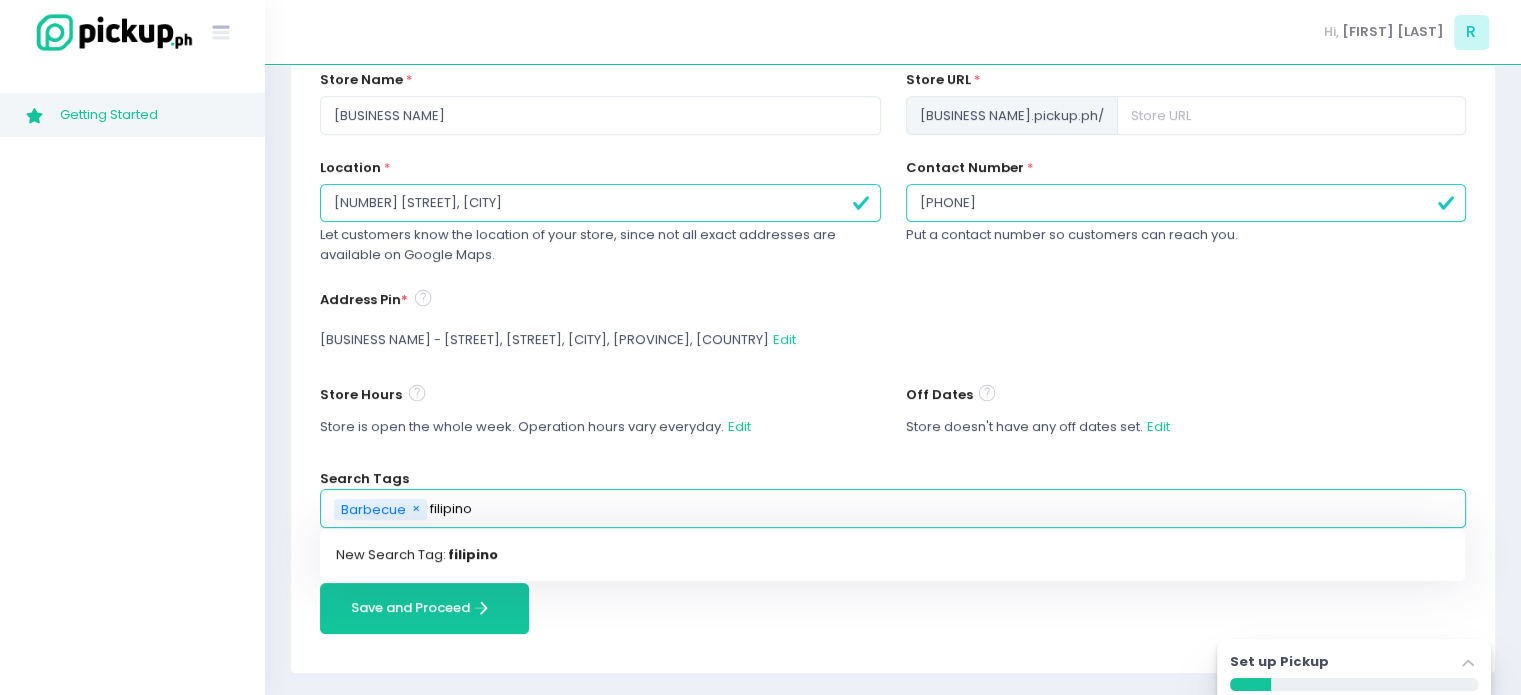 click on "Getting Started Created with Sketch. Getting Started" at bounding box center [132, 380] 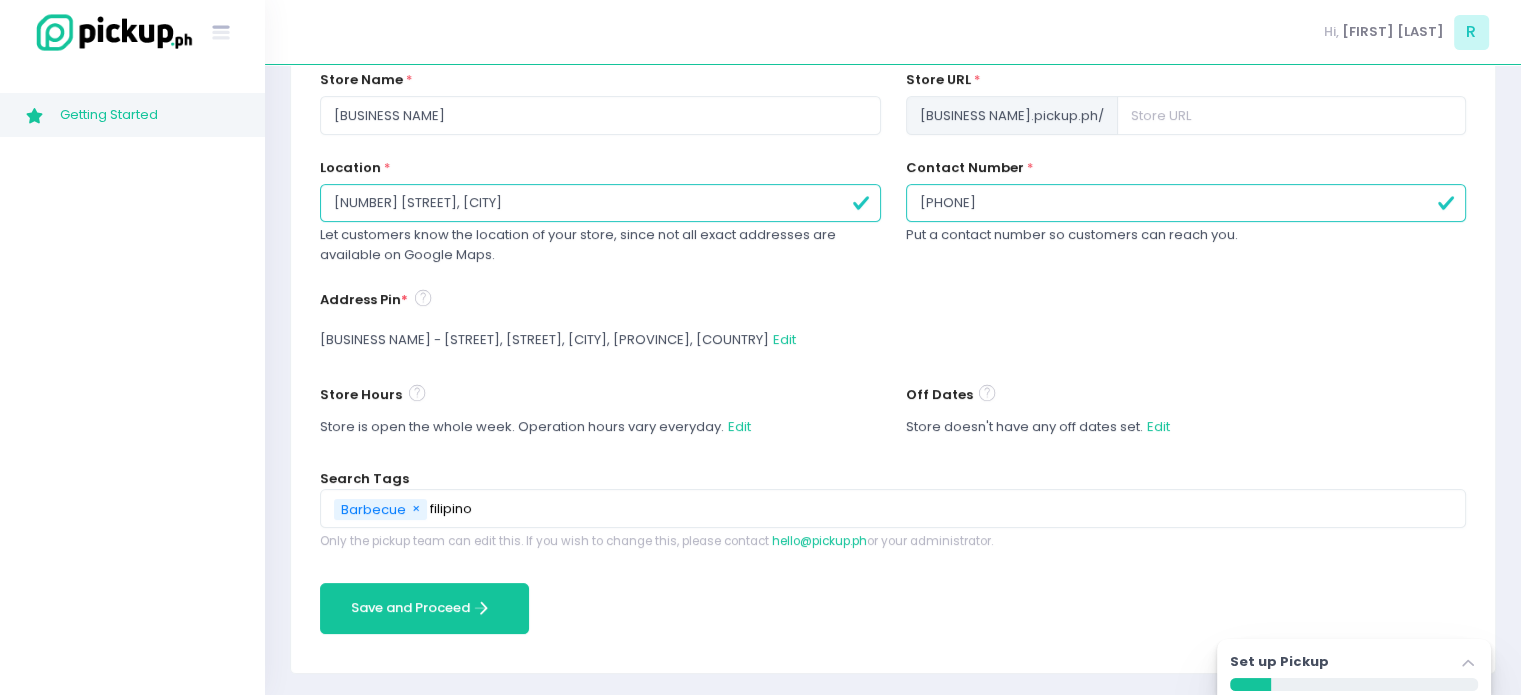 click on "filipino" at bounding box center [941, 509] 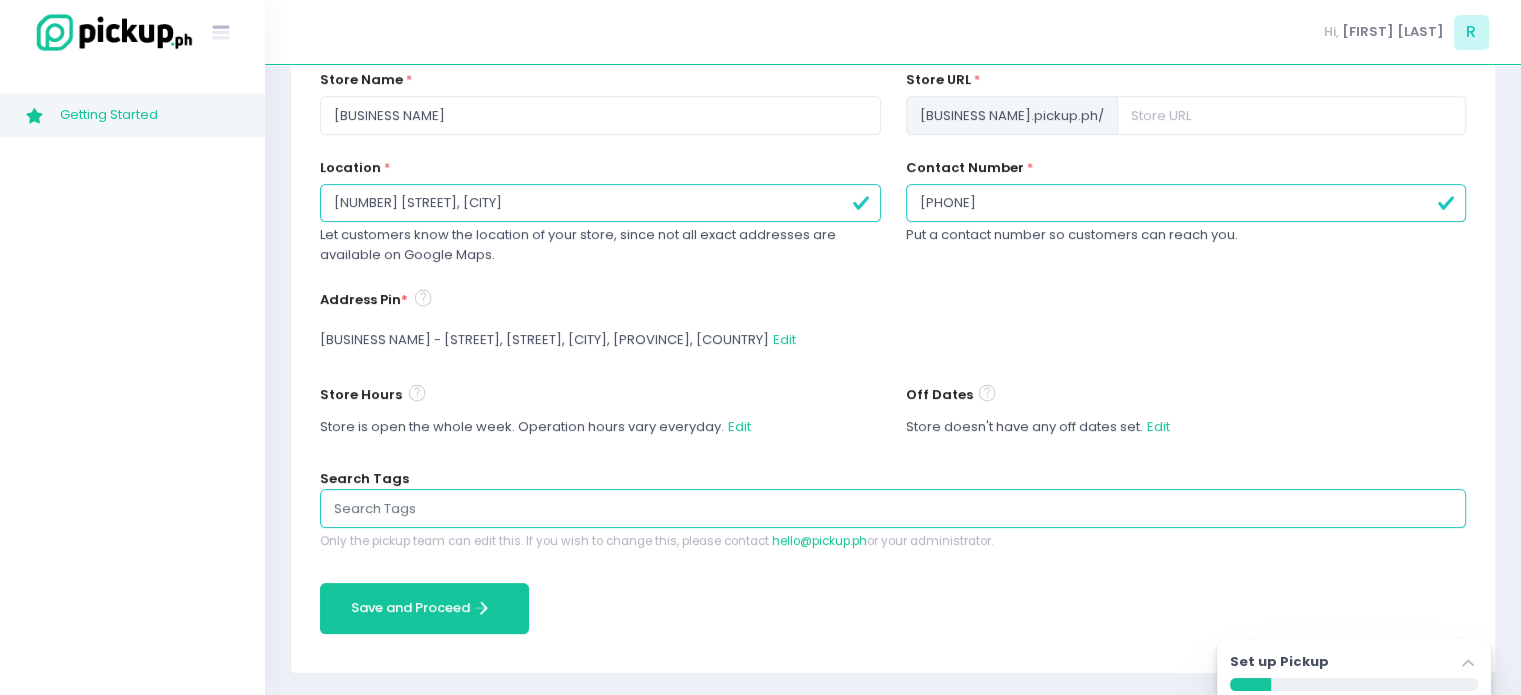 drag, startPoint x: 257, startPoint y: 522, endPoint x: 289, endPoint y: 506, distance: 35.77709 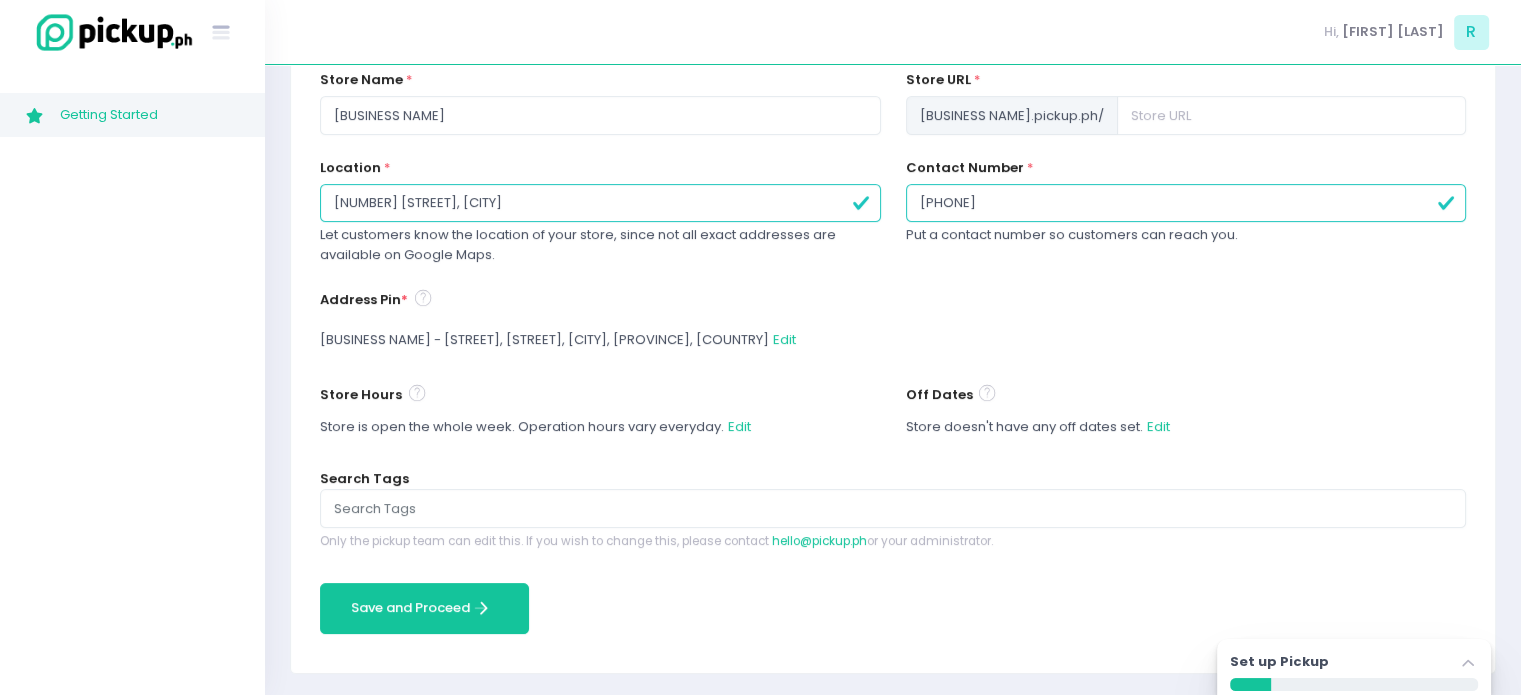 click at bounding box center (893, 509) 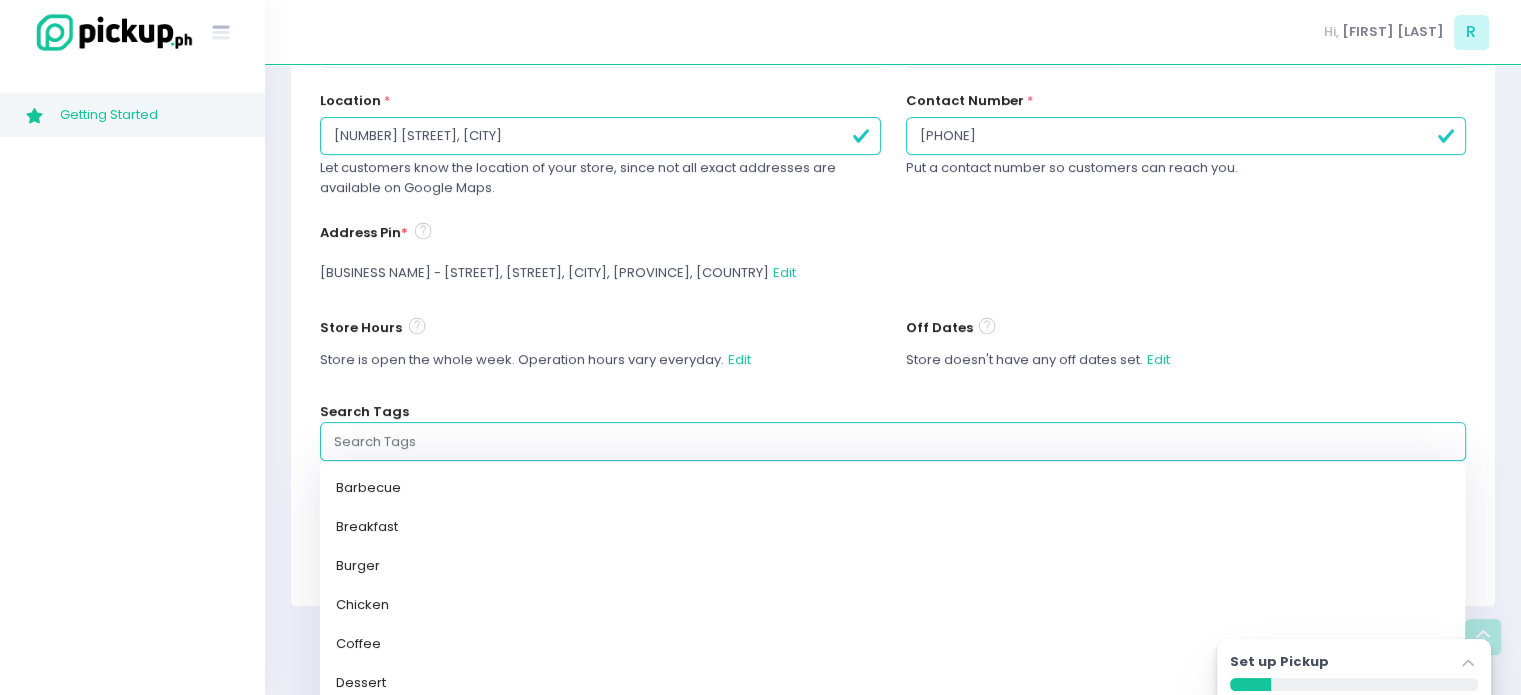 scroll, scrollTop: 412, scrollLeft: 0, axis: vertical 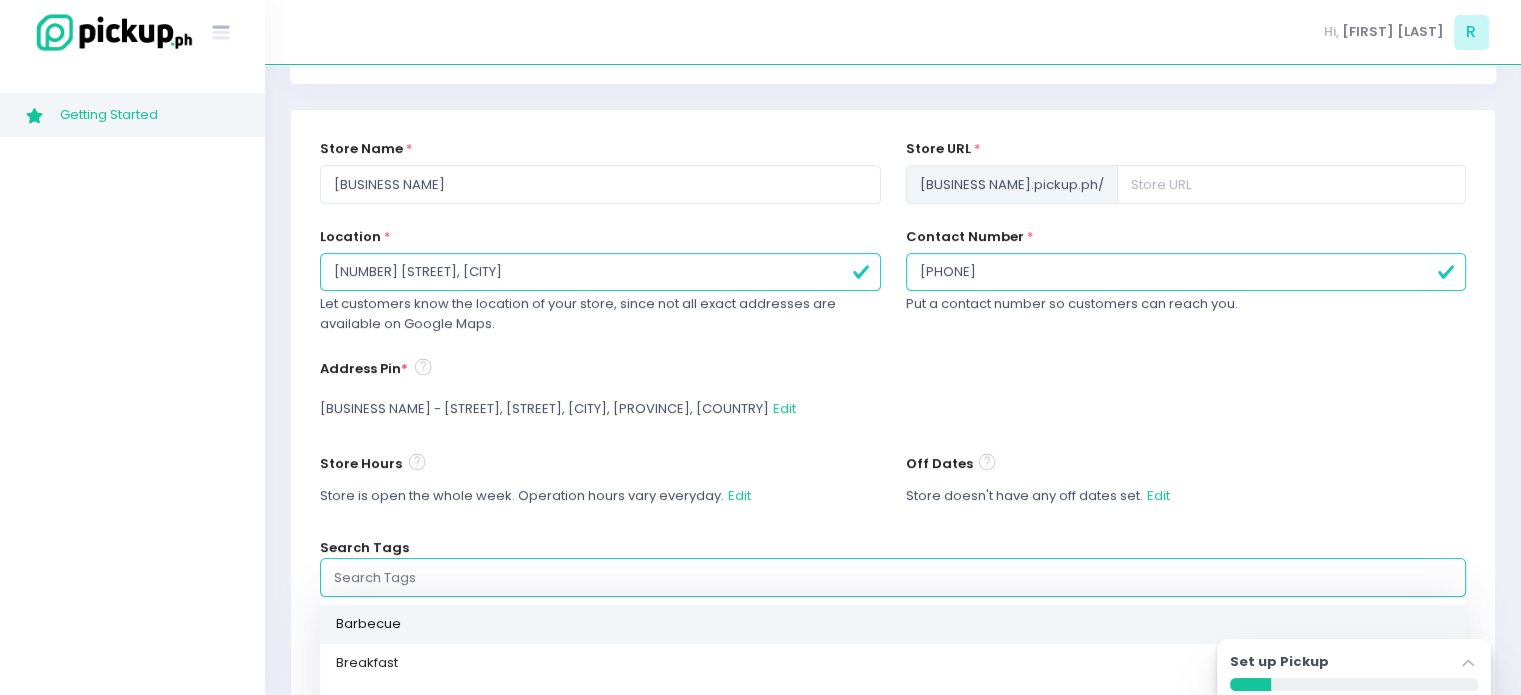 click on "Barbecue" at bounding box center (892, 623) 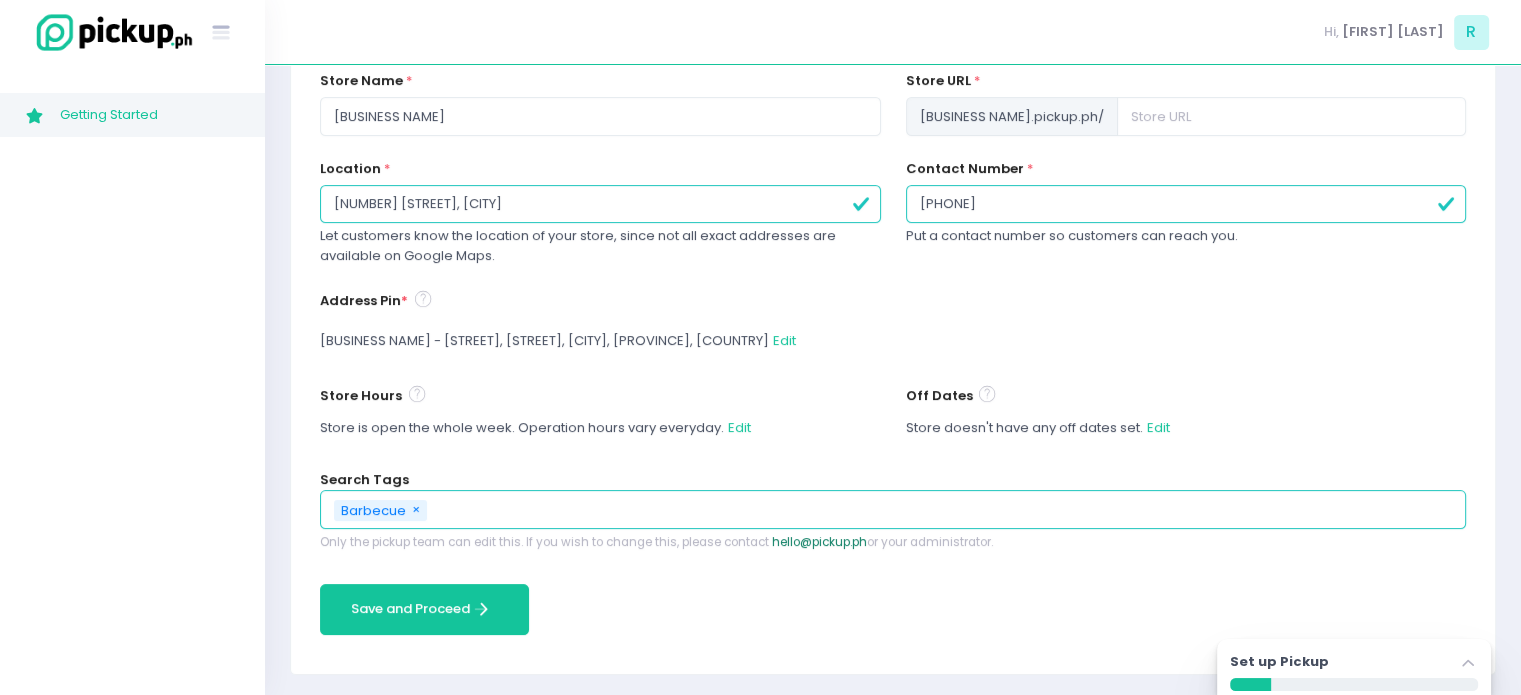 scroll, scrollTop: 281, scrollLeft: 0, axis: vertical 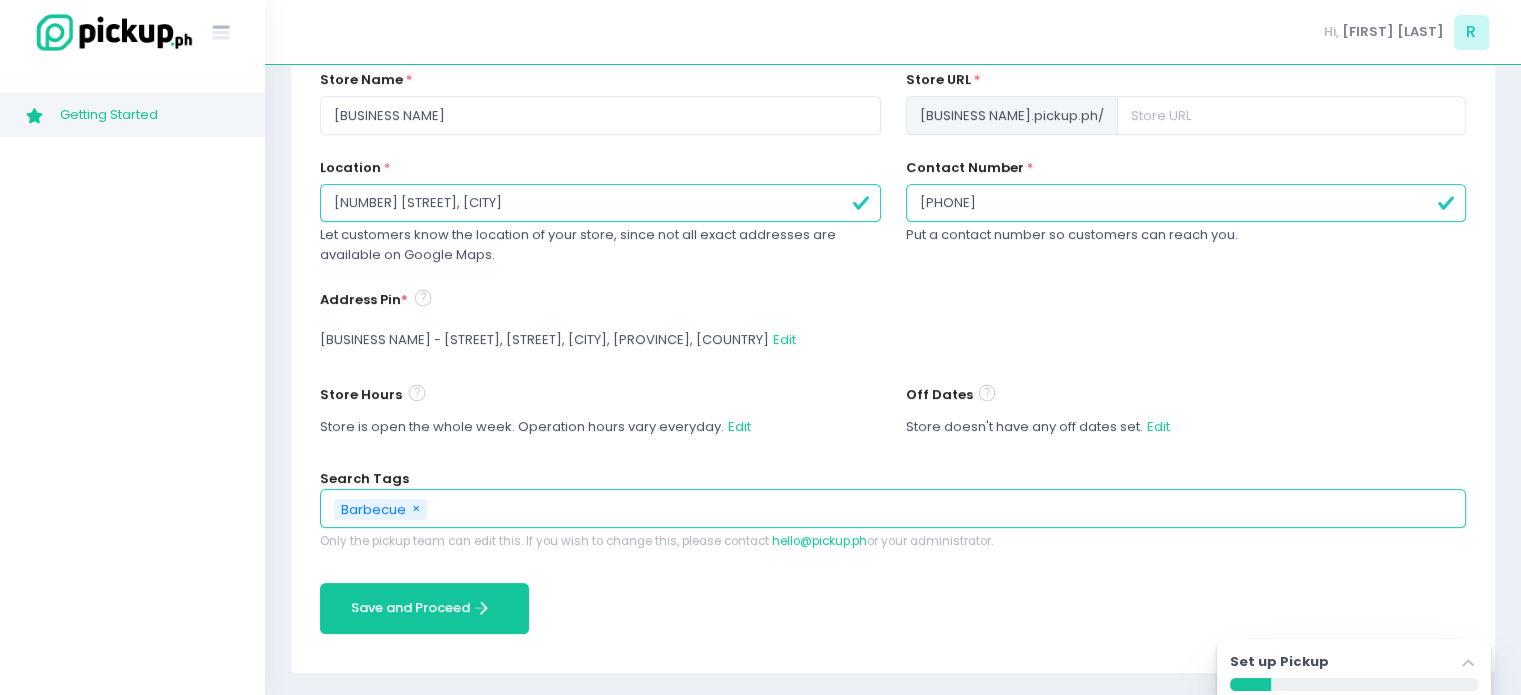 click at bounding box center [941, 509] 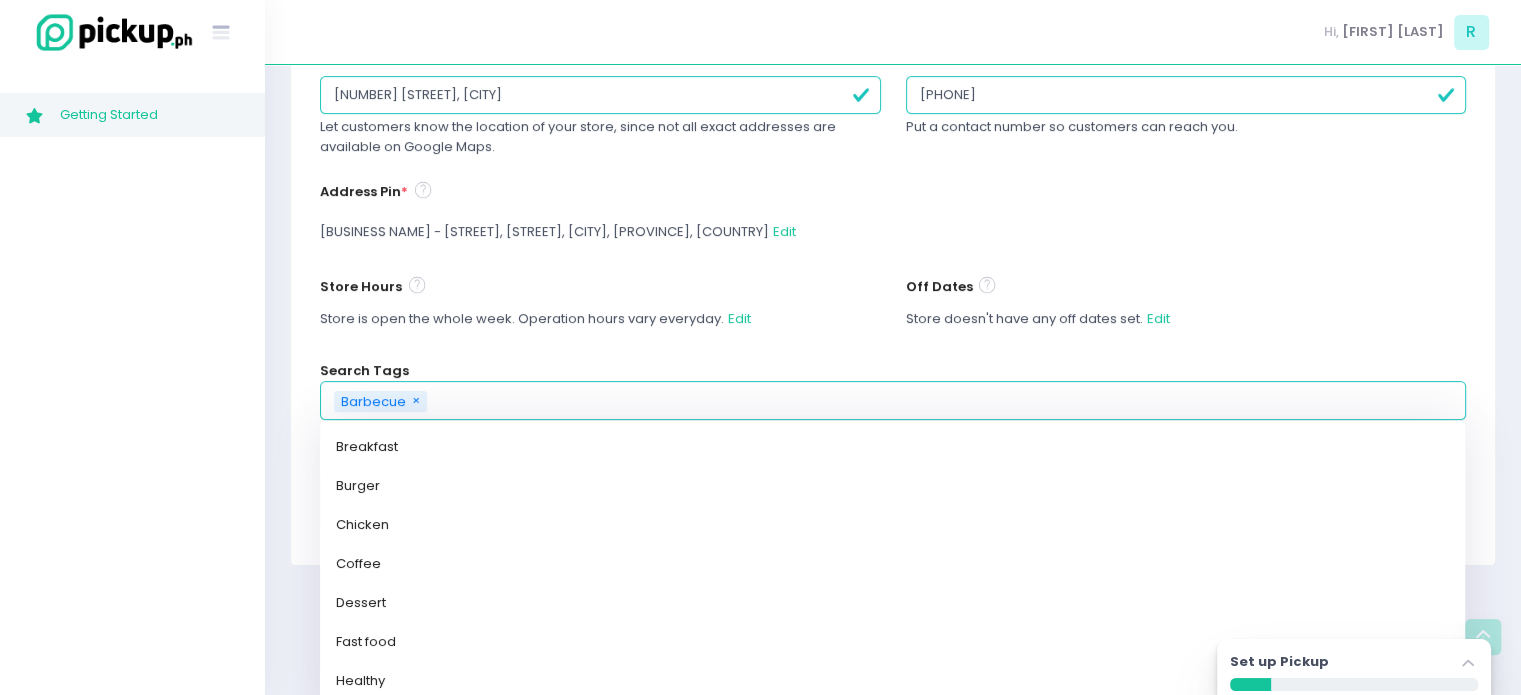 scroll, scrollTop: 412, scrollLeft: 0, axis: vertical 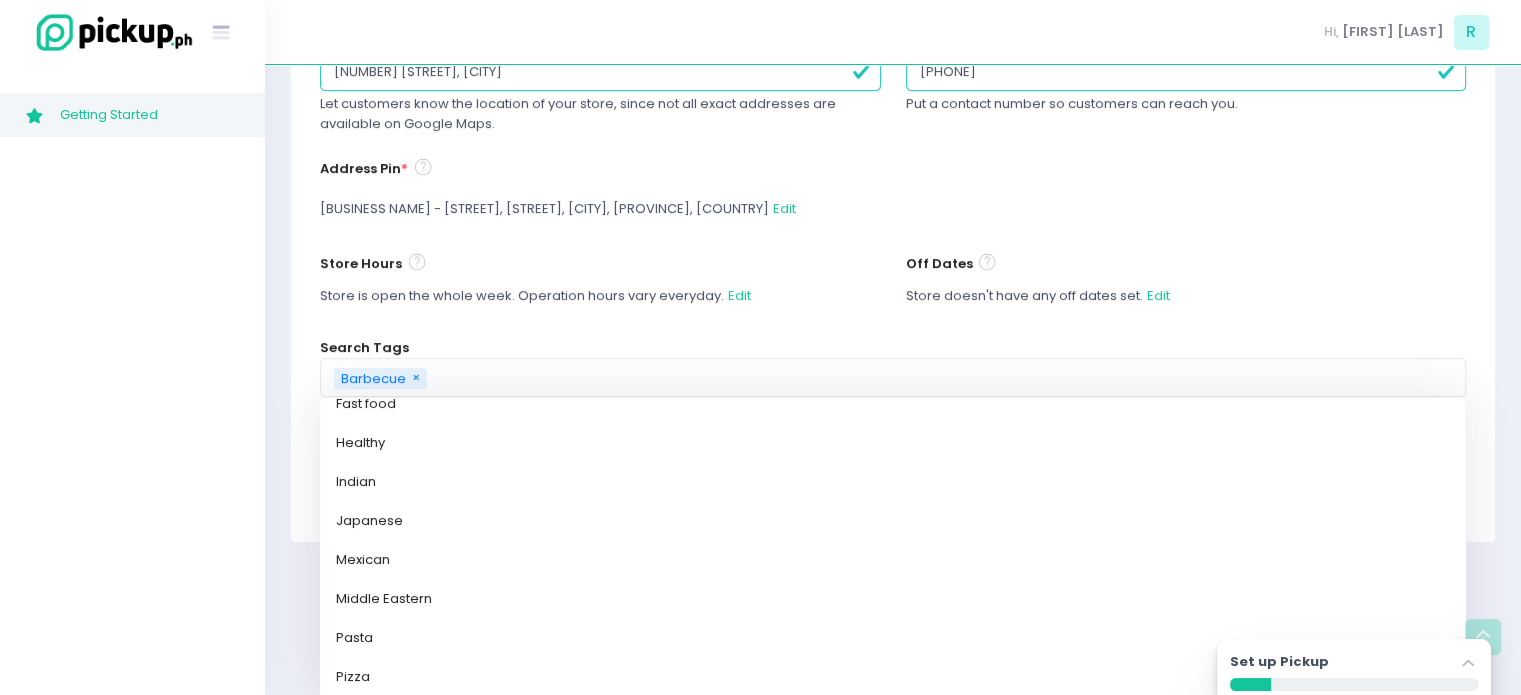 click on "Getting Started Created with Sketch. Getting Started" at bounding box center (132, 380) 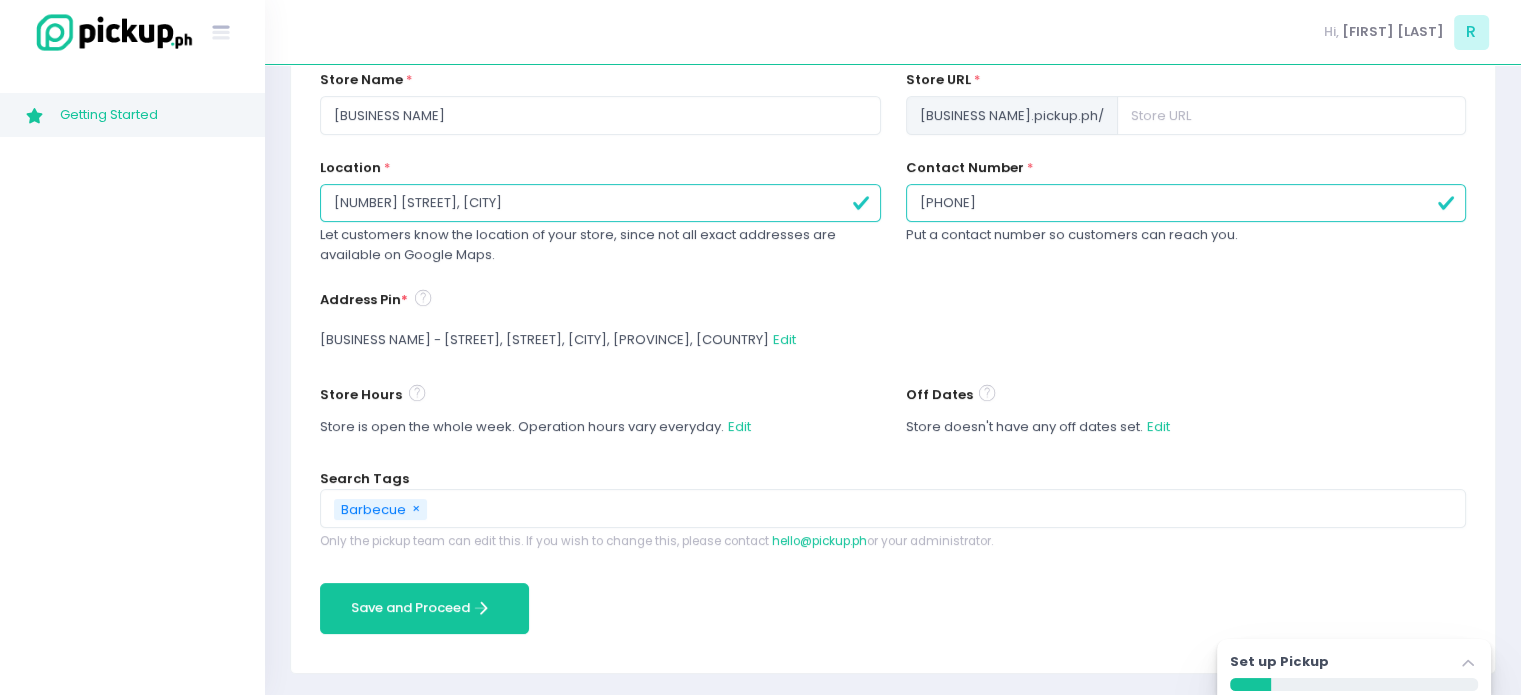 click on "Barbecue × Remove" at bounding box center [893, 508] 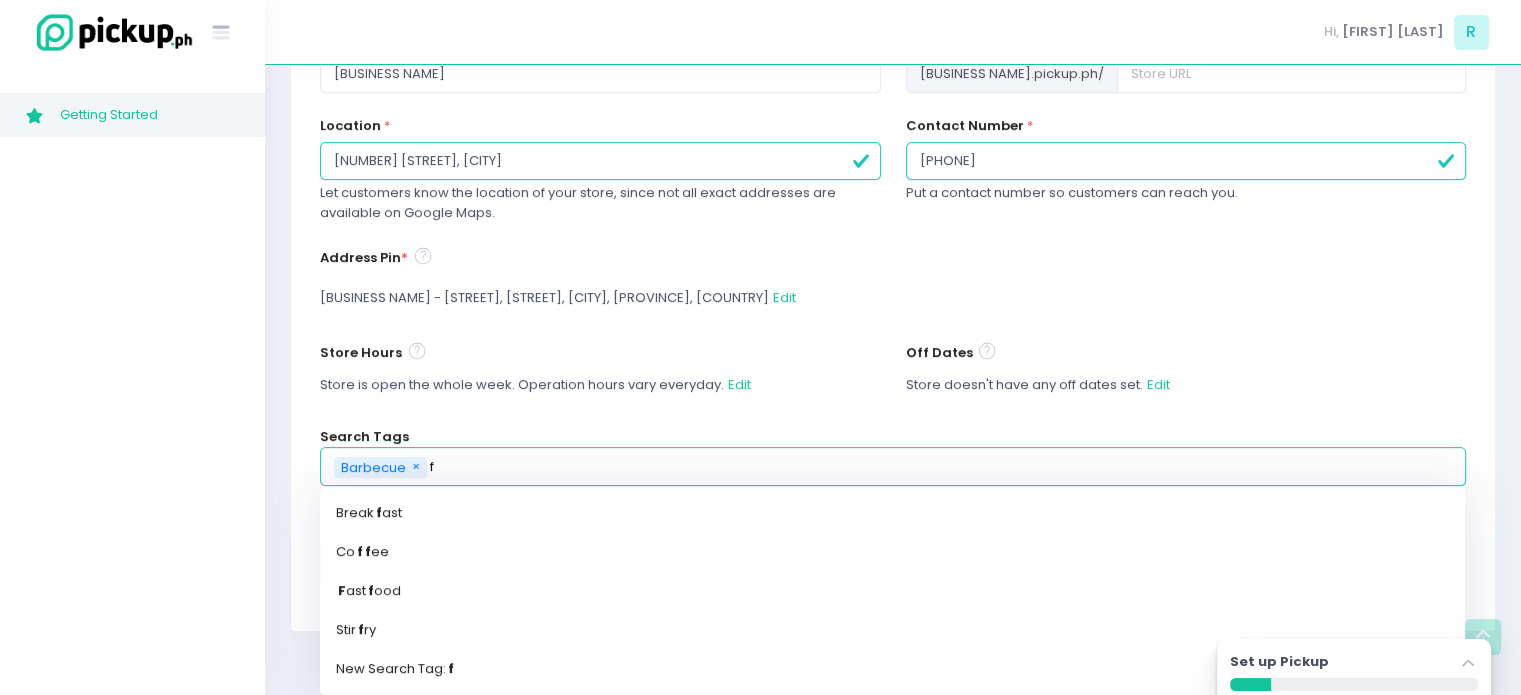 scroll, scrollTop: 281, scrollLeft: 0, axis: vertical 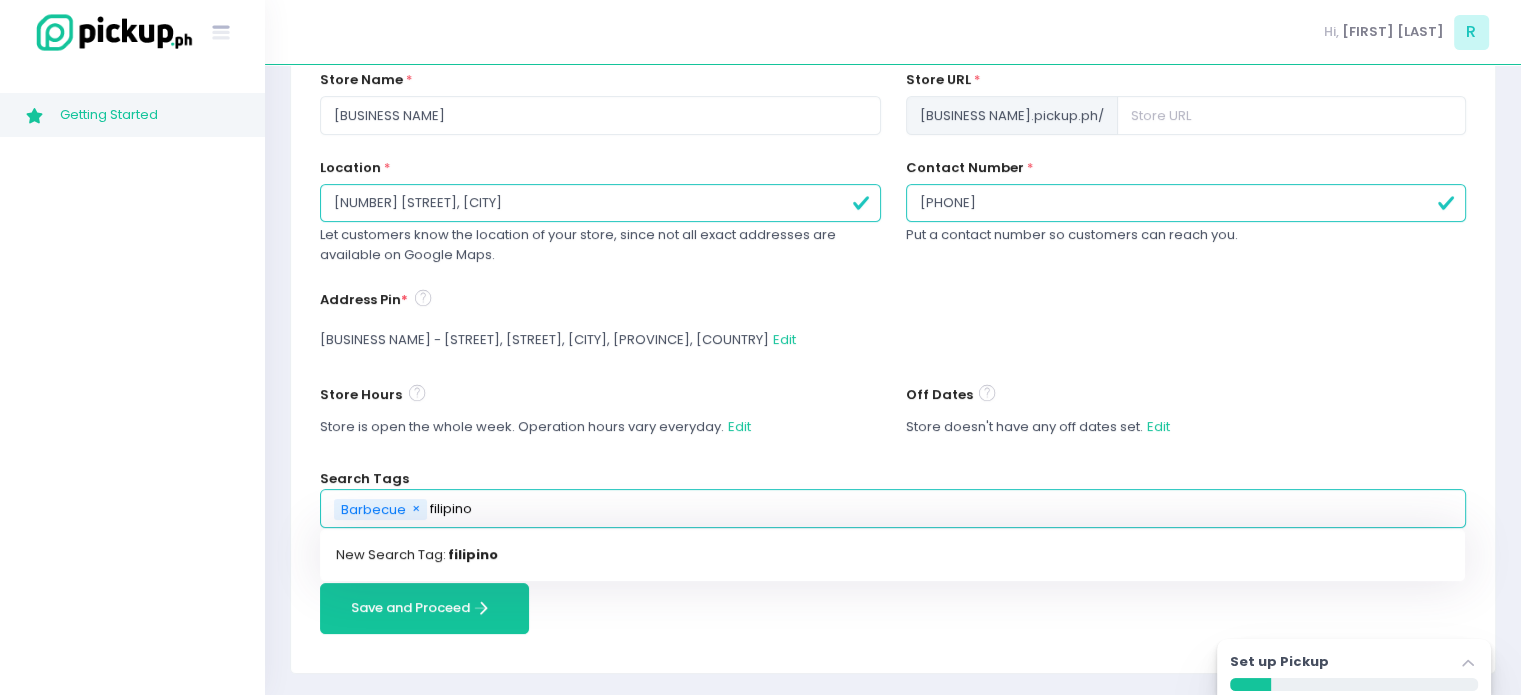 click on "Store Name   * [BRAND_NAME] Store URL   * [DOMAIN].pickup.ph / Location   *   [NUMBER] [STREET], [CITY], [CITY] Let customers know the location of your store,
since not all exact addresses are available on Google Maps. Contact Number   * [PHONE] Put a contact number so customers can reach you. Address Pin  * [BRAND_NAME] - [STREET], [STREET], [PROJECT] [CITY], [METRO MANILA], Philippines   Edit   Store Hours     Store is open the whole week. Operation hours vary everyday.   Edit   Off Dates     Store doesn't have any off dates set.   Edit   Search Tags     Barbecue × Remove filipino New Search Tag:  filipino Only the pickup team can edit this. If you wish to change this, please contact   hello@[DOMAIN].ph  or your administrator. Save and Proceed Save and Proceed Created with Sketch." at bounding box center (893, 356) 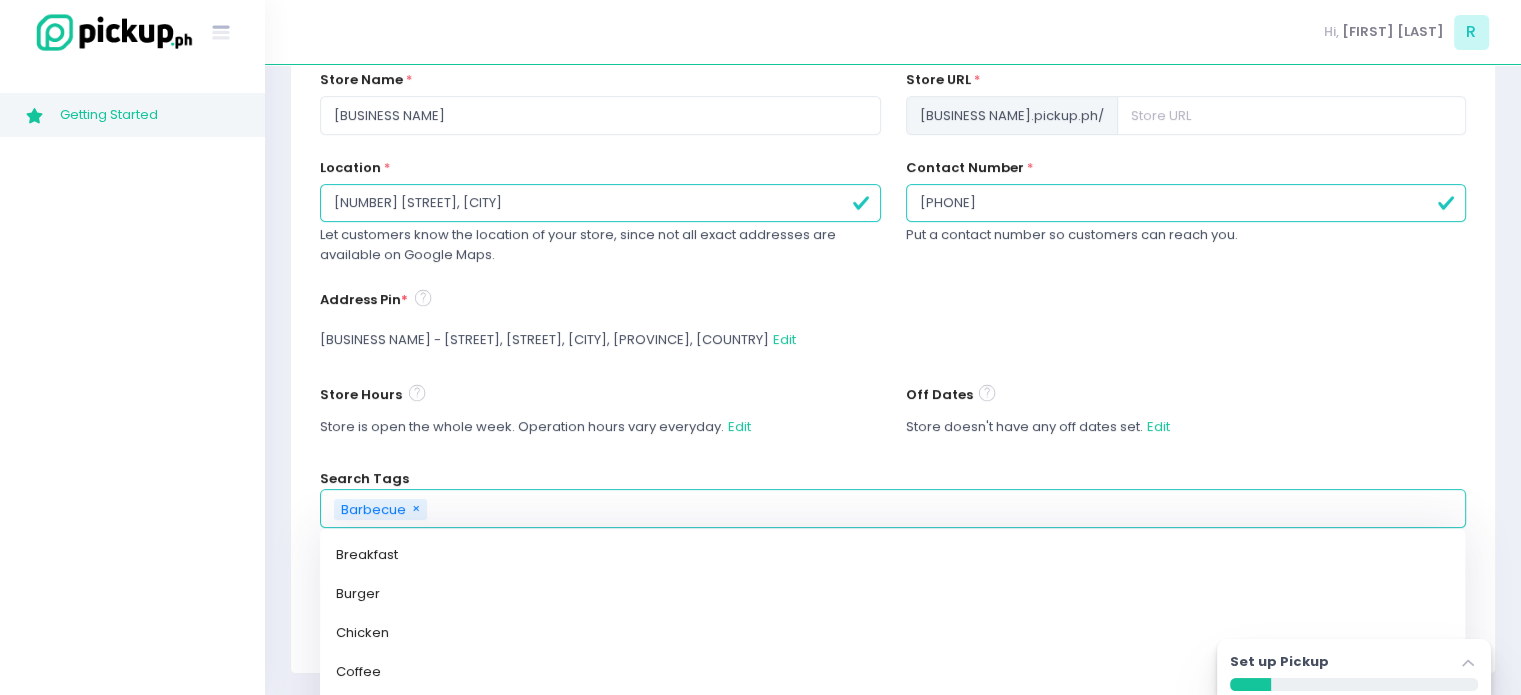 click on "Edit Tag × Close 🧀 Dairy Free Click to change: 🧀 A Stockholm-icons / Navigation / Close Created with Sketch. Apply Discard Reset Barbecue × Remove Filipino New Search Tag:  filipino Only the pickup team can edit this. If you wish to change this, please contact   hello@[DOMAIN].ph  or your administrator. Save and Proceed Save and Proceed Created with Sketch." at bounding box center [893, 241] 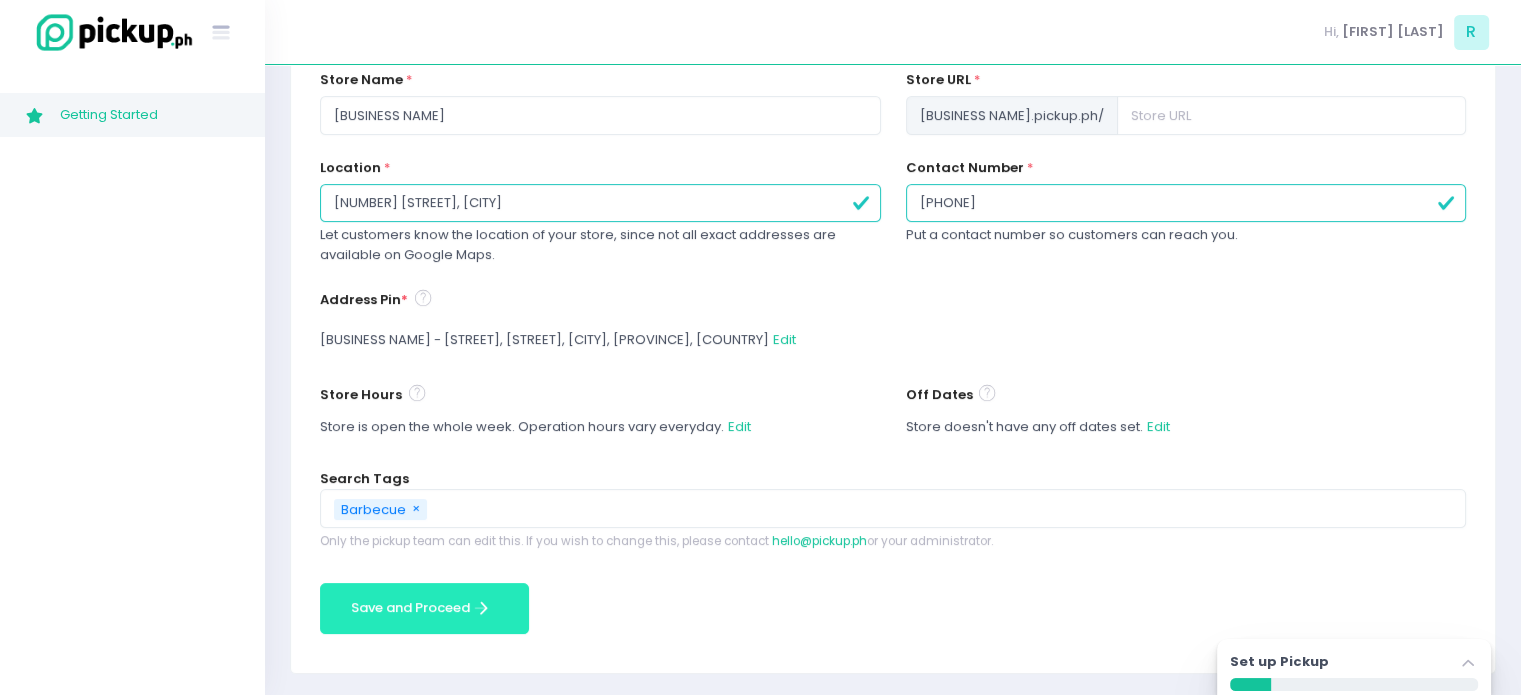 click on "Save and Proceed Created with Sketch." 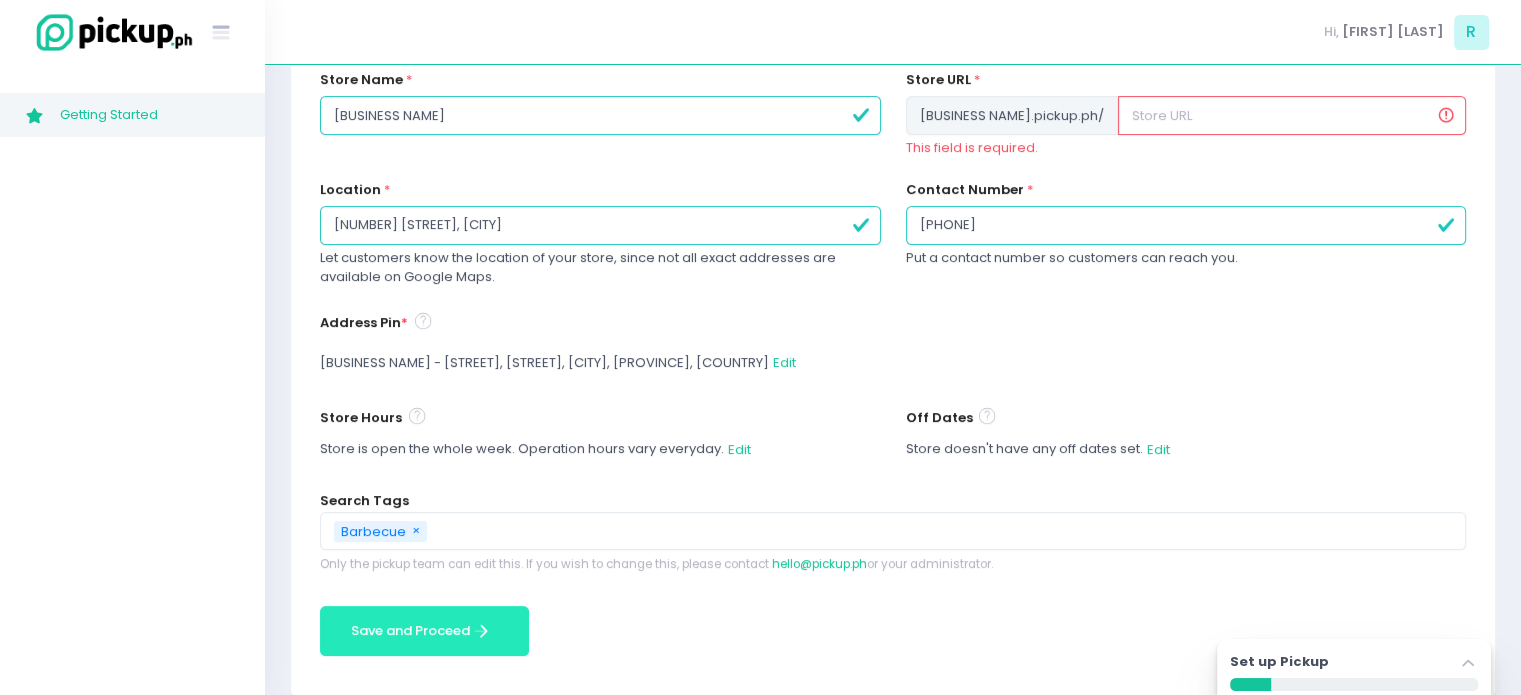 scroll, scrollTop: 181, scrollLeft: 0, axis: vertical 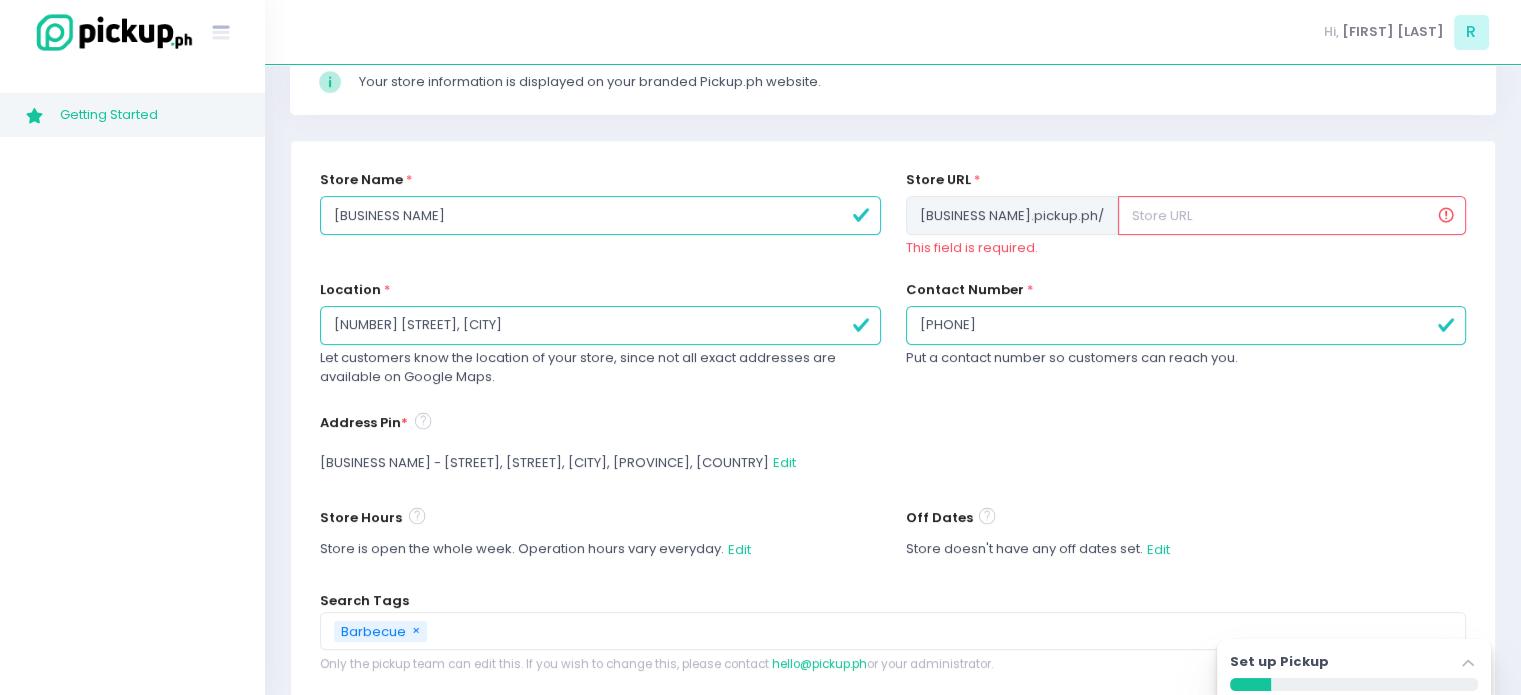 click at bounding box center [1292, 215] 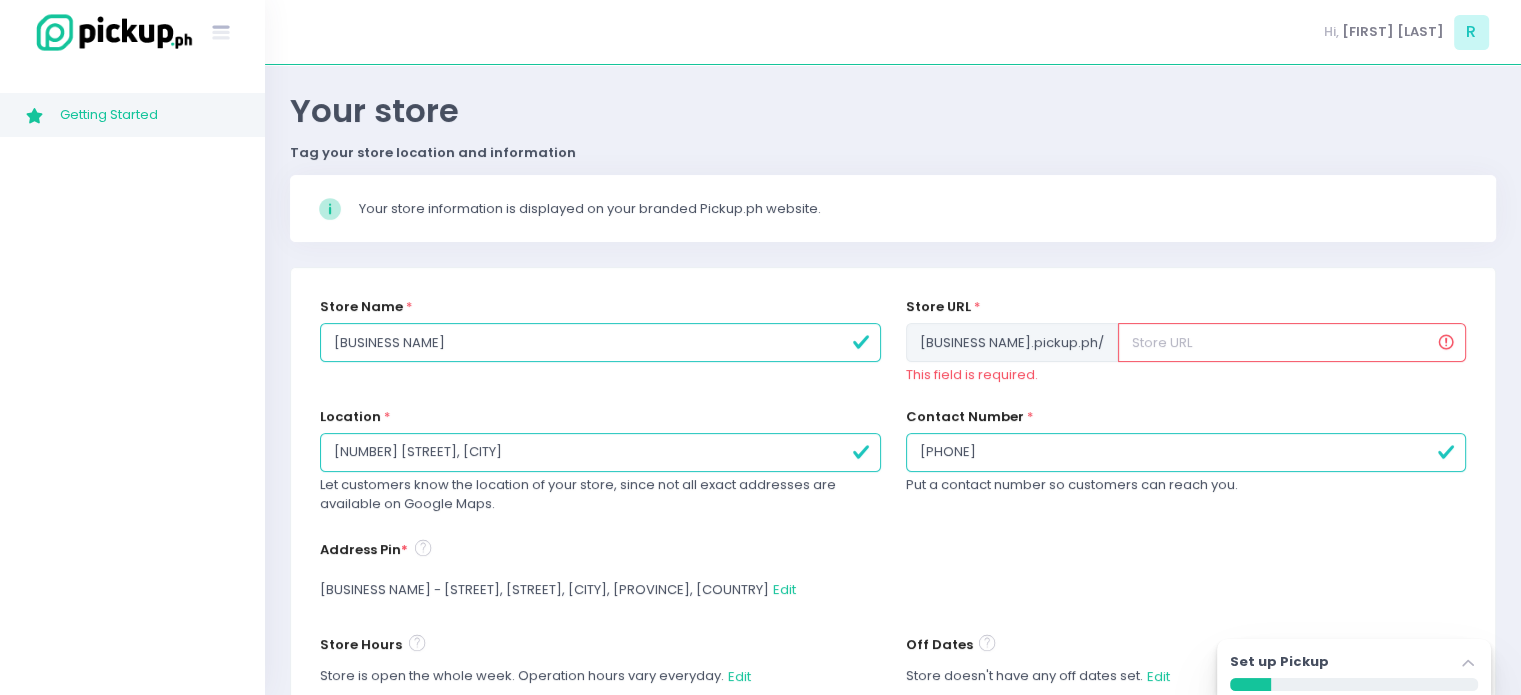scroll, scrollTop: 300, scrollLeft: 0, axis: vertical 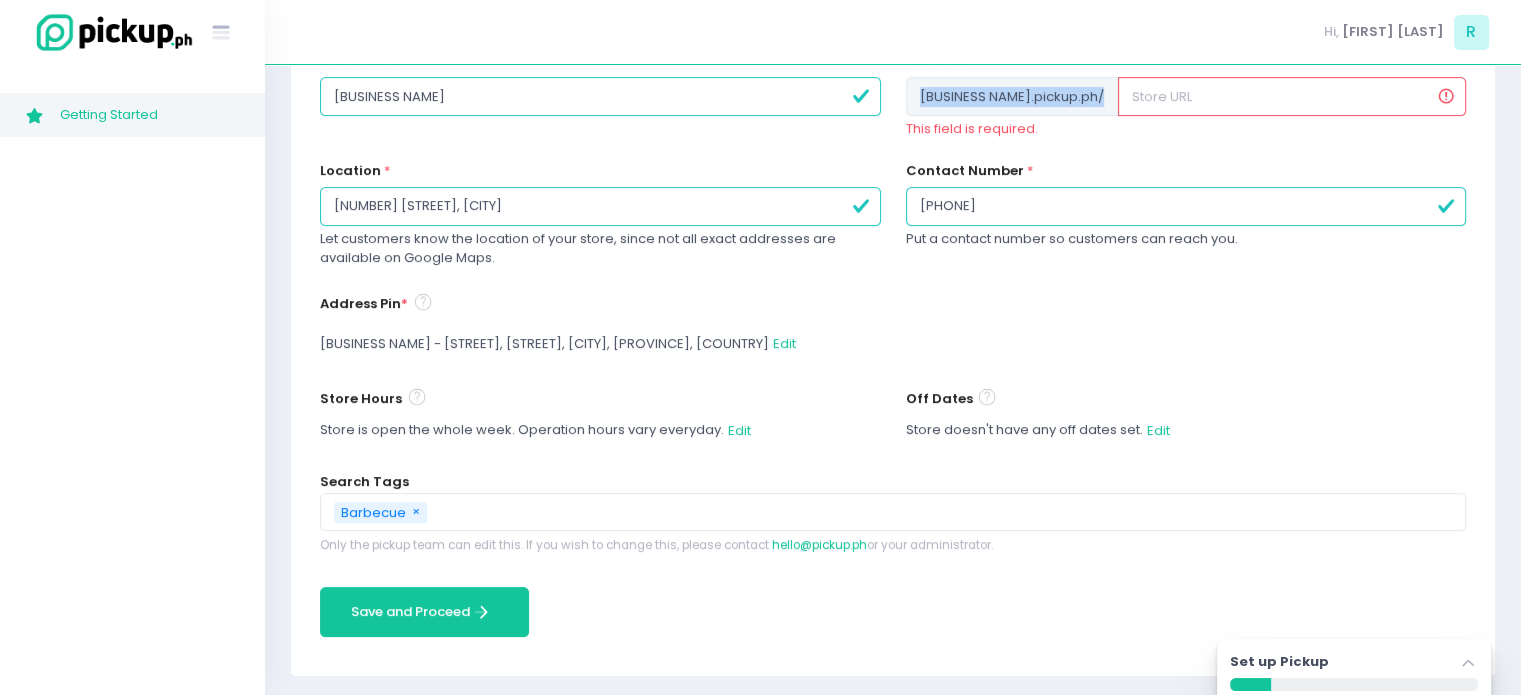drag, startPoint x: 1102, startPoint y: 87, endPoint x: 907, endPoint y: 97, distance: 195.25624 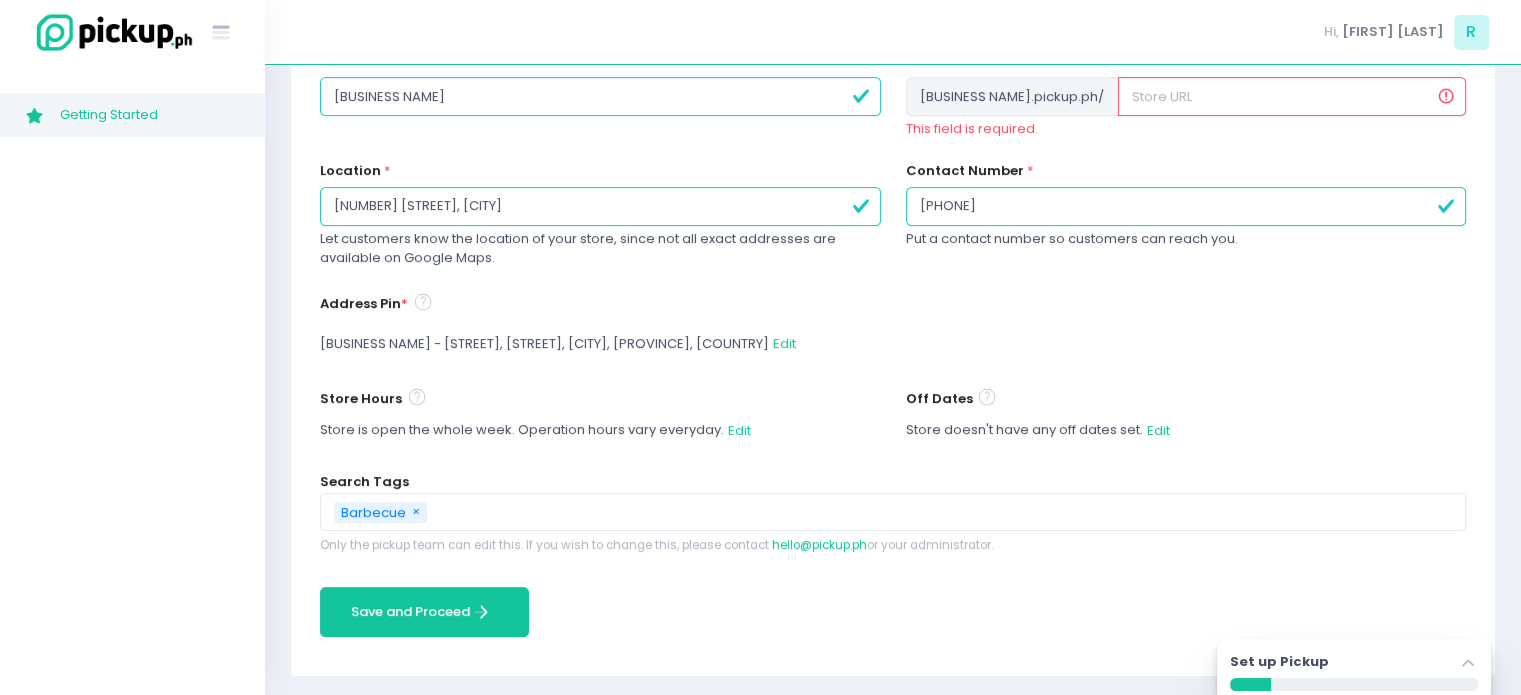 click at bounding box center (1292, 96) 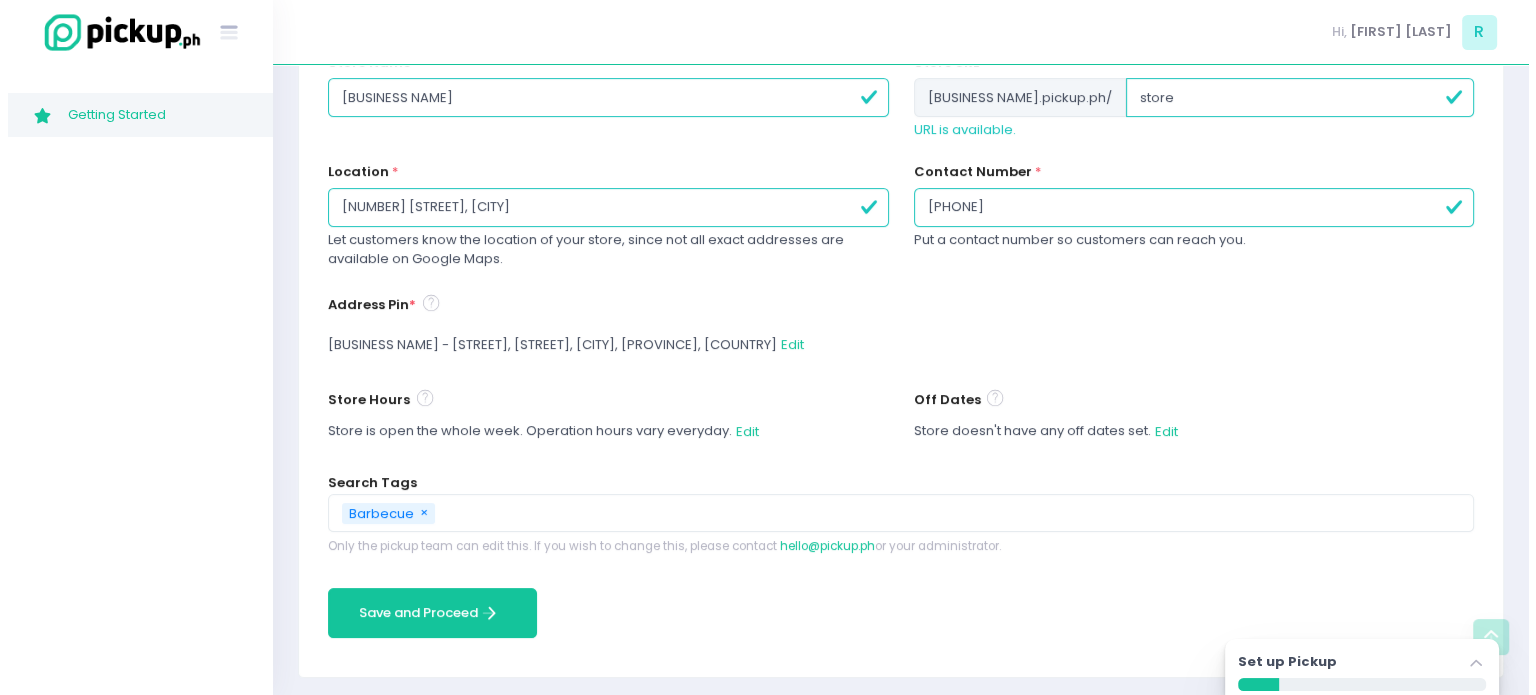scroll, scrollTop: 304, scrollLeft: 0, axis: vertical 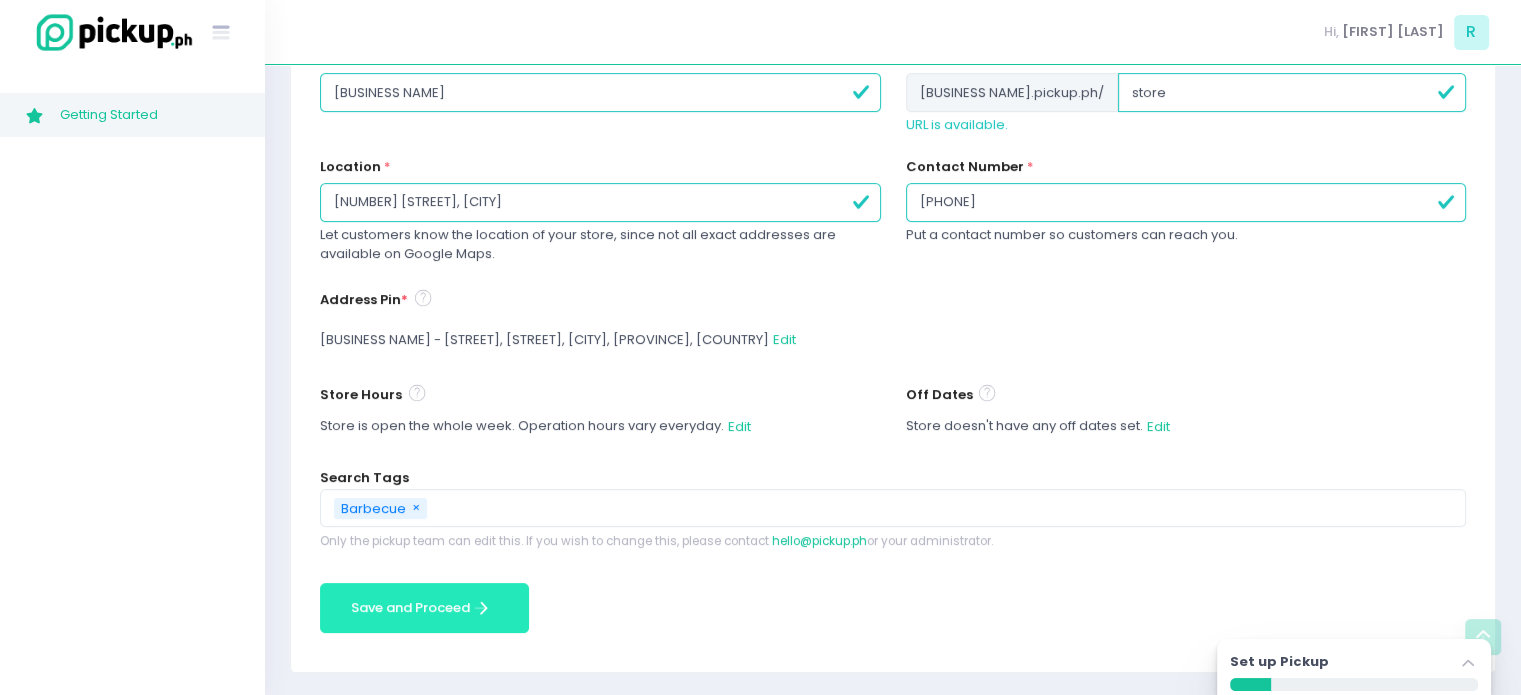 click on "Save and Proceed Created with Sketch." 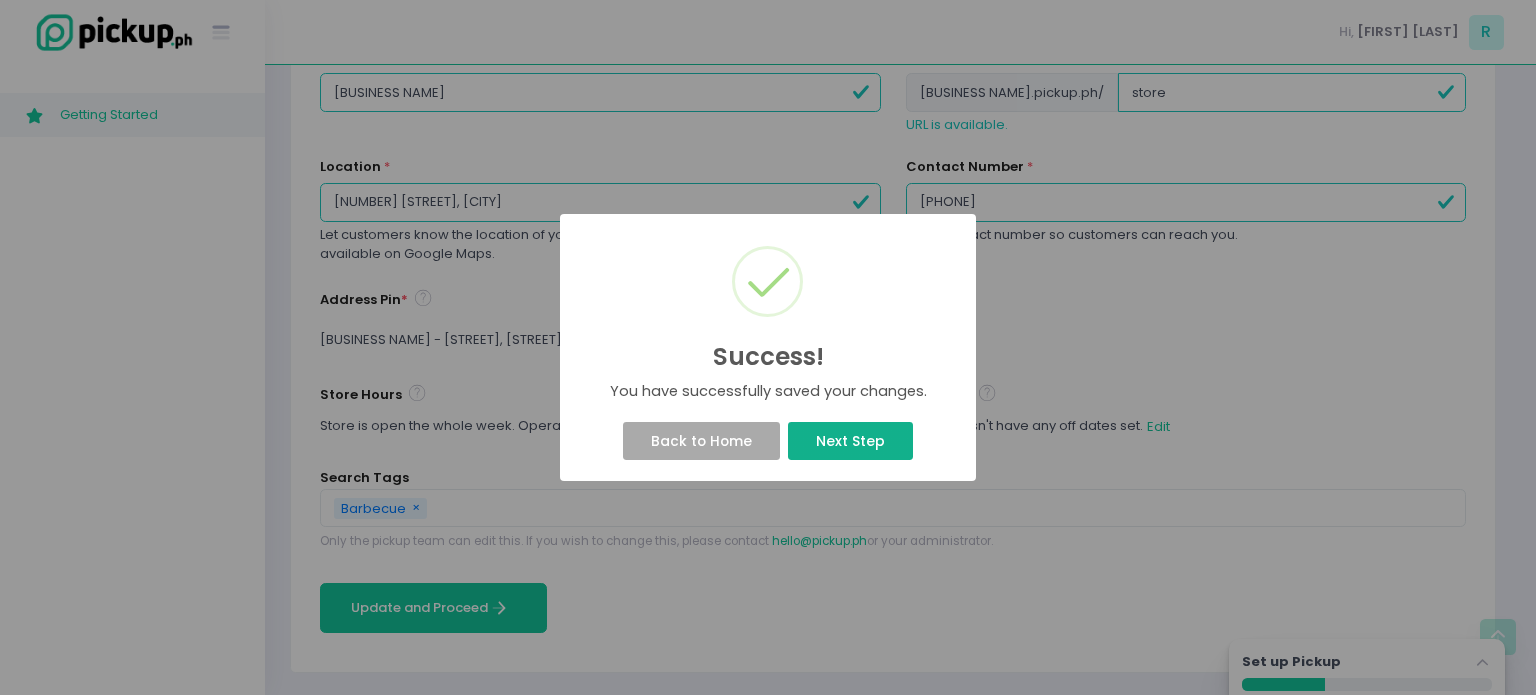 click on "Next Step" at bounding box center [850, 441] 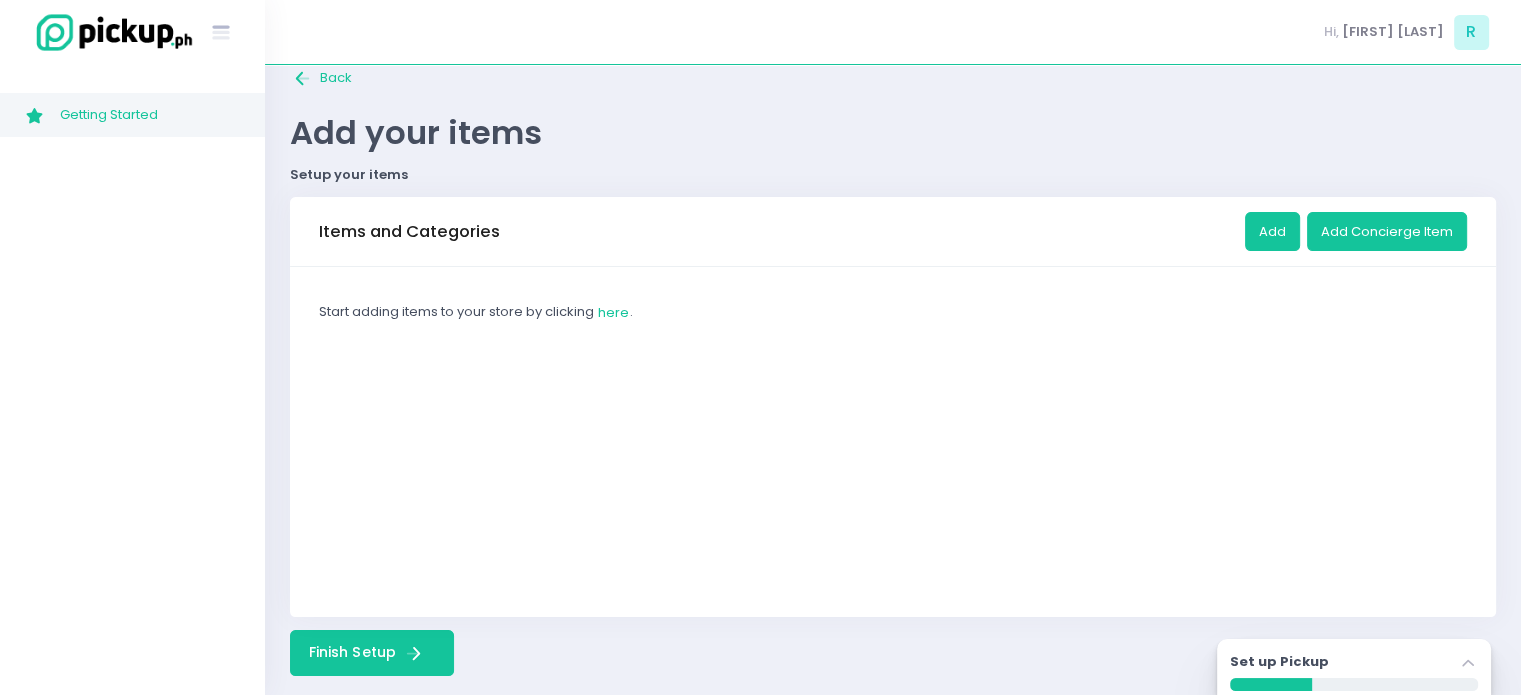 scroll, scrollTop: 50, scrollLeft: 0, axis: vertical 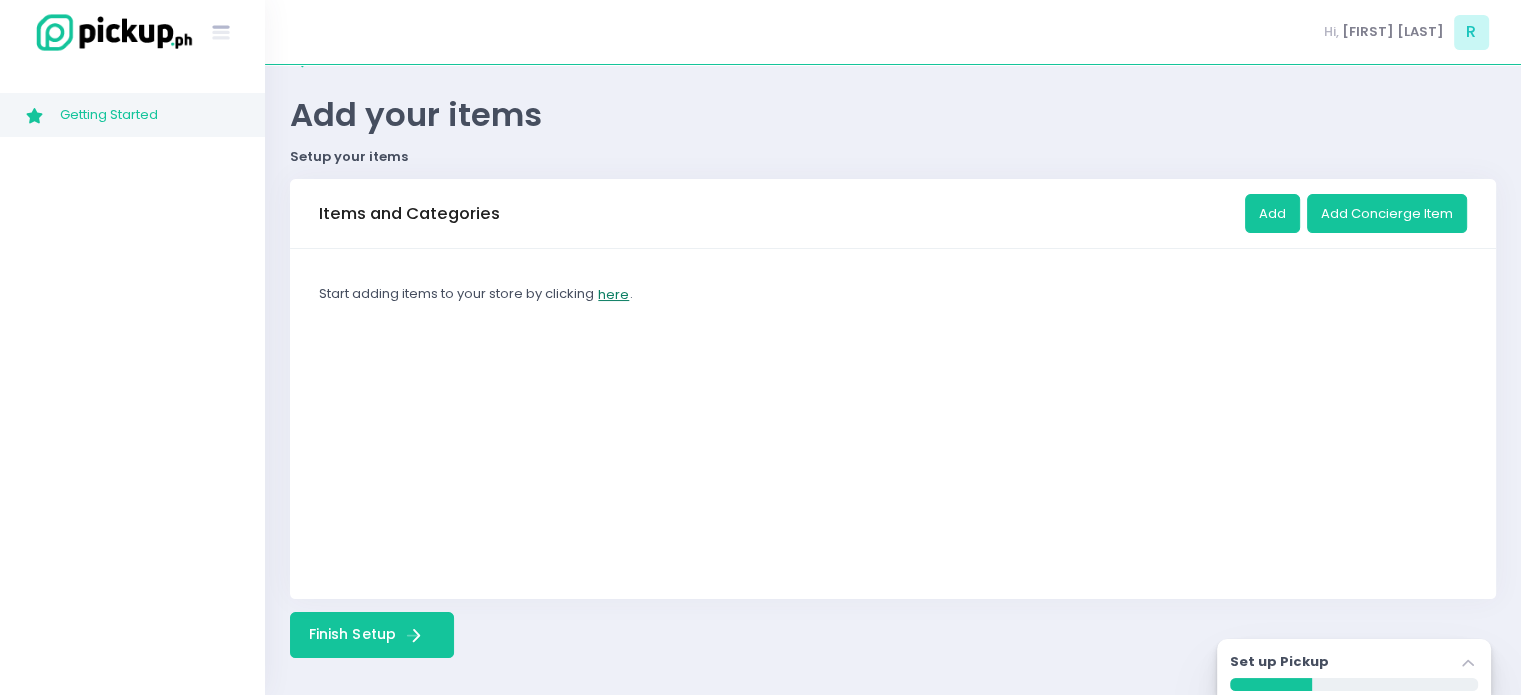 click on "here" at bounding box center [613, 294] 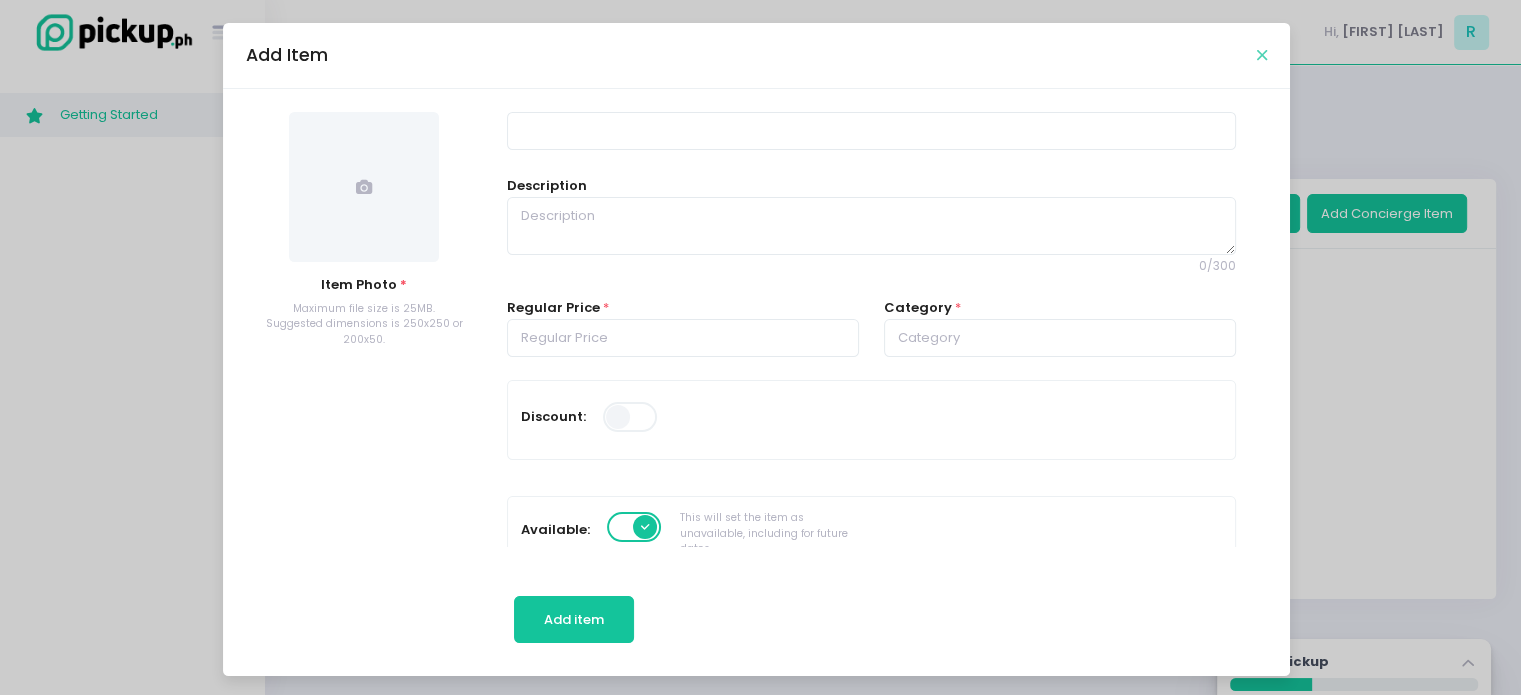 click at bounding box center (1262, 55) 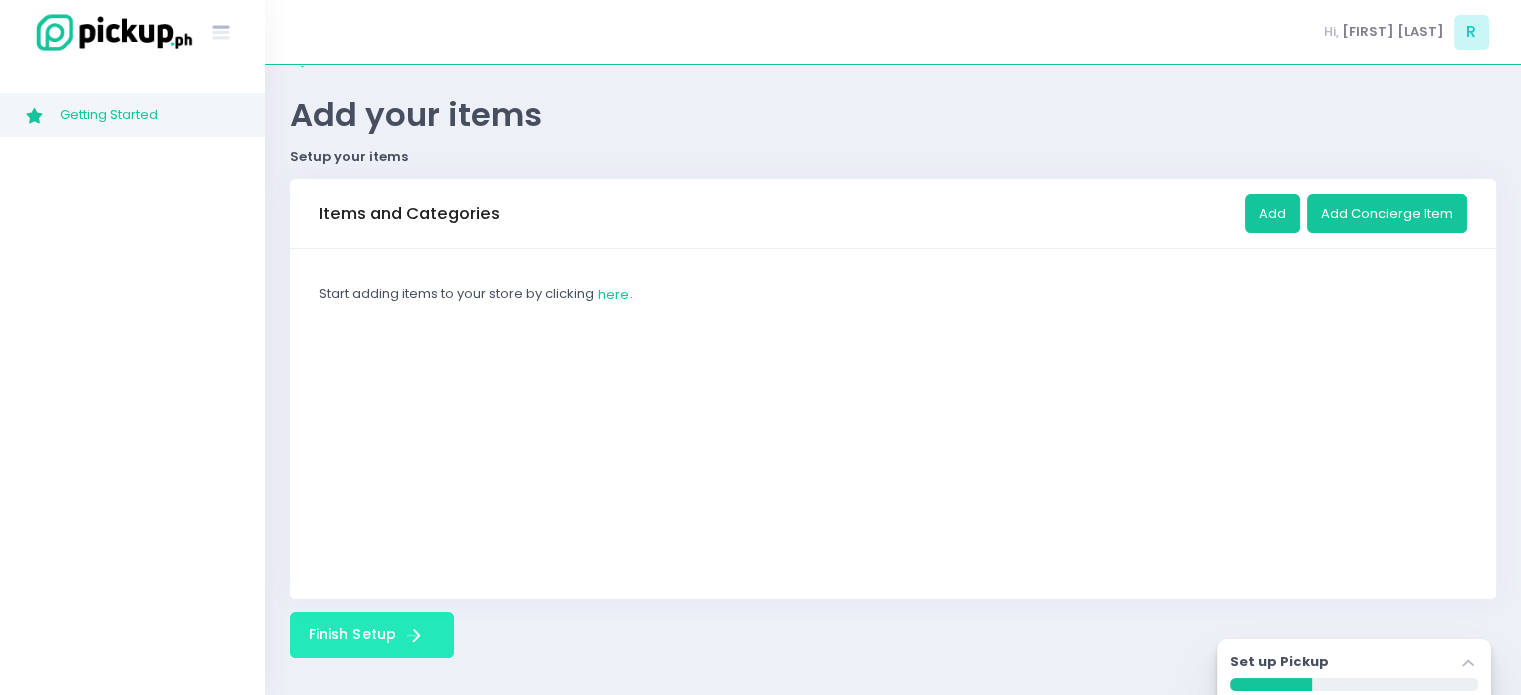 click on "Finish Setup Finish Setup Created with Sketch." at bounding box center [372, 635] 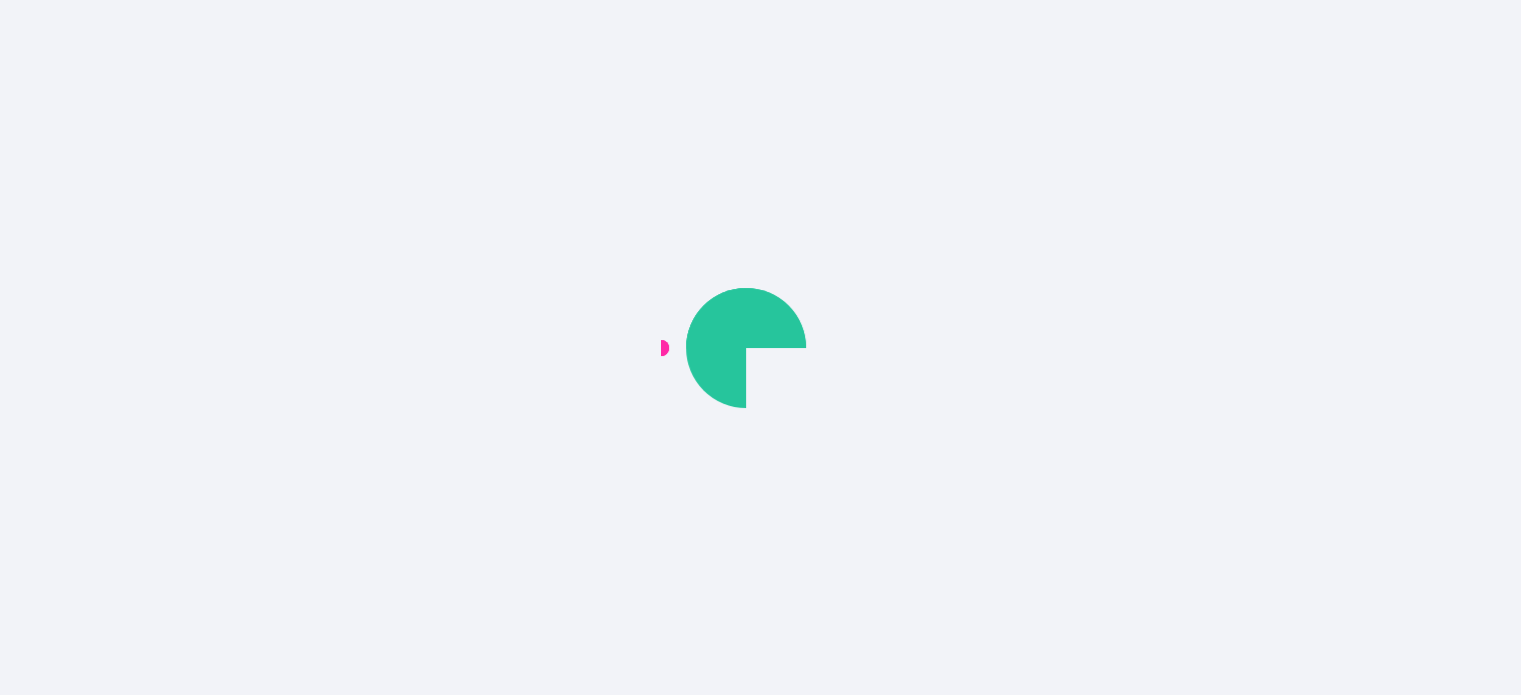 scroll, scrollTop: 0, scrollLeft: 0, axis: both 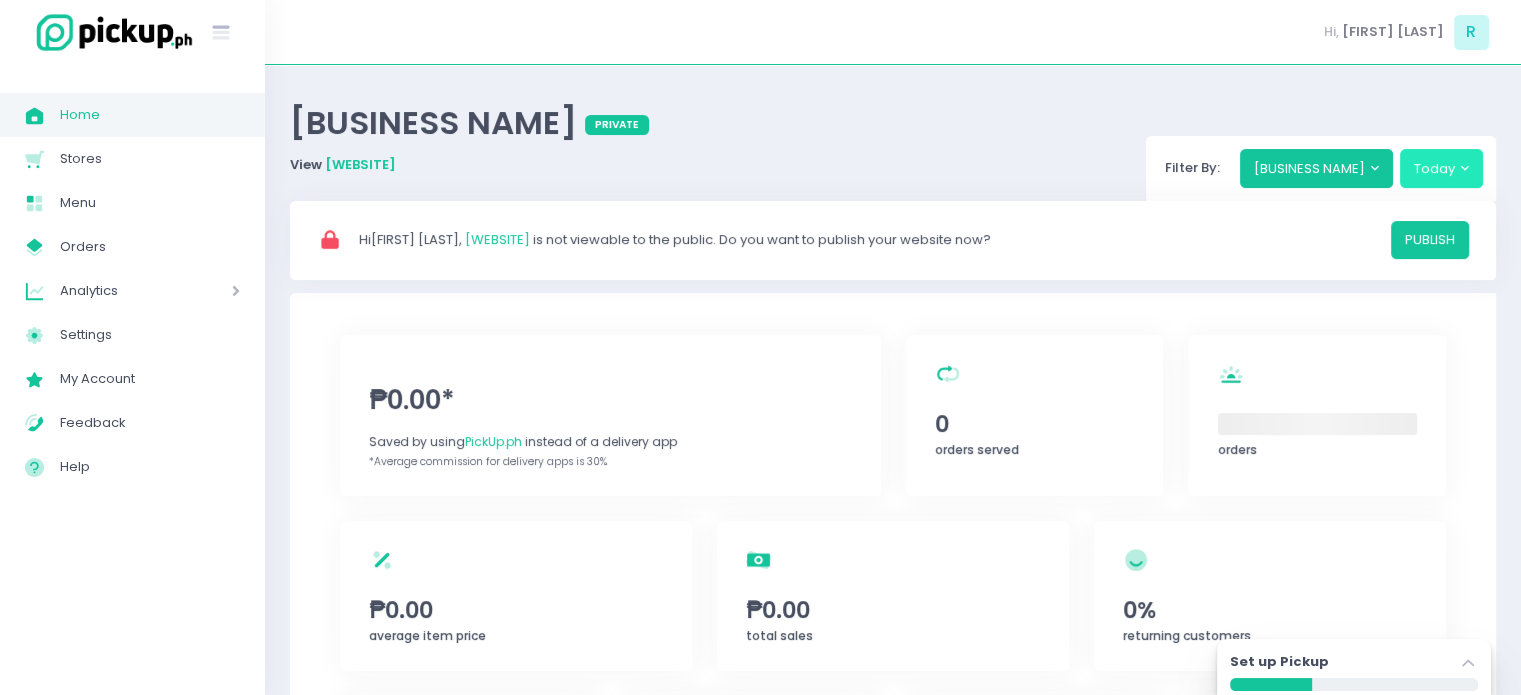 click on "Today" at bounding box center (1442, 168) 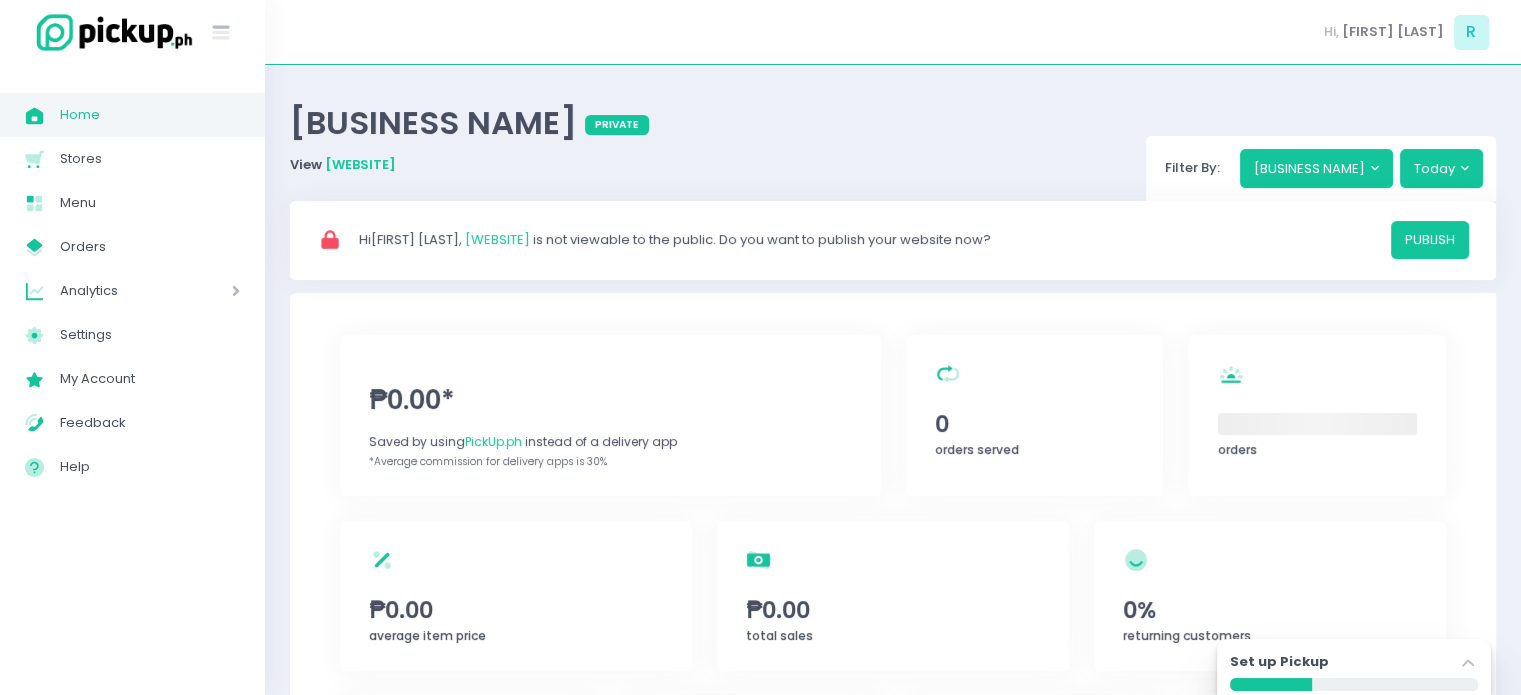 click on "[BRAND_NAME]     private     View   [DOMAIN].pickup.ph   Filter By: [BRAND_NAME] Today Today Yesterday This Week Last Week Next Week This Month Last Month This Year Last Year All-time" at bounding box center [893, 145] 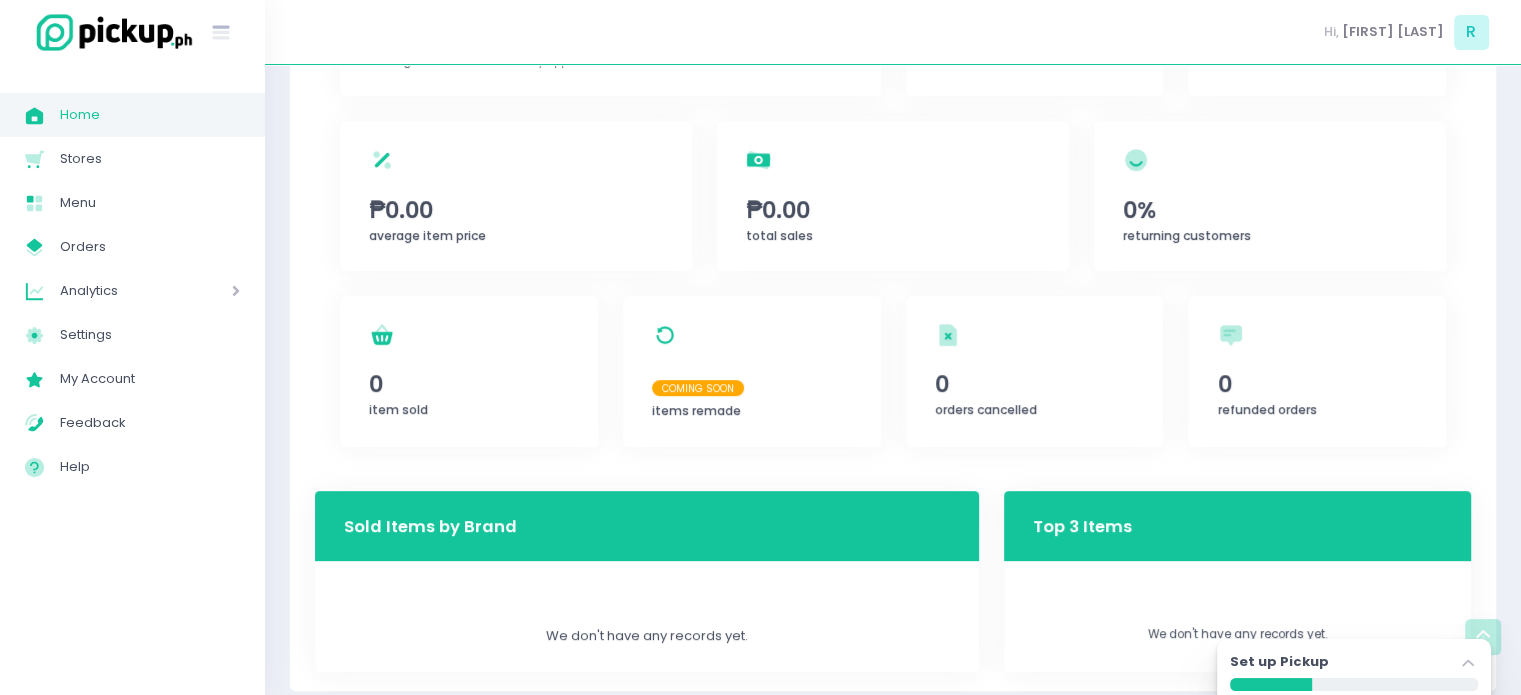 scroll, scrollTop: 0, scrollLeft: 0, axis: both 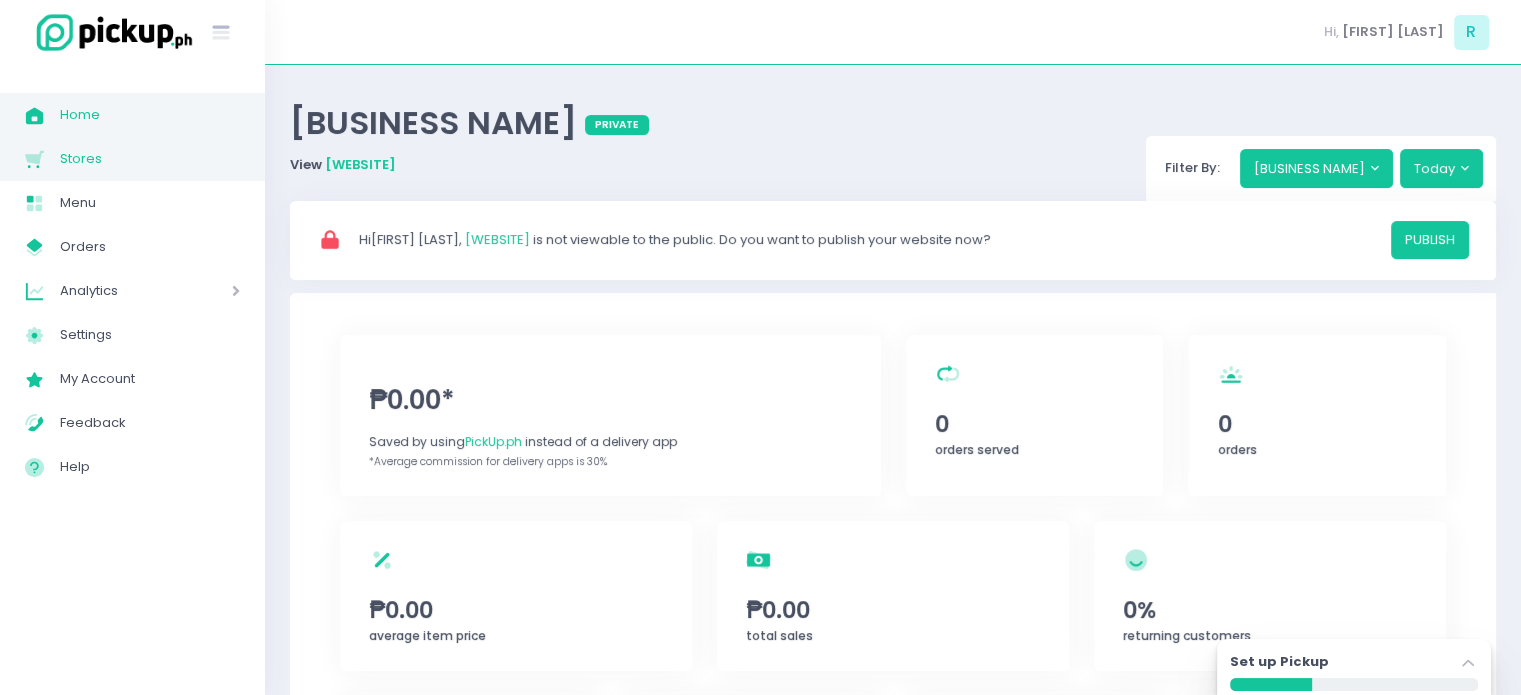 click on "Stores" at bounding box center (150, 159) 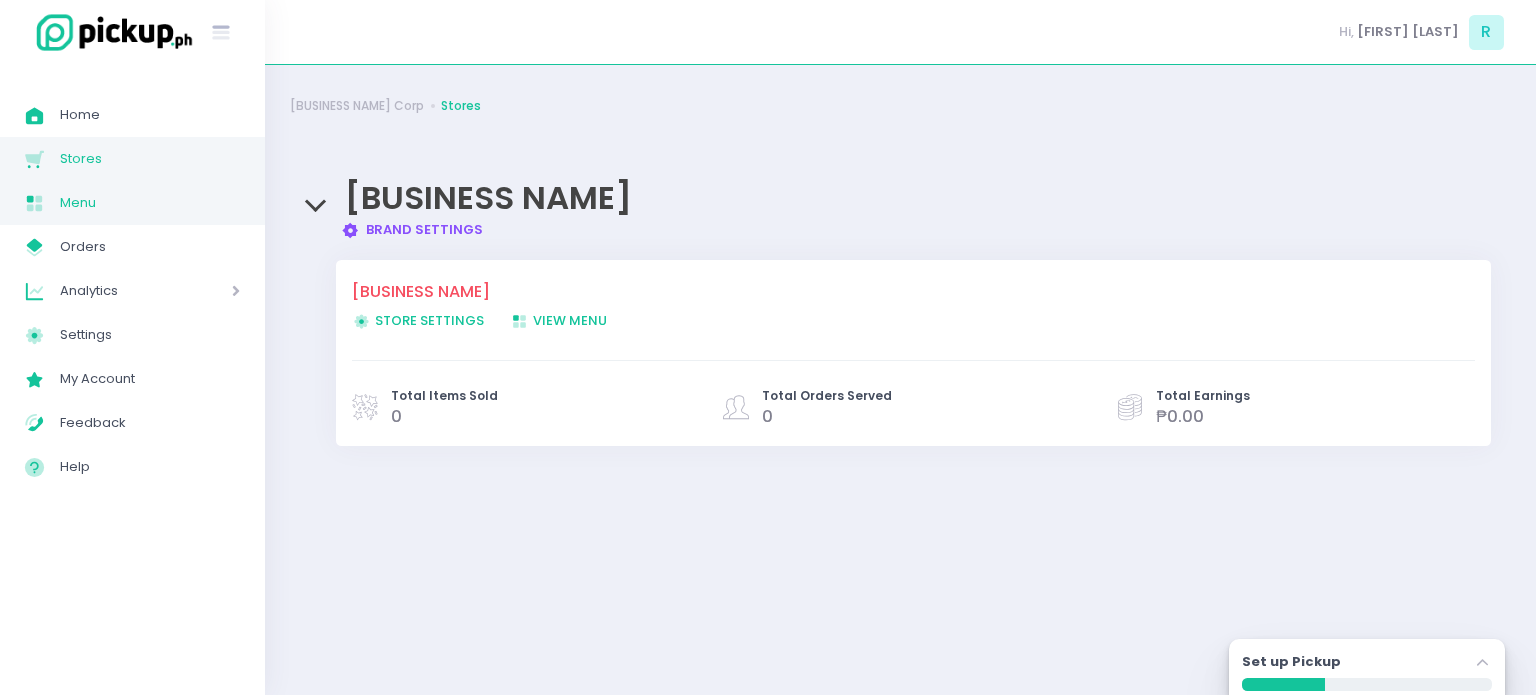click on "Menu" at bounding box center (150, 203) 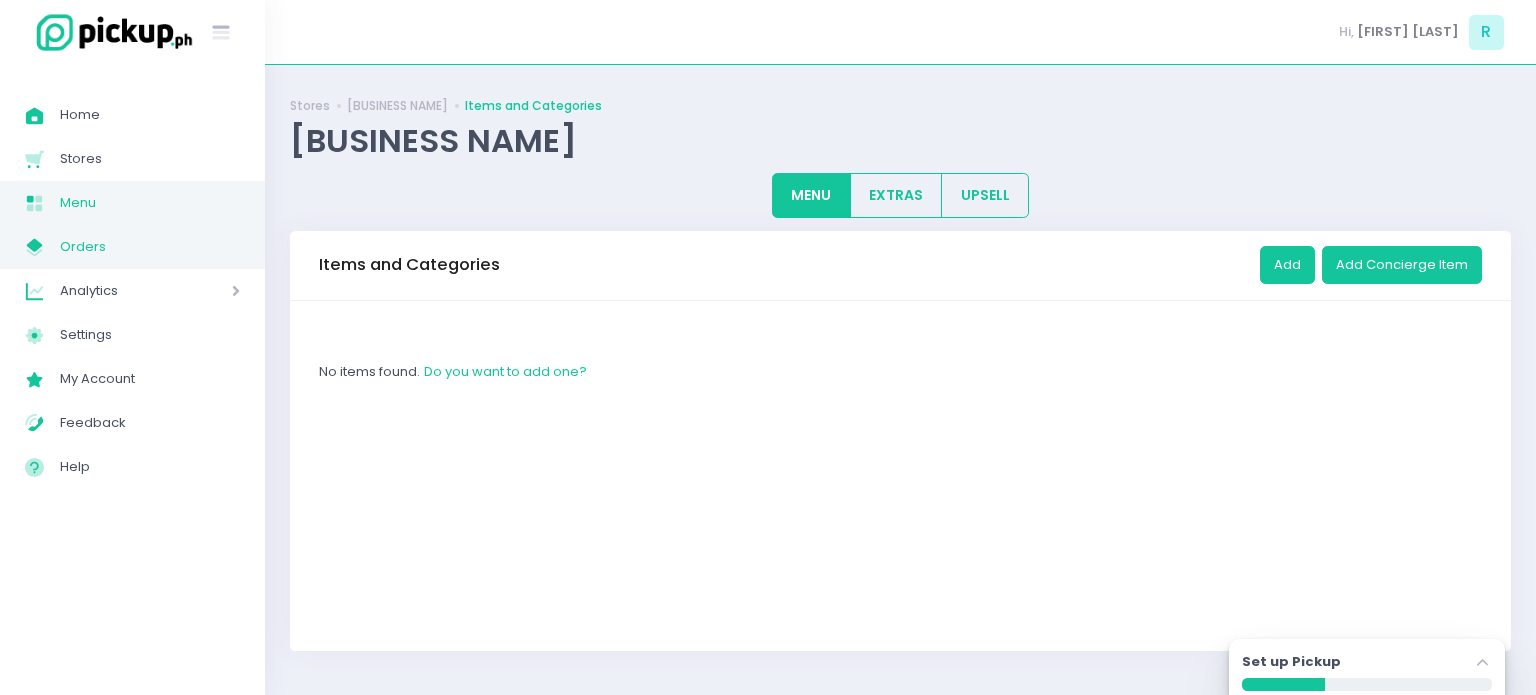 click on "Orders" at bounding box center (150, 247) 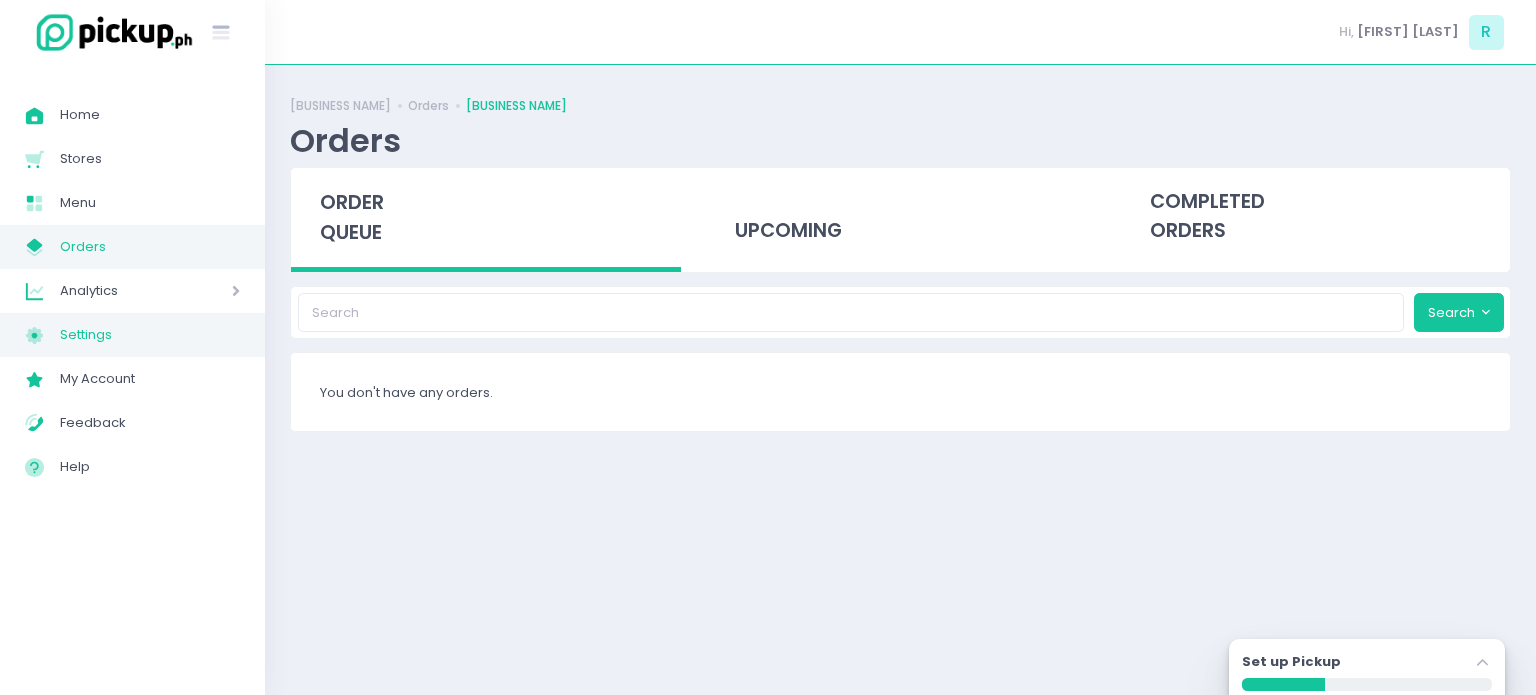 click on "Settings" at bounding box center (150, 335) 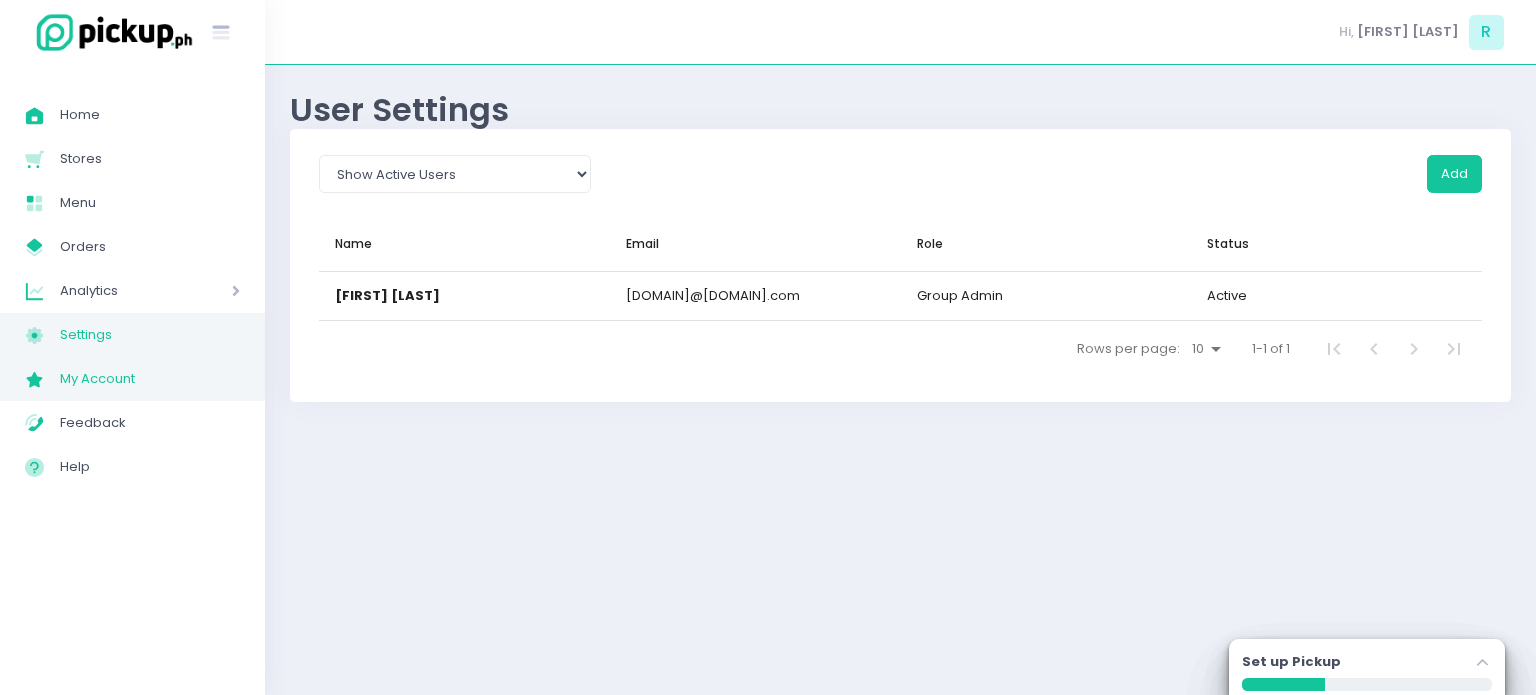 click on "My Account" at bounding box center (150, 379) 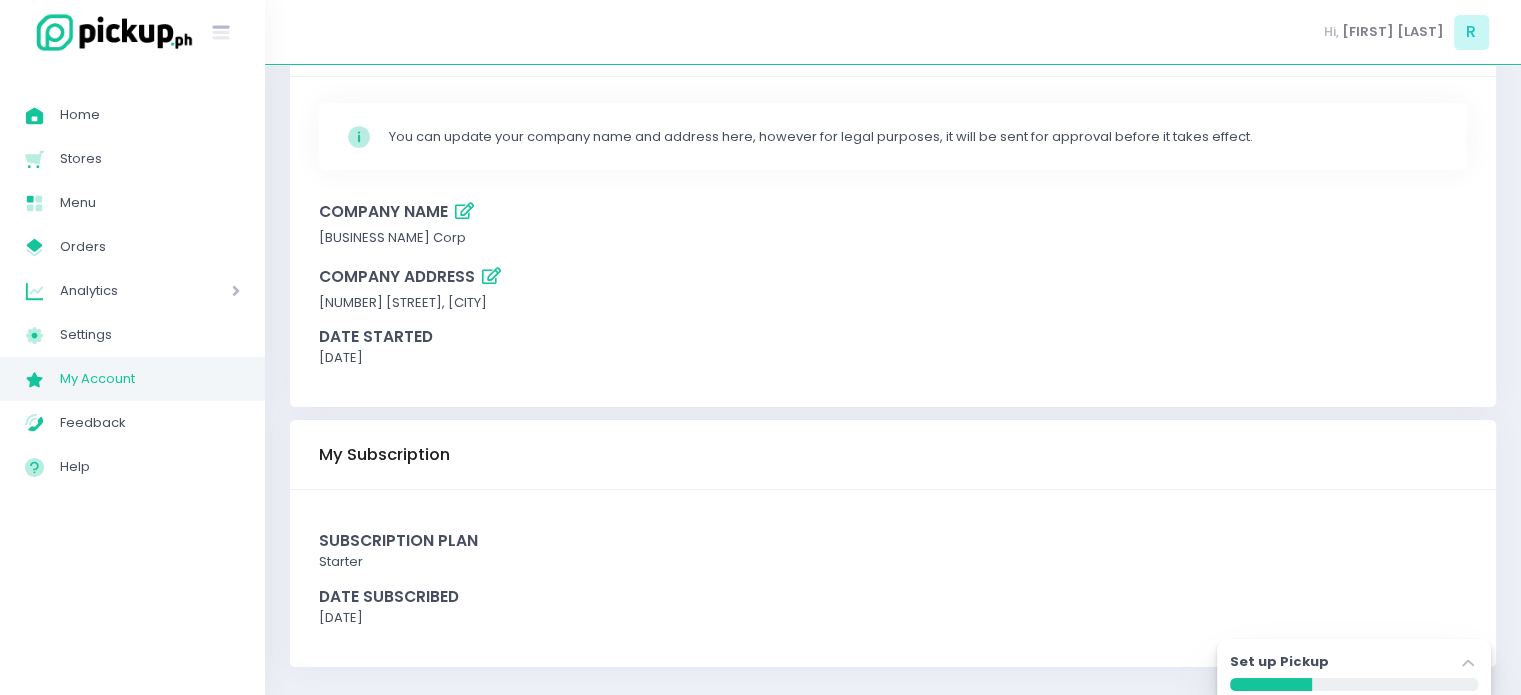 scroll, scrollTop: 144, scrollLeft: 0, axis: vertical 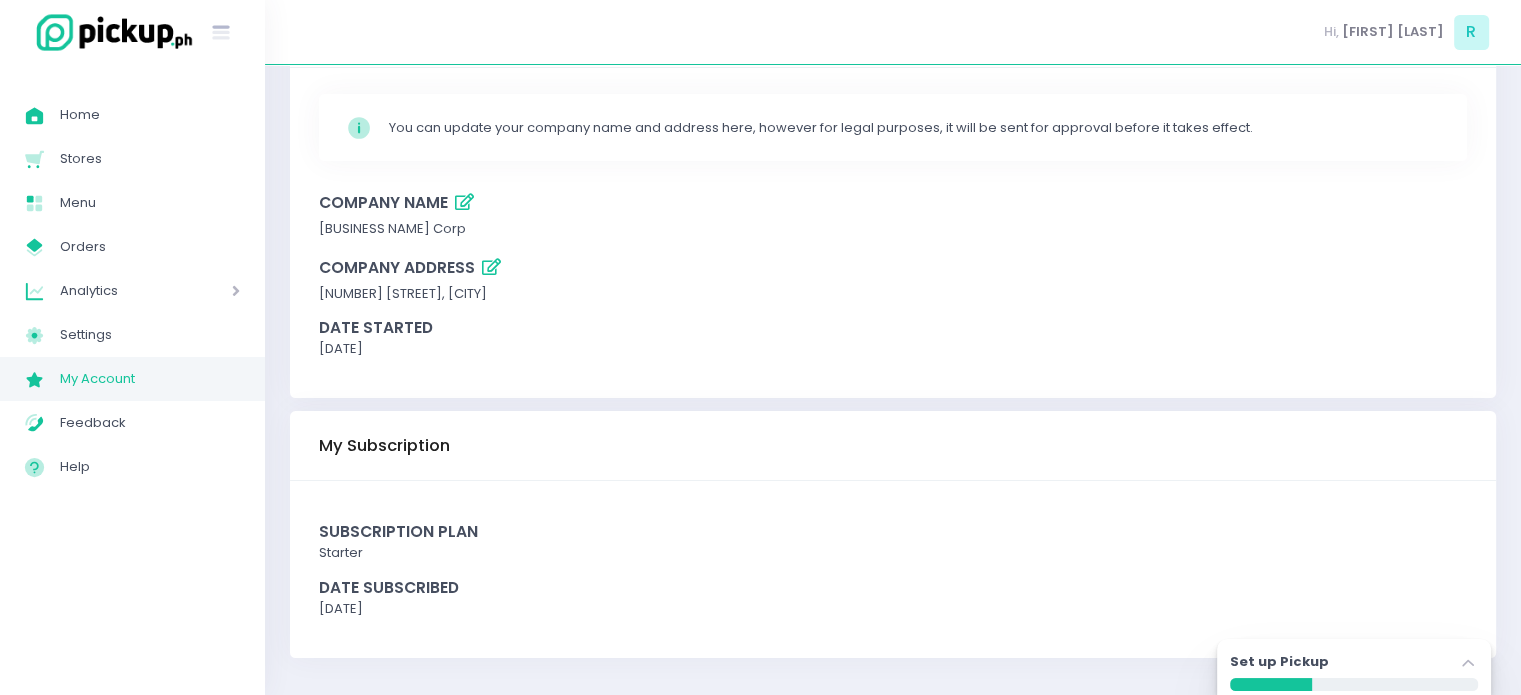 click on "starter" at bounding box center [893, 553] 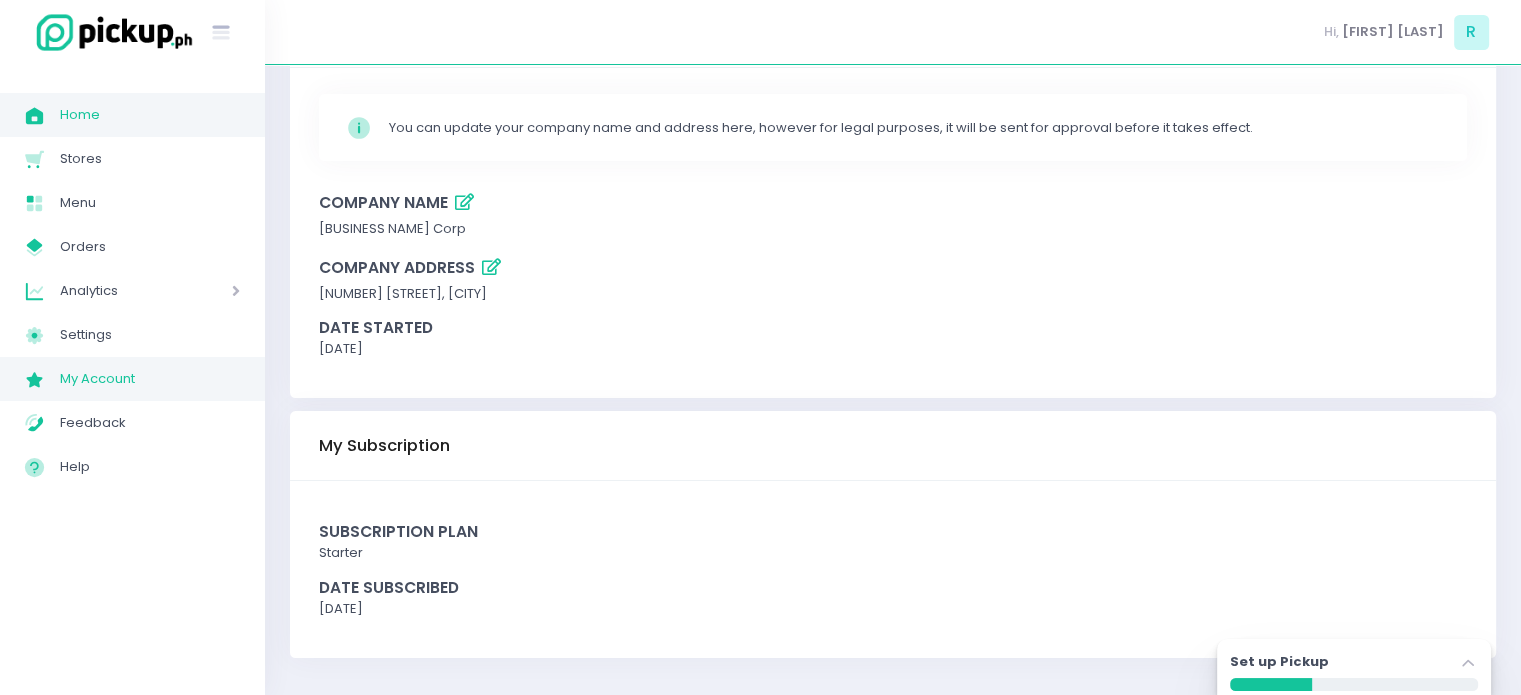 click on "Home" at bounding box center [150, 115] 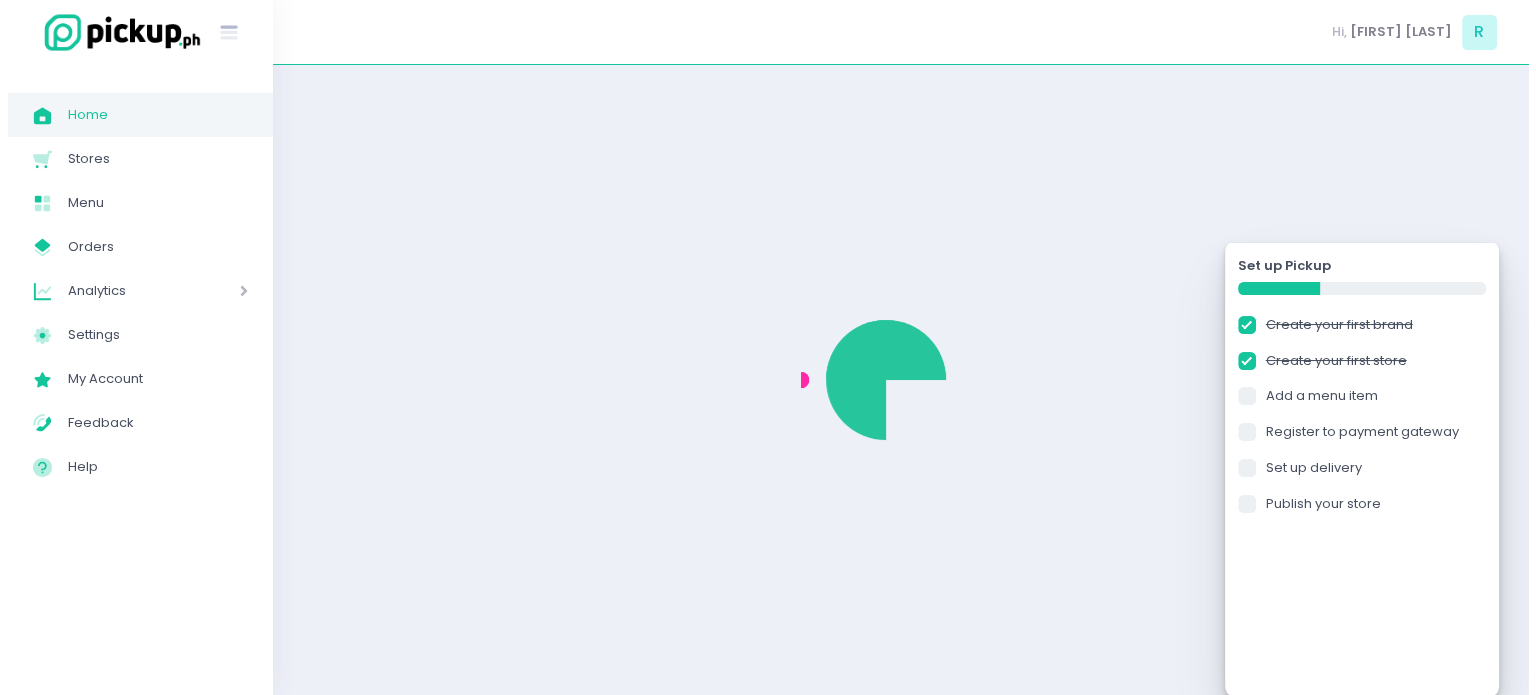 scroll, scrollTop: 0, scrollLeft: 0, axis: both 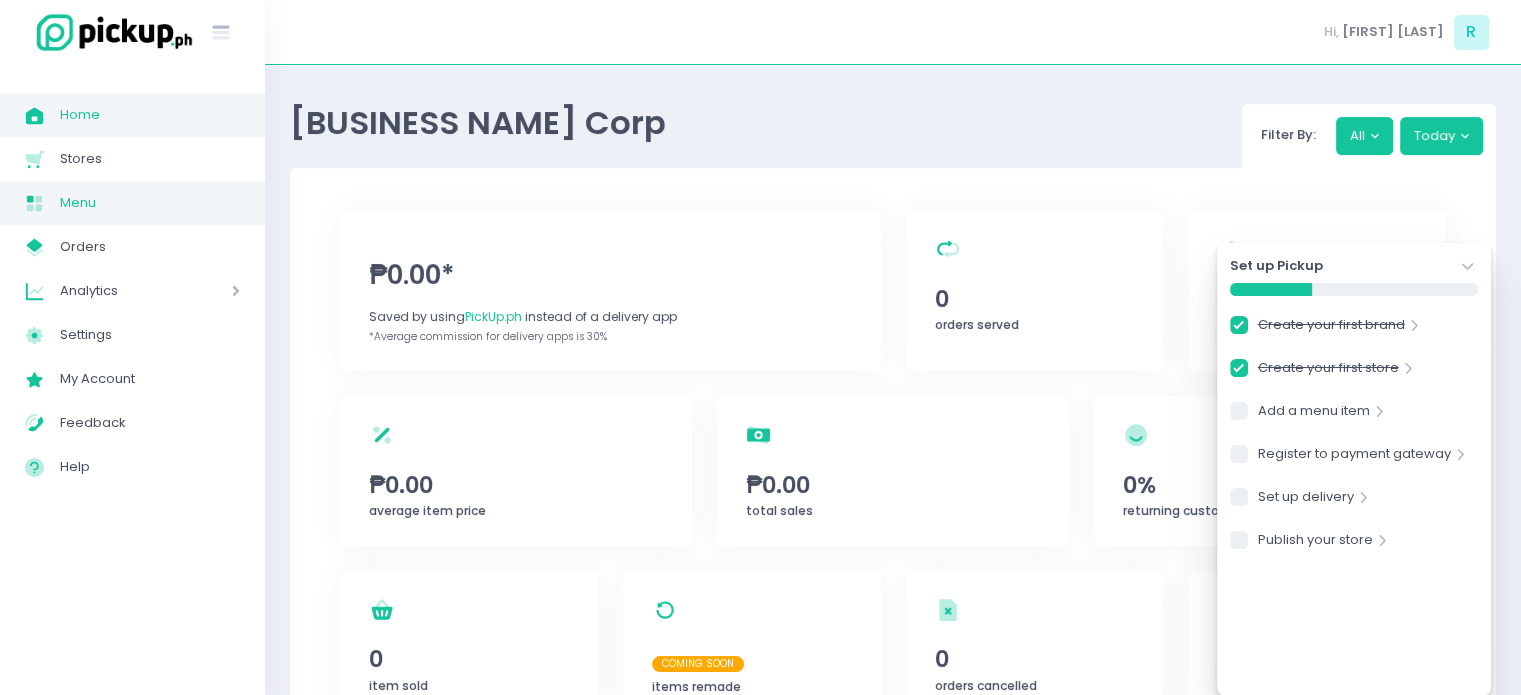 click on "Menu" at bounding box center [150, 203] 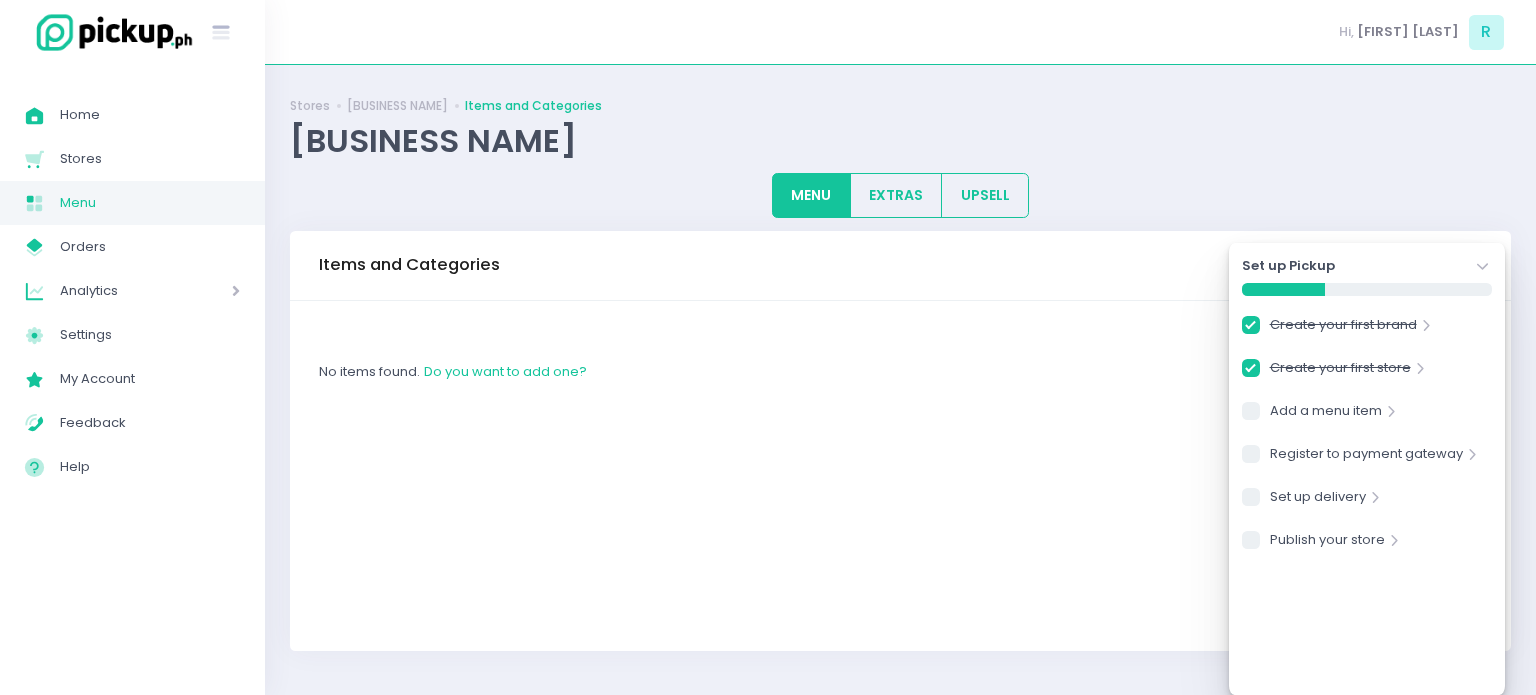 click on "Stockholm-icons / Navigation / Angle-down Created with Sketch." 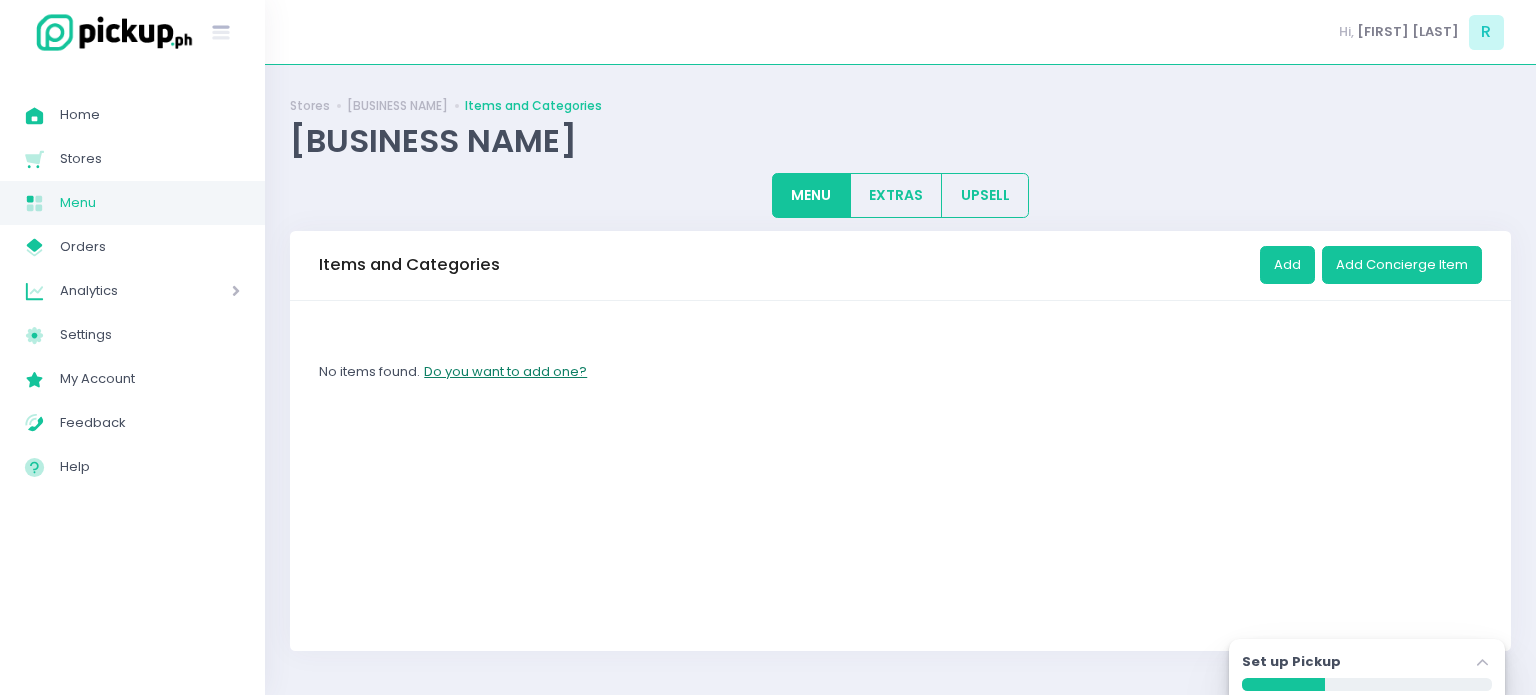 click on "Do you want to add one?" at bounding box center [505, 372] 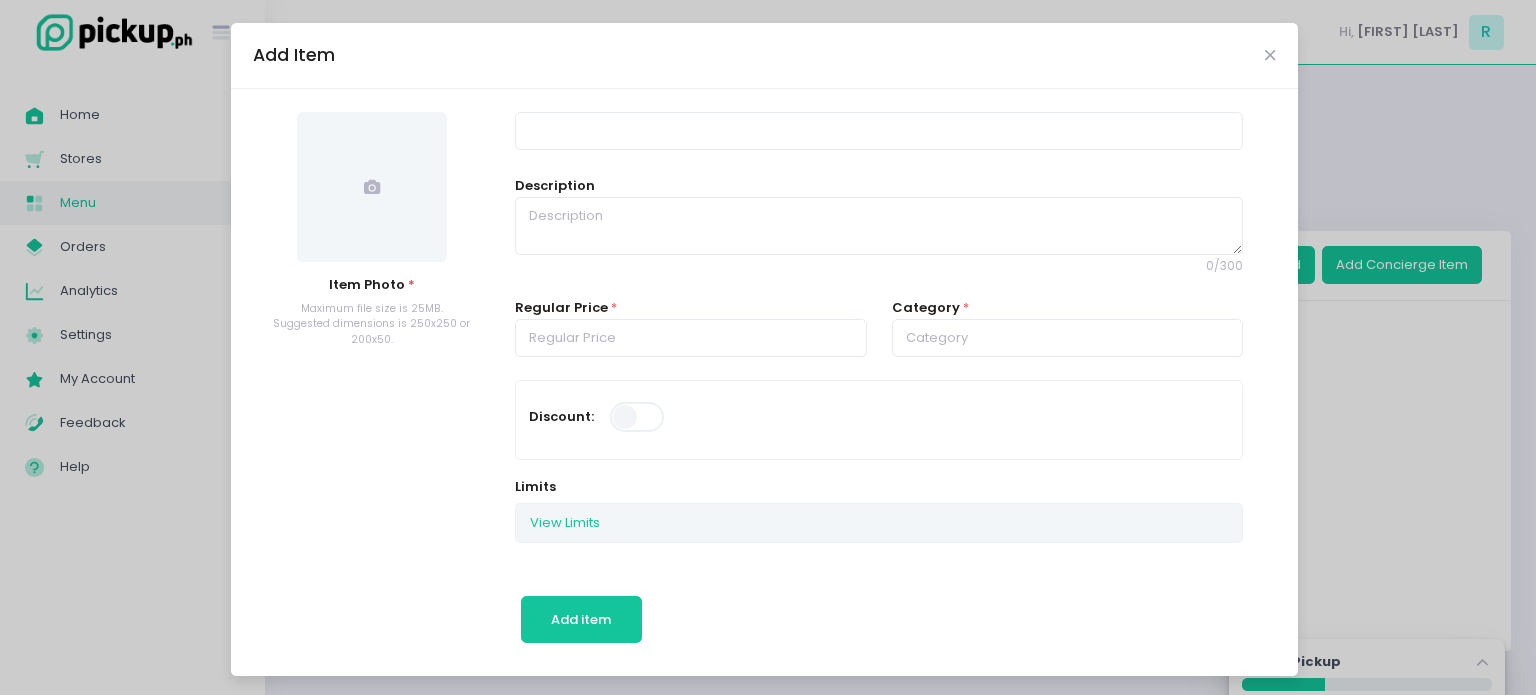click at bounding box center (372, 187) 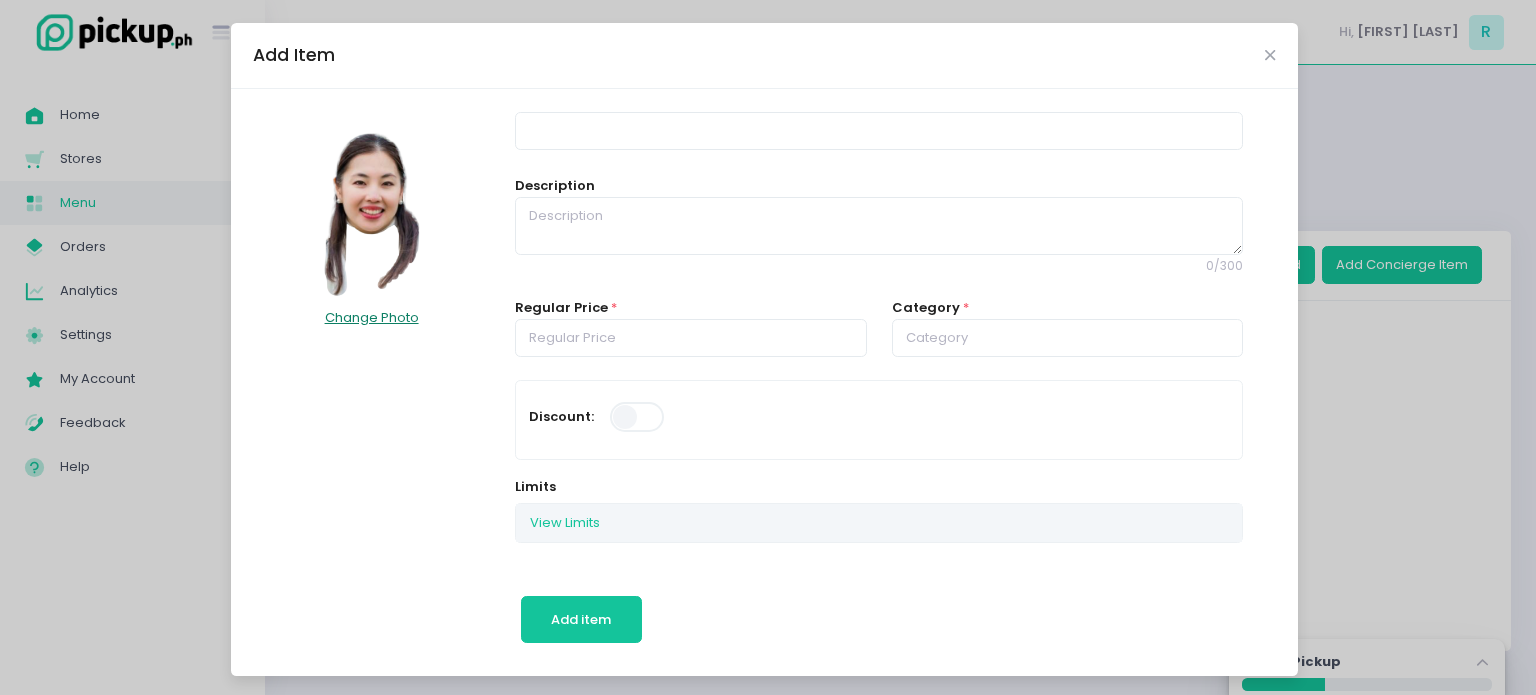 click on "Change Photo" at bounding box center [372, 317] 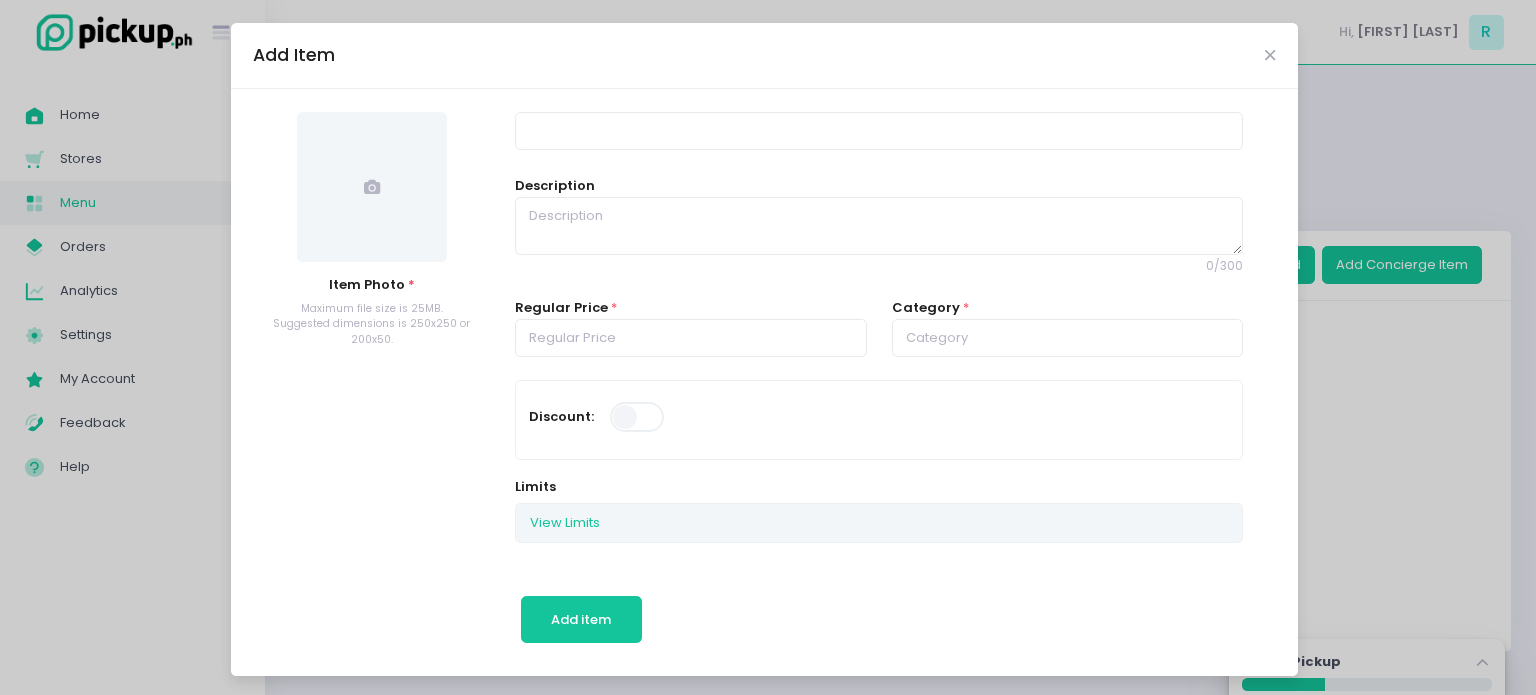 click at bounding box center (372, 187) 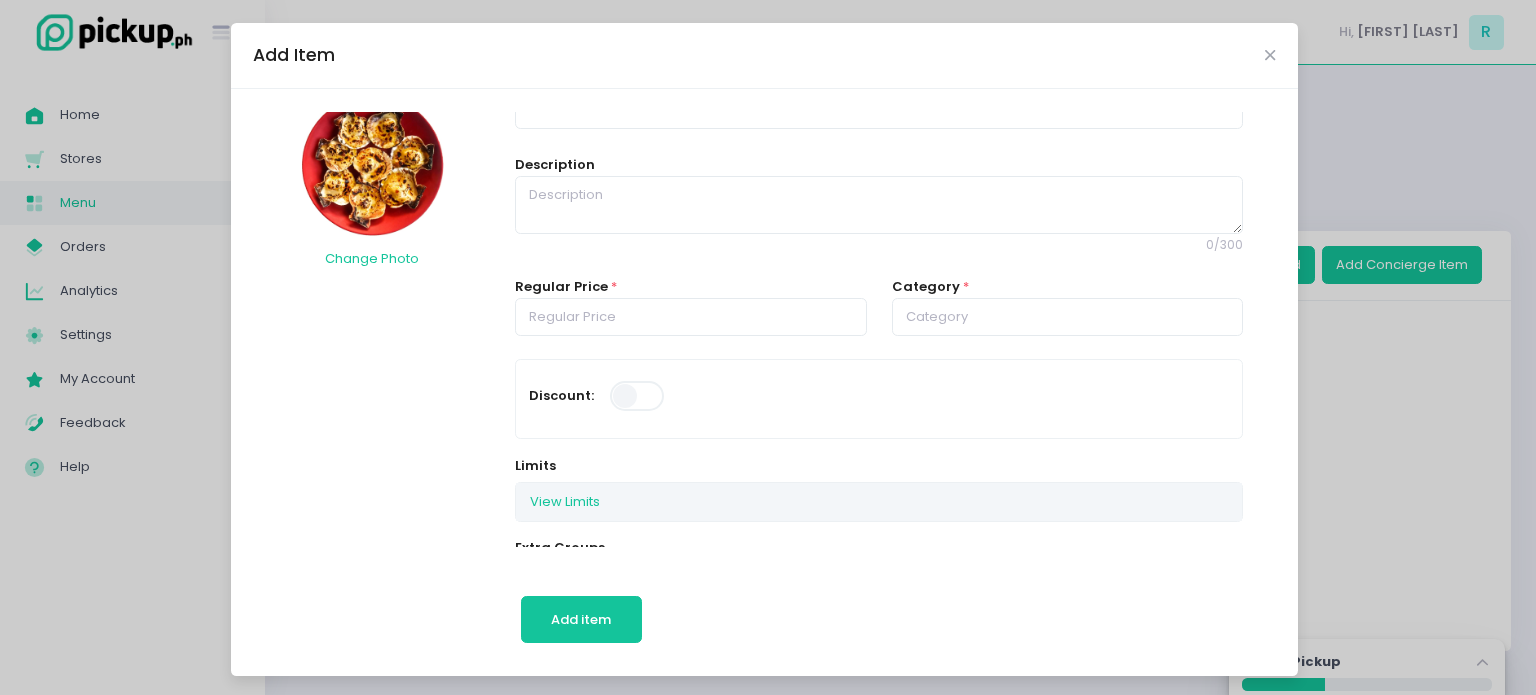scroll, scrollTop: 0, scrollLeft: 0, axis: both 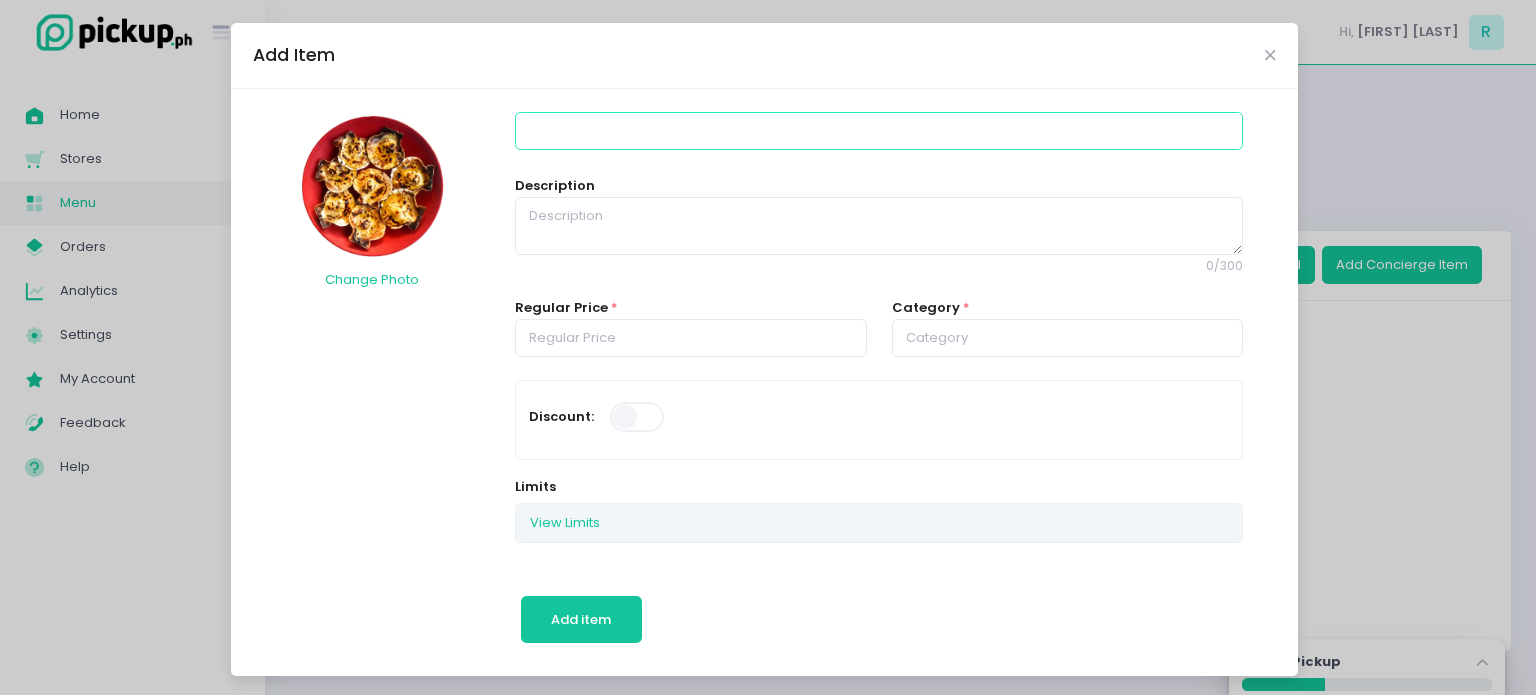 click at bounding box center (879, 131) 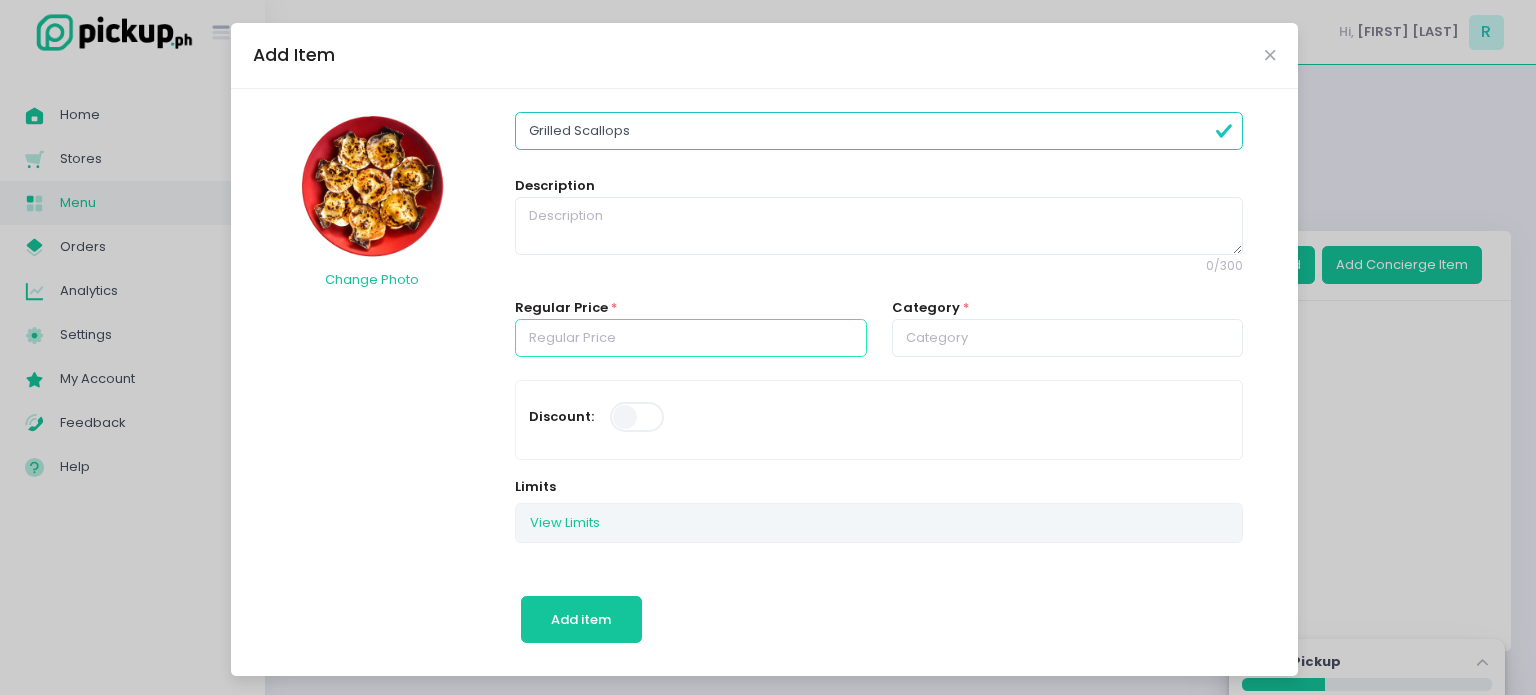 click at bounding box center [691, 338] 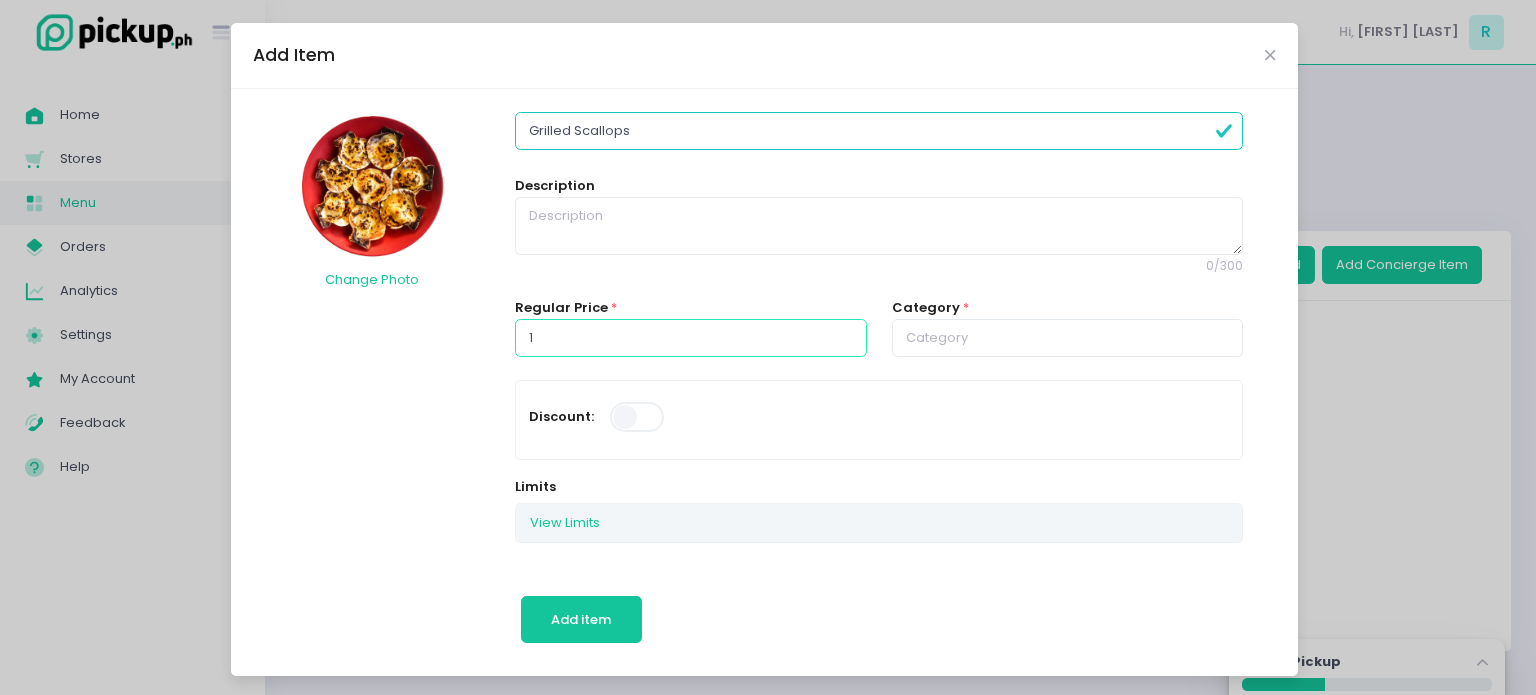 click on "1" at bounding box center (691, 338) 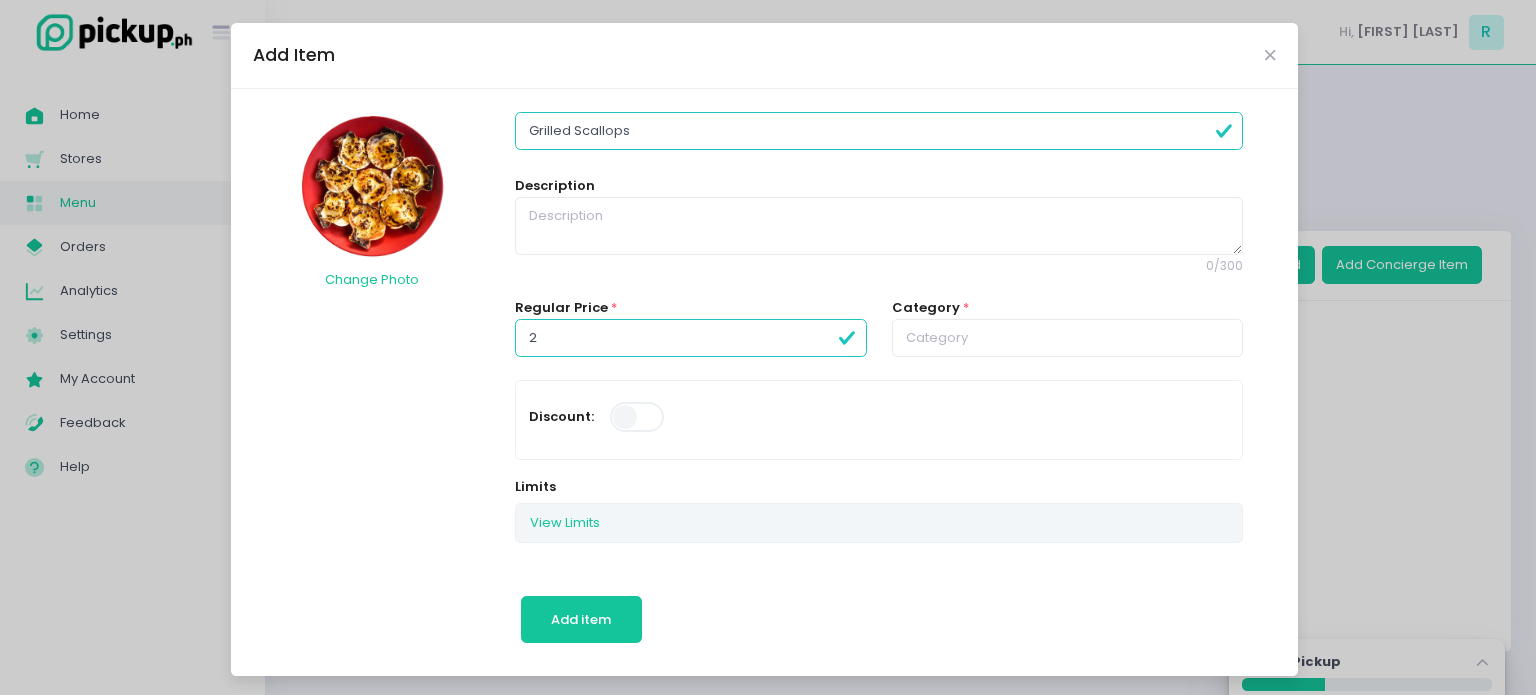 click on "2" at bounding box center (691, 338) 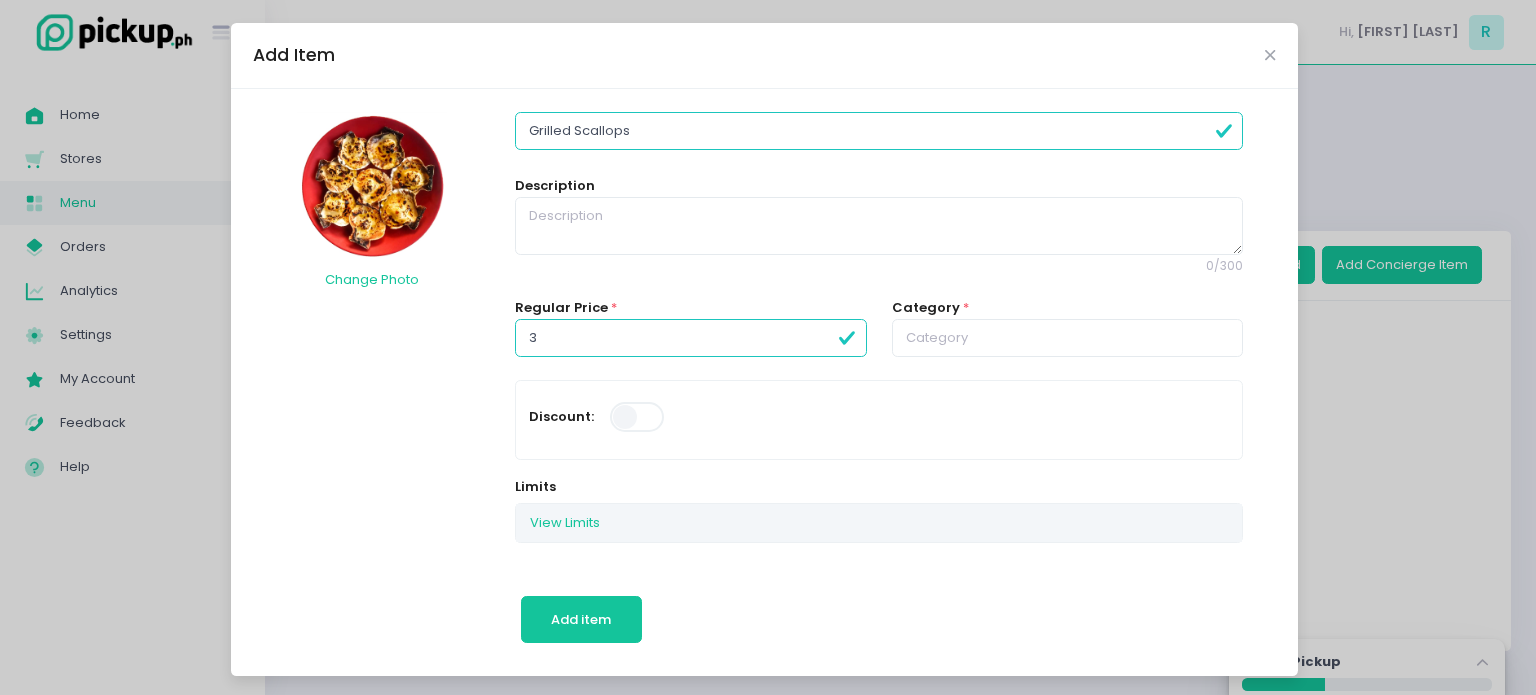 click on "3" at bounding box center [691, 338] 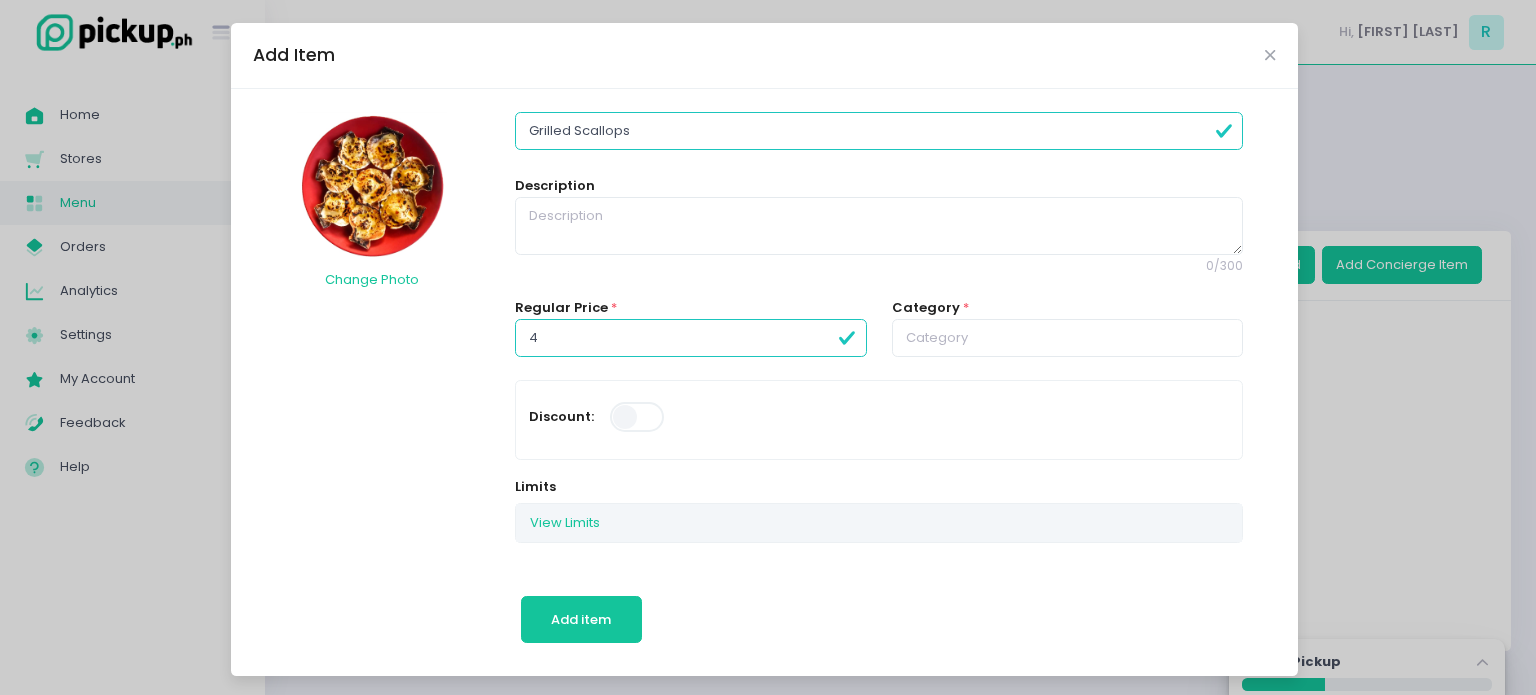 click on "4" at bounding box center [691, 338] 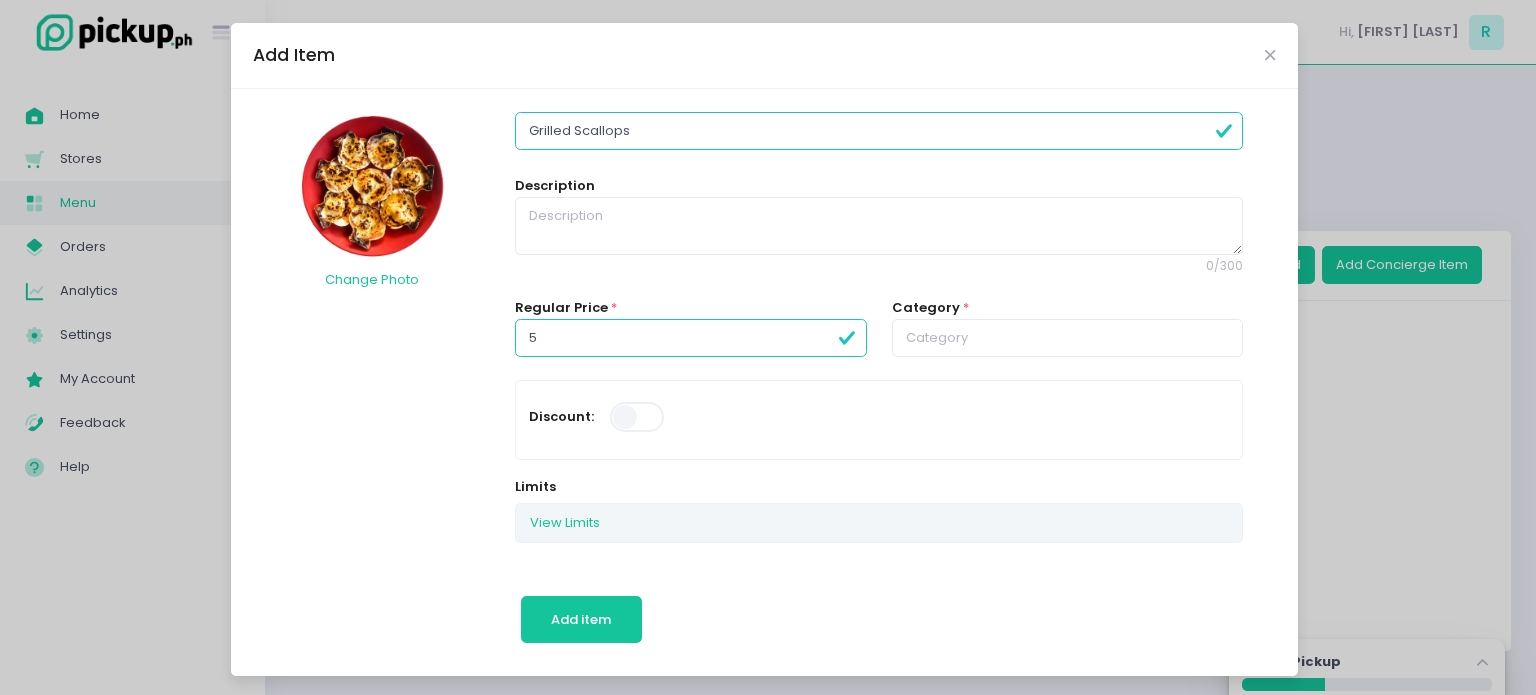 click on "5" at bounding box center [691, 338] 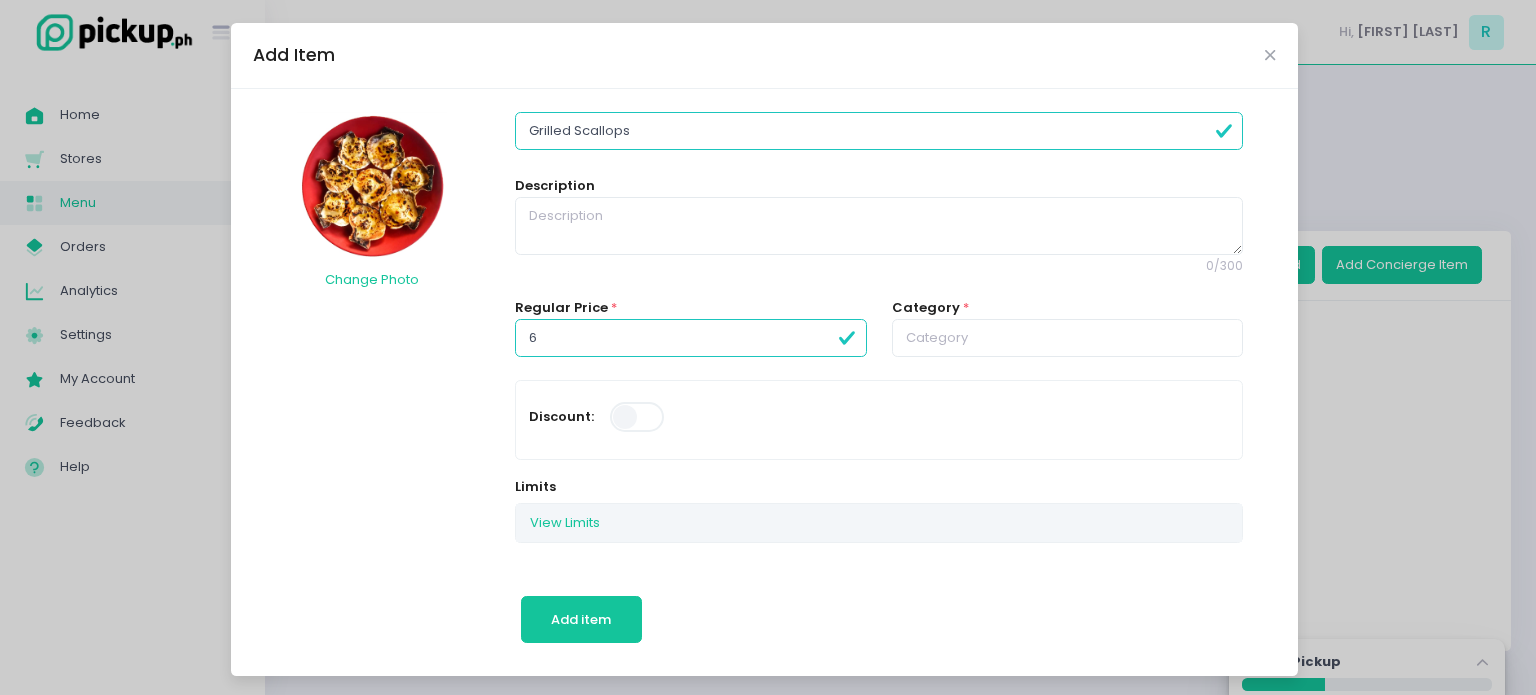 click on "6" at bounding box center (691, 338) 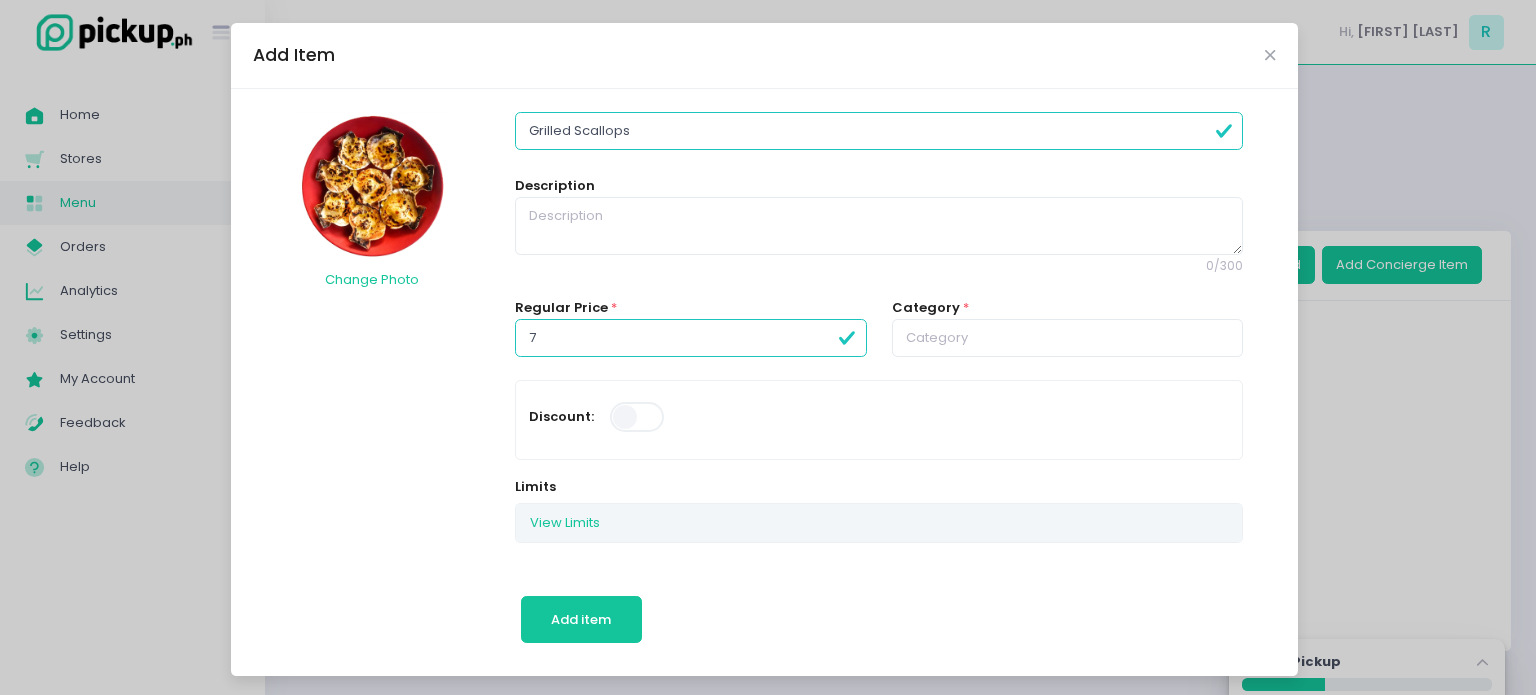 click on "7" at bounding box center (691, 338) 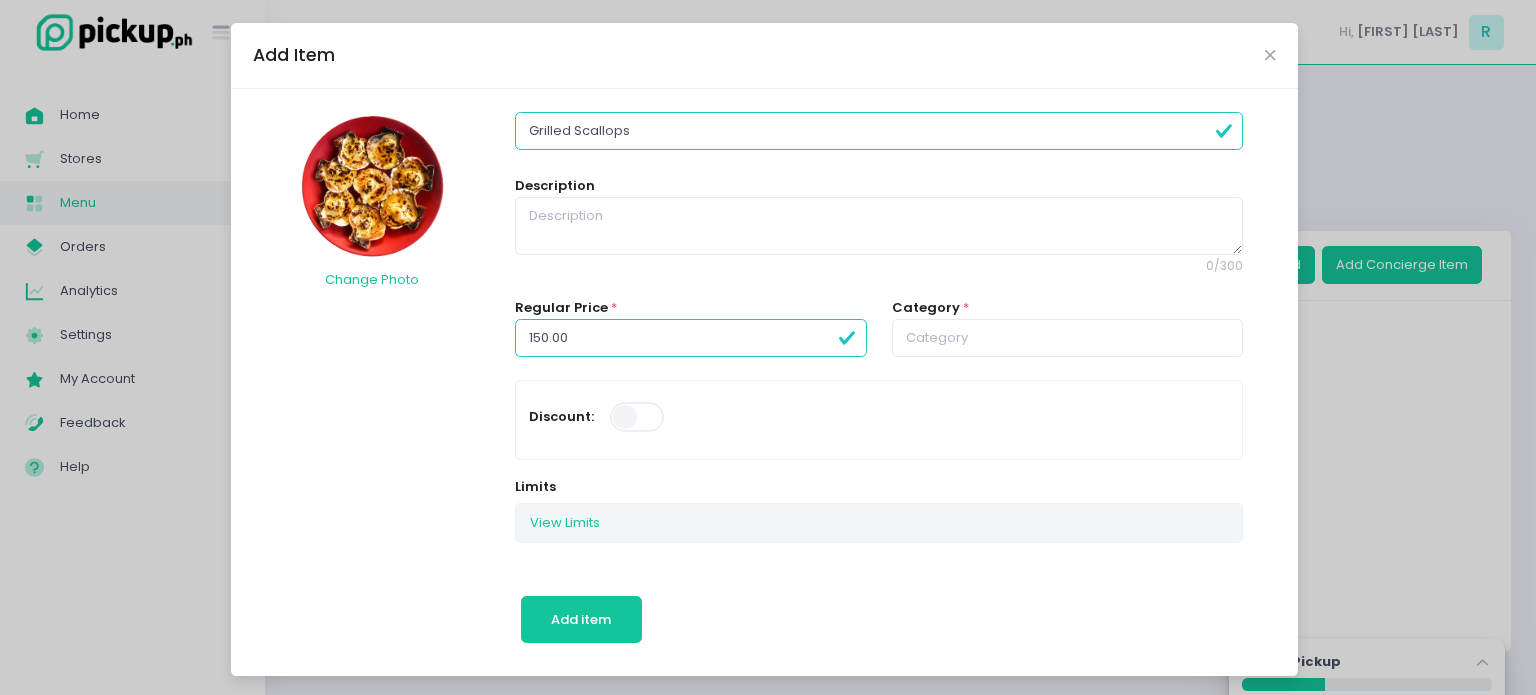 click on "150.00" at bounding box center [691, 338] 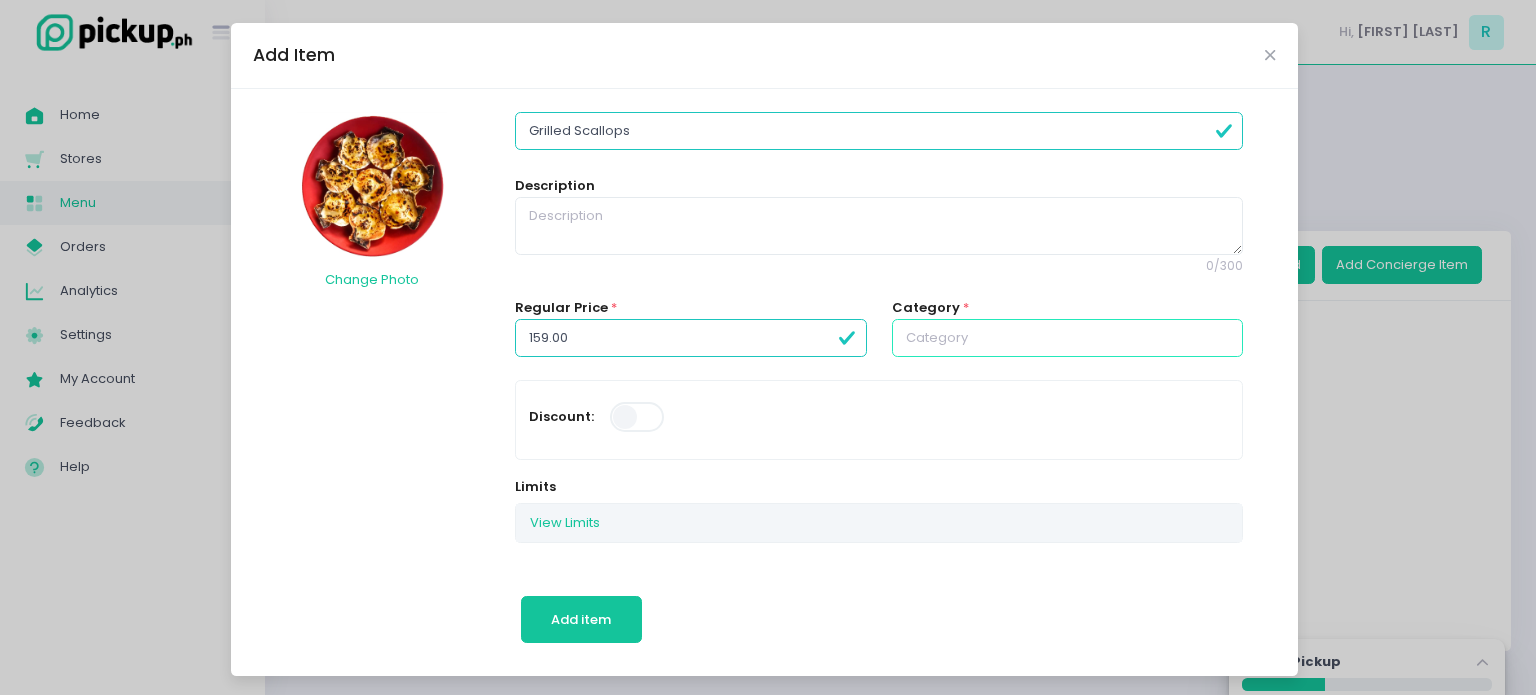 click at bounding box center [1068, 338] 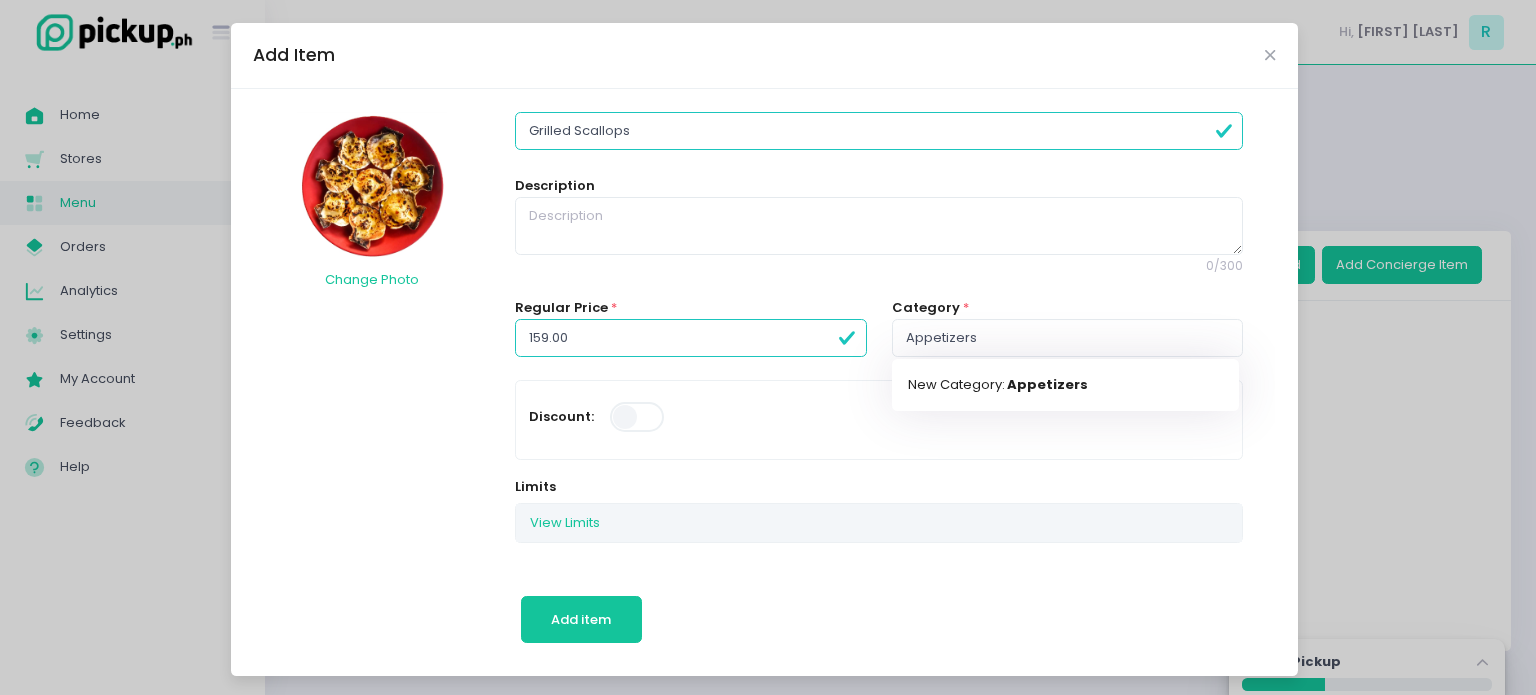 click on "Grilled Scallops   Description     0 / 300   Regular Price   *   159.00   Category   *   Appetizers New Category:  Appetizers Discount: Limits View Limits Stockholm-icons / Code / Info-circle Created with Sketch. You can set the limits of this item on a daily or time slot basis. Set to   0  if no limit.   Daily Limit     0   Per Time Slot Limit     0 Extra Groups View Extra Groups Available: This will set the item as unavailable, including for future dates. Meal Plan Item: Only Meal Plan Items are shown for Meal Plan orders Bulk Item: Bulk items can only be delivered by cars Mark as unavailable for today: This will mark this item as unavailable for today,   Aug 4, 2025 . Dine in Exclusive: This item will be available only on dine-in. Tags: 💯 Popular Stockholm-icons / Design / Edit Created with Sketch. 🥗 Vegan Stockholm-icons / Design / Edit Created with Sketch. 🧀 Dairy Free Stockholm-icons / Design / Edit Created with Sketch. 🌶️ Spicy Stockholm-icons / Design / Edit Created with Sketch. 🥕 ⭐" at bounding box center (878, 1139) 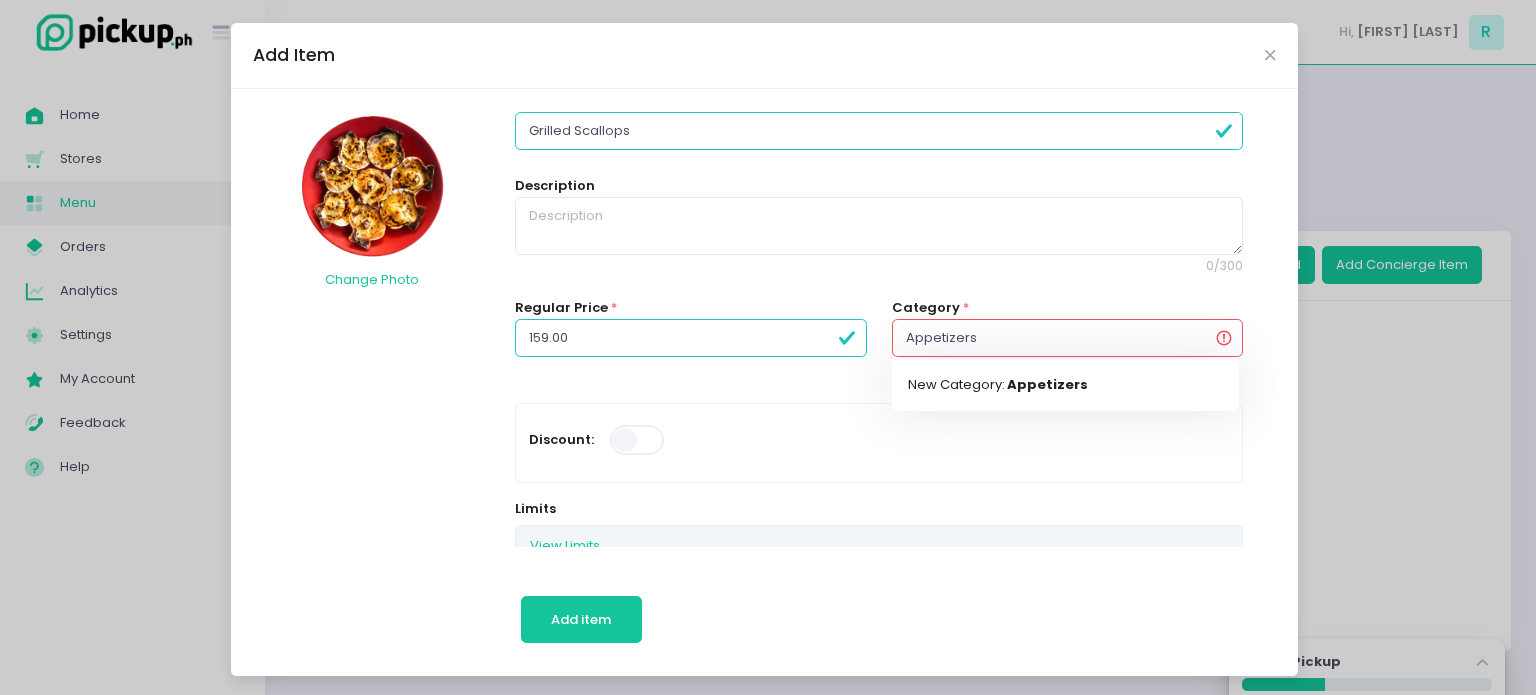 click on "Appetizers" at bounding box center [1068, 338] 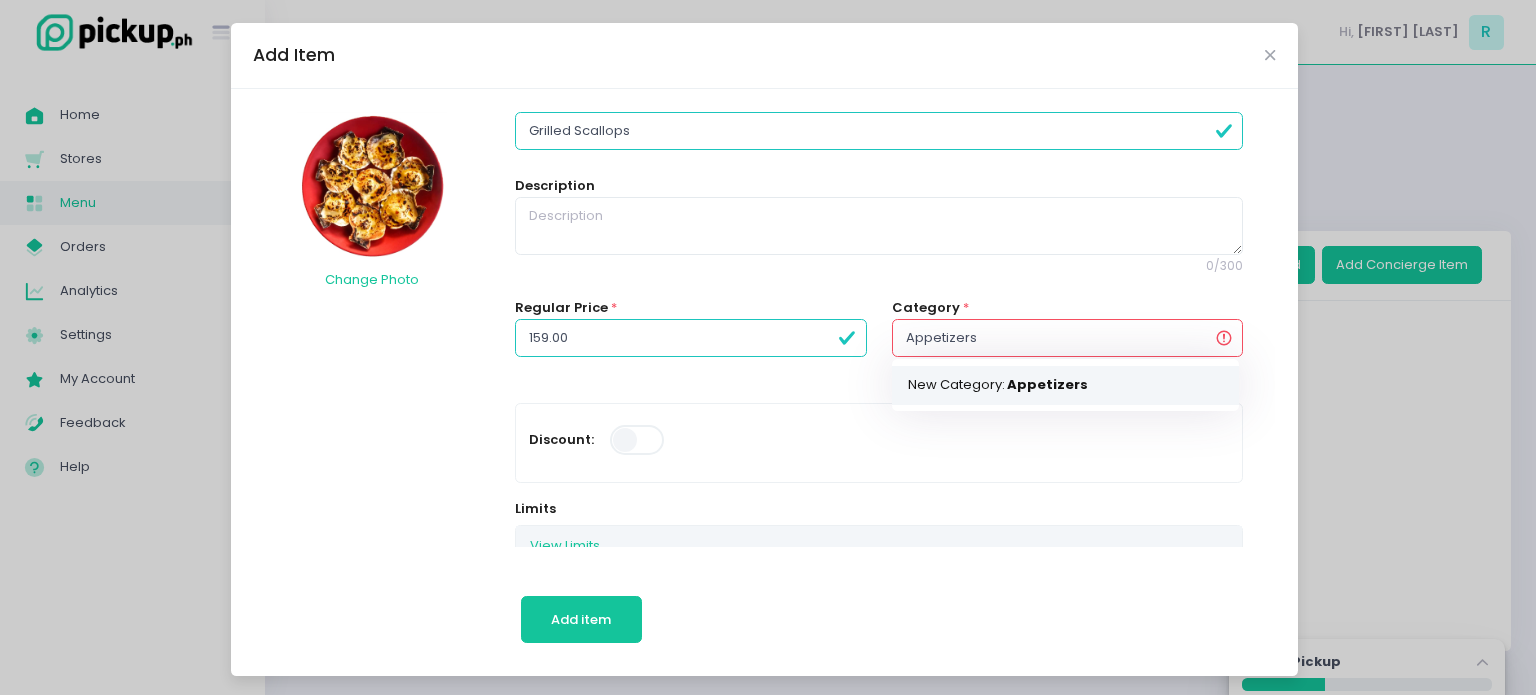 click on "Appetizers" at bounding box center [1047, 386] 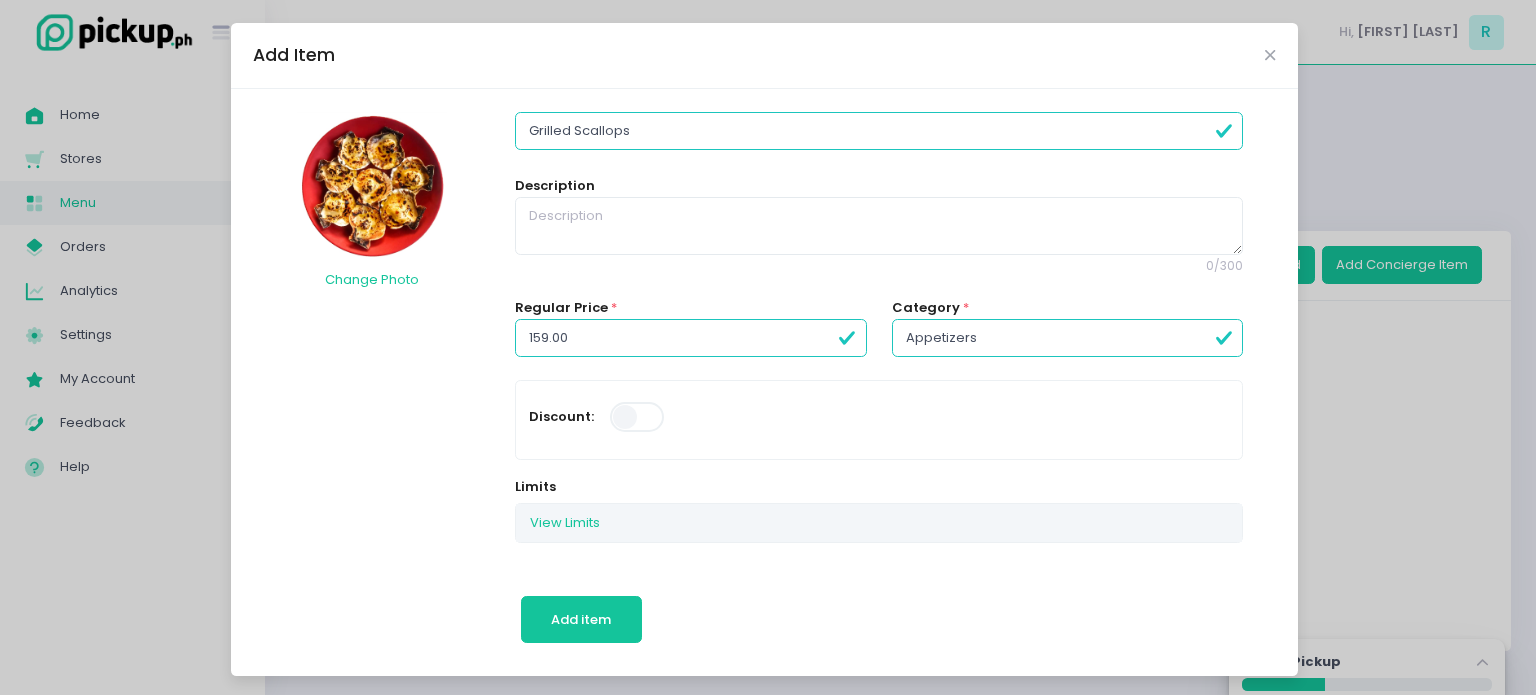 click at bounding box center (638, 417) 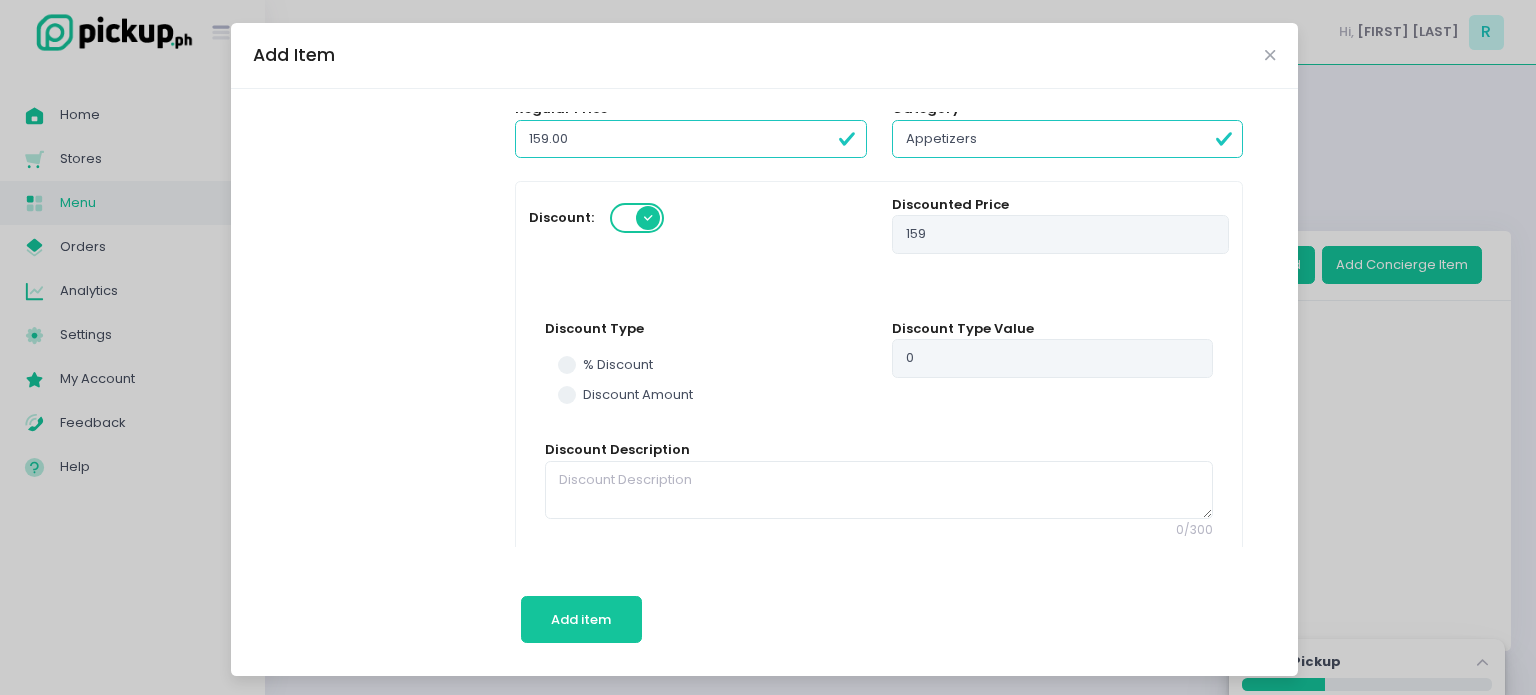 scroll, scrollTop: 200, scrollLeft: 0, axis: vertical 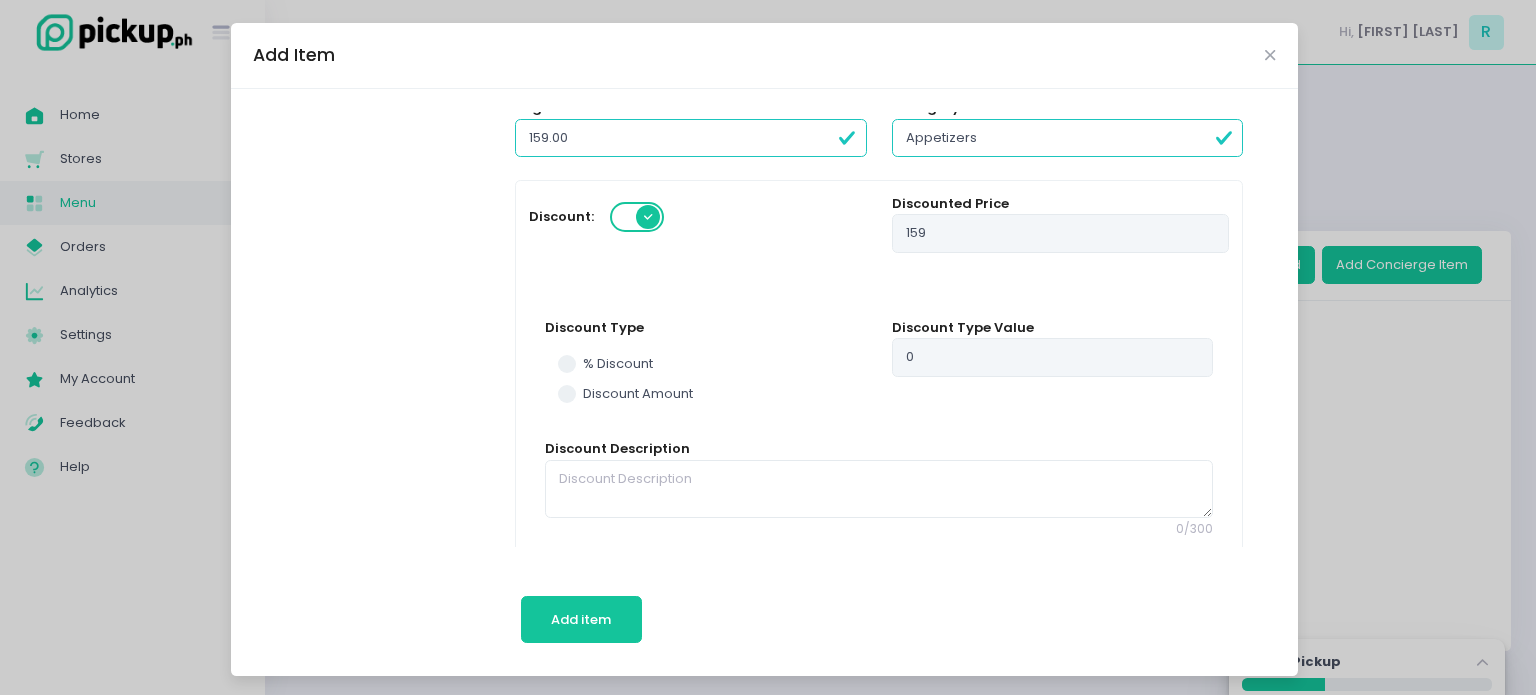 click at bounding box center (638, 217) 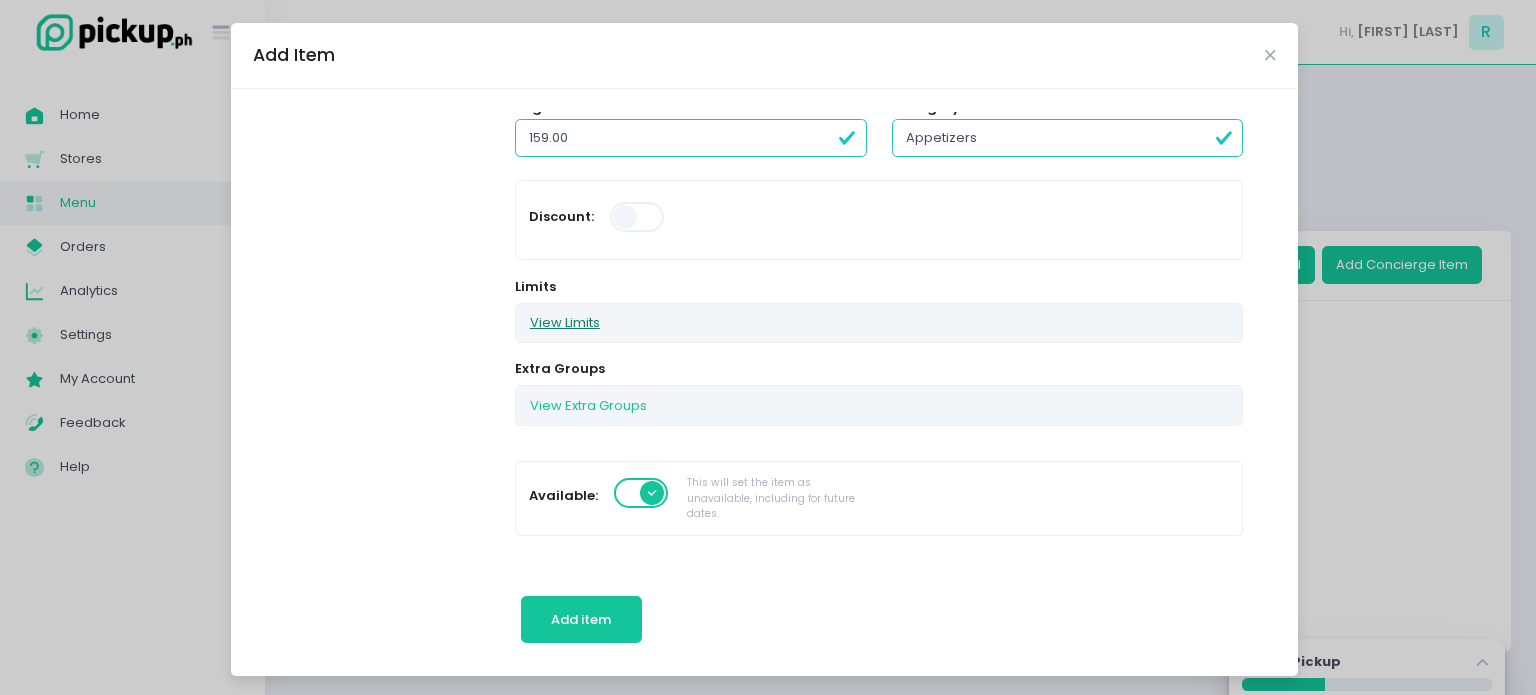 click on "View Limits" at bounding box center [565, 323] 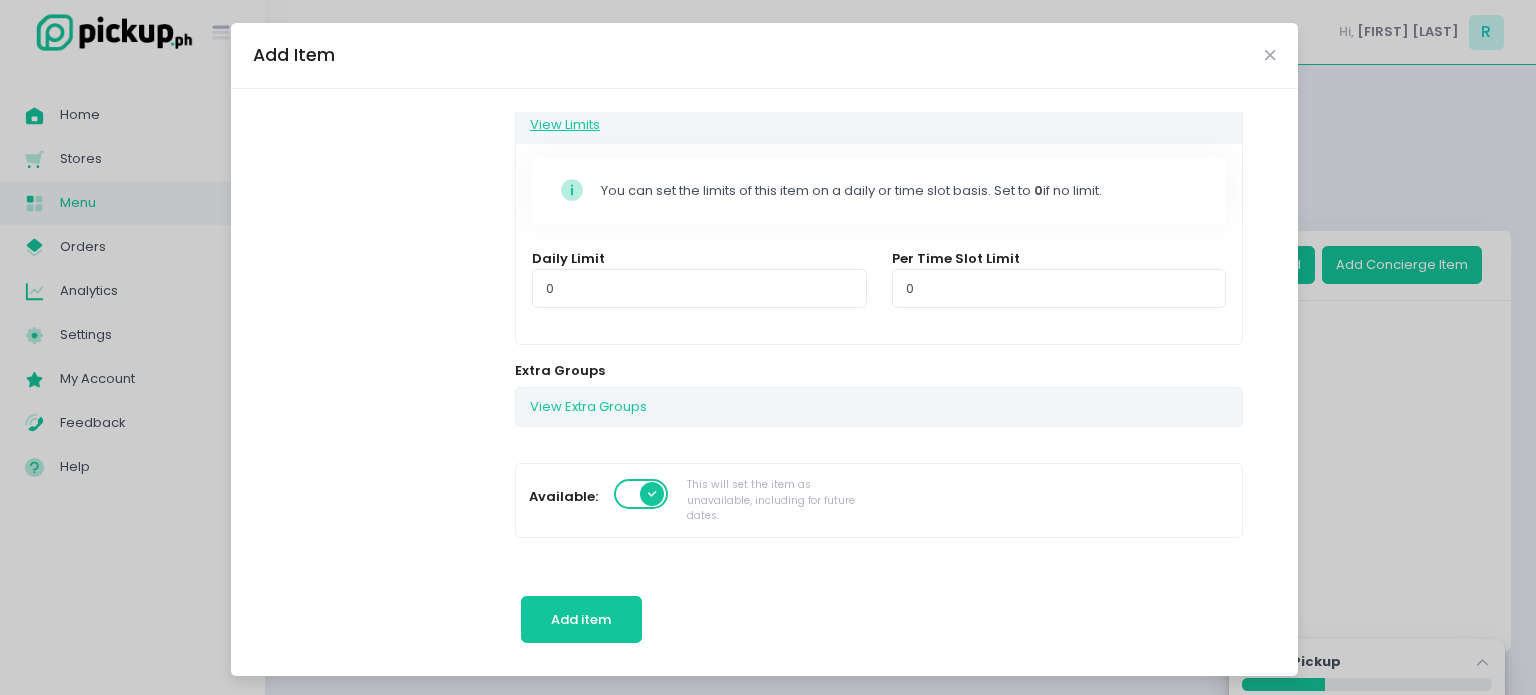 scroll, scrollTop: 400, scrollLeft: 0, axis: vertical 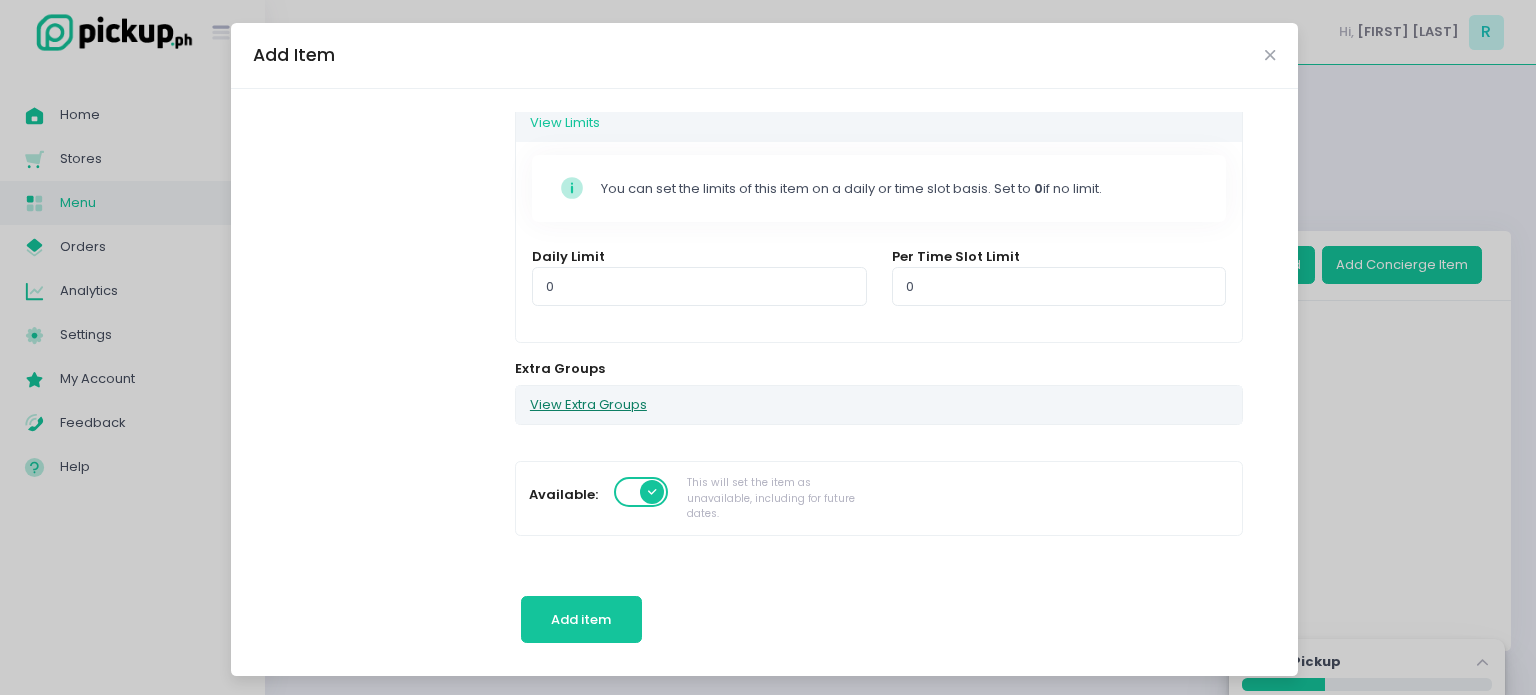 click on "View Extra Groups" at bounding box center [588, 405] 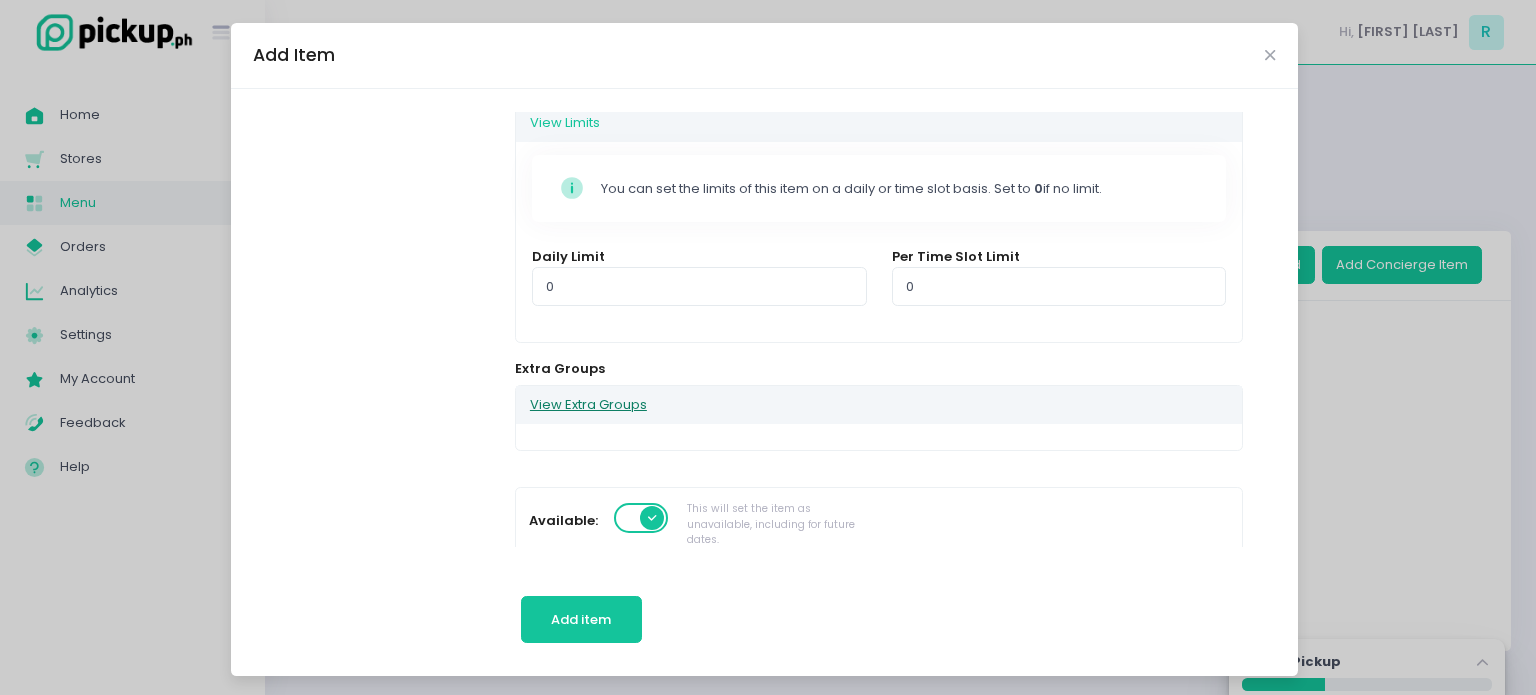 click on "View Extra Groups" at bounding box center [588, 405] 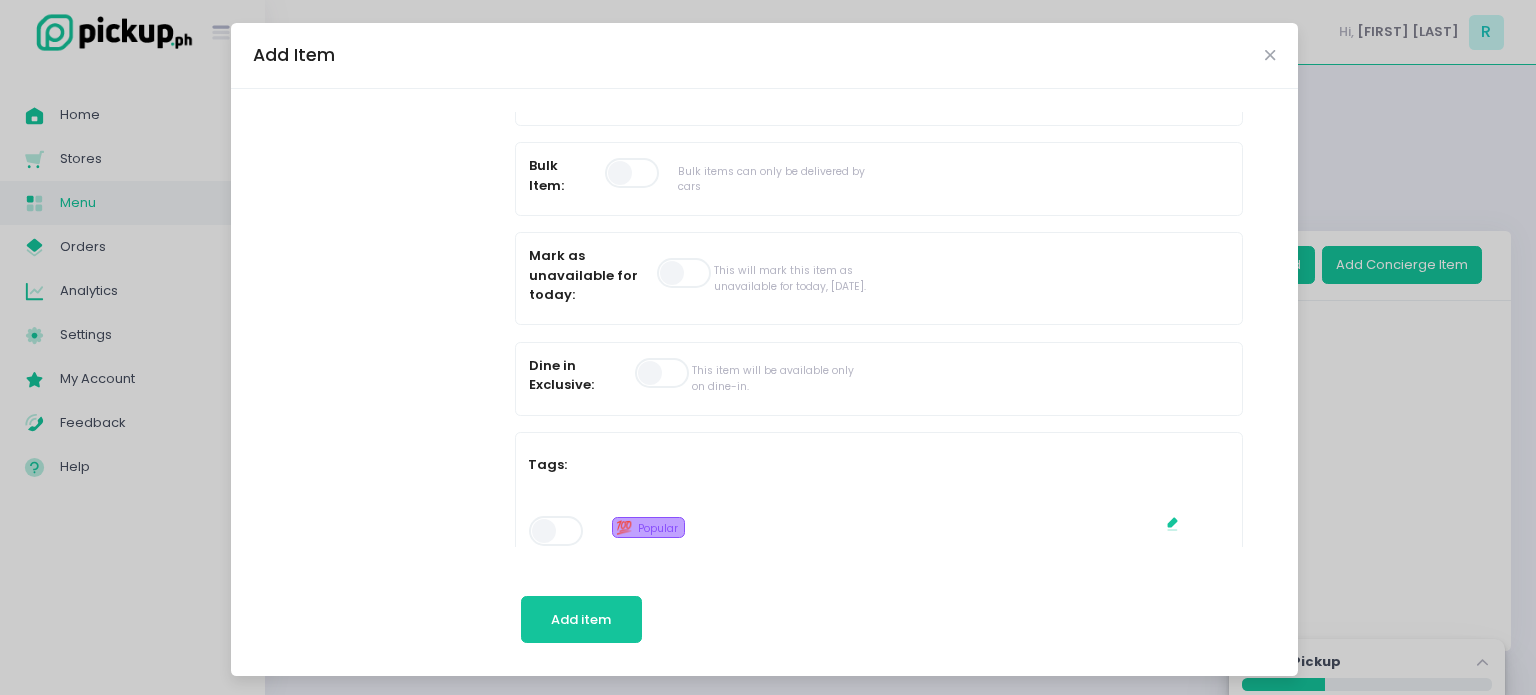 scroll, scrollTop: 1000, scrollLeft: 0, axis: vertical 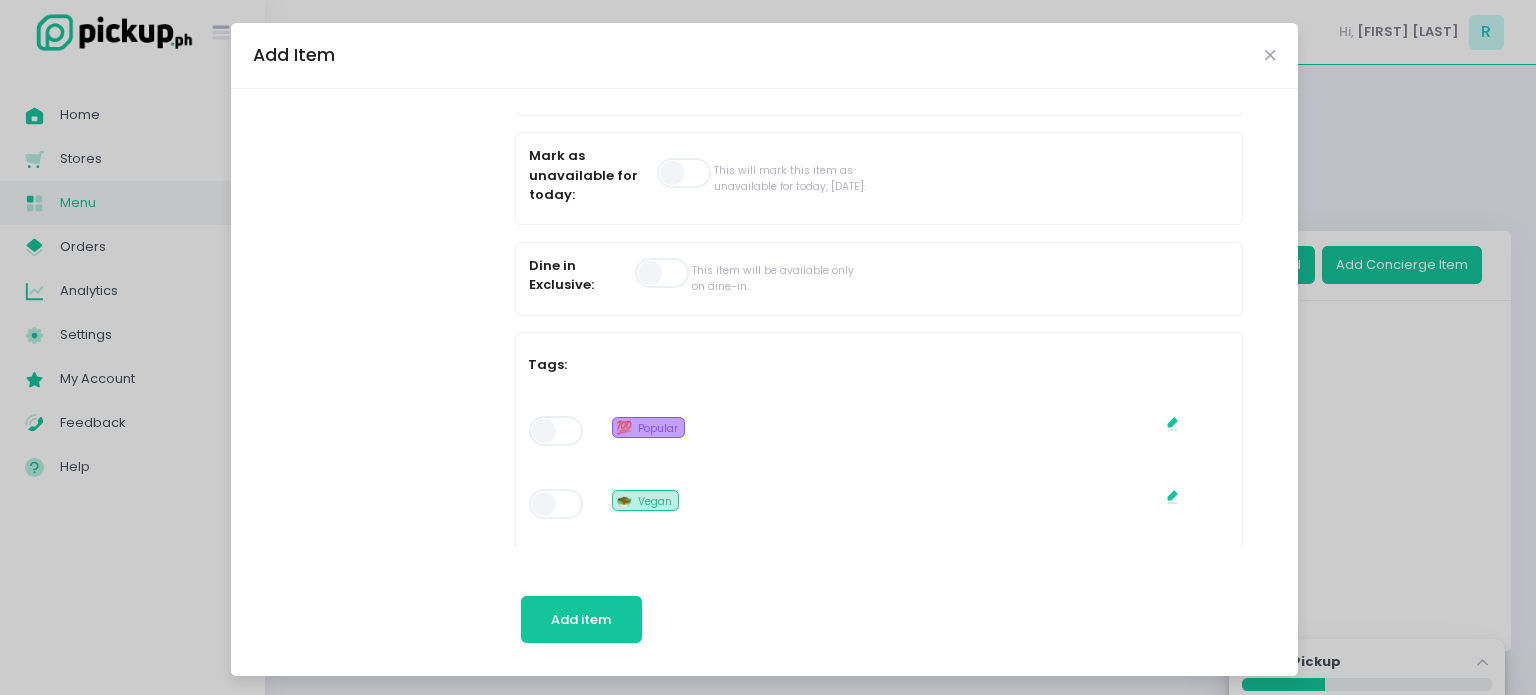 click at bounding box center (557, 431) 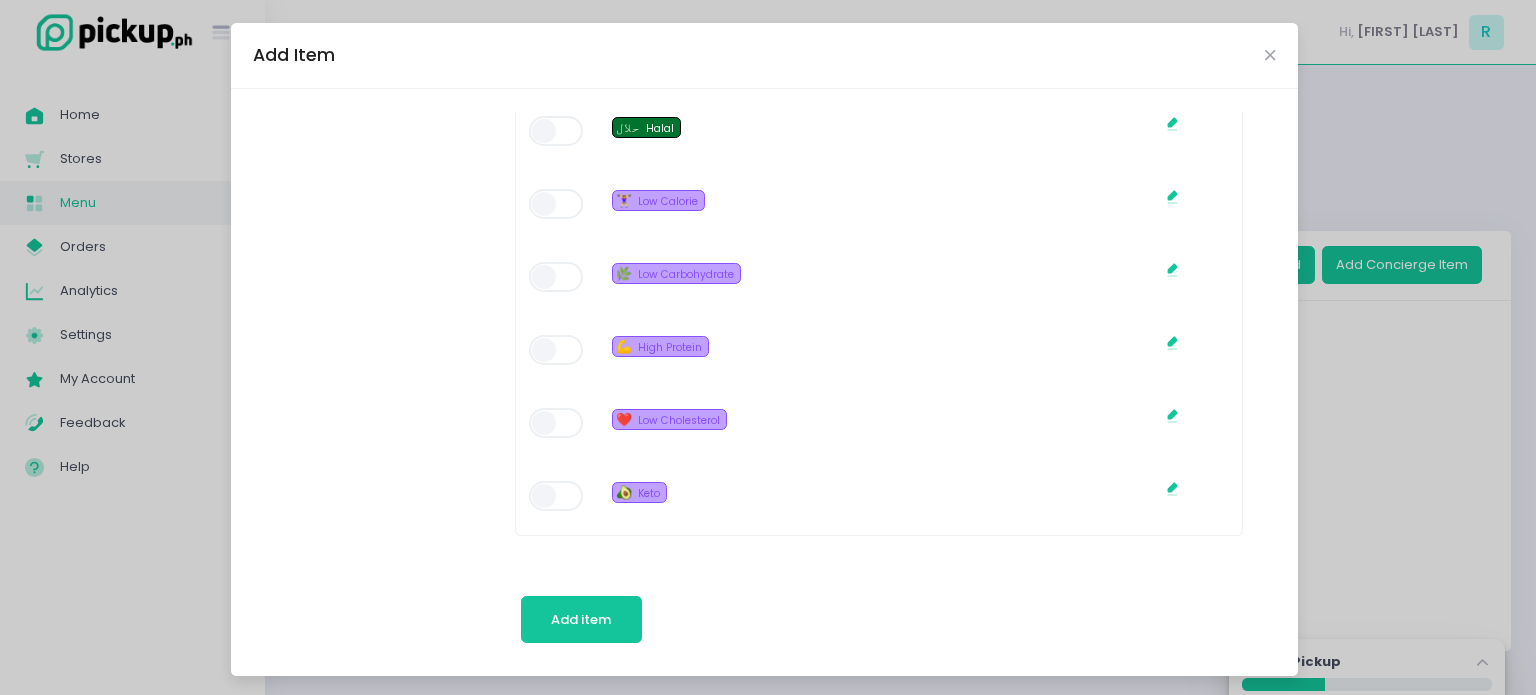 scroll, scrollTop: 1816, scrollLeft: 0, axis: vertical 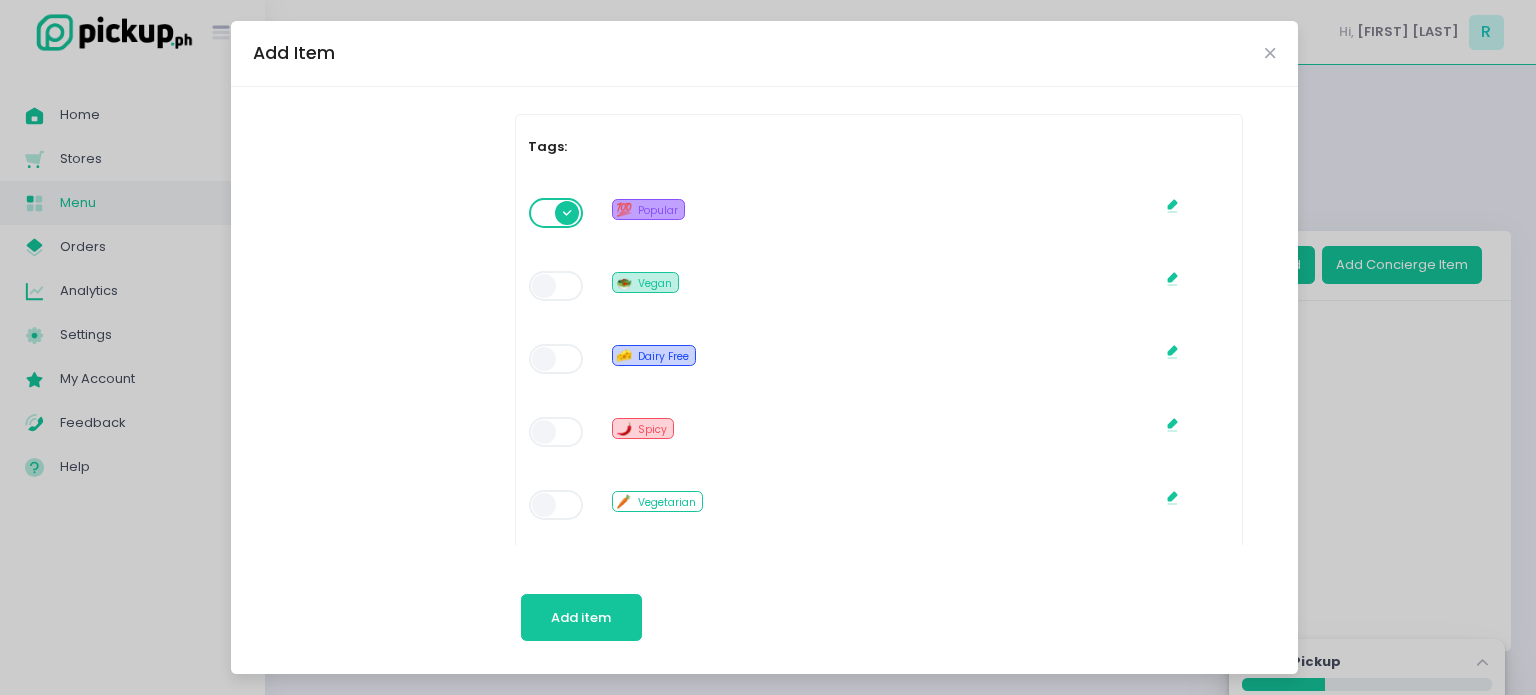 click on "Stockholm-icons / Design / Edit Created with Sketch." 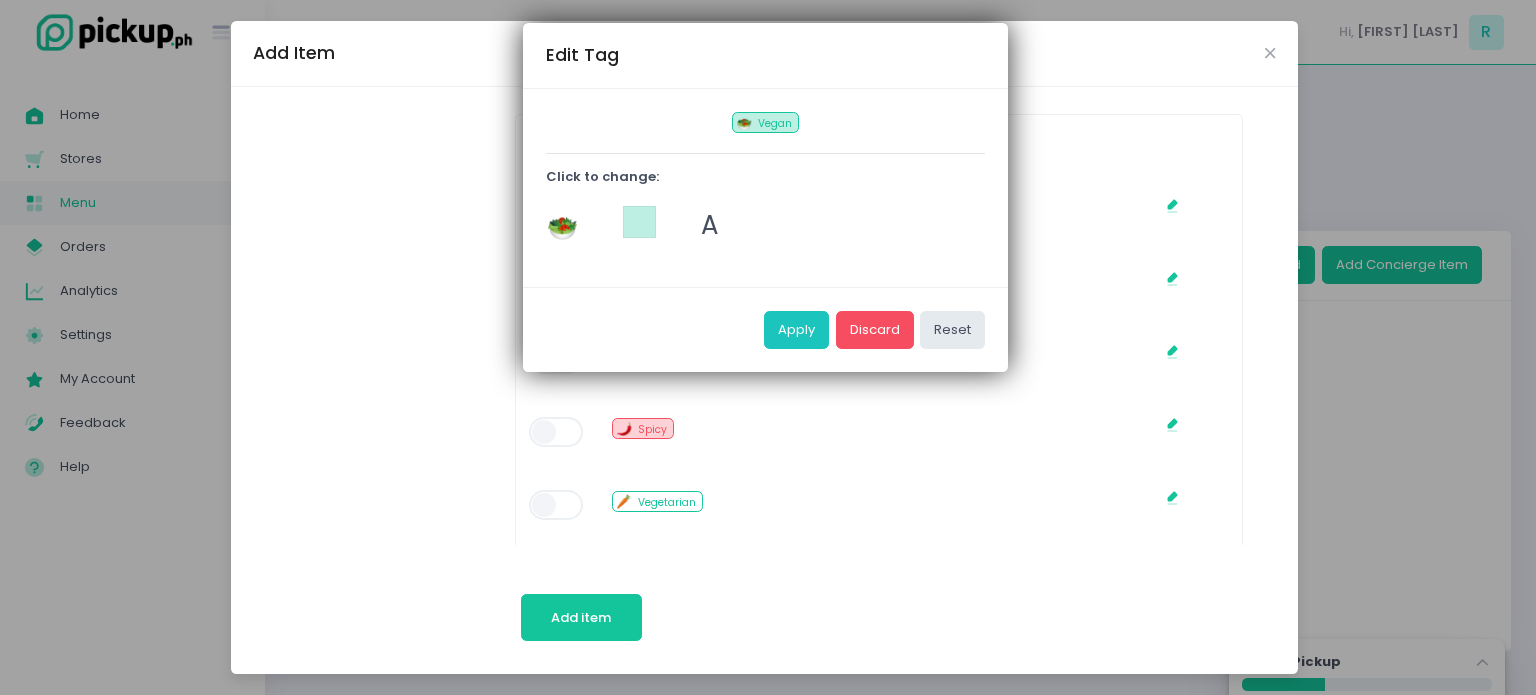 click on "Vegan" at bounding box center [775, 123] 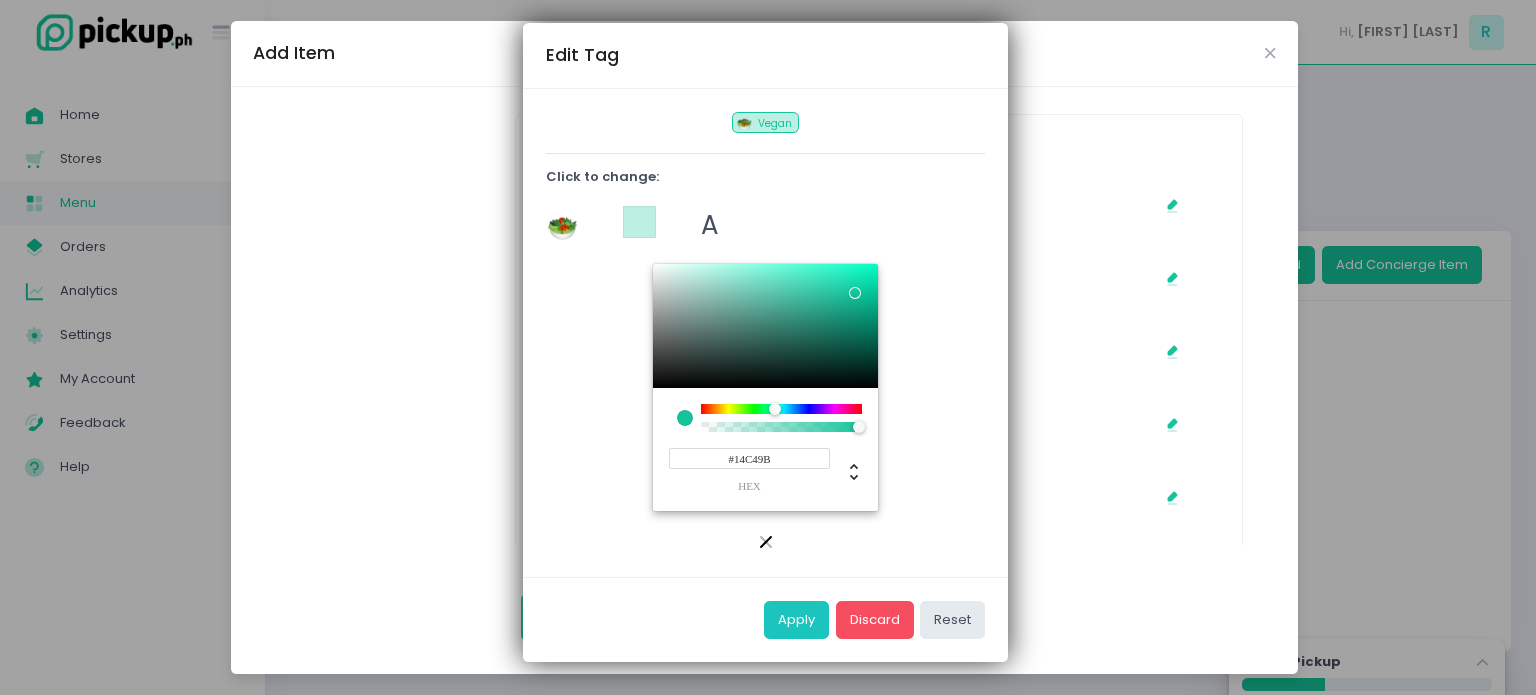 click at bounding box center [781, 409] 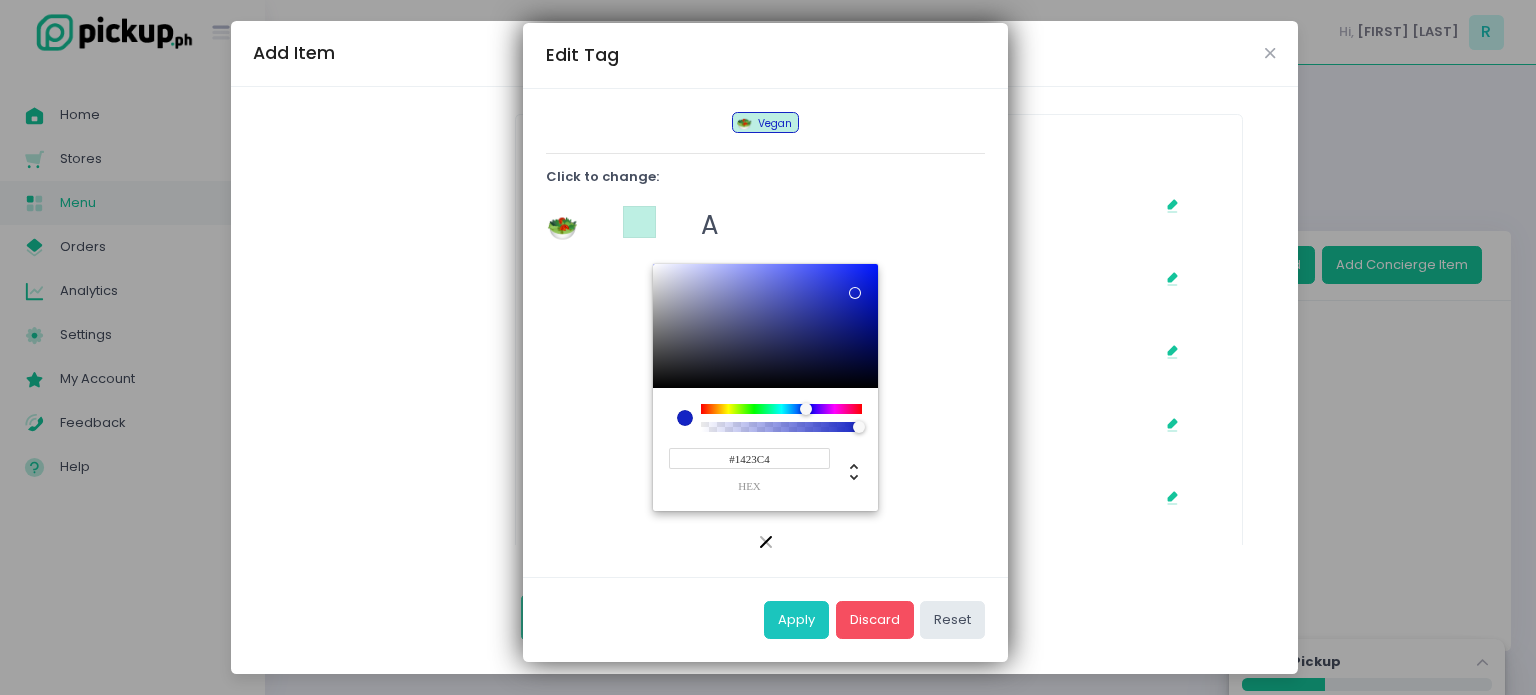 drag, startPoint x: 832, startPoint y: 411, endPoint x: 842, endPoint y: 407, distance: 10.770329 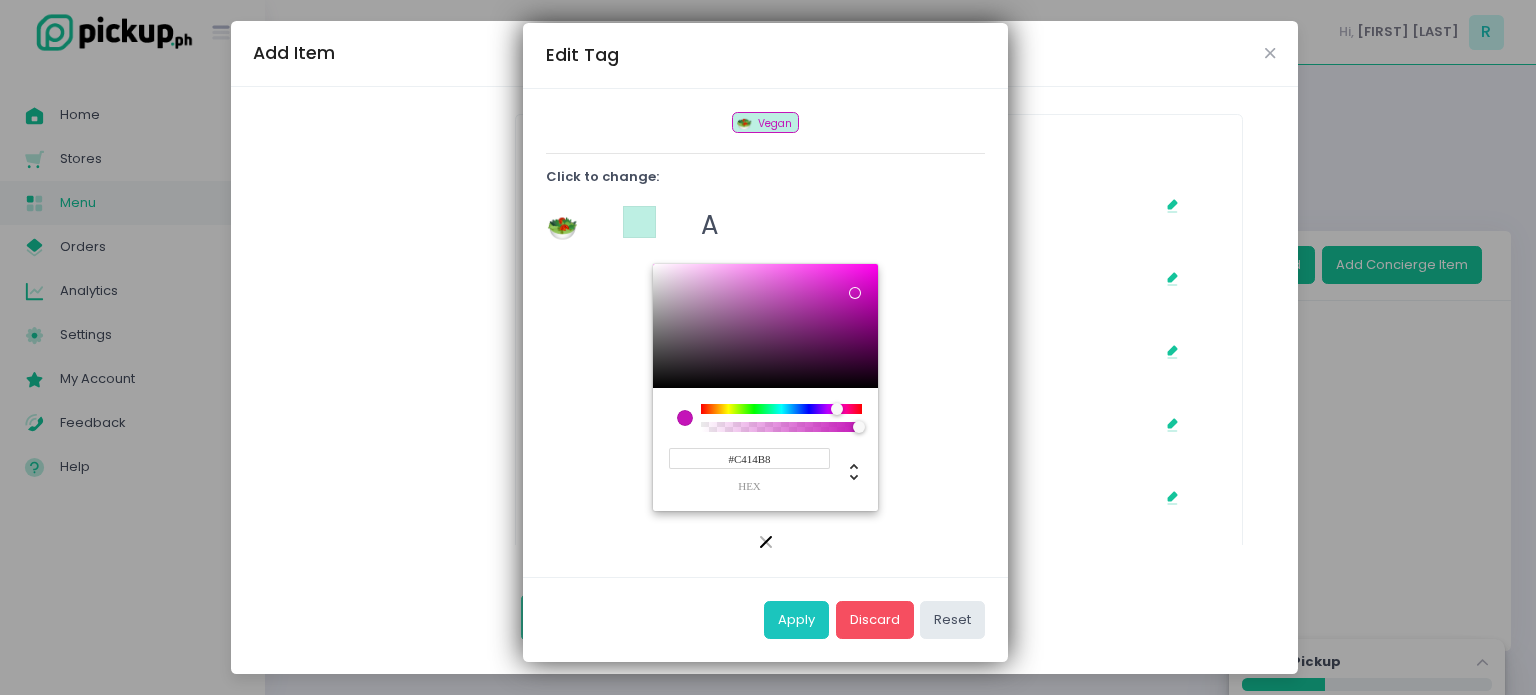 drag, startPoint x: 796, startPoint y: 407, endPoint x: 766, endPoint y: 402, distance: 30.413813 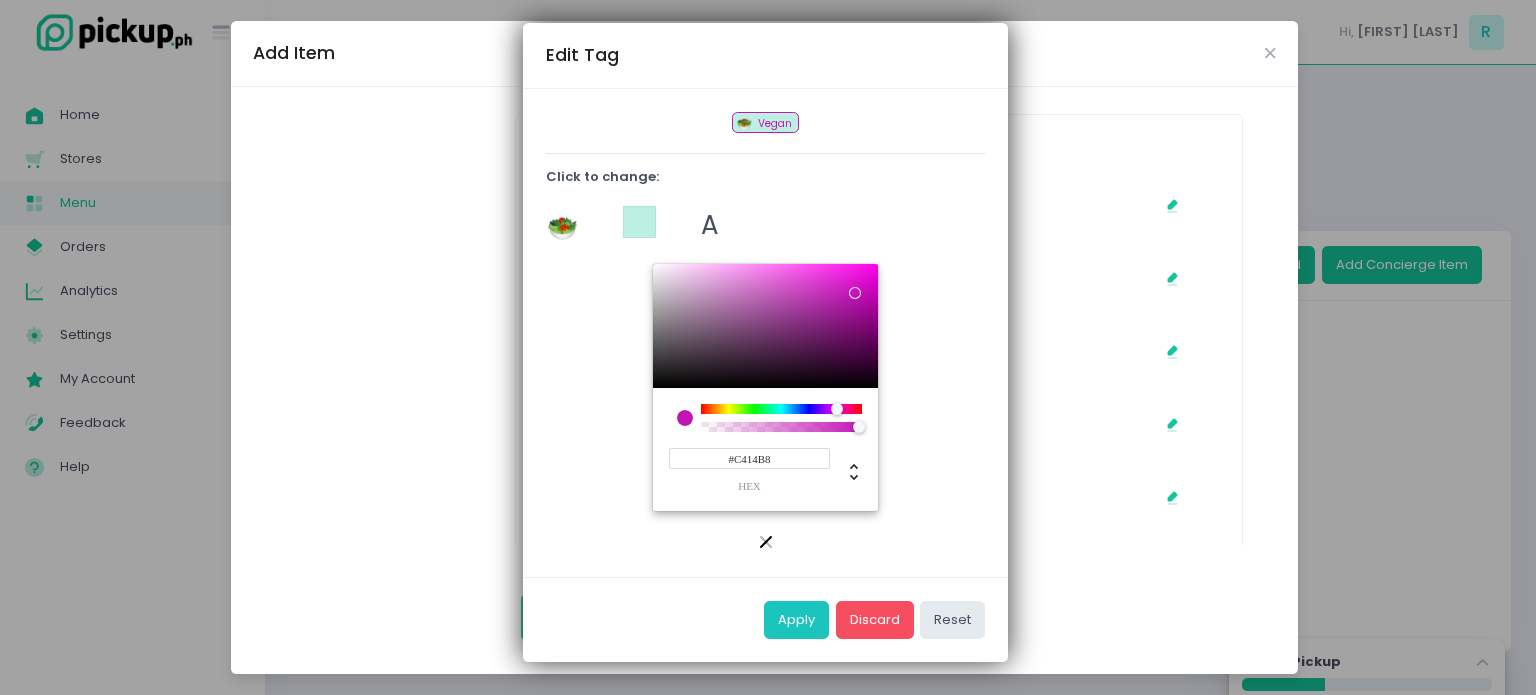 click at bounding box center [781, 409] 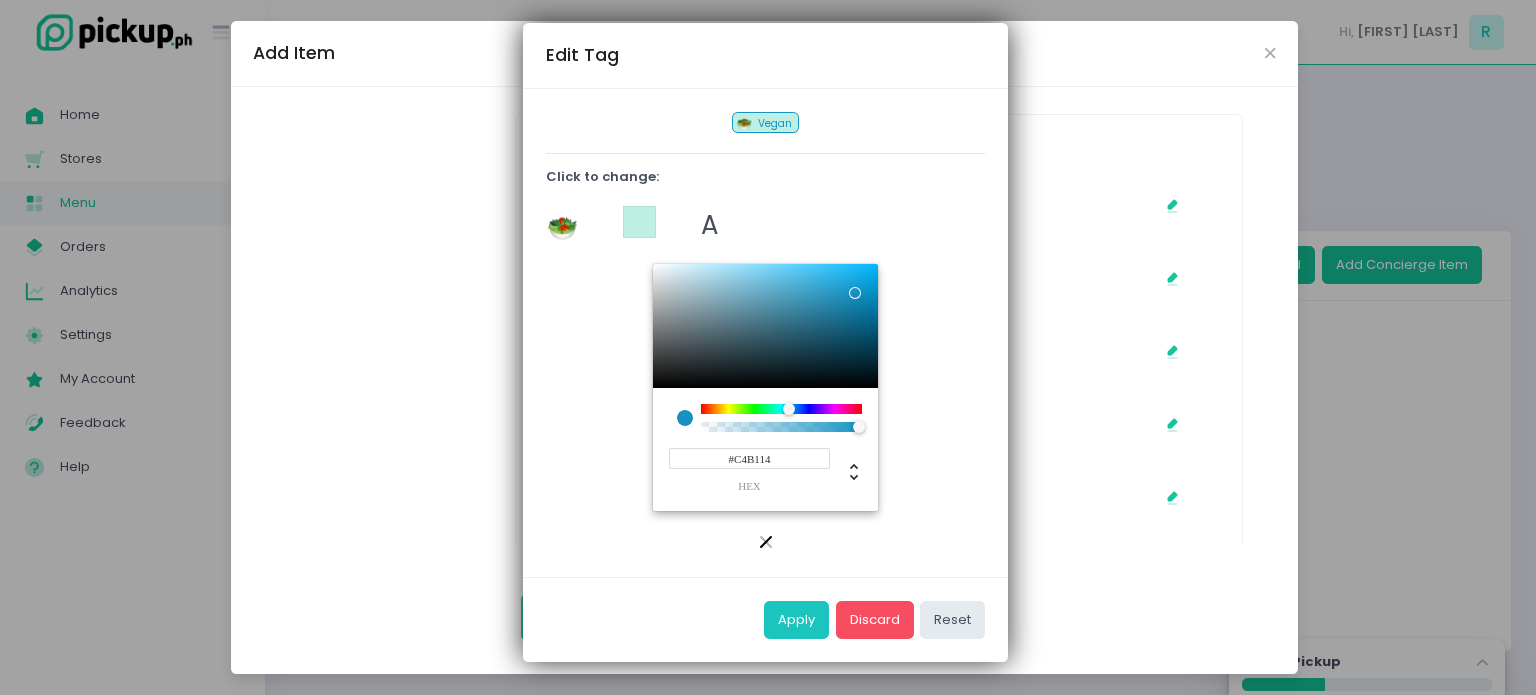 click at bounding box center [781, 409] 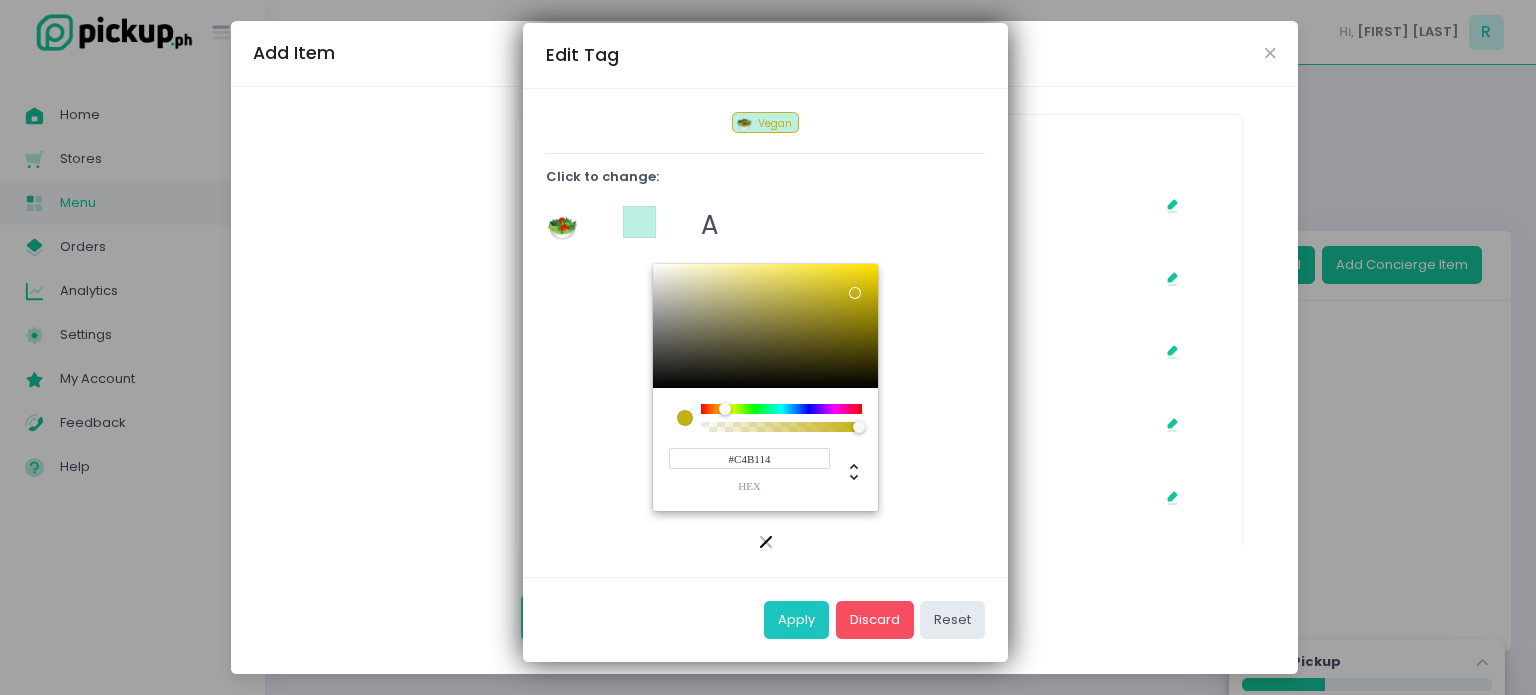 click 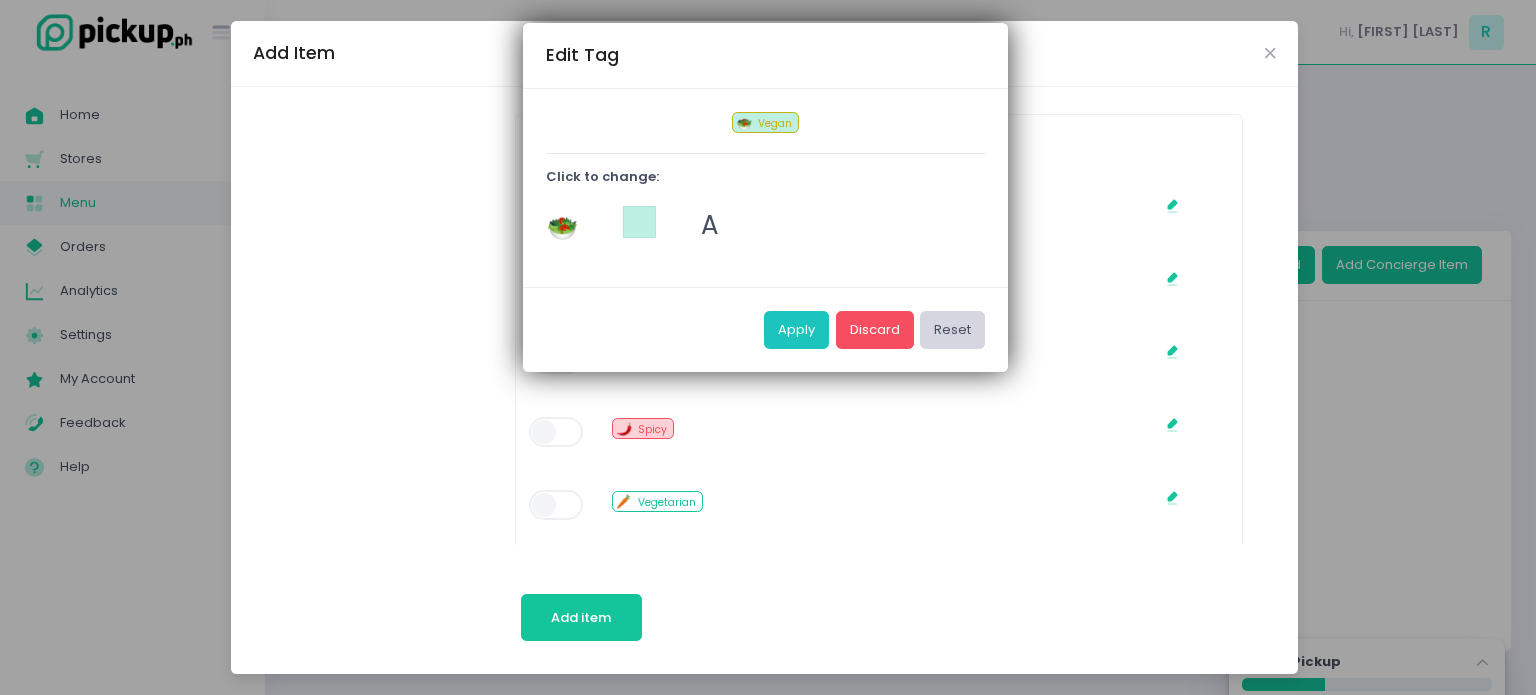click on "Reset" at bounding box center [952, 330] 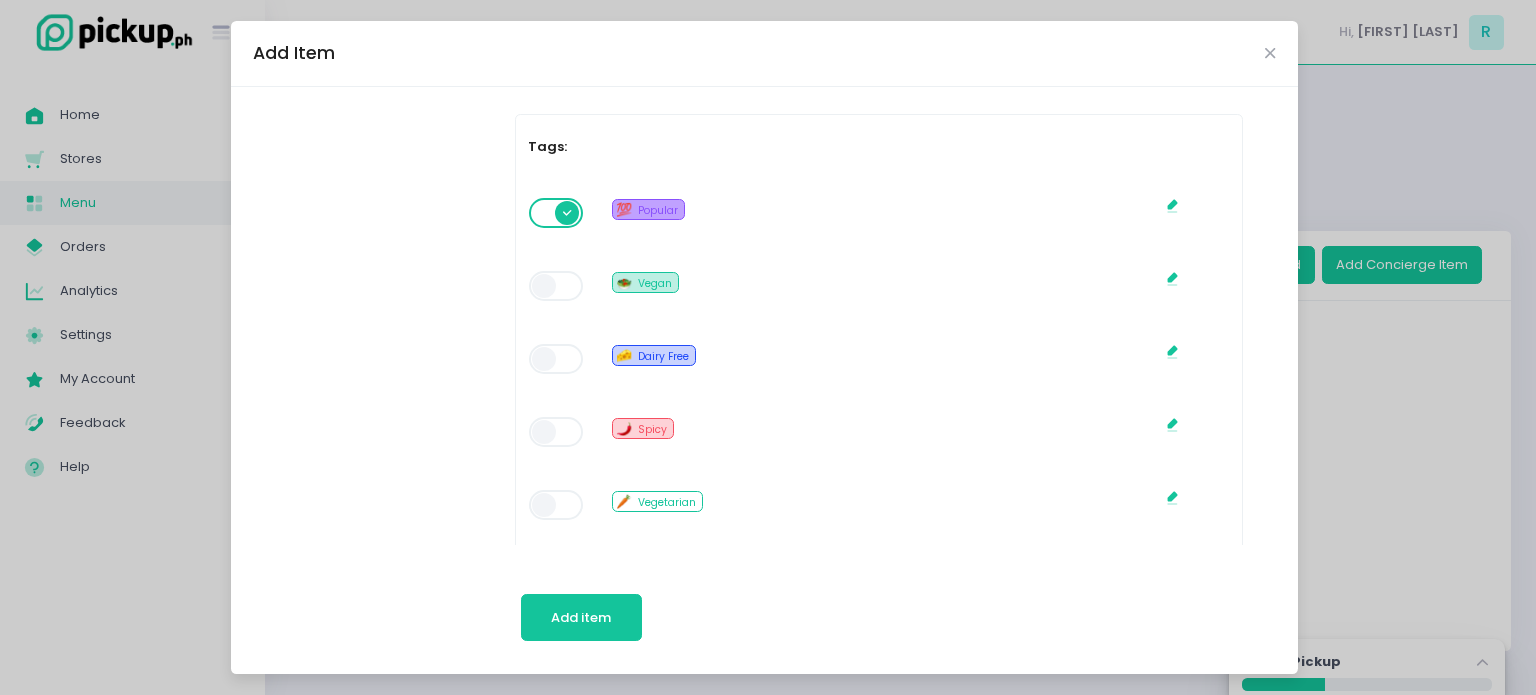click on "Stockholm-icons / Design / Edit Created with Sketch." 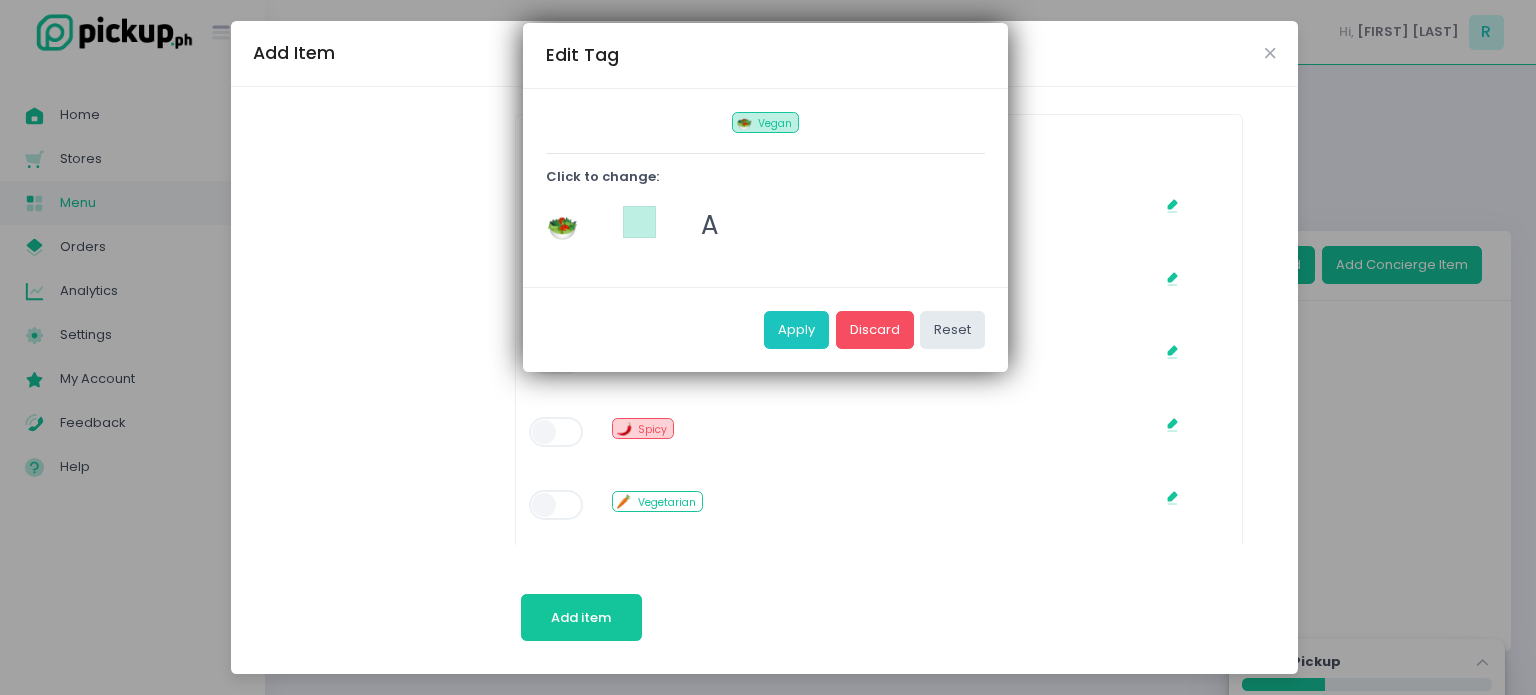 click on "🥗 Vegan" at bounding box center (765, 123) 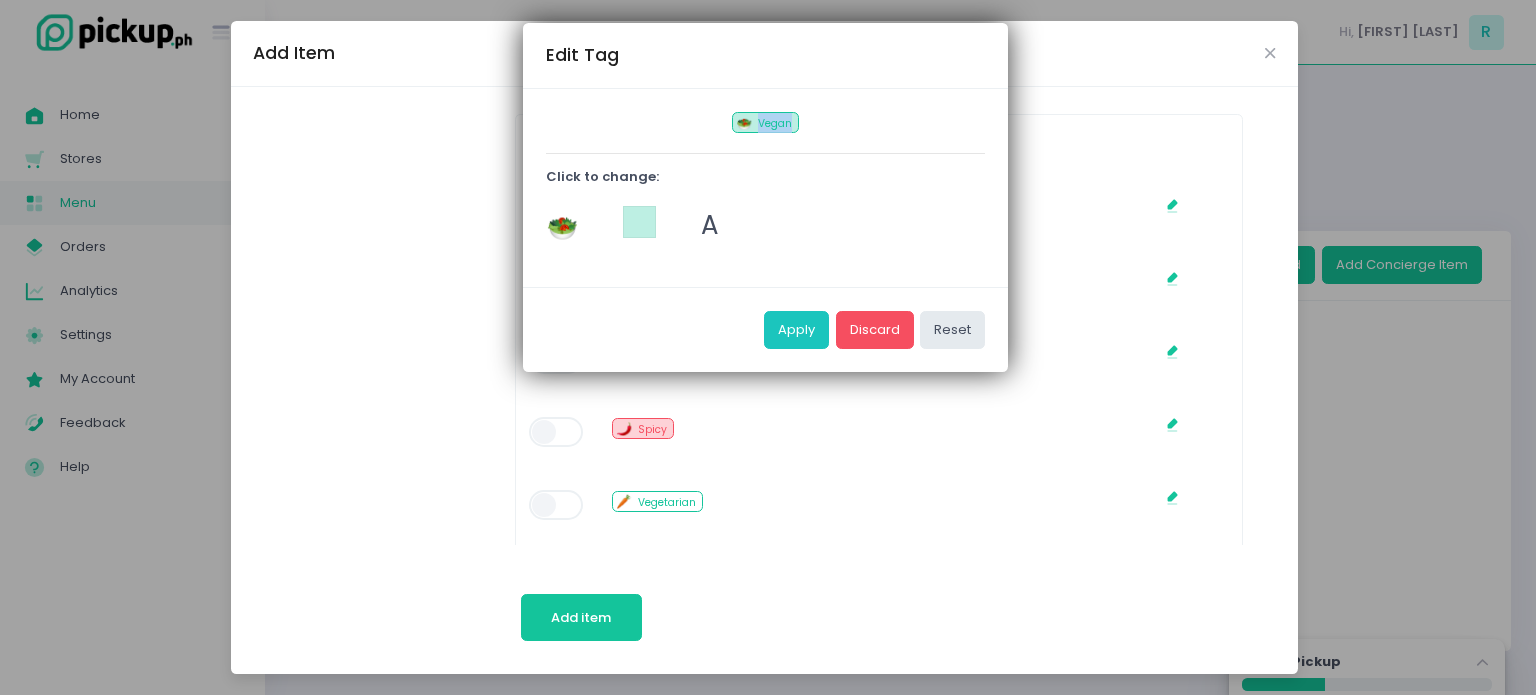 click on "🥗 Vegan" at bounding box center [765, 123] 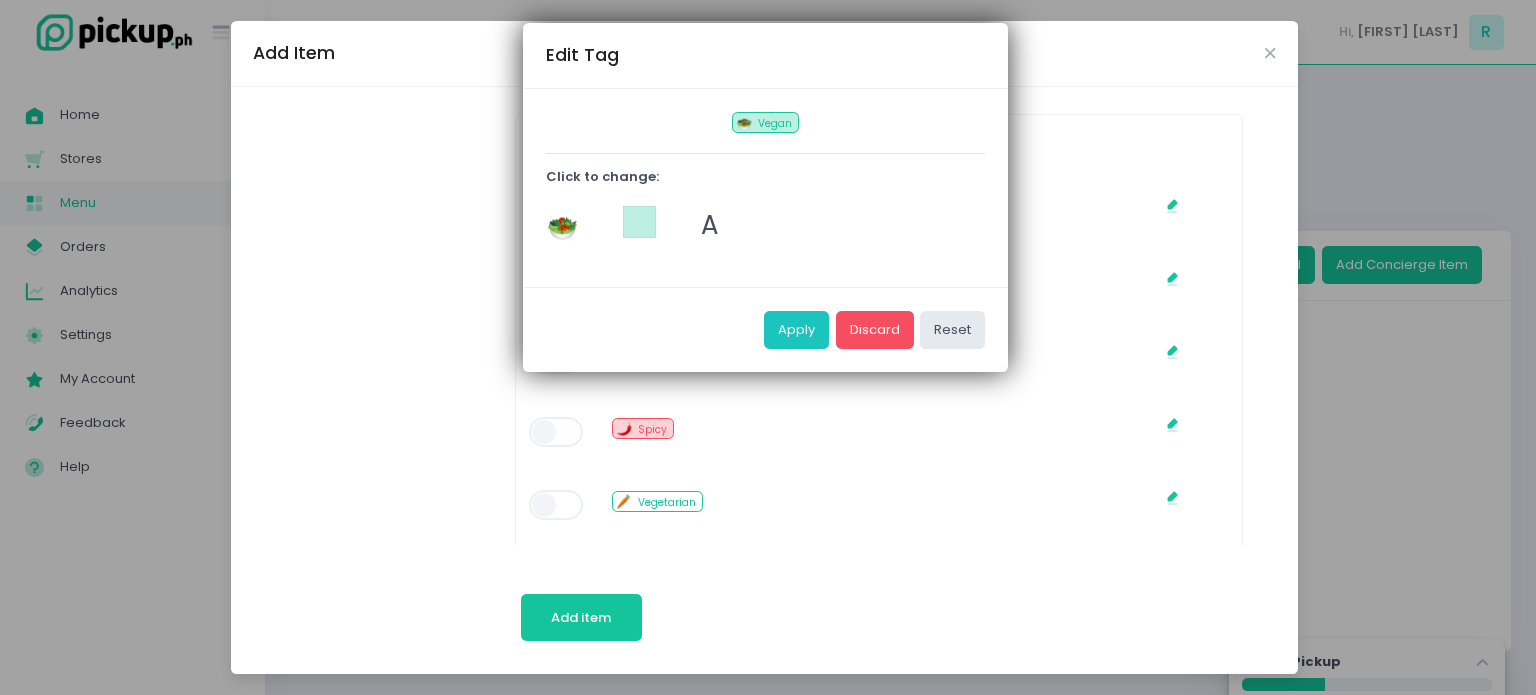 click on "🥗 Vegan" at bounding box center (766, 126) 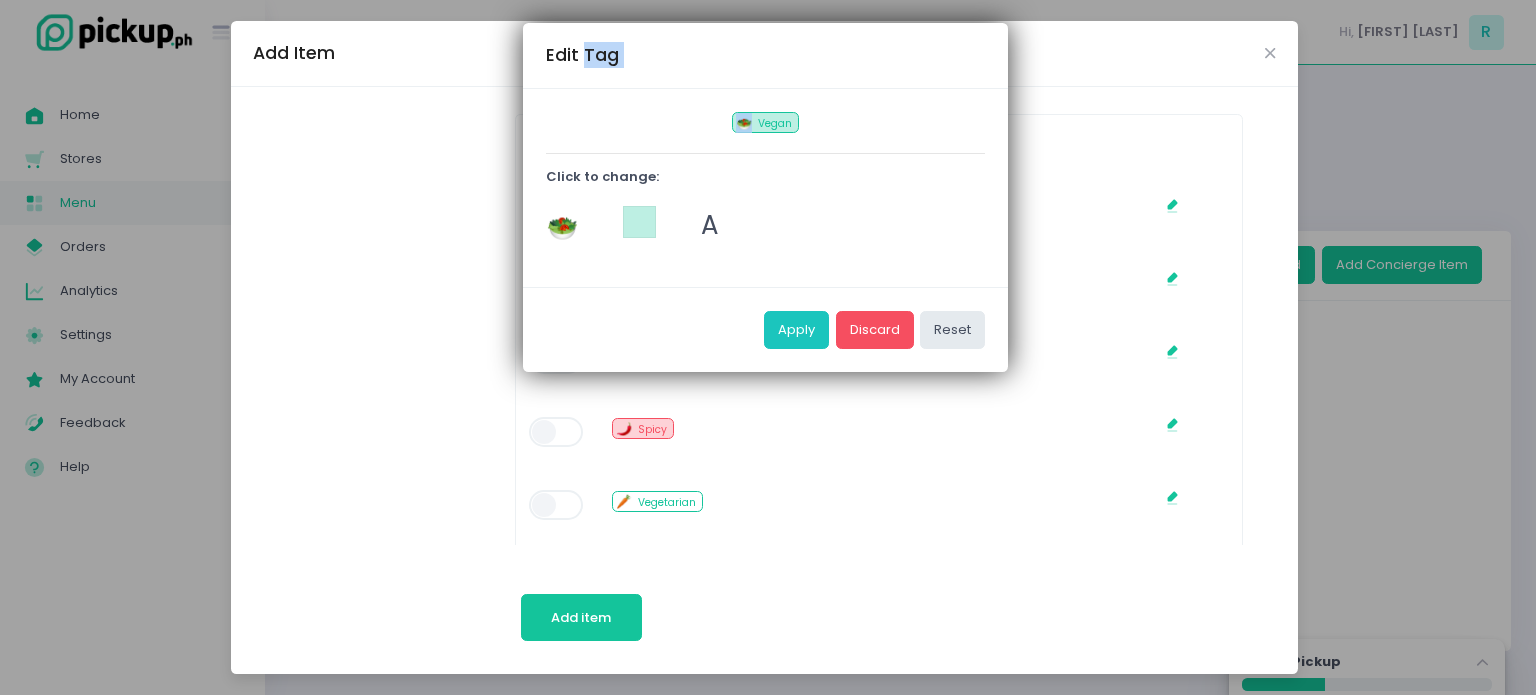 click on "🥗 Vegan" at bounding box center (766, 126) 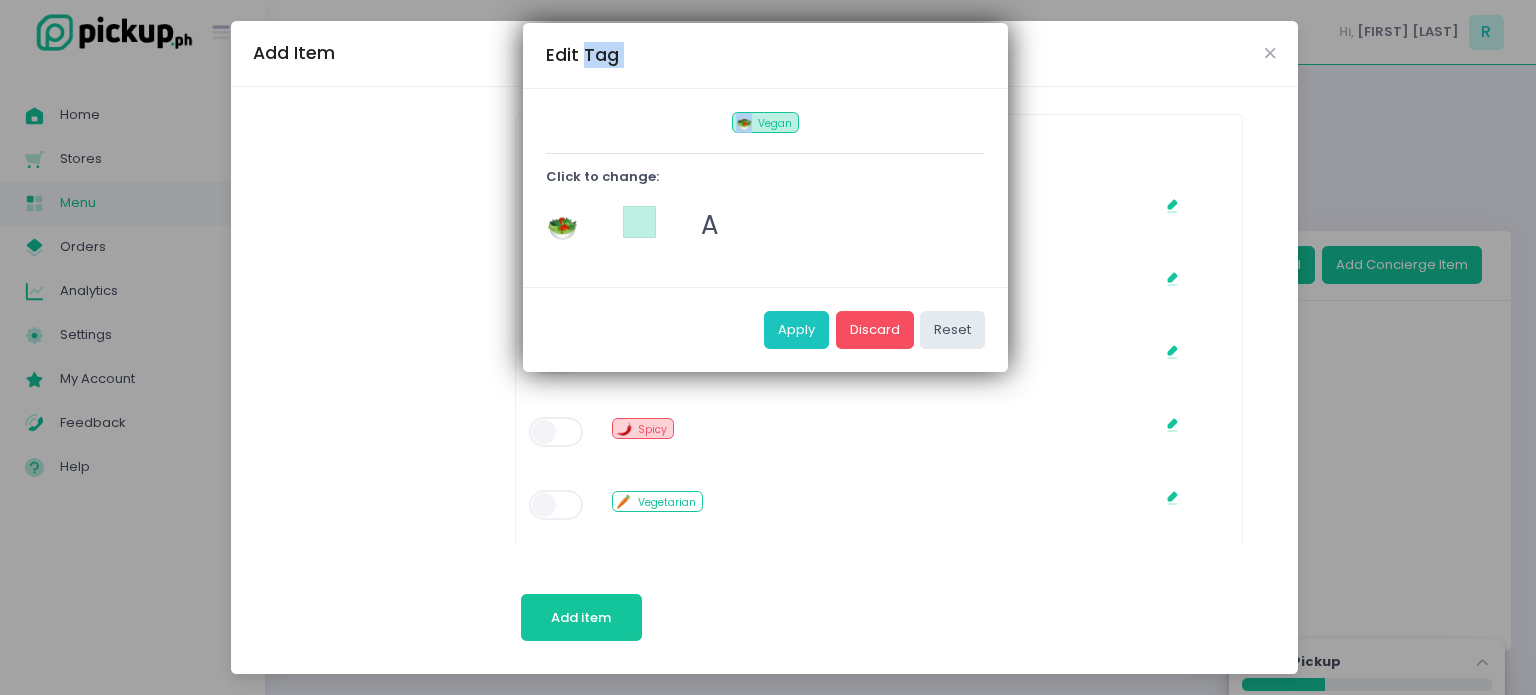 click on "🥗 Vegan Click to change: 🥗 A" at bounding box center (765, 188) 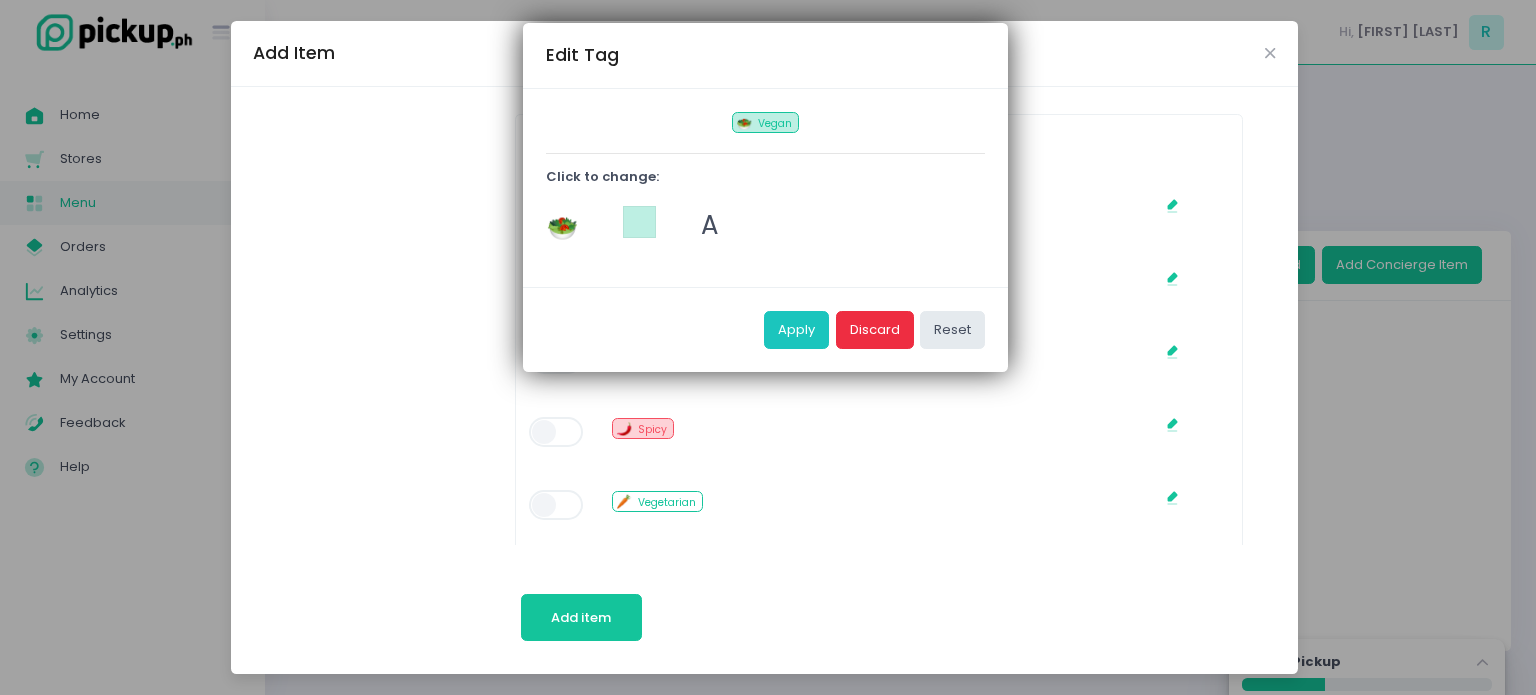 click on "Discard" at bounding box center [875, 330] 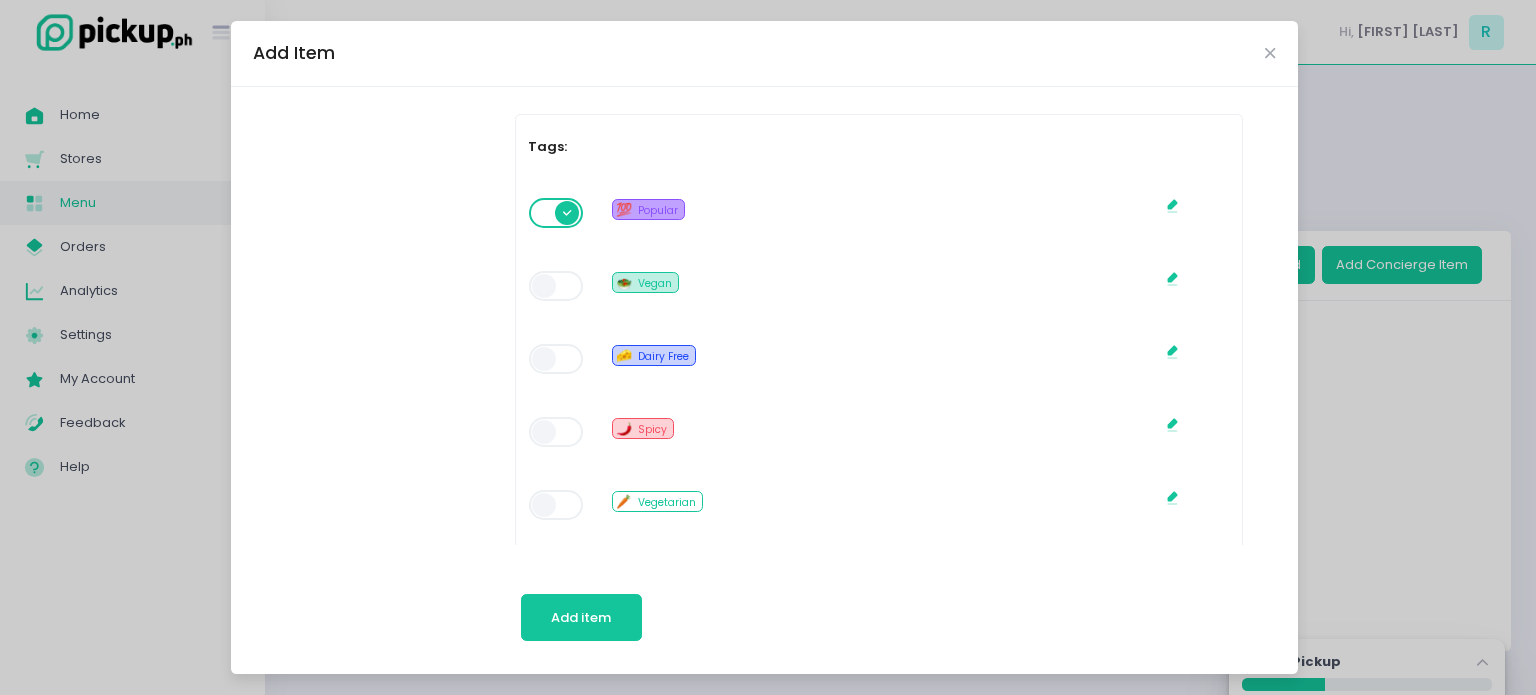 click 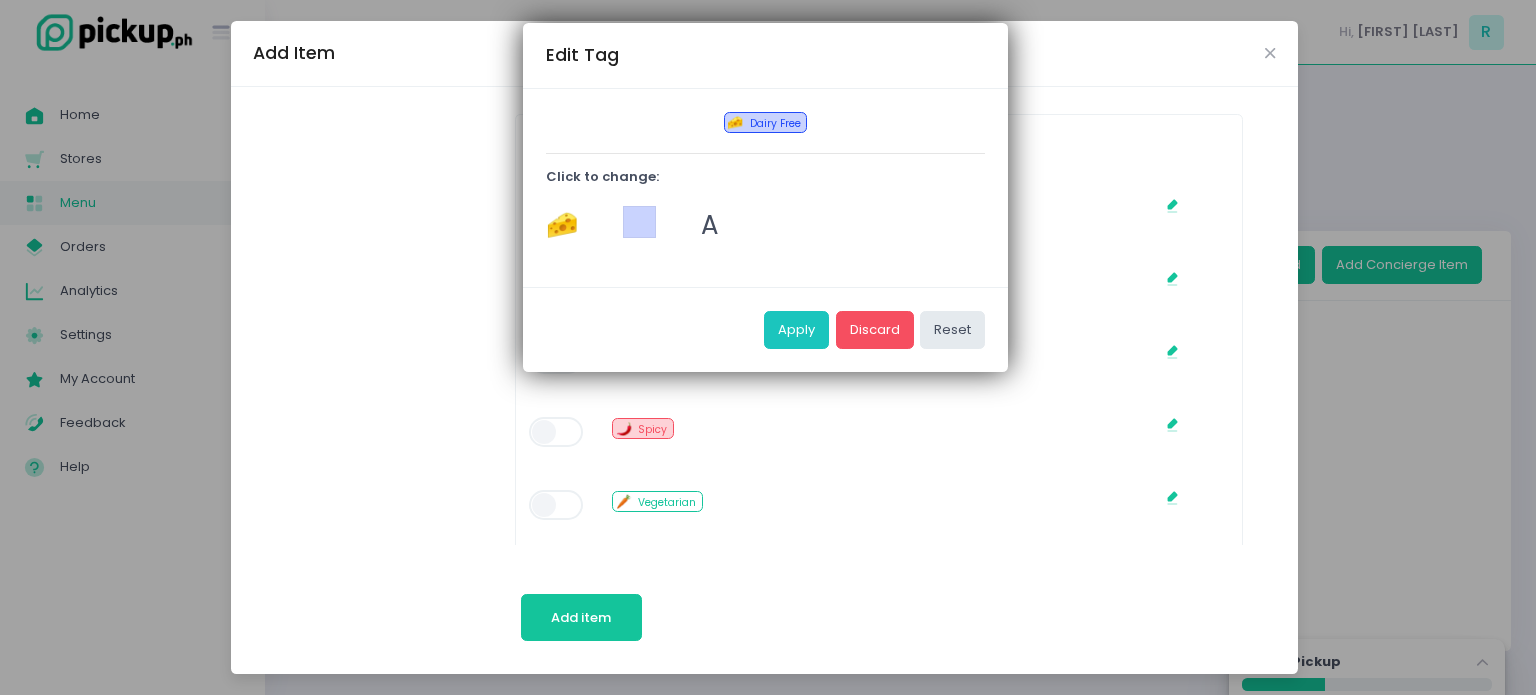 click on "🧀" at bounding box center [562, 225] 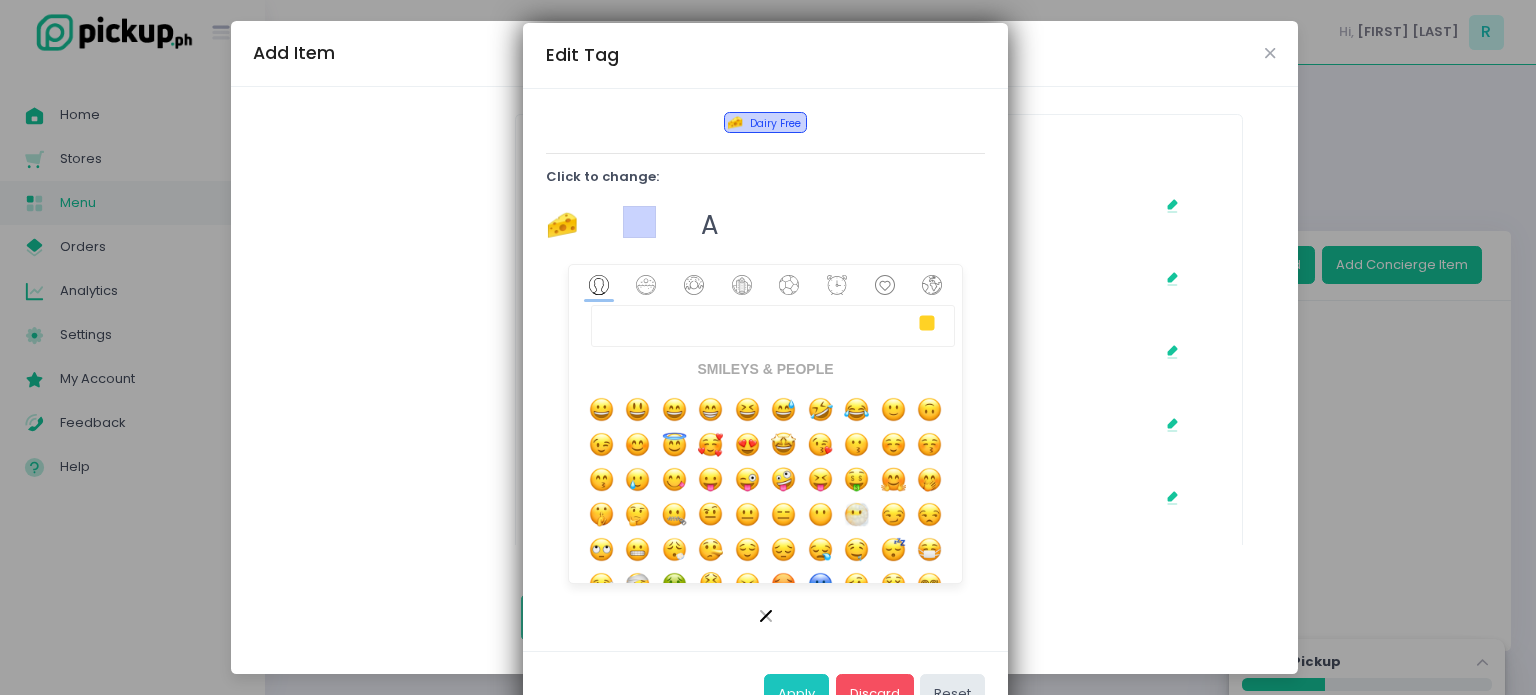 click on "Edit Tag × Close 🧀 Dairy Free Click to change: 🧀 A Stockholm-icons / Navigation / Close Created with Sketch. Apply Discard Reset" at bounding box center [768, 347] 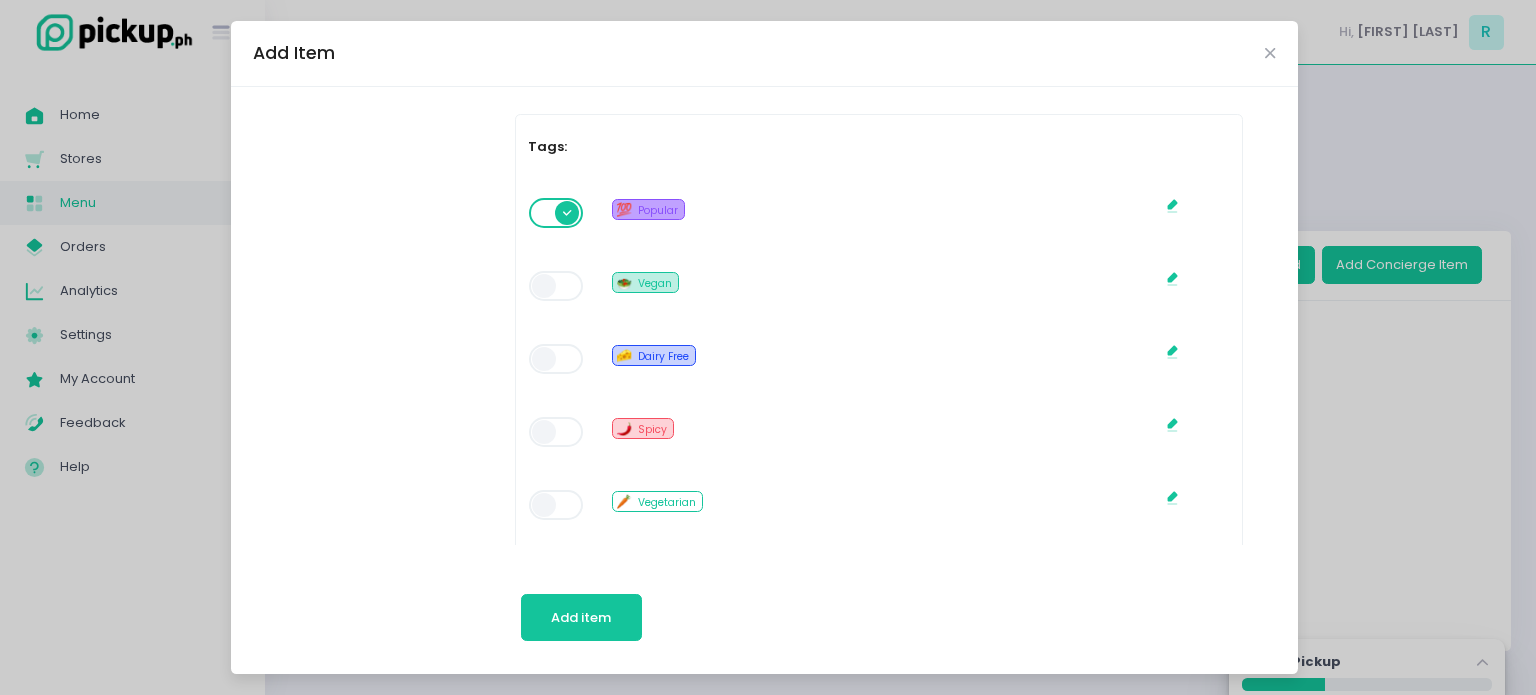 click 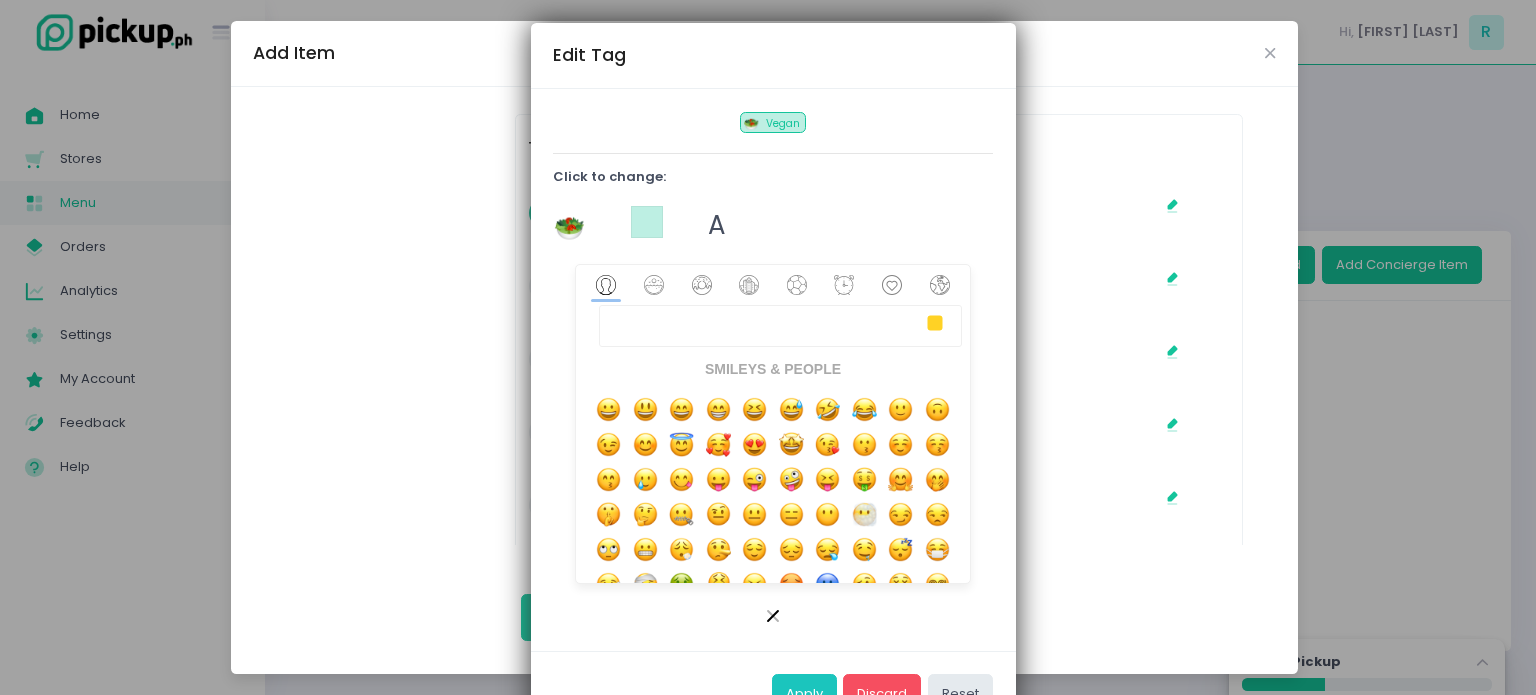 click at bounding box center [647, 222] 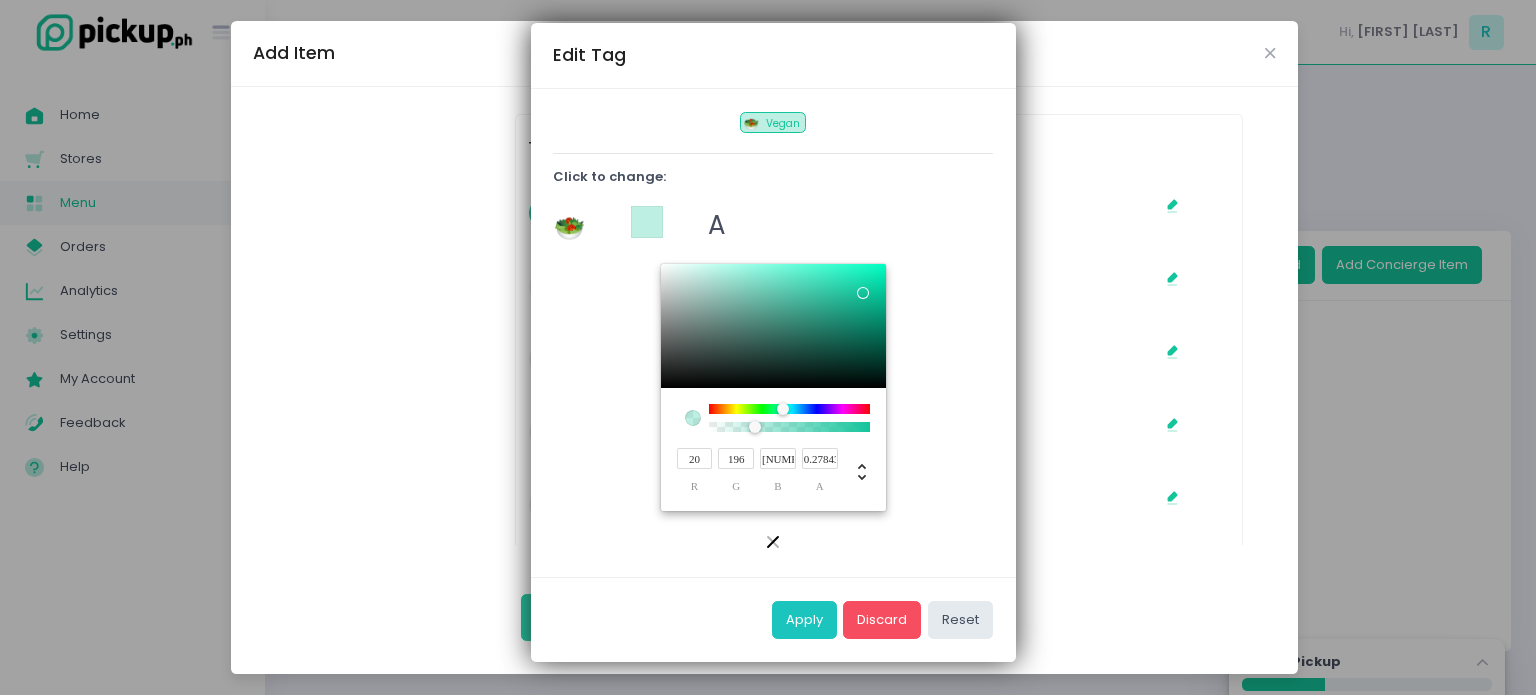 click on "A" at bounding box center (717, 225) 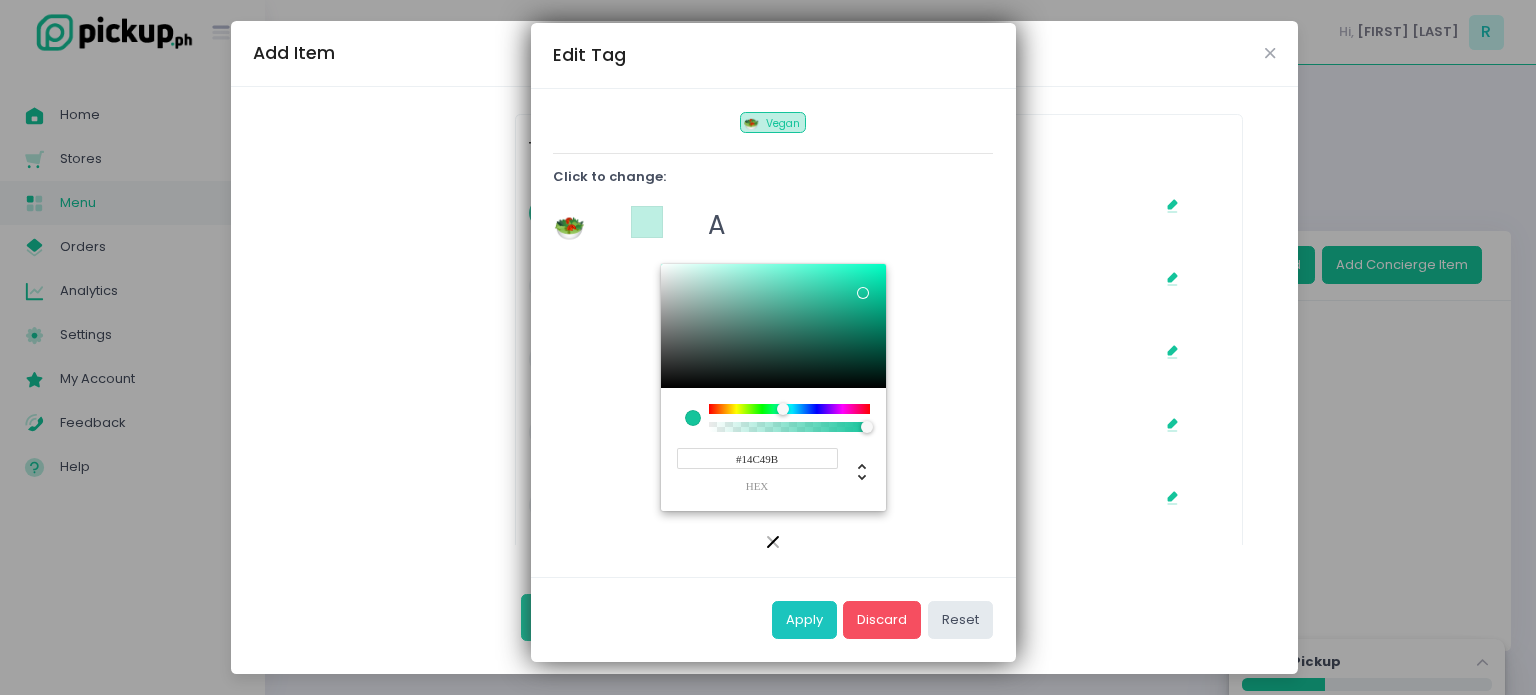 click on "🥗" at bounding box center [569, 225] 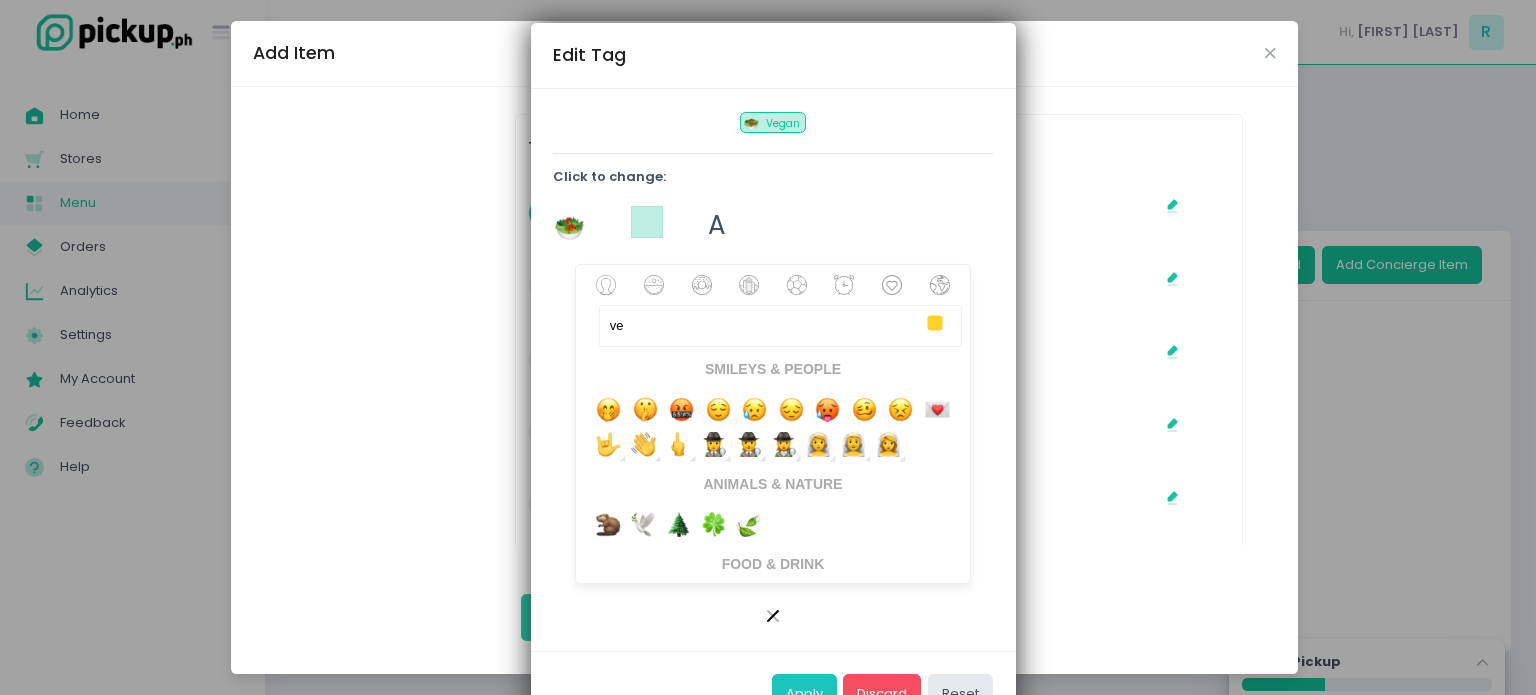 click on "🥗" at bounding box center [569, 225] 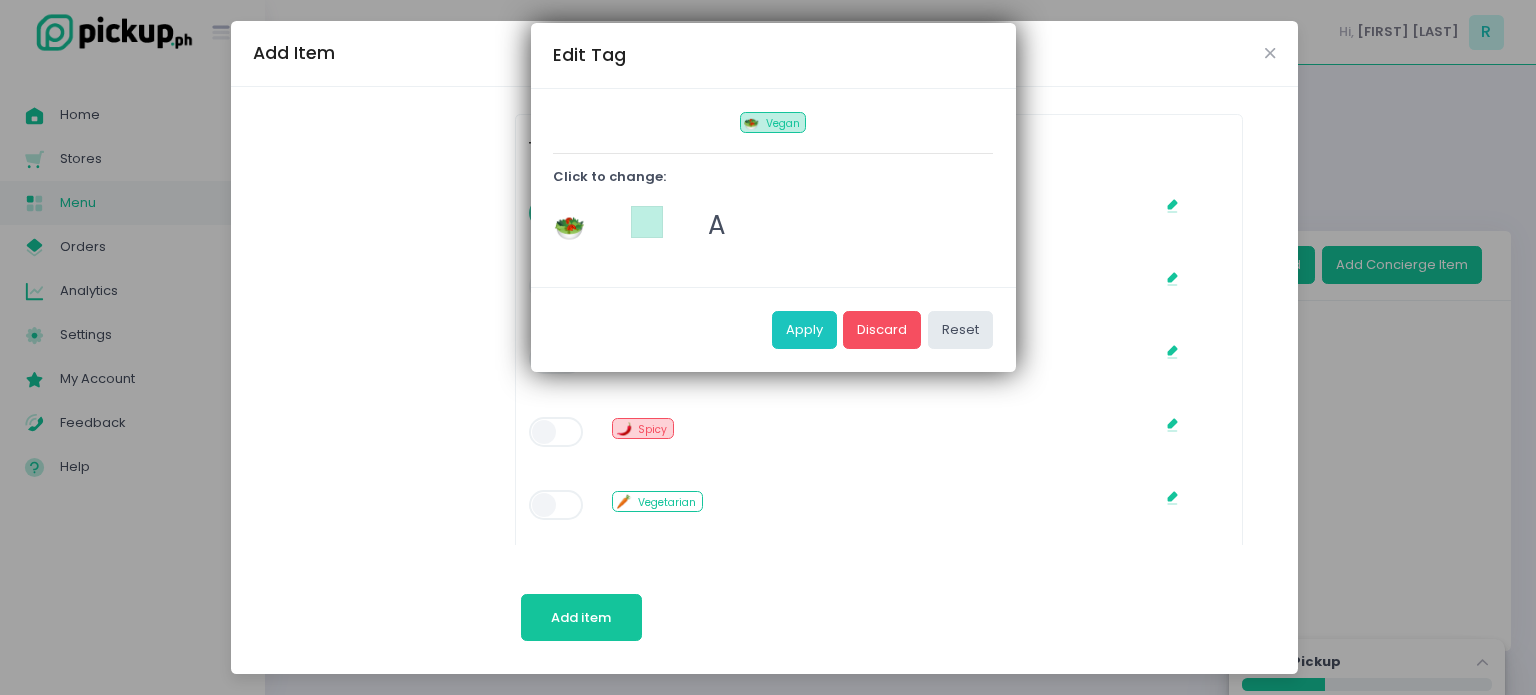 click on "🥗" at bounding box center (569, 225) 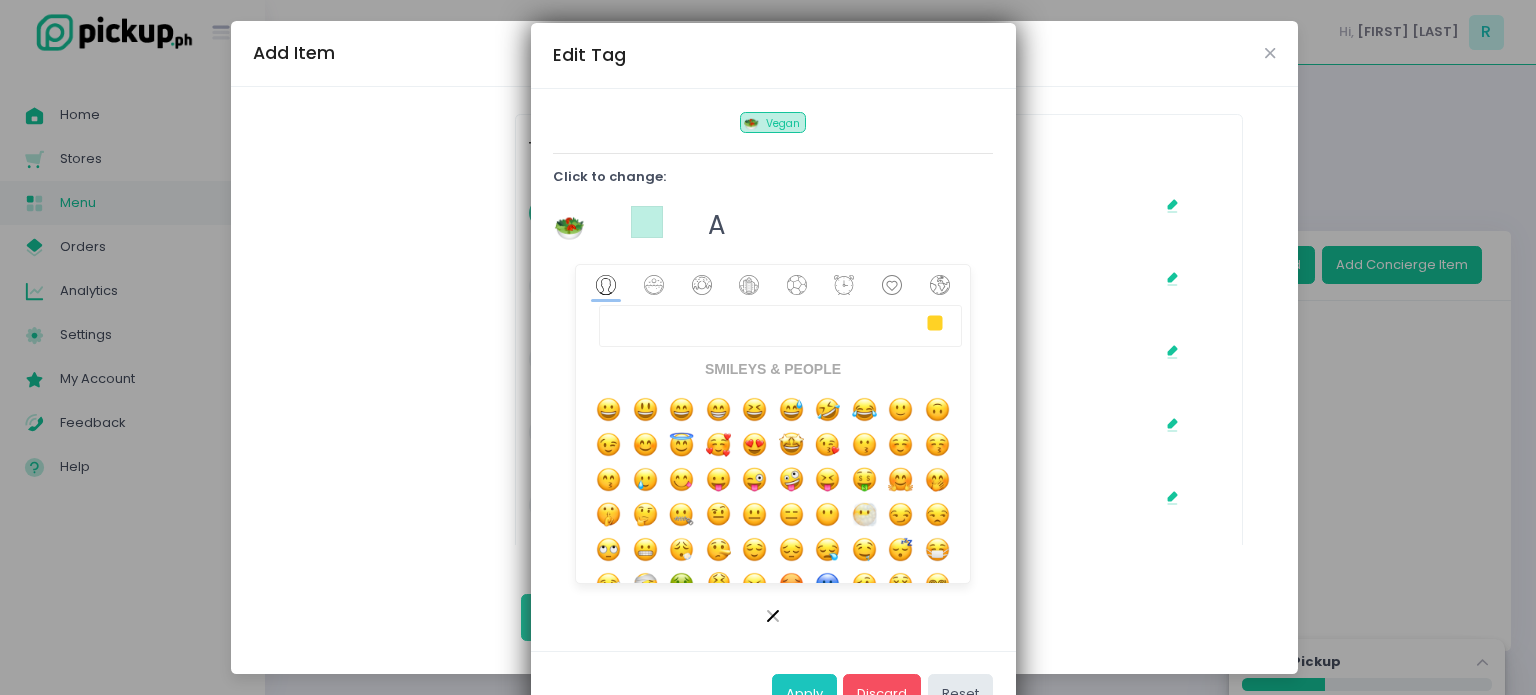 scroll, scrollTop: 61, scrollLeft: 0, axis: vertical 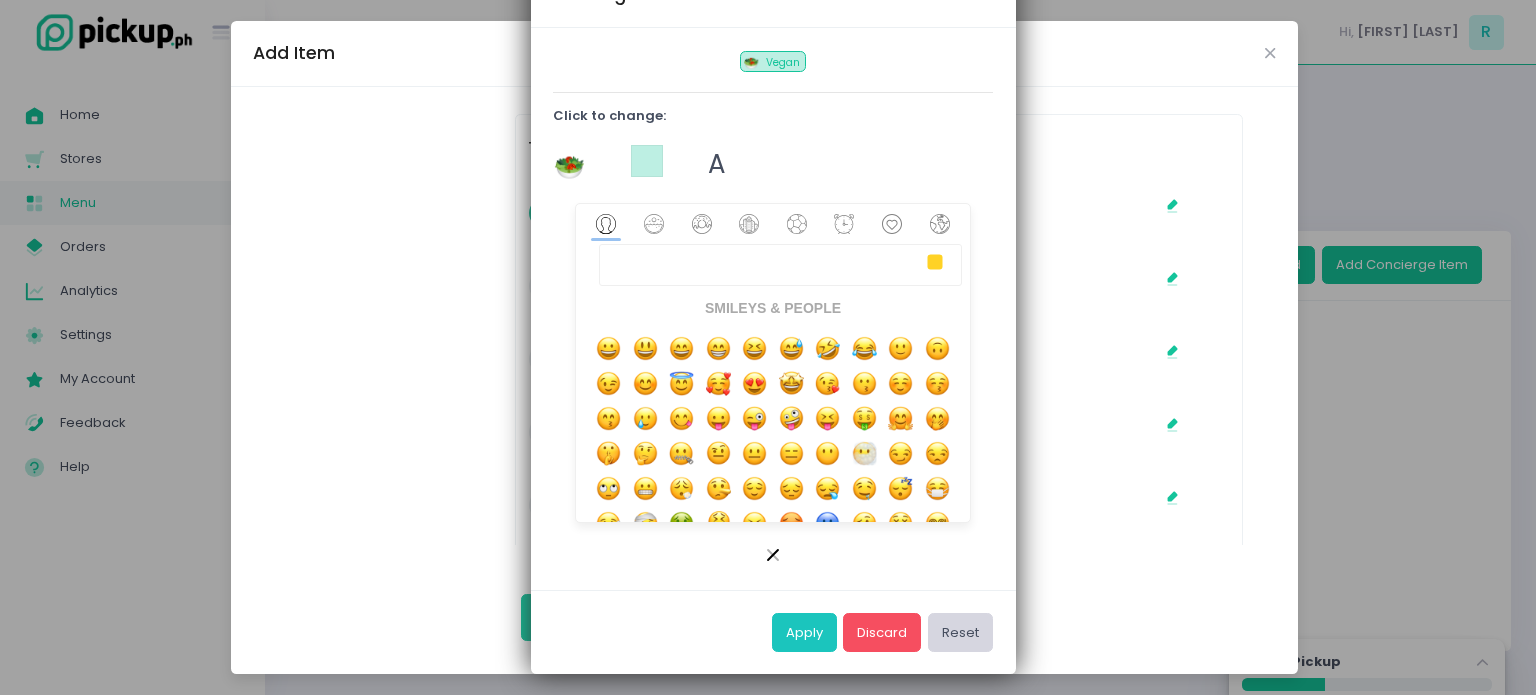 click on "Reset" at bounding box center (960, 632) 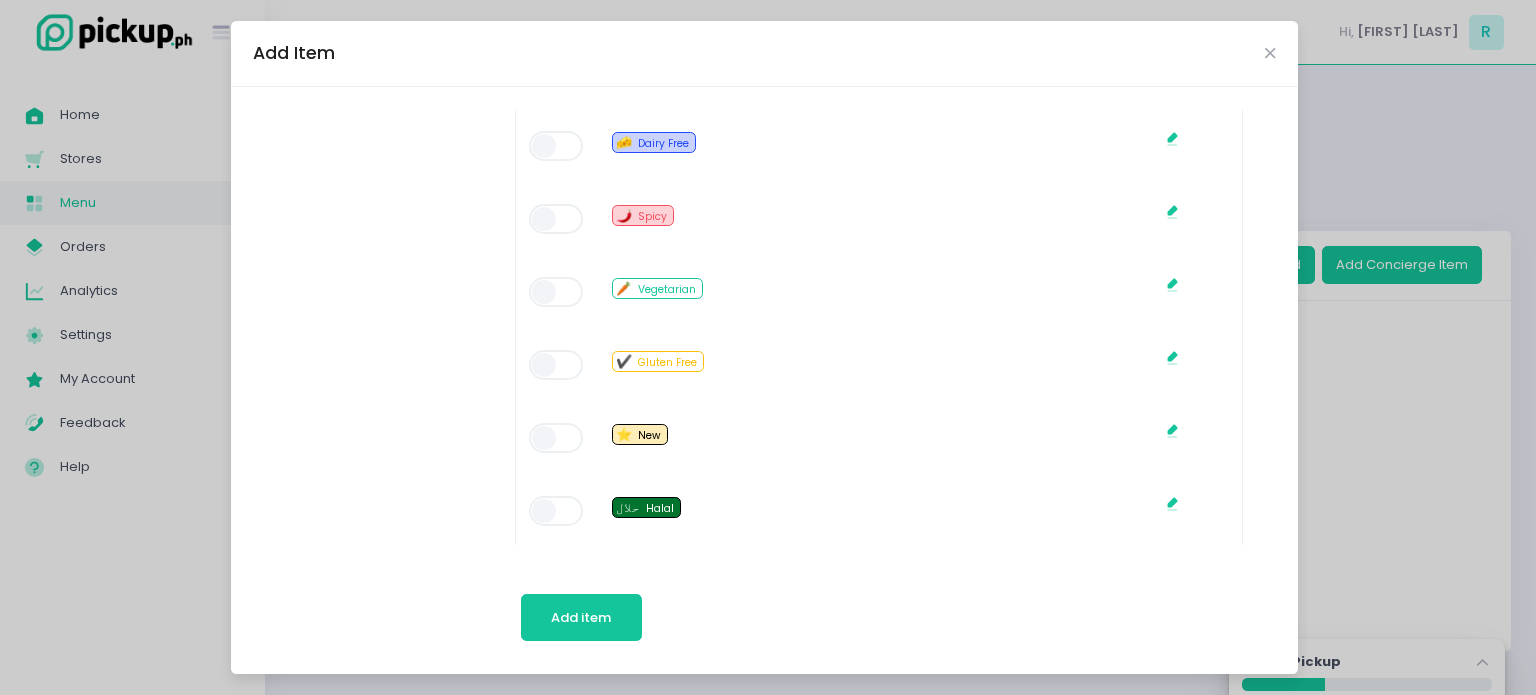 scroll, scrollTop: 1416, scrollLeft: 0, axis: vertical 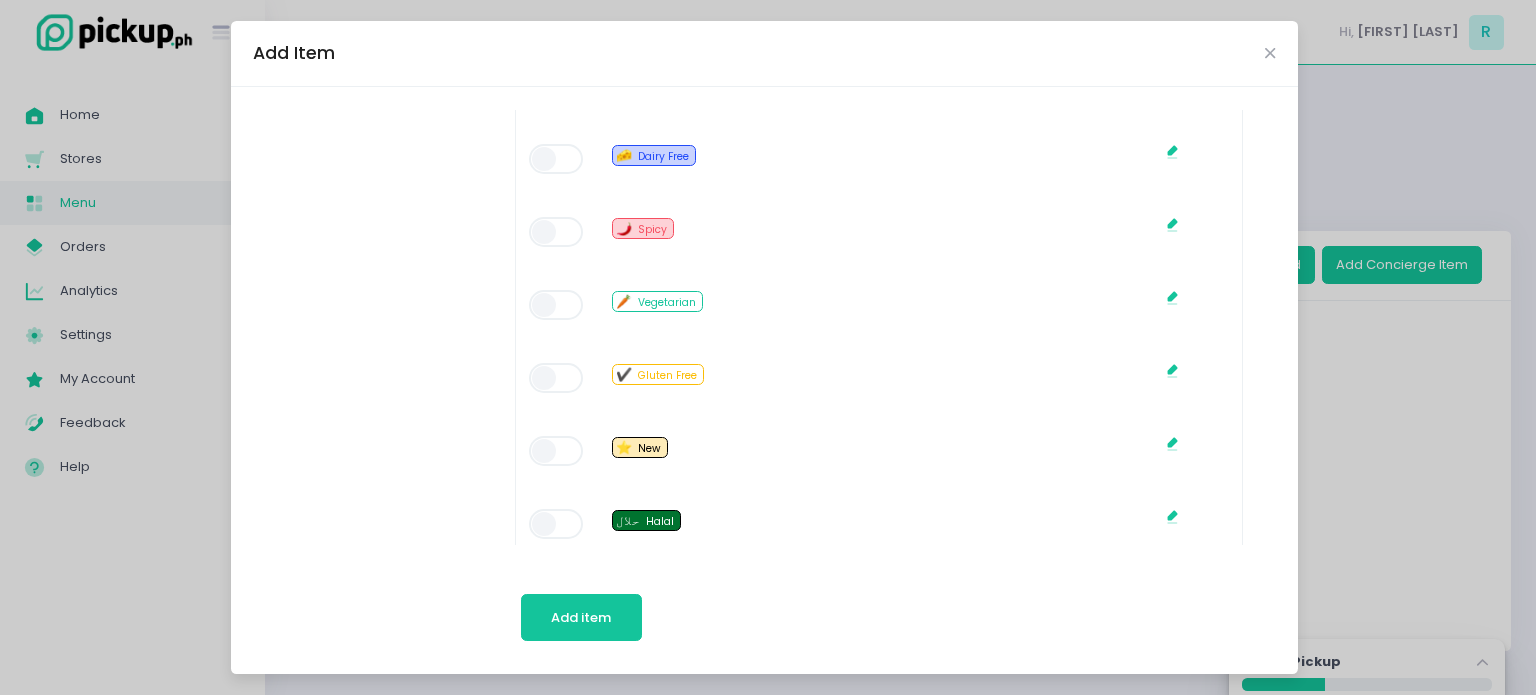 click 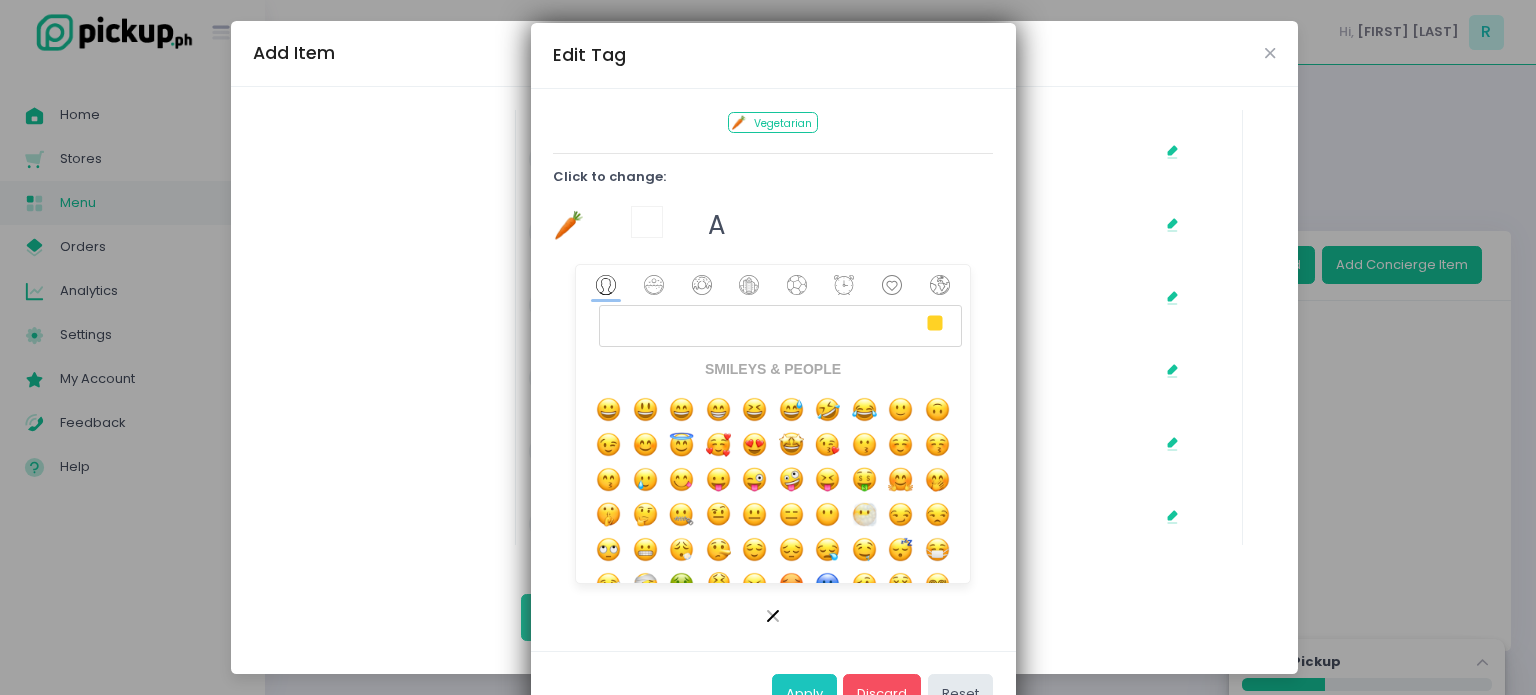 click at bounding box center (781, 326) 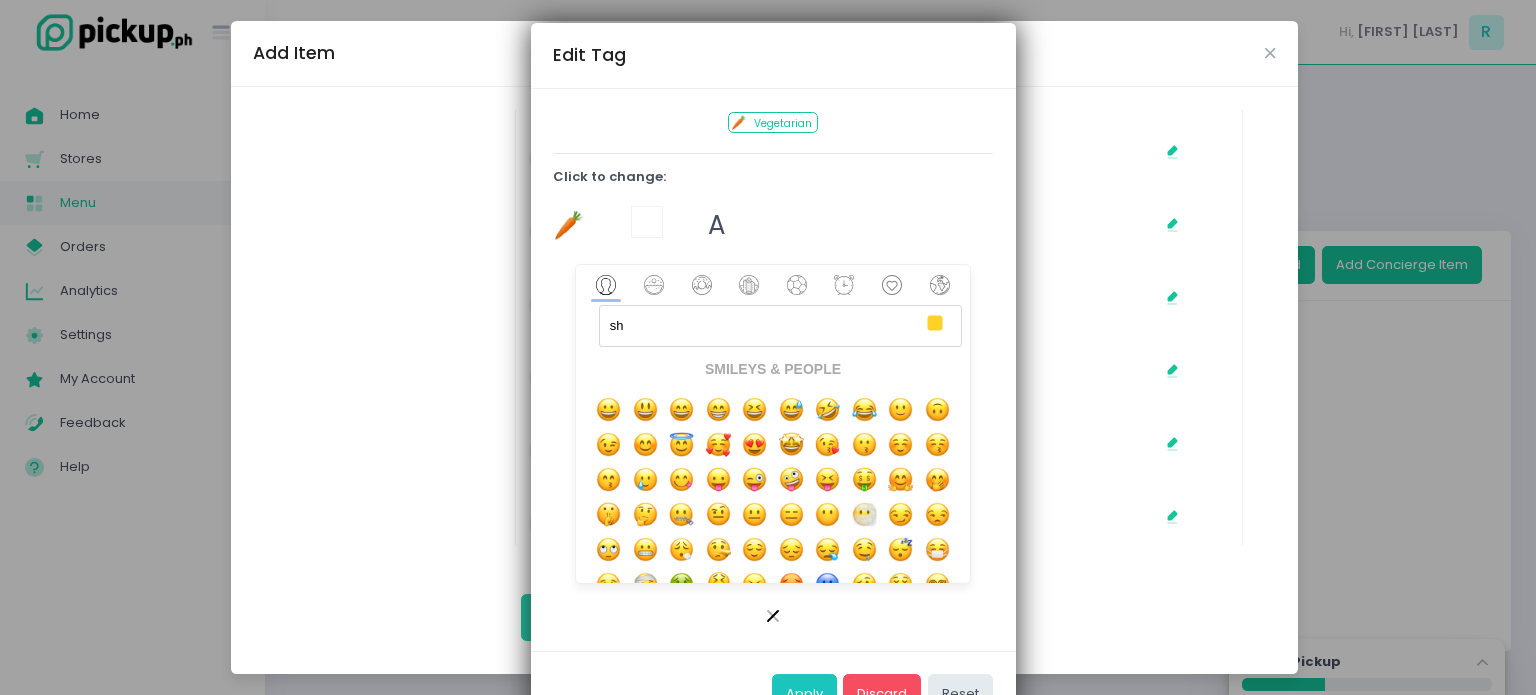 click on "sh" at bounding box center (781, 326) 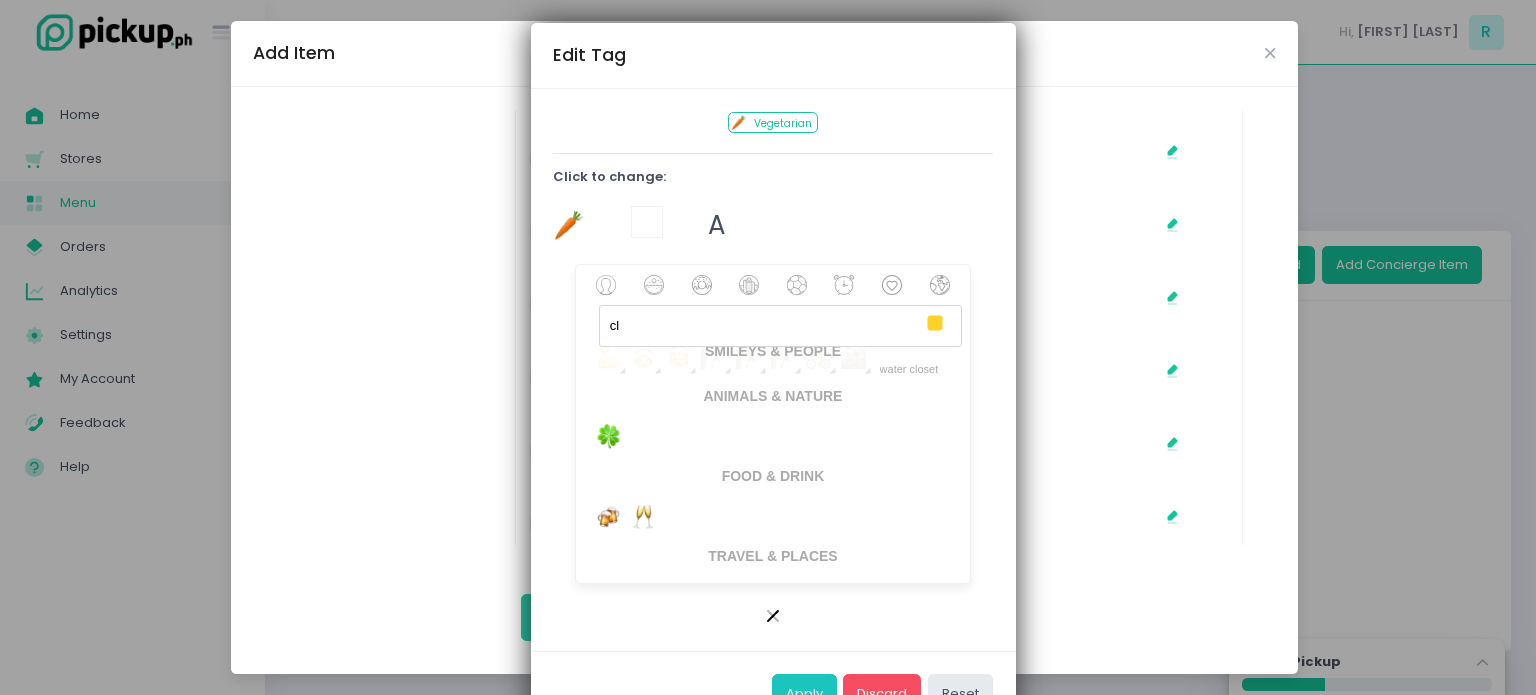 scroll, scrollTop: 0, scrollLeft: 0, axis: both 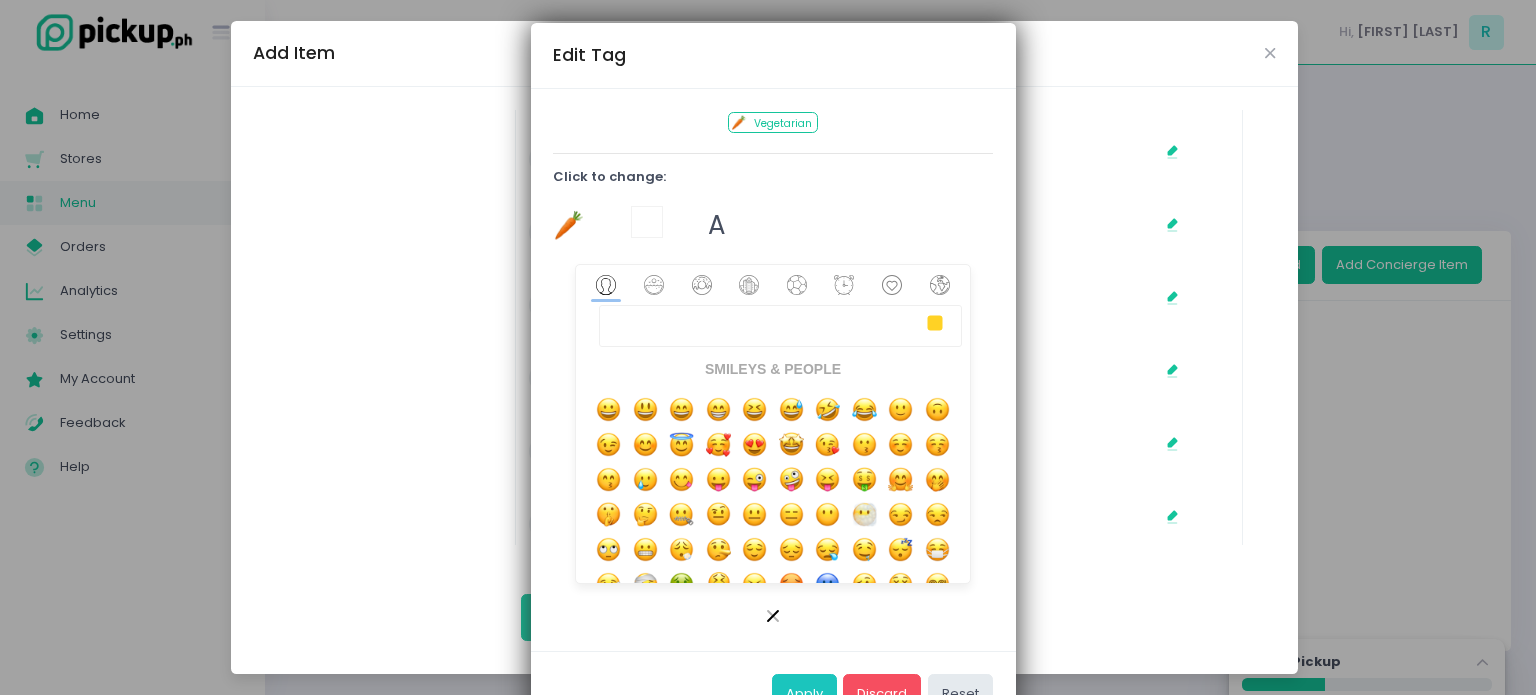 click on "Vegetarian" at bounding box center [783, 123] 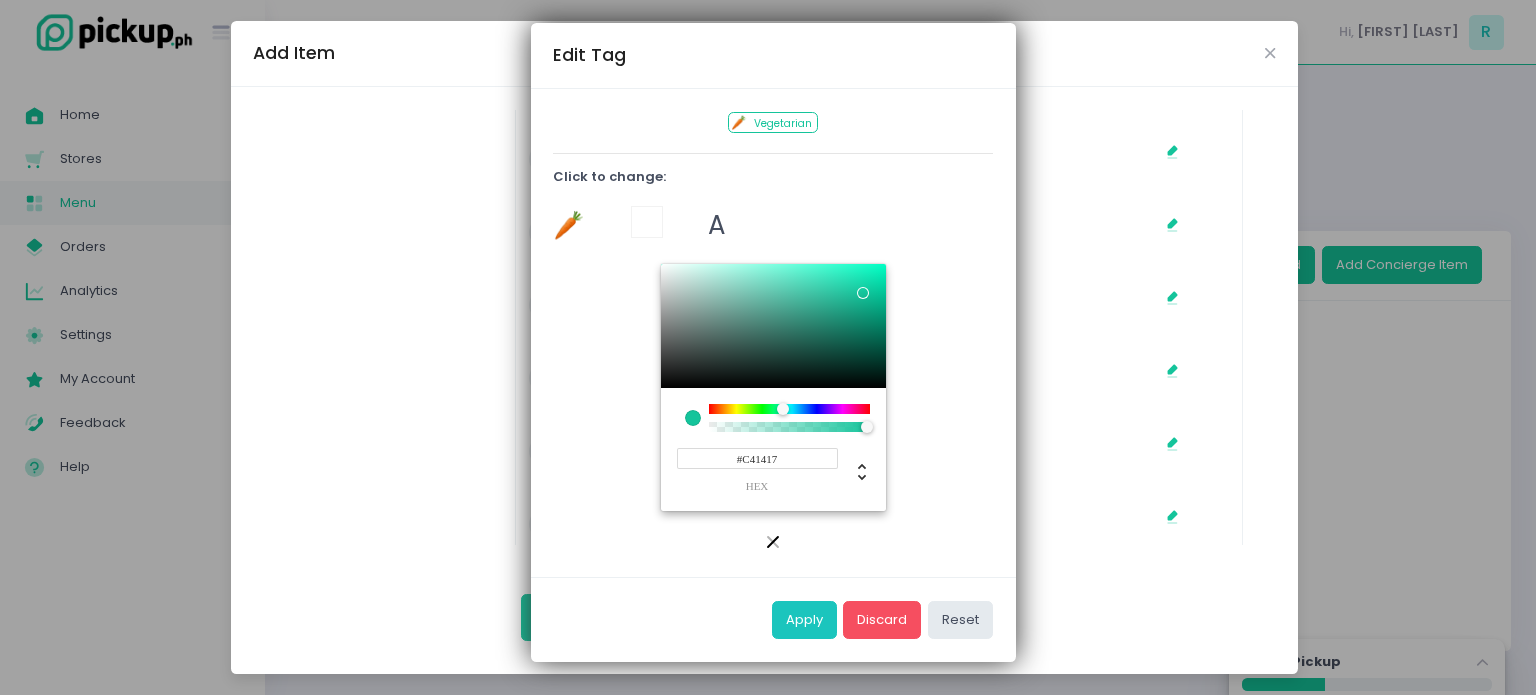 drag, startPoint x: 785, startPoint y: 406, endPoint x: 873, endPoint y: 409, distance: 88.051125 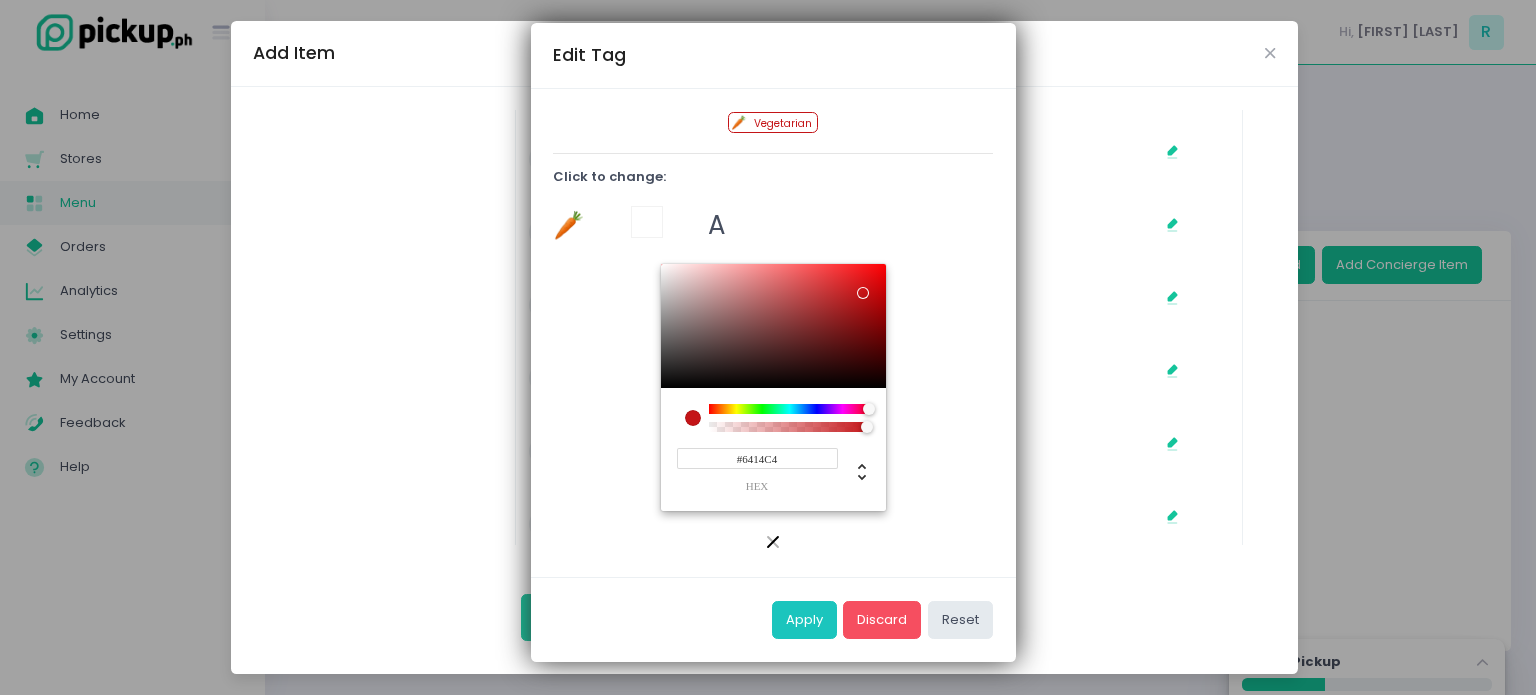click at bounding box center [789, 409] 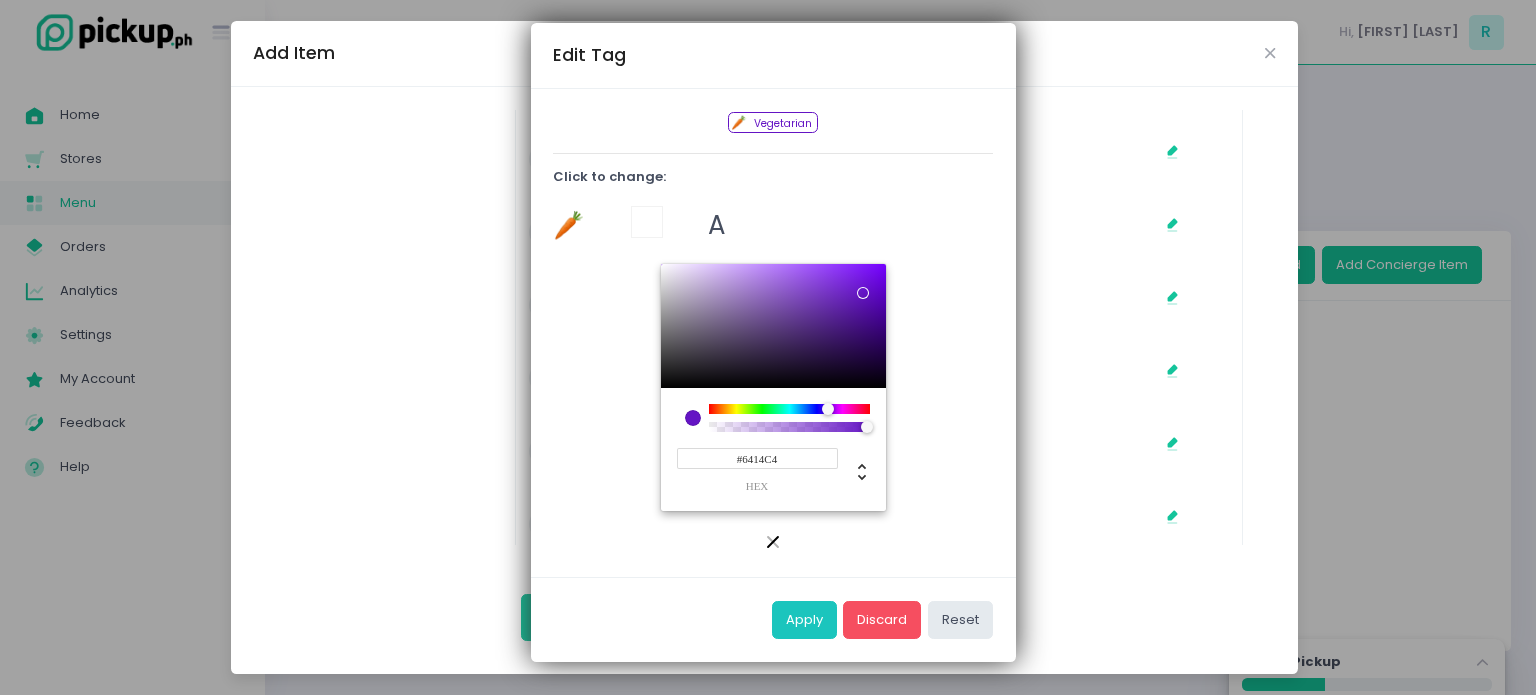 click at bounding box center (789, 409) 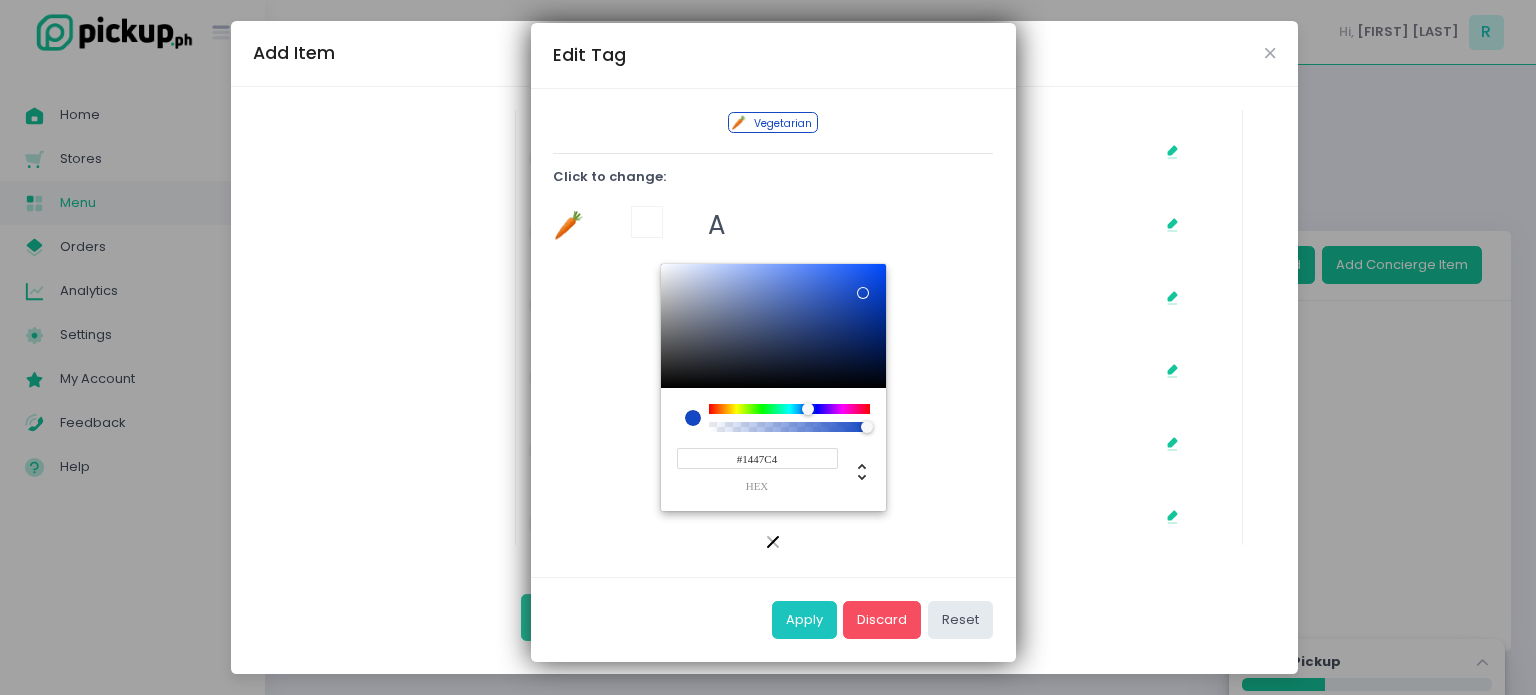 click on "#1447C4 hex" at bounding box center (773, 449) 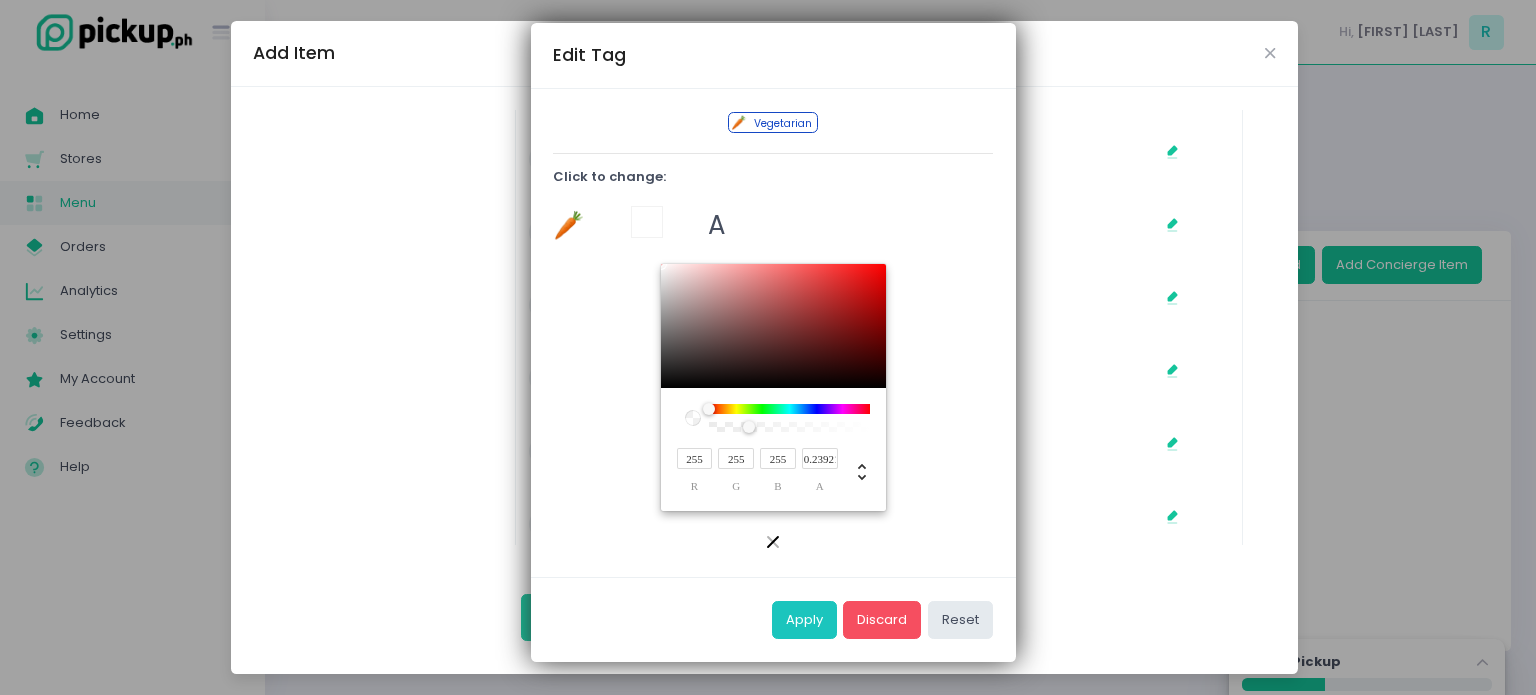 click at bounding box center [789, 409] 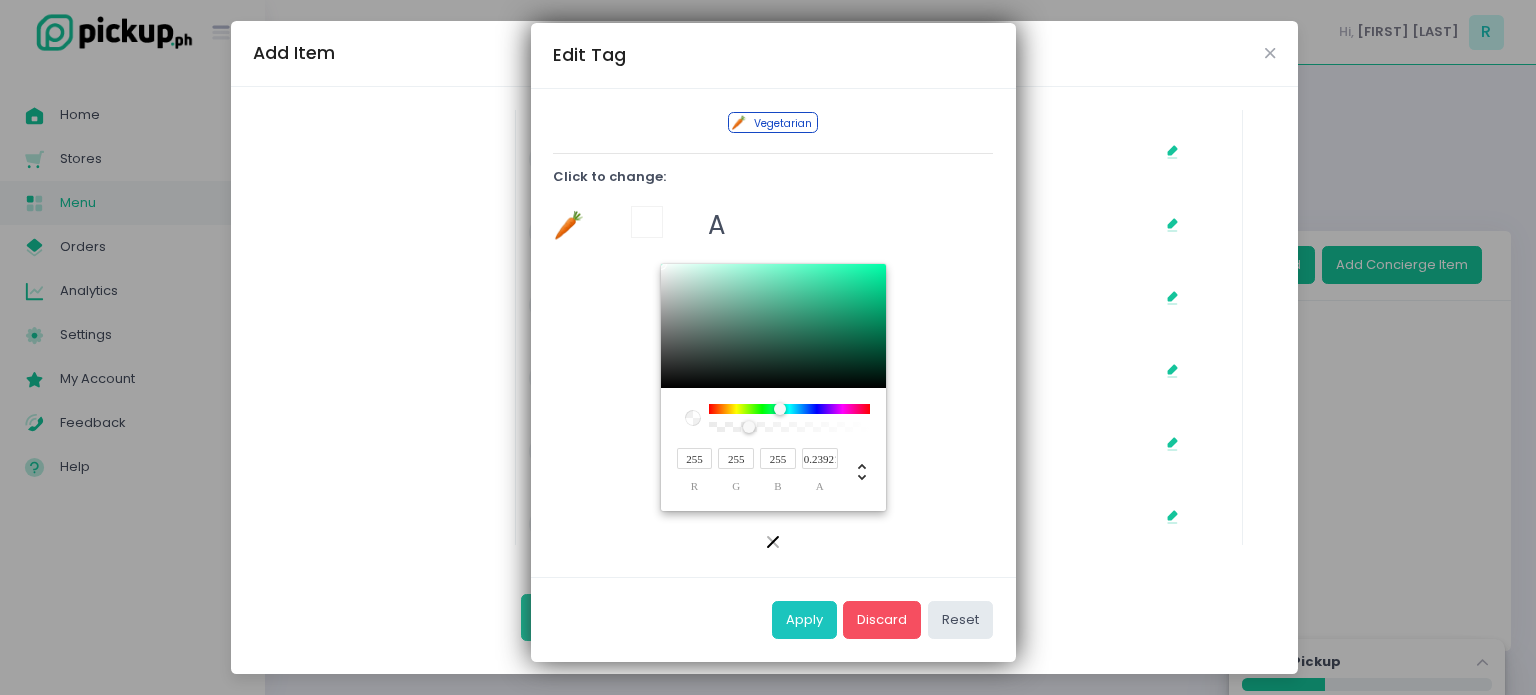 click at bounding box center [789, 409] 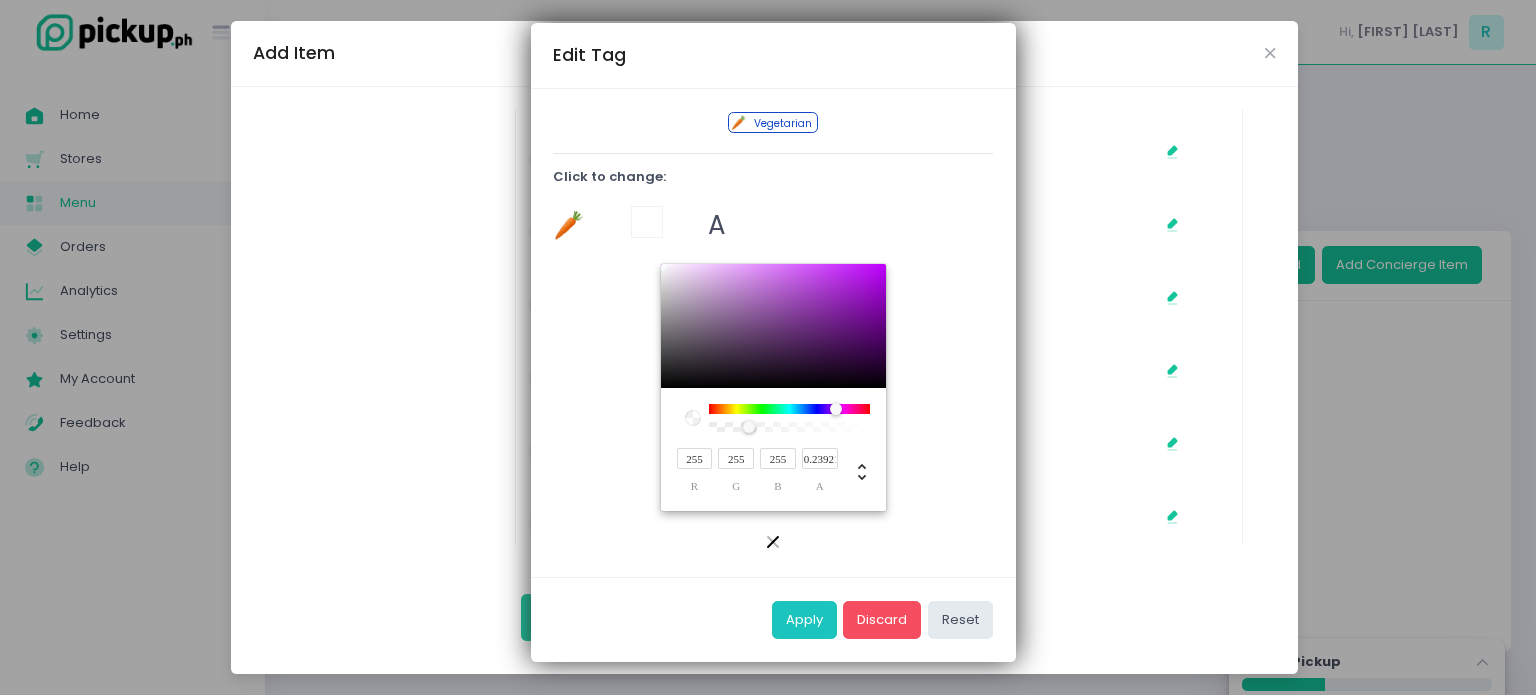 click at bounding box center (789, 409) 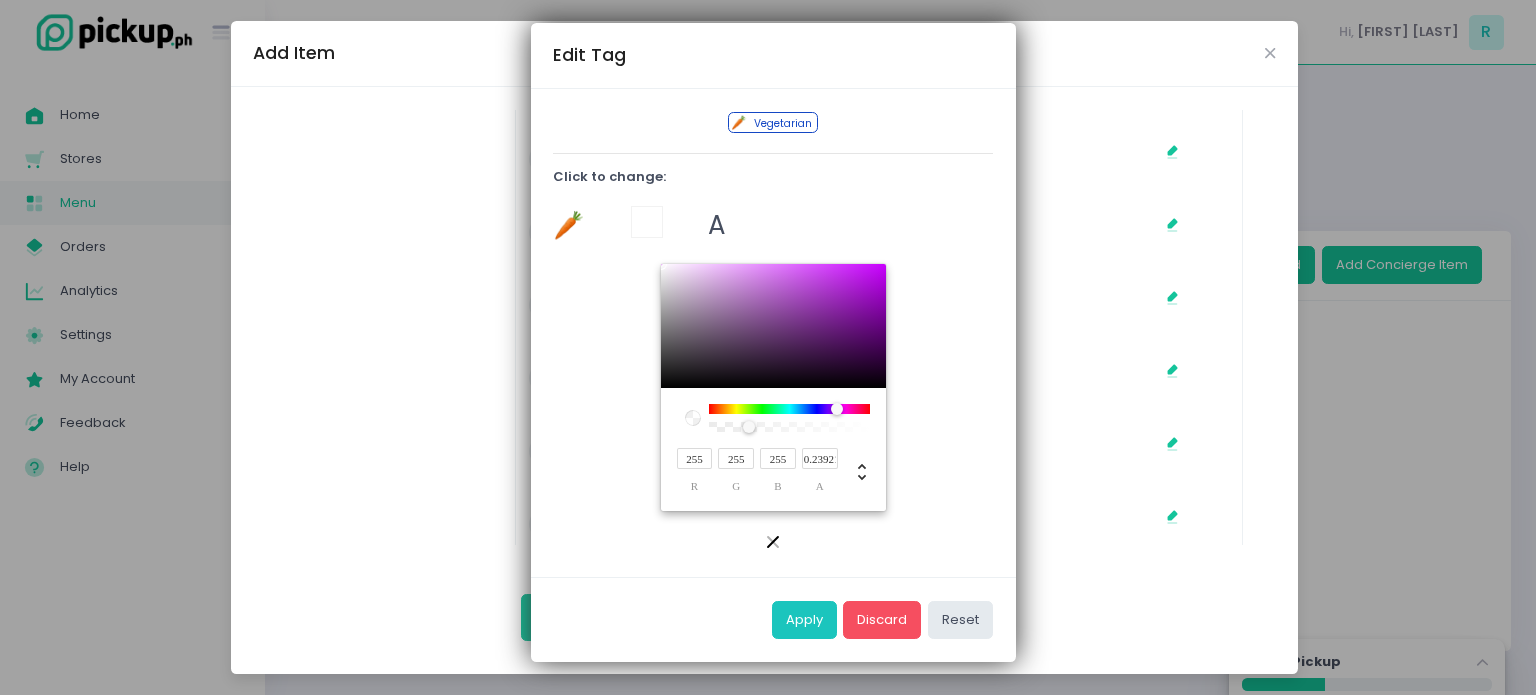 click at bounding box center [773, 326] 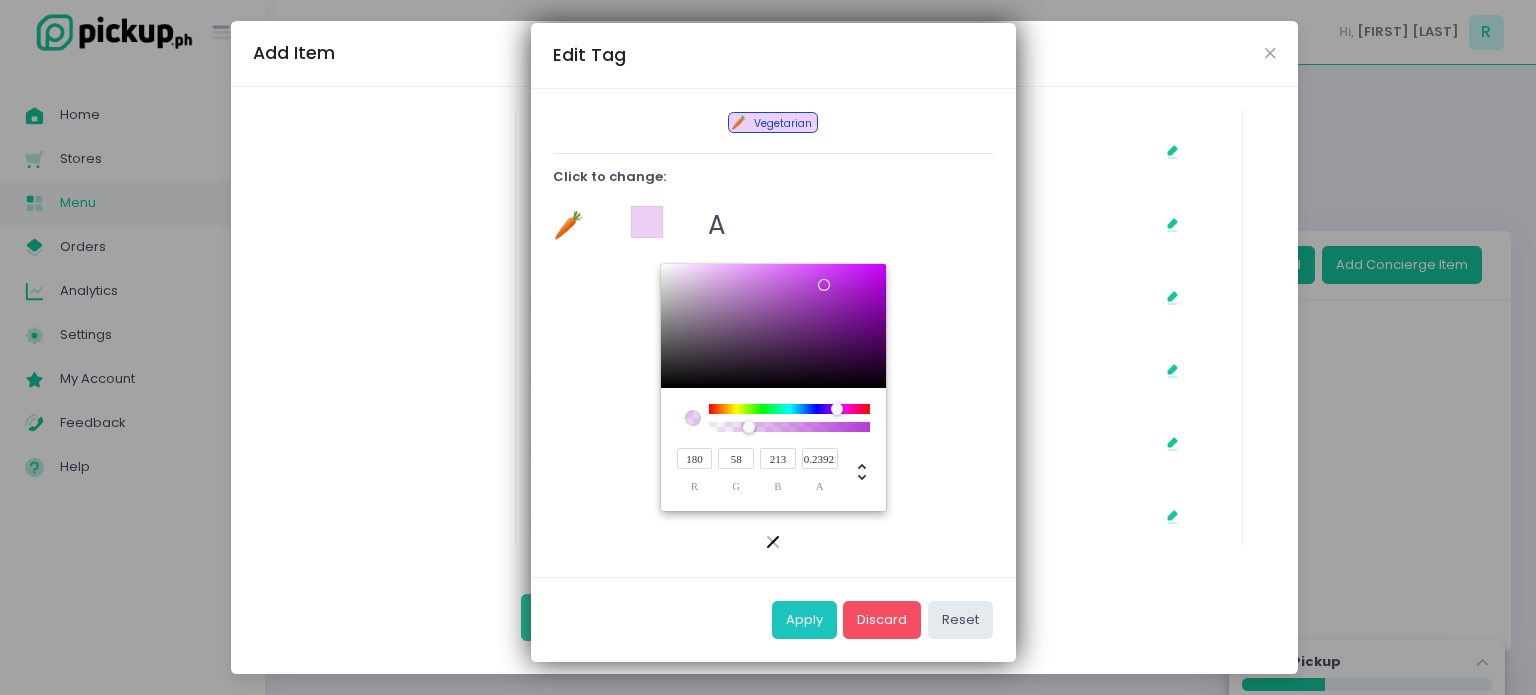 click at bounding box center [773, 326] 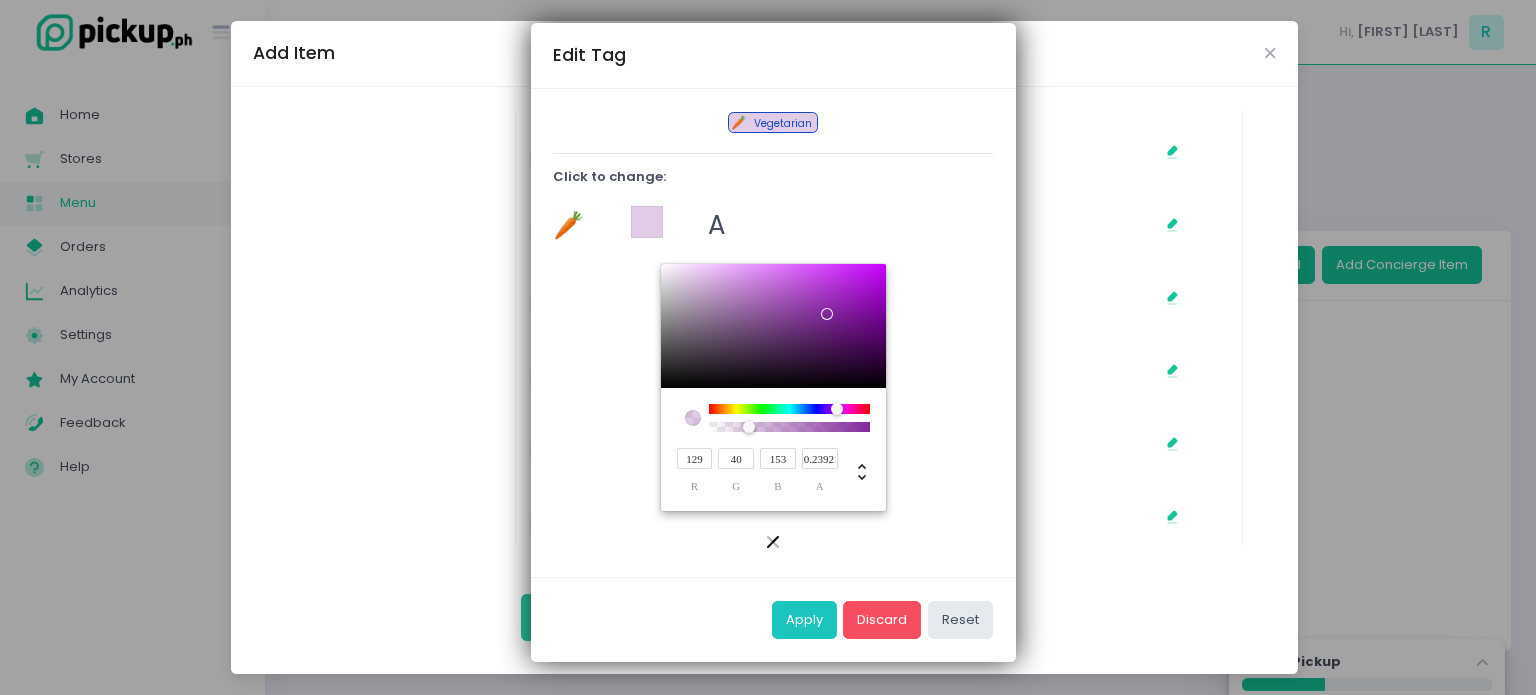 click at bounding box center (773, 326) 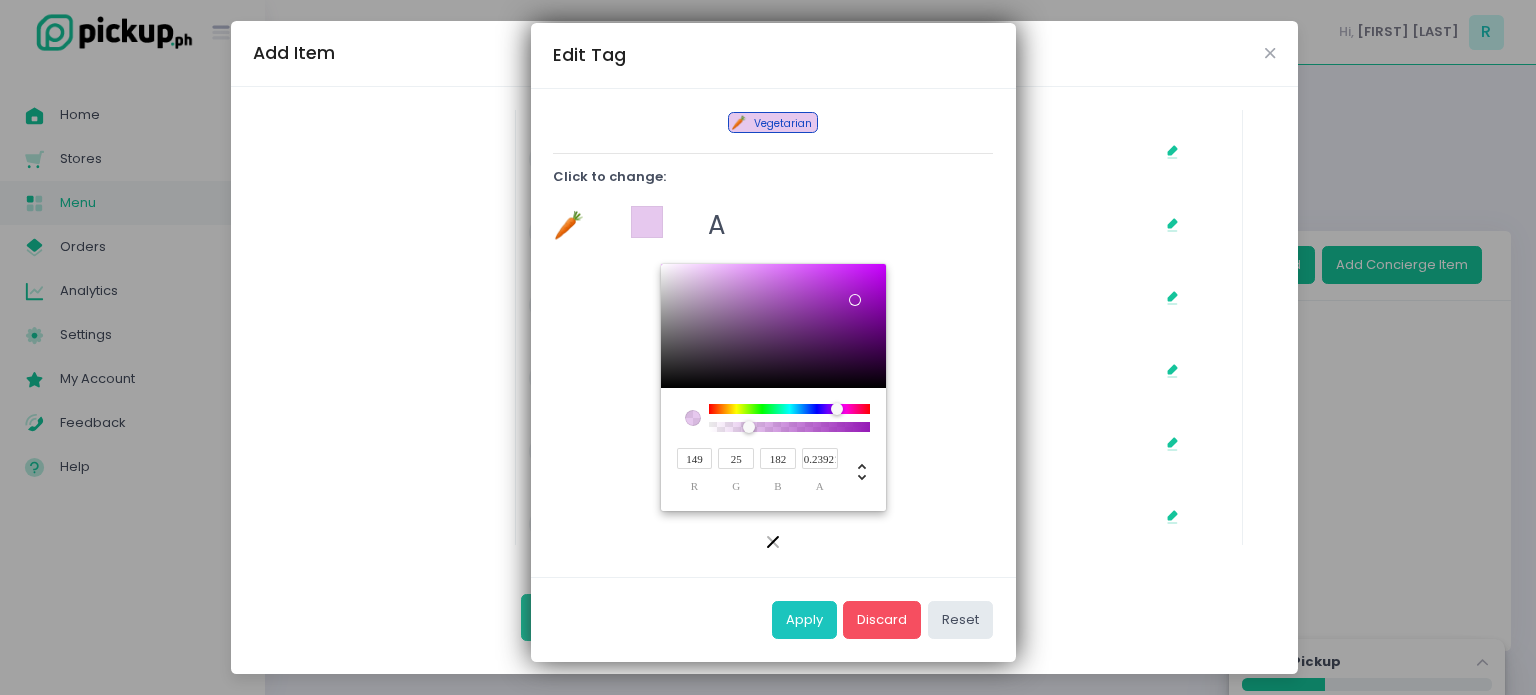 click at bounding box center (773, 326) 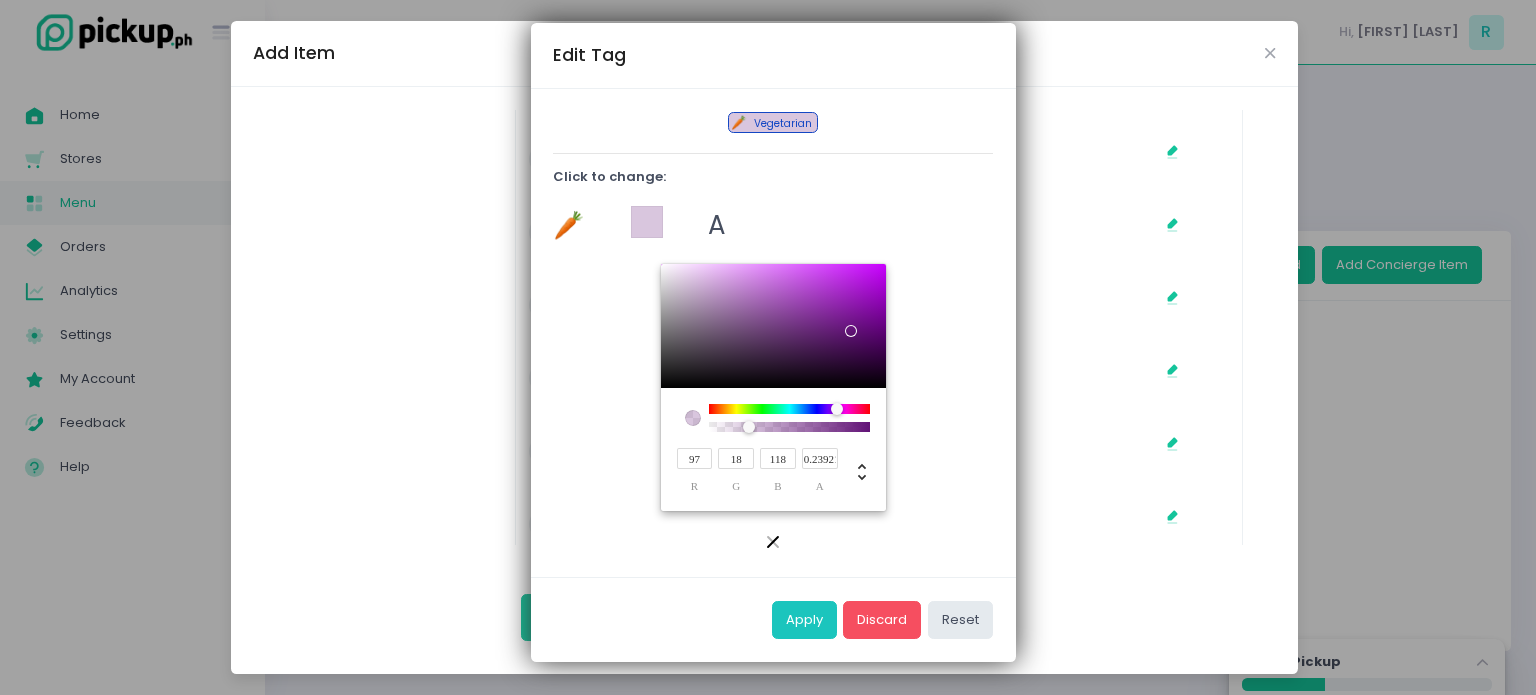 click at bounding box center (773, 326) 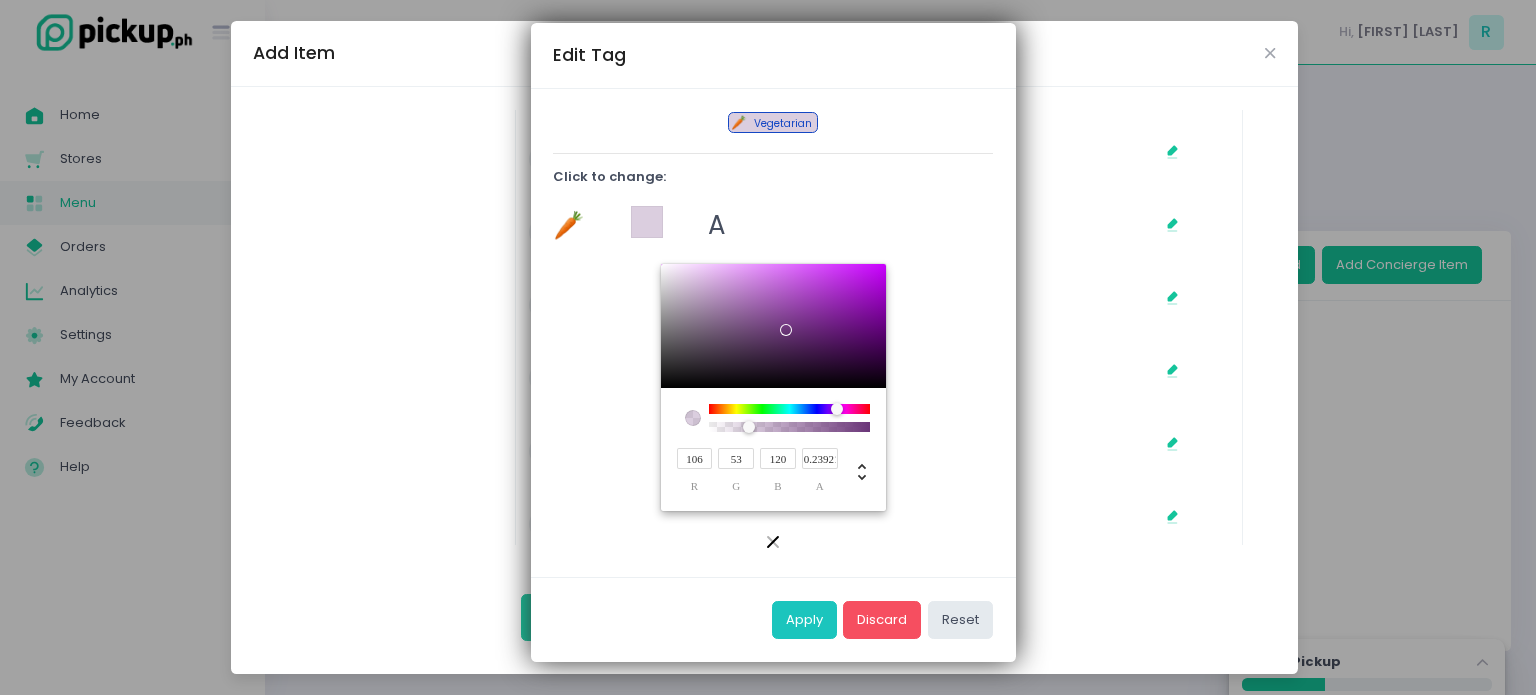 drag, startPoint x: 757, startPoint y: 316, endPoint x: 742, endPoint y: 314, distance: 15.132746 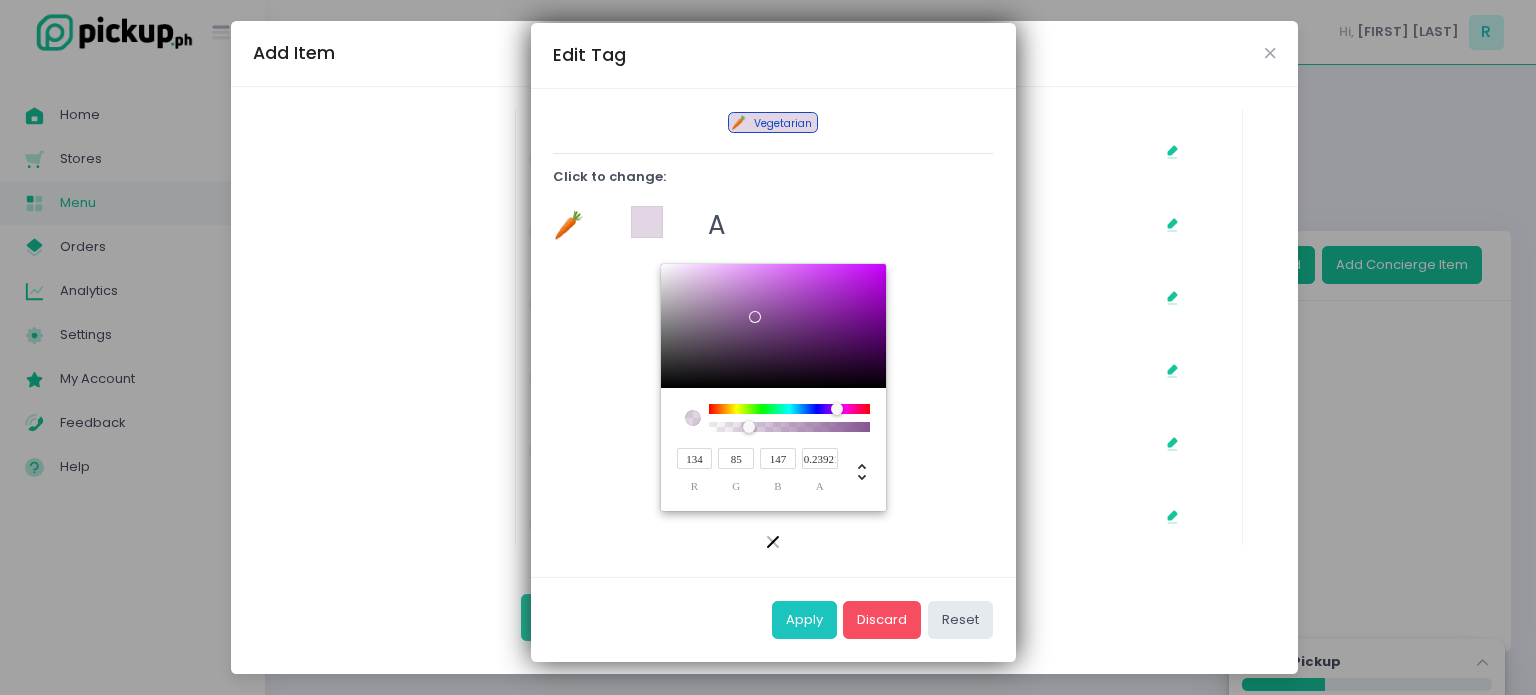click at bounding box center (773, 326) 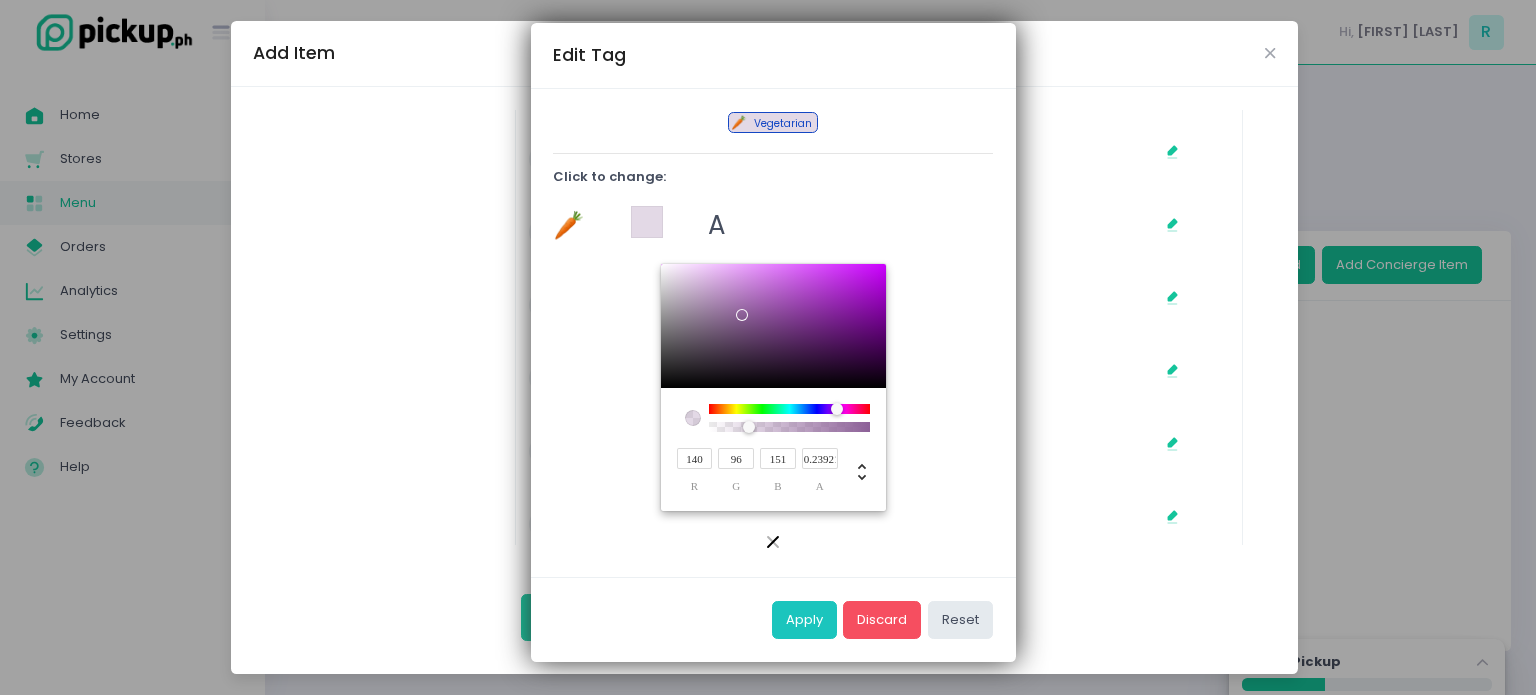 click on "🥕" at bounding box center (569, 225) 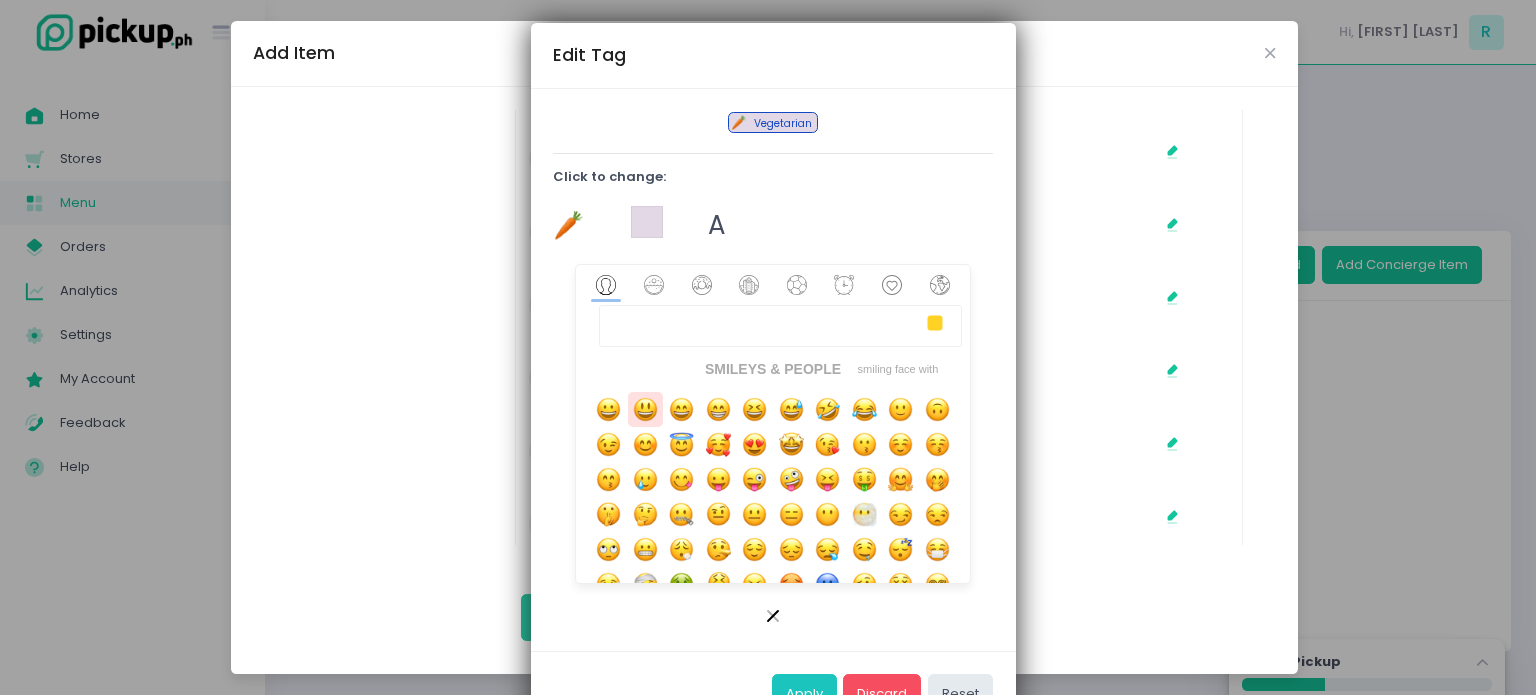 click at bounding box center [645, 409] 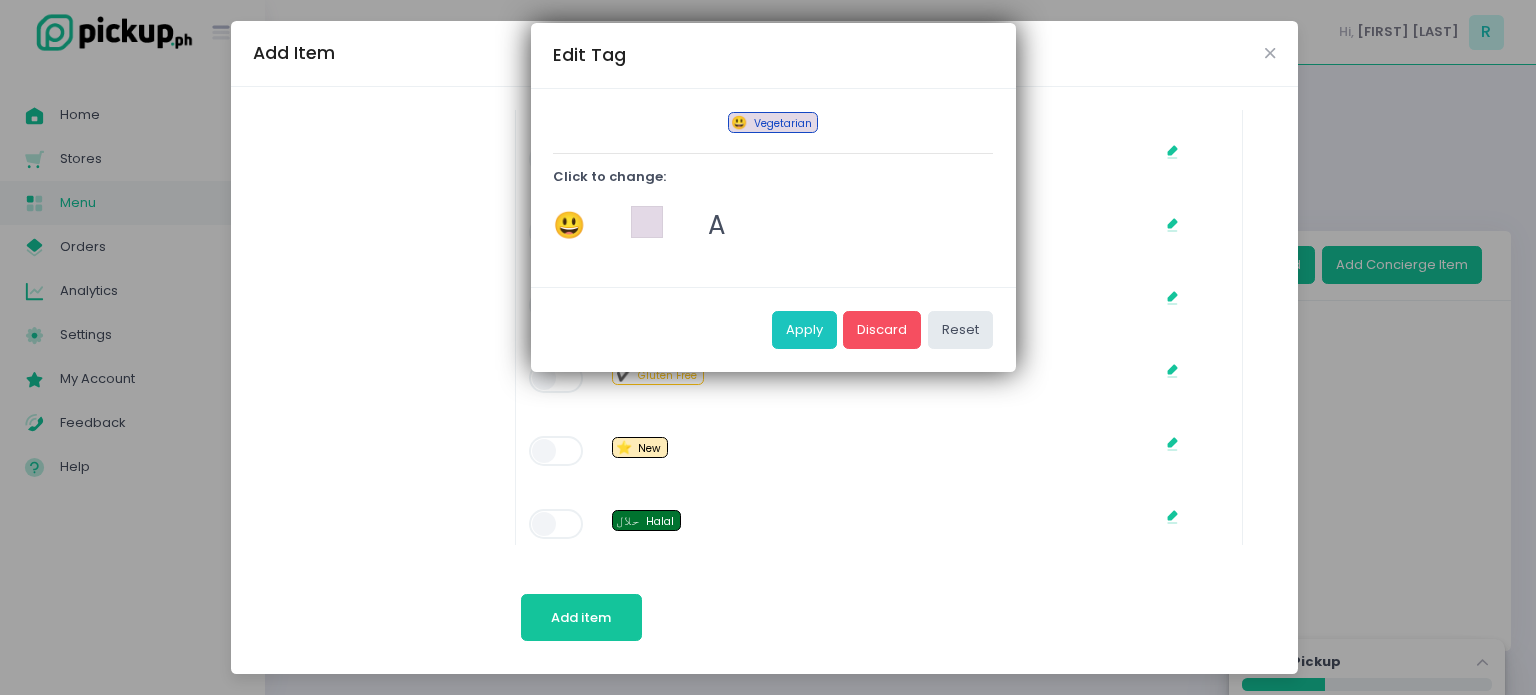 click on "😃 Vegetarian" at bounding box center [773, 126] 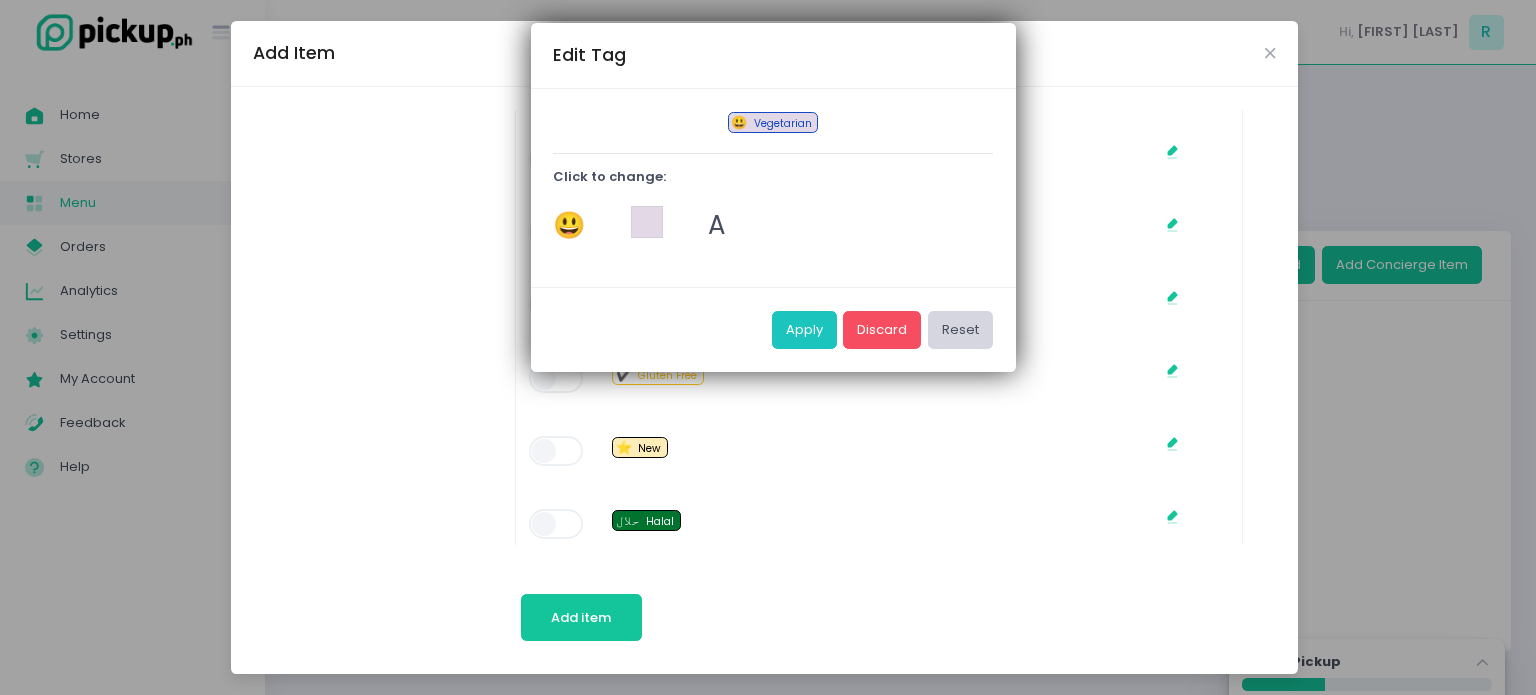 click on "Reset" at bounding box center [960, 330] 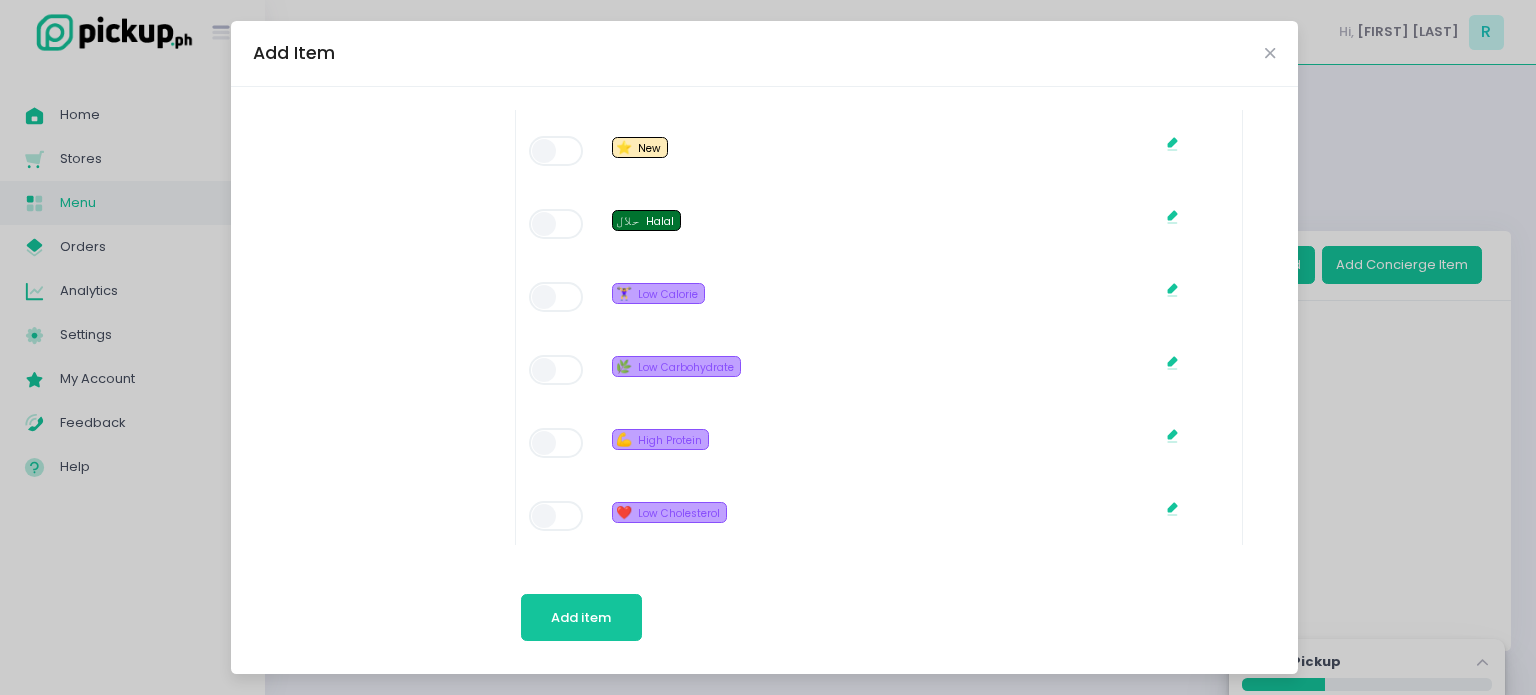 scroll, scrollTop: 1816, scrollLeft: 0, axis: vertical 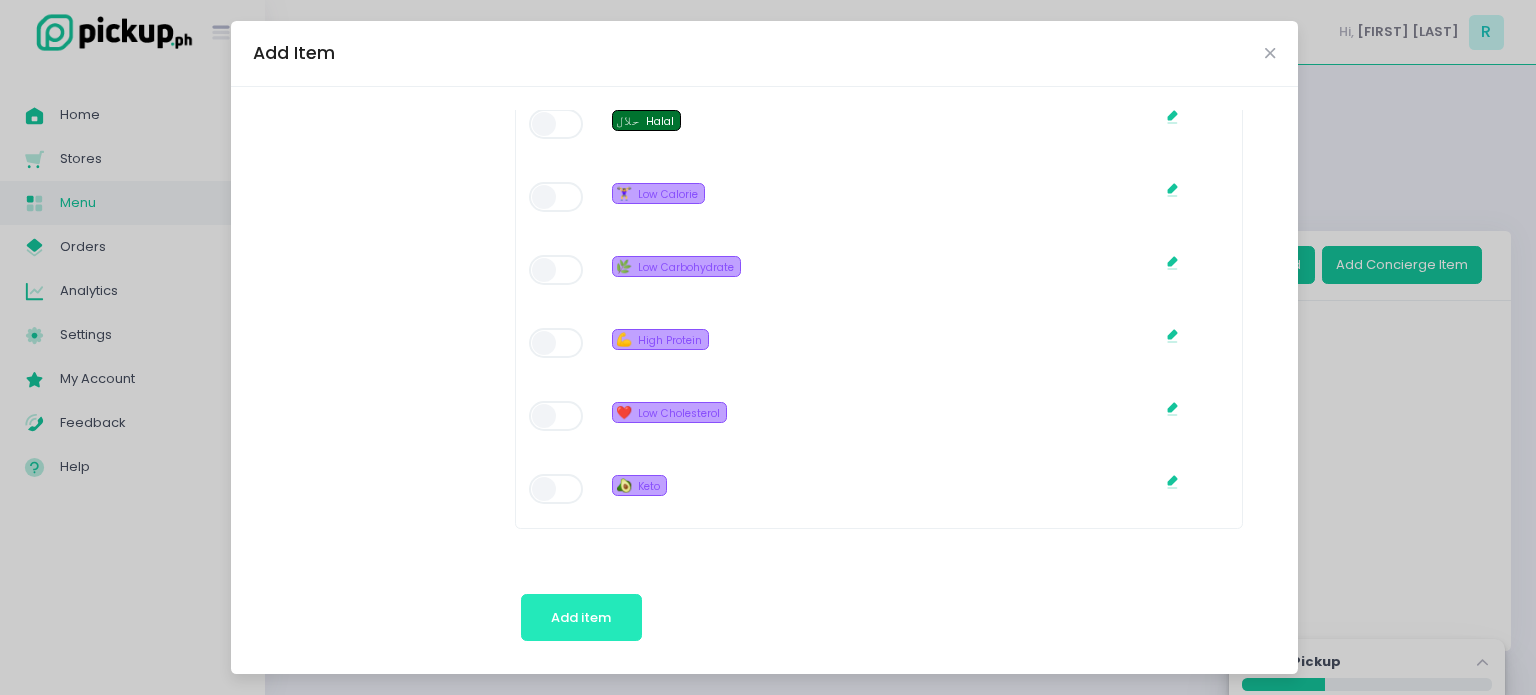 click on "Add item" at bounding box center (581, 617) 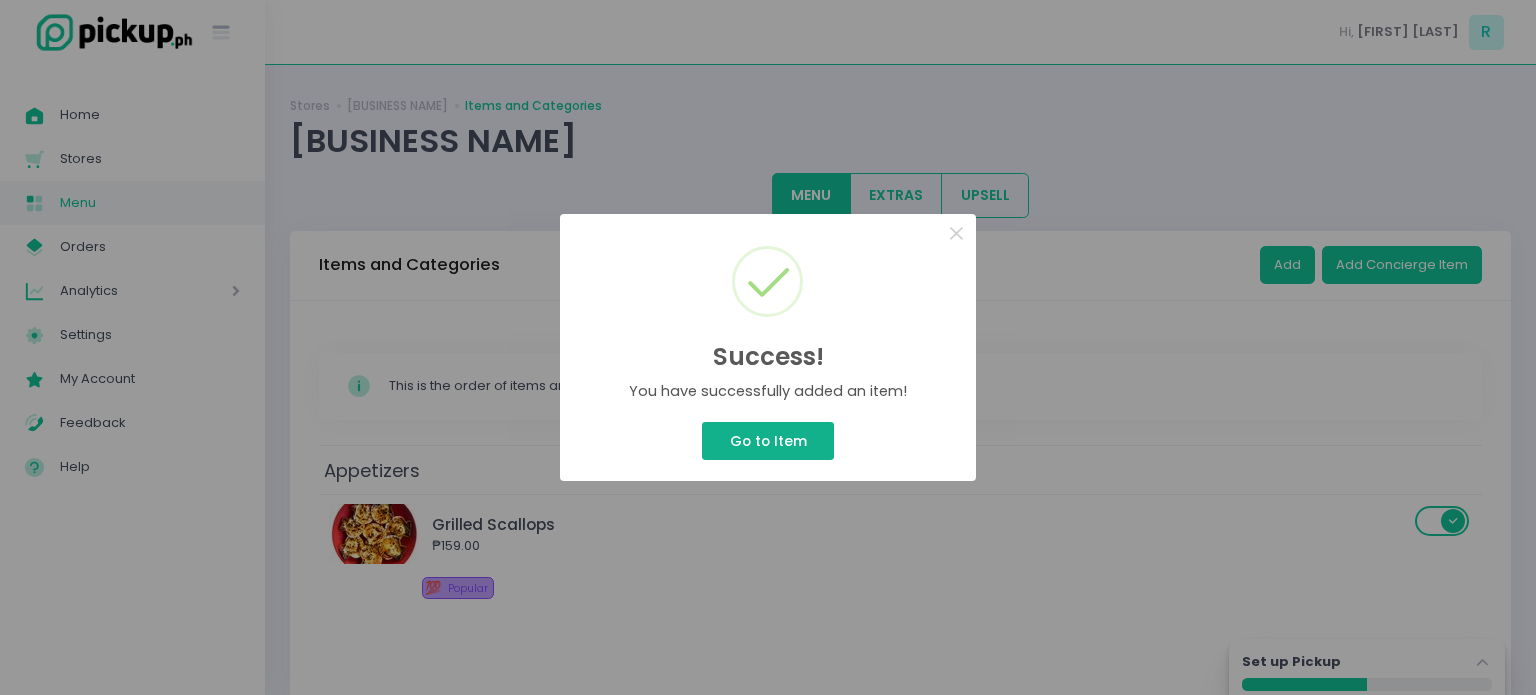 click on "Go to Item" at bounding box center [768, 441] 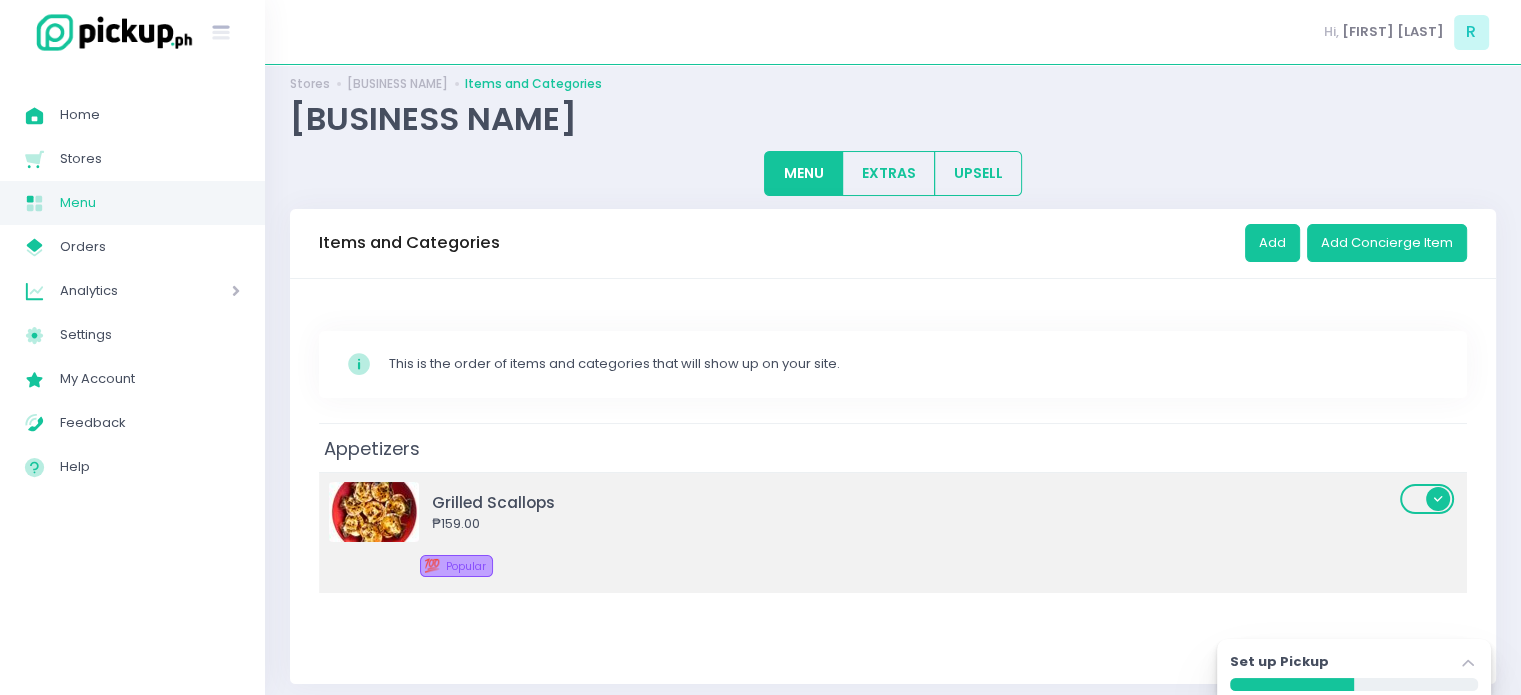 scroll, scrollTop: 34, scrollLeft: 0, axis: vertical 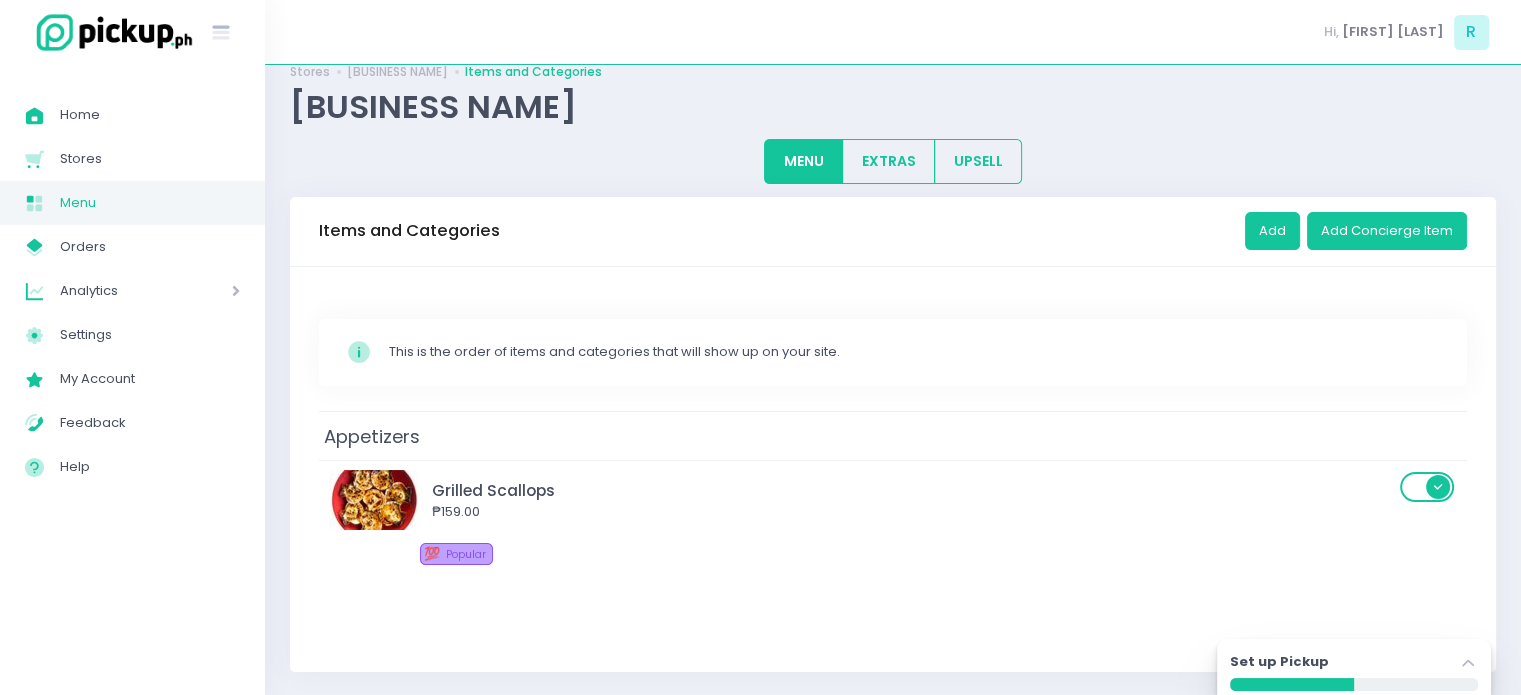 click on "Stockholm-icons / Navigation / Angle-up Created with Sketch." 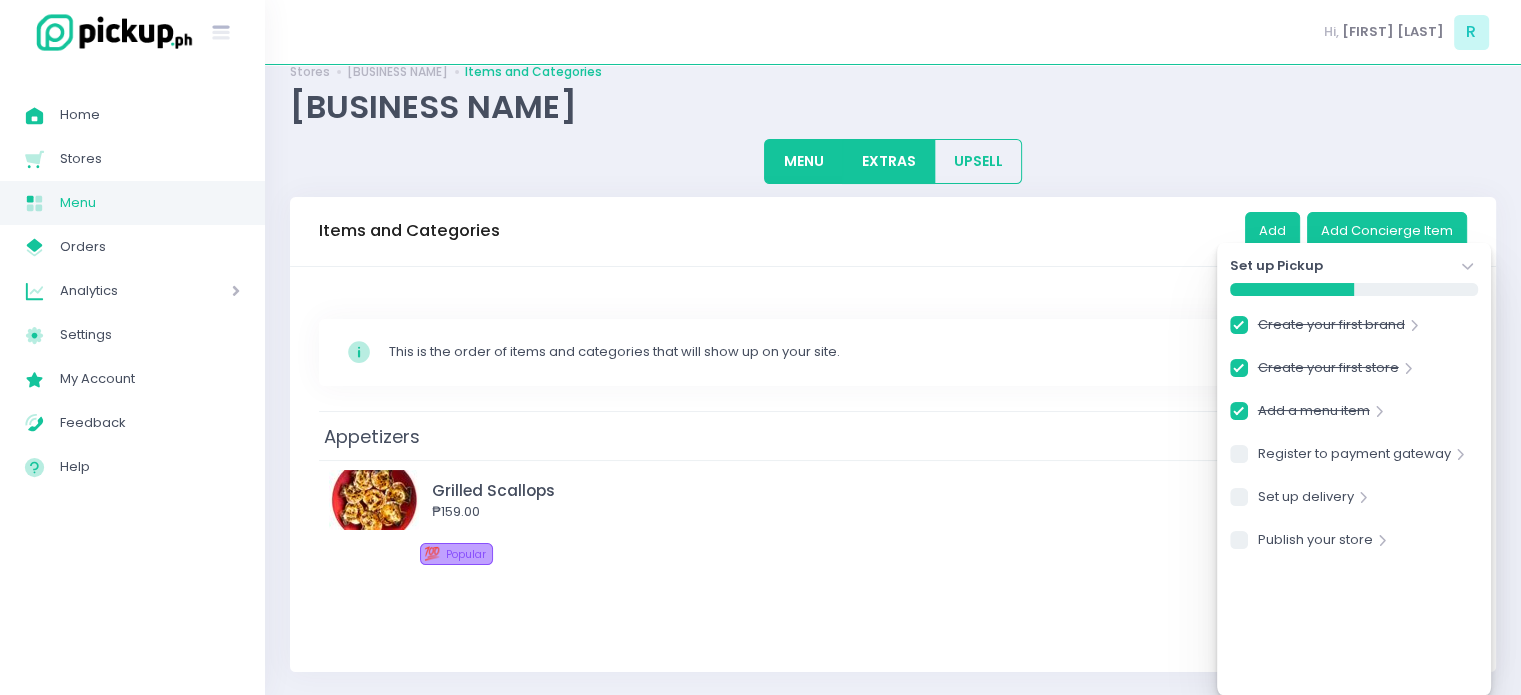 click on "EXTRAS" at bounding box center (888, 161) 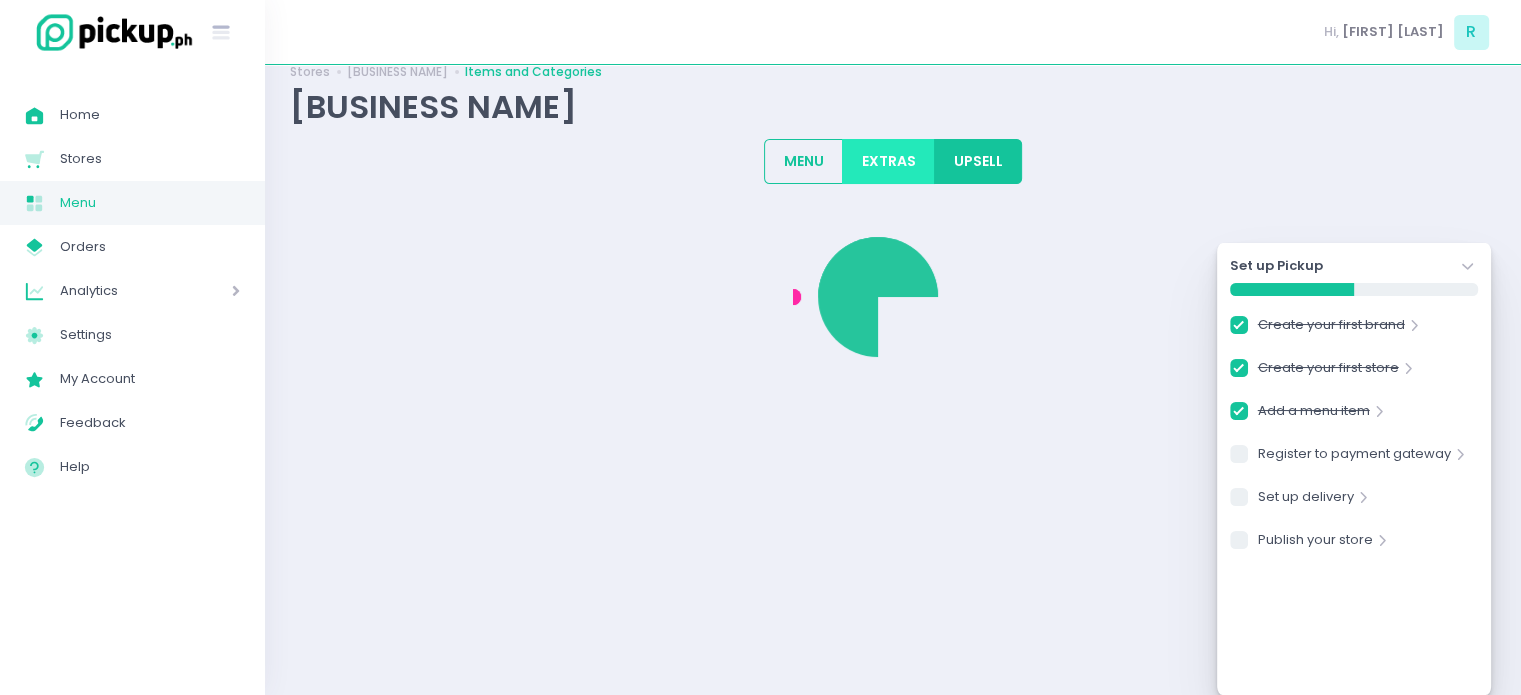 scroll, scrollTop: 0, scrollLeft: 0, axis: both 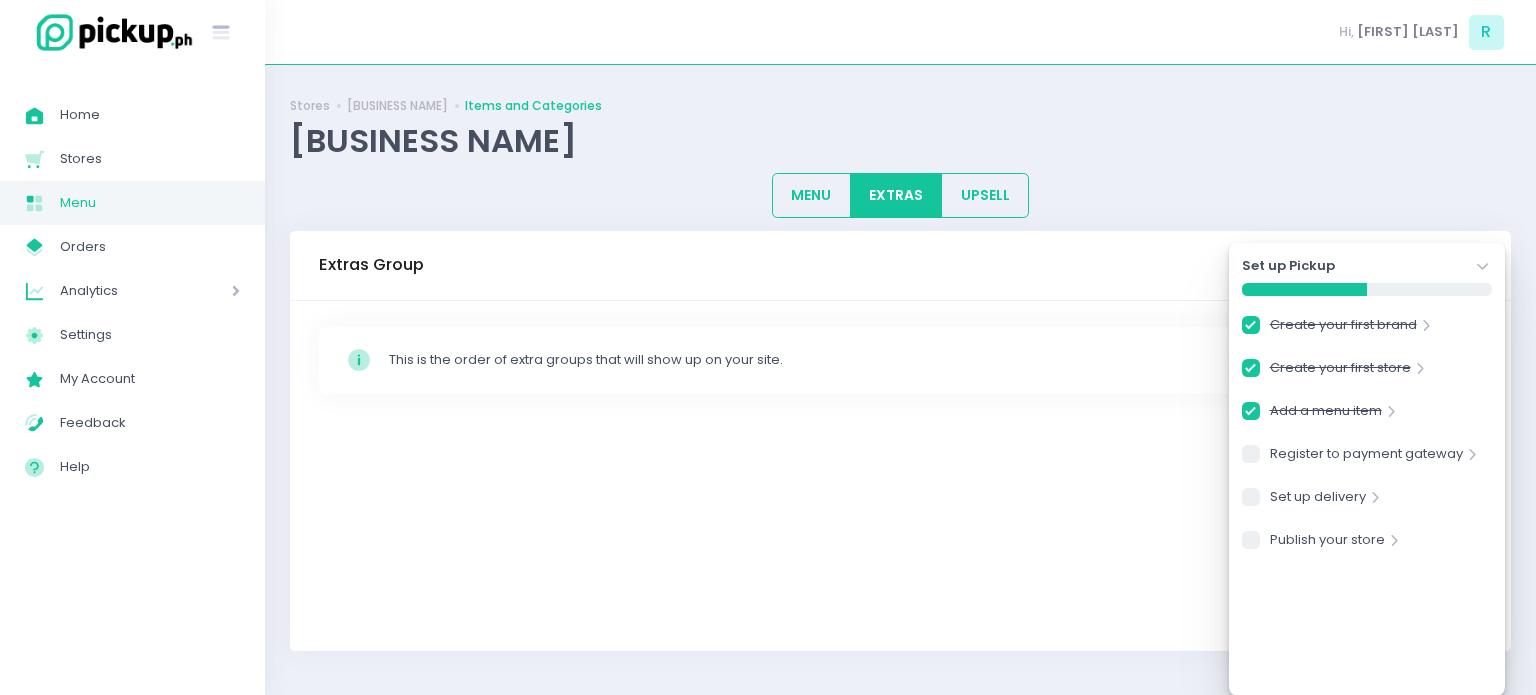 click on "Stockholm-icons / Navigation / Angle-down Created with Sketch." 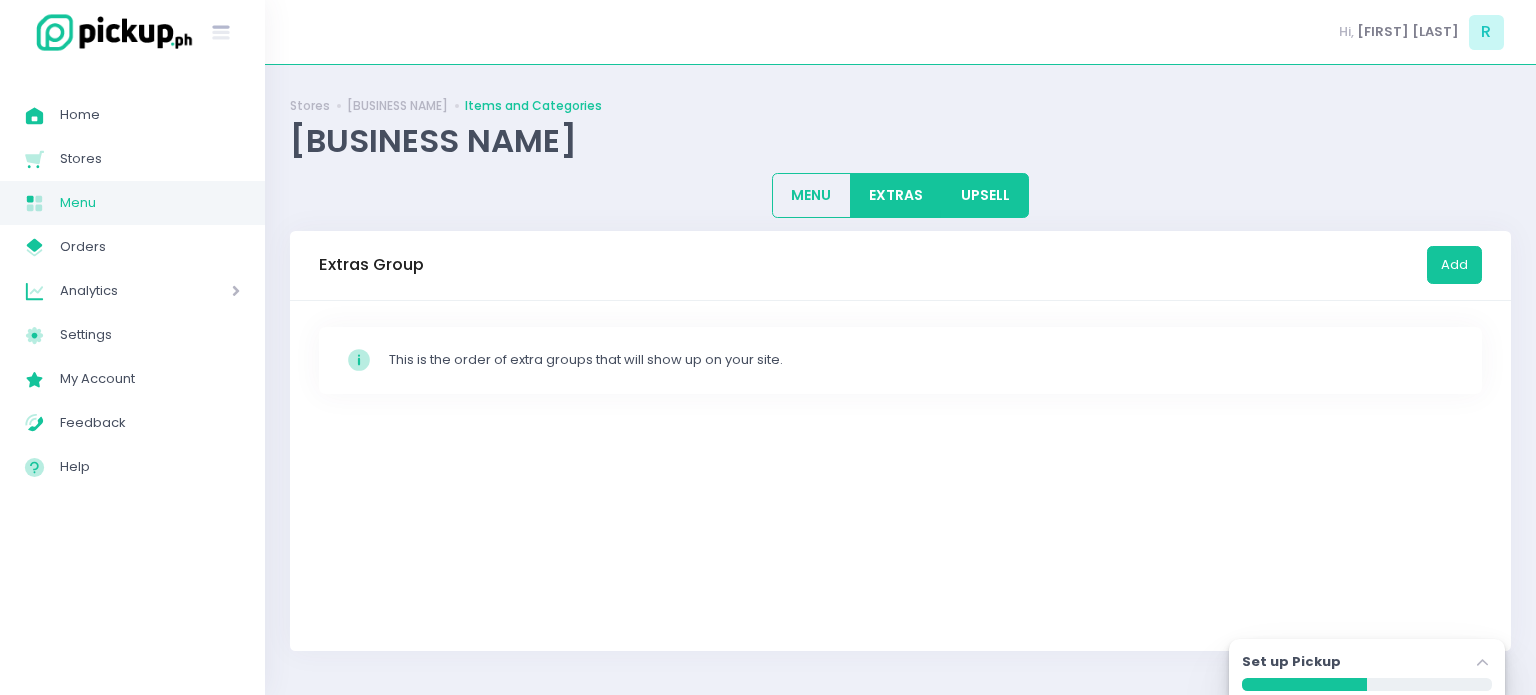 click on "UPSELL" at bounding box center (985, 195) 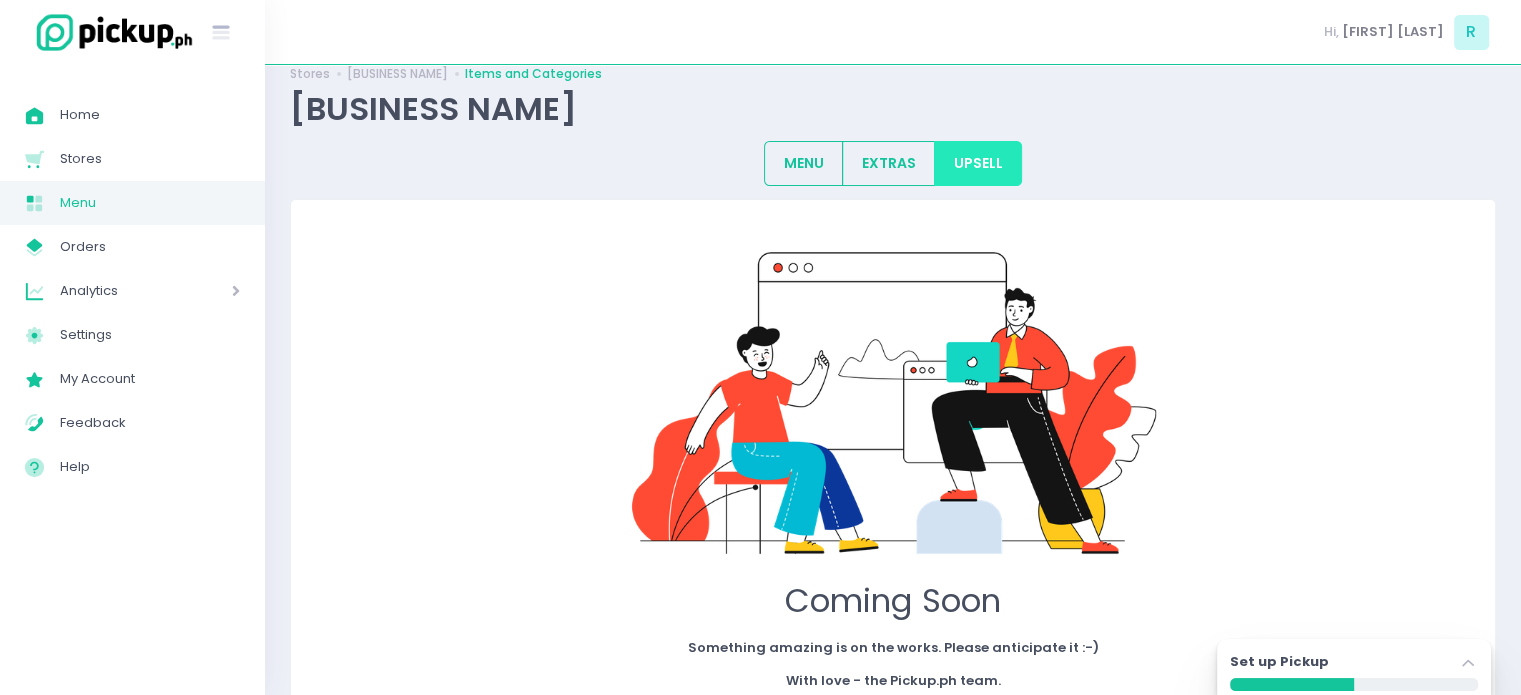 scroll, scrollTop: 0, scrollLeft: 0, axis: both 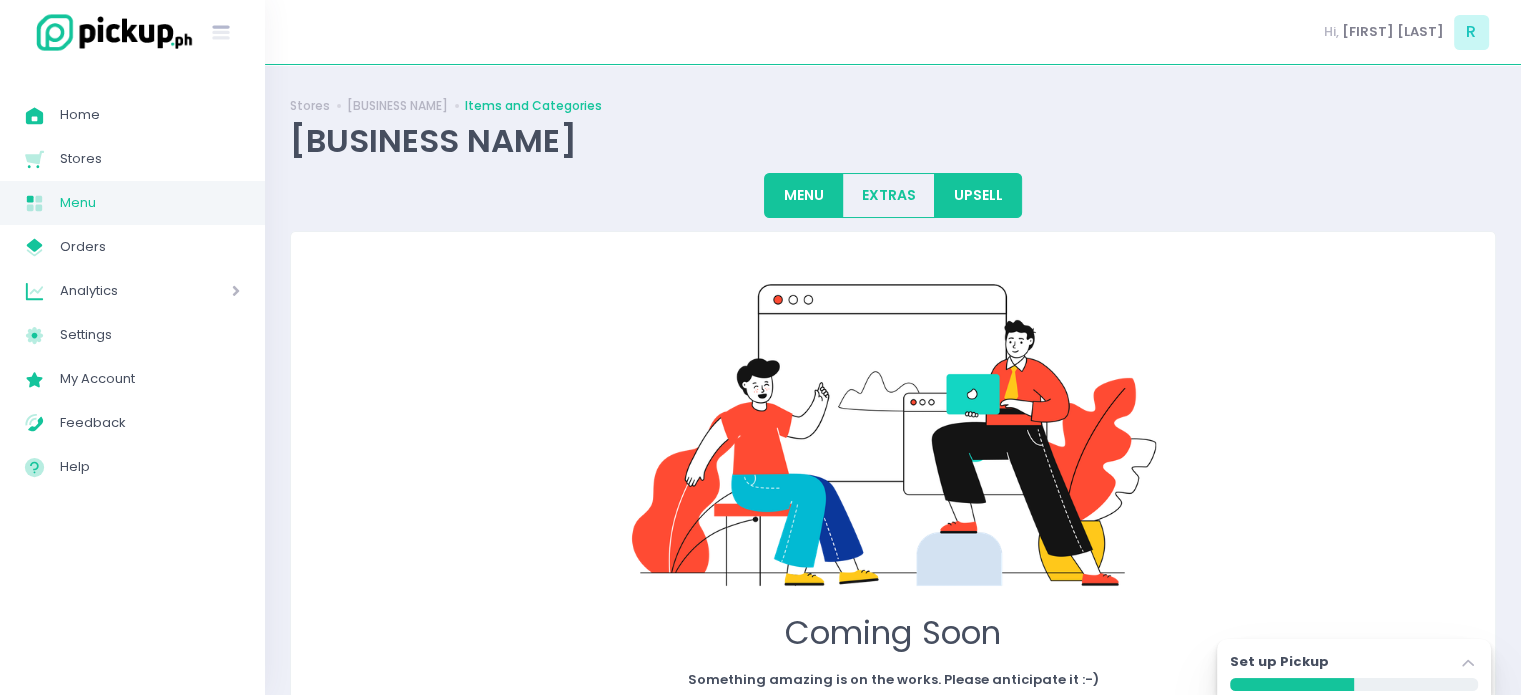 click on "MENU" at bounding box center [803, 195] 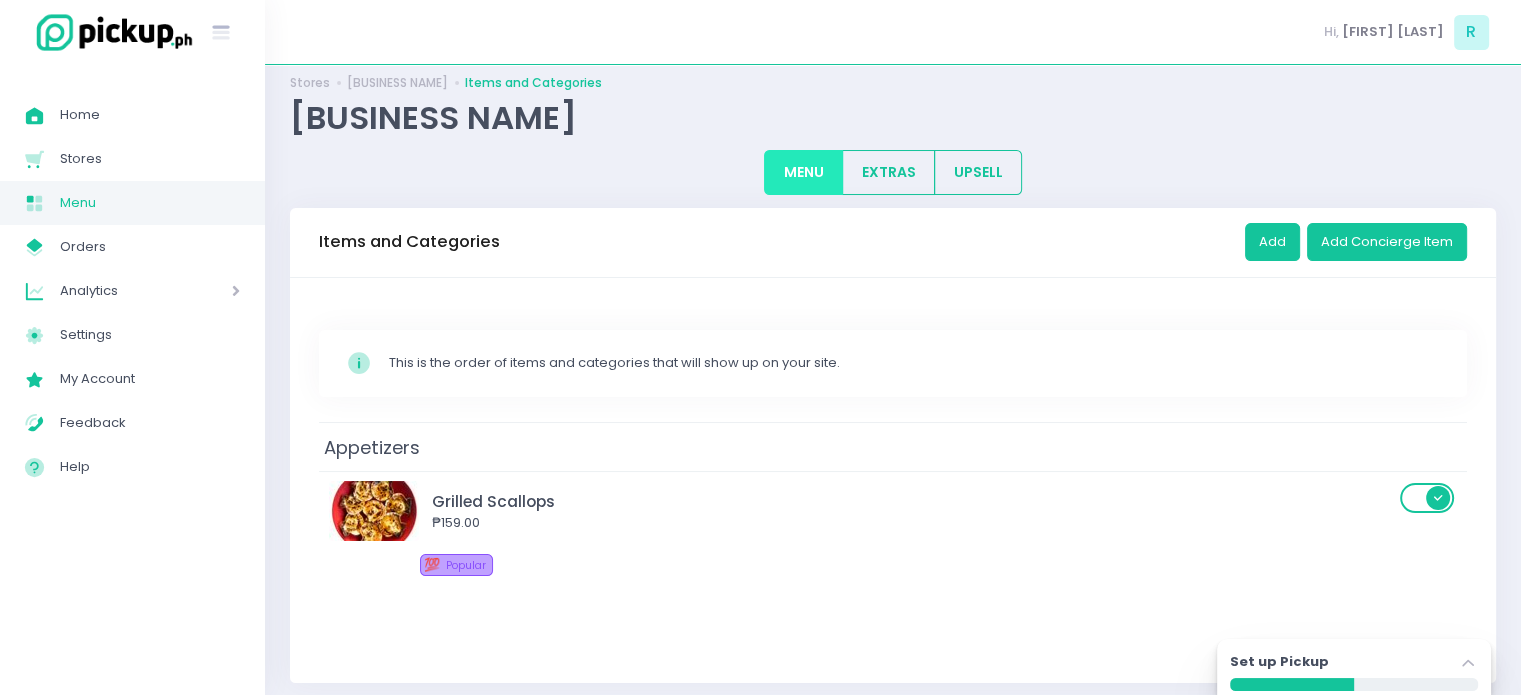 scroll, scrollTop: 34, scrollLeft: 0, axis: vertical 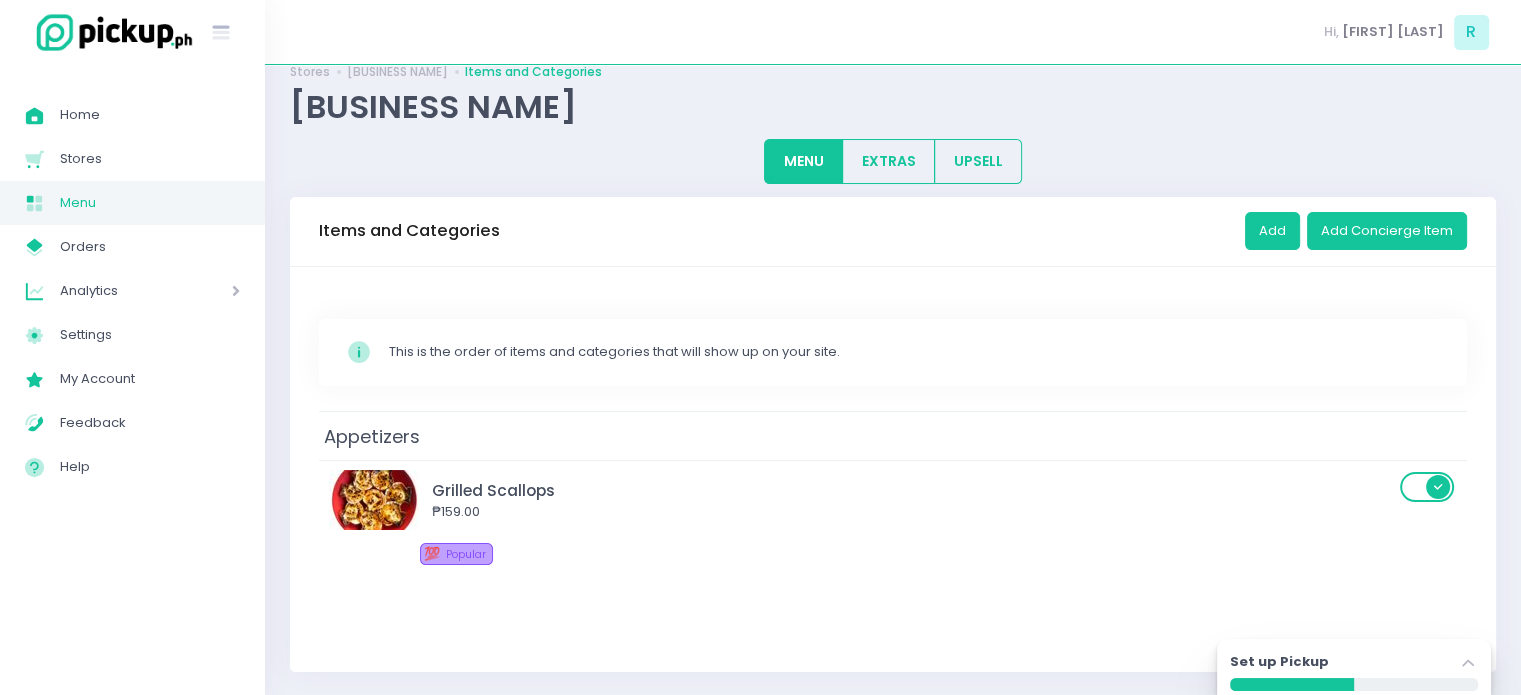 click on "Stockholm-icons / Navigation / Angle-up Created with Sketch." 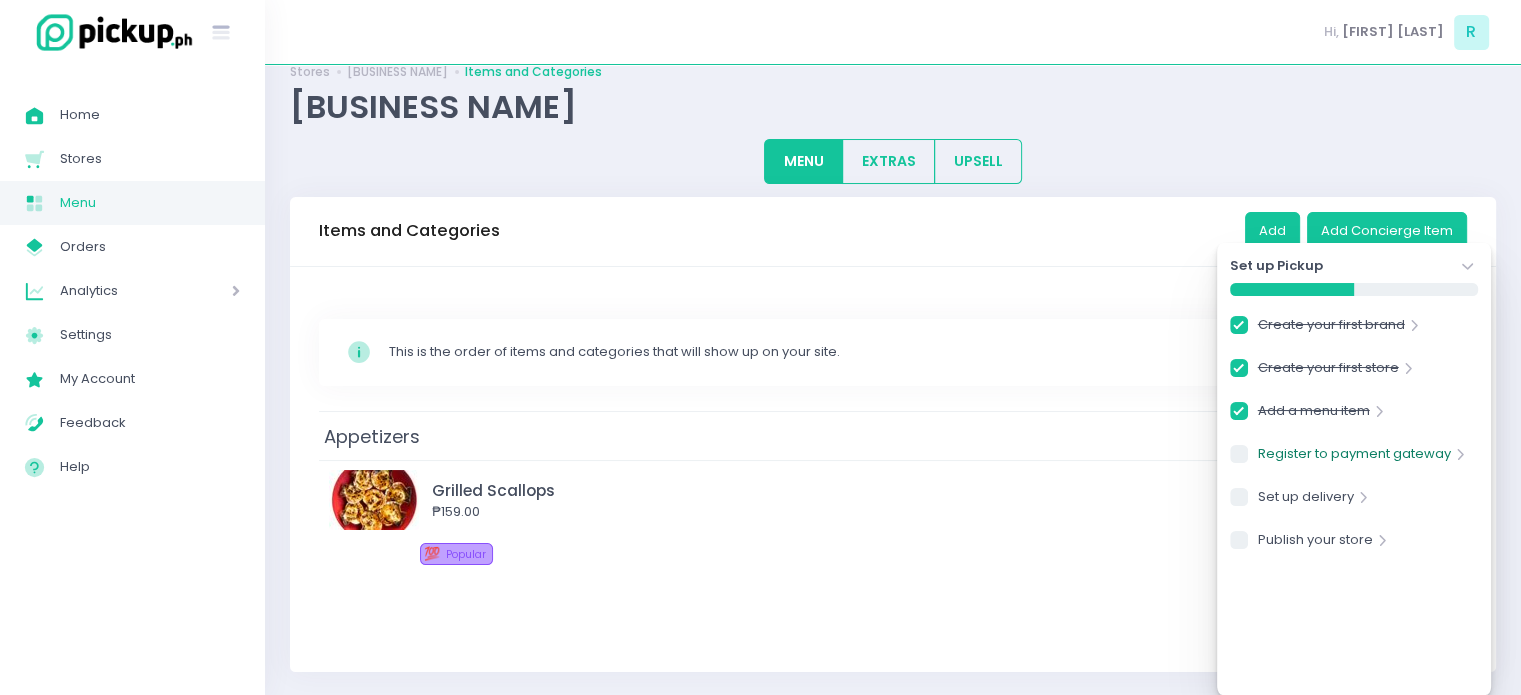 click on "Register to payment gateway" at bounding box center [1354, 457] 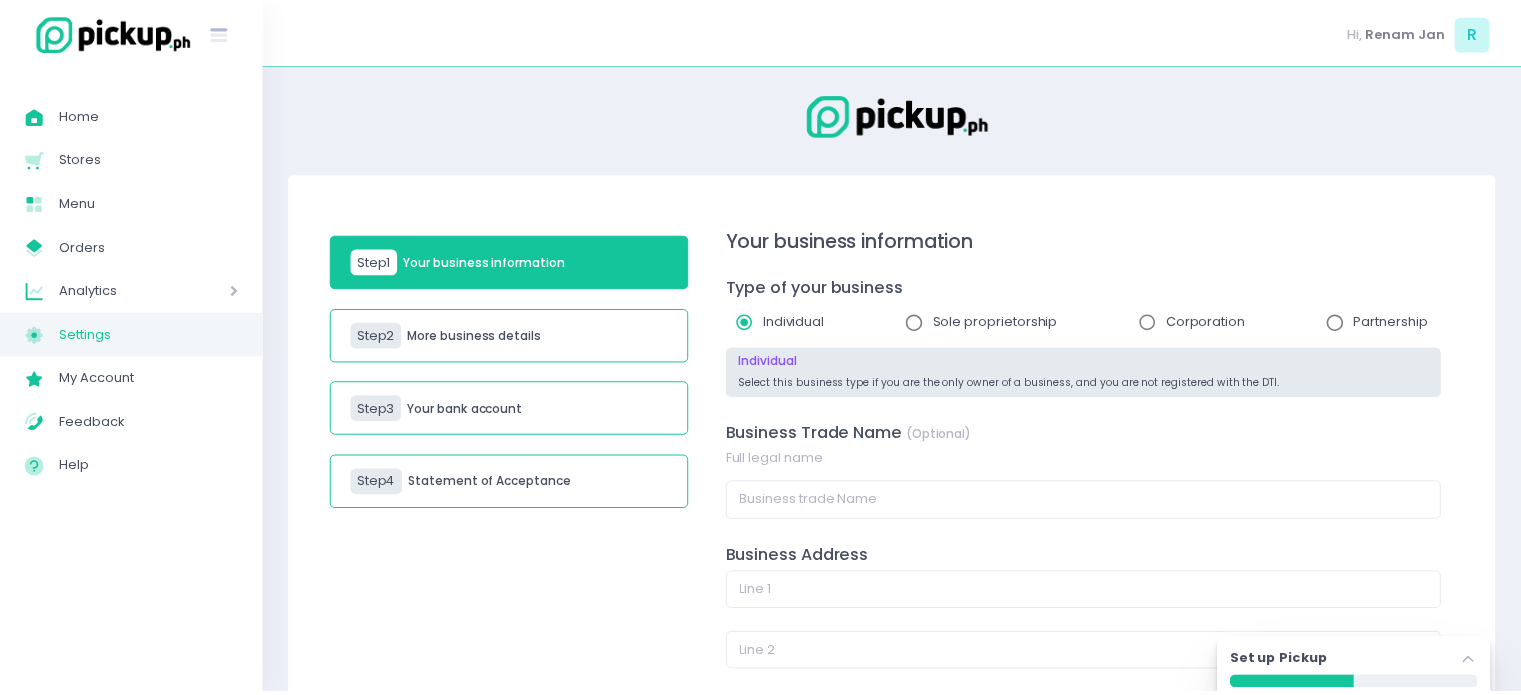 scroll, scrollTop: 0, scrollLeft: 0, axis: both 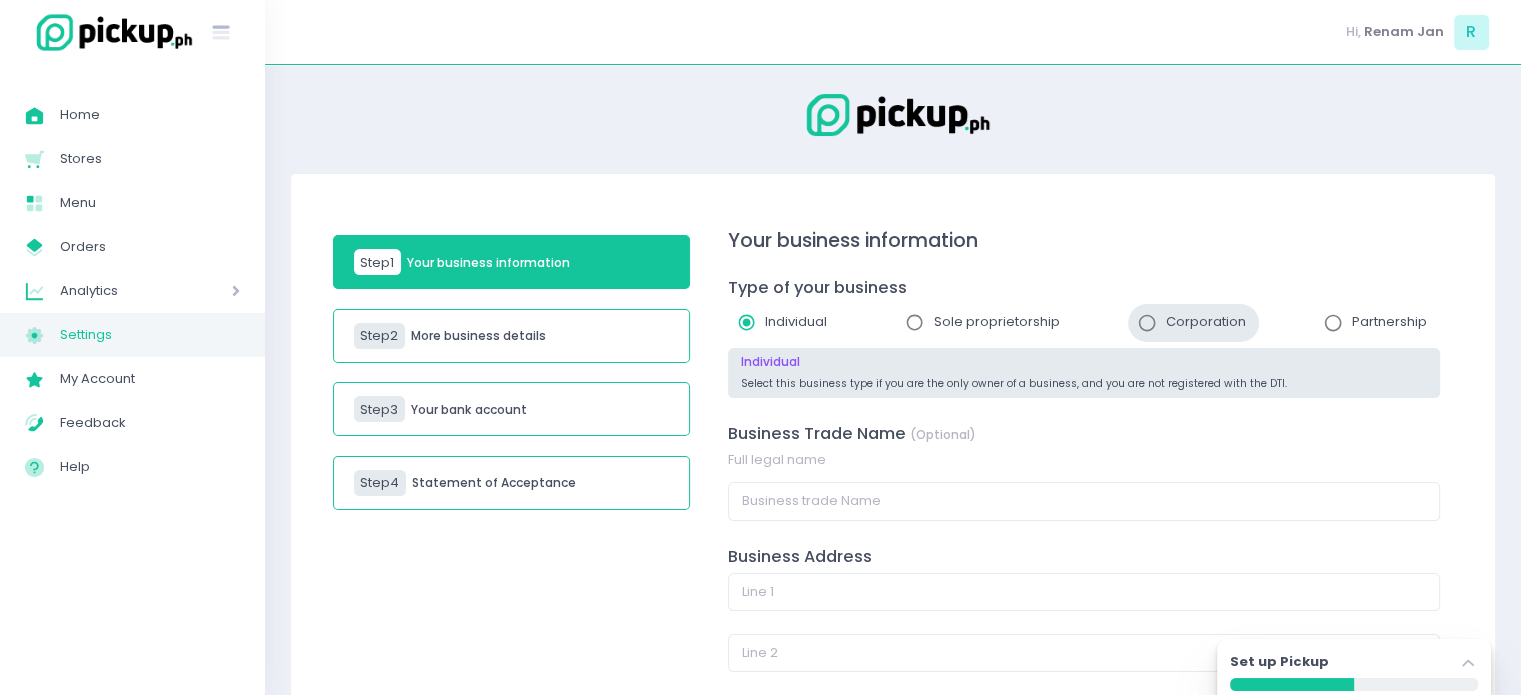 click at bounding box center [1147, 323] 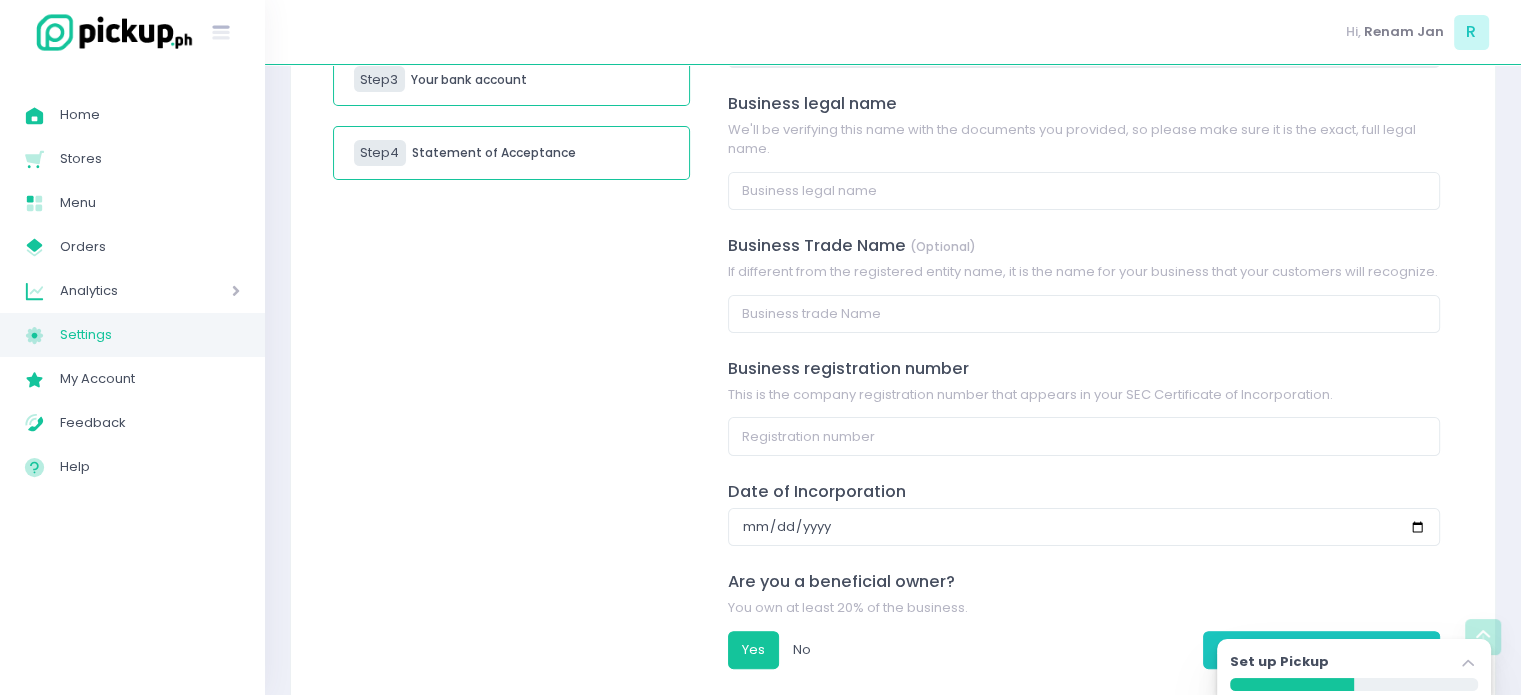 scroll, scrollTop: 232, scrollLeft: 0, axis: vertical 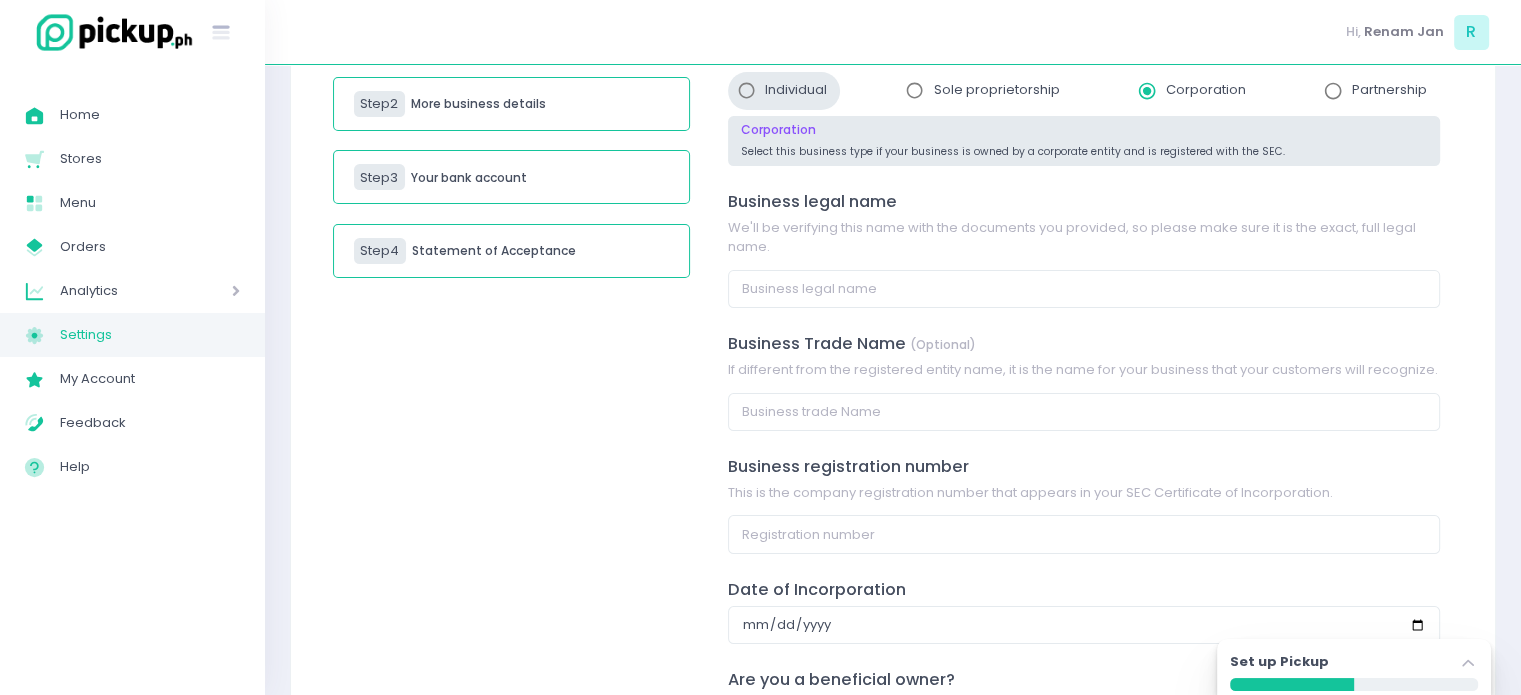 click at bounding box center (747, 91) 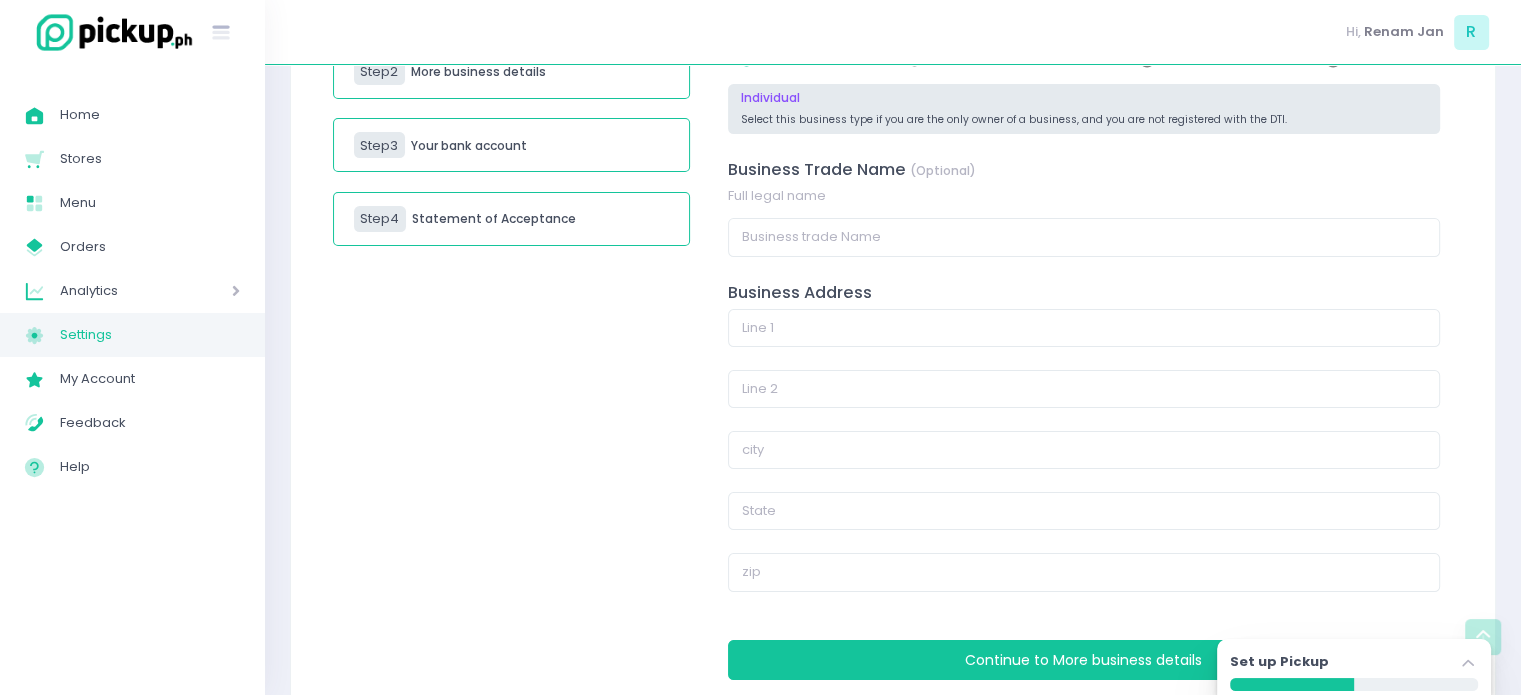 scroll, scrollTop: 229, scrollLeft: 0, axis: vertical 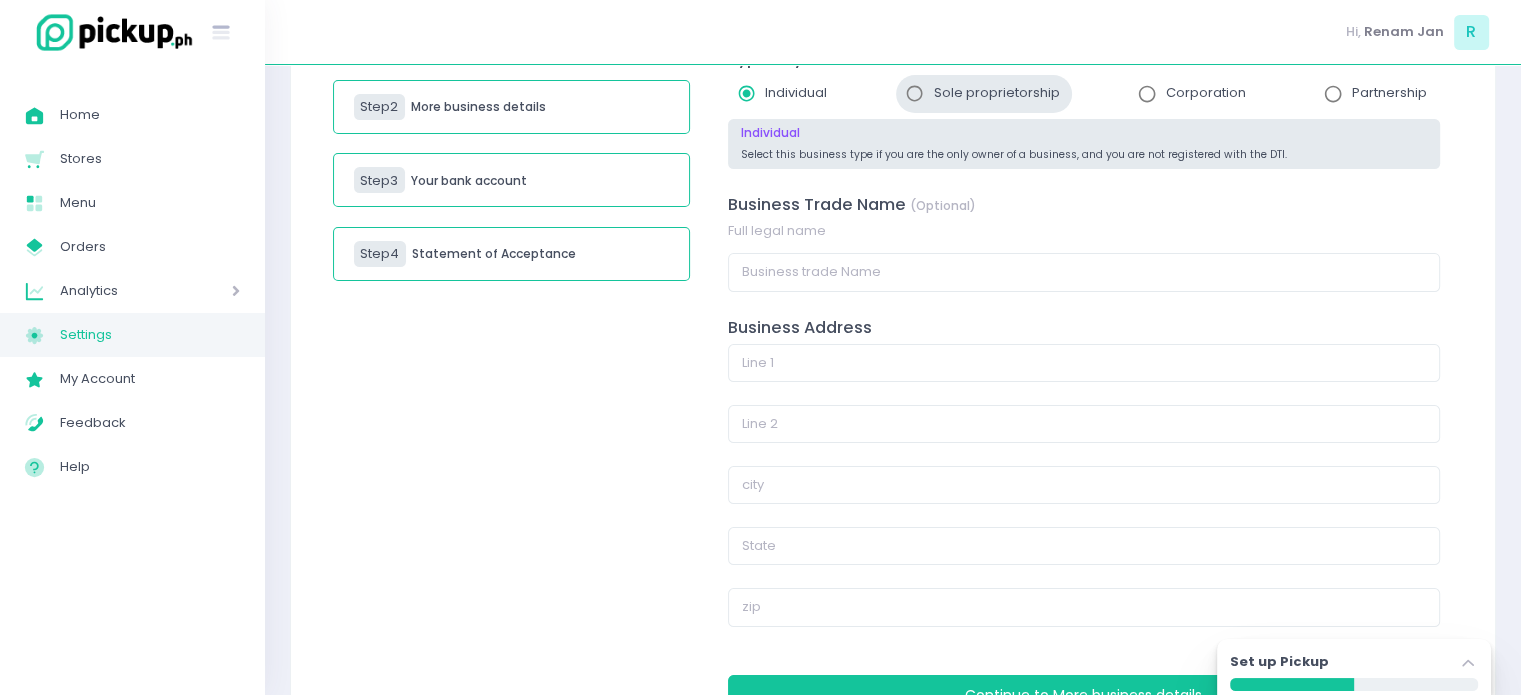 click at bounding box center [915, 94] 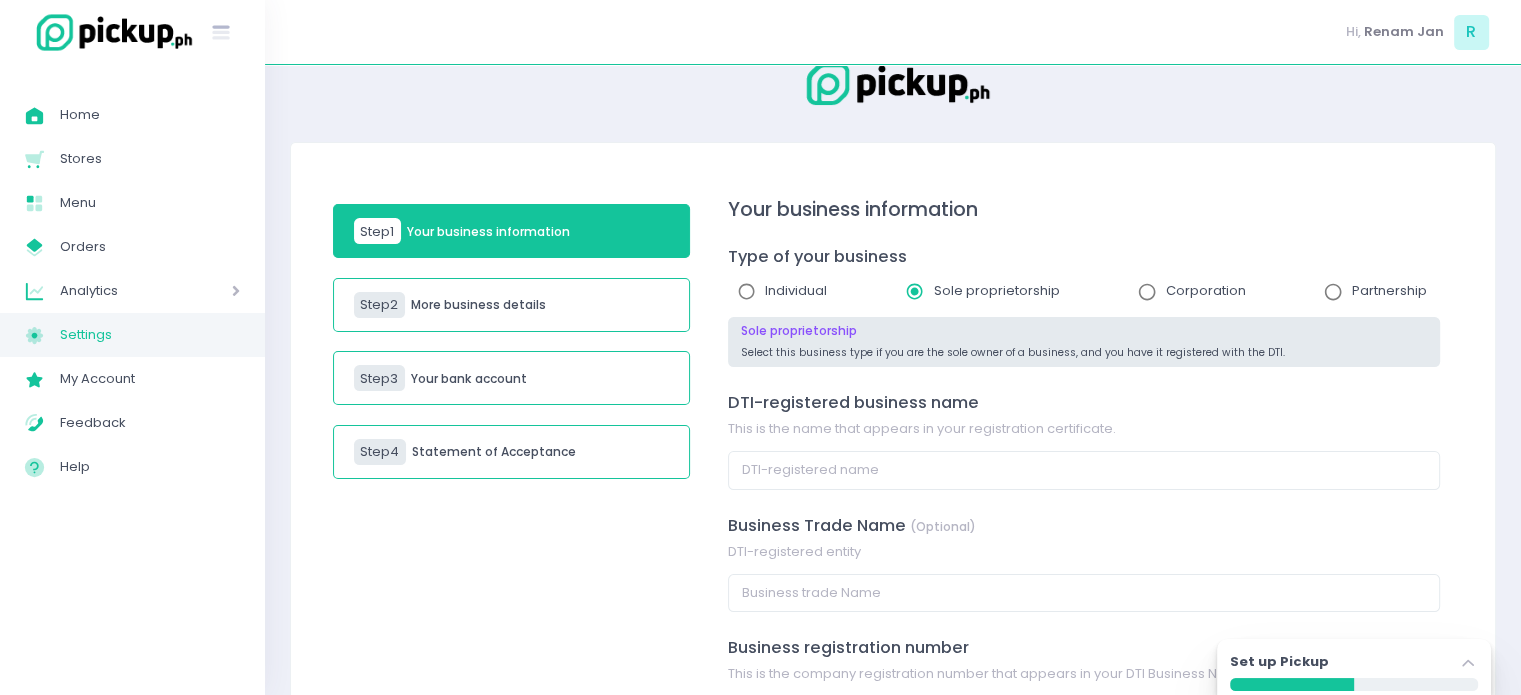 scroll, scrollTop: 0, scrollLeft: 0, axis: both 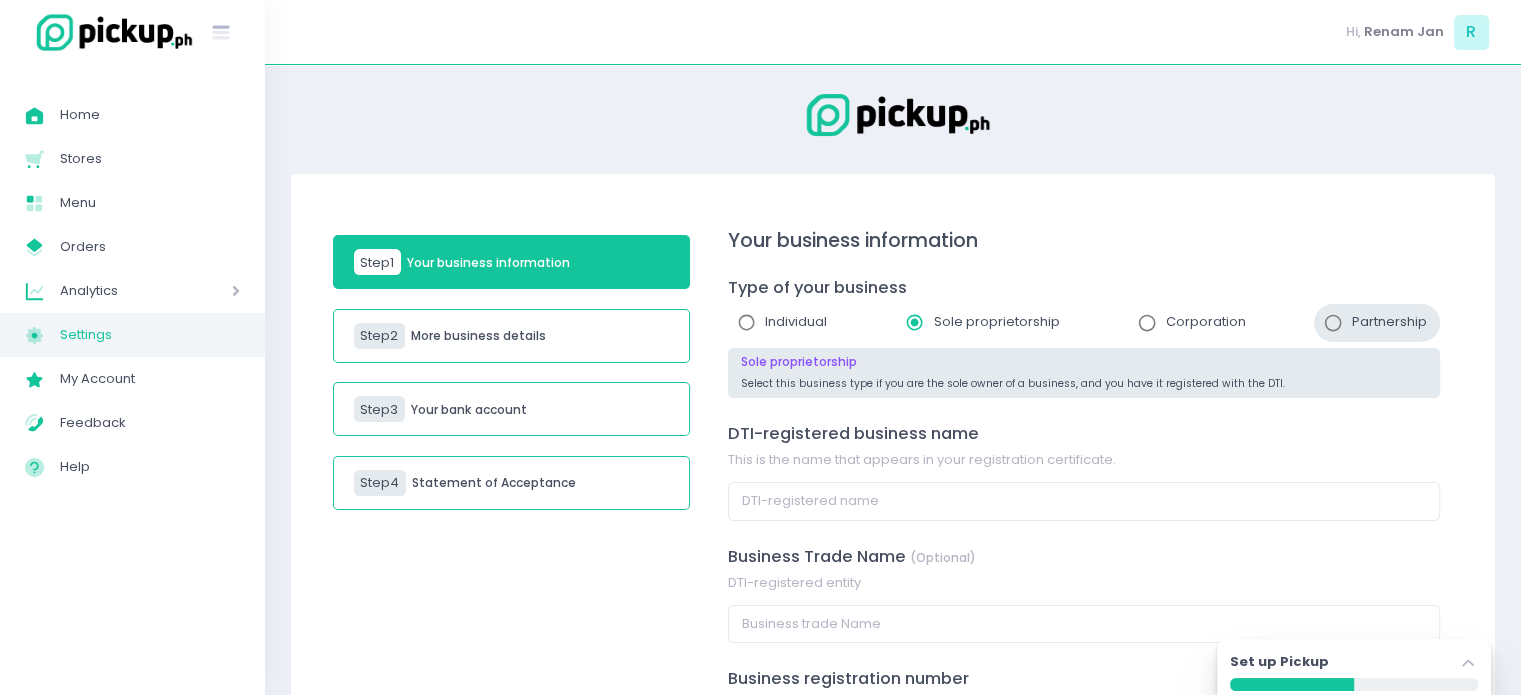 click at bounding box center (1333, 323) 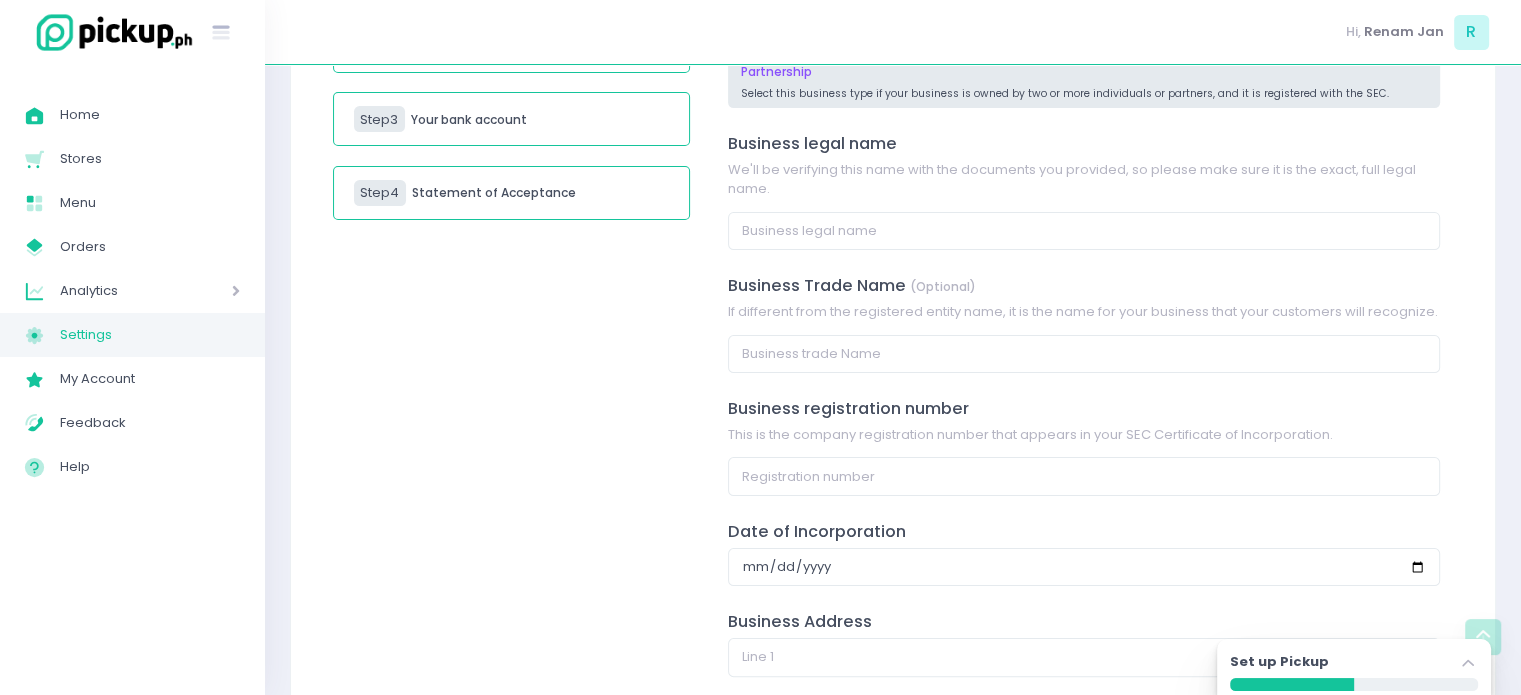 scroll, scrollTop: 101, scrollLeft: 0, axis: vertical 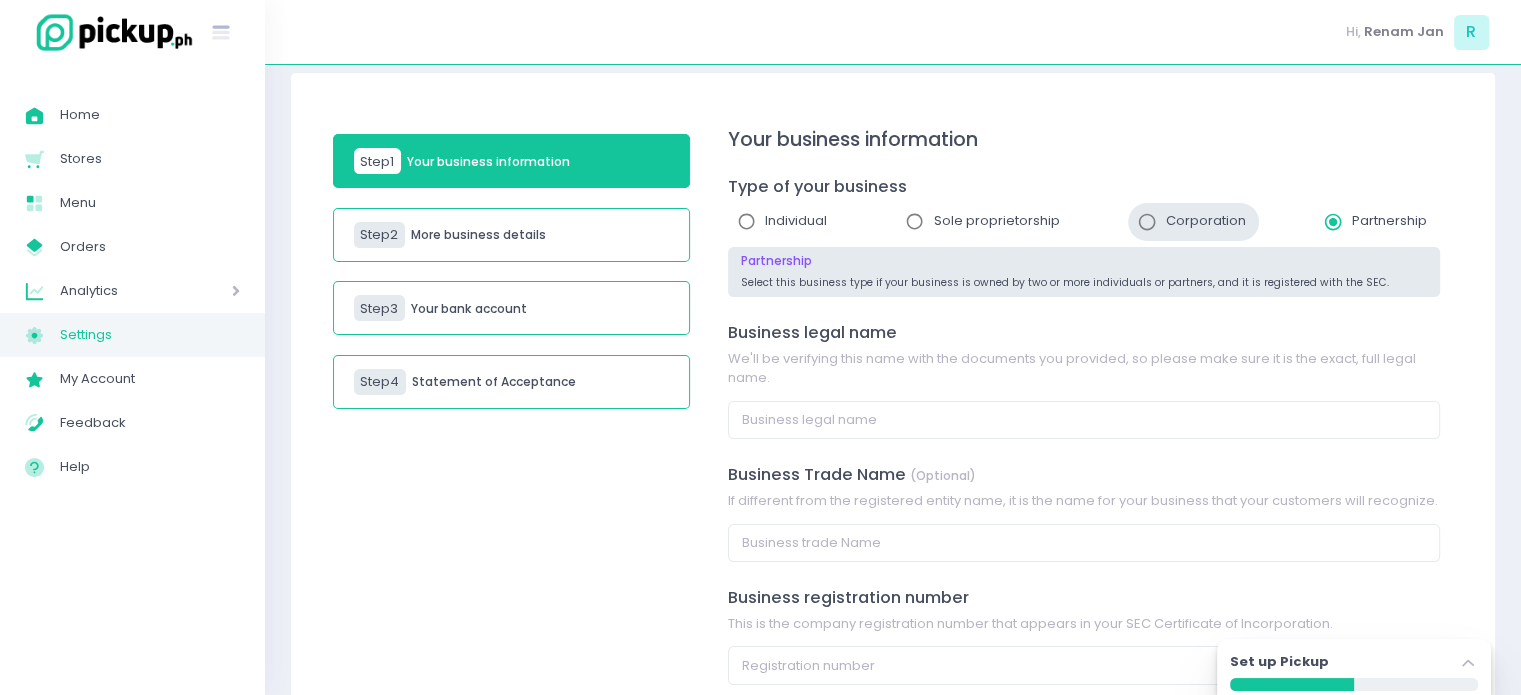 click at bounding box center [1147, 222] 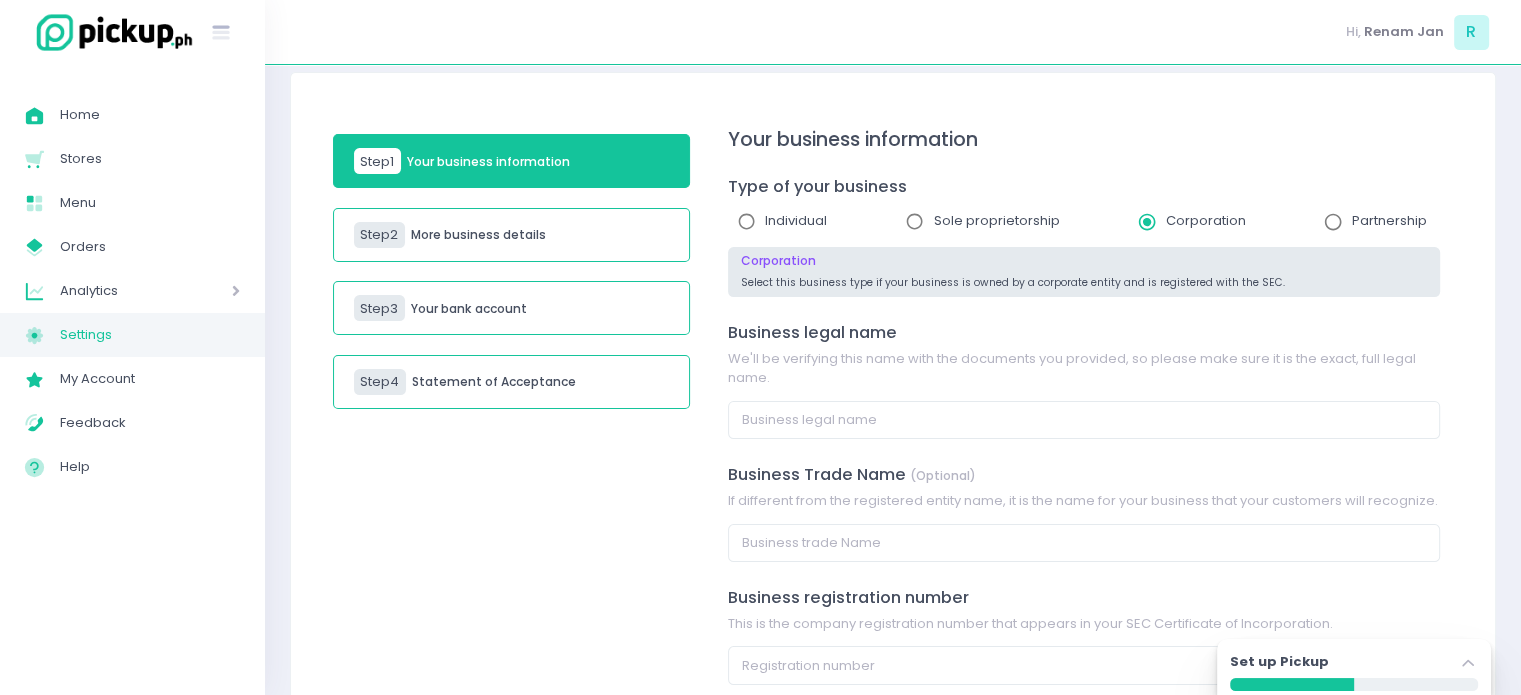 click on "Step  2 More business details" at bounding box center (511, 235) 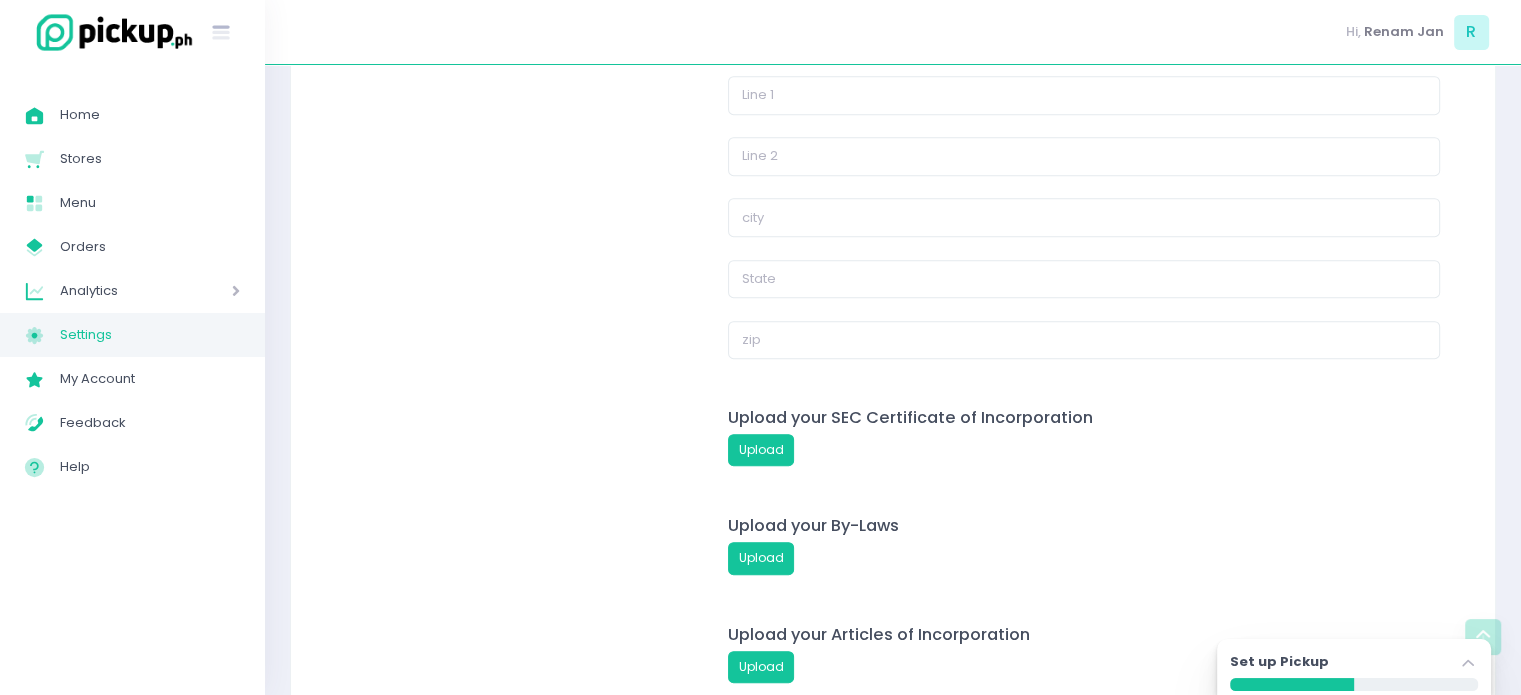 scroll, scrollTop: 1132, scrollLeft: 0, axis: vertical 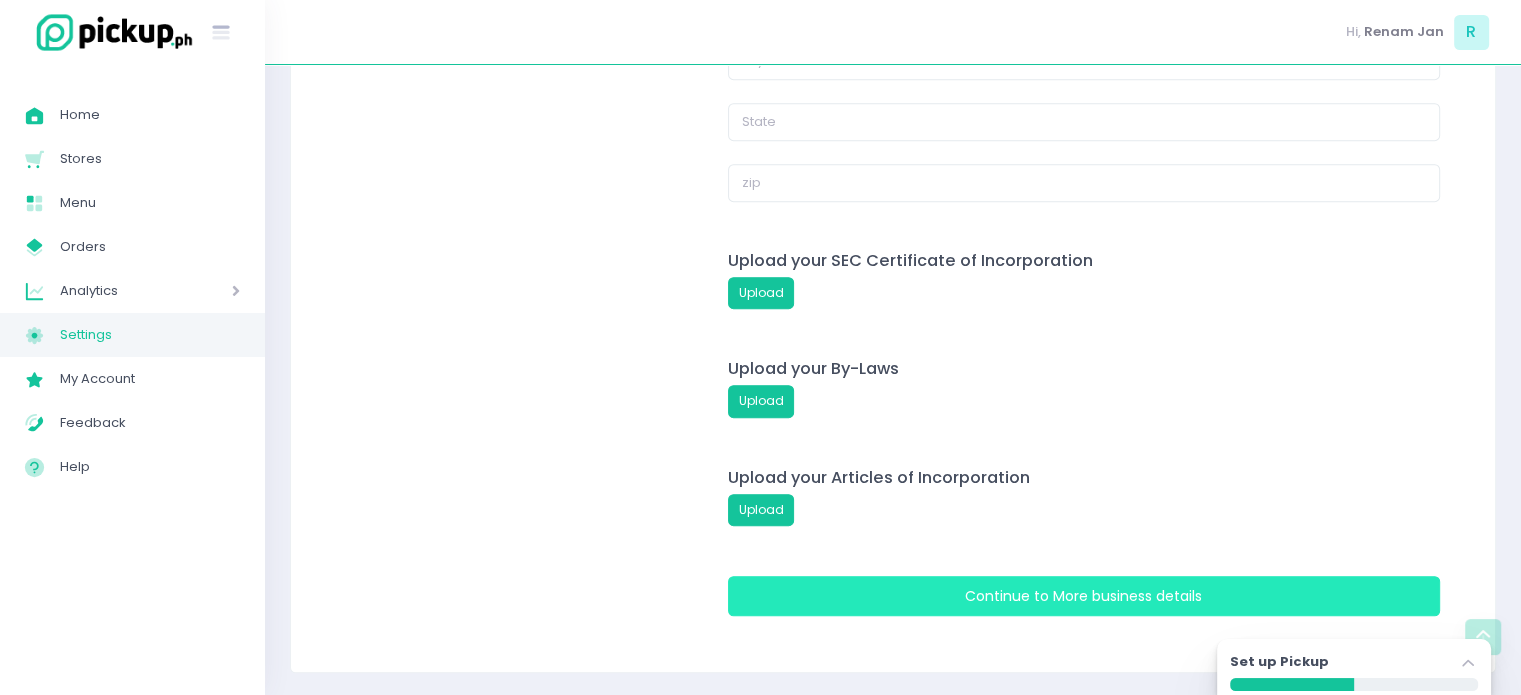 click on "More business details" at bounding box center (1127, 596) 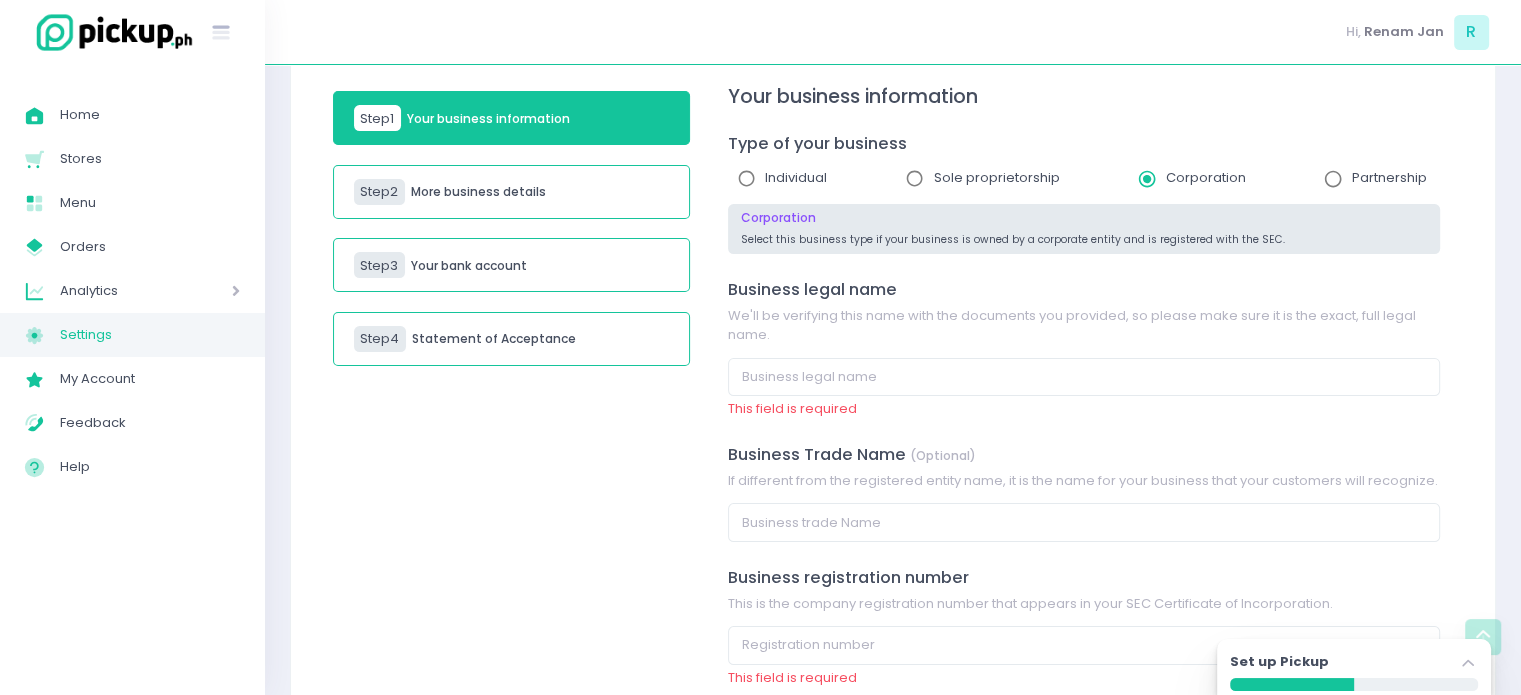 scroll, scrollTop: 0, scrollLeft: 0, axis: both 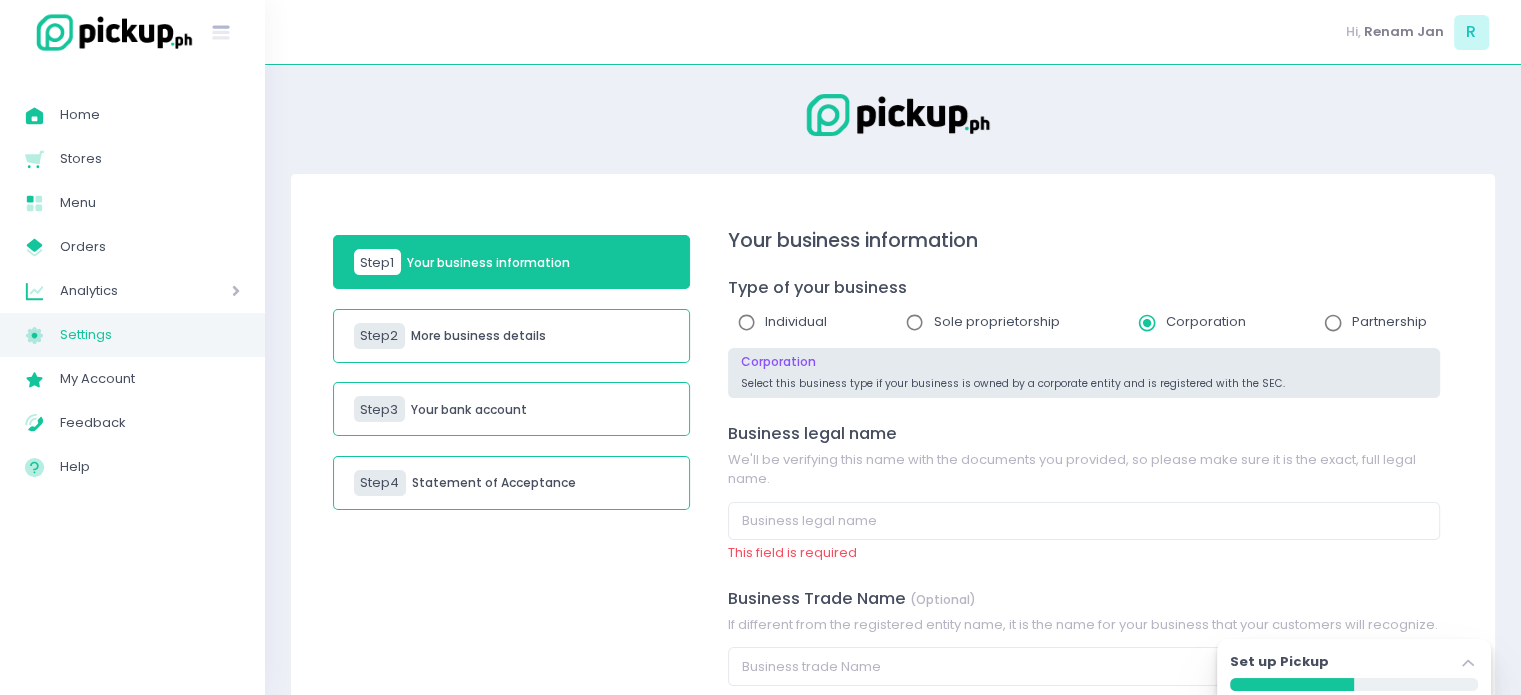 click on "Stockholm-icons / Navigation / Angle-up Created with Sketch." 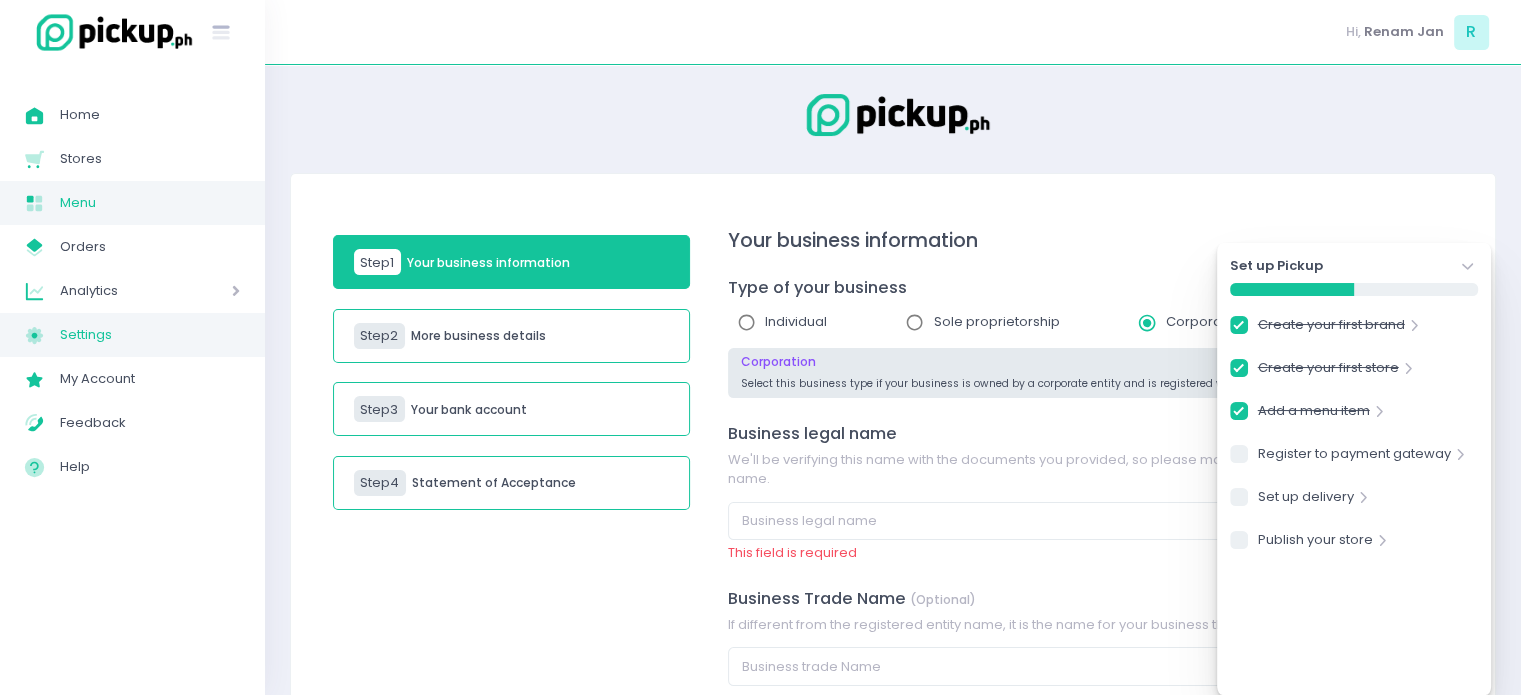 click on "Menu" at bounding box center [150, 203] 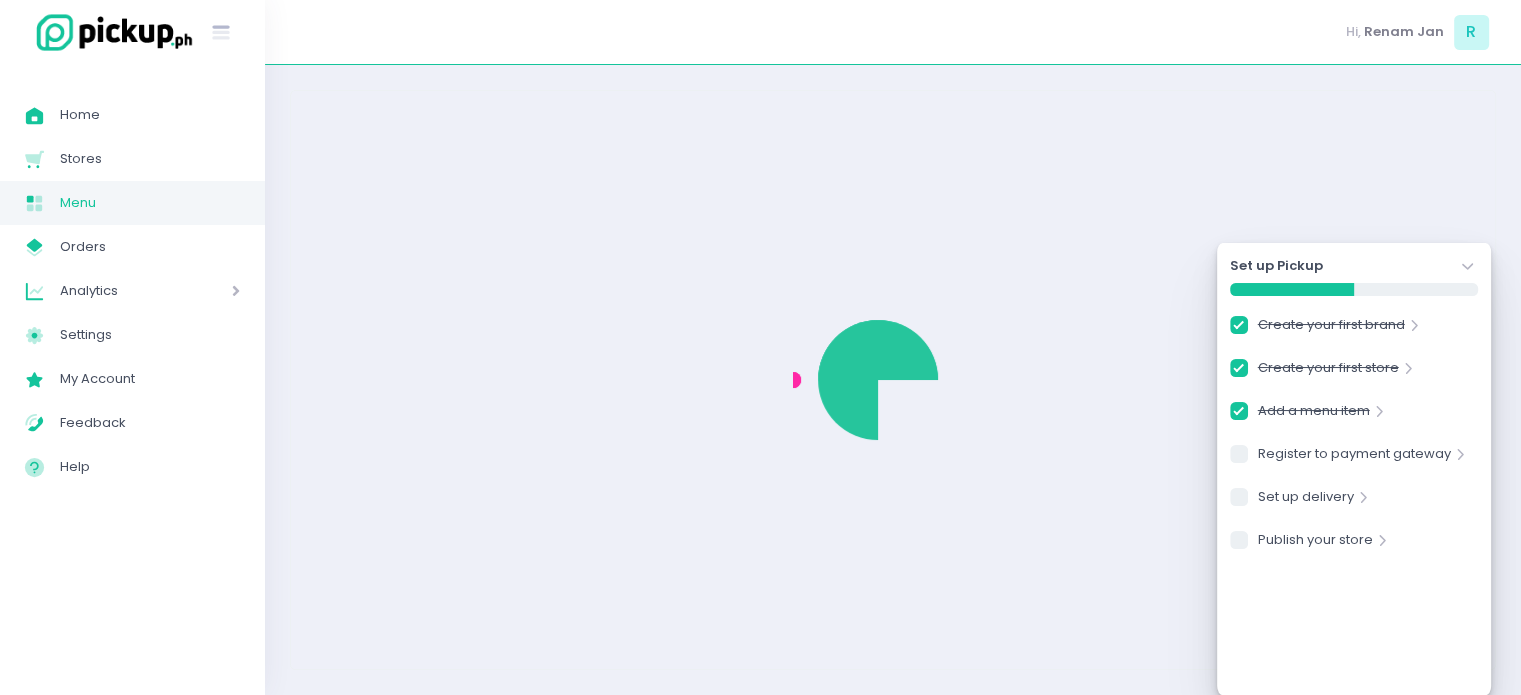 checkbox on "true" 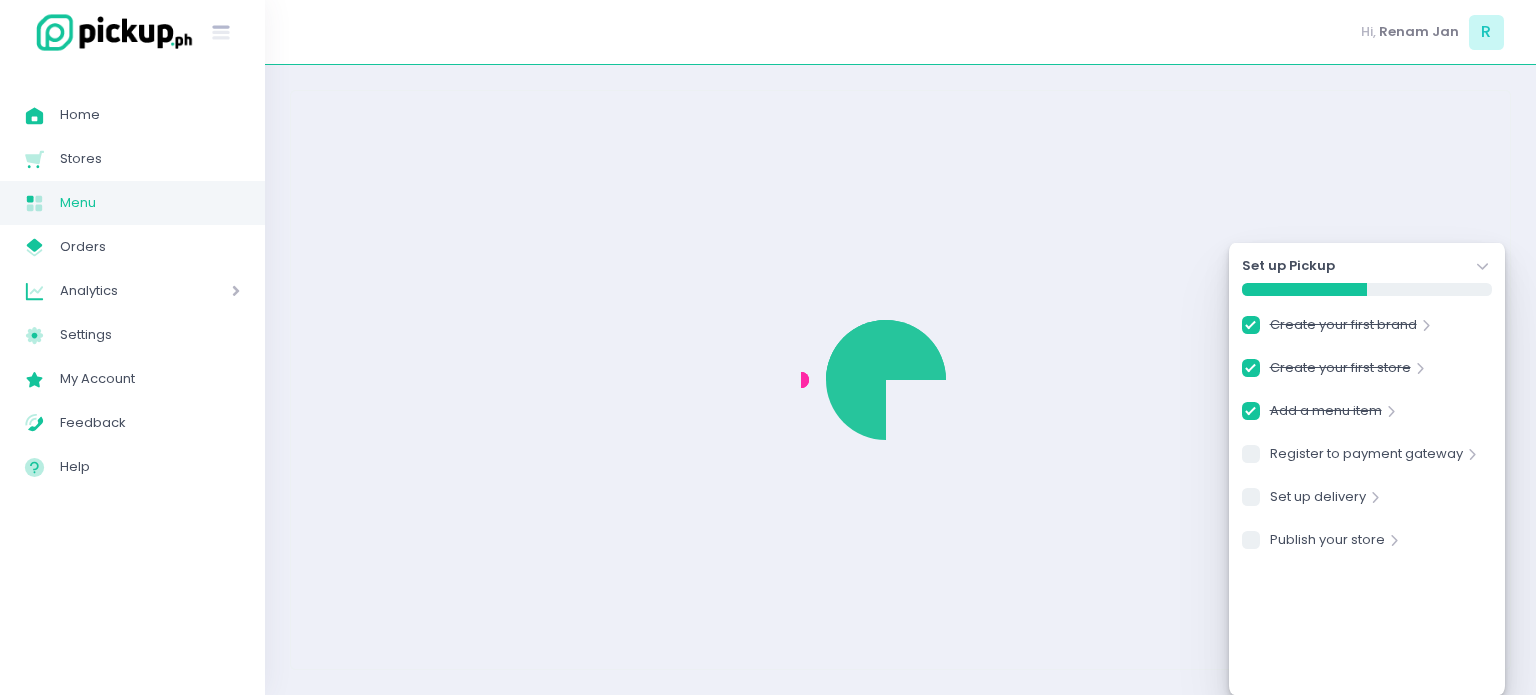 checkbox on "true" 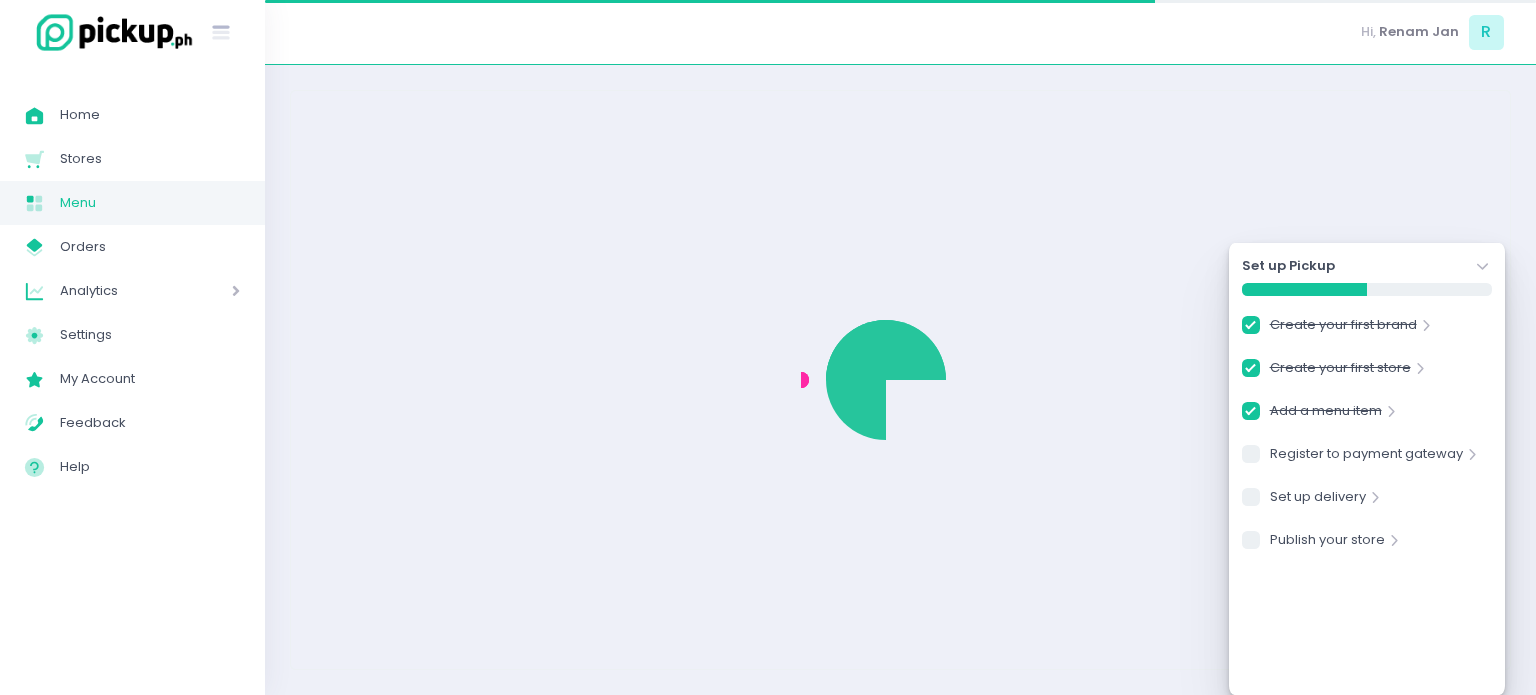 checkbox on "true" 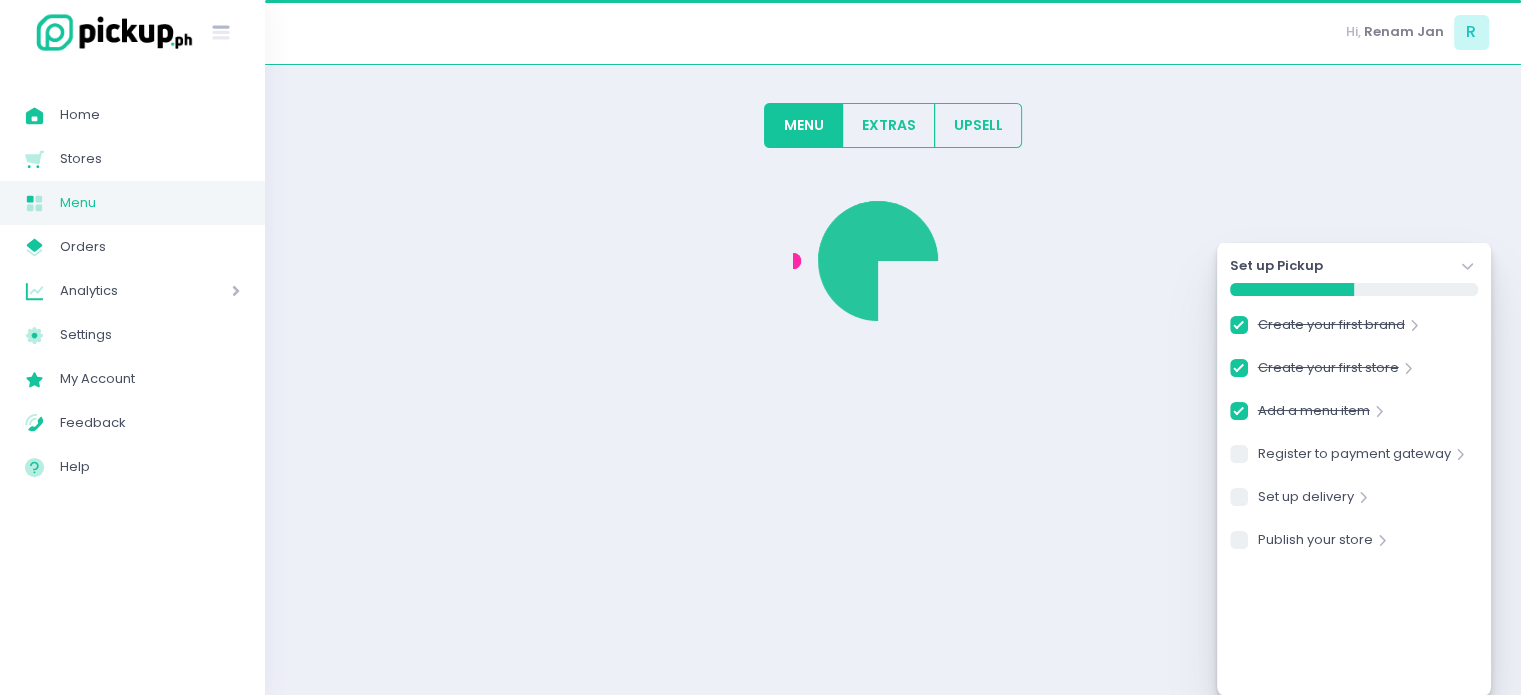 checkbox on "true" 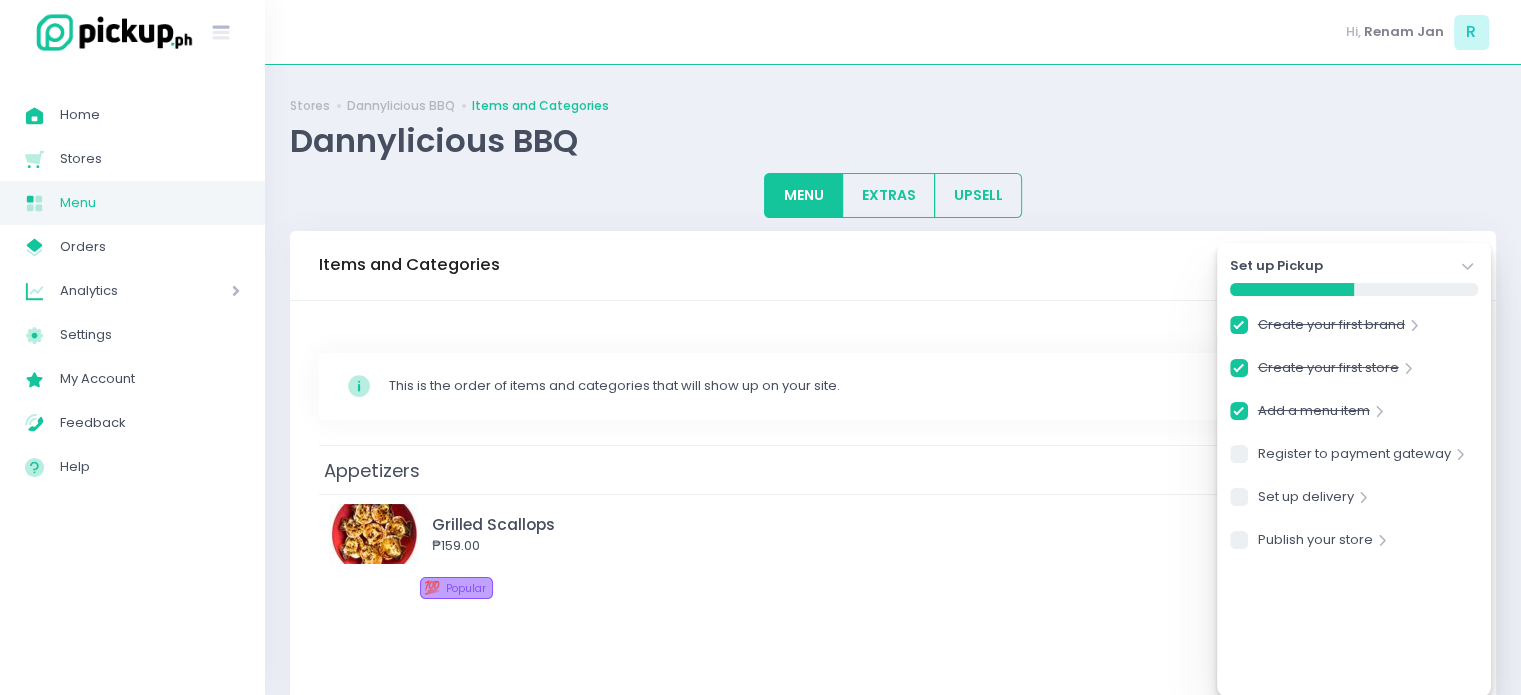 click on "Stockholm-icons / Navigation / Angle-down Created with Sketch." 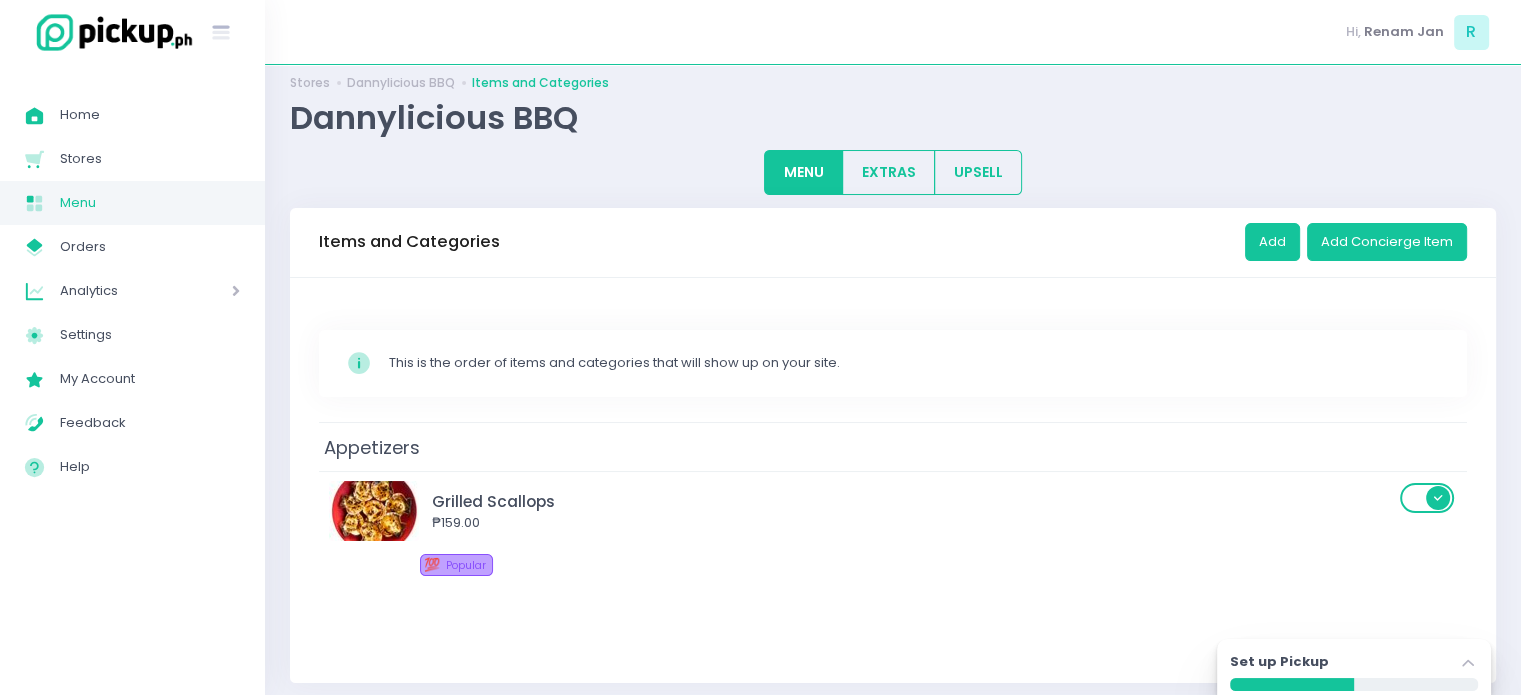 scroll, scrollTop: 34, scrollLeft: 0, axis: vertical 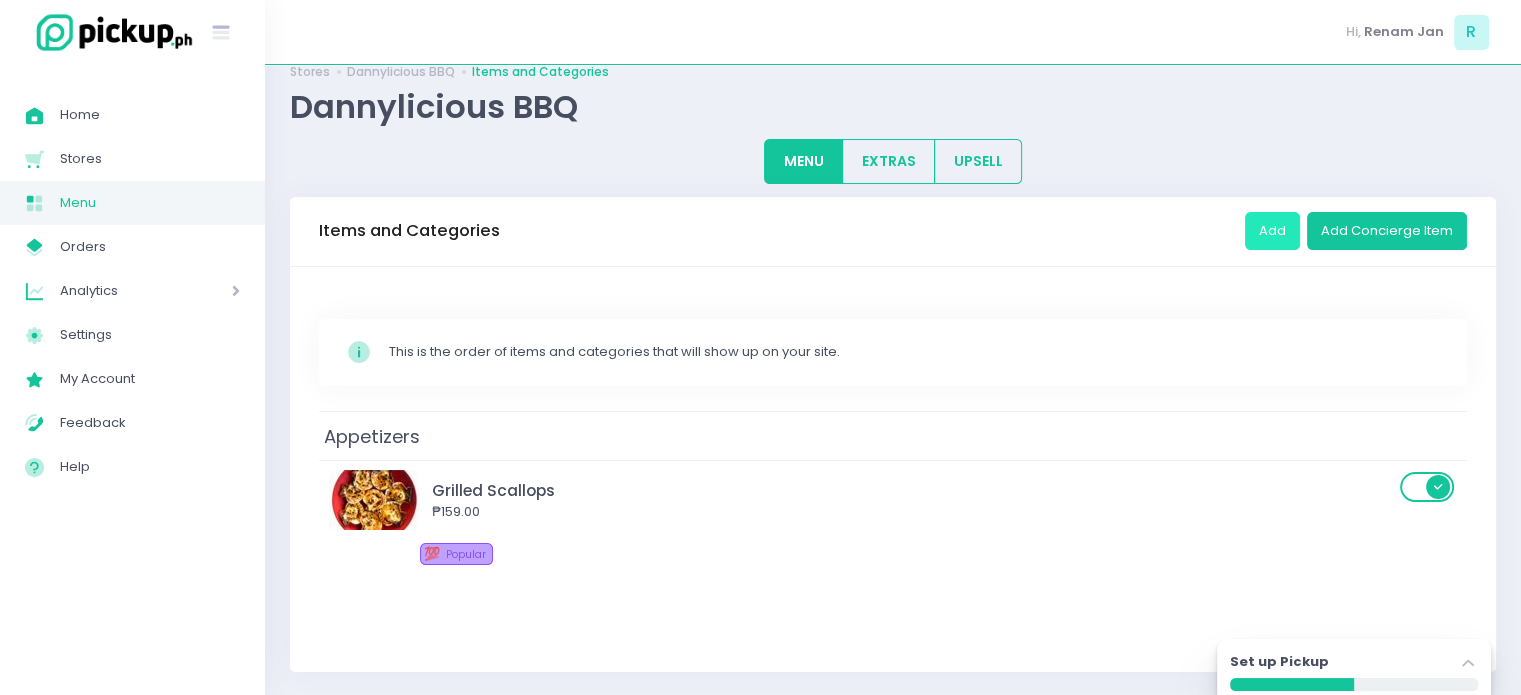 click on "Add" at bounding box center [1272, 231] 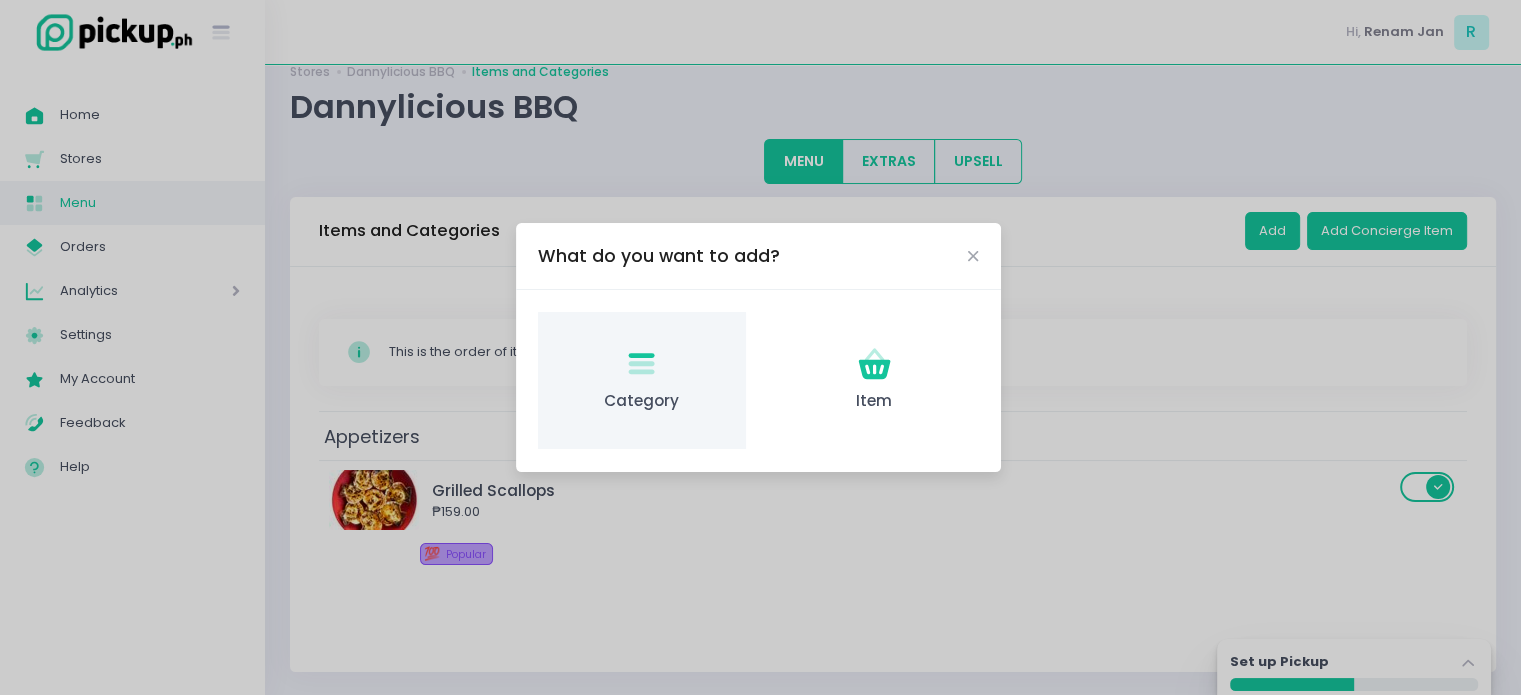 click on "Category Created with Sketch. Category" at bounding box center (641, 380) 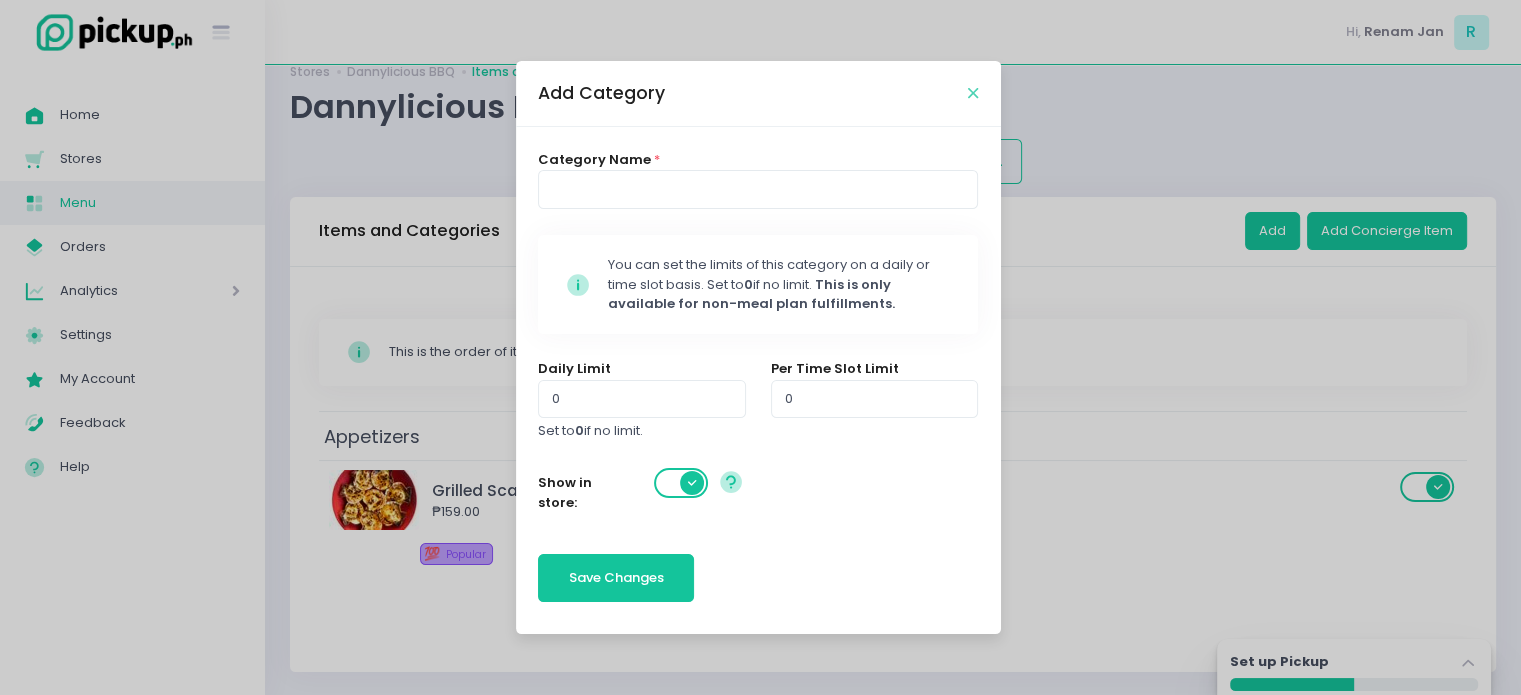 click at bounding box center [973, 93] 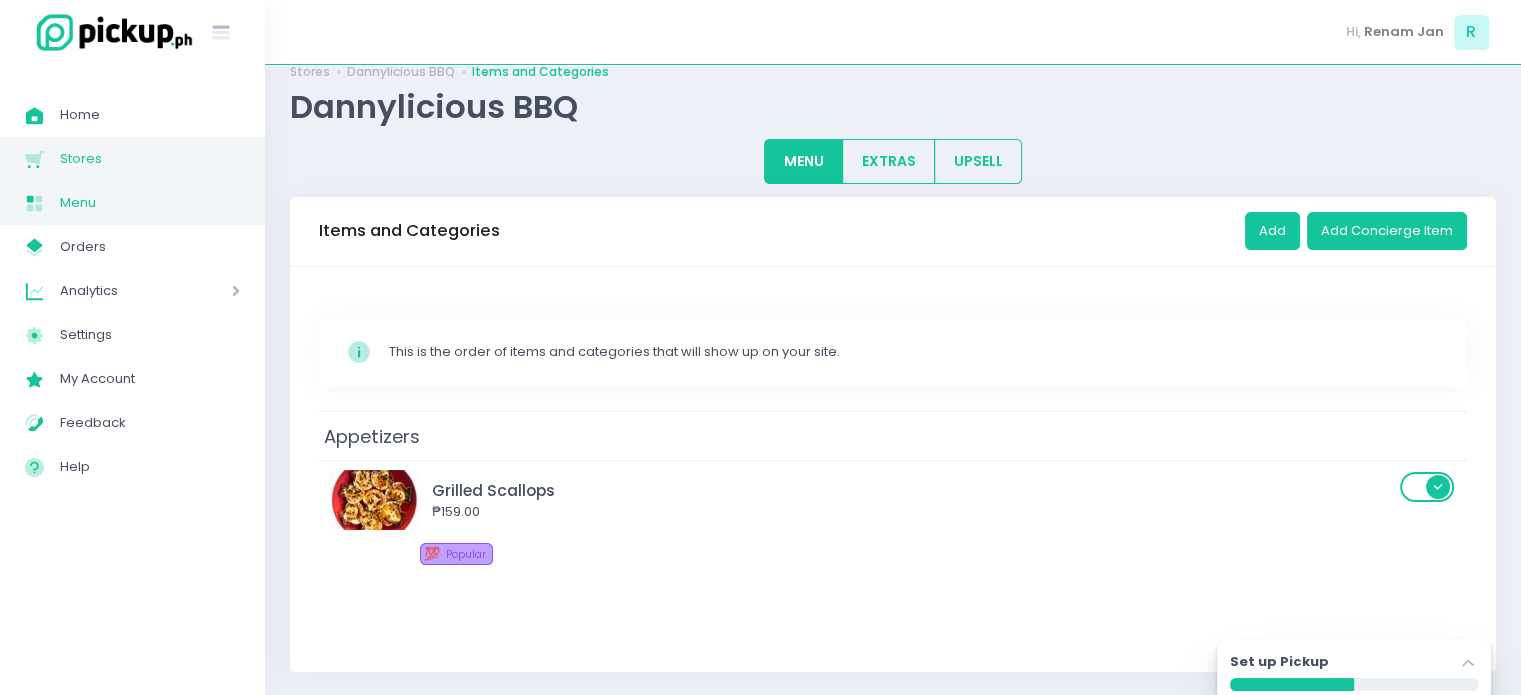 click on "Stores" at bounding box center (150, 159) 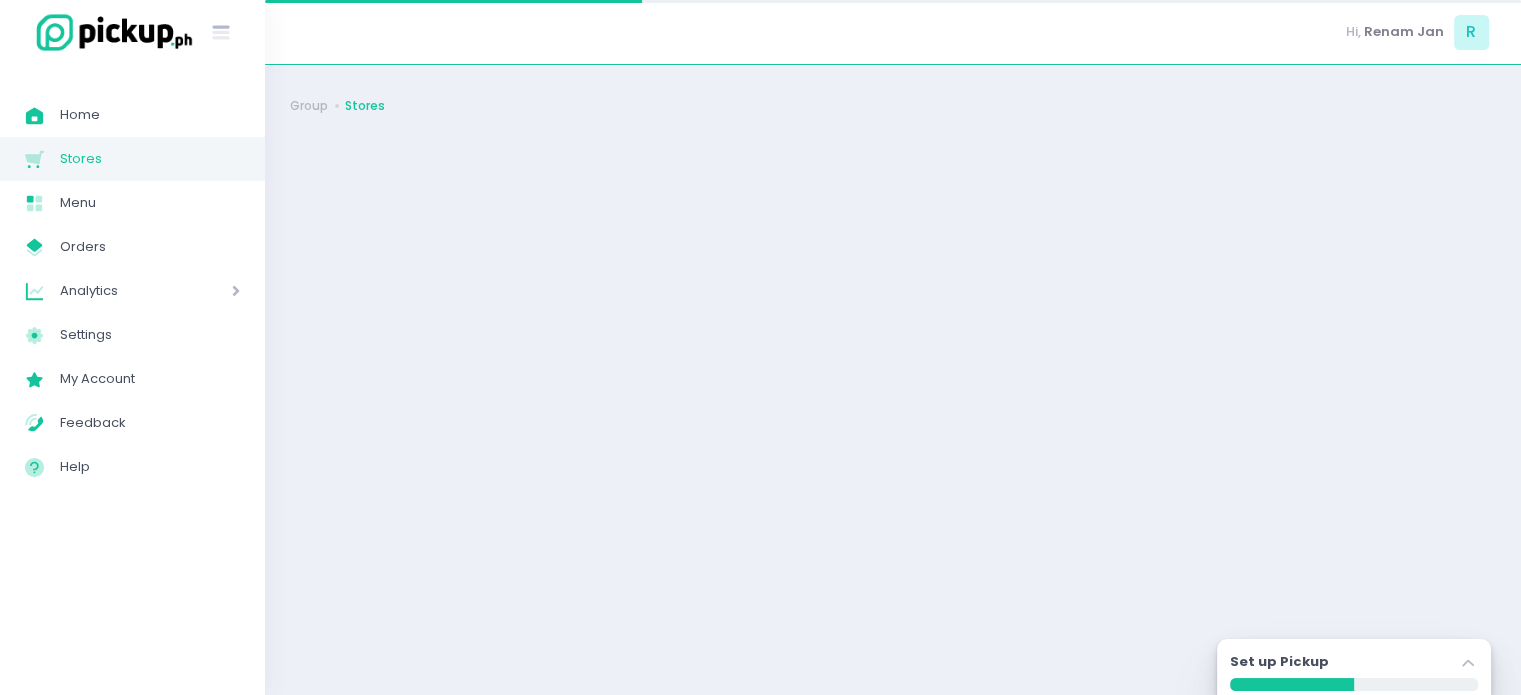 scroll, scrollTop: 0, scrollLeft: 0, axis: both 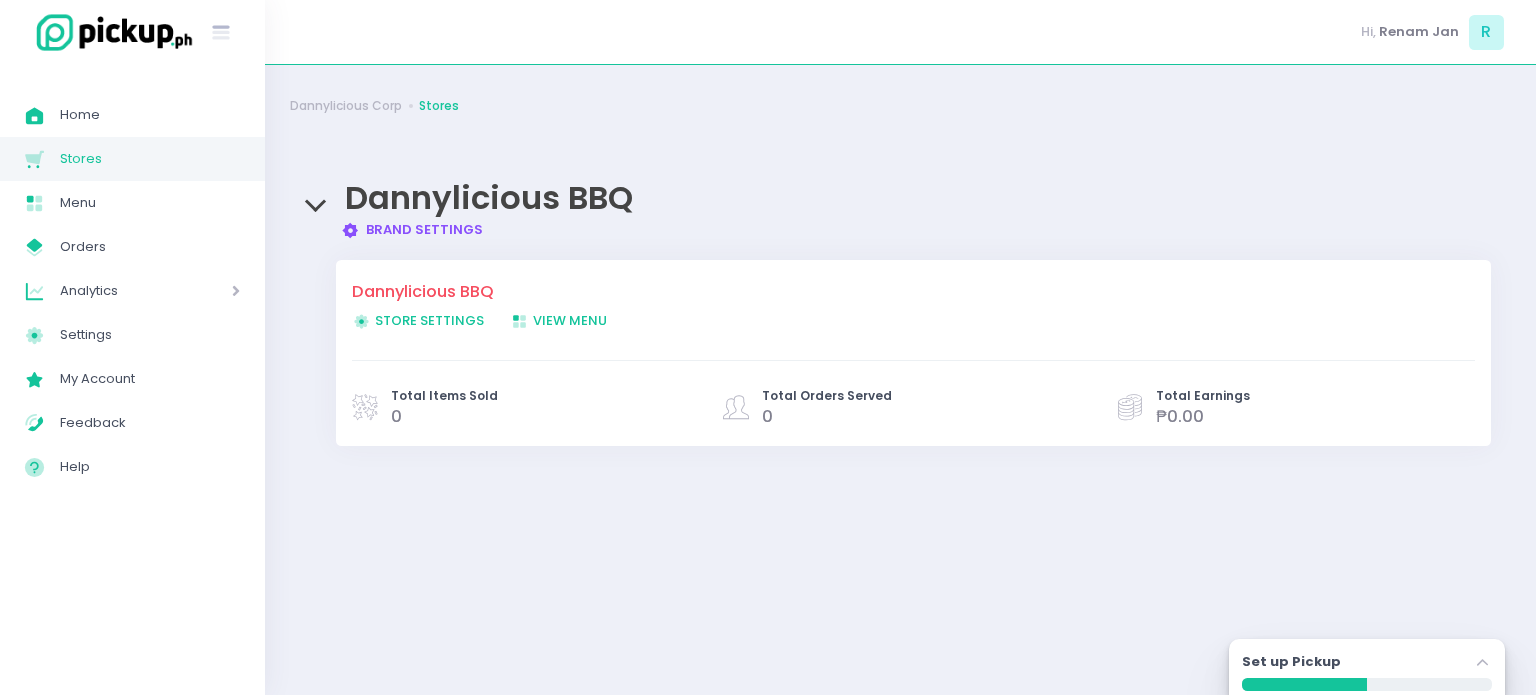 click on "View Menu Created with Sketch. View Menu" at bounding box center (558, 320) 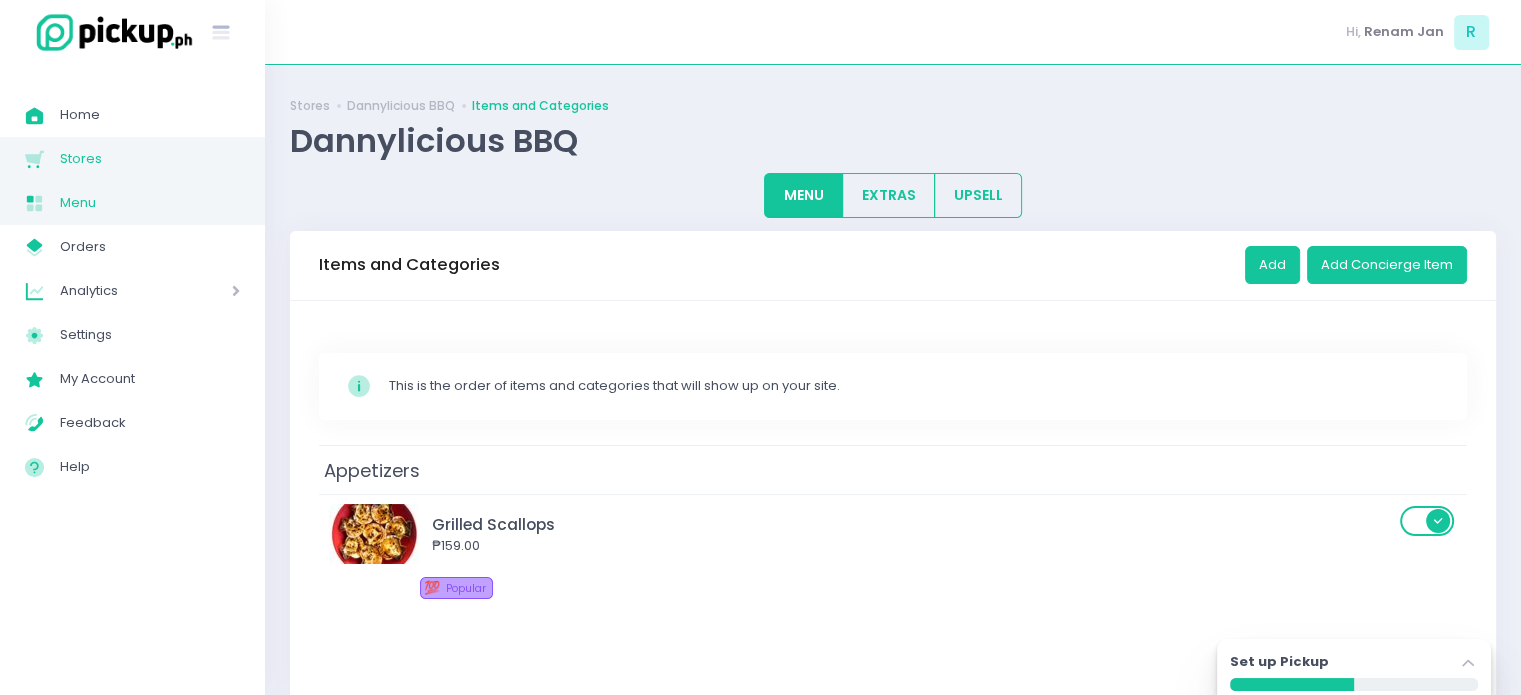 click on "Stores" at bounding box center (150, 159) 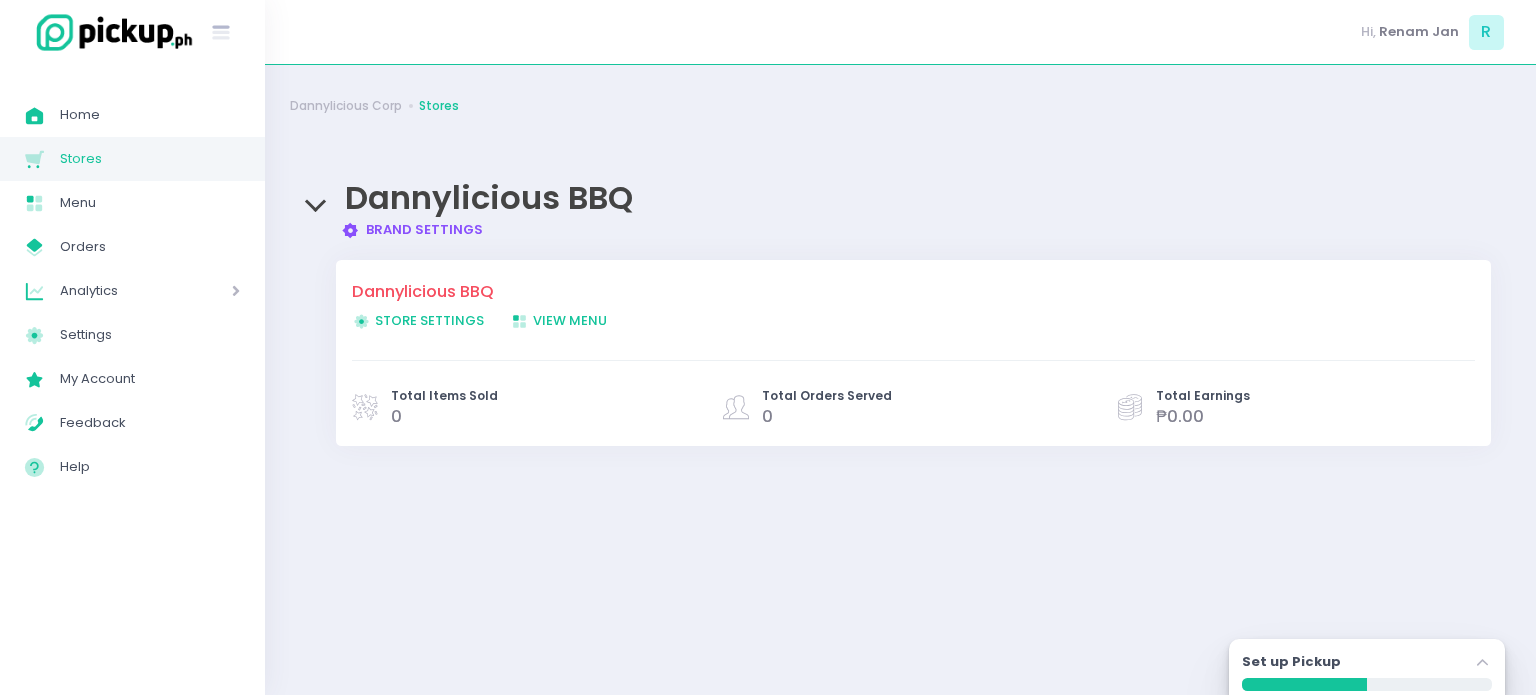 click on "Store Settings Created with Sketch. Store Settings" at bounding box center (418, 320) 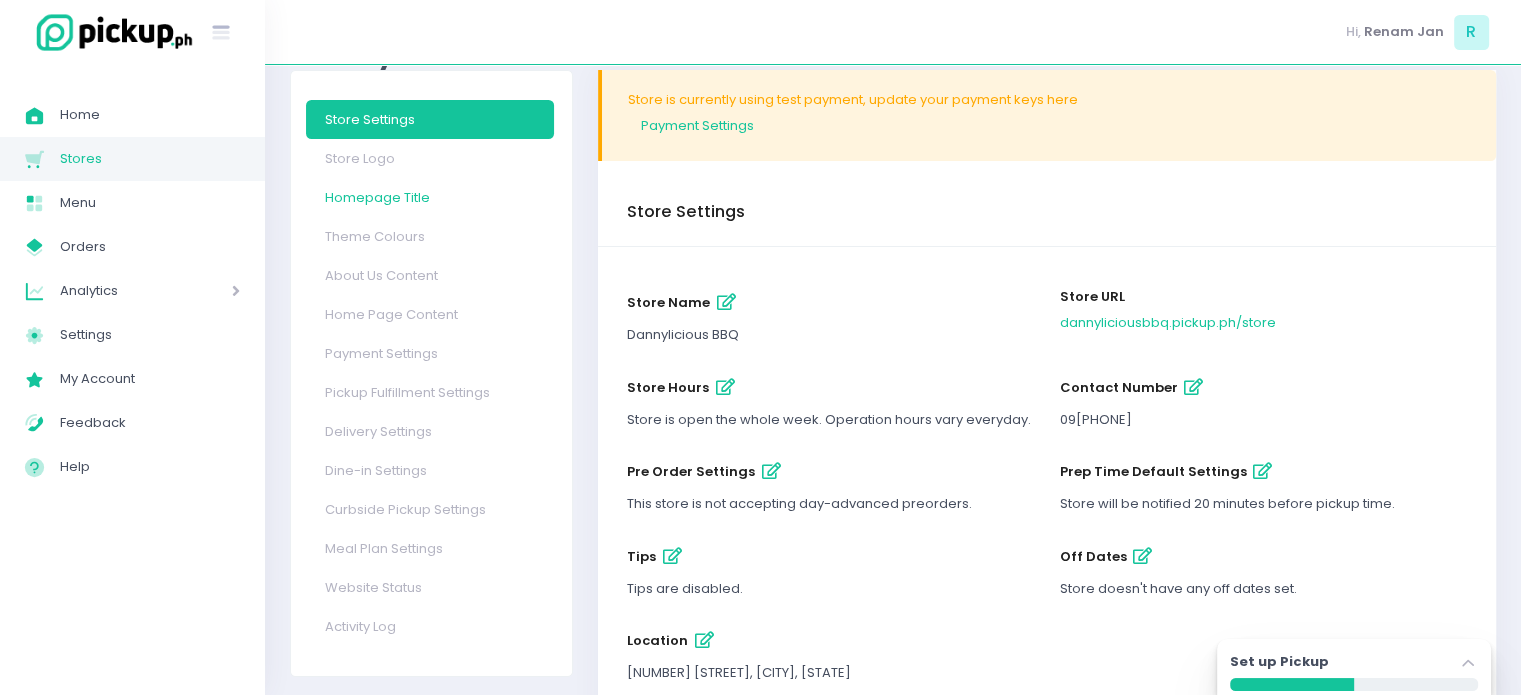 scroll, scrollTop: 40, scrollLeft: 0, axis: vertical 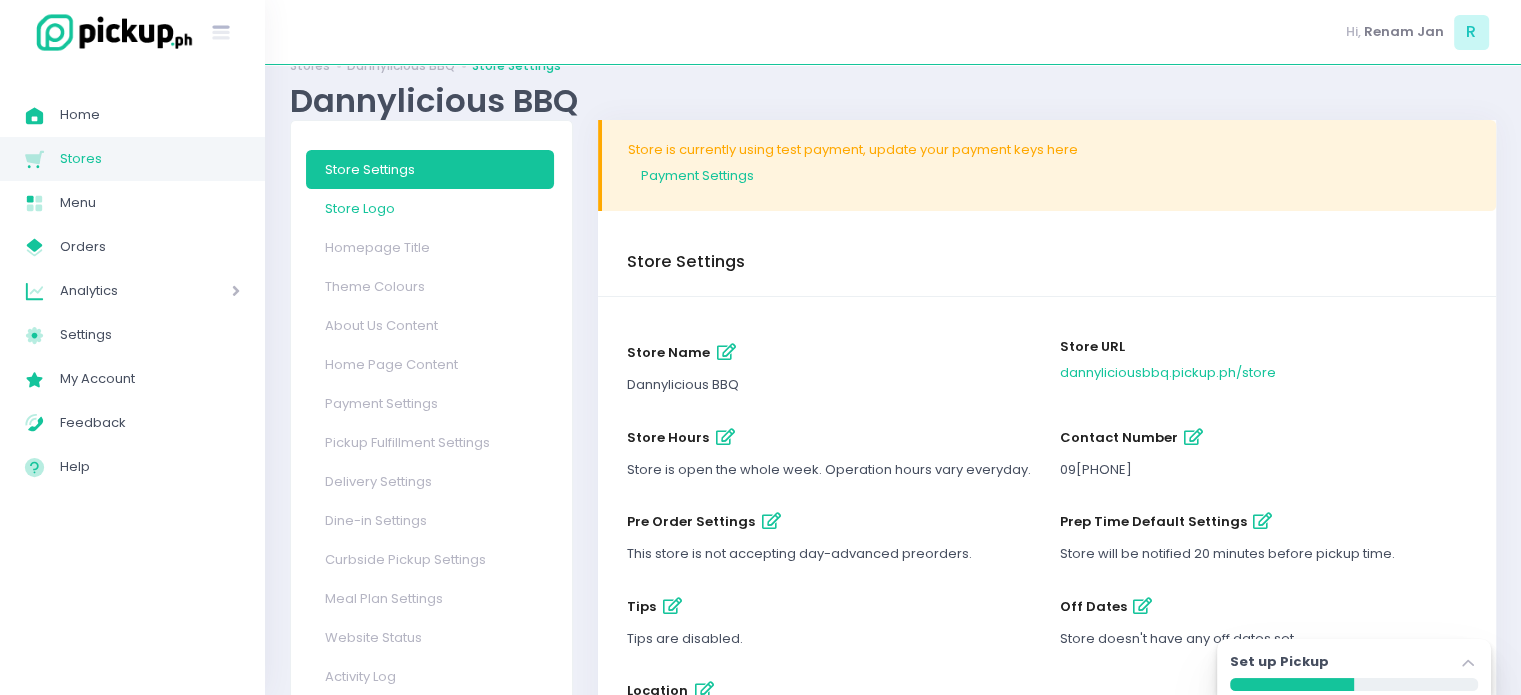 click on "Store Logo" at bounding box center [430, 208] 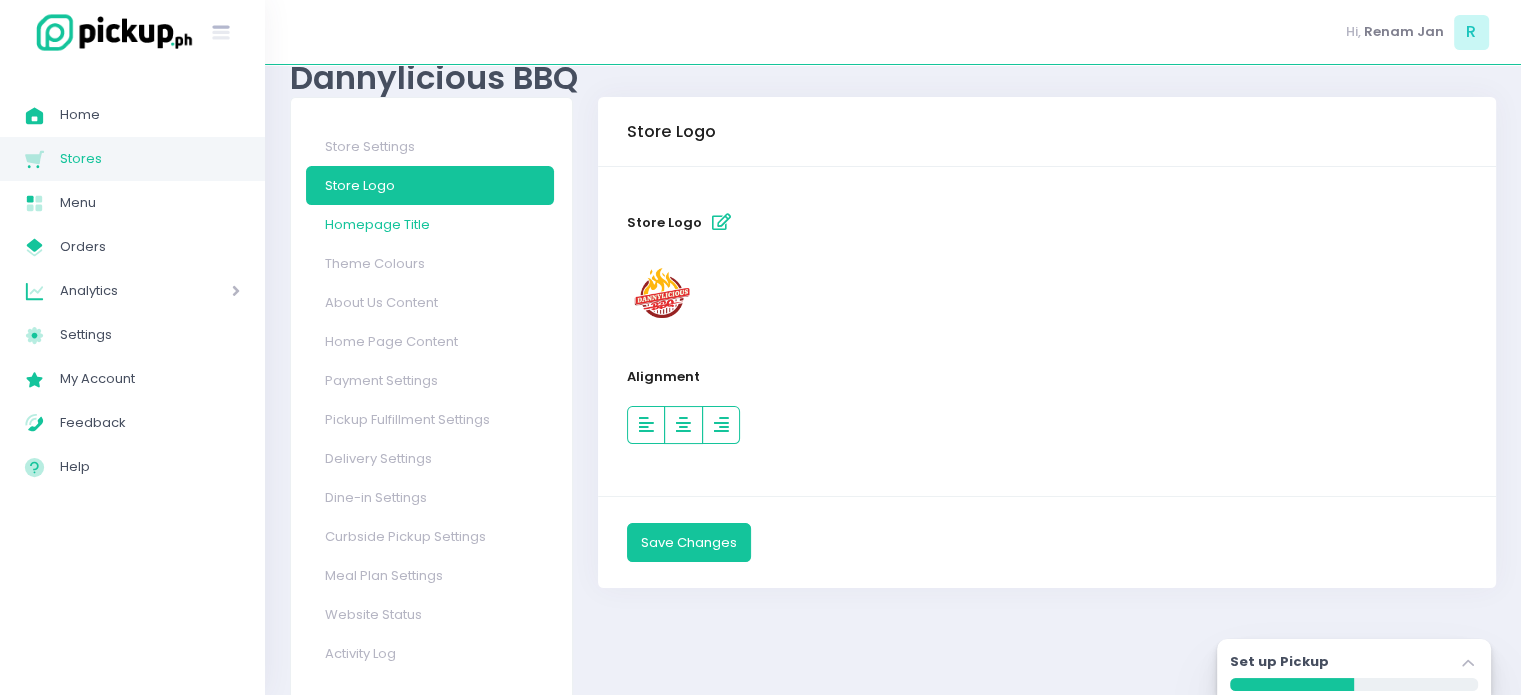 scroll, scrollTop: 96, scrollLeft: 0, axis: vertical 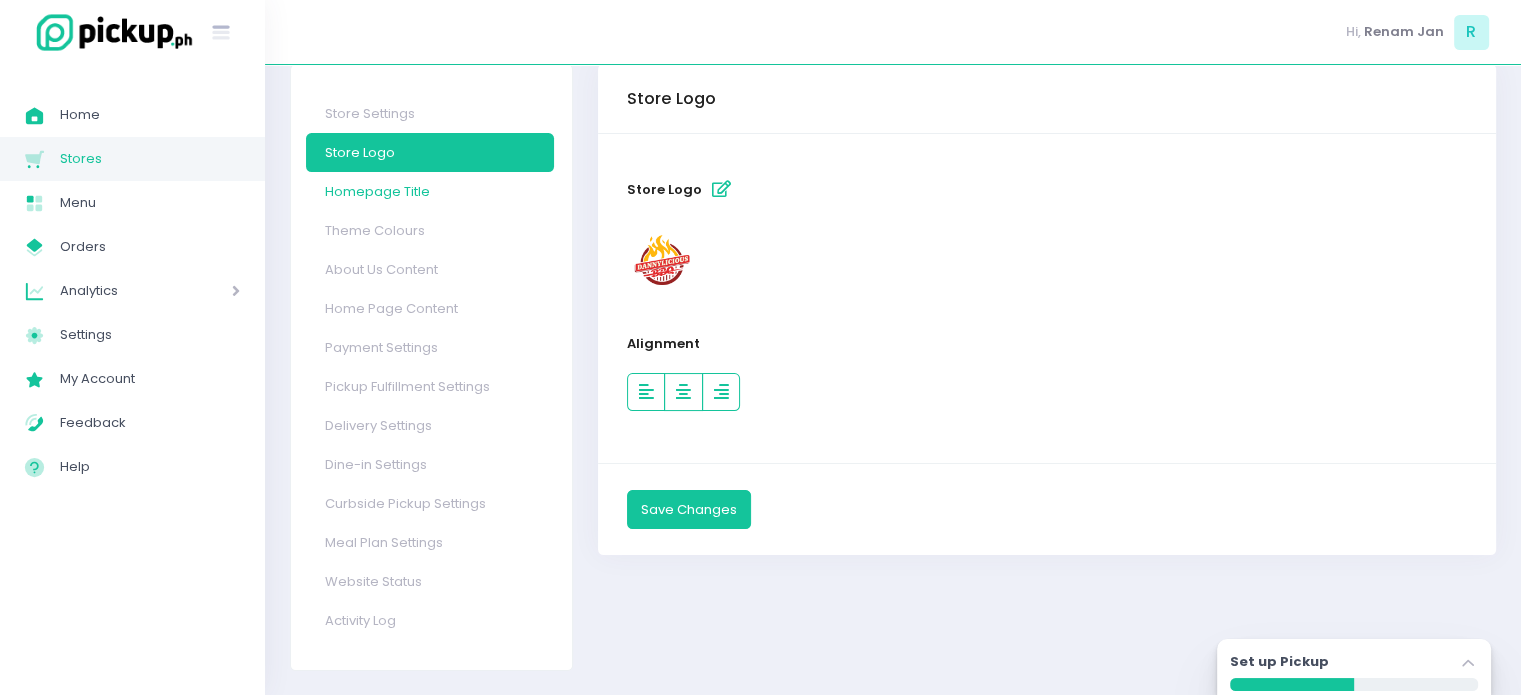 click on "Homepage Title" at bounding box center [430, 191] 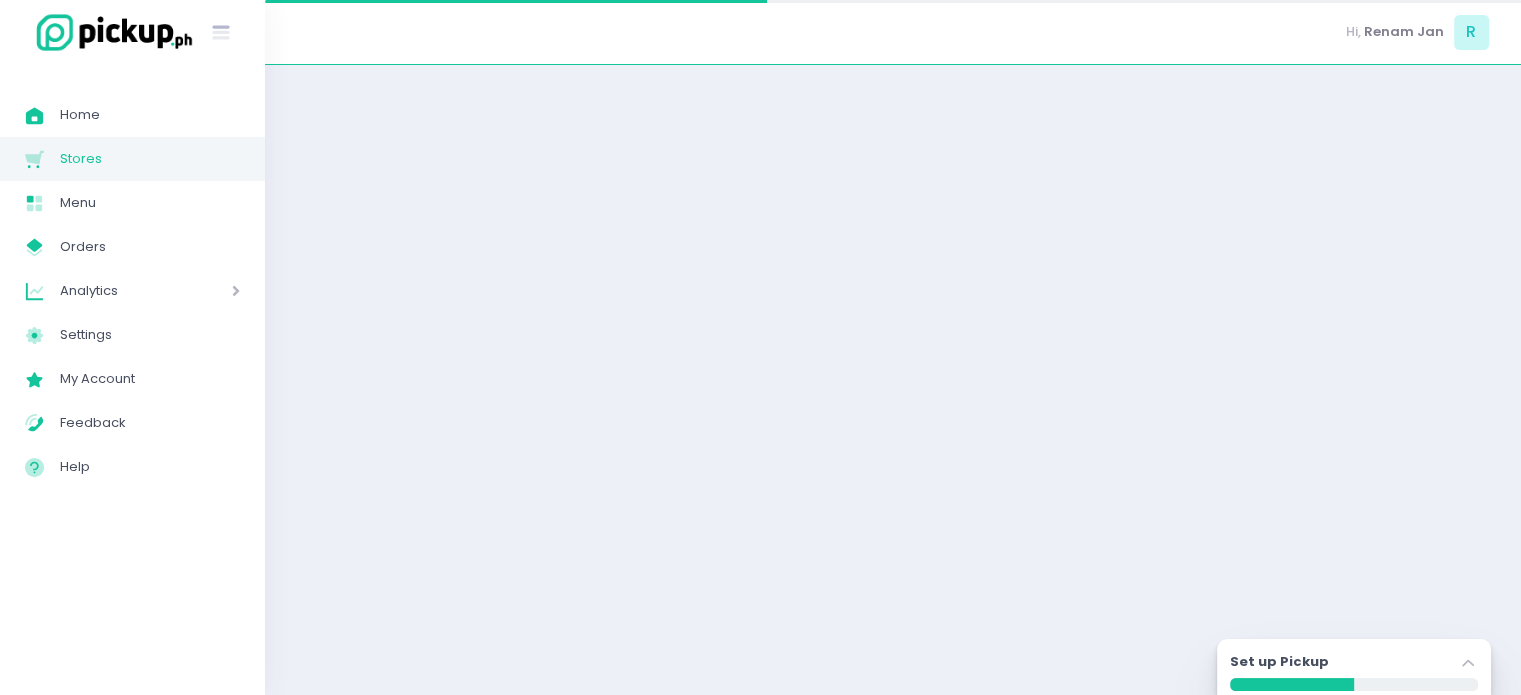 select on "normal" 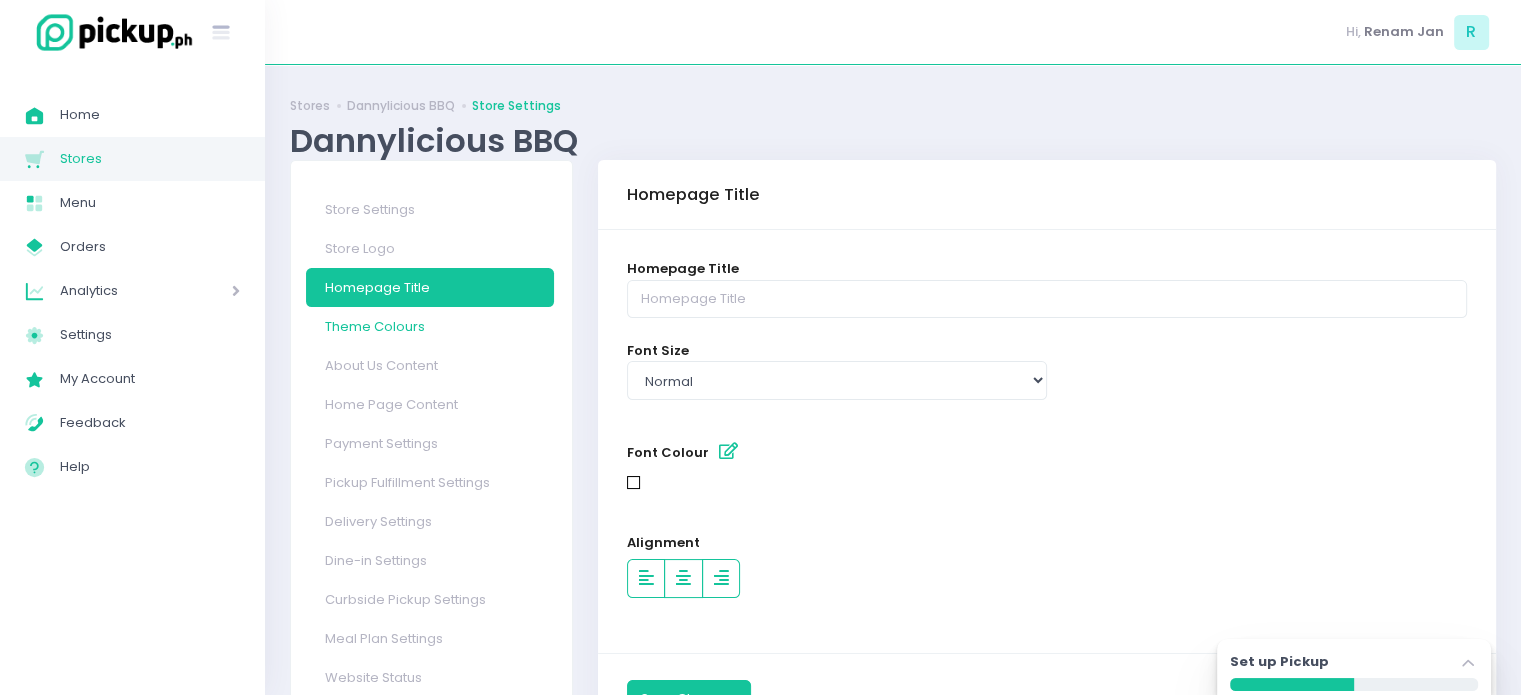 click on "Theme Colours" at bounding box center (430, 326) 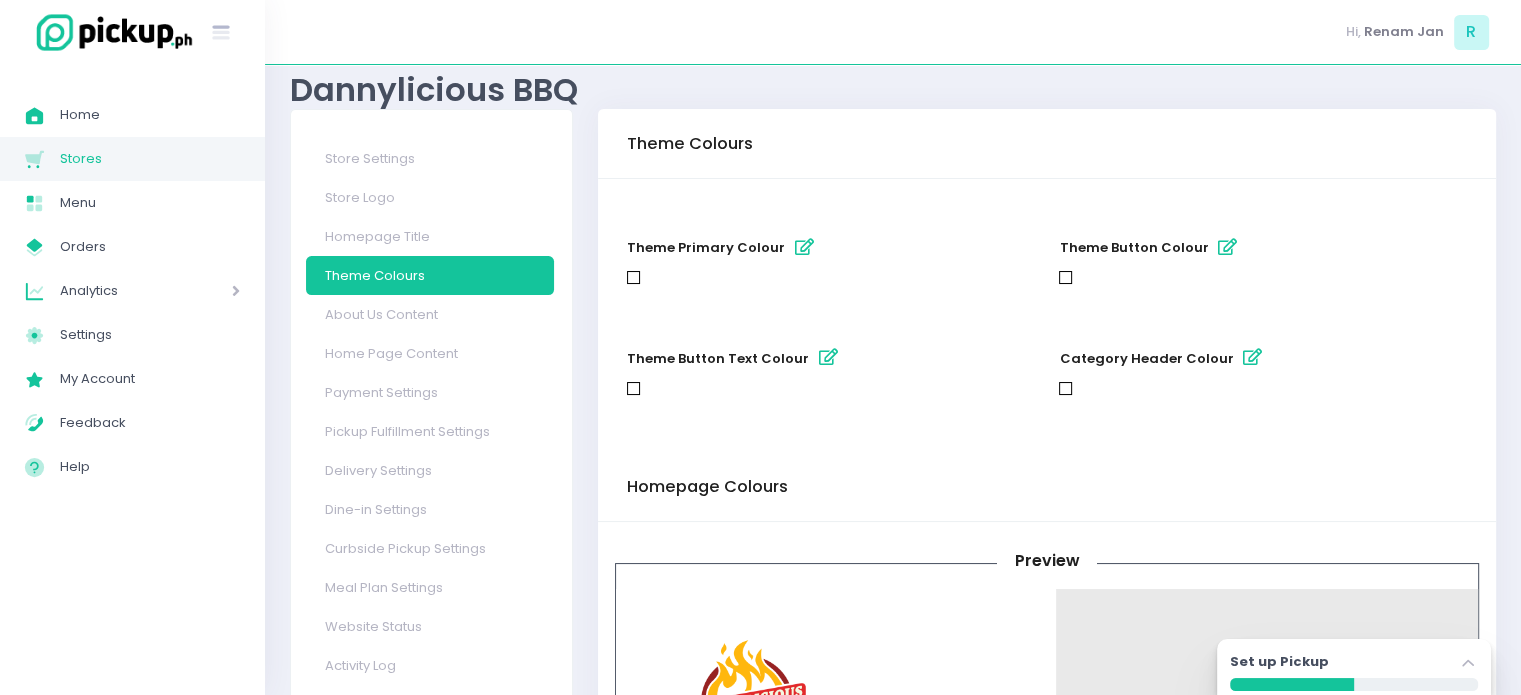 scroll, scrollTop: 100, scrollLeft: 0, axis: vertical 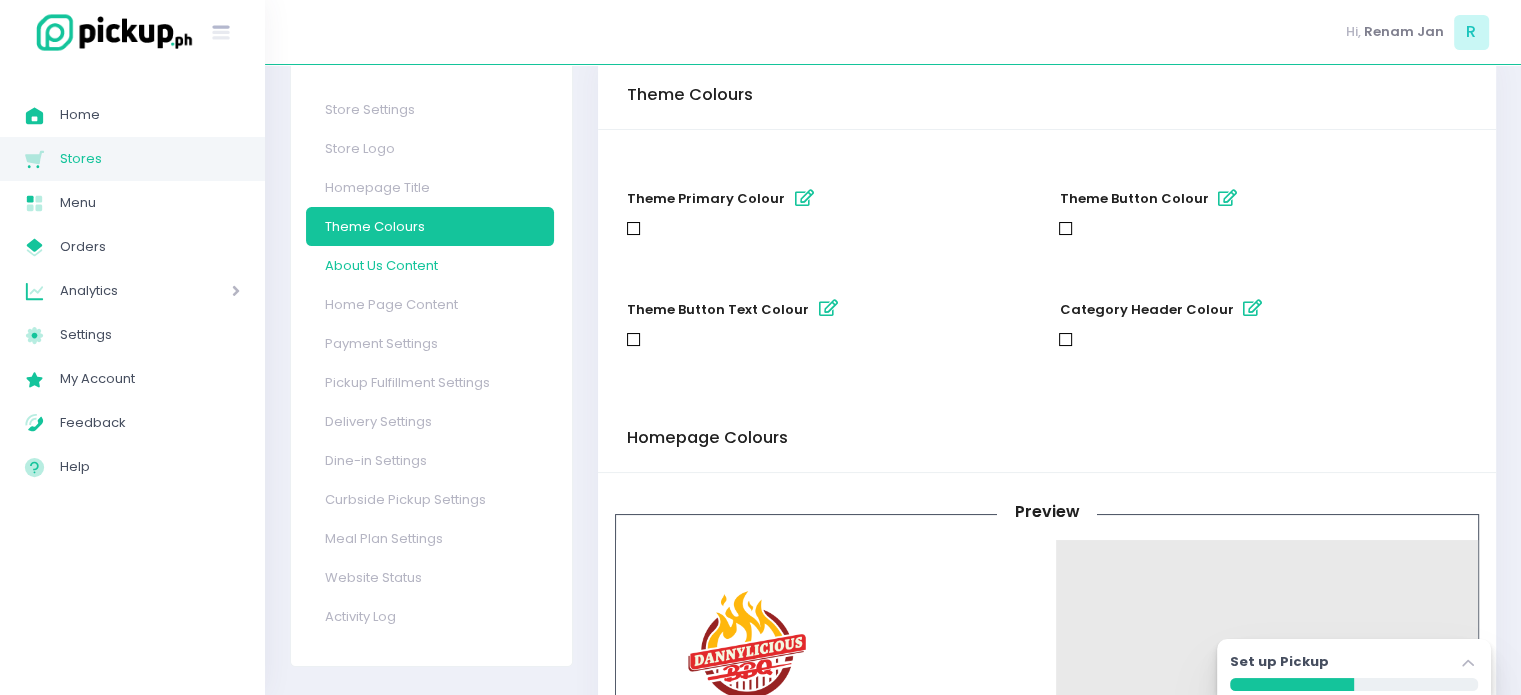 click on "About Us Content" at bounding box center (430, 265) 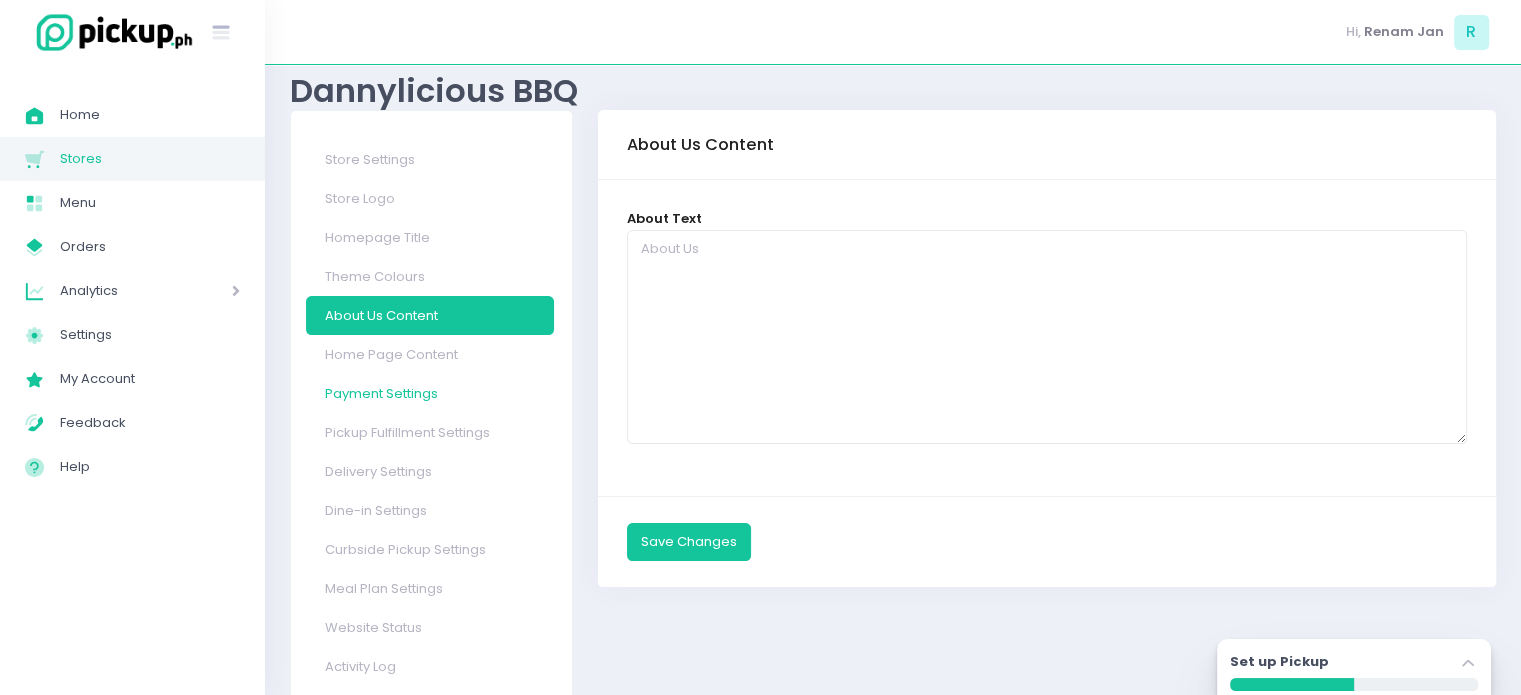 scroll, scrollTop: 96, scrollLeft: 0, axis: vertical 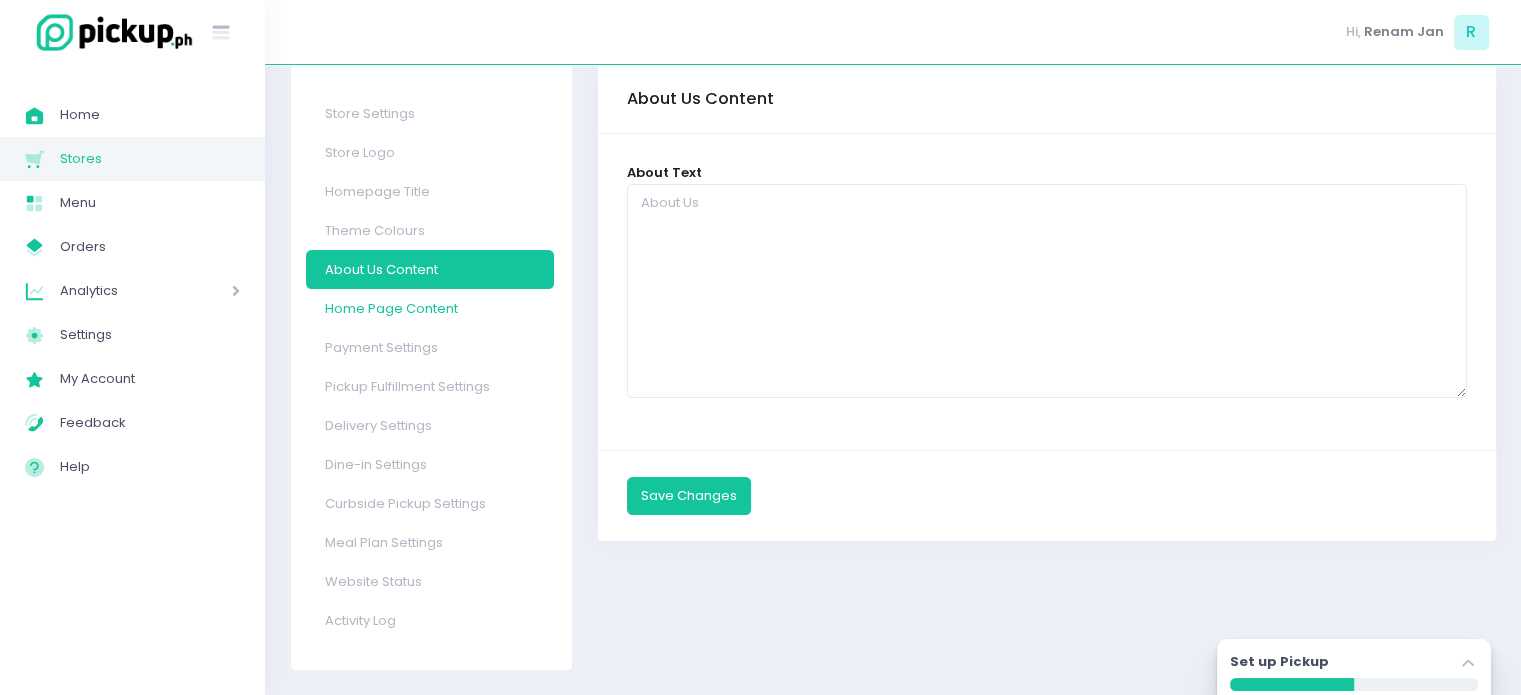 click on "Home Page Content" at bounding box center (430, 308) 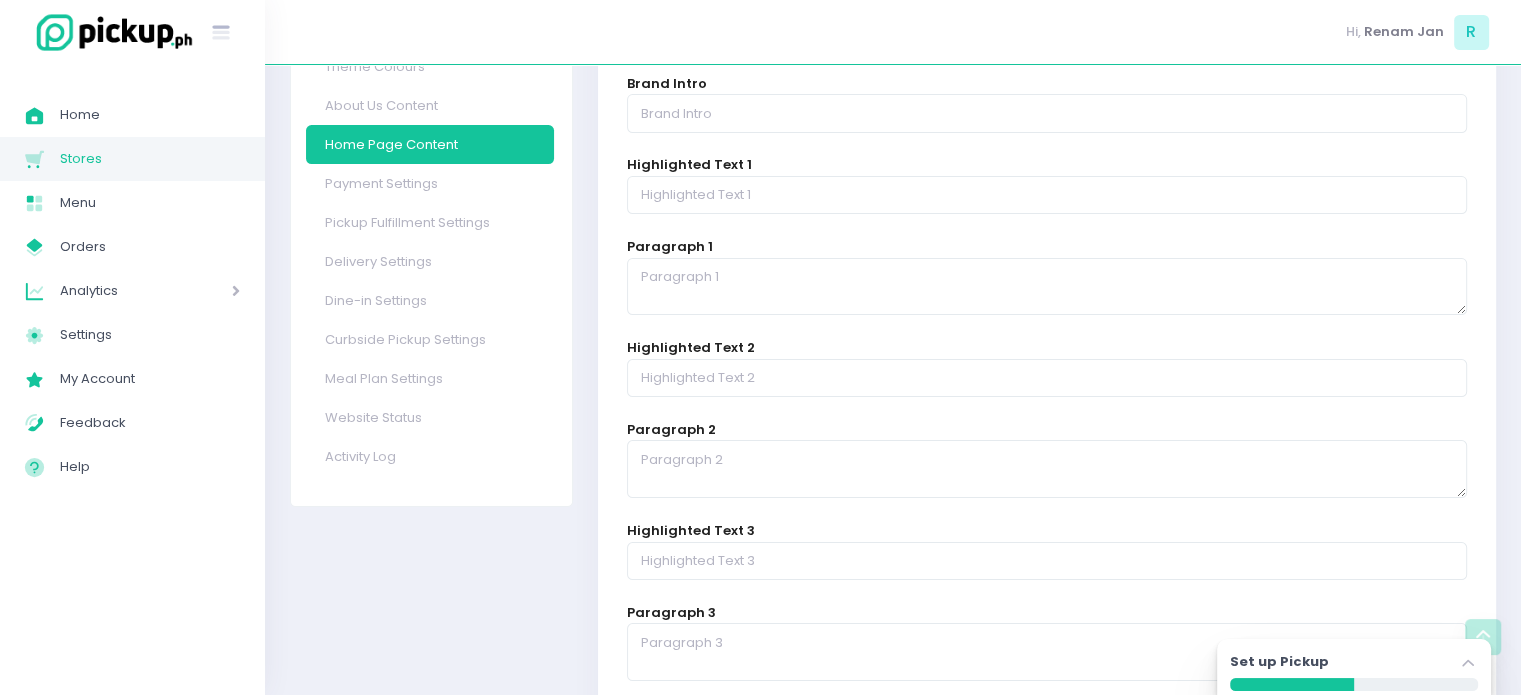 scroll, scrollTop: 100, scrollLeft: 0, axis: vertical 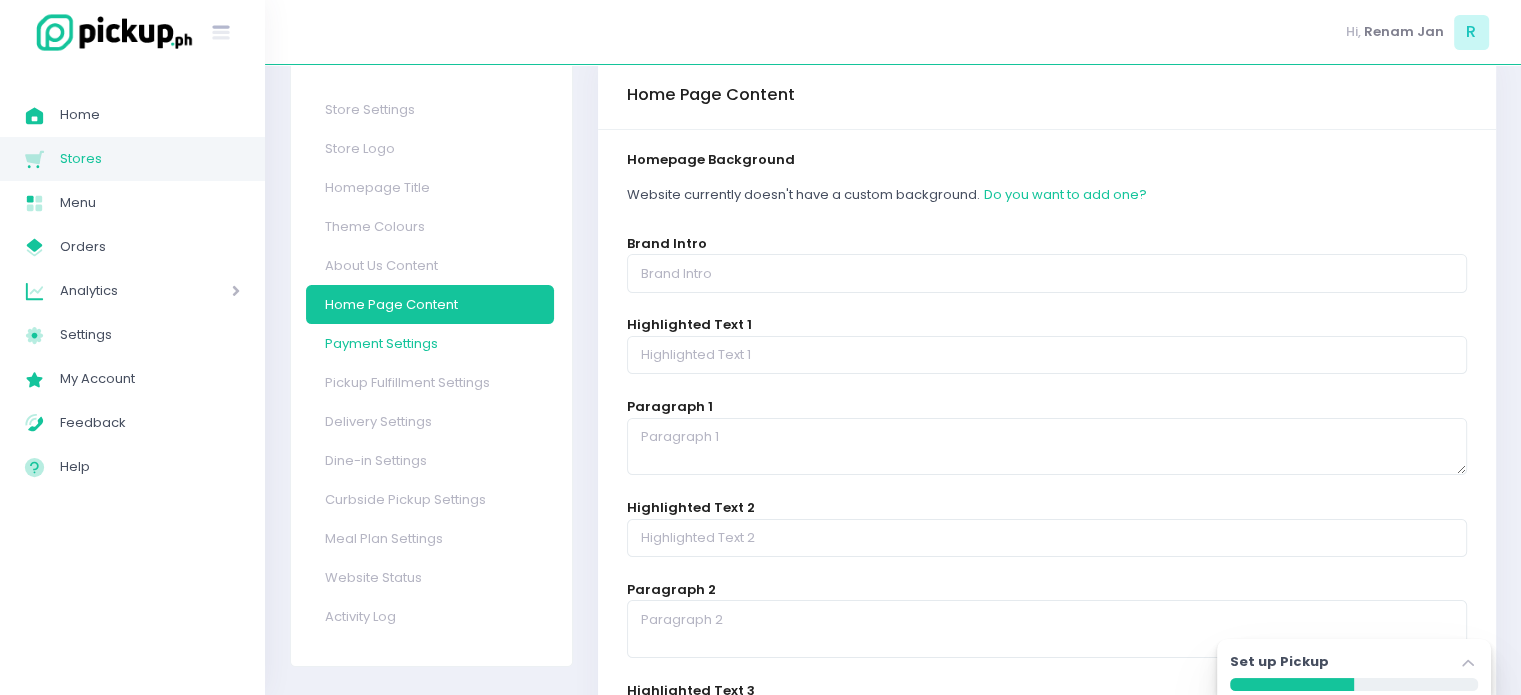 click on "Payment Settings" at bounding box center (430, 343) 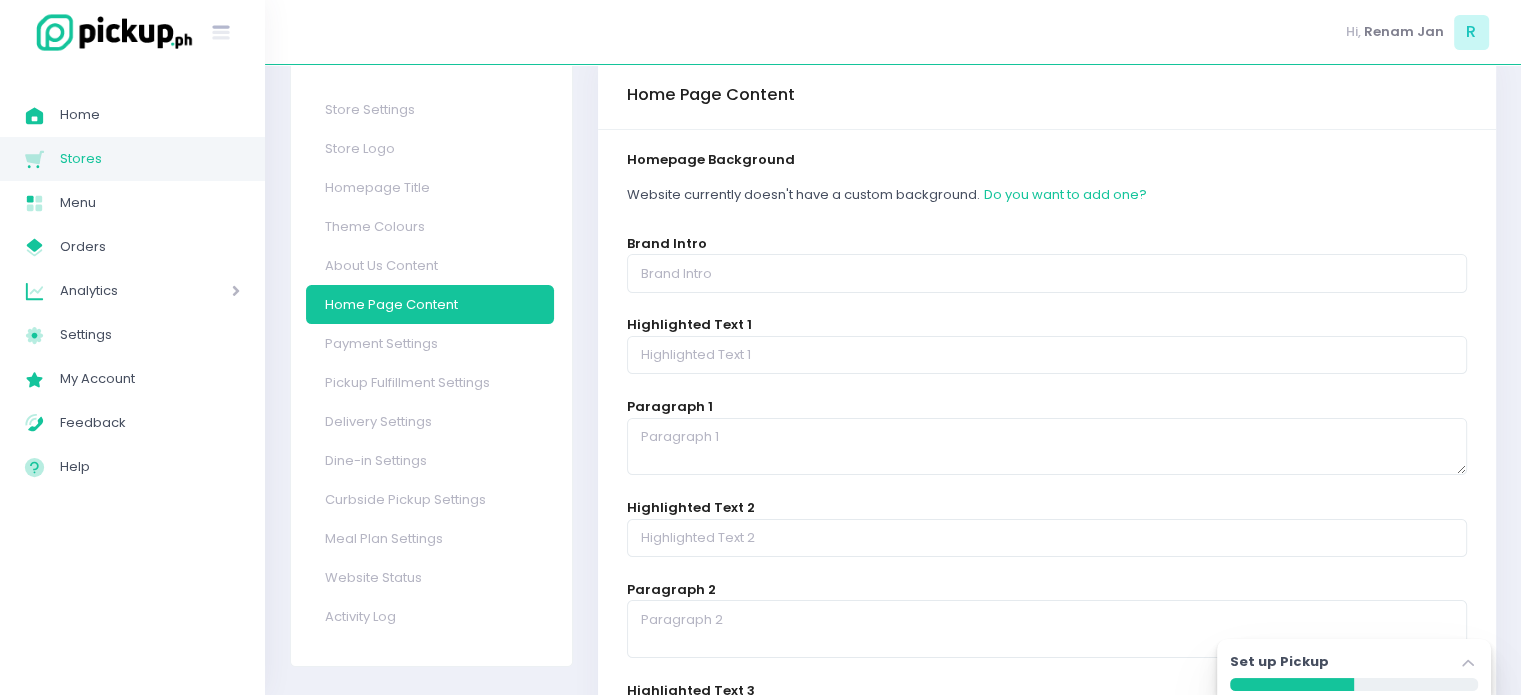 scroll, scrollTop: 0, scrollLeft: 0, axis: both 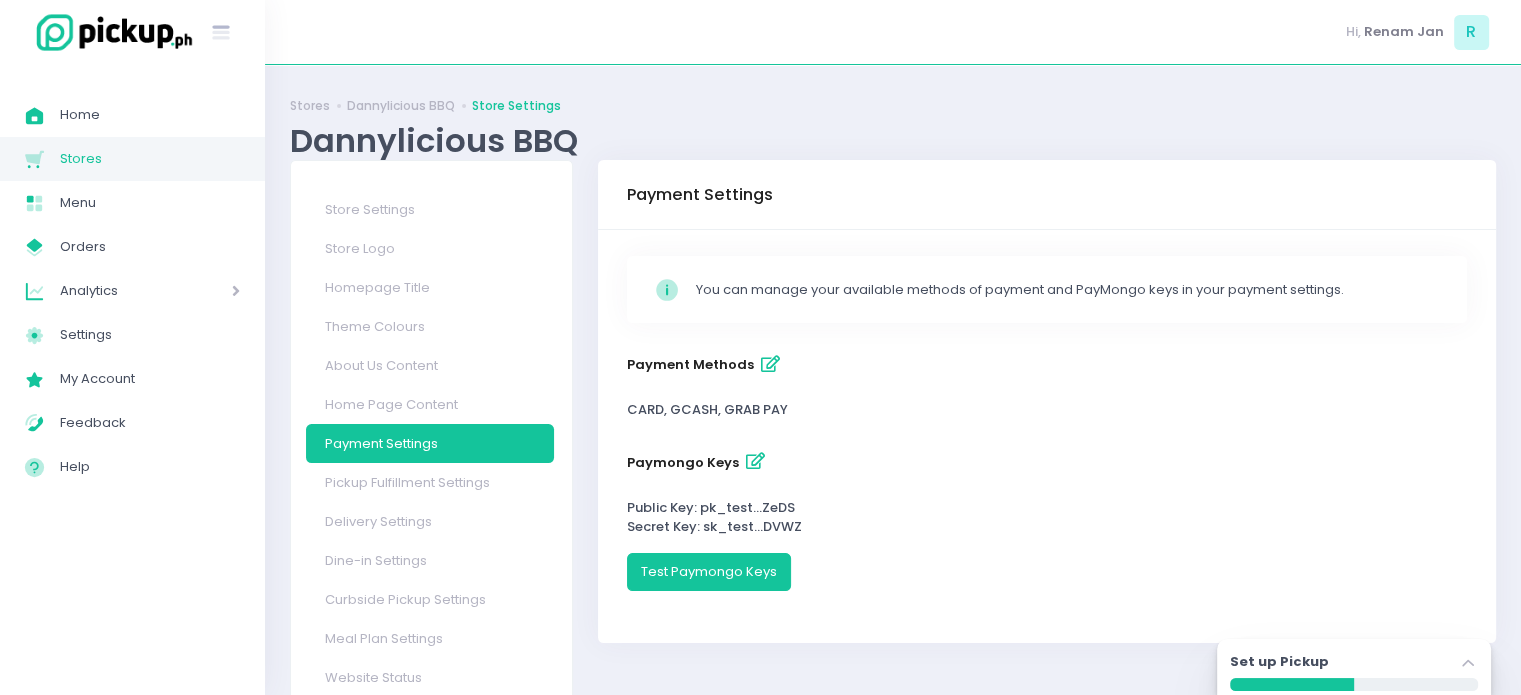 click at bounding box center (770, 364) 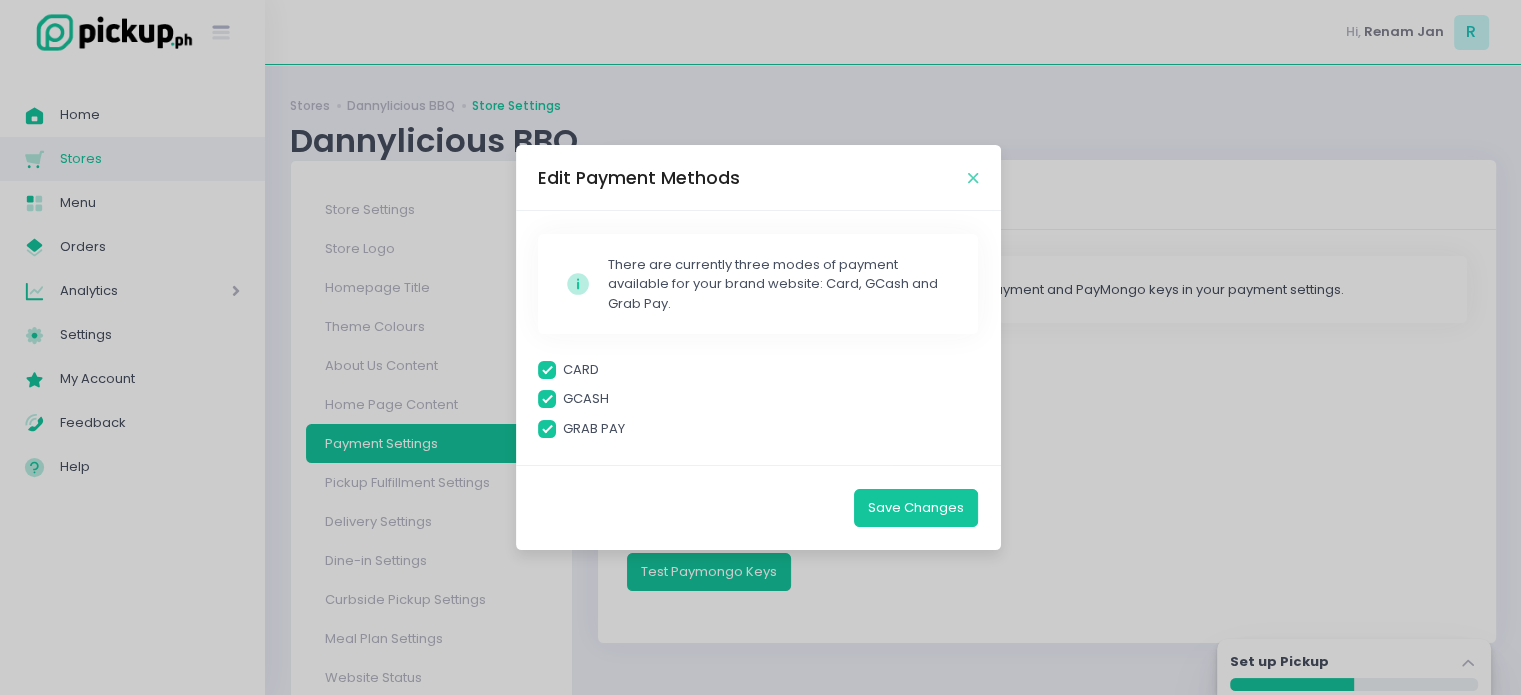 click at bounding box center [973, 178] 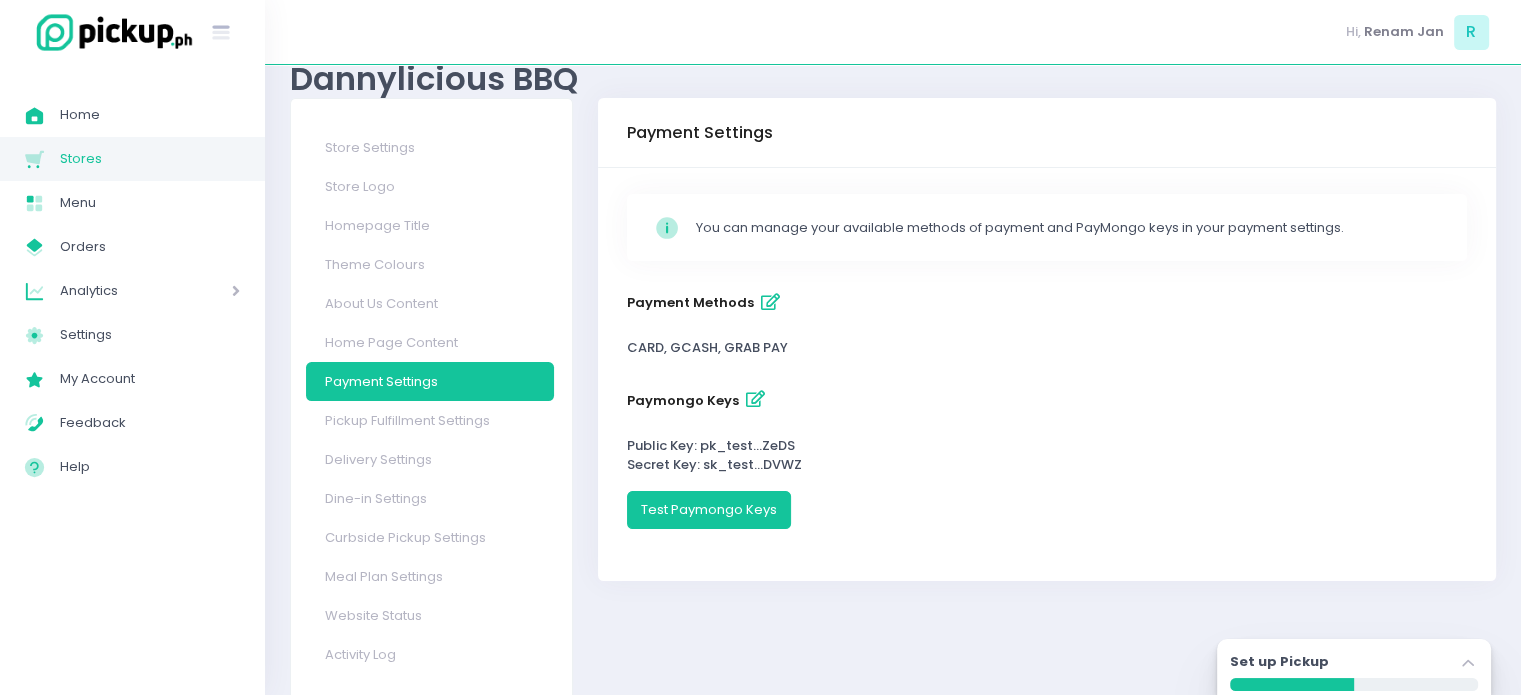 scroll, scrollTop: 96, scrollLeft: 0, axis: vertical 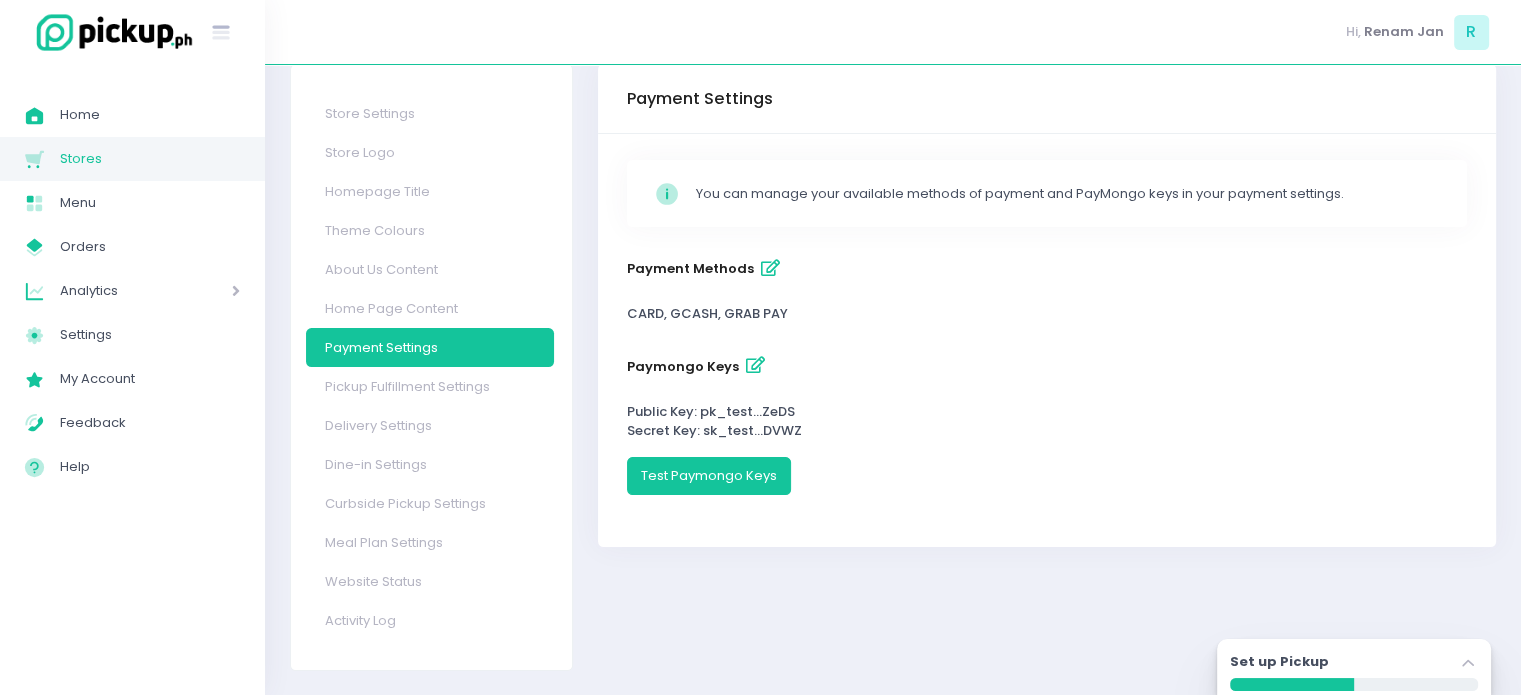 click on "Pickup Fulfillment Settings" at bounding box center (430, 386) 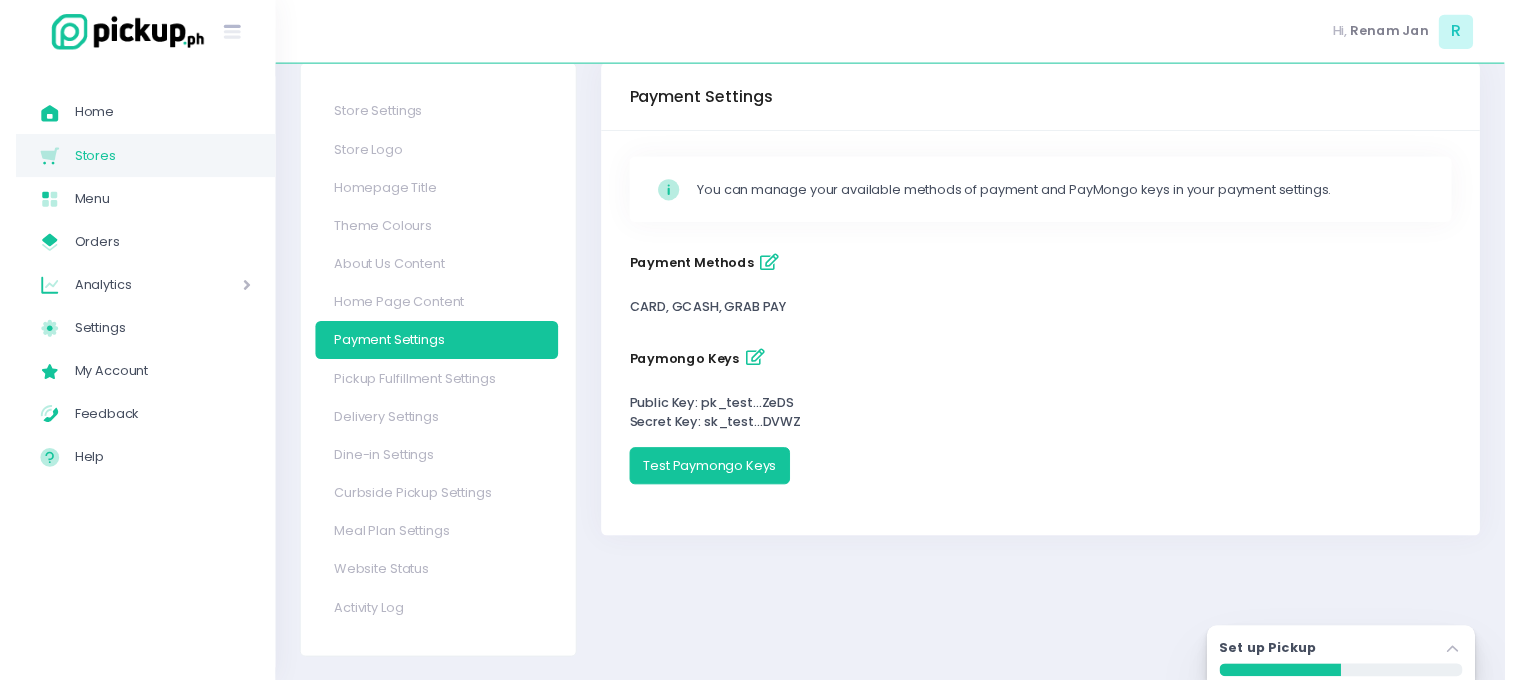 scroll, scrollTop: 0, scrollLeft: 0, axis: both 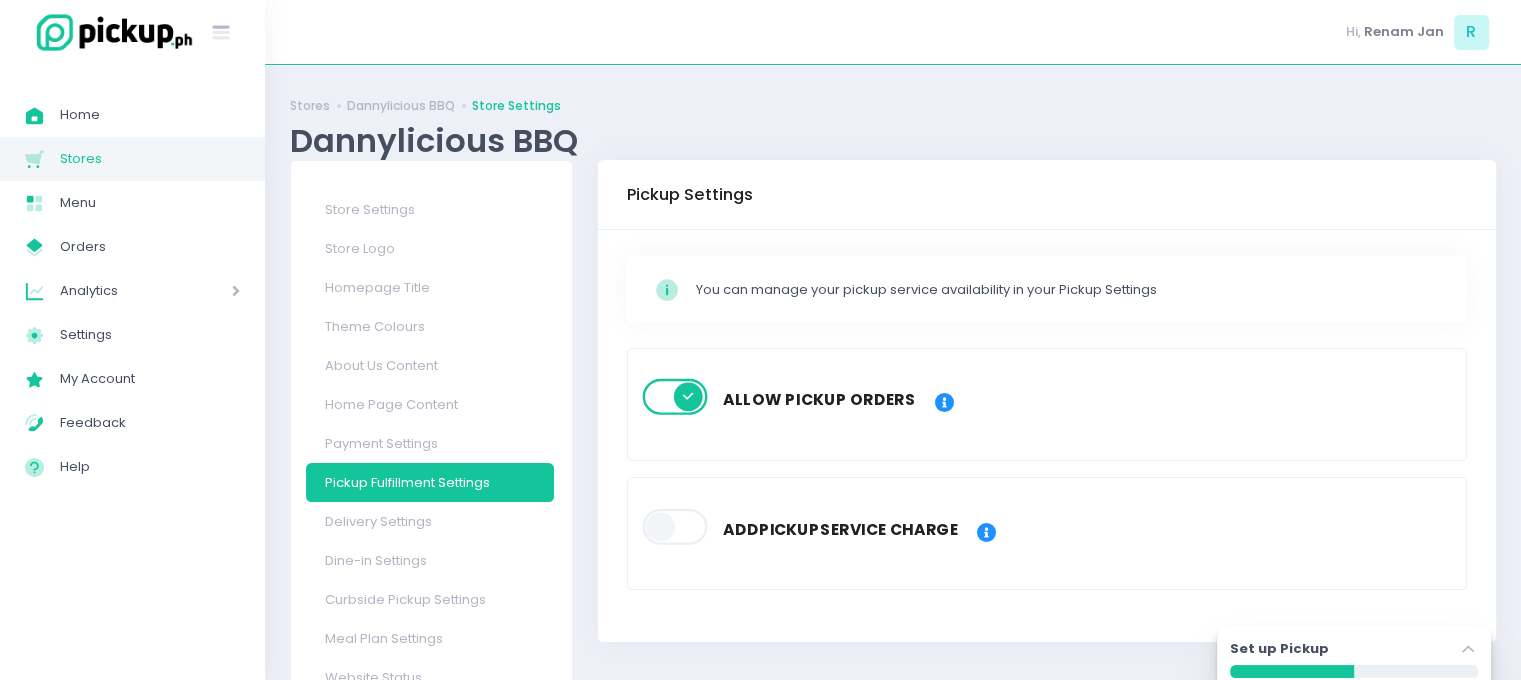 click at bounding box center [676, 527] 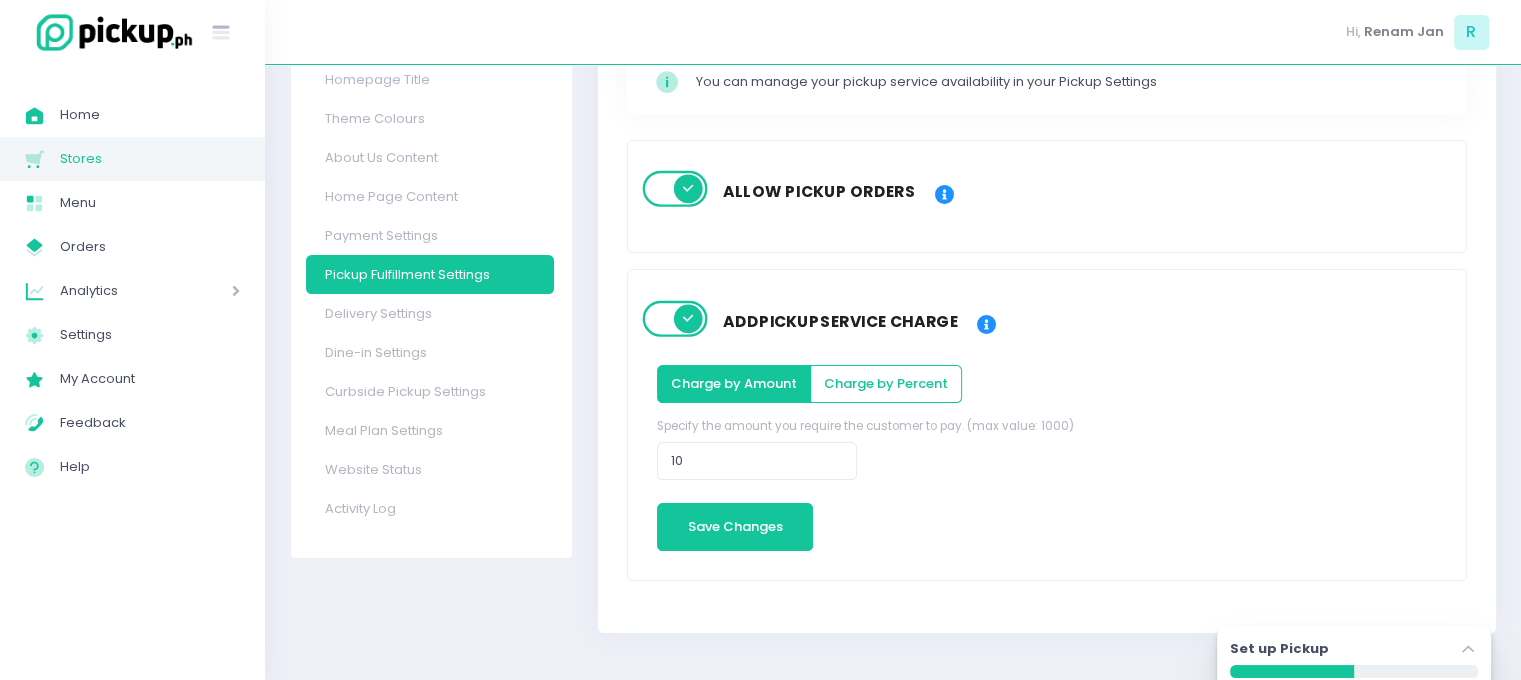 scroll, scrollTop: 209, scrollLeft: 0, axis: vertical 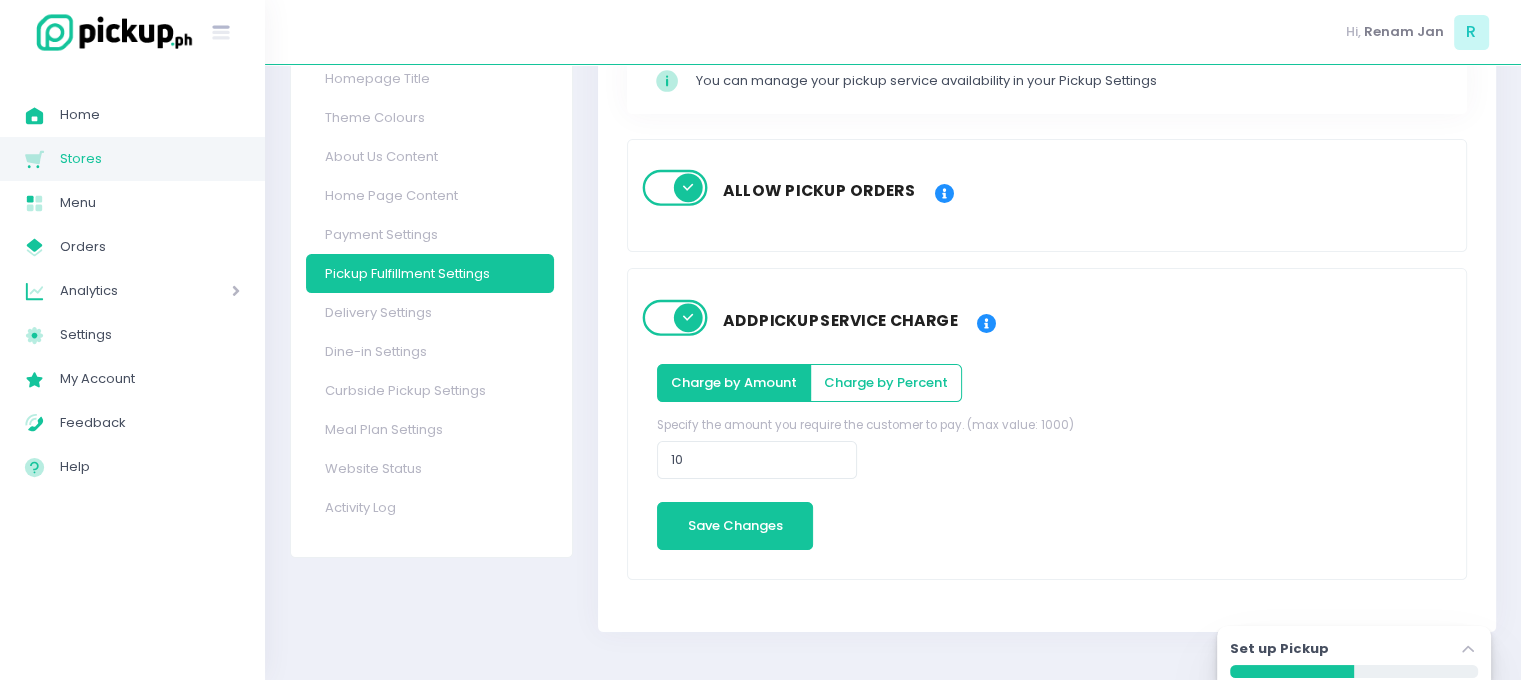 click at bounding box center (676, 318) 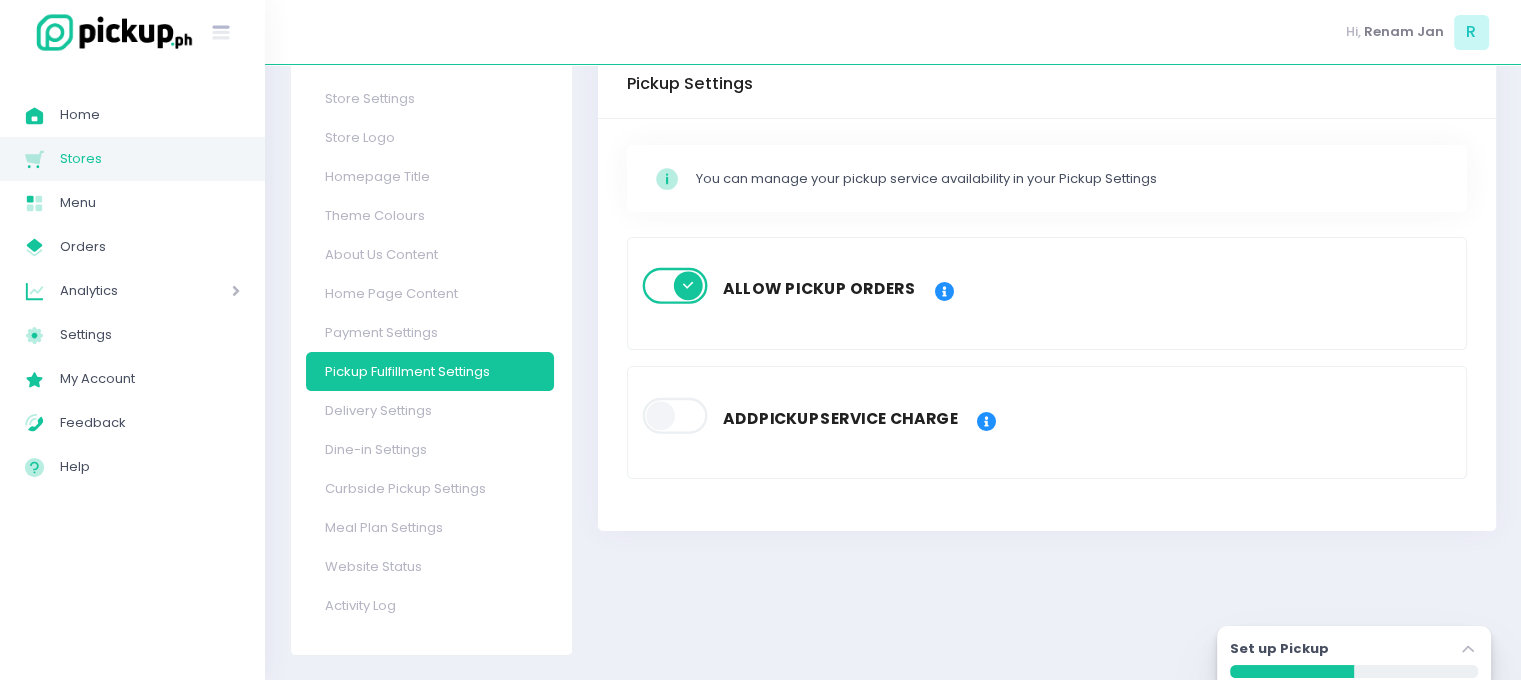 scroll, scrollTop: 96, scrollLeft: 0, axis: vertical 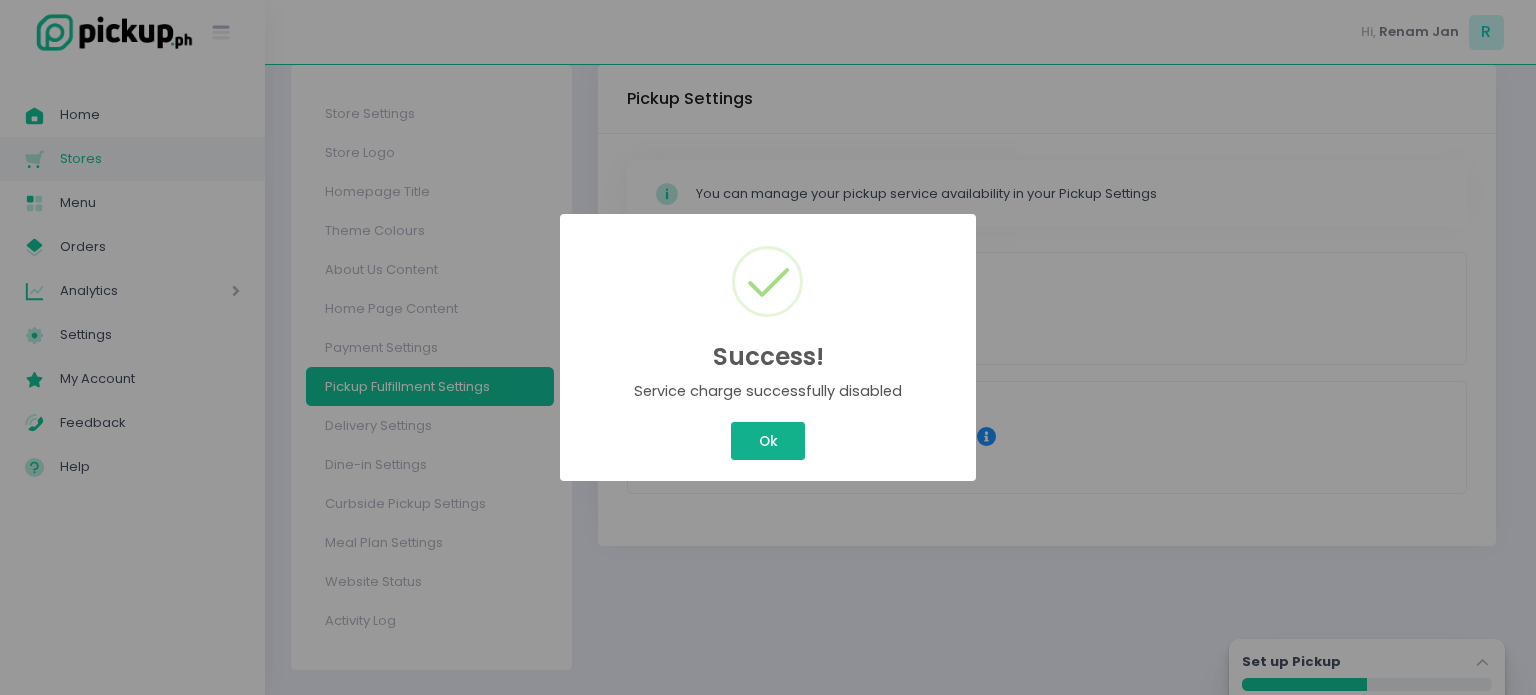 drag, startPoint x: 753, startPoint y: 443, endPoint x: 662, endPoint y: 428, distance: 92.22798 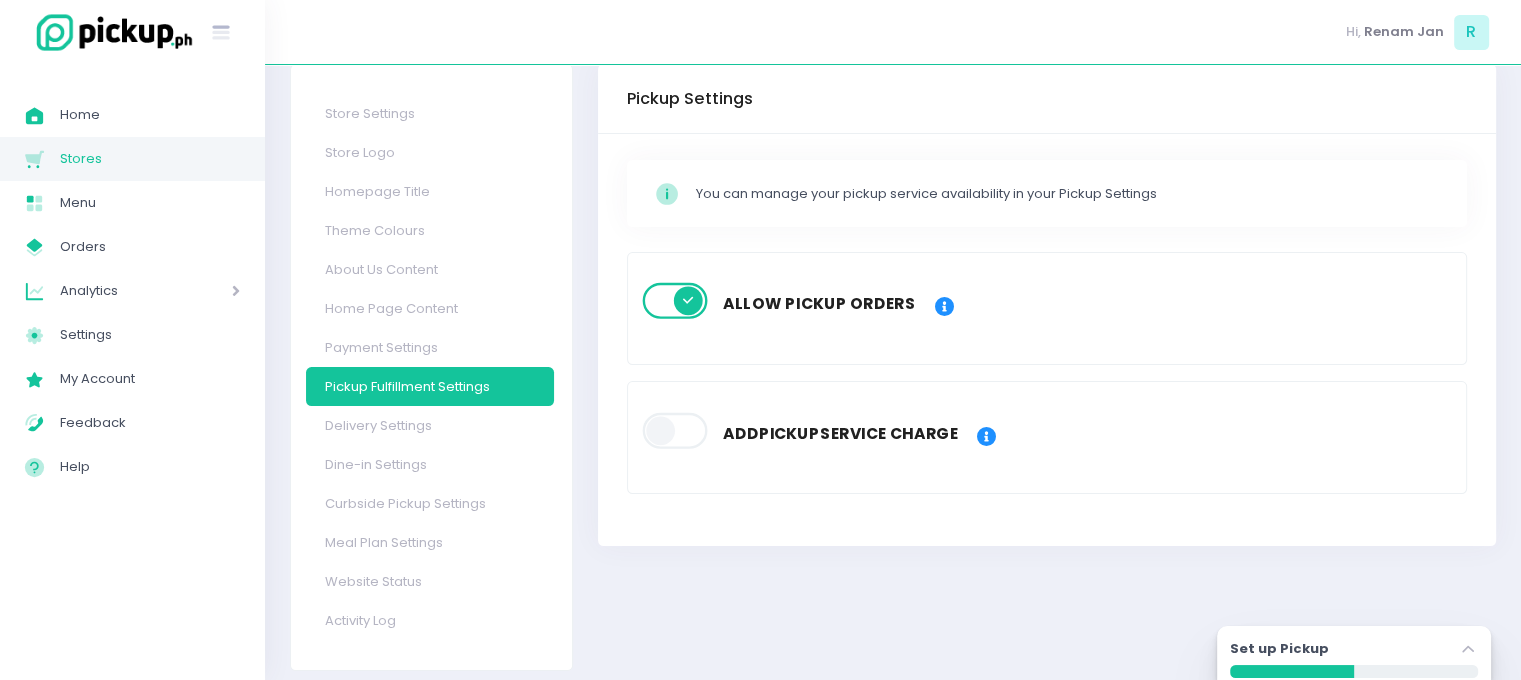 click on "Delivery Settings" at bounding box center (430, 425) 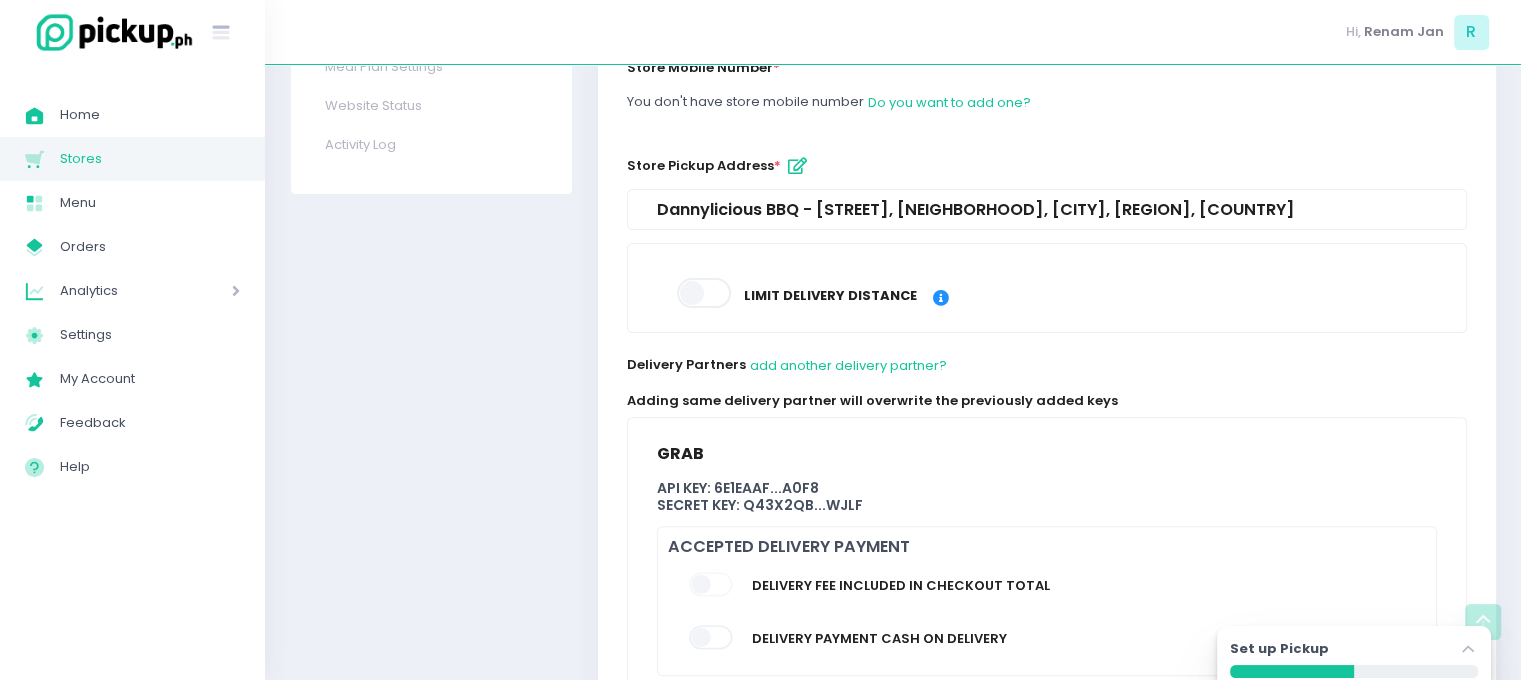 scroll, scrollTop: 600, scrollLeft: 0, axis: vertical 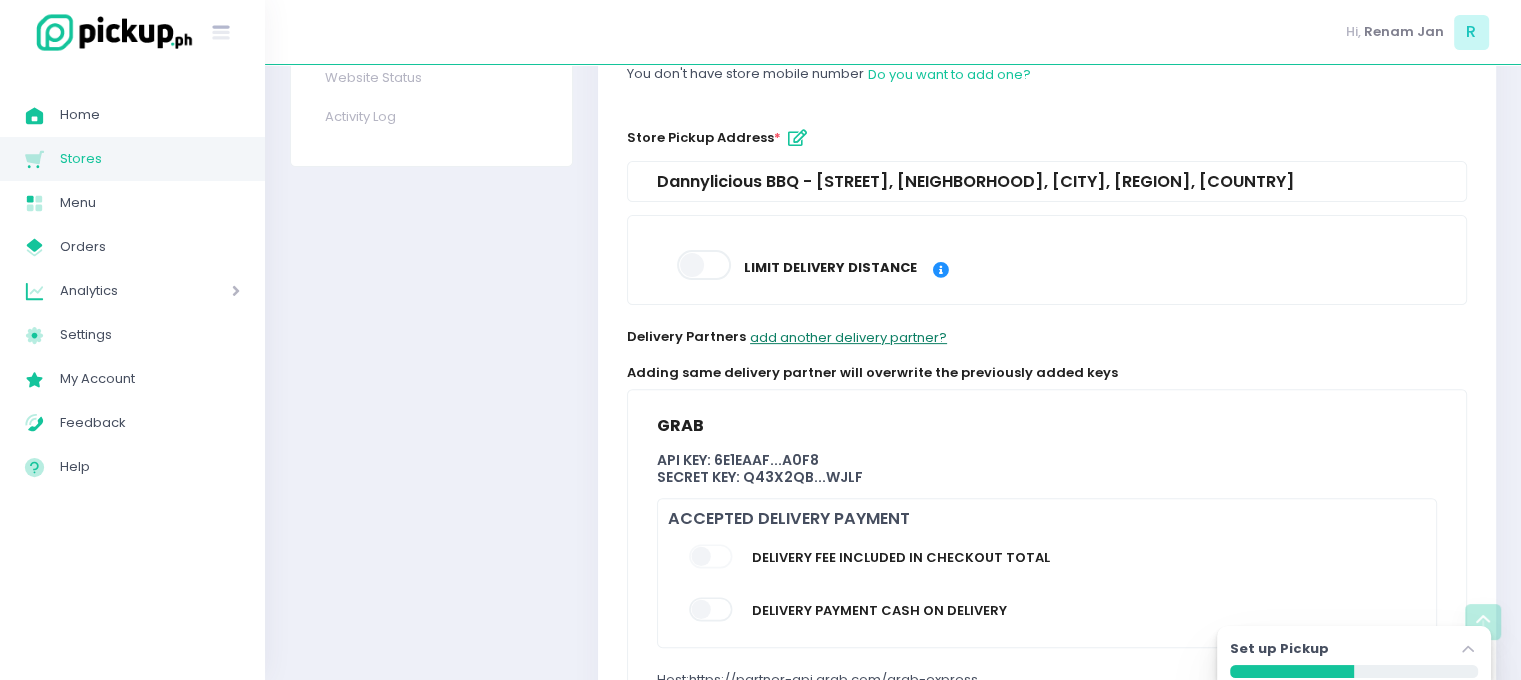 click on "add another delivery partner?" at bounding box center [848, 337] 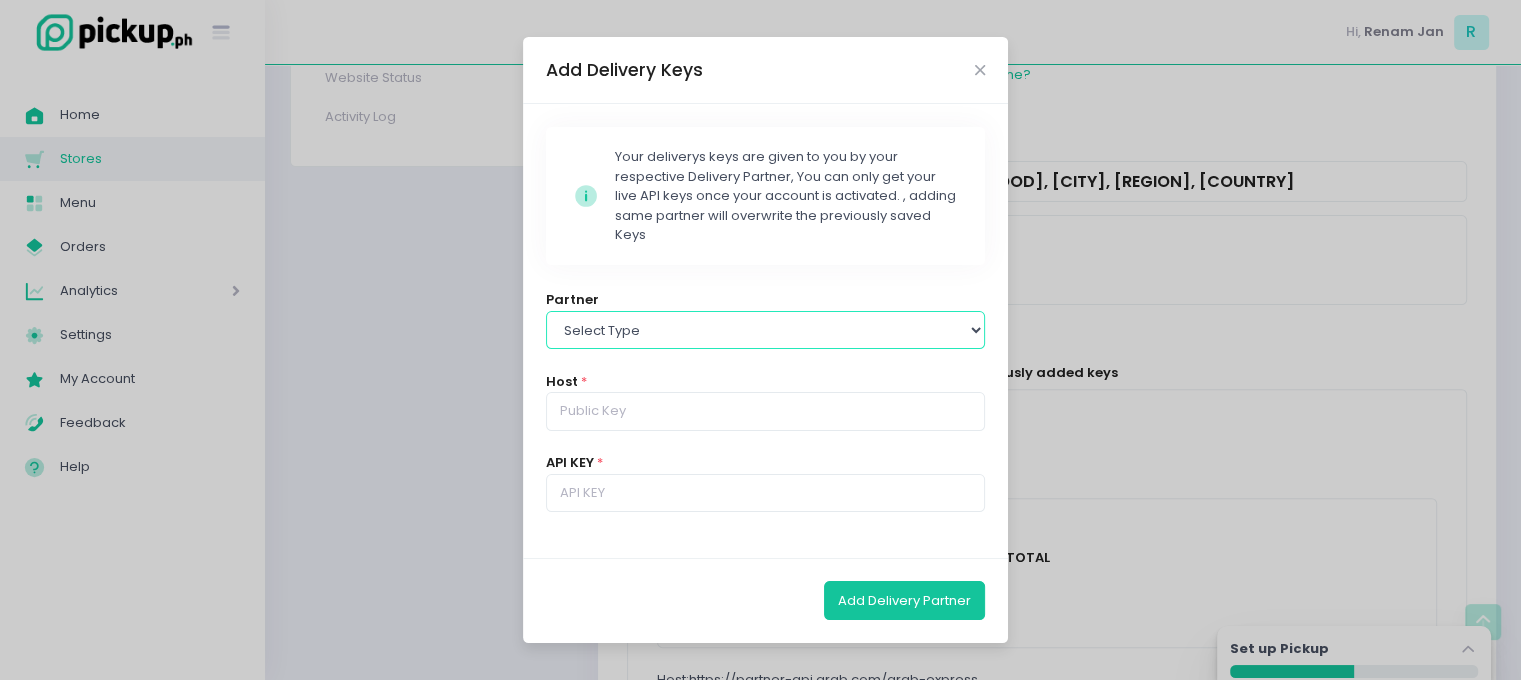 click on "Select type Lalamove Mr Speedy Grab" at bounding box center (766, 330) 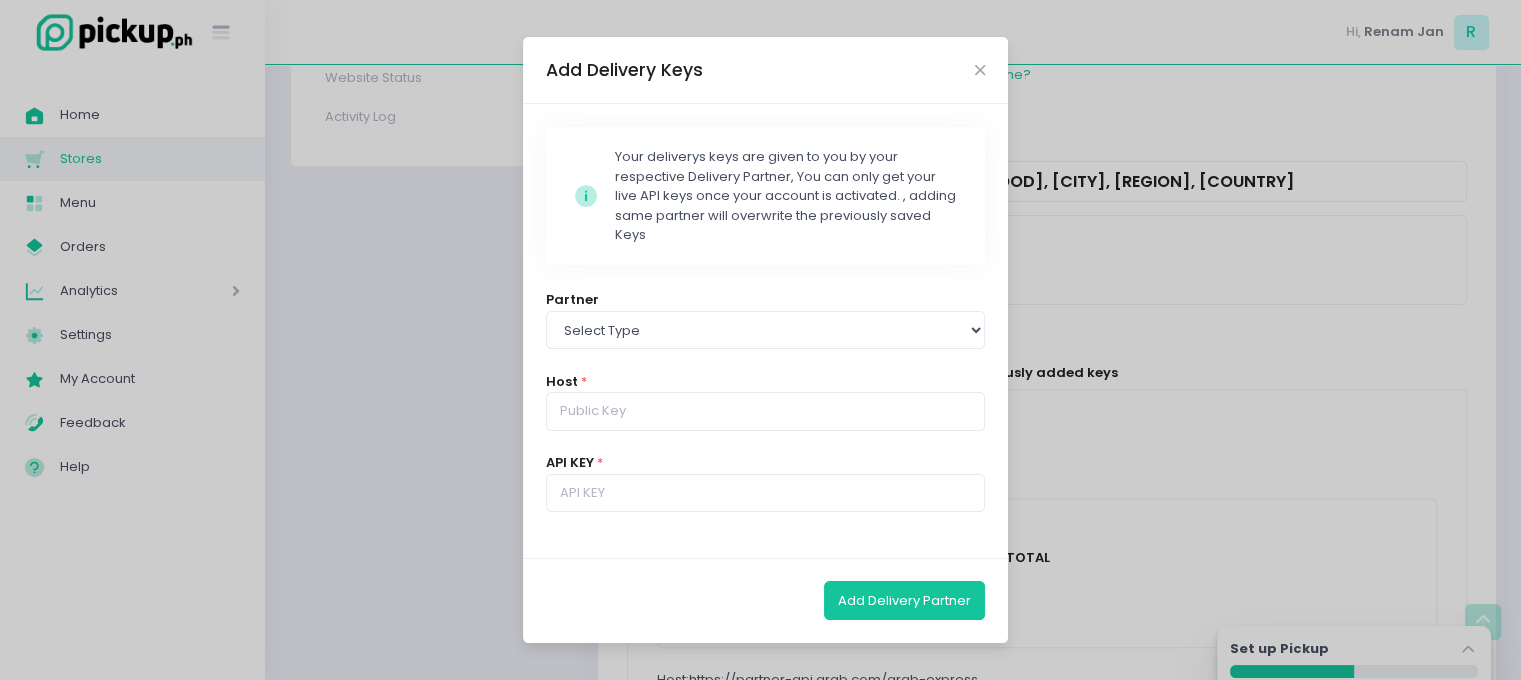 click on "Stockholm-icons / Code / Info-circle Created with Sketch. Your deliverys keys are given to you by your respective Delivery Partner, You can only get your live API keys once your account is activated. , adding same partner will overwrite the previously saved Keys   Partner     Select type Lalamove Mr Speedy Grab   Host   *     API KEY   *" at bounding box center [765, 331] 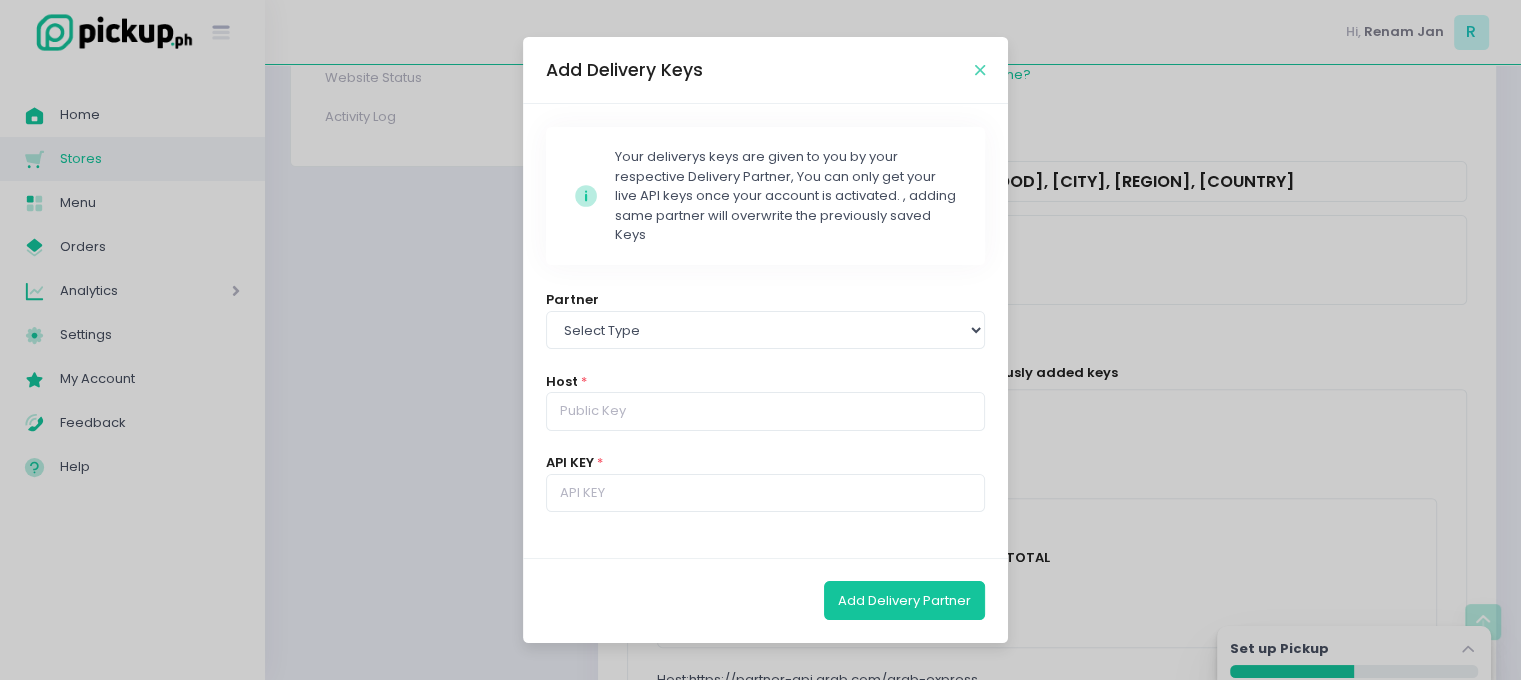 click at bounding box center [980, 70] 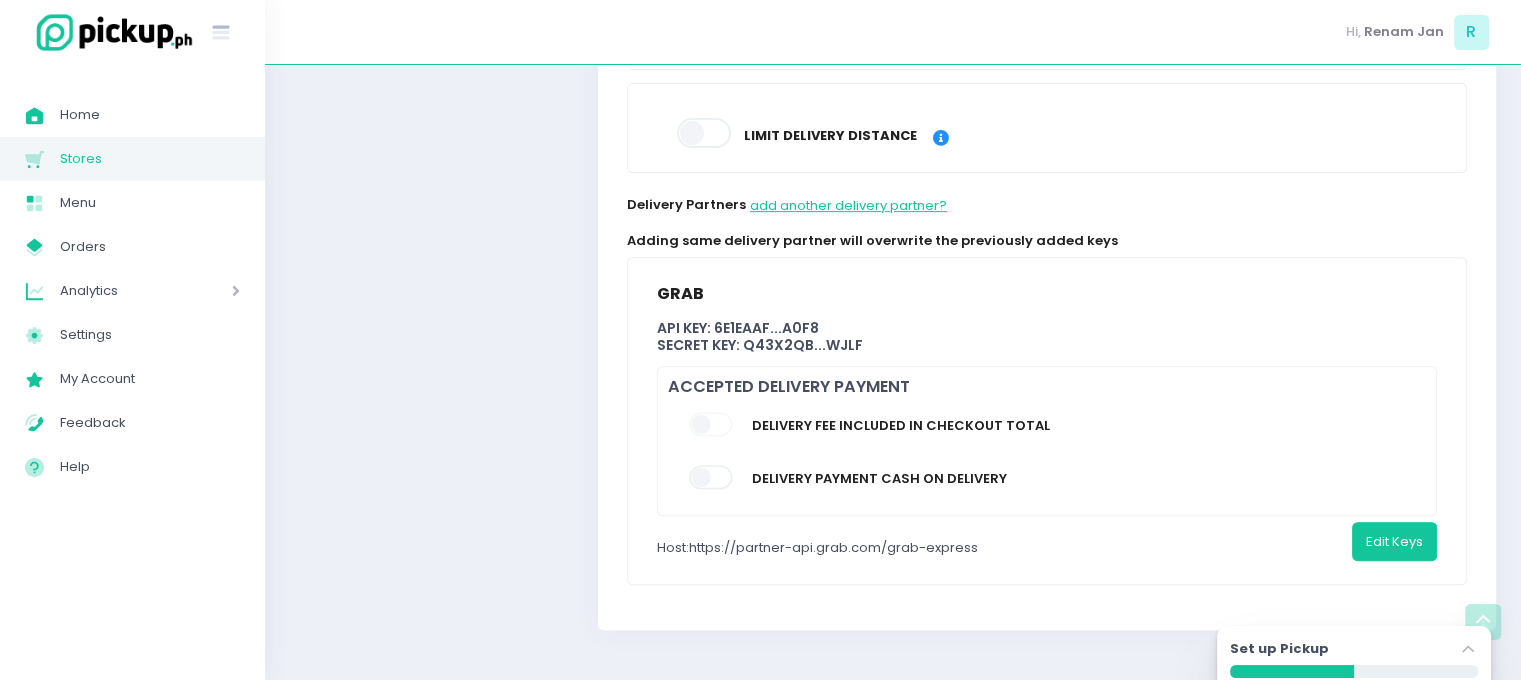 scroll, scrollTop: 749, scrollLeft: 0, axis: vertical 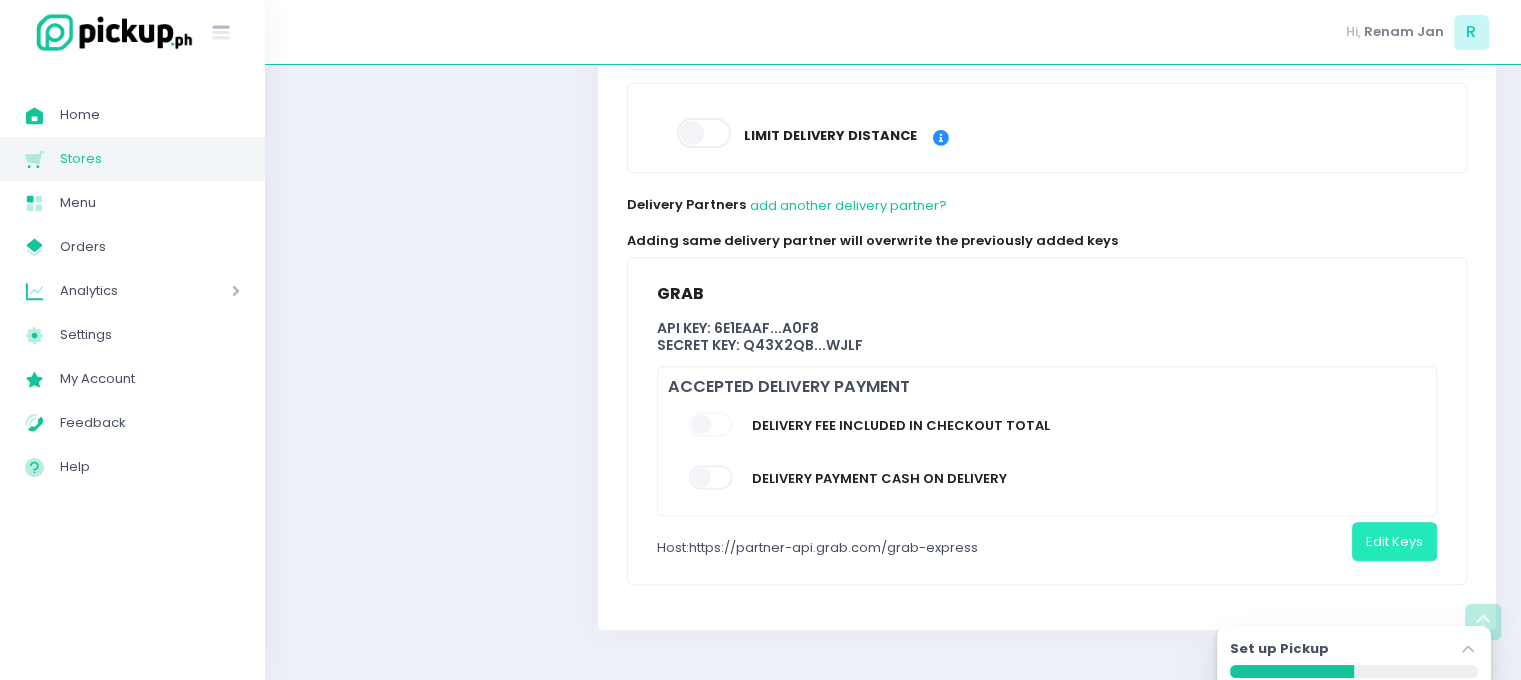 click on "Edit Keys" at bounding box center (1394, 541) 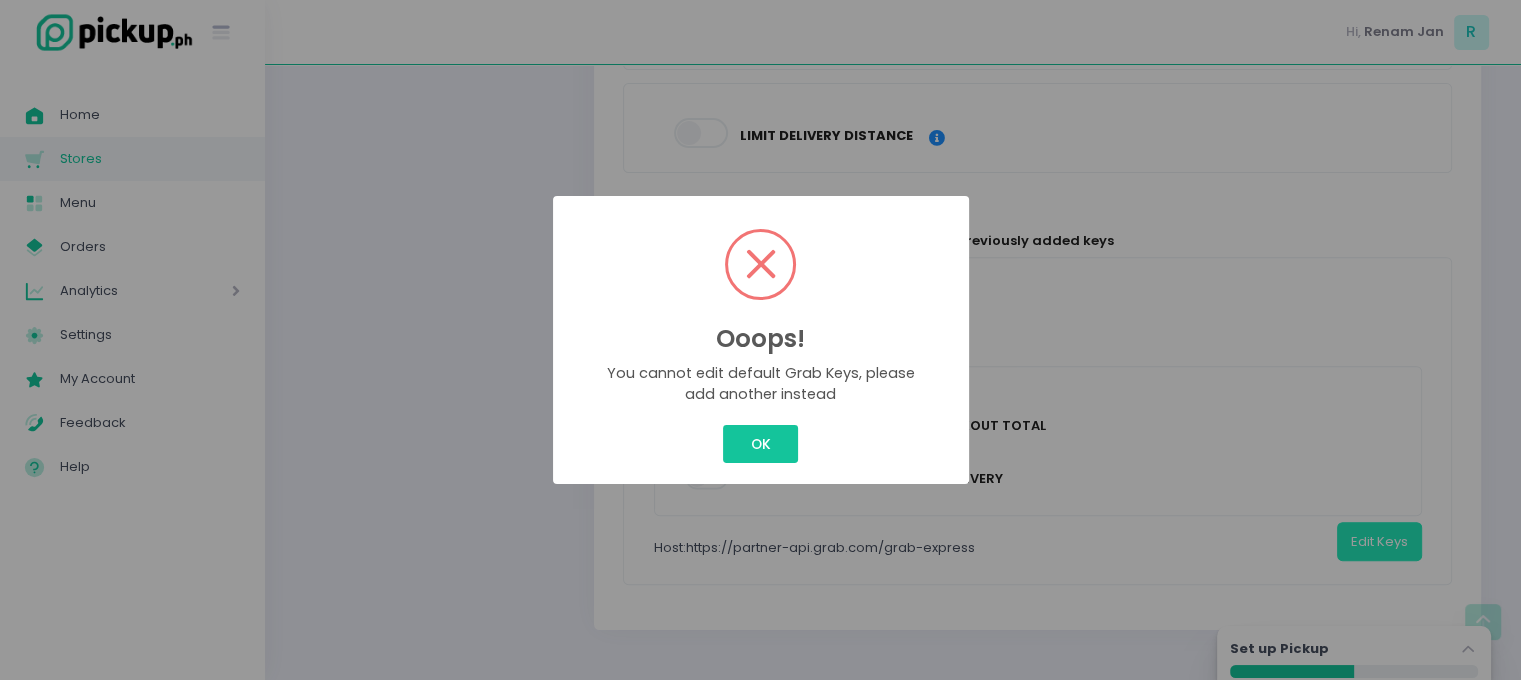 scroll, scrollTop: 734, scrollLeft: 0, axis: vertical 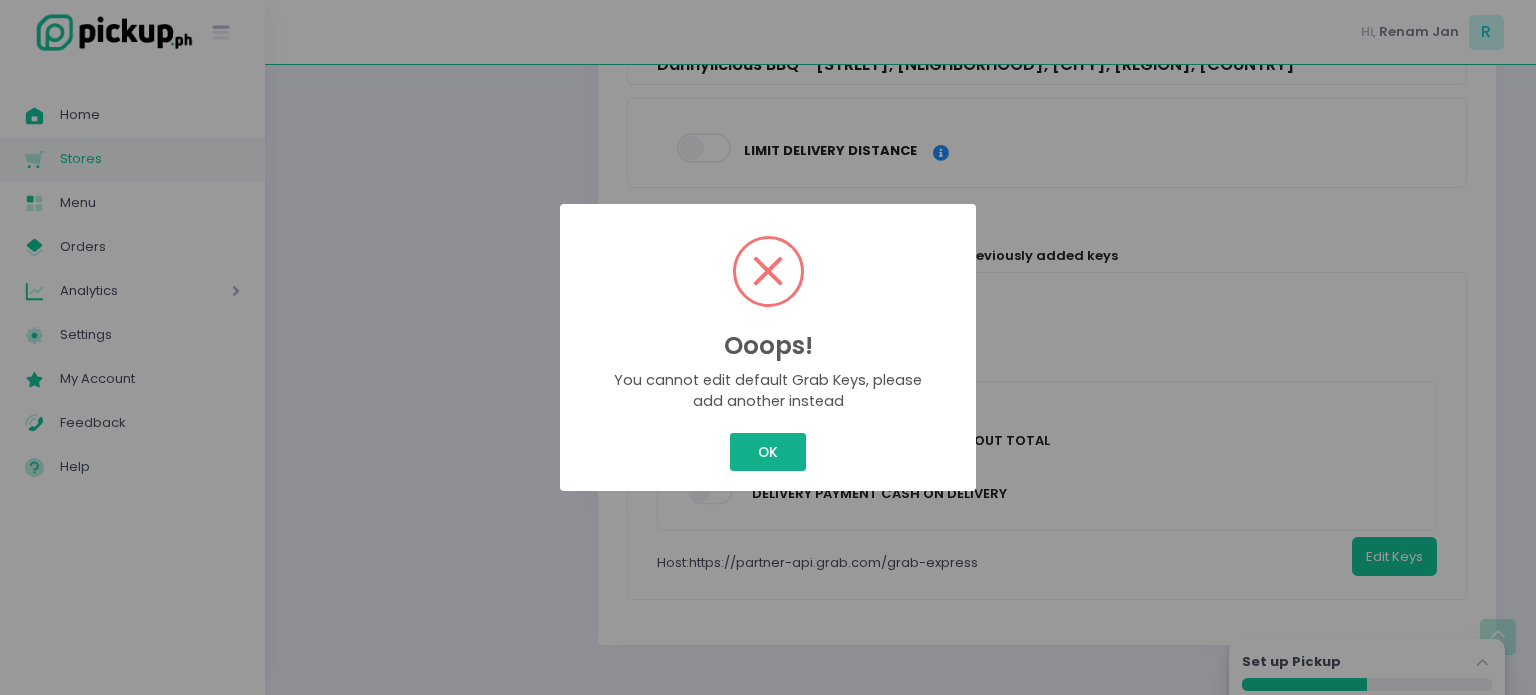 click on "OK" at bounding box center [767, 452] 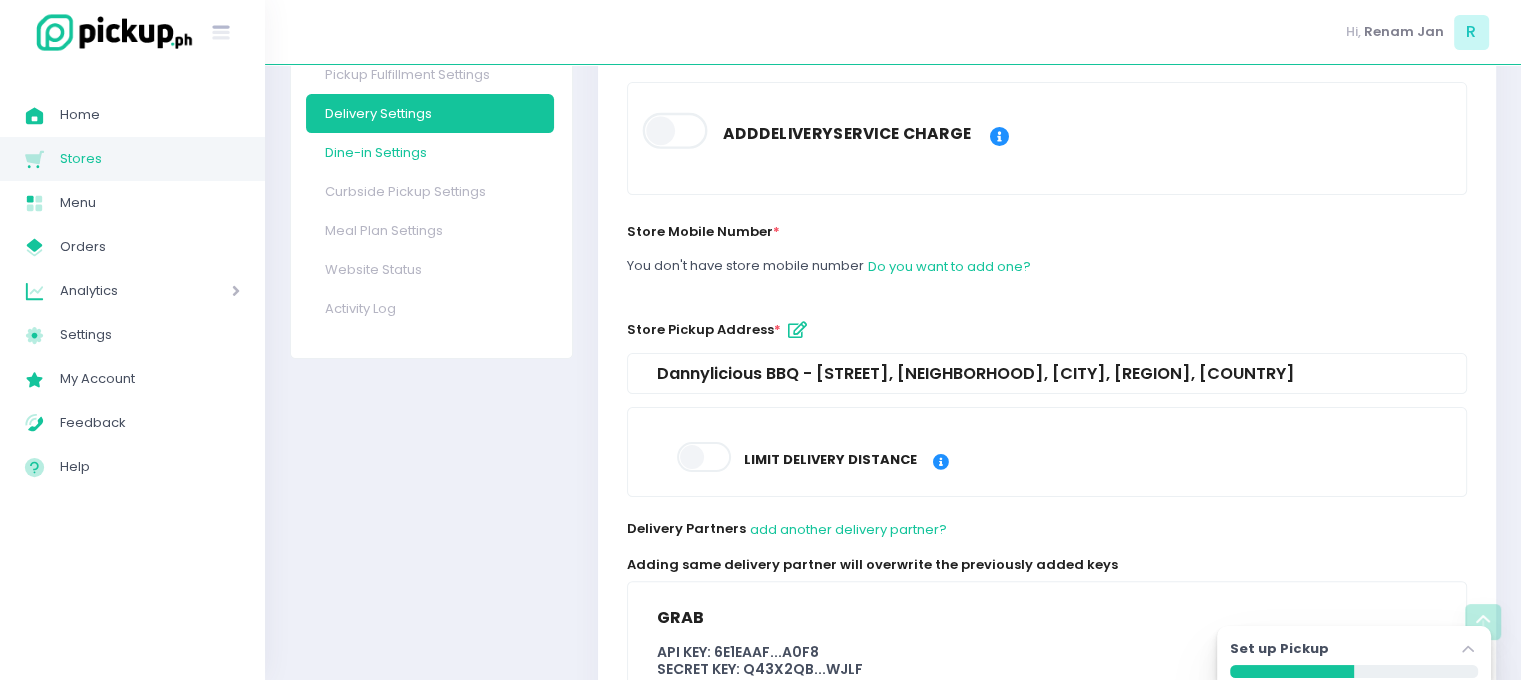 scroll, scrollTop: 334, scrollLeft: 0, axis: vertical 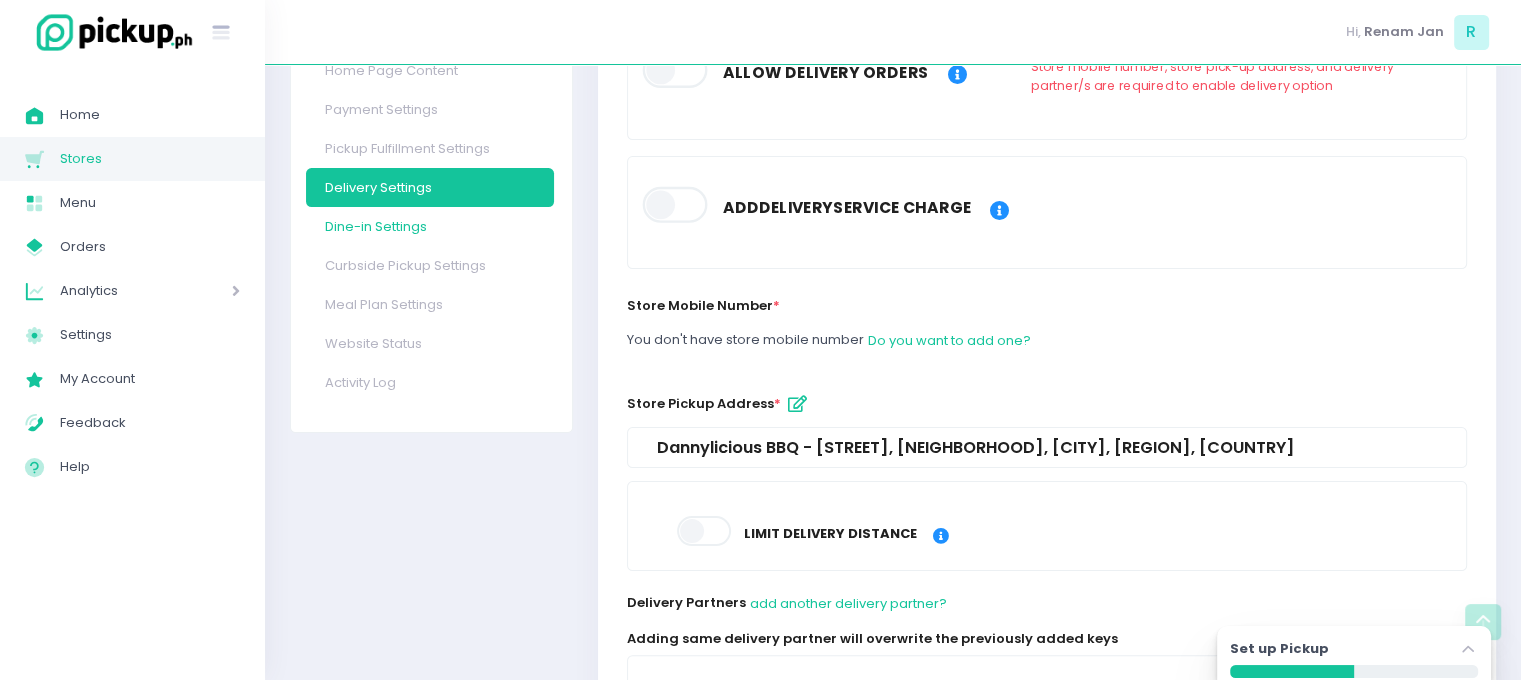 click on "Dine-in Settings" at bounding box center [430, 226] 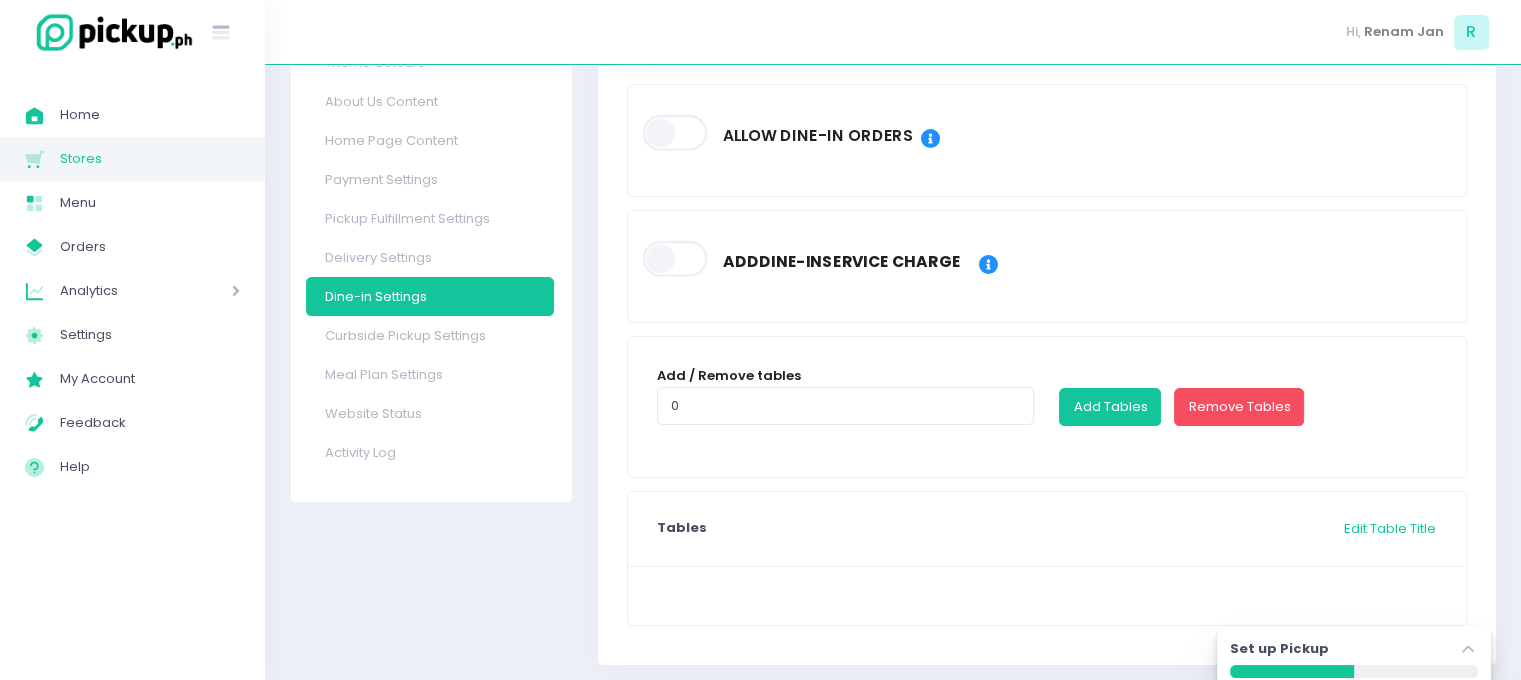 scroll, scrollTop: 297, scrollLeft: 0, axis: vertical 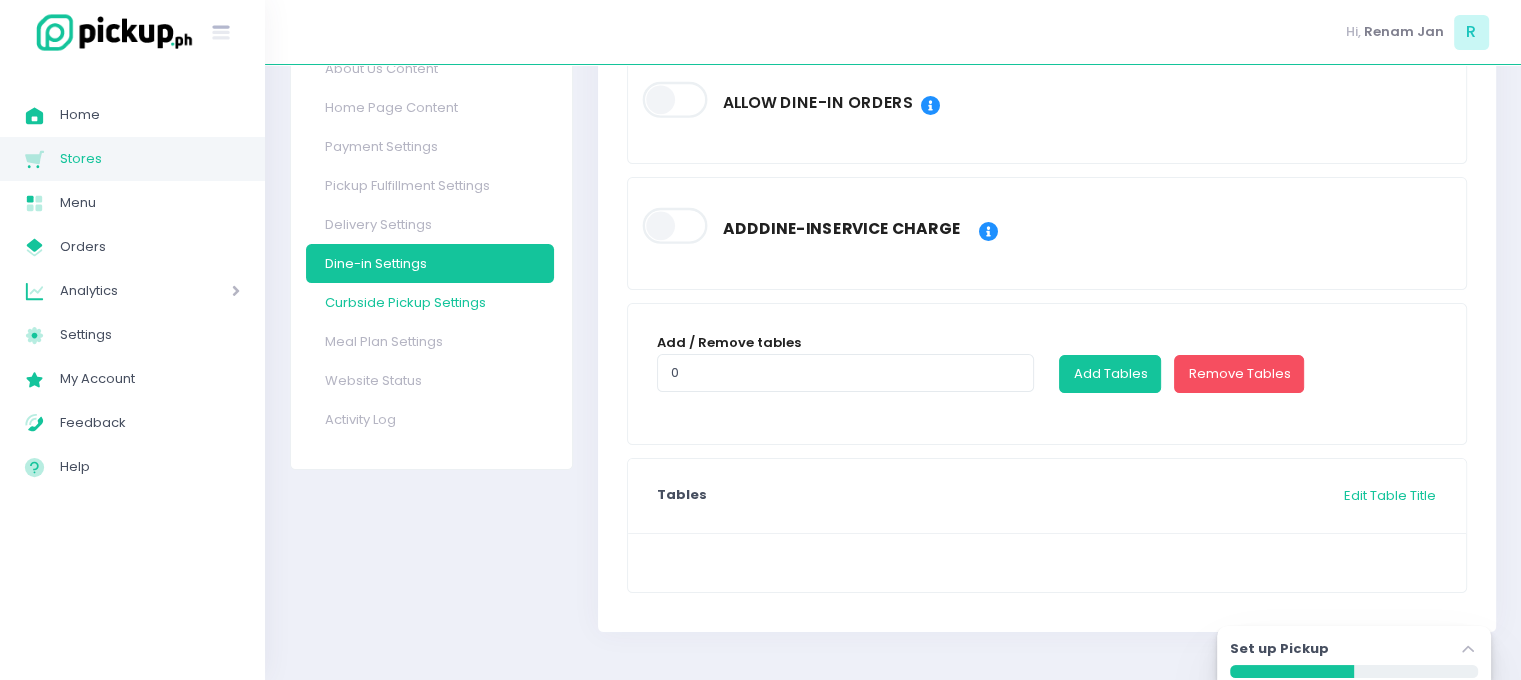 click on "Curbside Pickup Settings" at bounding box center (430, 302) 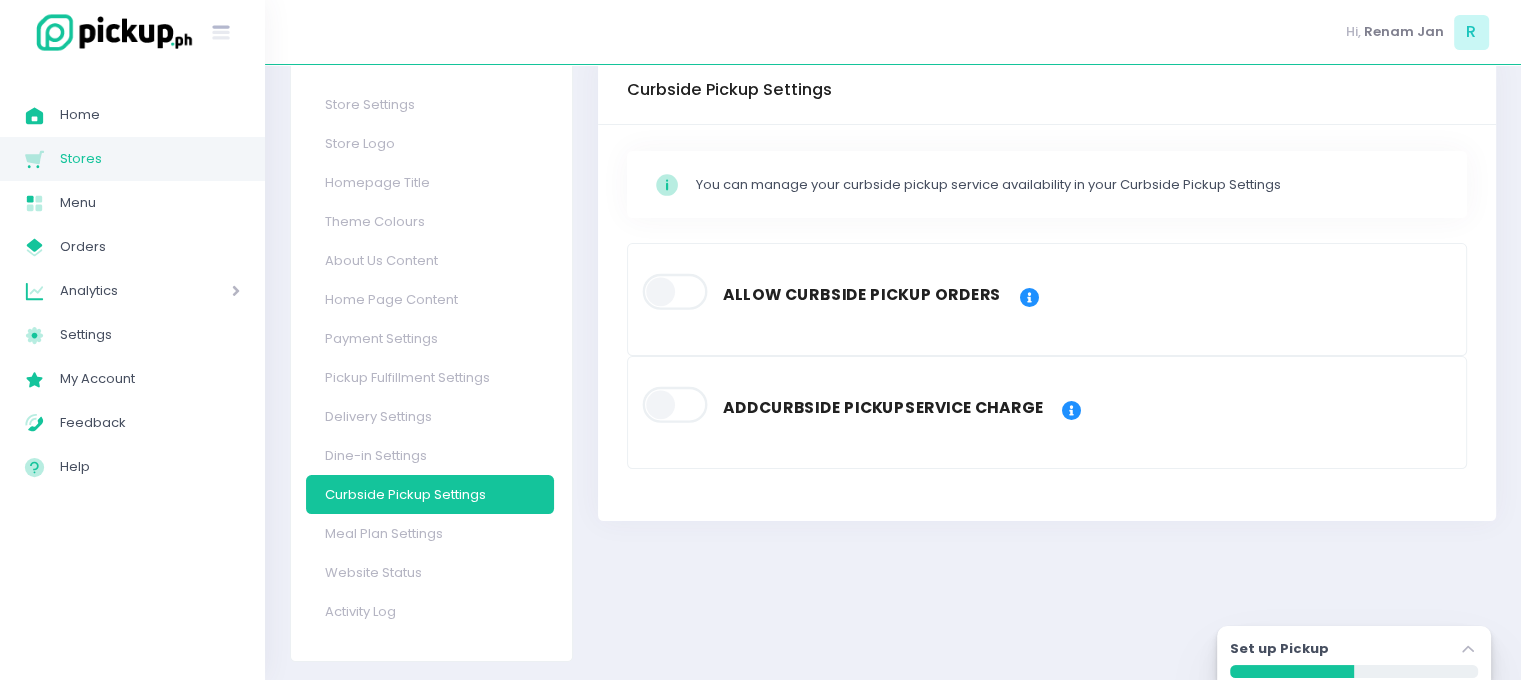 scroll, scrollTop: 111, scrollLeft: 0, axis: vertical 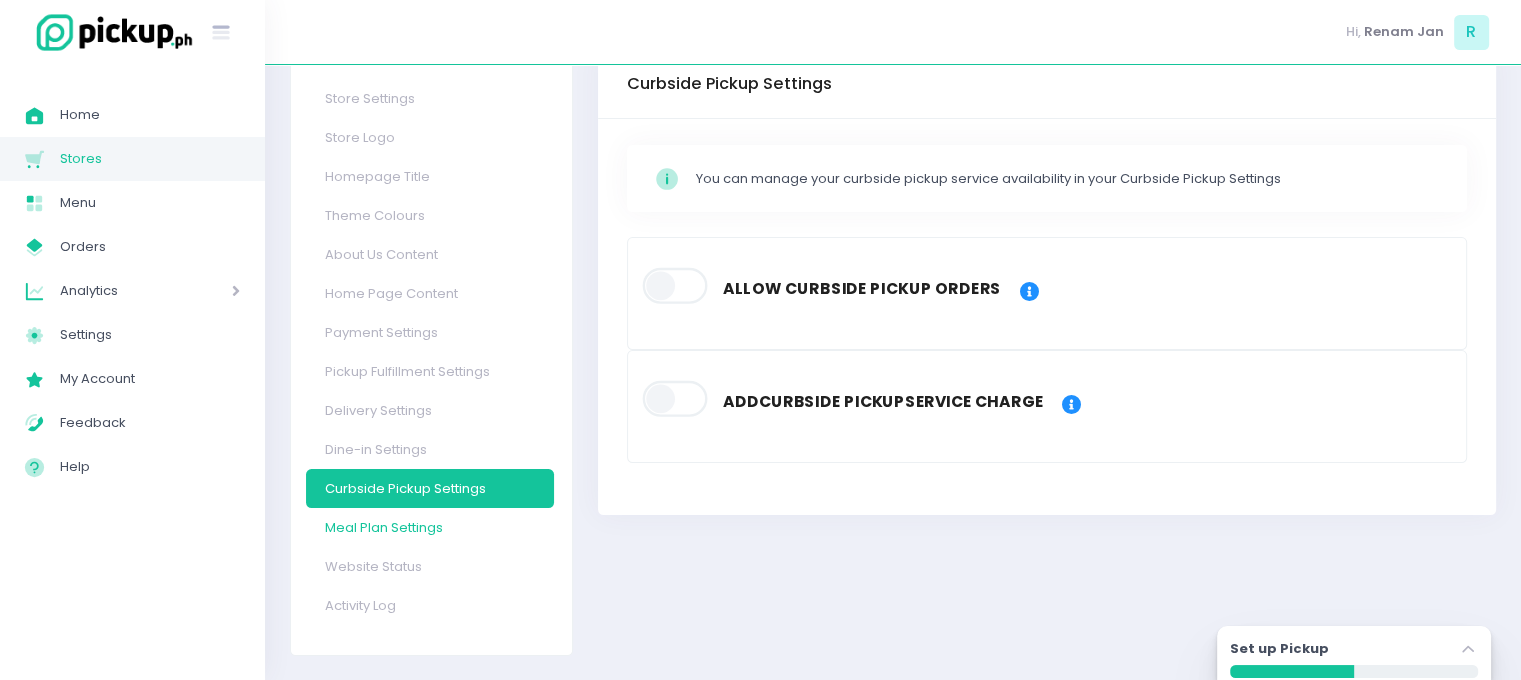 click on "Meal Plan Settings" at bounding box center [430, 527] 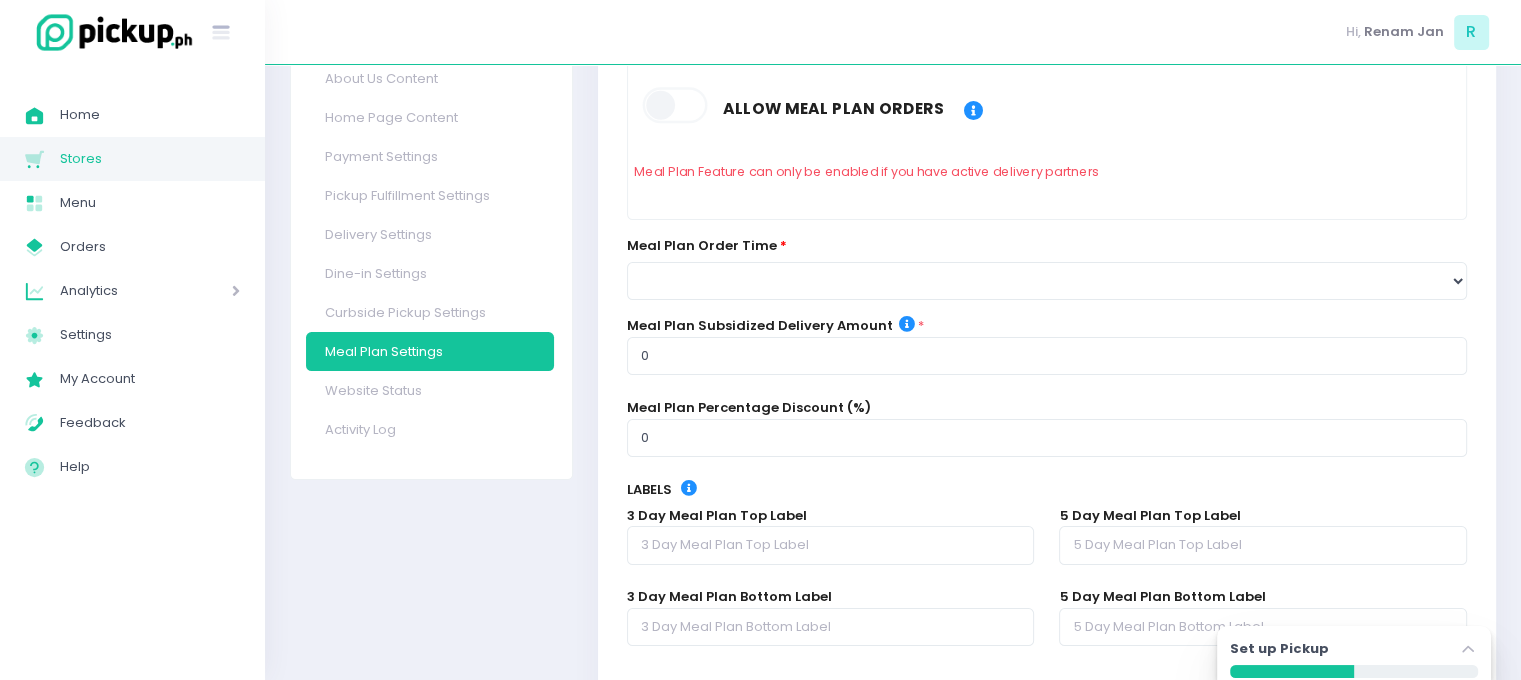scroll, scrollTop: 300, scrollLeft: 0, axis: vertical 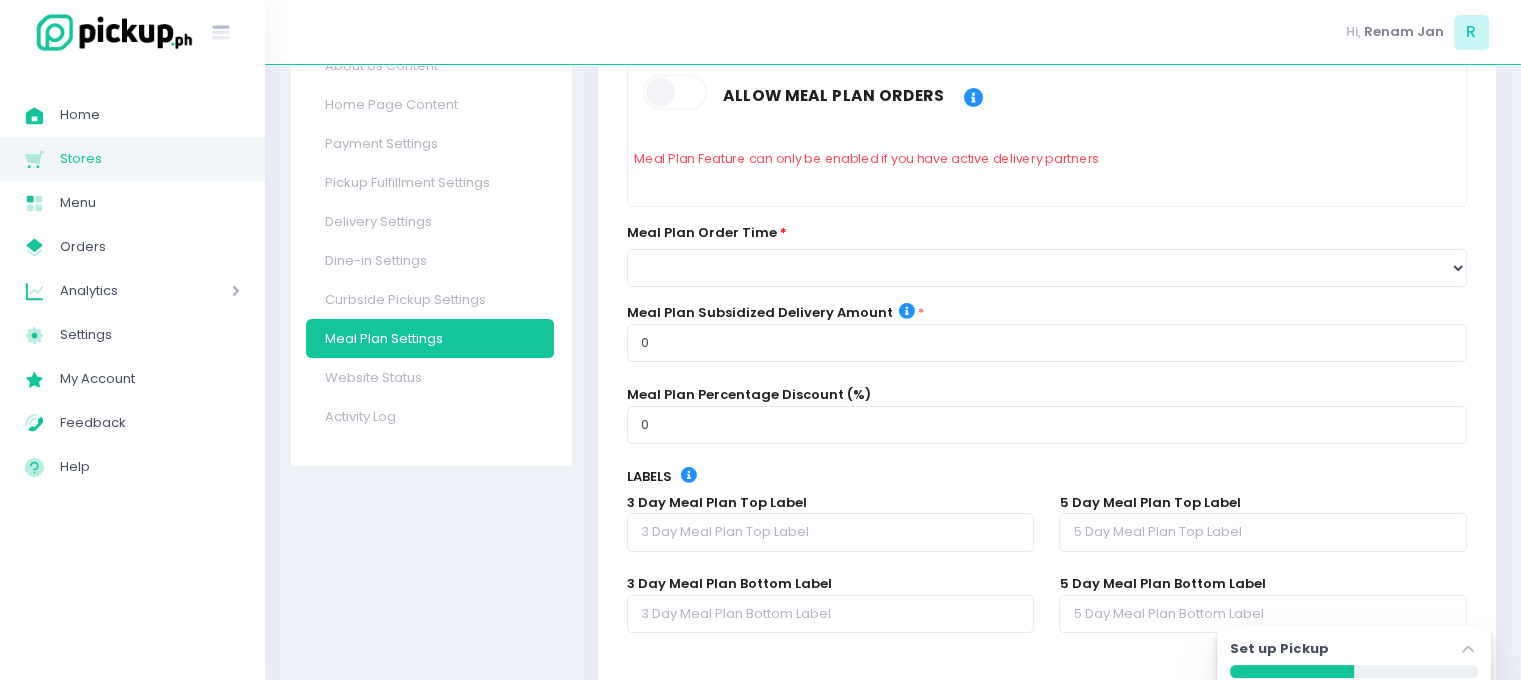 click on "Website Status" at bounding box center (430, 377) 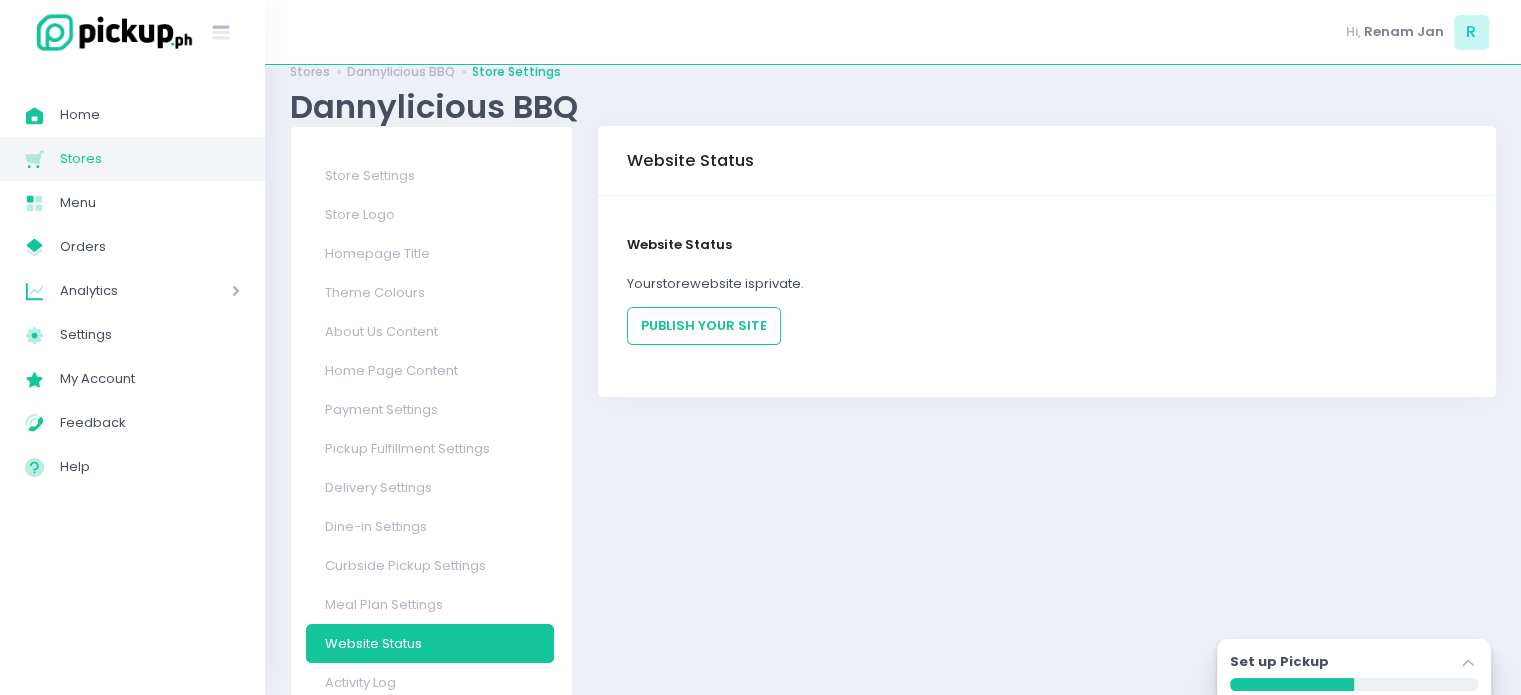 scroll, scrollTop: 0, scrollLeft: 0, axis: both 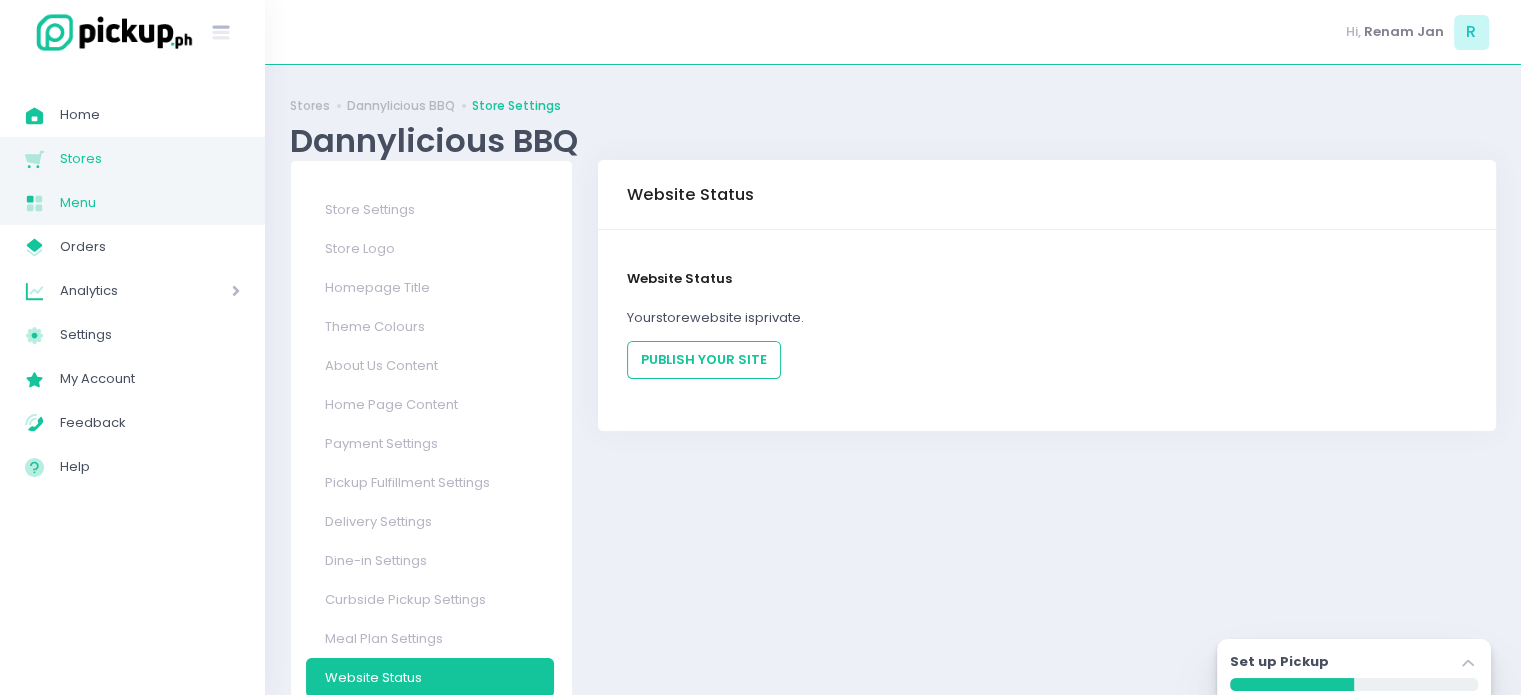 click on "Menu" at bounding box center [150, 203] 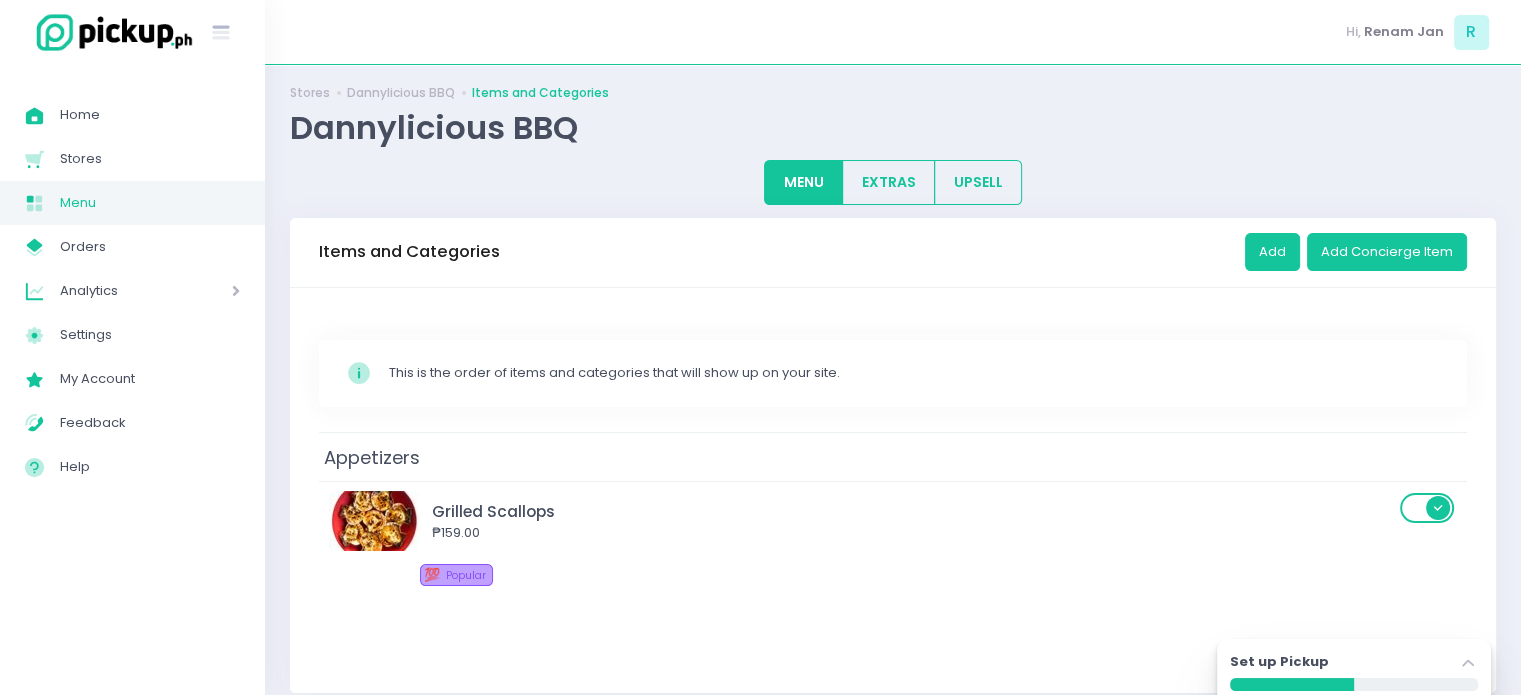 scroll, scrollTop: 34, scrollLeft: 0, axis: vertical 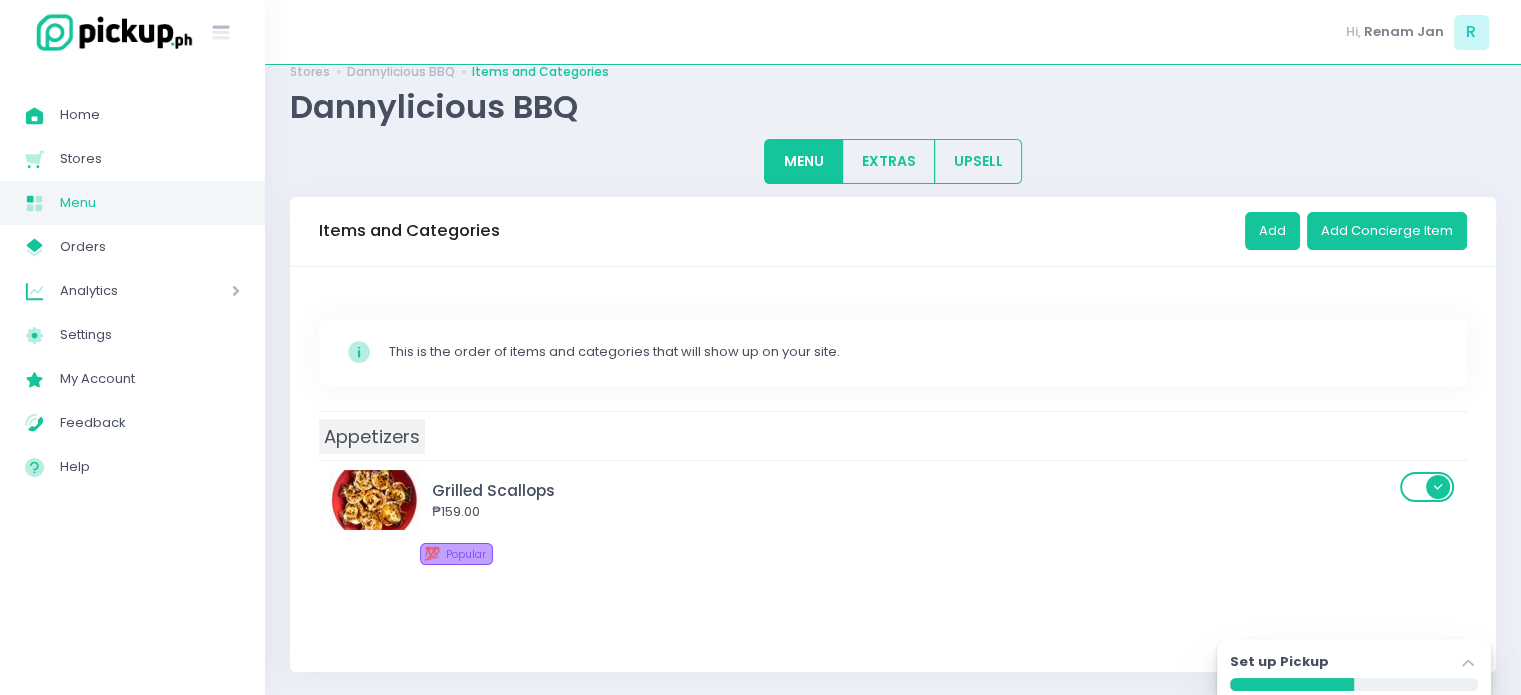 click on "Appetizers" at bounding box center [372, 436] 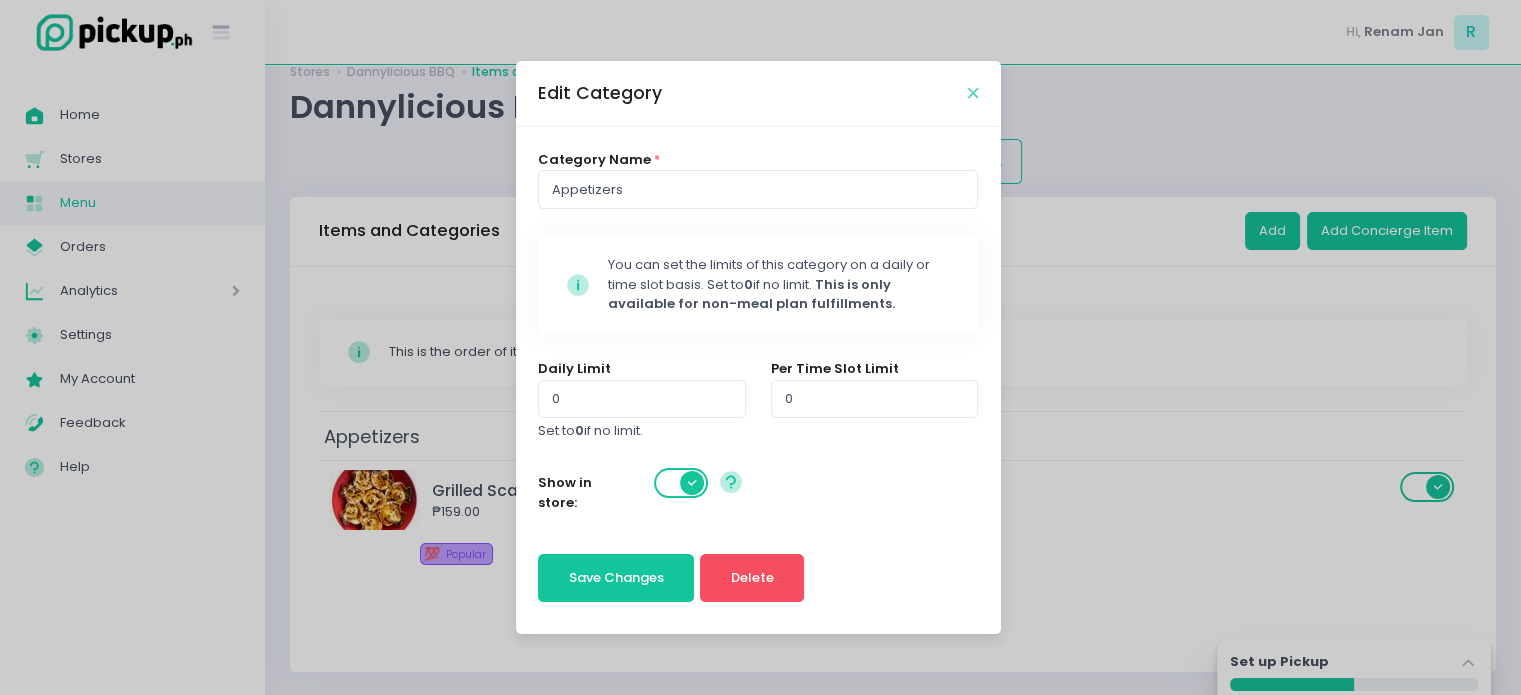 click at bounding box center (973, 93) 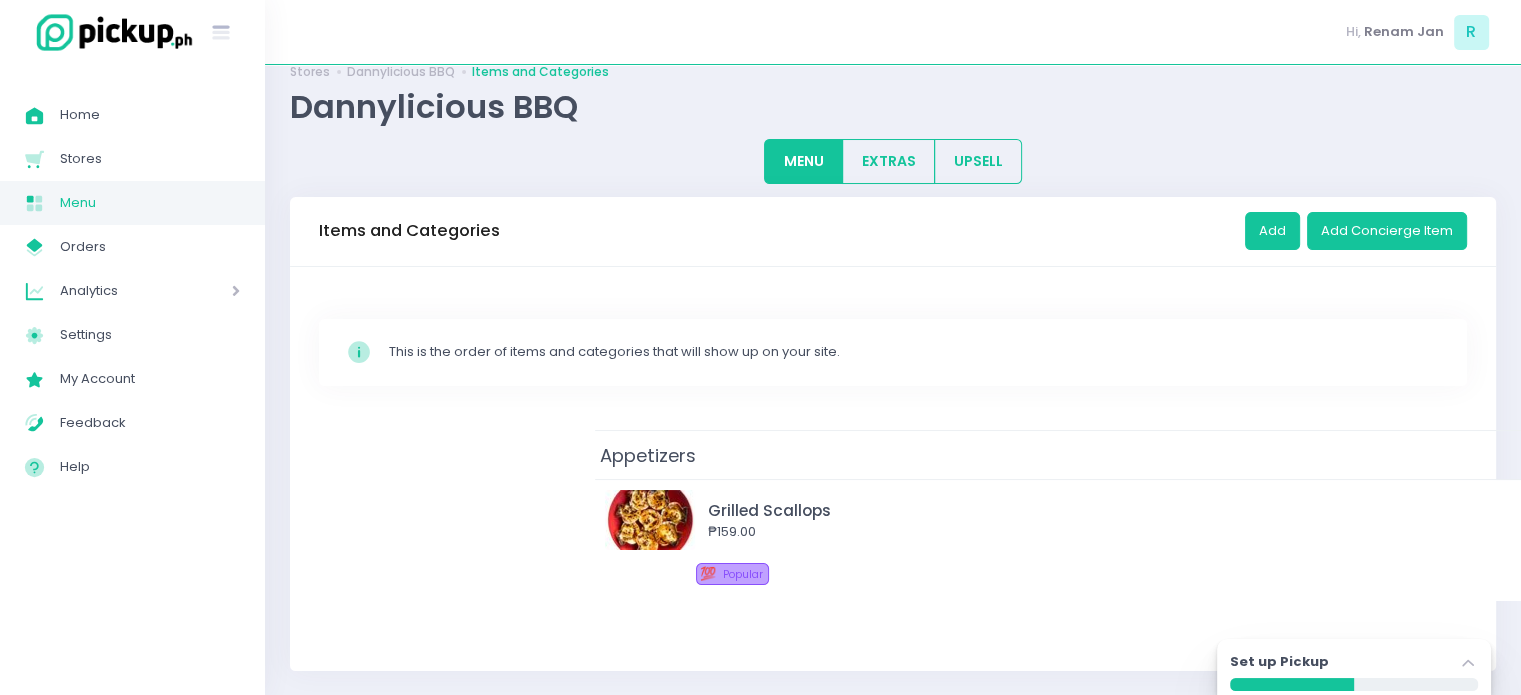 drag, startPoint x: 453, startPoint y: 441, endPoint x: 736, endPoint y: 462, distance: 283.77808 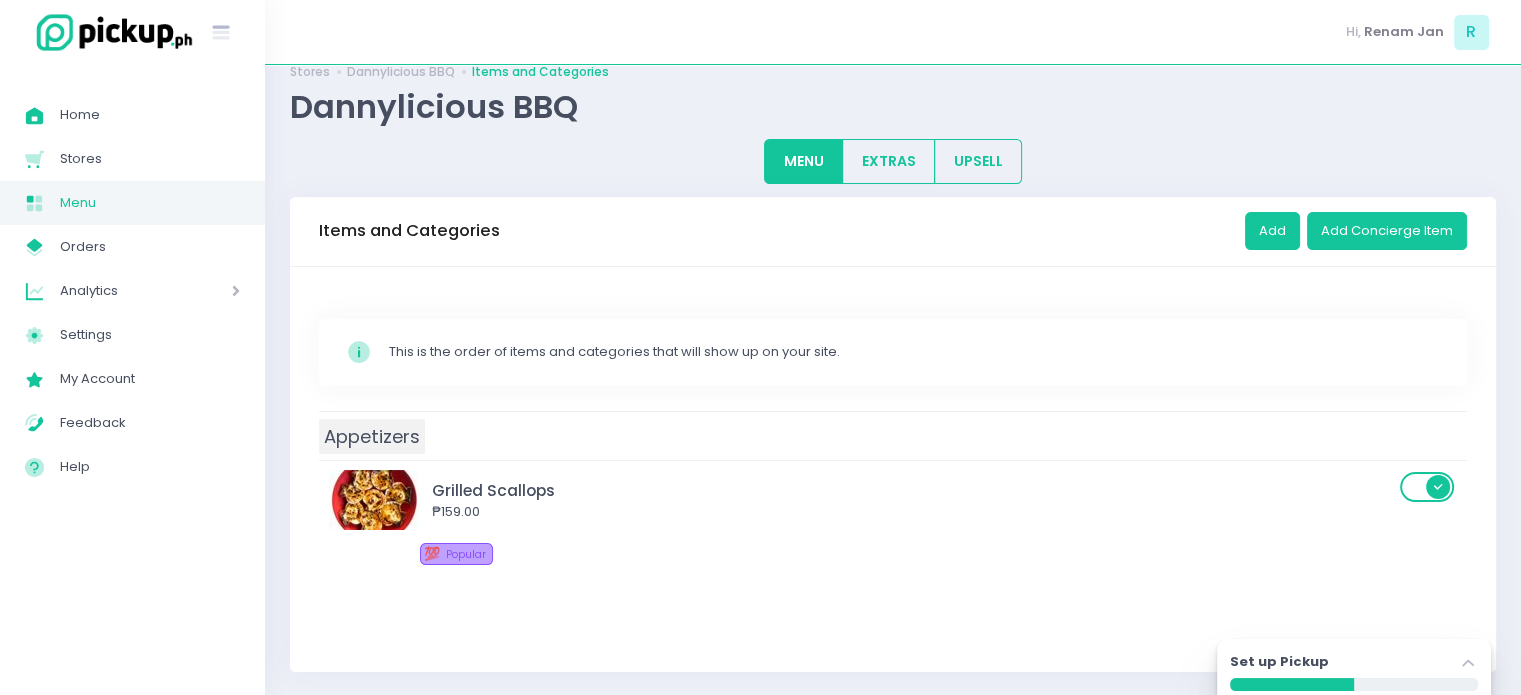 click on "Appetizers" at bounding box center [372, 436] 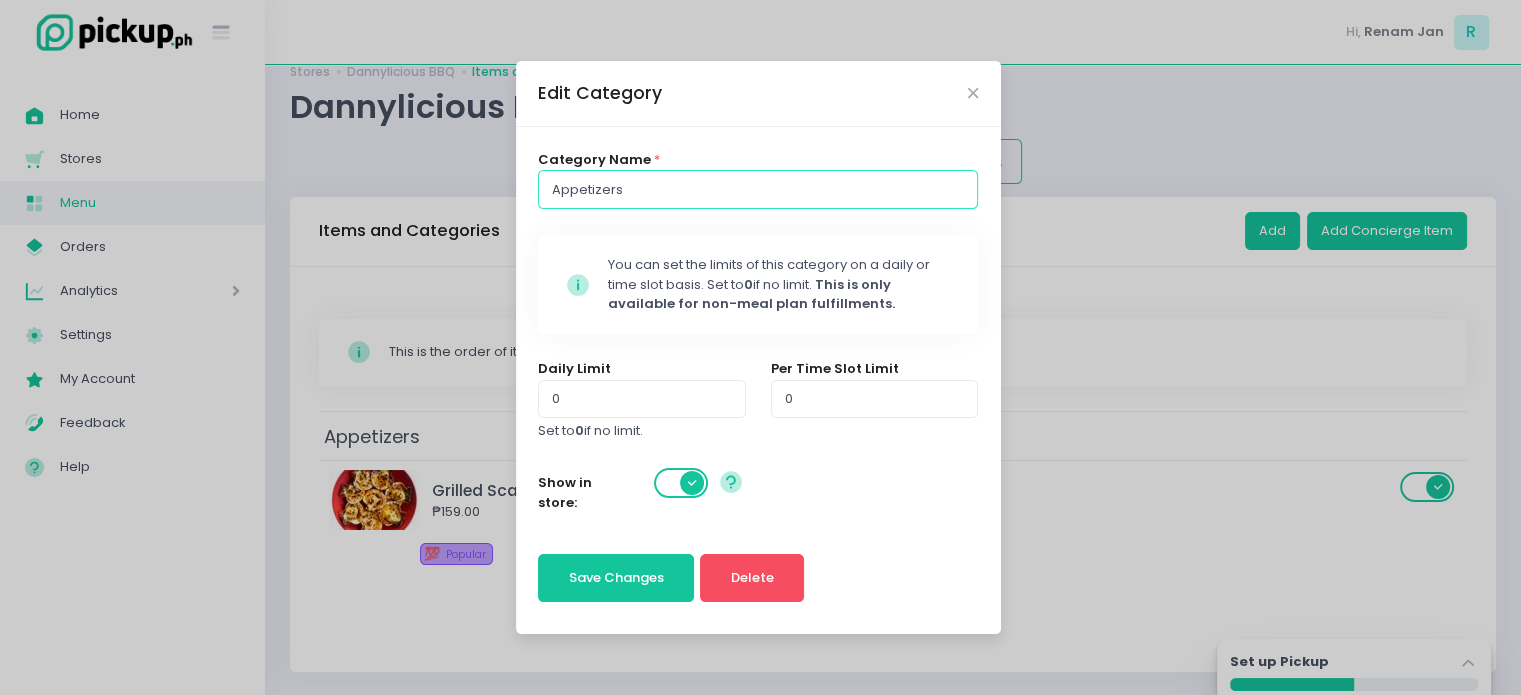drag, startPoint x: 652, startPoint y: 191, endPoint x: 453, endPoint y: 187, distance: 199.04019 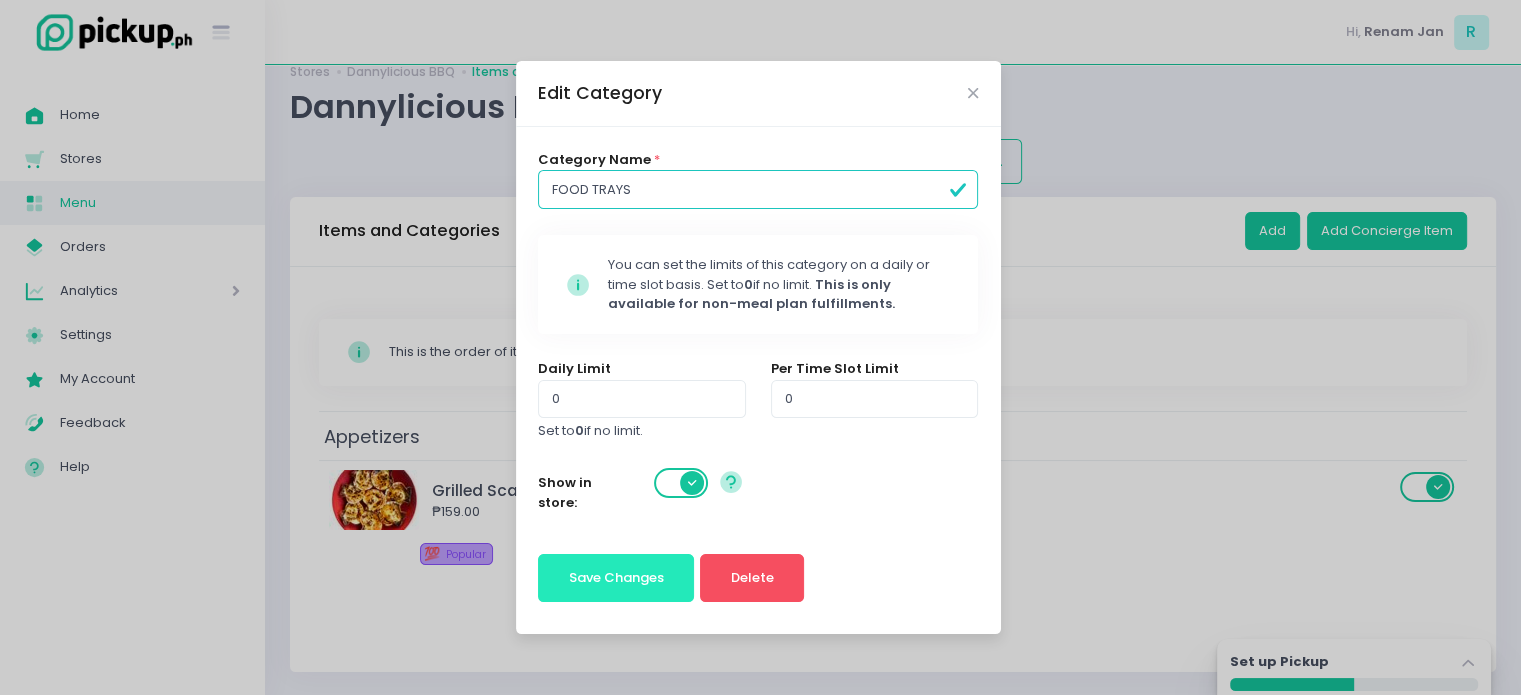 type on "FOOD TRAYS" 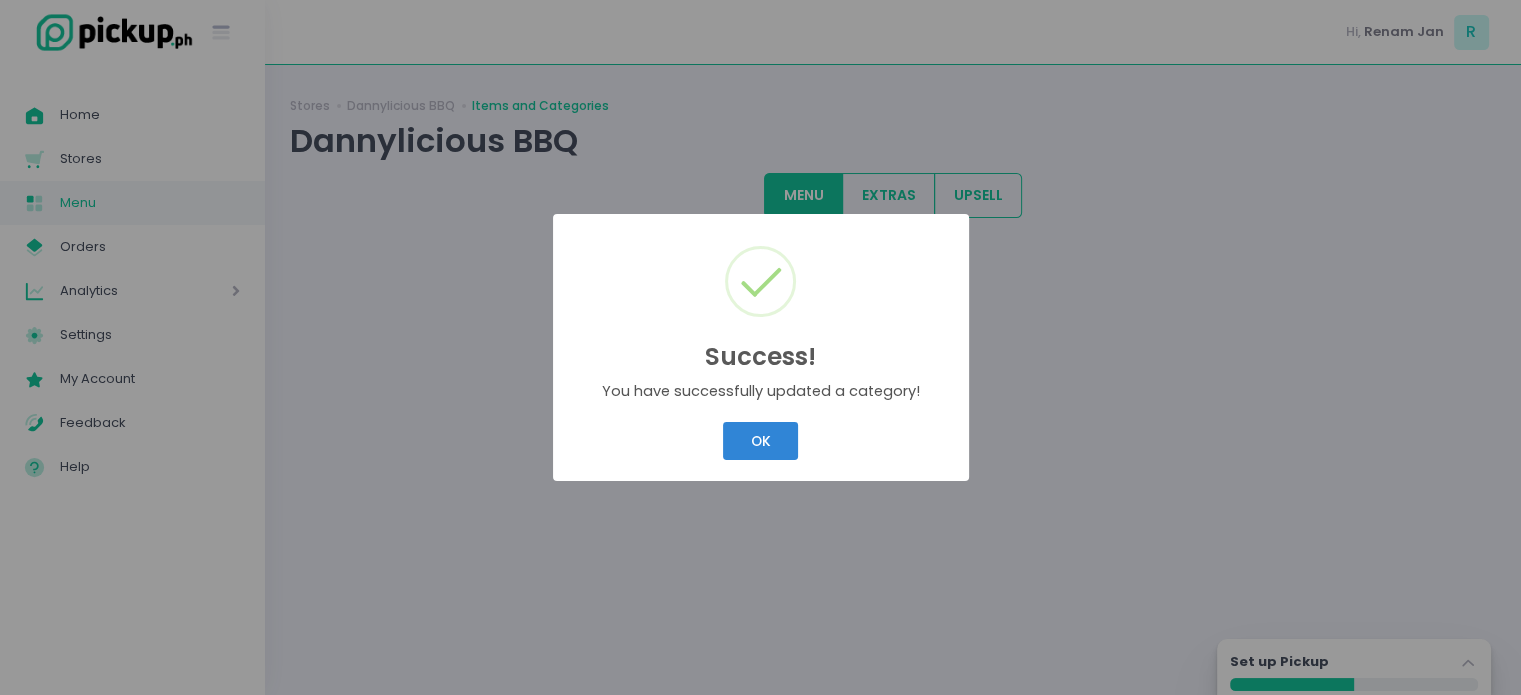 scroll, scrollTop: 0, scrollLeft: 0, axis: both 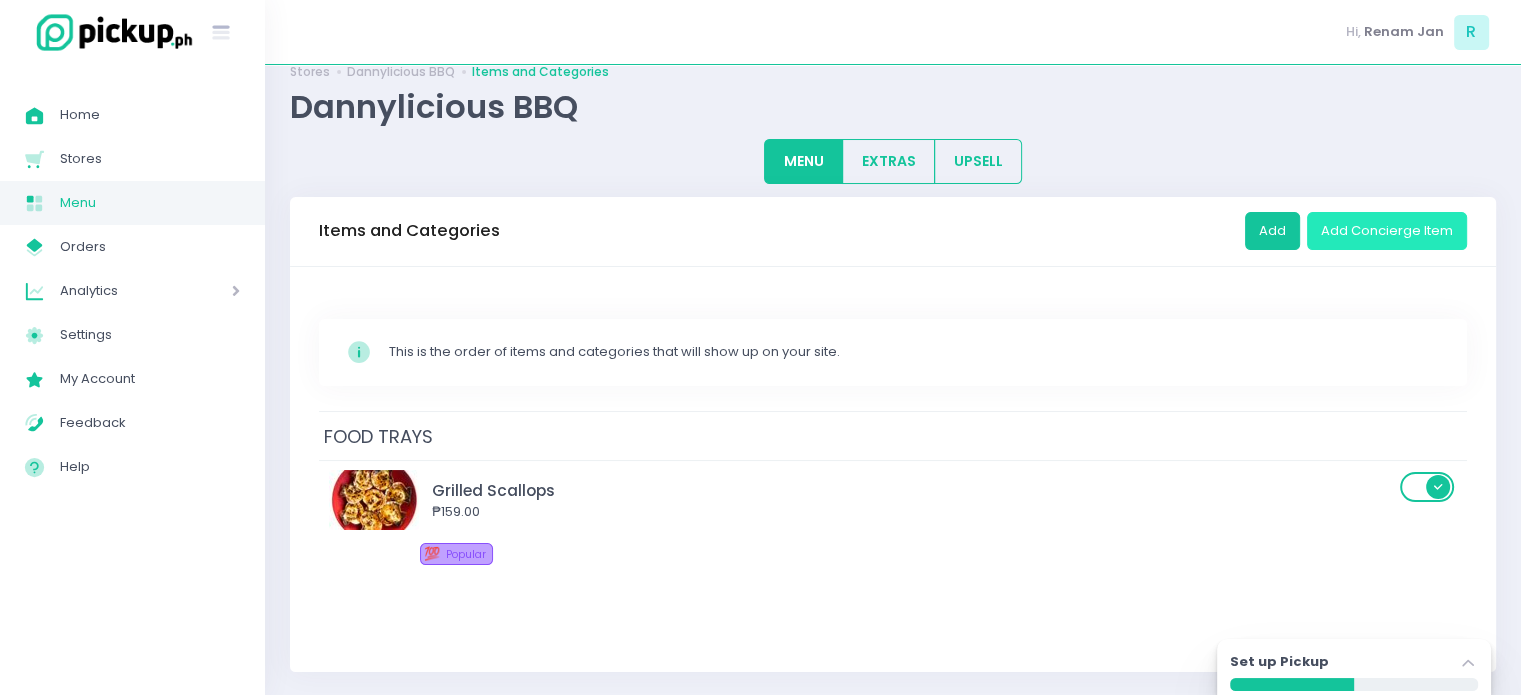 click on "Add Concierge Item" at bounding box center (1387, 231) 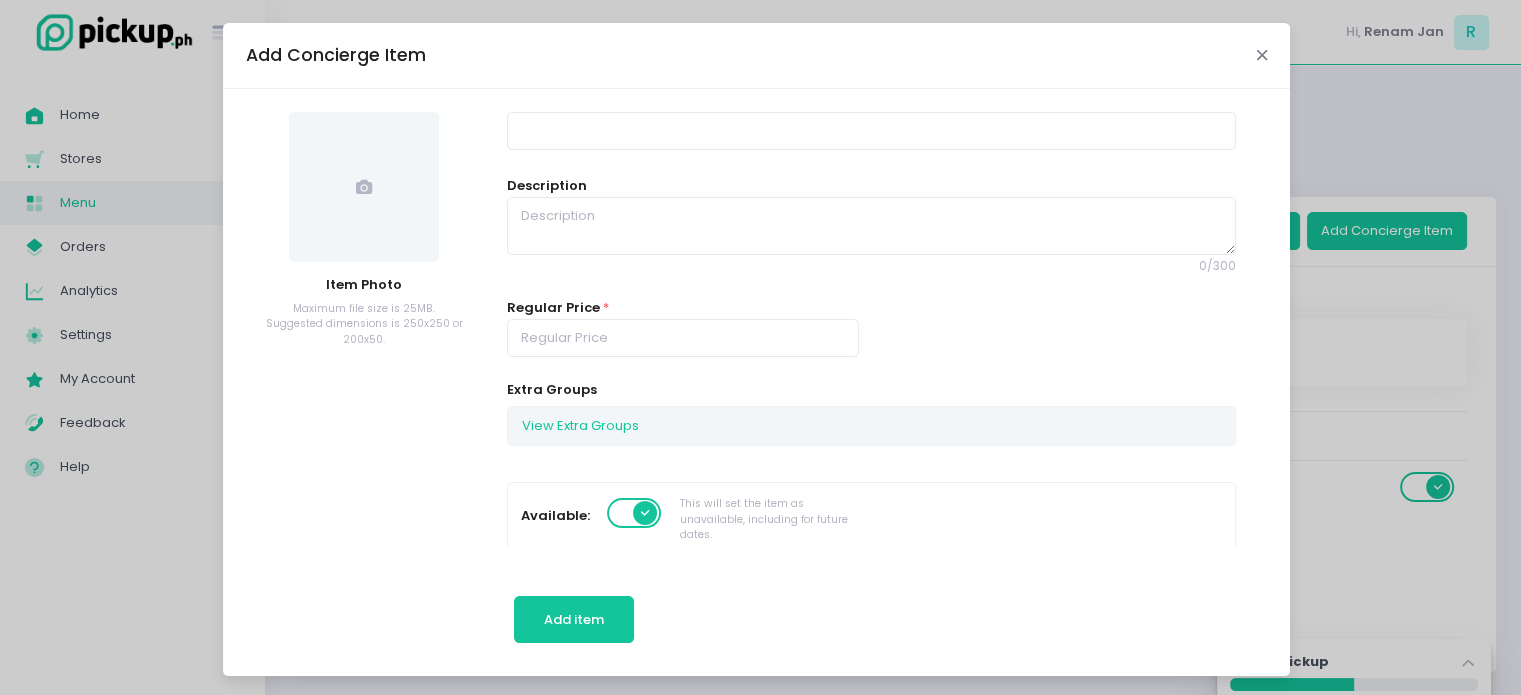 click at bounding box center [1262, 55] 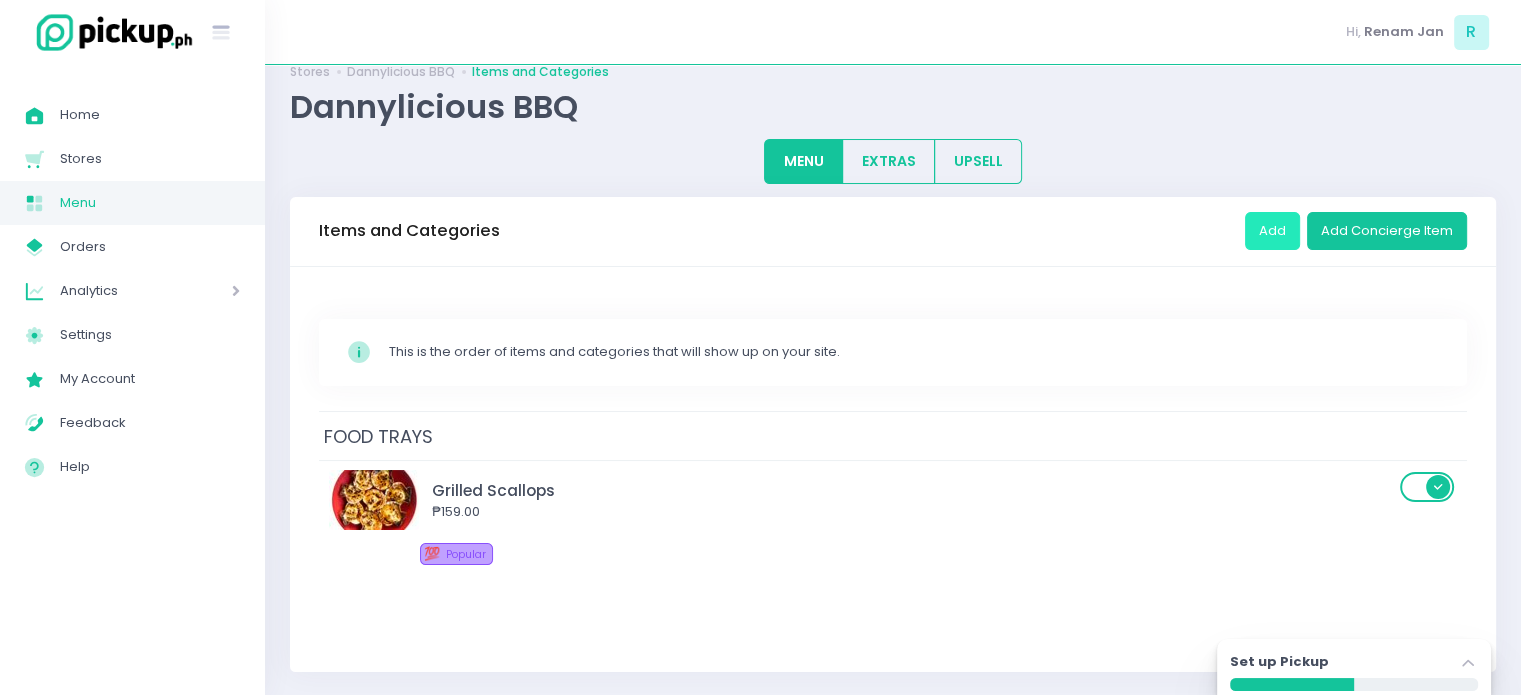 click on "Add" at bounding box center (1272, 231) 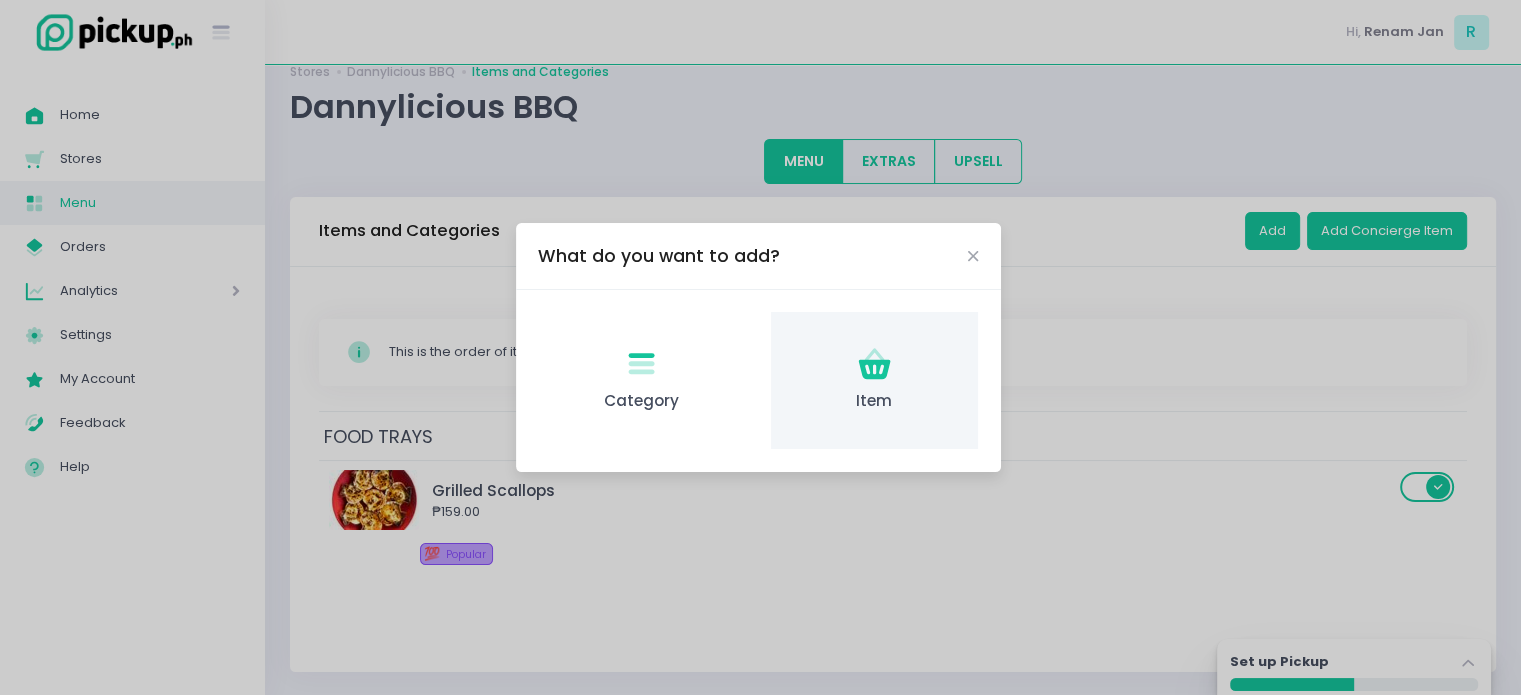 click on "Item Created with Sketch." 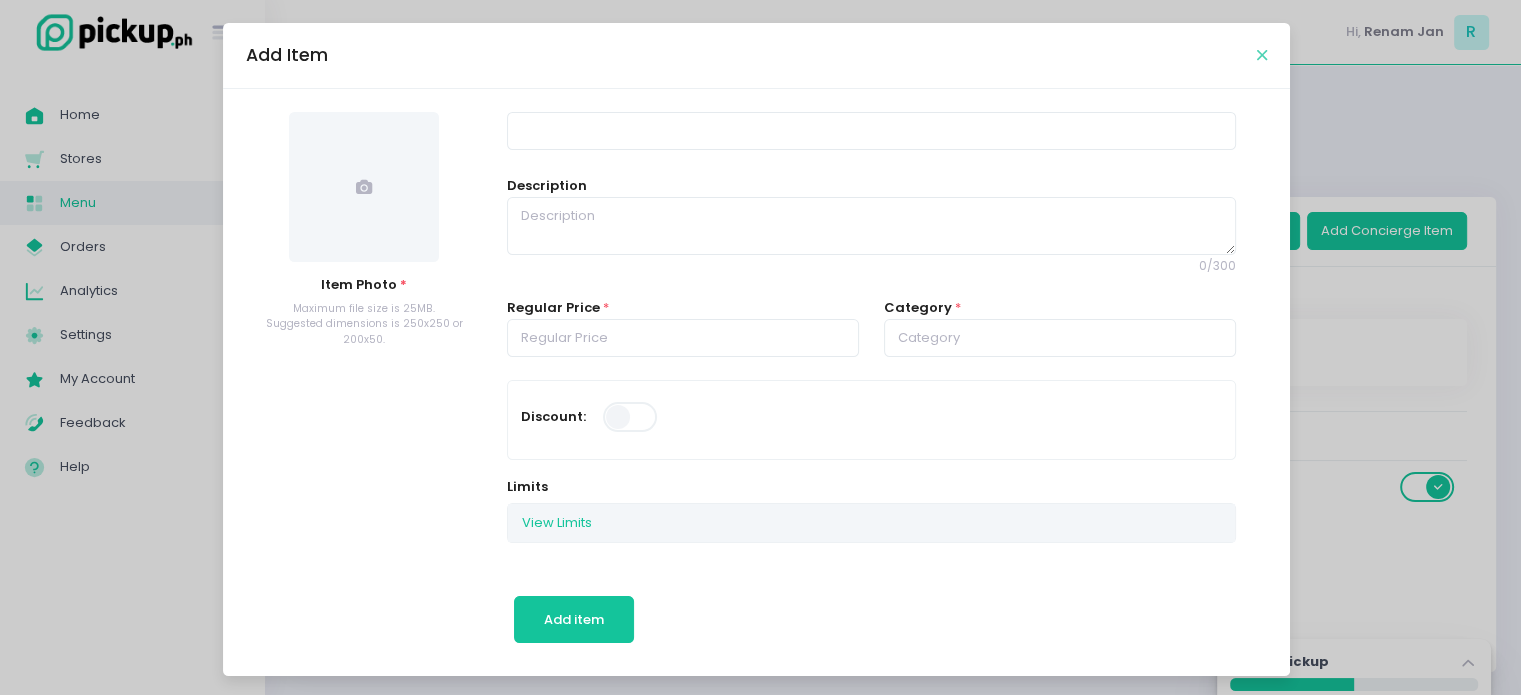 click at bounding box center (1262, 55) 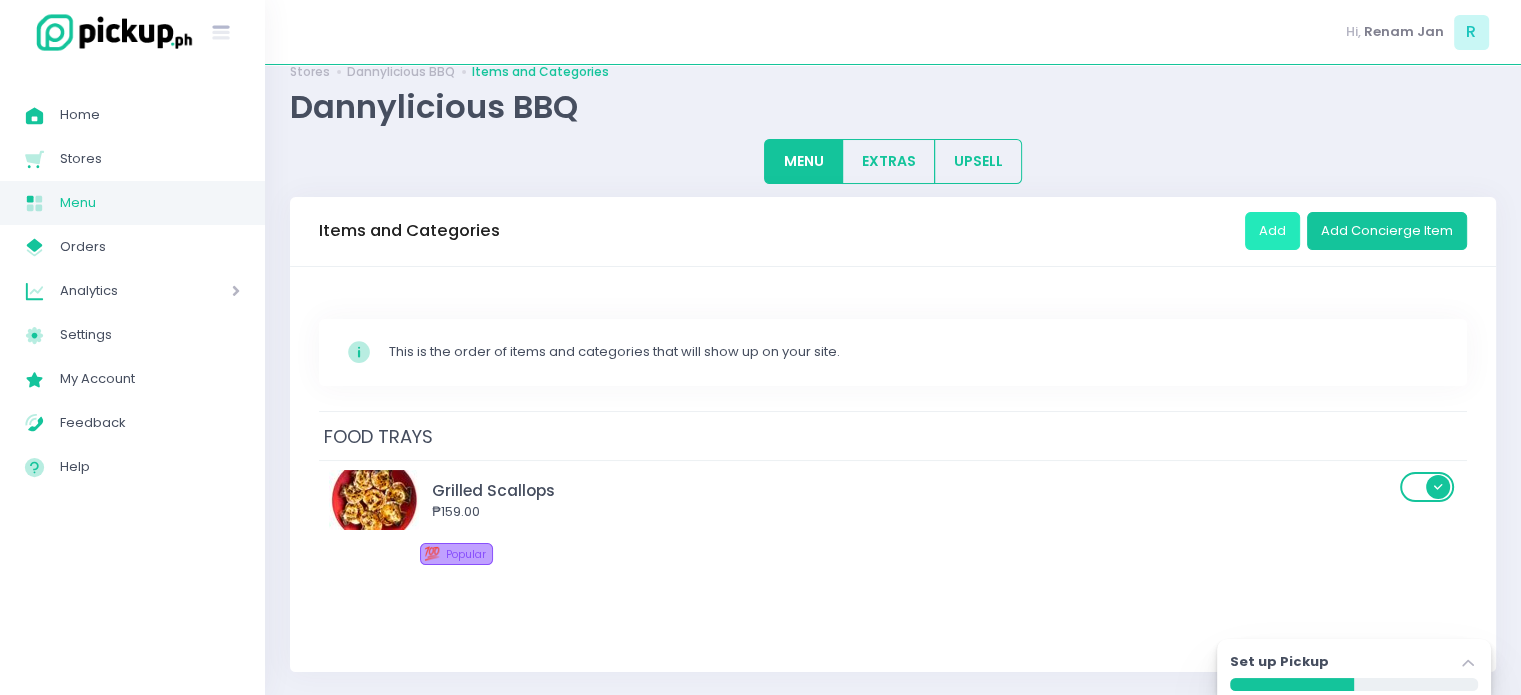 click on "Add" at bounding box center [1272, 231] 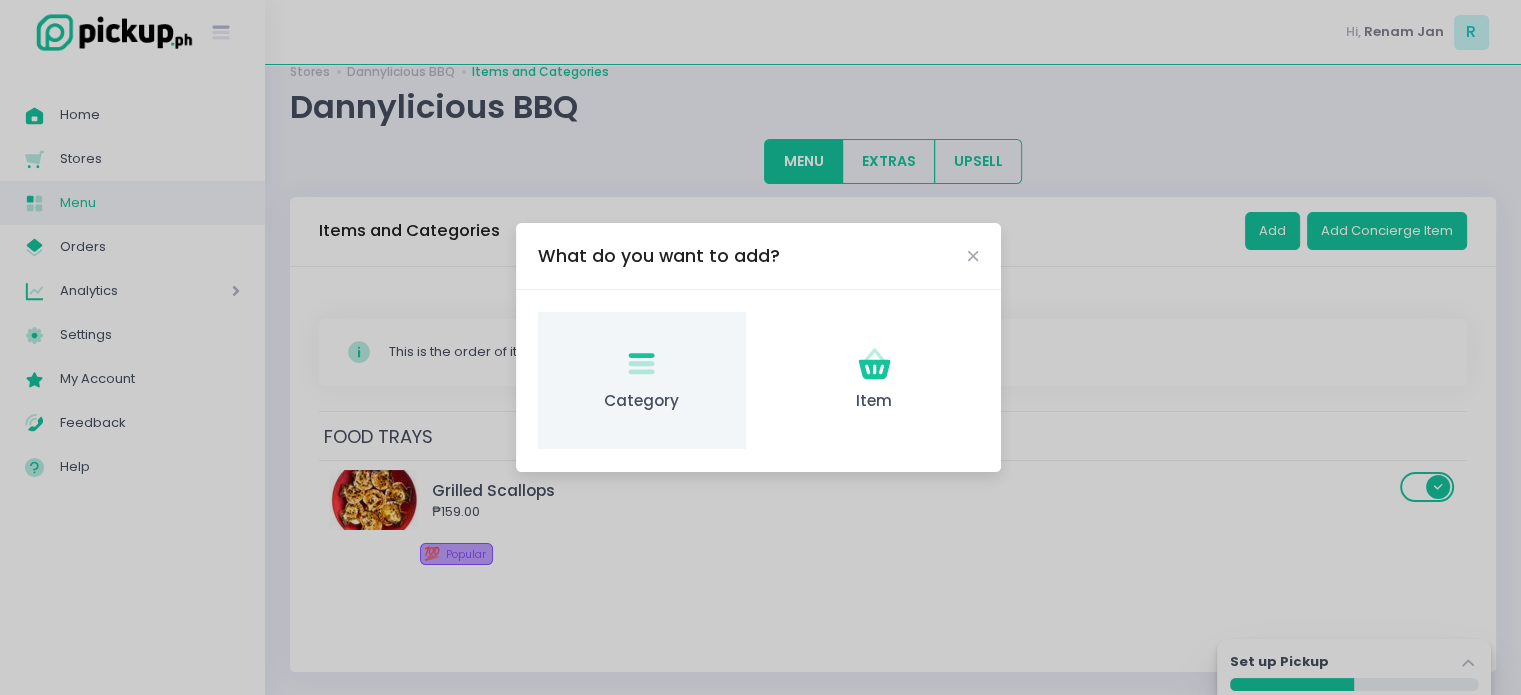 click on "Category Created with Sketch." 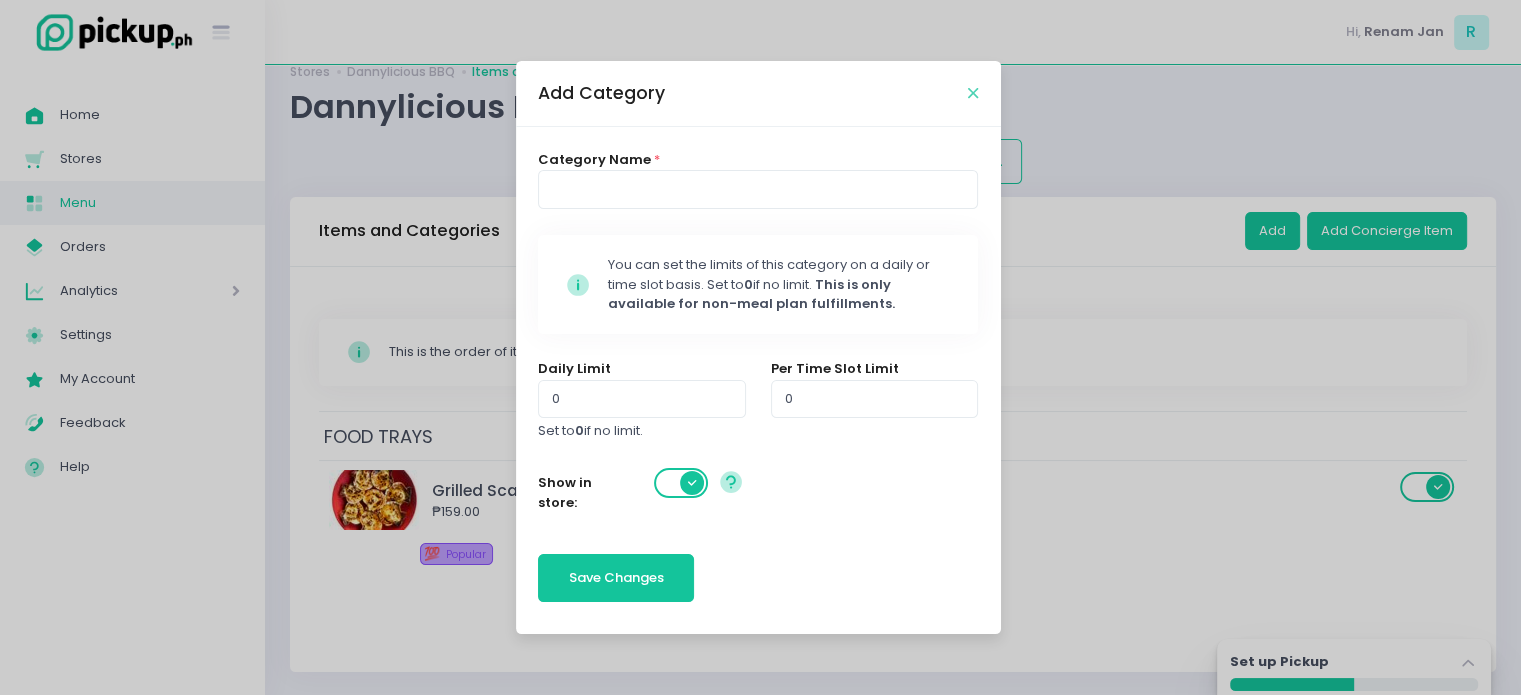click at bounding box center [973, 93] 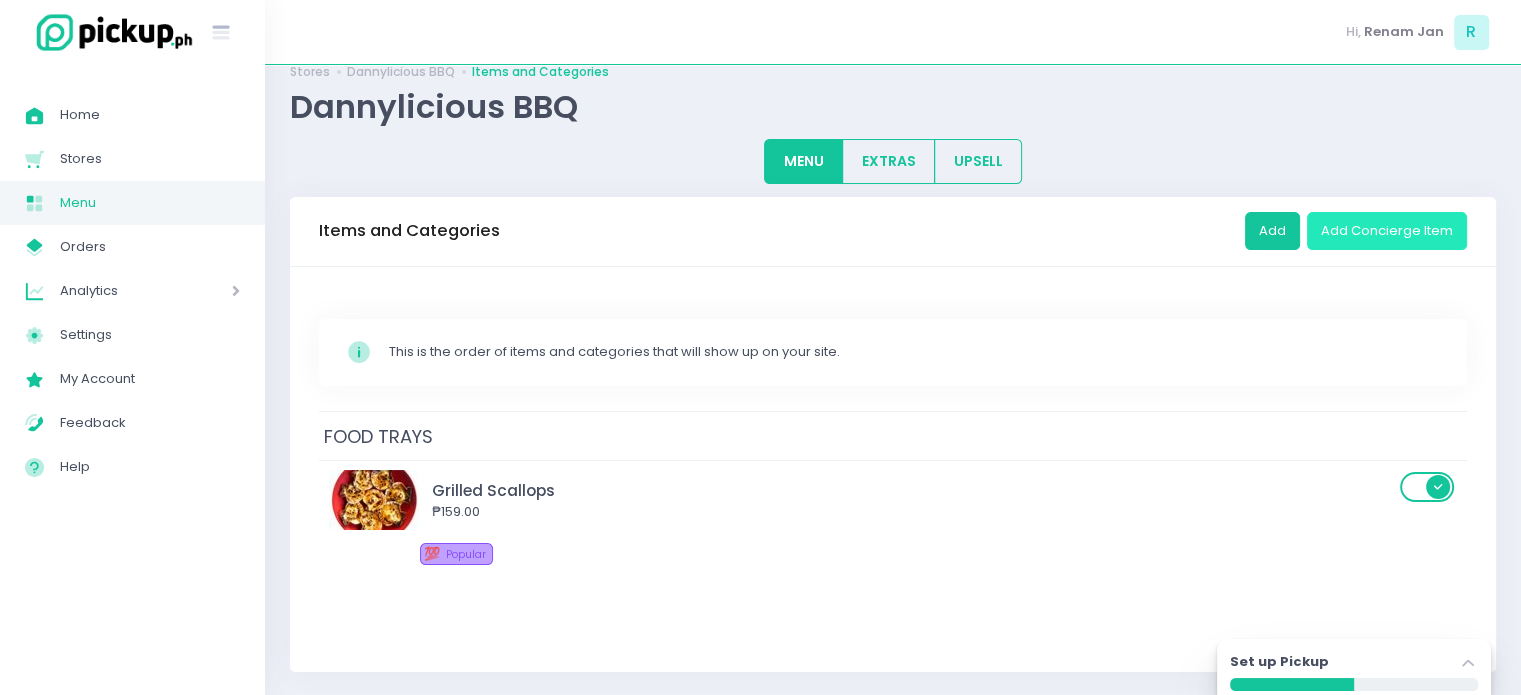 click on "Add Concierge Item" at bounding box center [1387, 231] 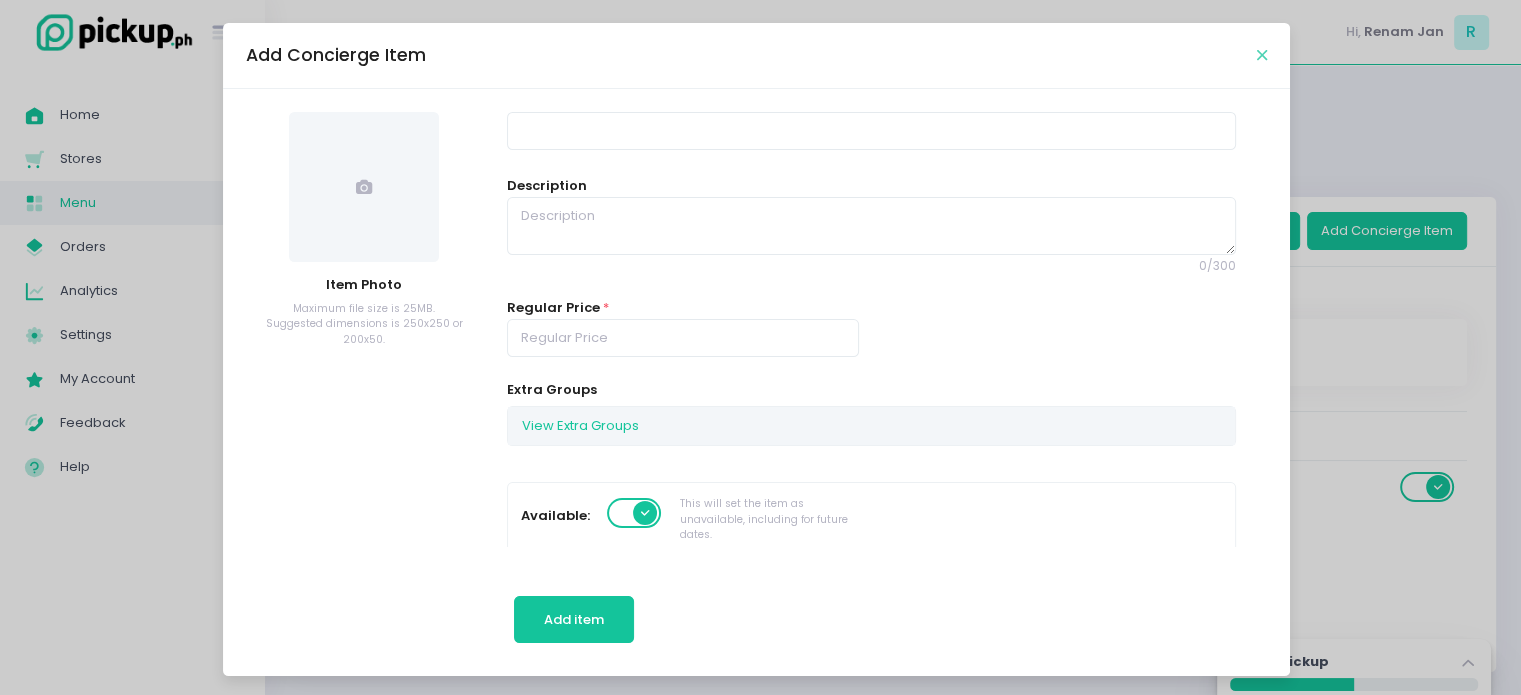 click at bounding box center [1262, 55] 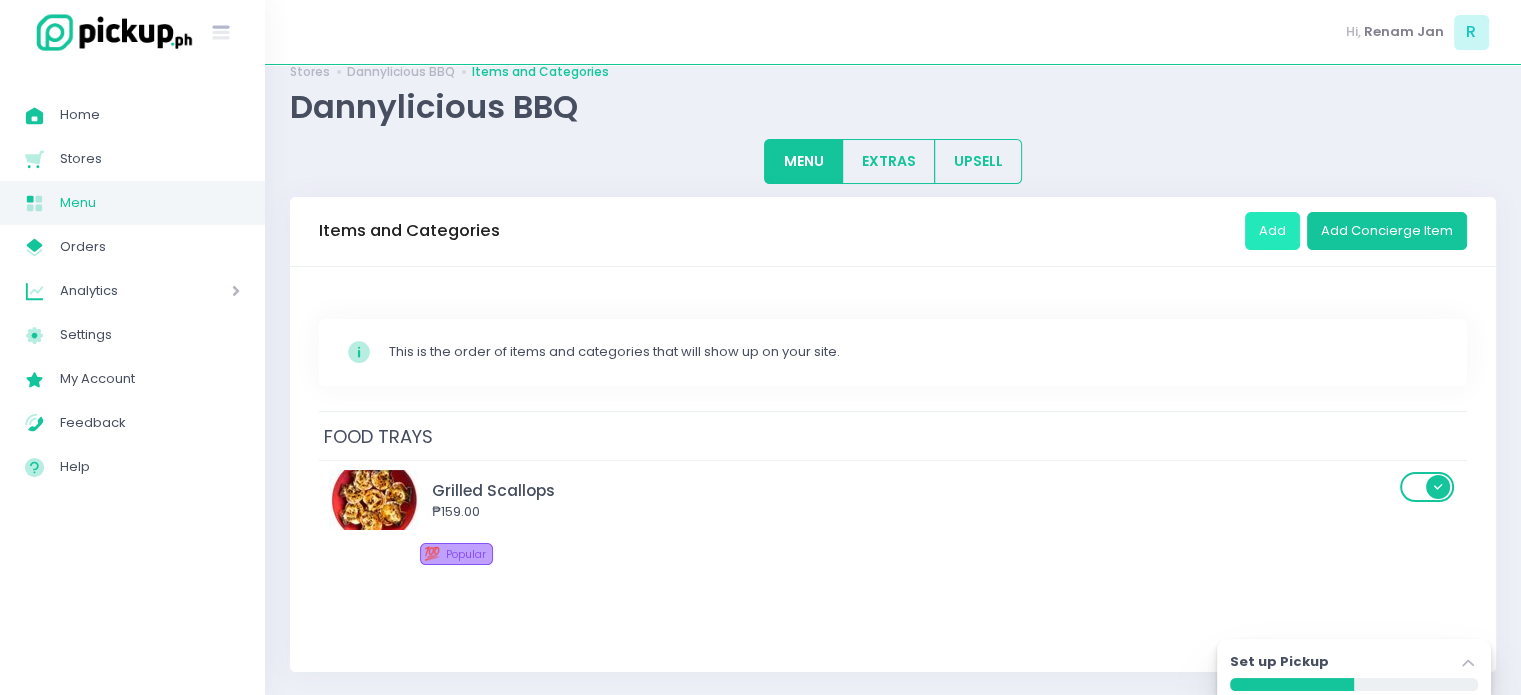 click on "Add" at bounding box center [1272, 231] 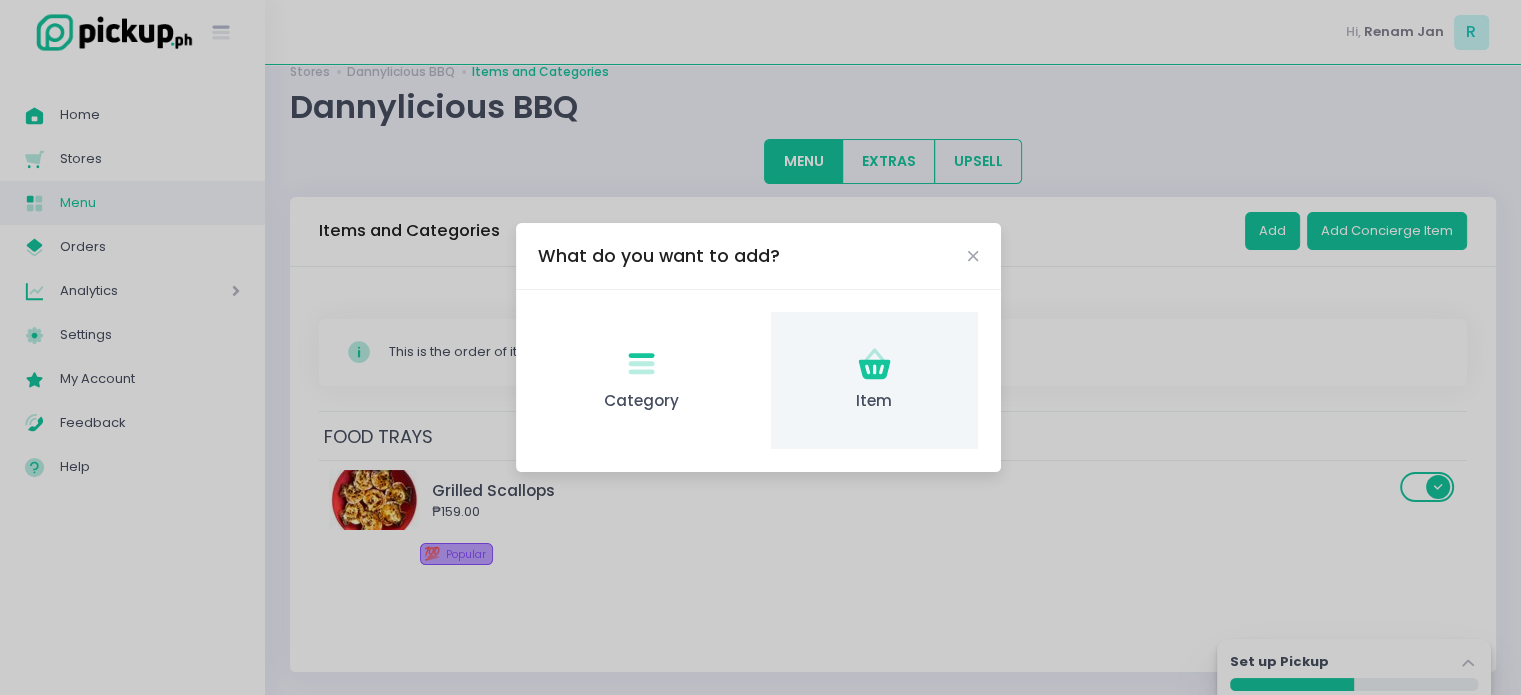 click on "Item Created with Sketch." 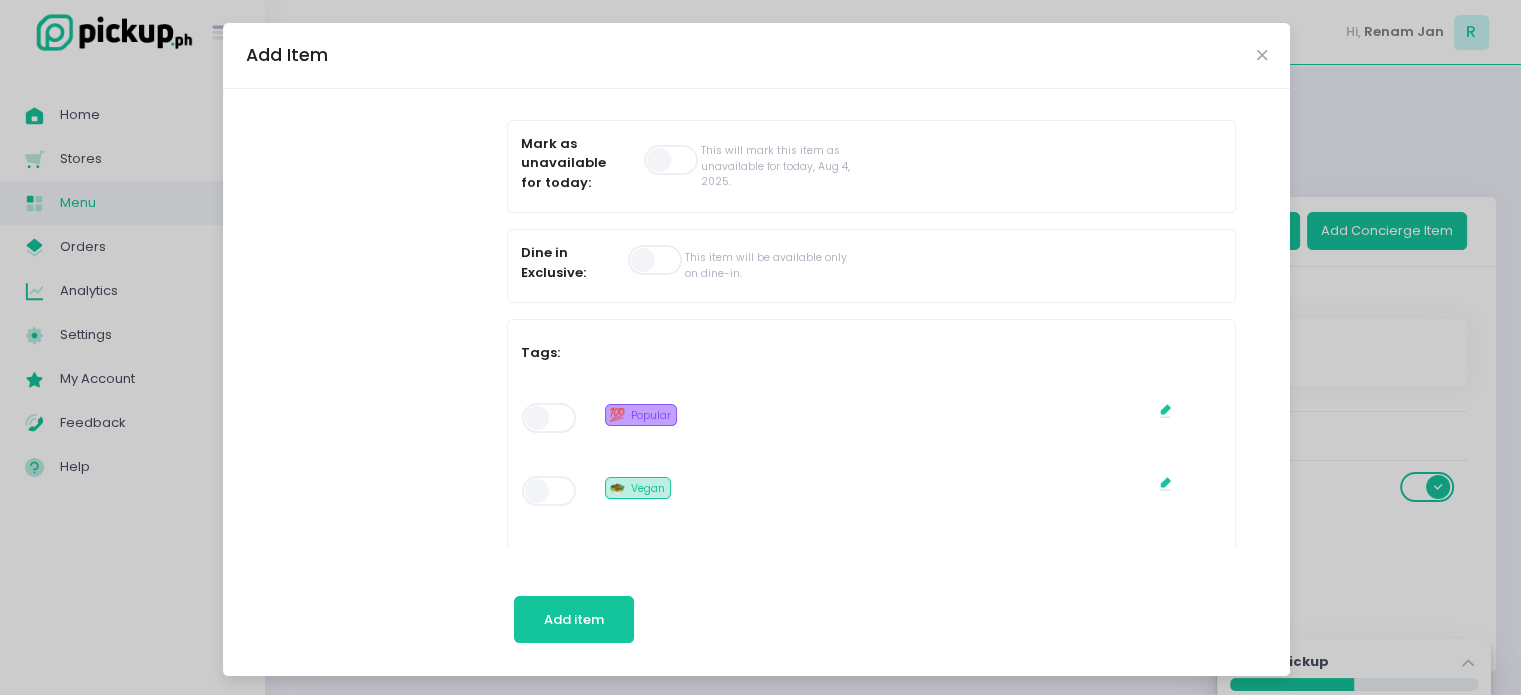 scroll, scrollTop: 900, scrollLeft: 0, axis: vertical 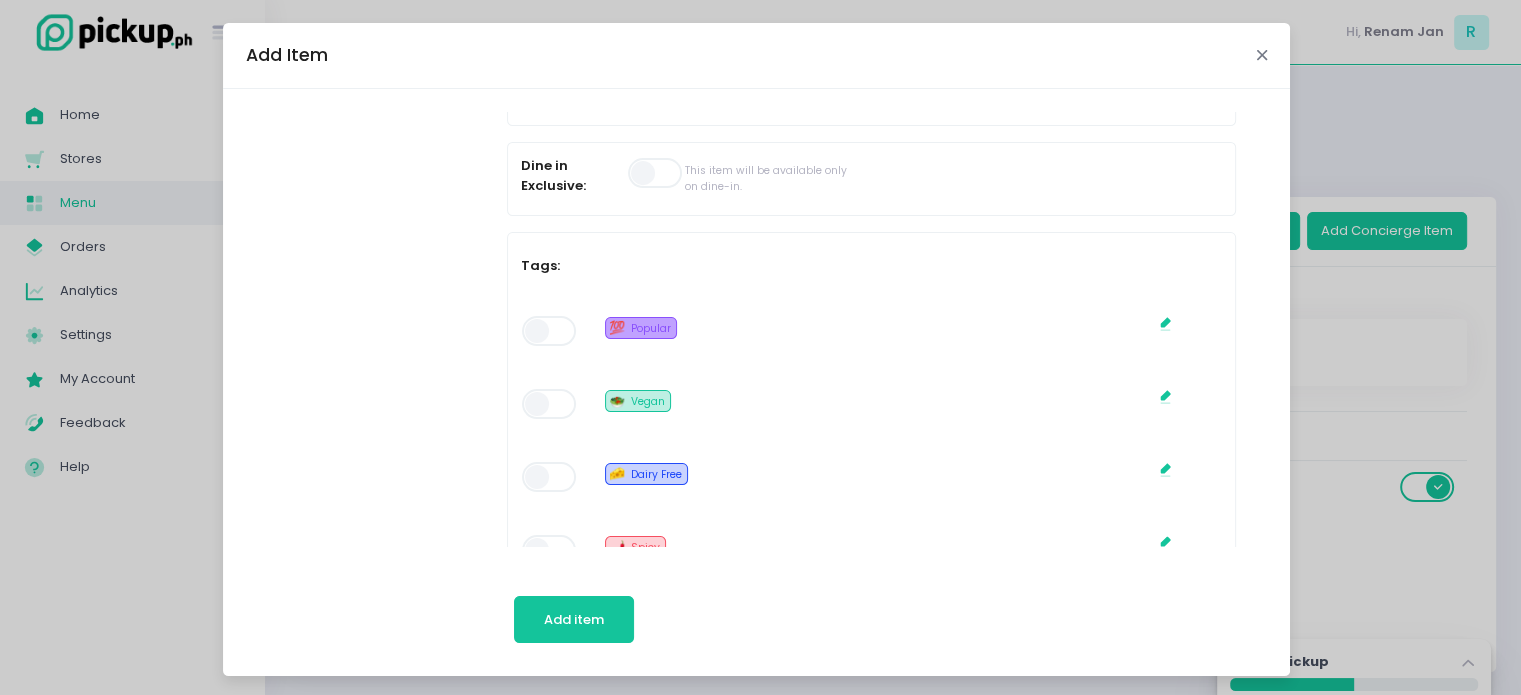 drag, startPoint x: 1249, startPoint y: 55, endPoint x: 1348, endPoint y: 162, distance: 145.7738 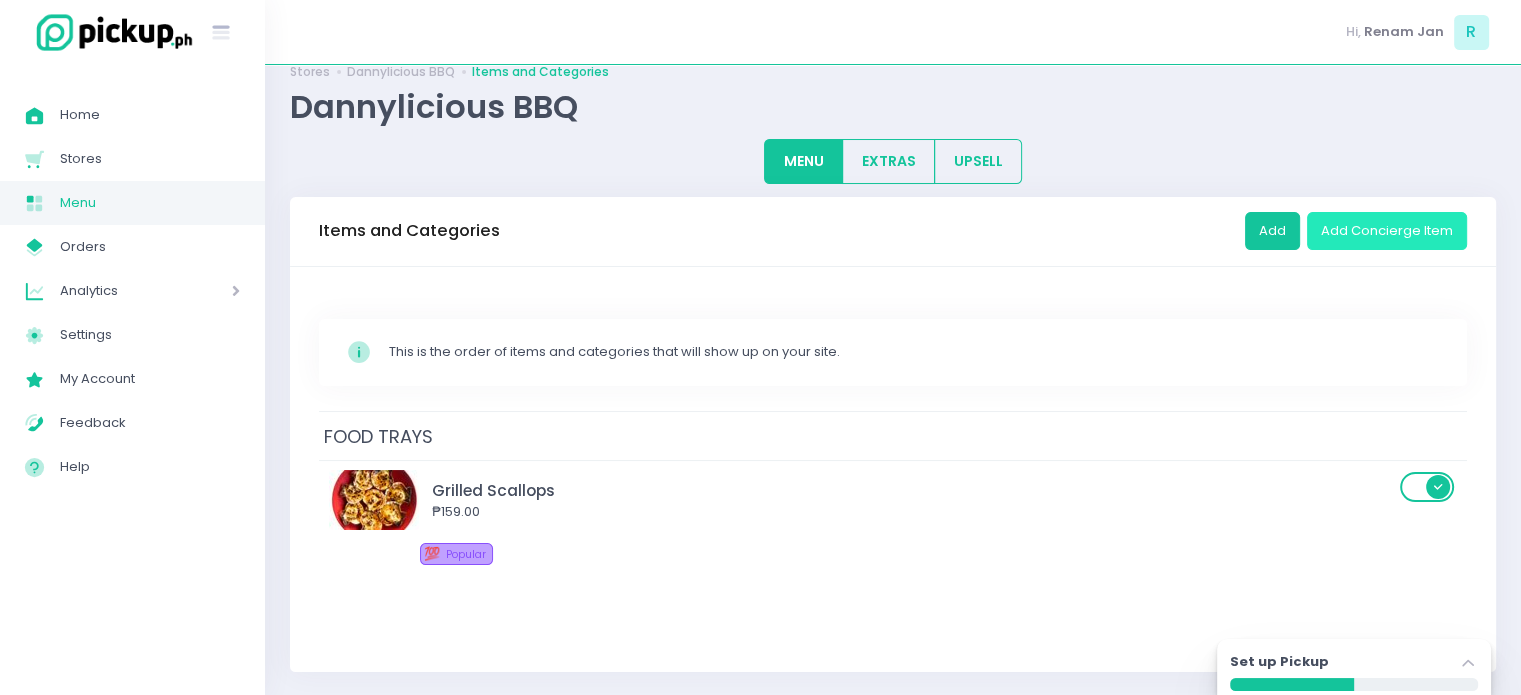click on "Add Concierge Item" at bounding box center [1387, 231] 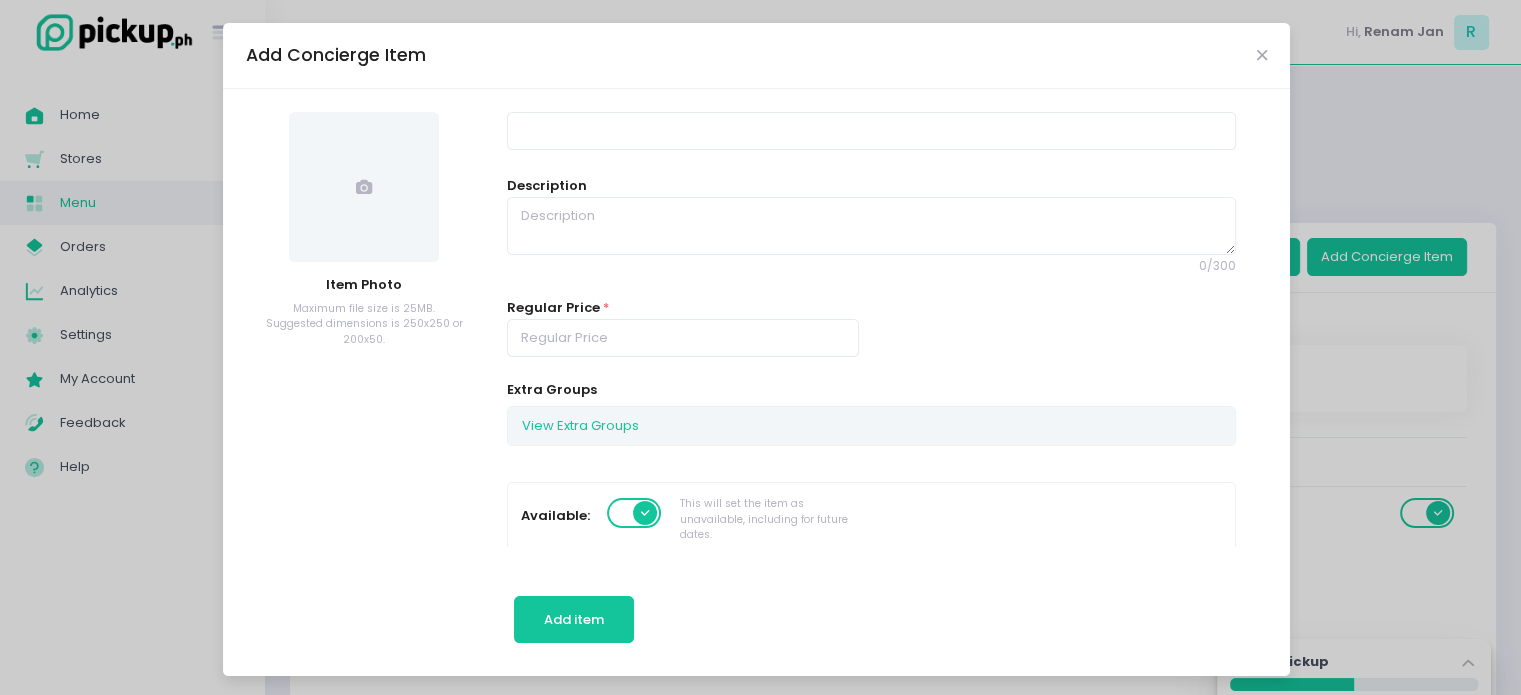 scroll, scrollTop: 0, scrollLeft: 0, axis: both 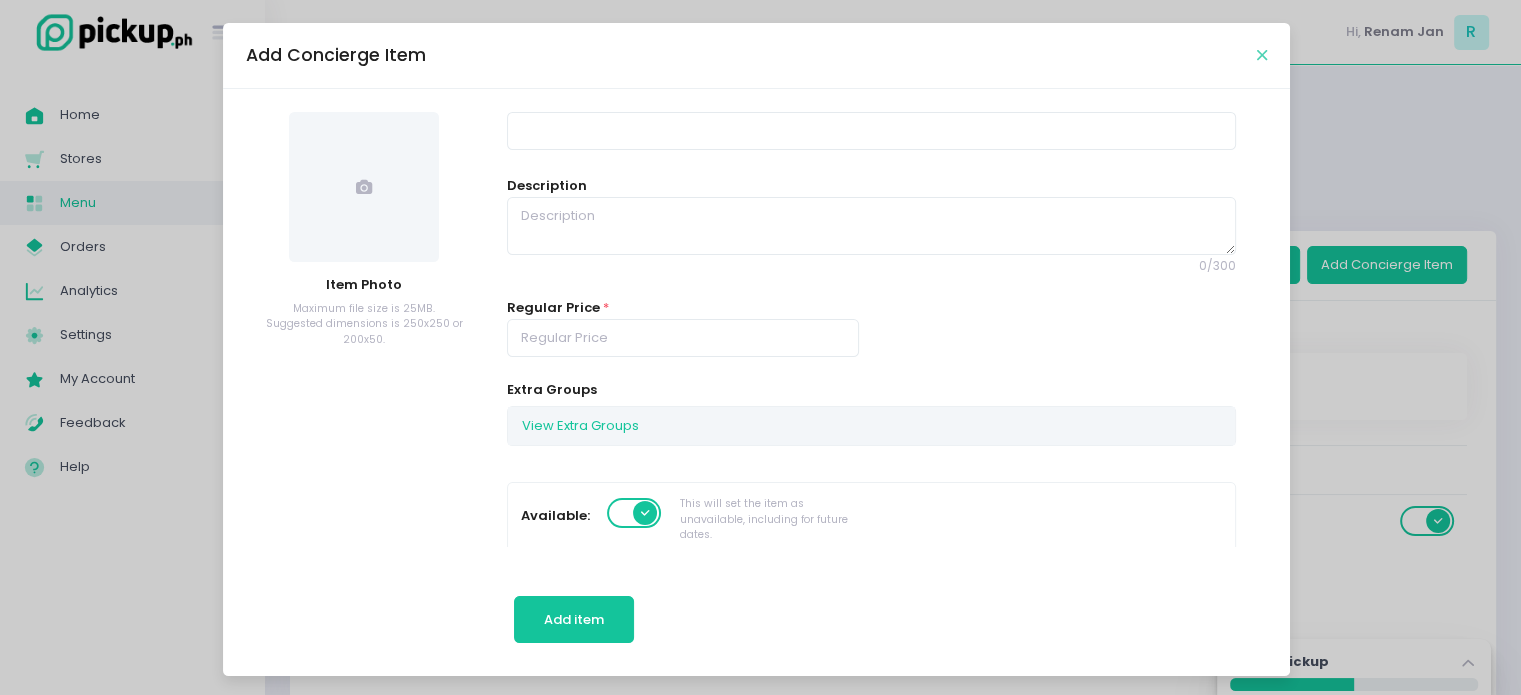 click on "Add Concierge Item" at bounding box center (756, 56) 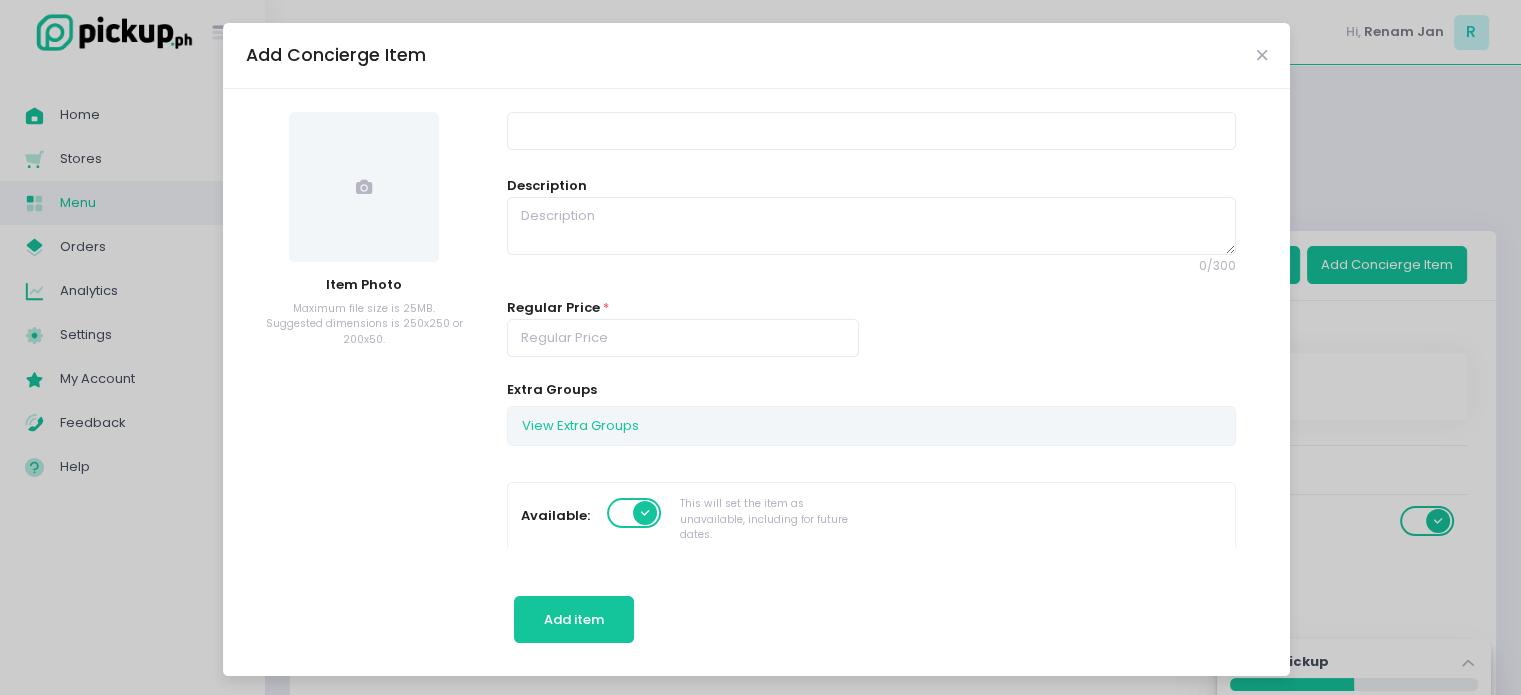 click on "Add Concierge Item" at bounding box center [756, 56] 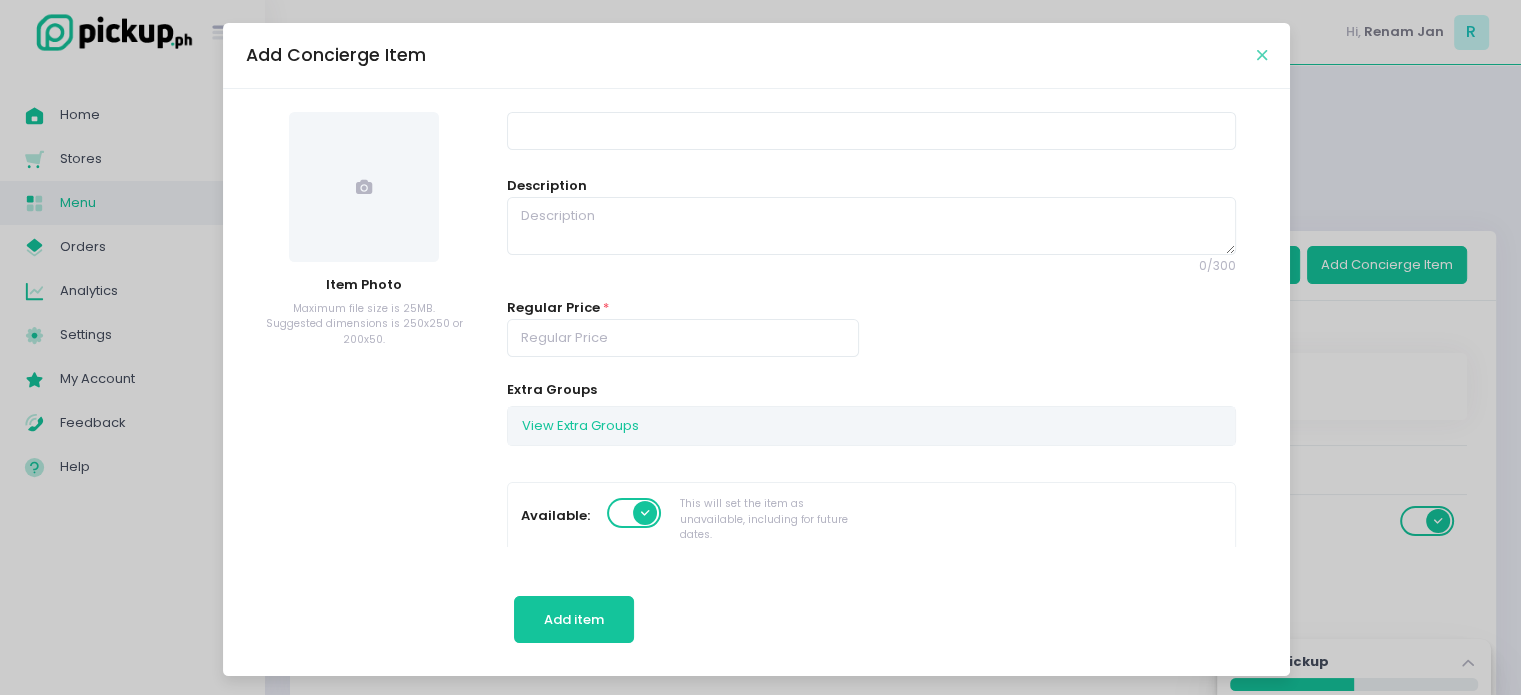 click at bounding box center (1262, 55) 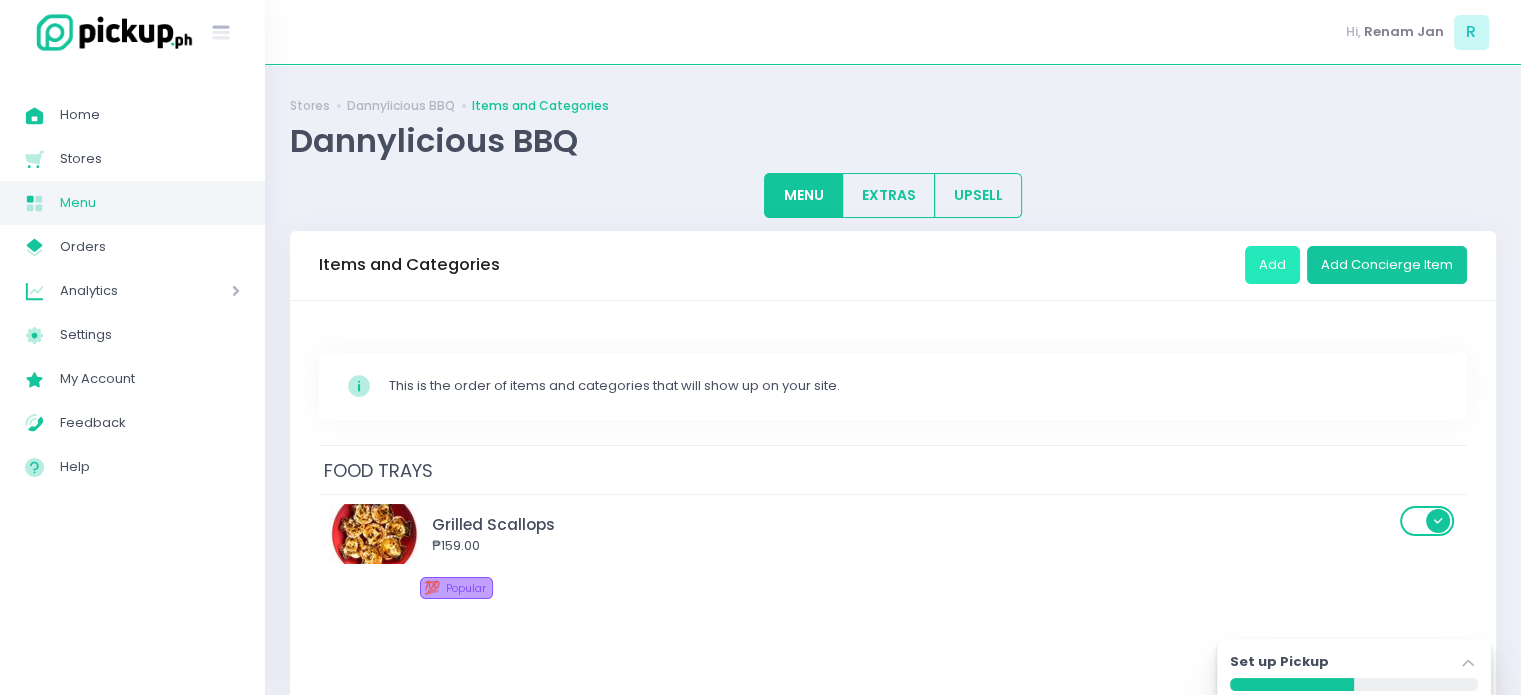 click on "Add" at bounding box center (1272, 265) 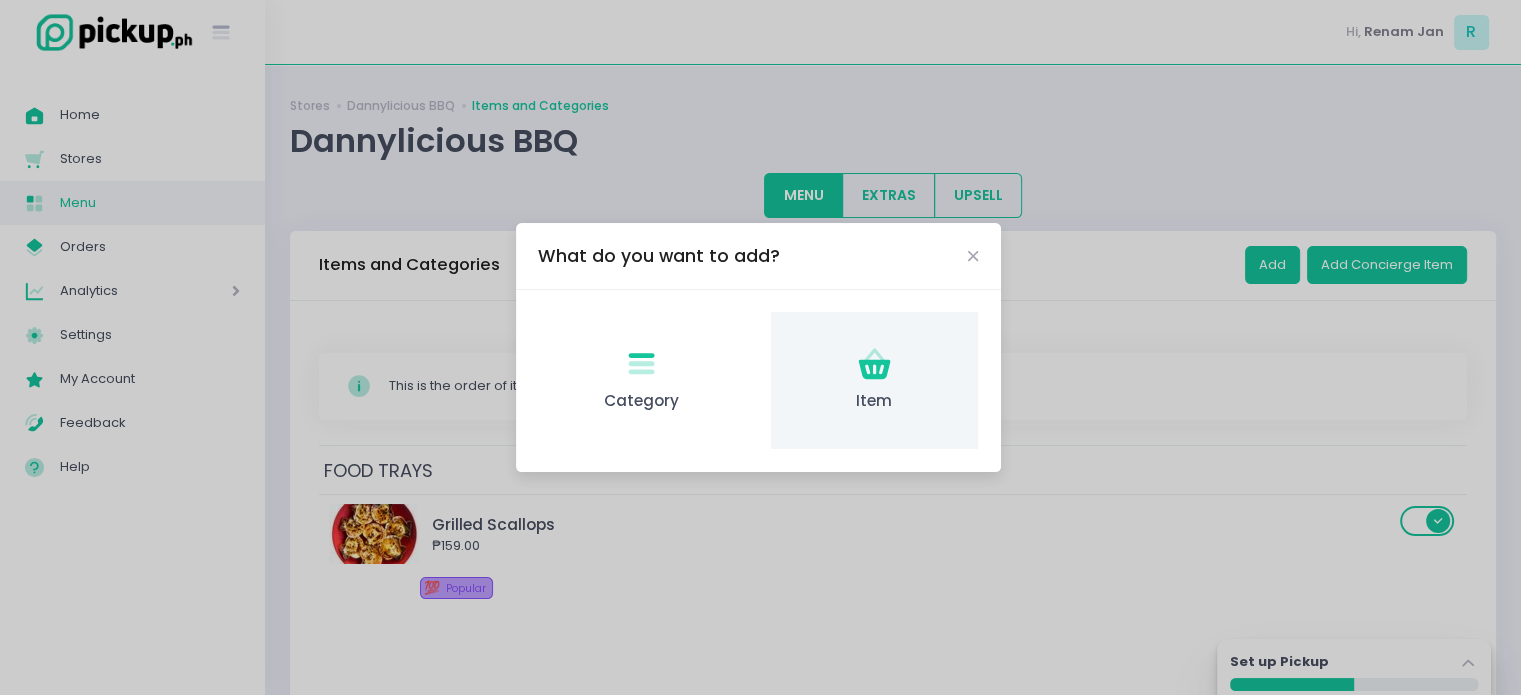 click on "Item Created with Sketch. Item" at bounding box center (874, 380) 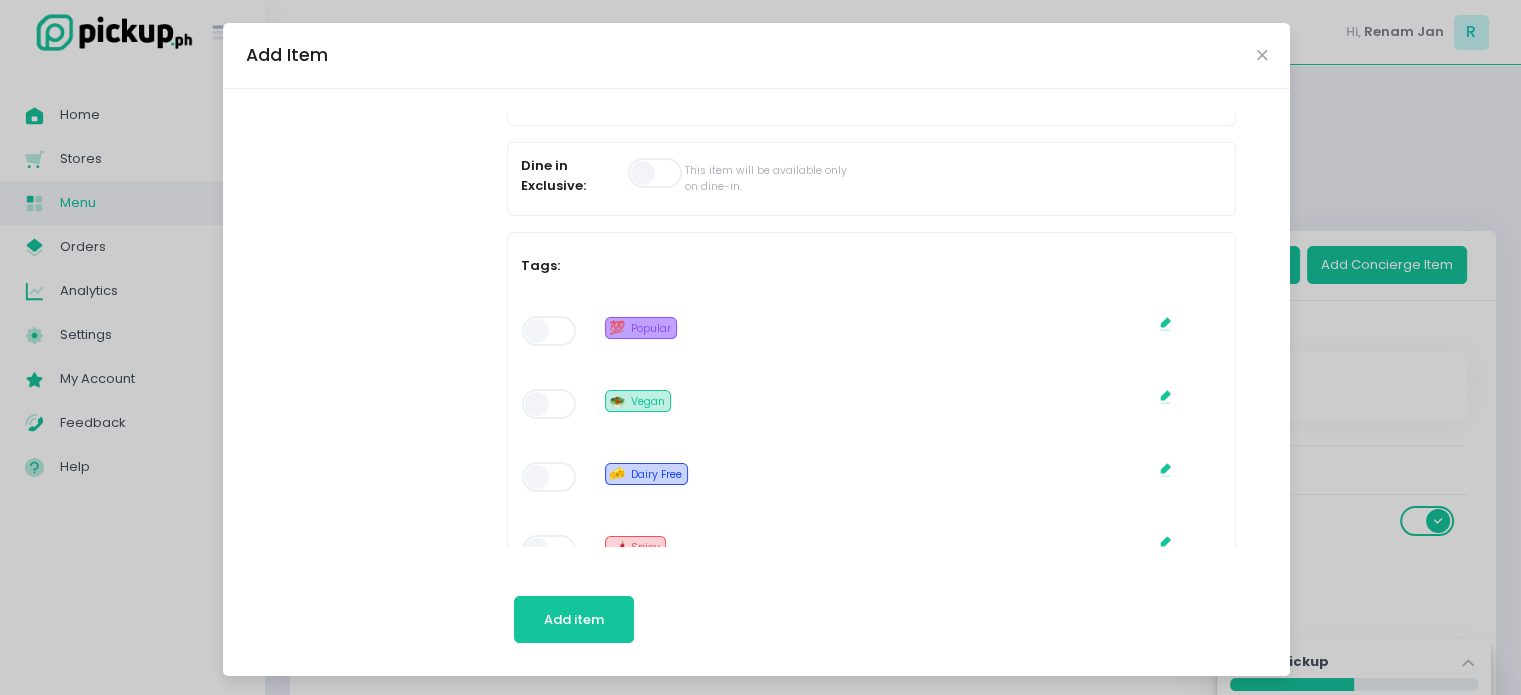 scroll, scrollTop: 1000, scrollLeft: 0, axis: vertical 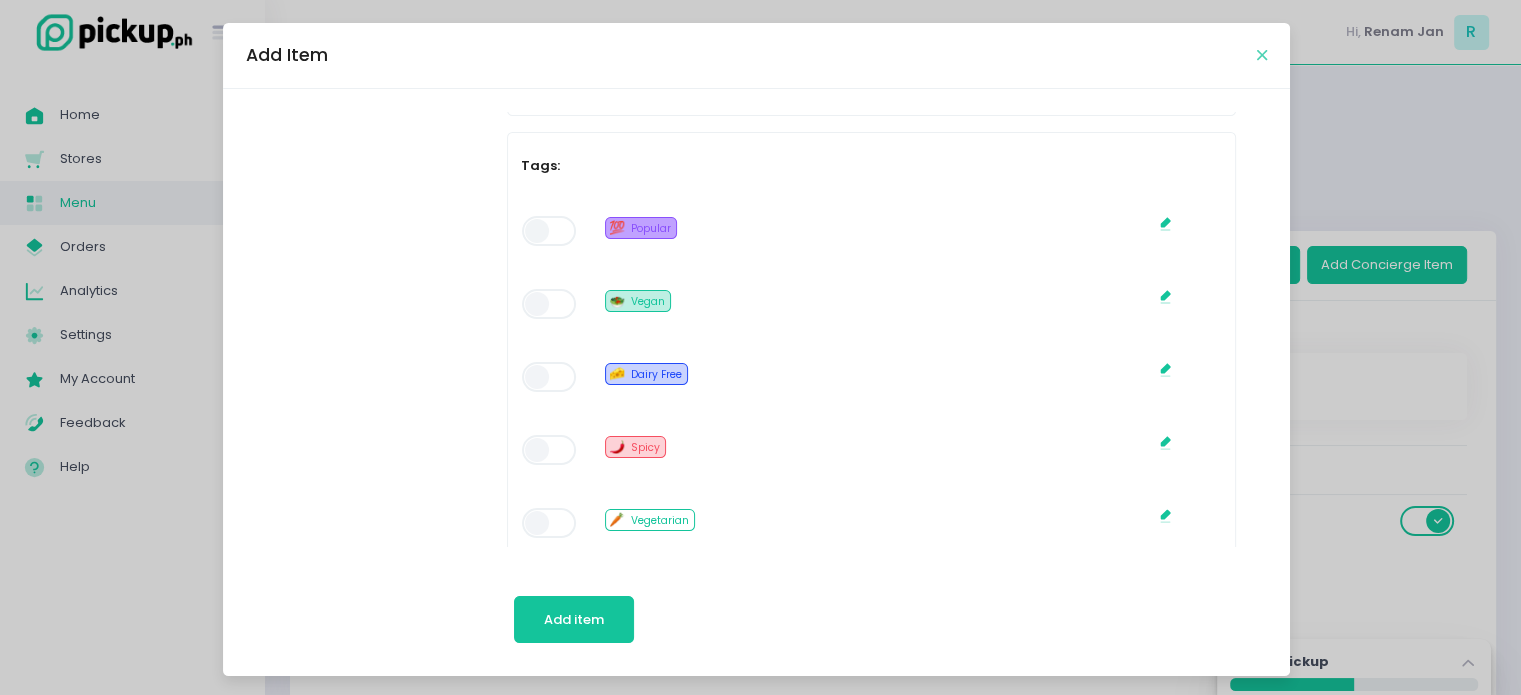 click at bounding box center (1262, 55) 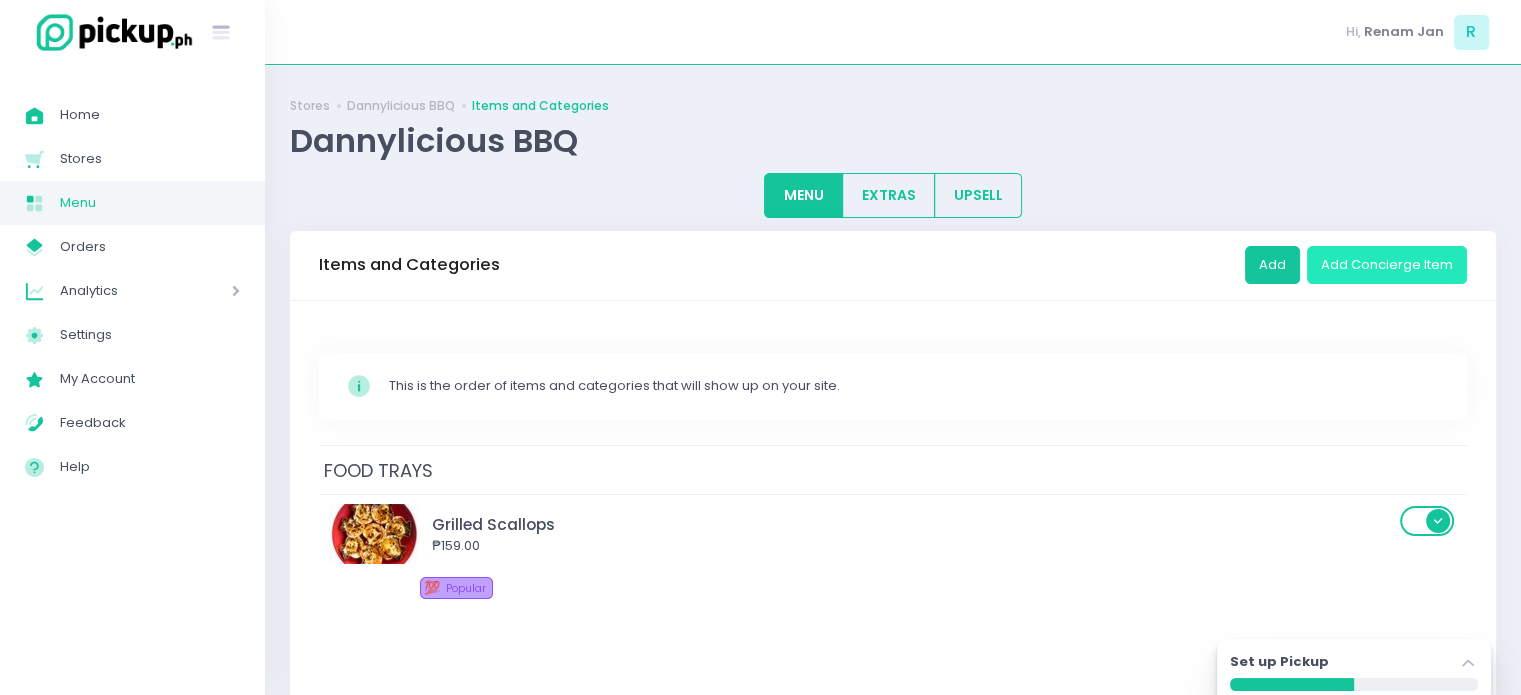 click on "Add Concierge Item" at bounding box center [1387, 265] 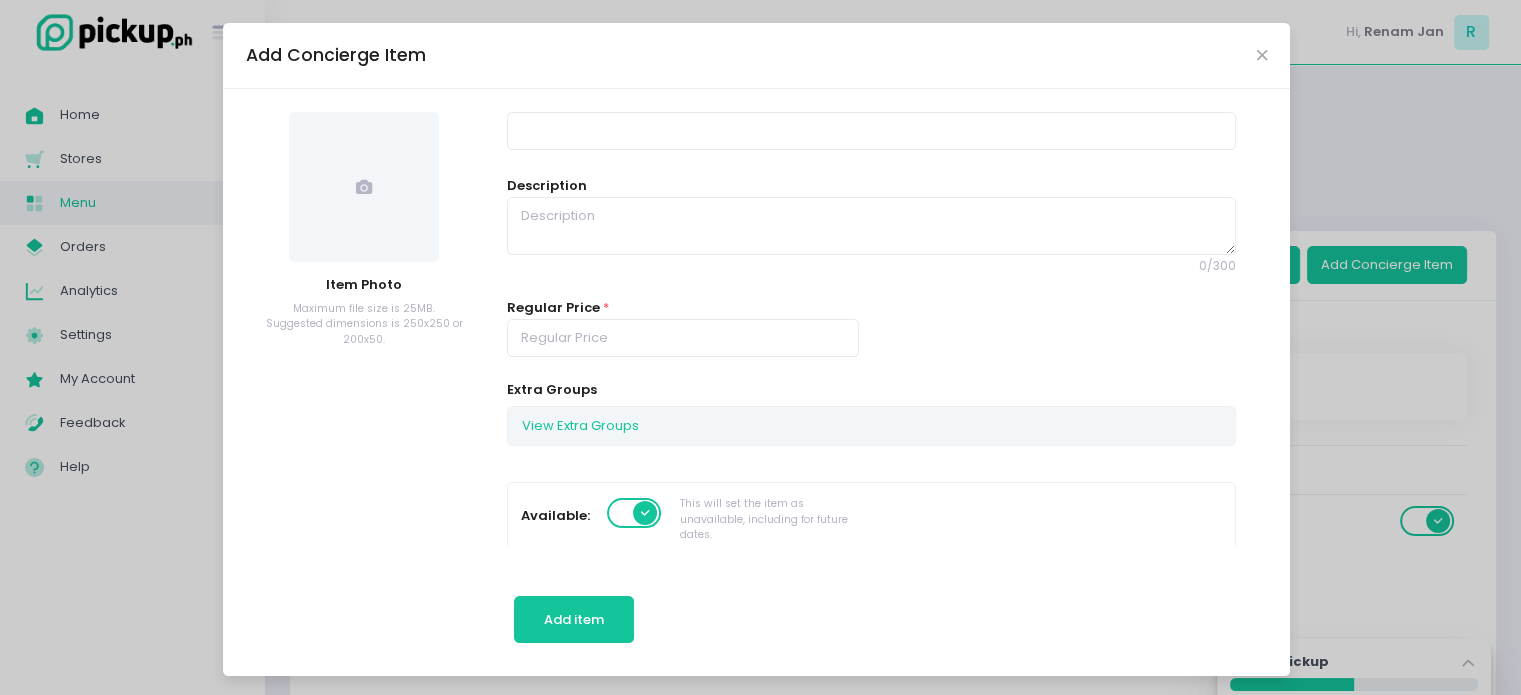 click at bounding box center (364, 187) 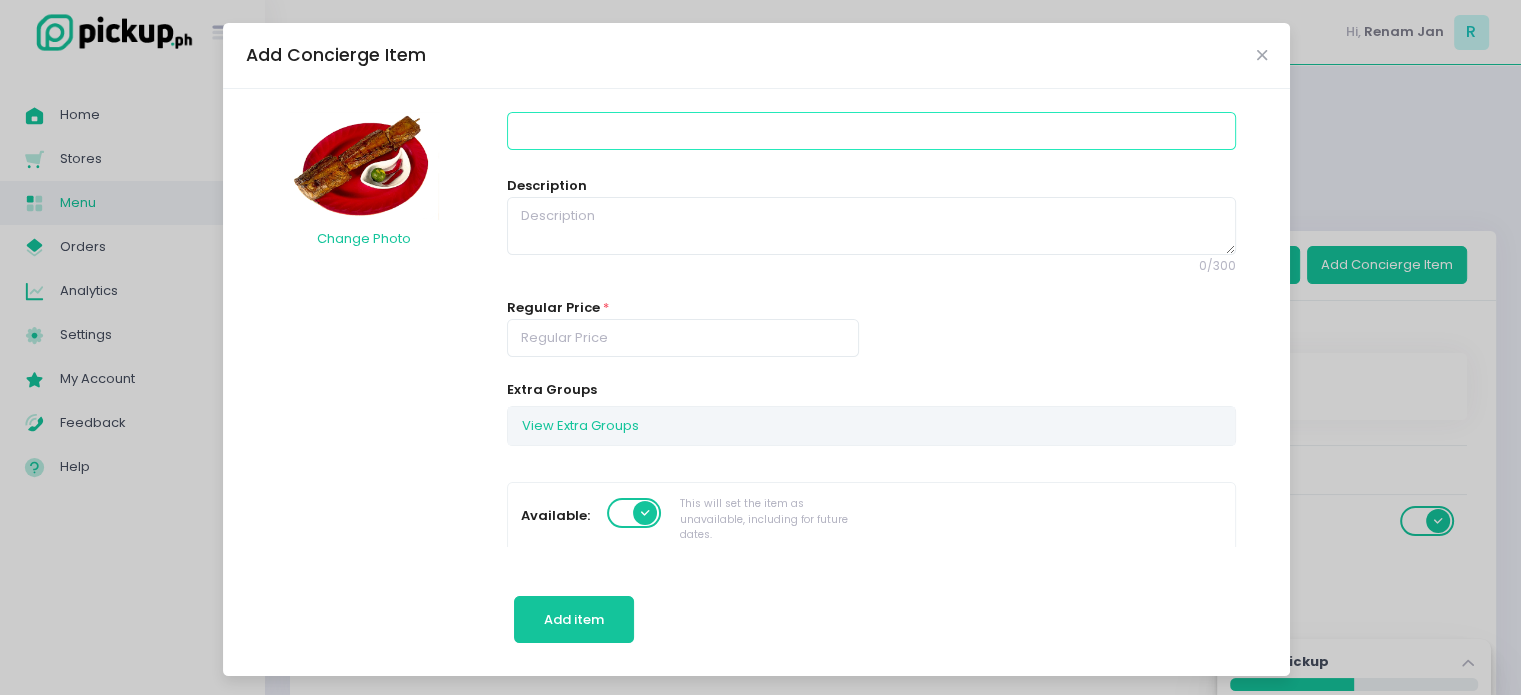 click at bounding box center [871, 131] 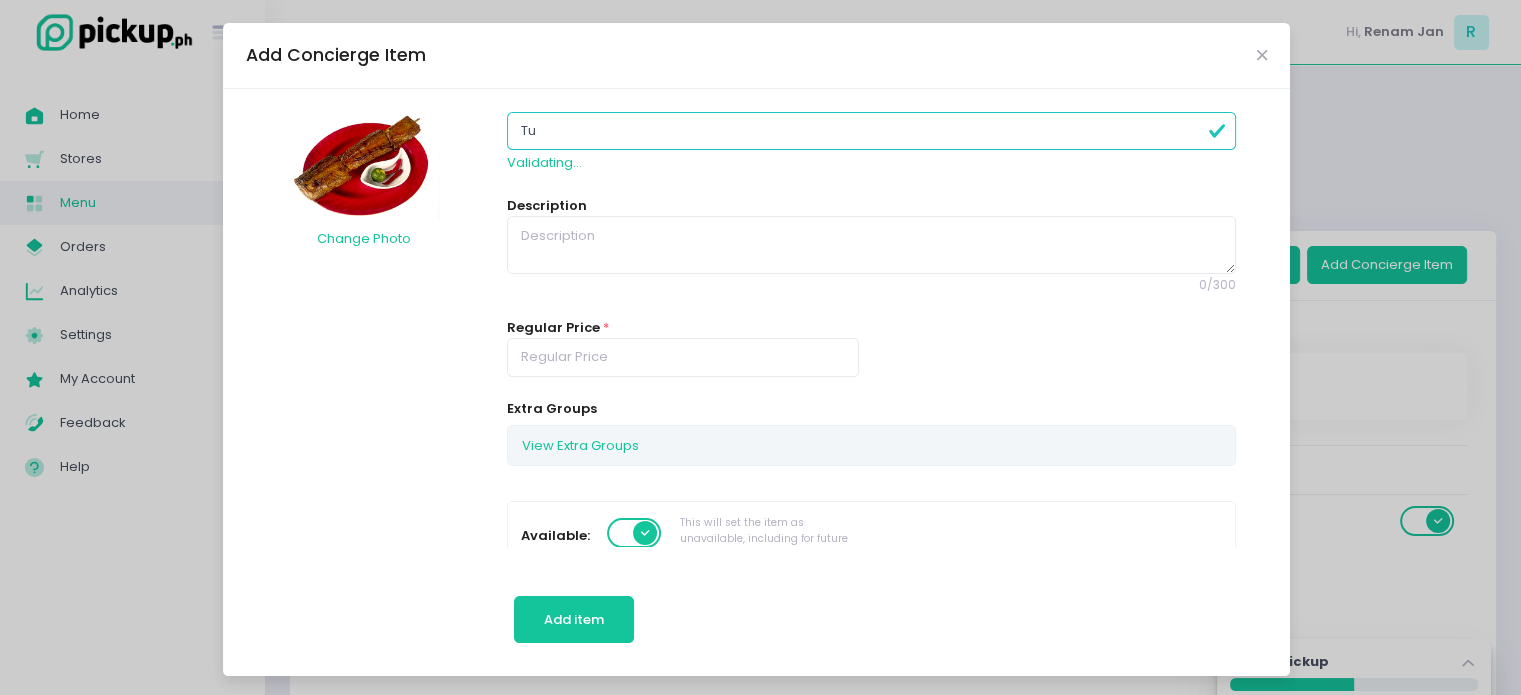 type on "T" 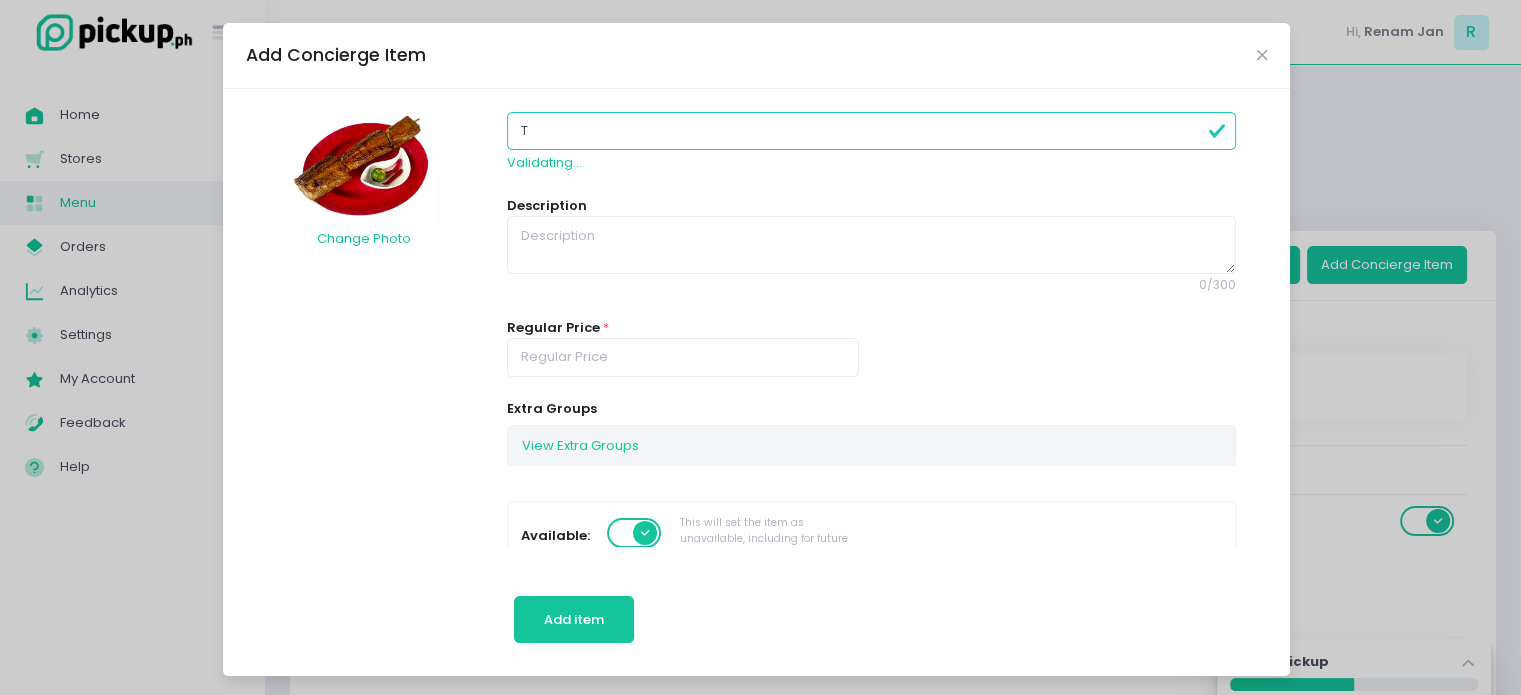 type 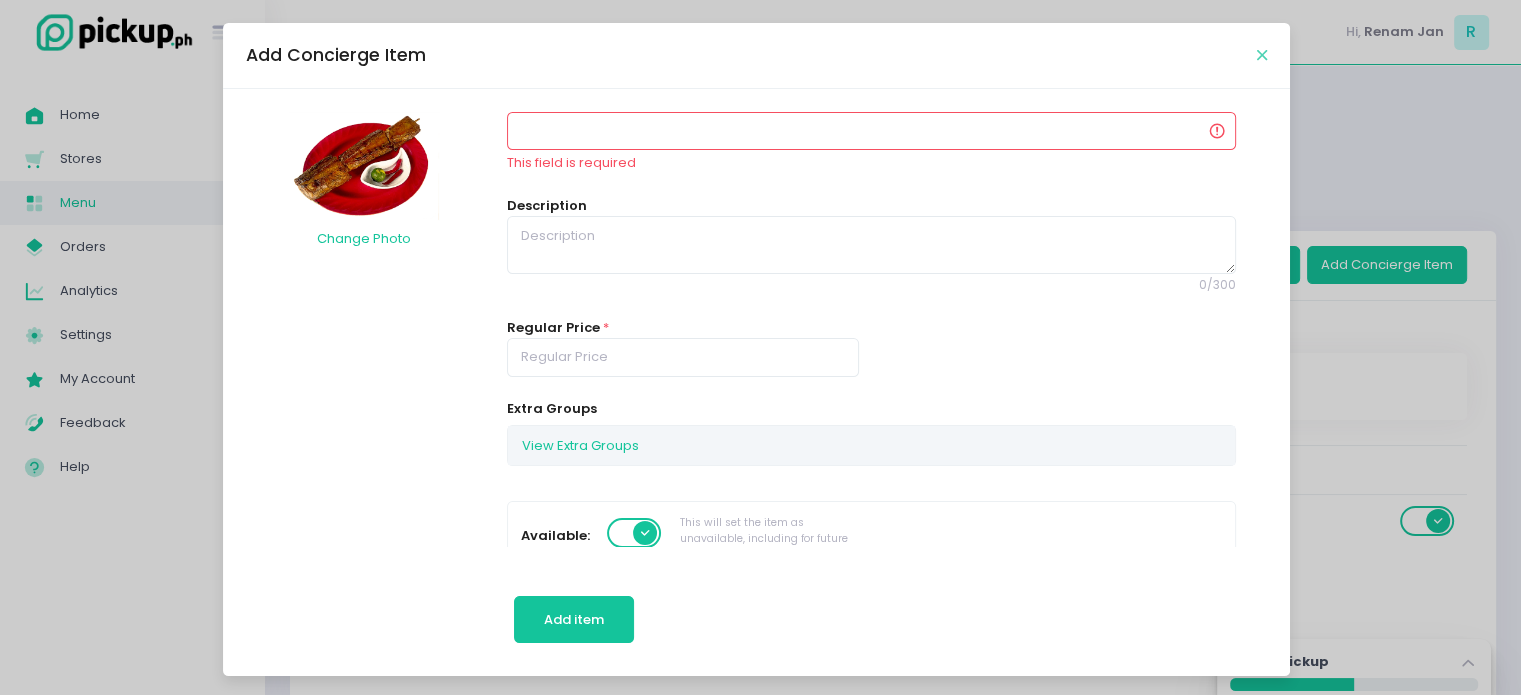 click at bounding box center [1262, 55] 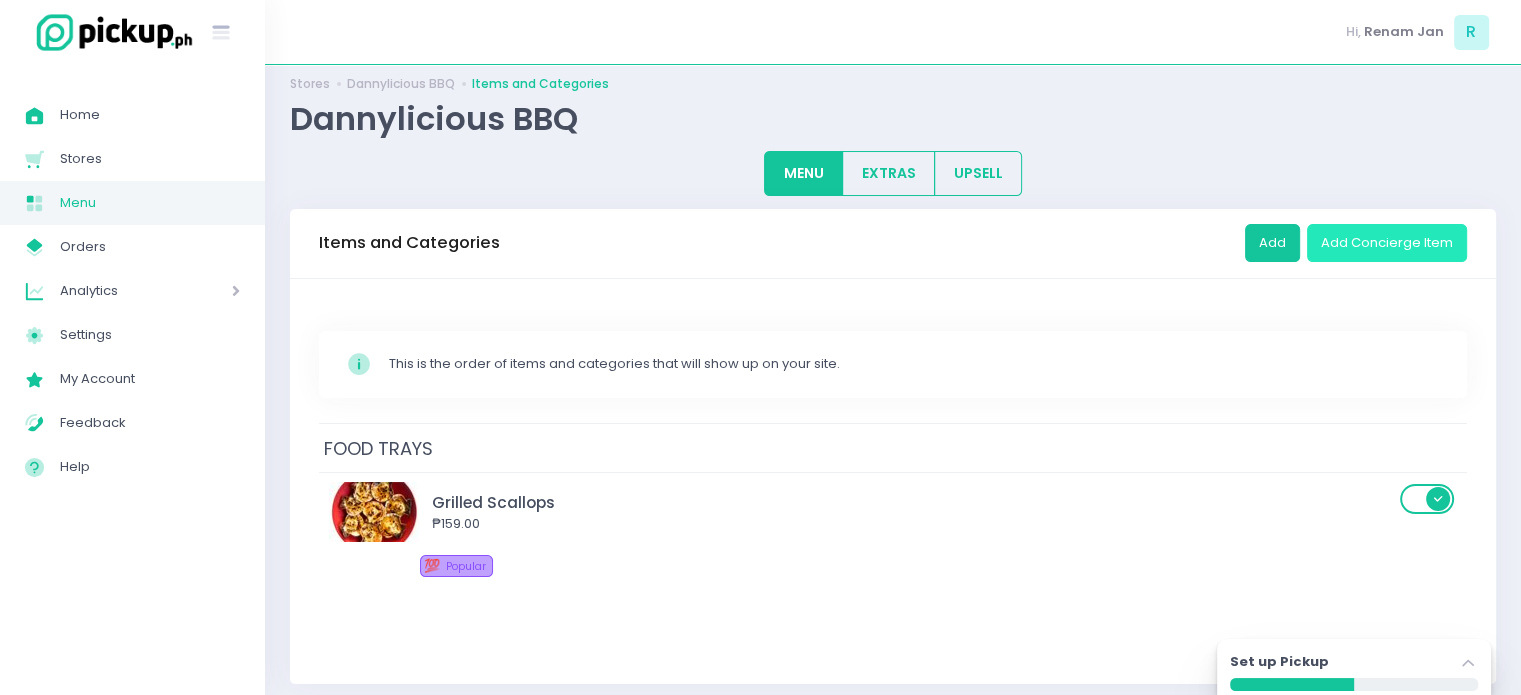 scroll, scrollTop: 34, scrollLeft: 0, axis: vertical 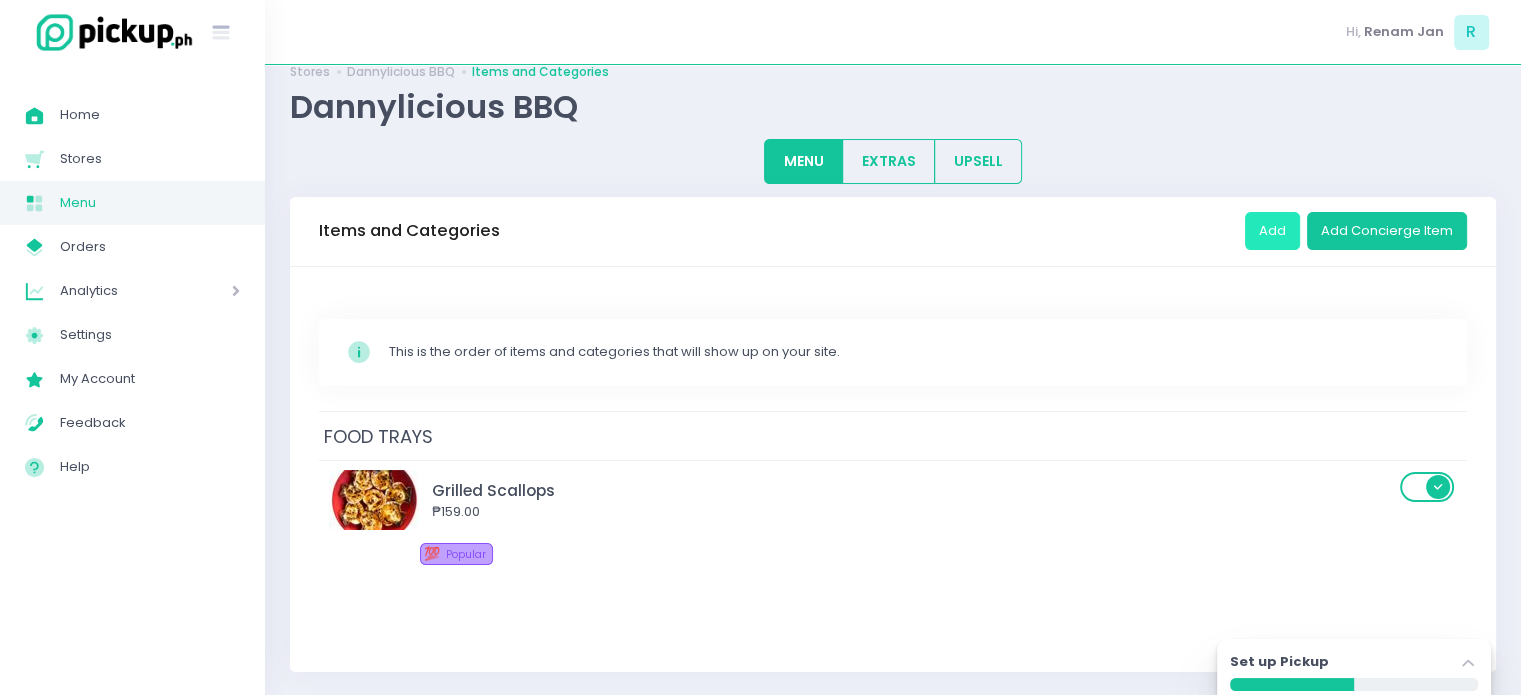 click on "Add" at bounding box center (1272, 231) 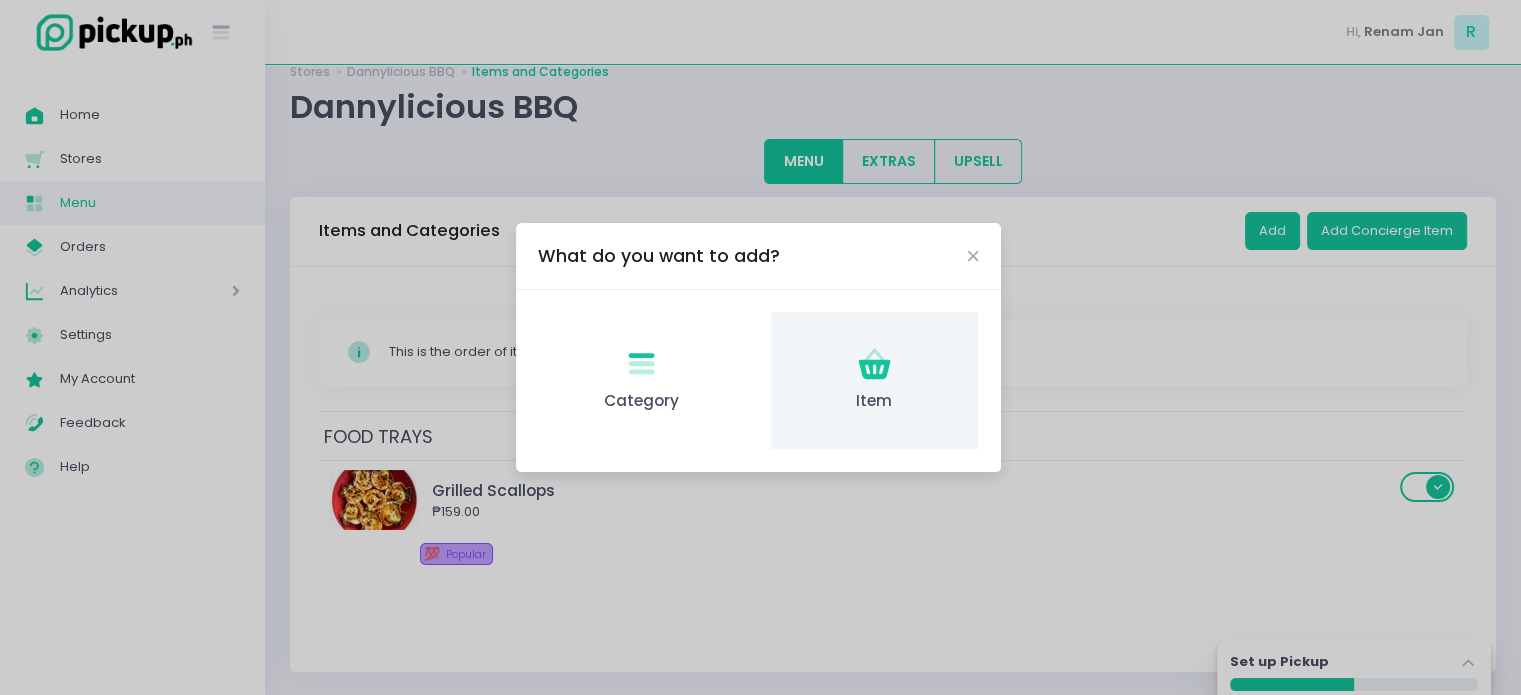 click on "Item Created with Sketch." 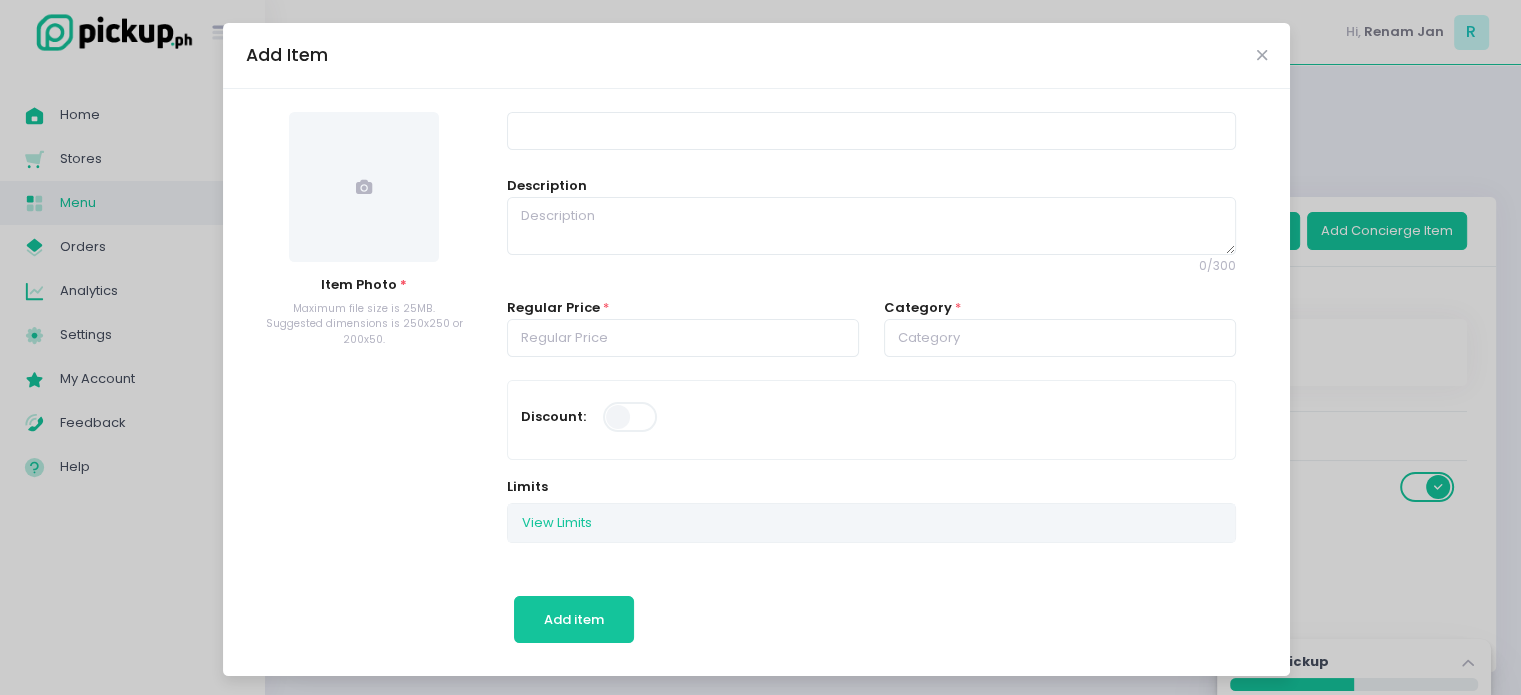 click at bounding box center (364, 187) 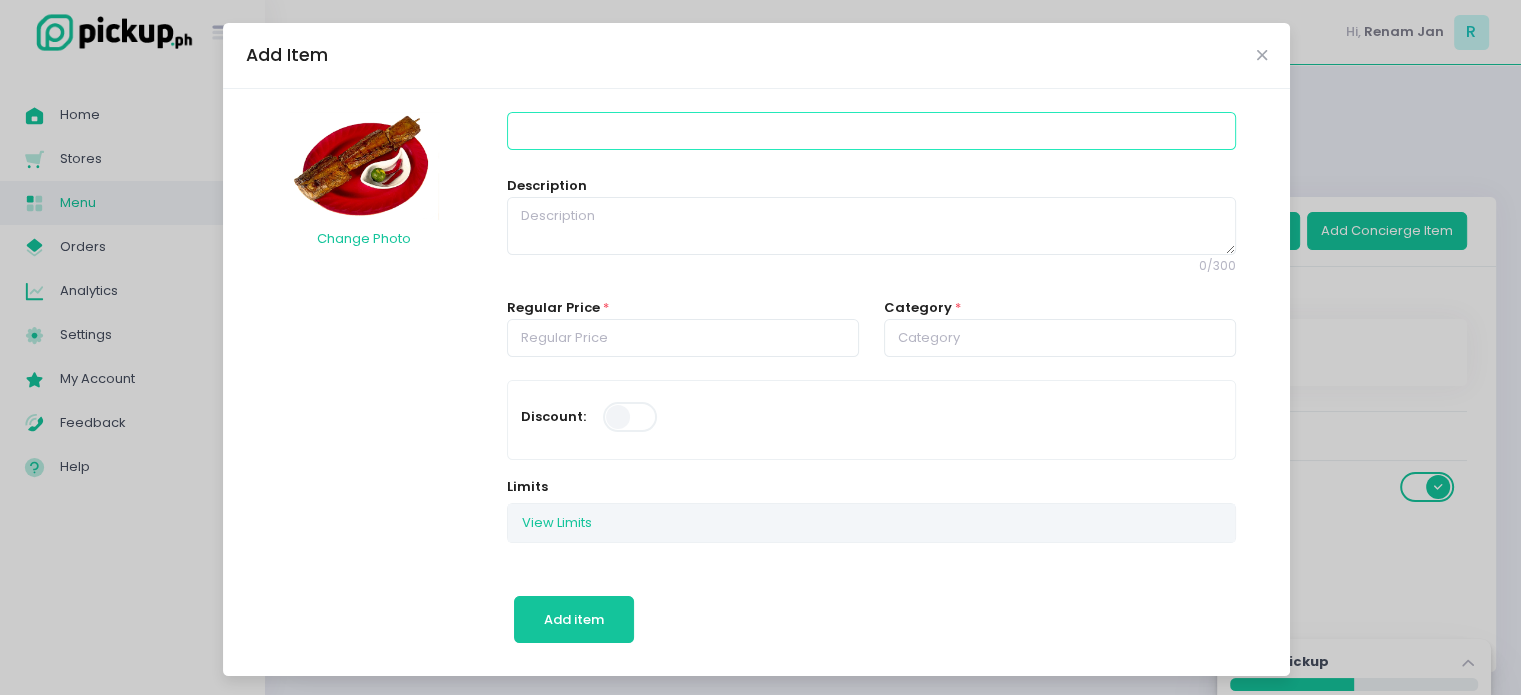 click at bounding box center [871, 131] 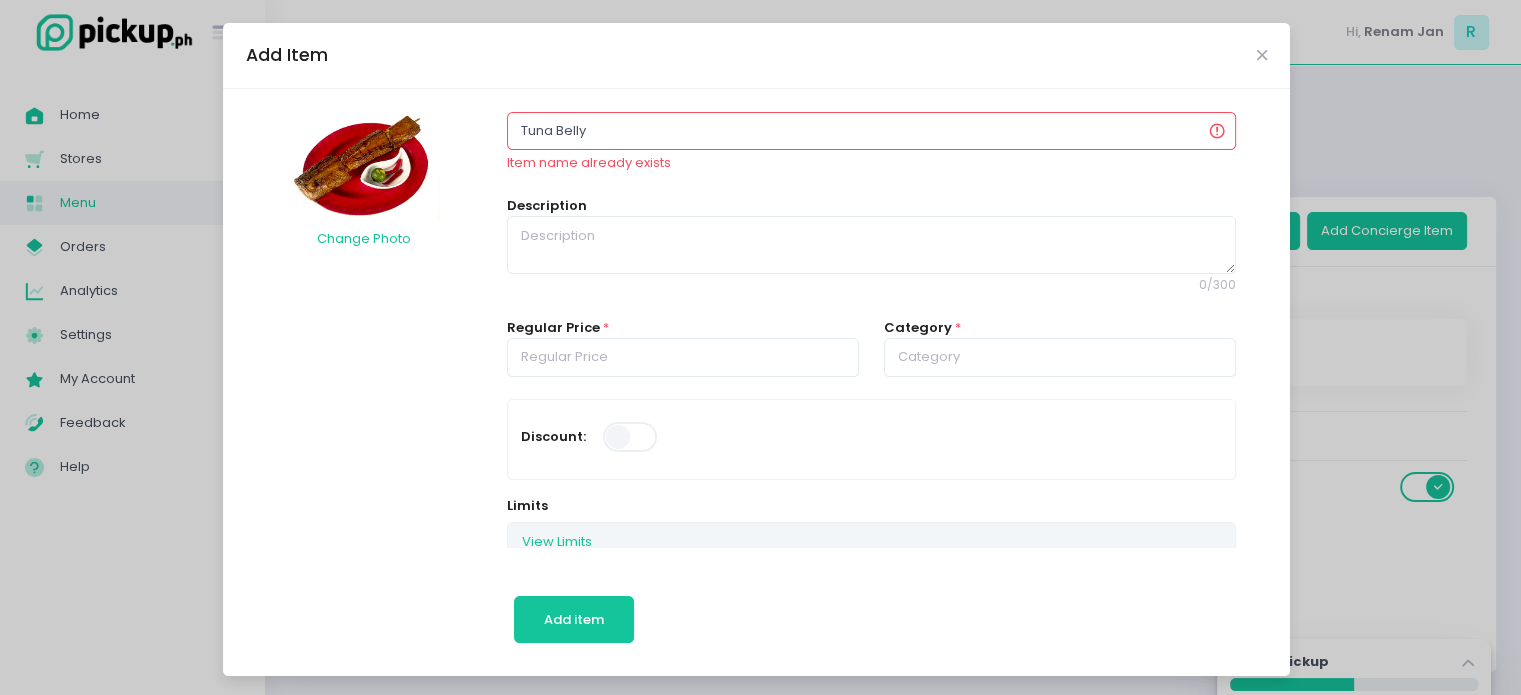 click on "Tuna Belly" at bounding box center [871, 131] 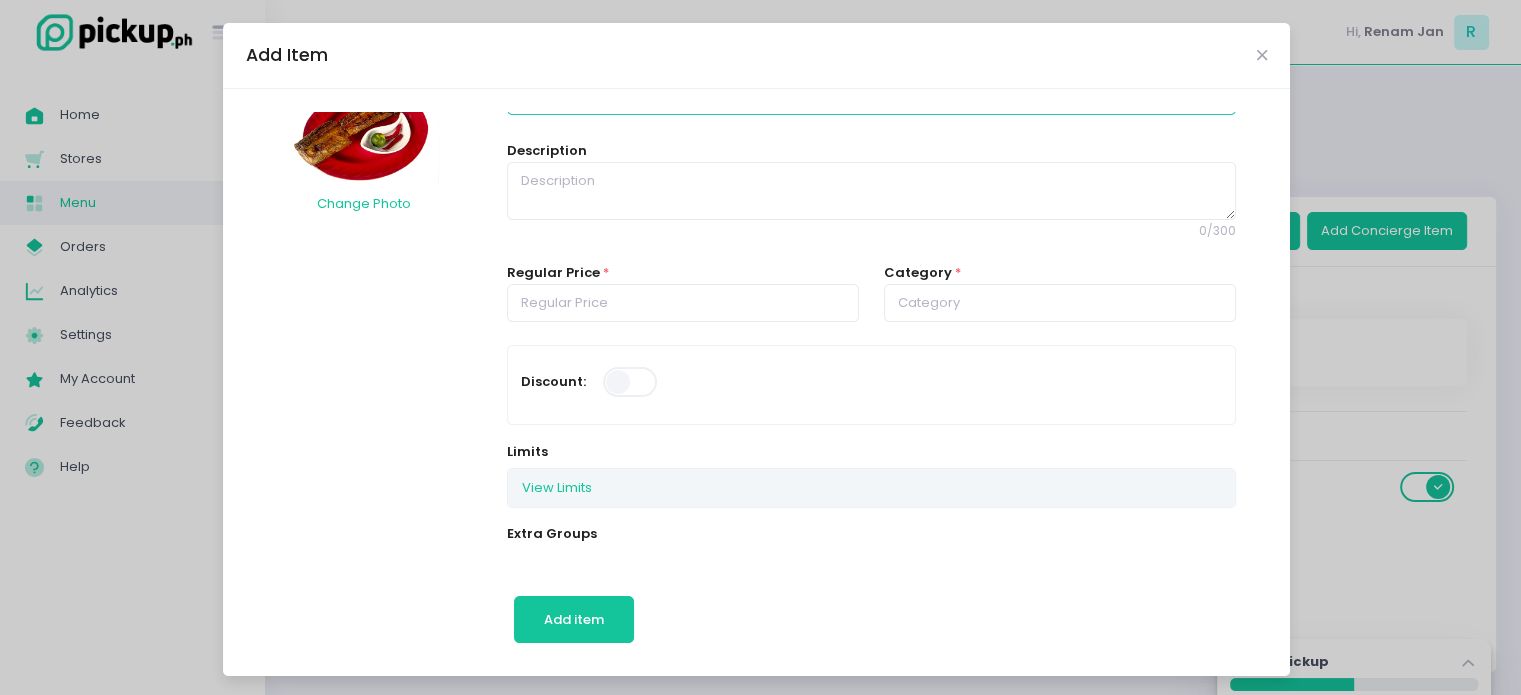 scroll, scrollTop: 0, scrollLeft: 0, axis: both 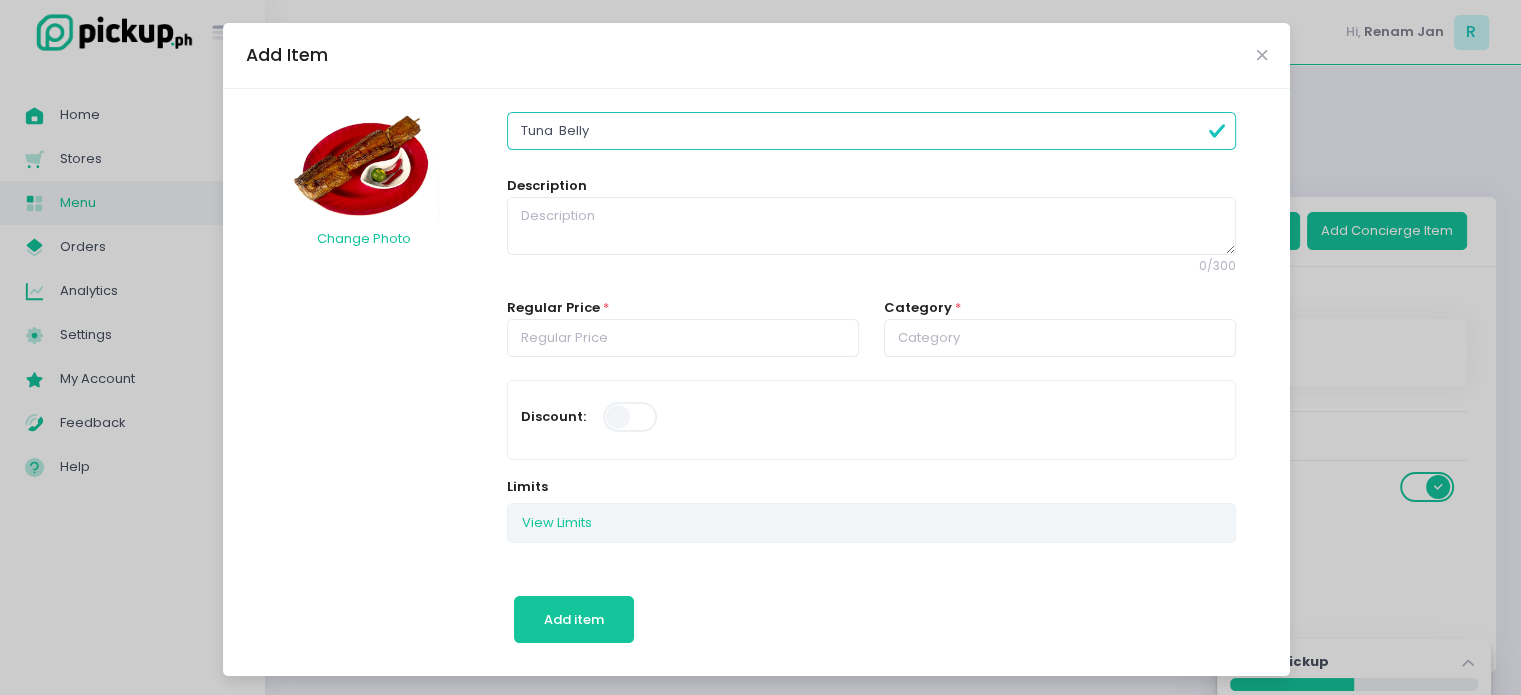 drag, startPoint x: 338, startPoint y: 115, endPoint x: 291, endPoint y: 107, distance: 47.67599 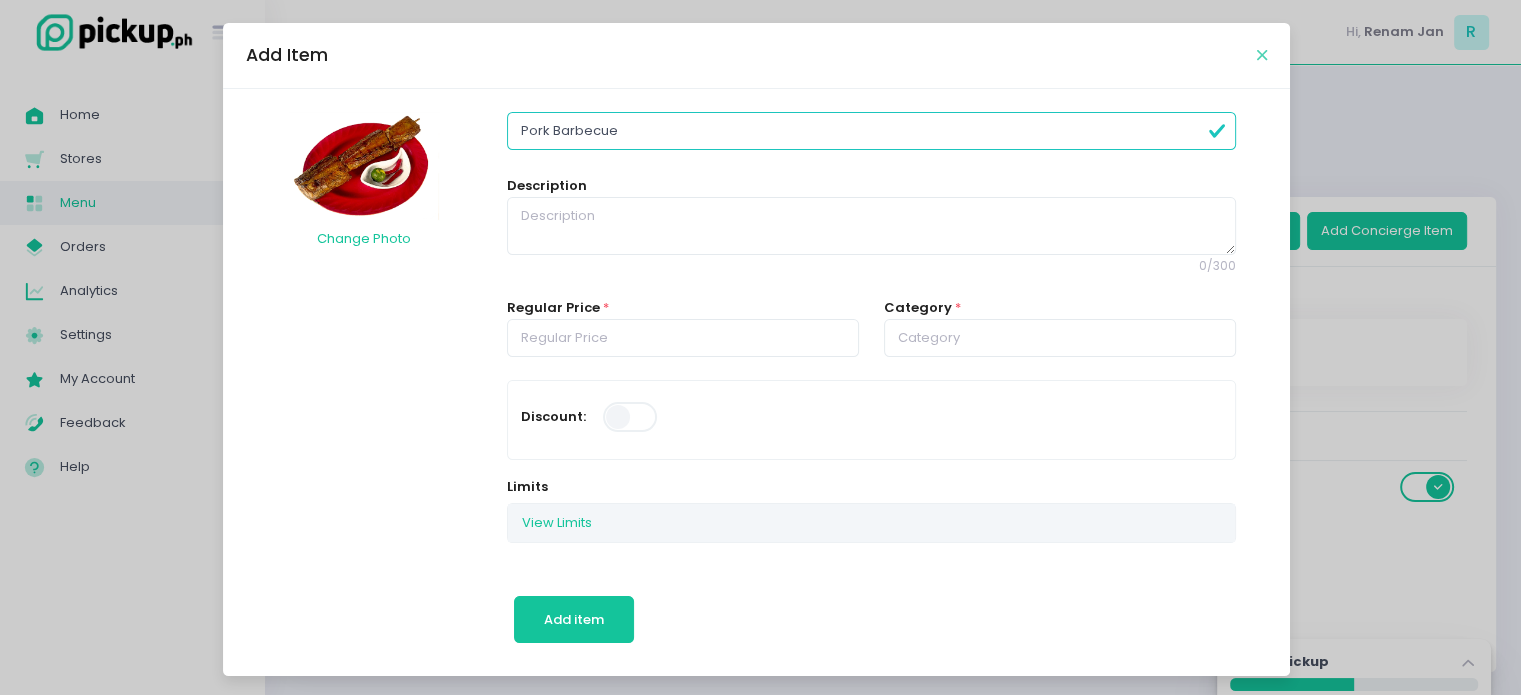 type on "Pork Barbecue" 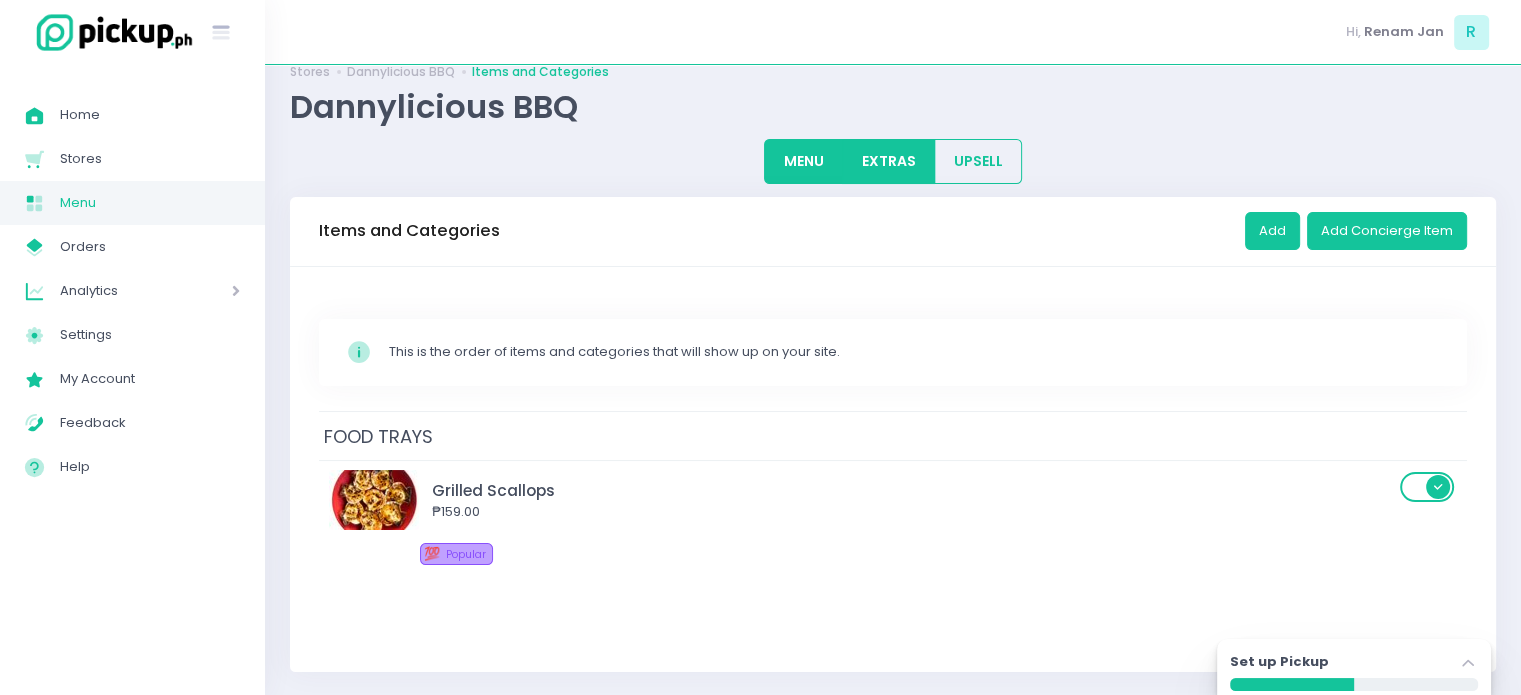 click on "EXTRAS" at bounding box center [888, 161] 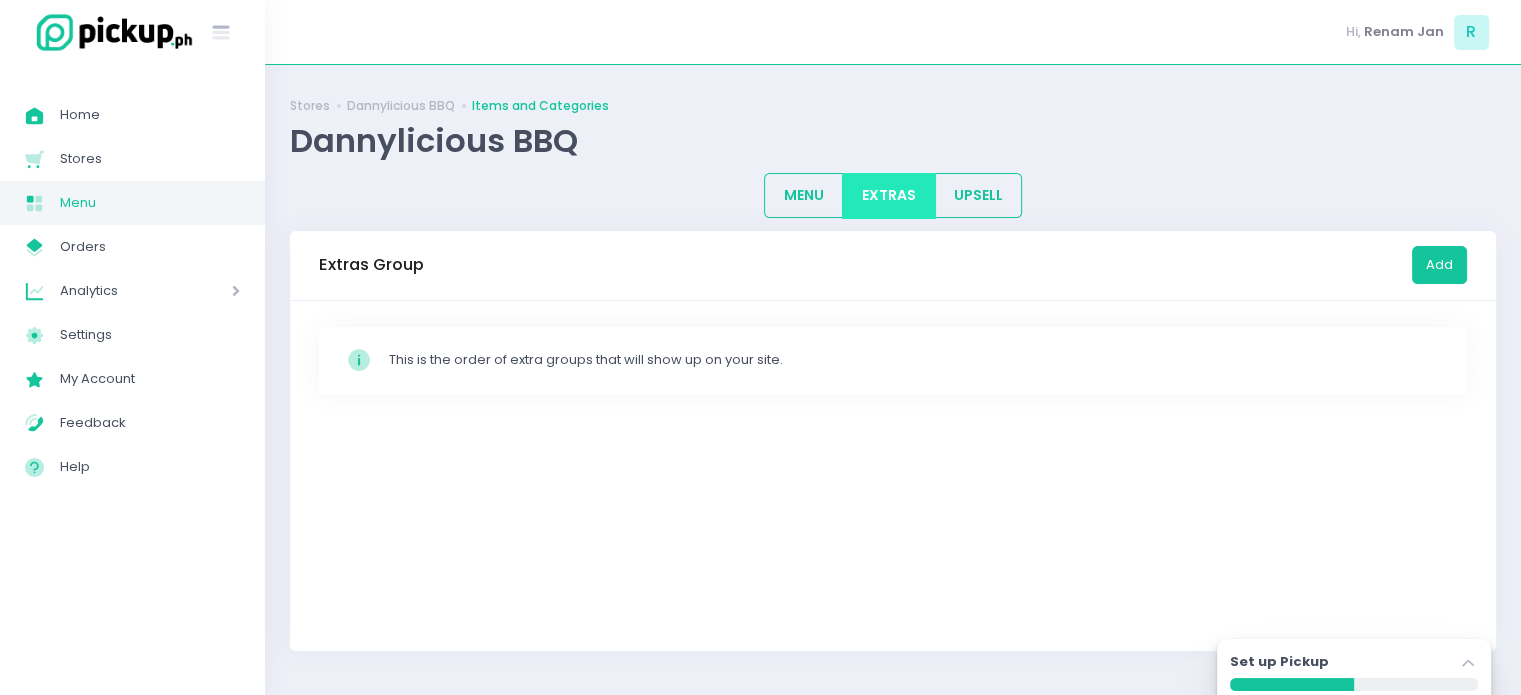 scroll, scrollTop: 0, scrollLeft: 0, axis: both 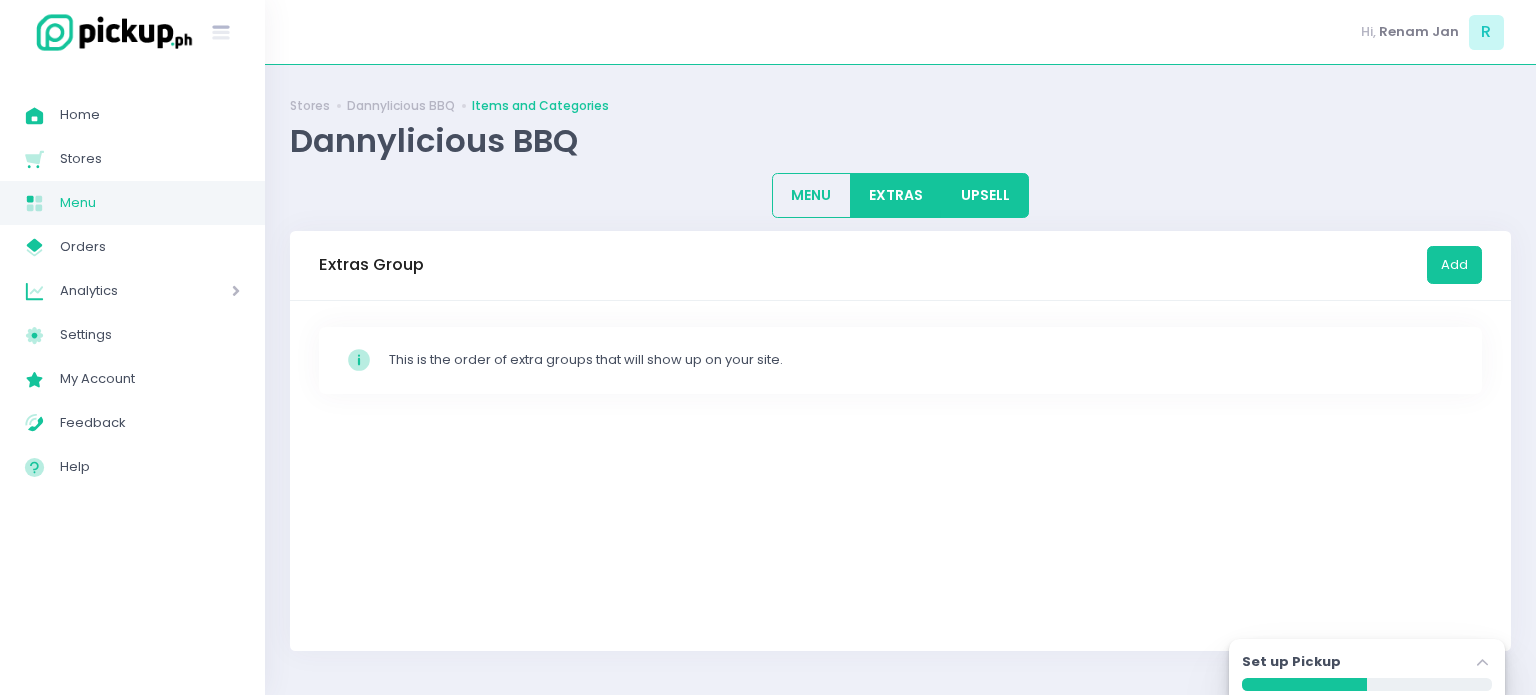 click on "UPSELL" at bounding box center (985, 195) 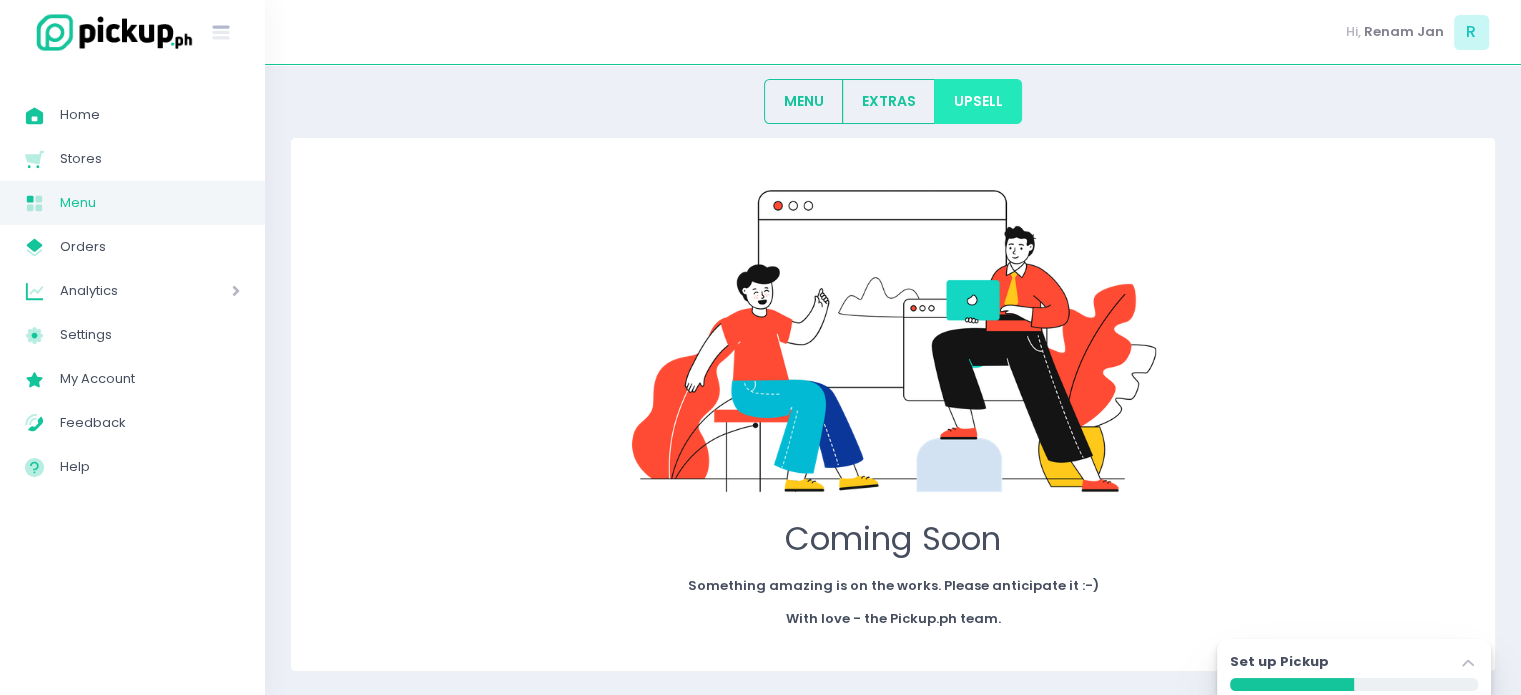 scroll, scrollTop: 0, scrollLeft: 0, axis: both 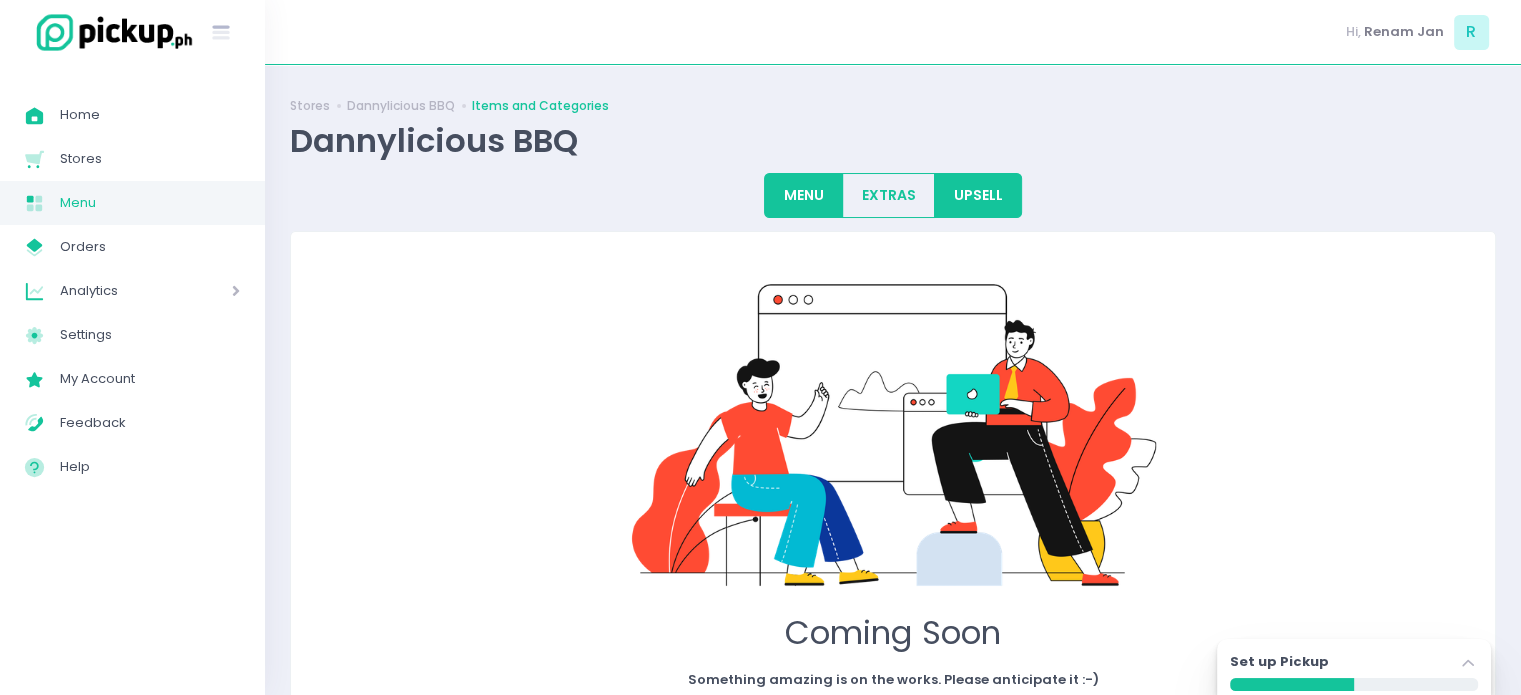 click on "MENU" at bounding box center [803, 195] 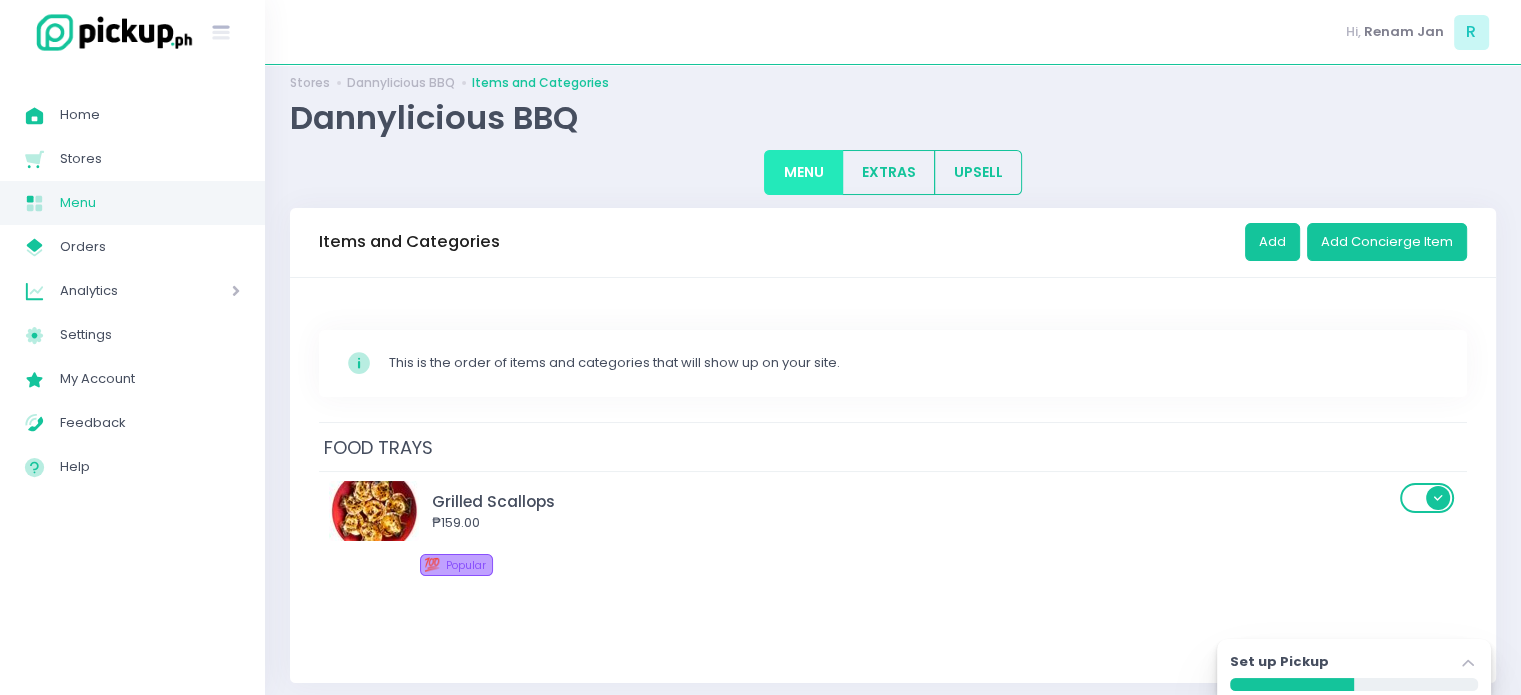 scroll, scrollTop: 34, scrollLeft: 0, axis: vertical 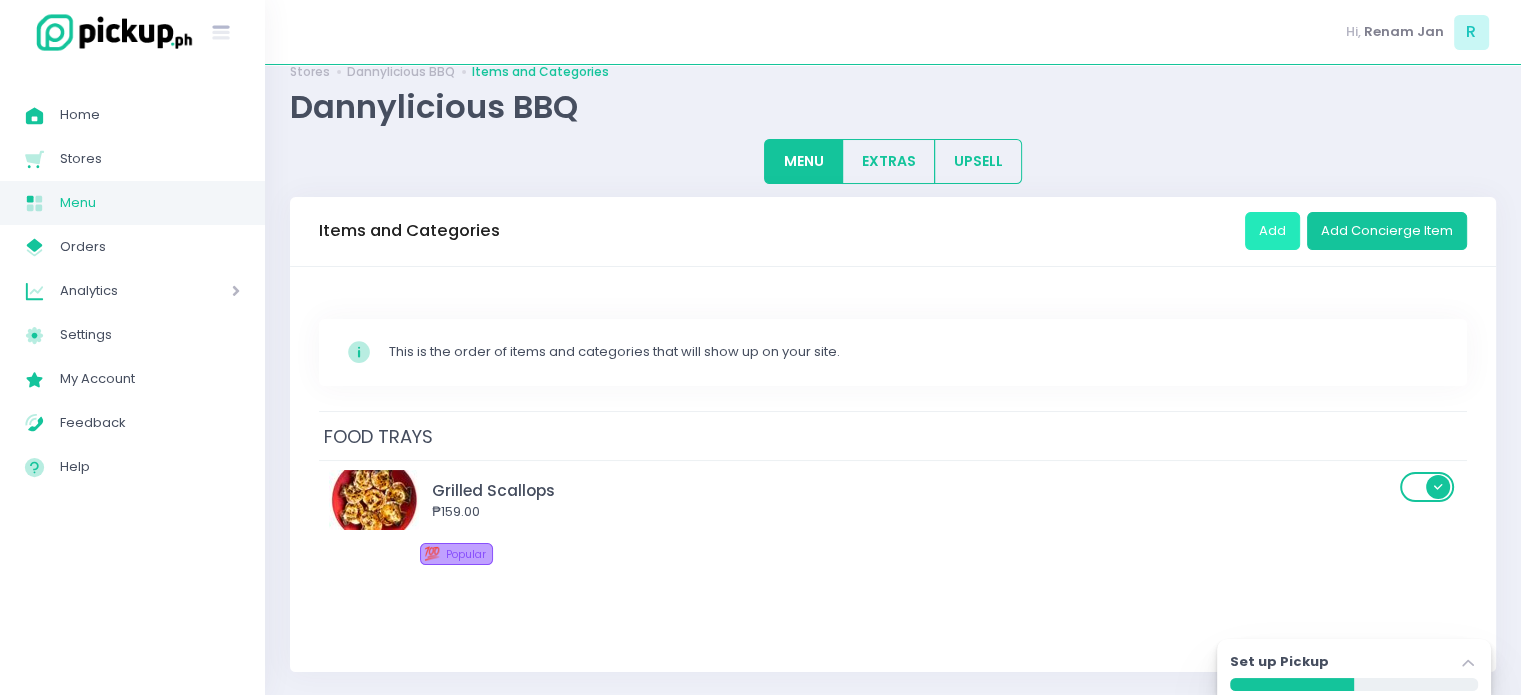click on "Add" at bounding box center [1272, 231] 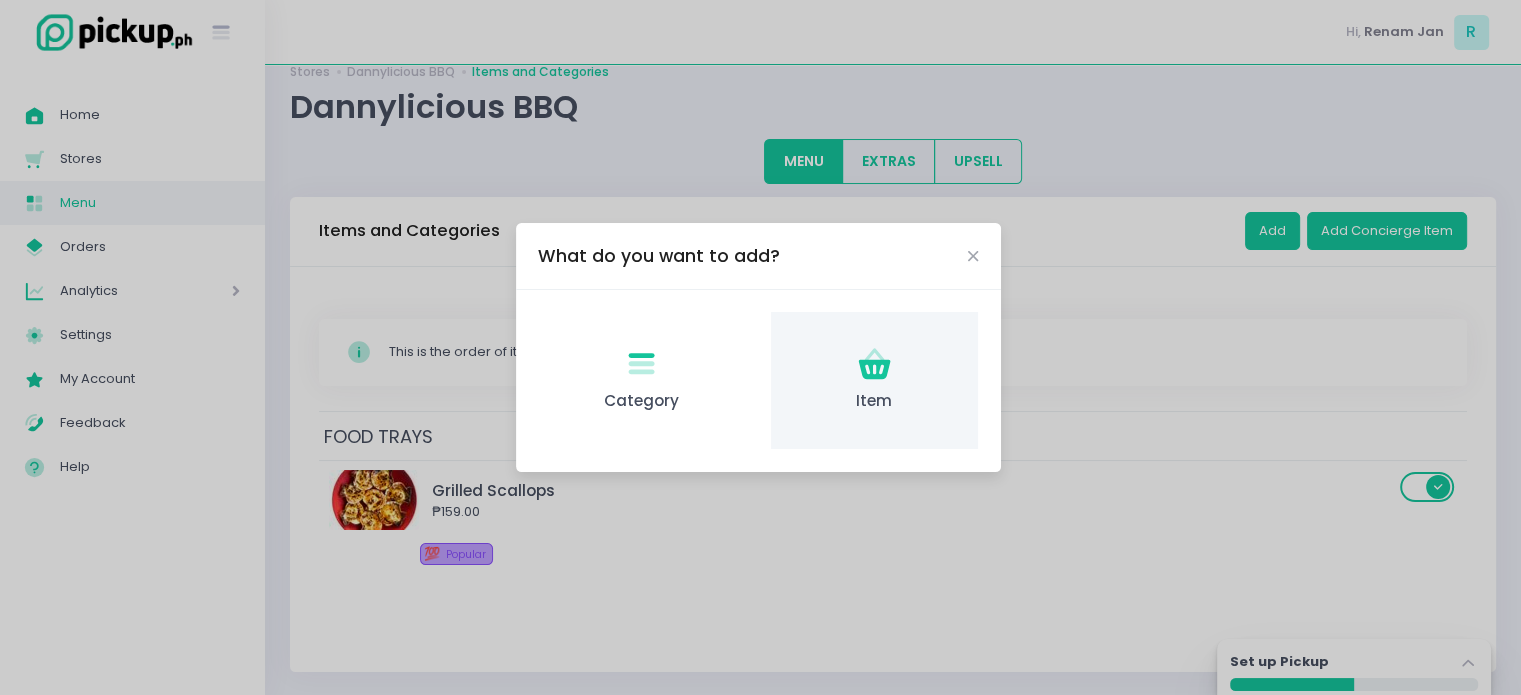 click 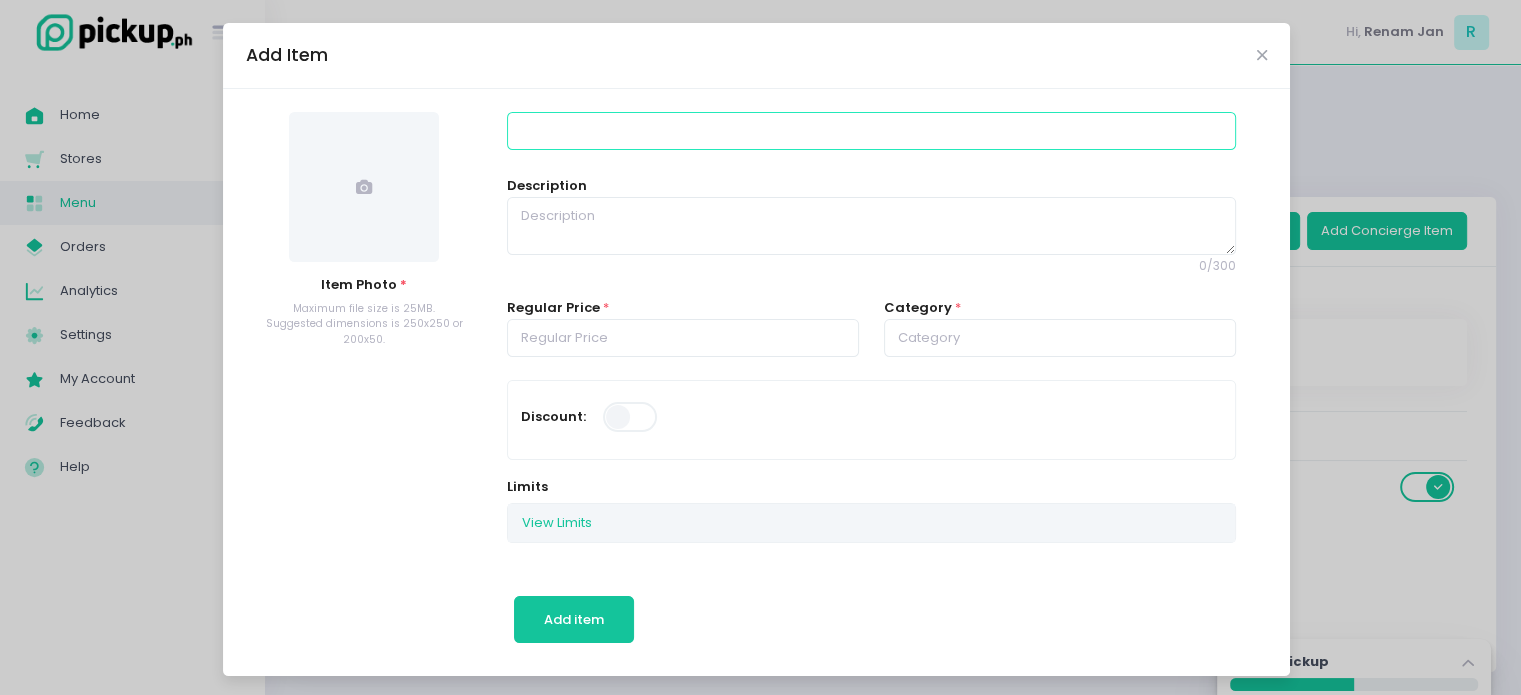 click at bounding box center (871, 131) 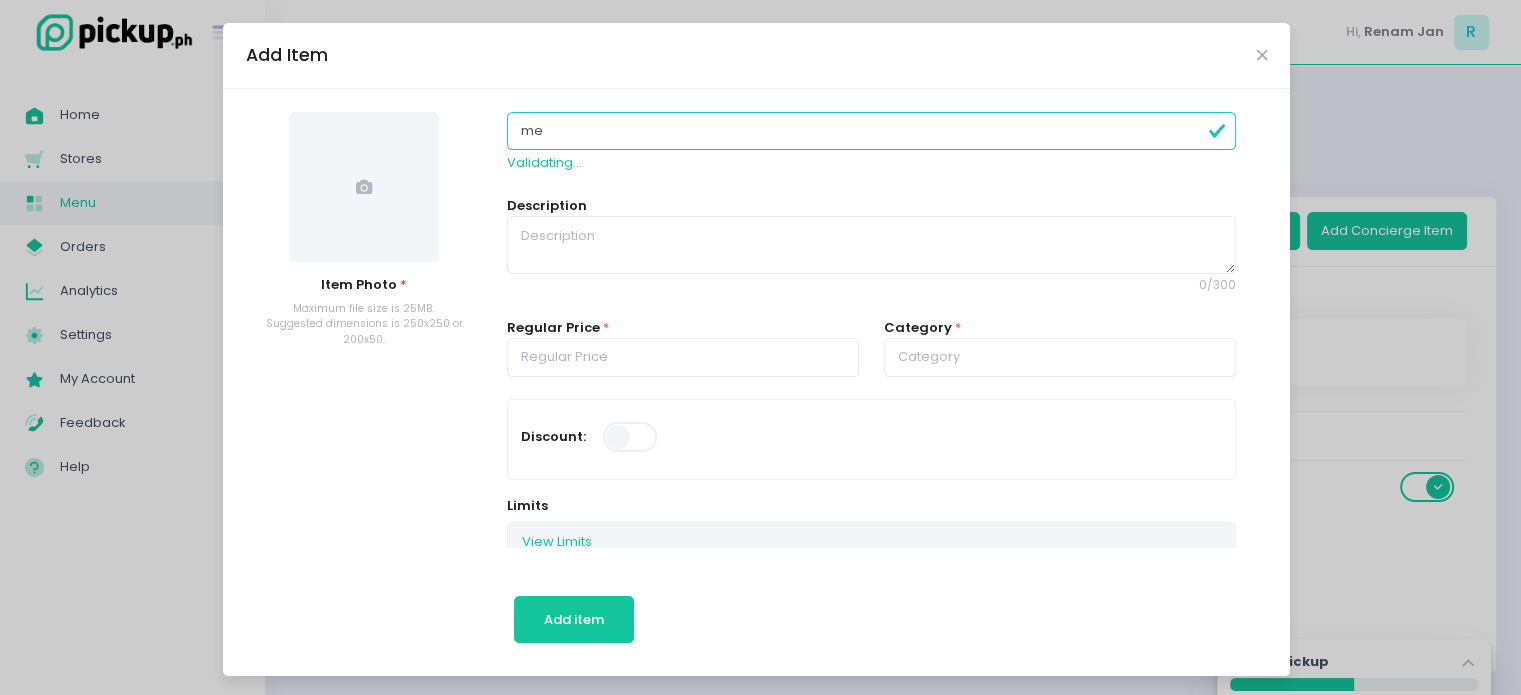 type on "m" 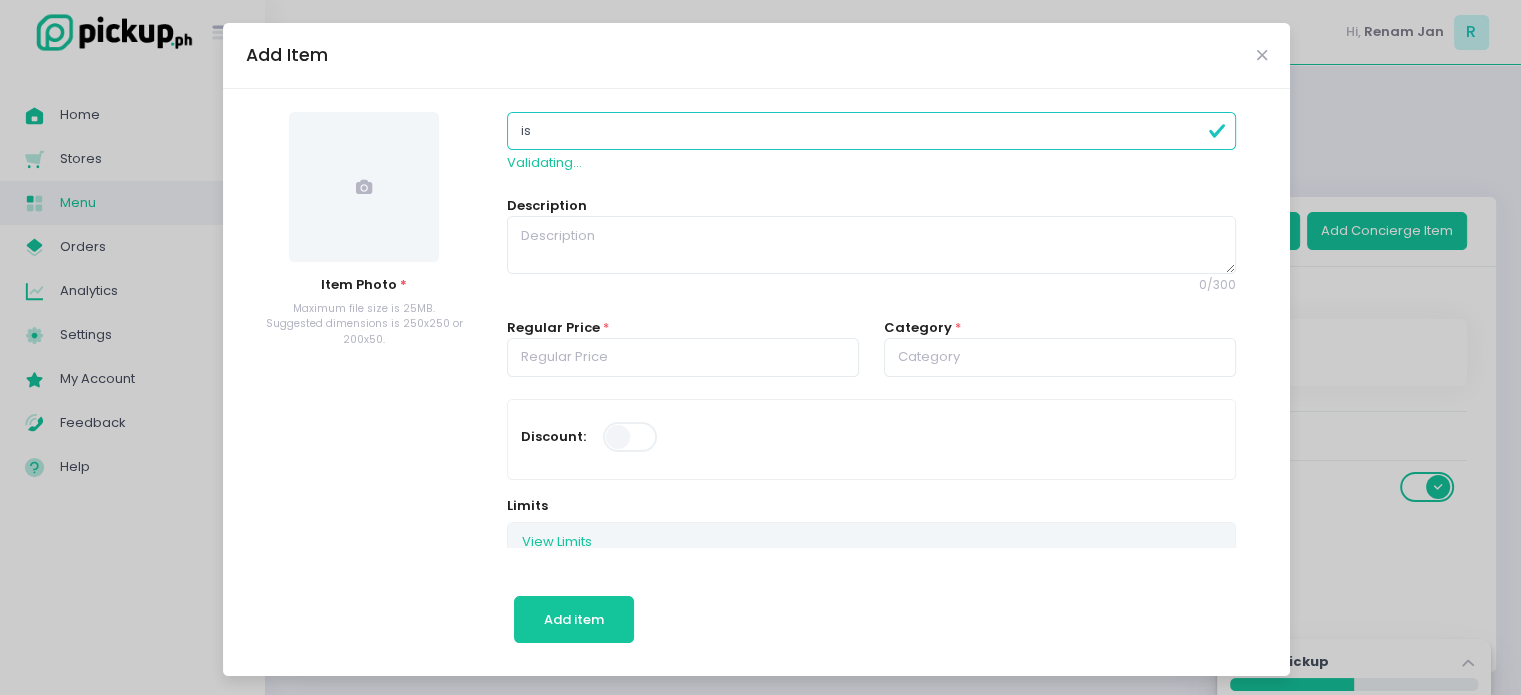 type on "i" 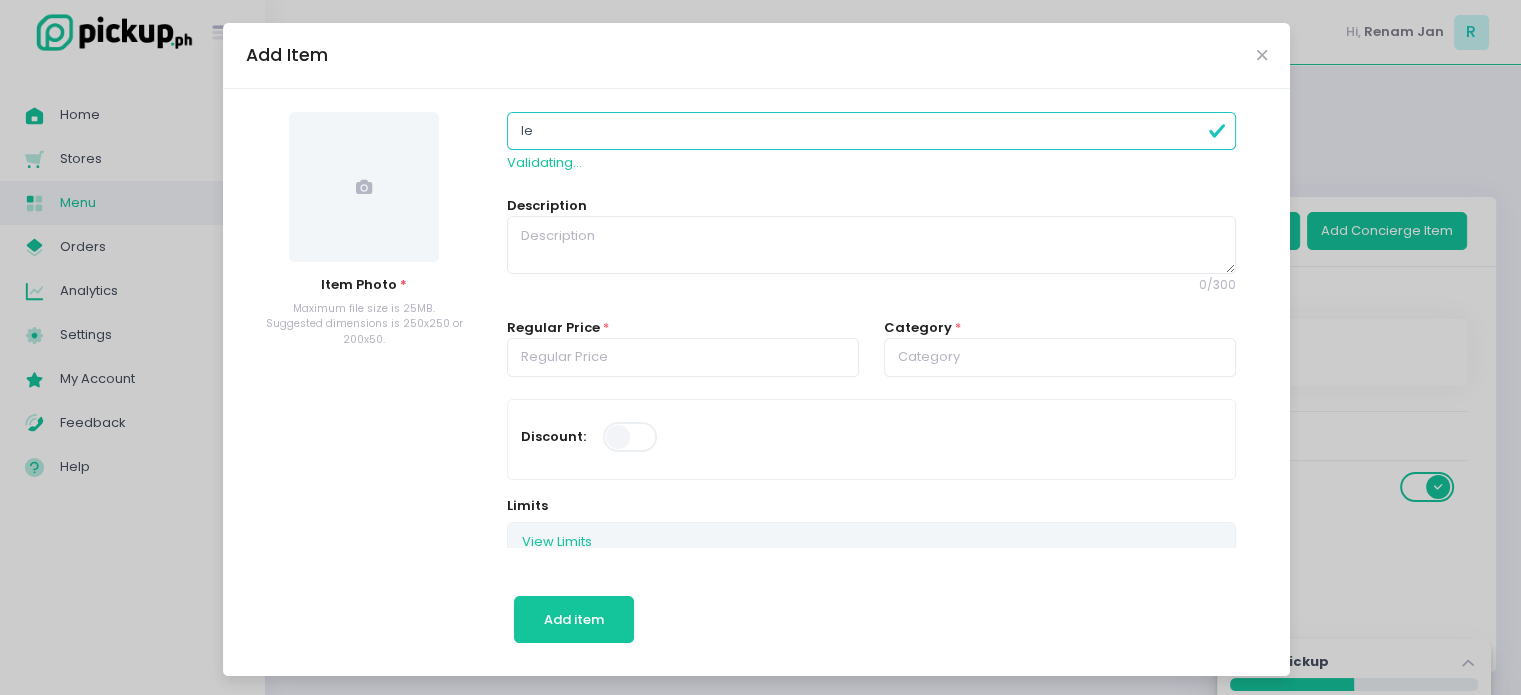 type on "l" 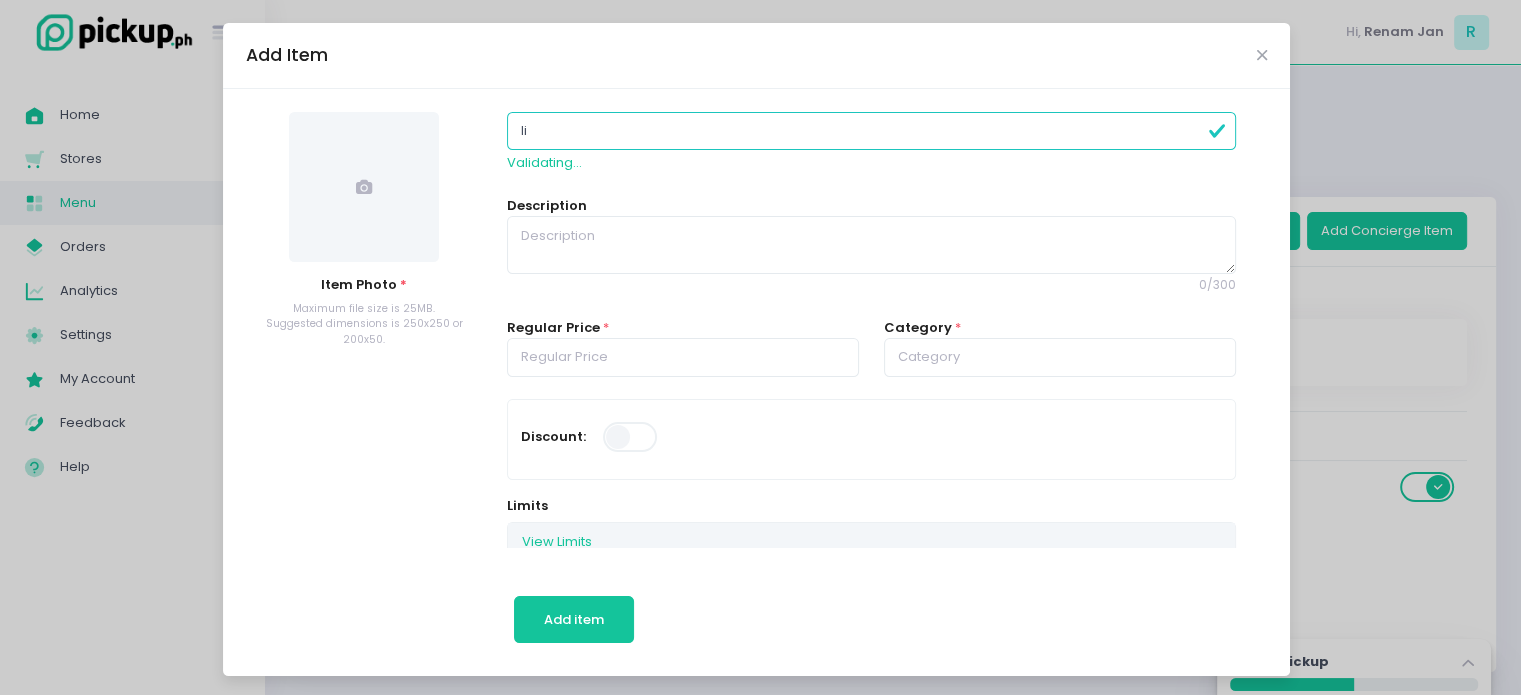 type on "l" 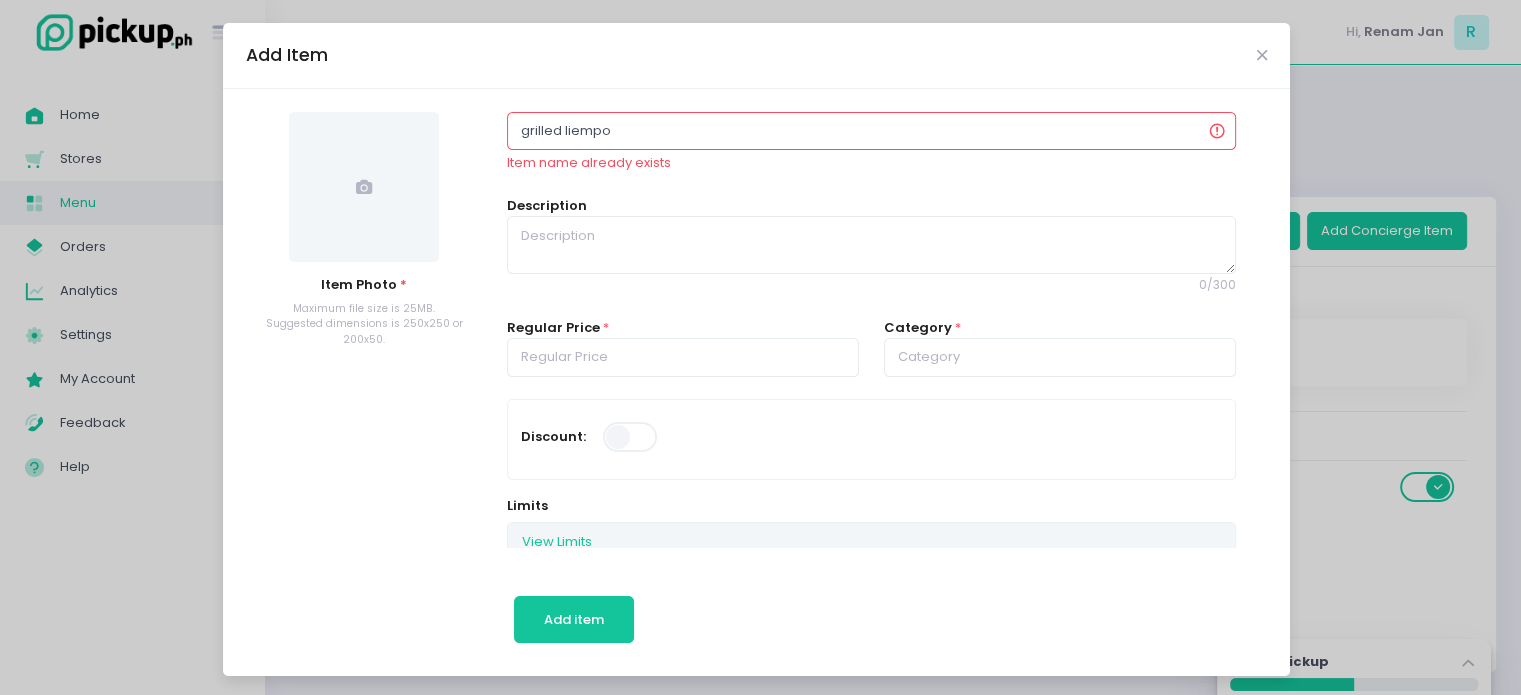 type on "grilled  liempo" 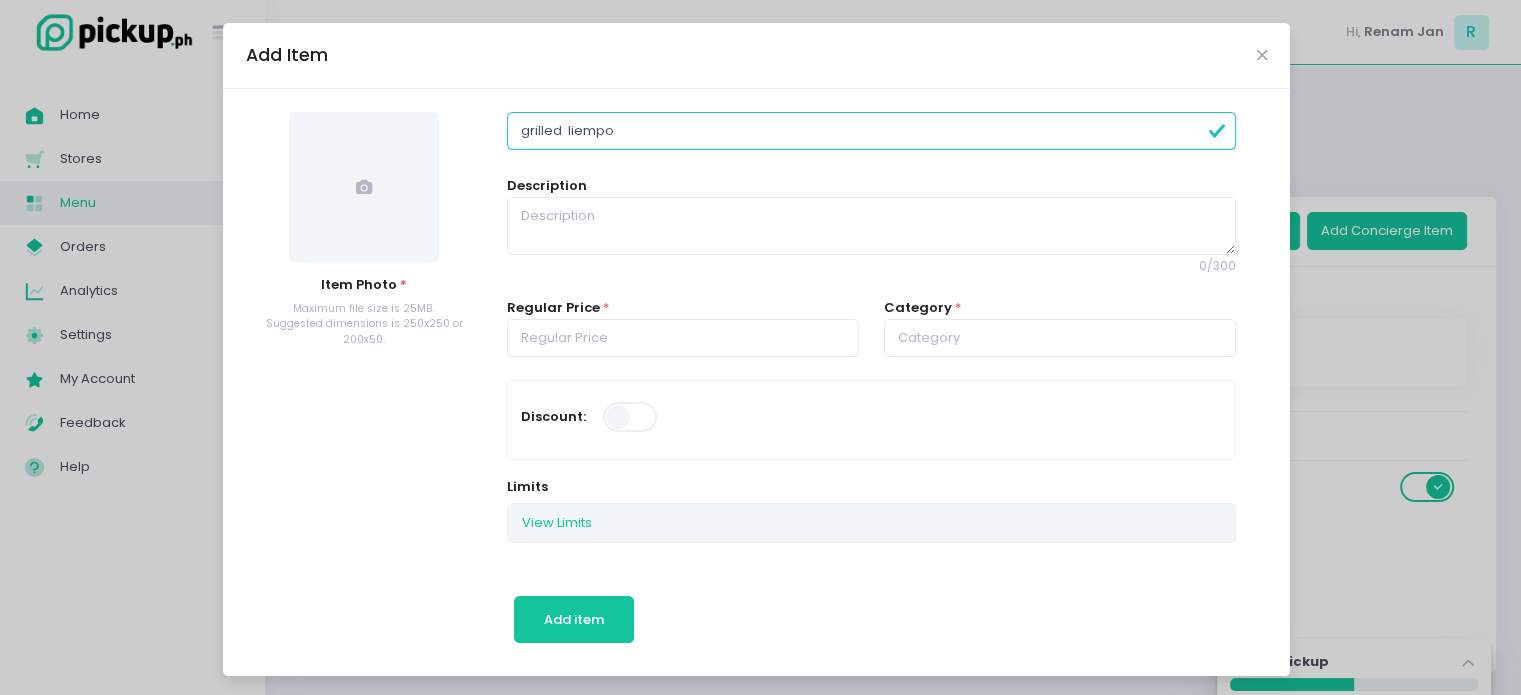 drag, startPoint x: 659, startPoint y: 140, endPoint x: 435, endPoint y: 139, distance: 224.00223 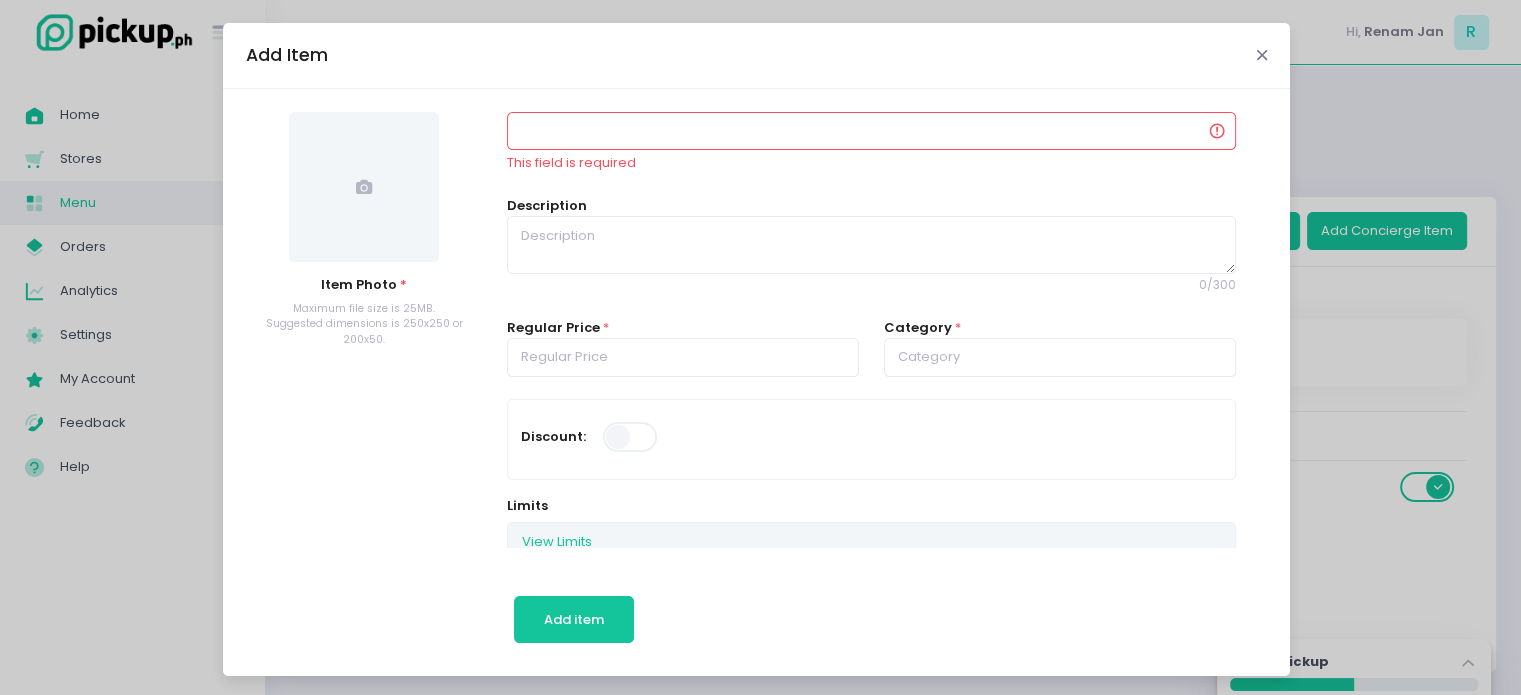 click at bounding box center [1262, 55] 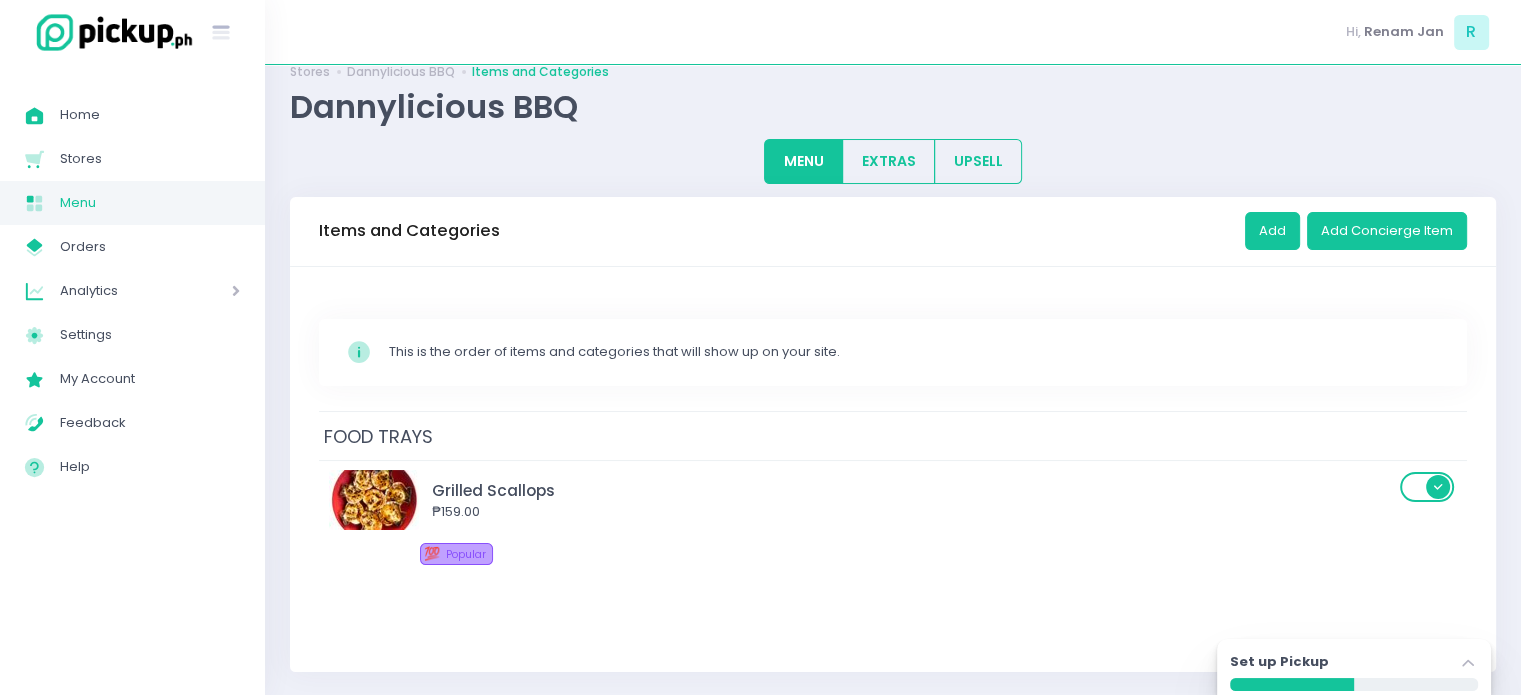 click on "Stockholm-icons / Code / Info-circle Created with Sketch. This is the order of items and categories that will show up on your site.   FOOD TRAYS   Grilled Scallops ₱159.00 💯 Popular" at bounding box center [893, 470] 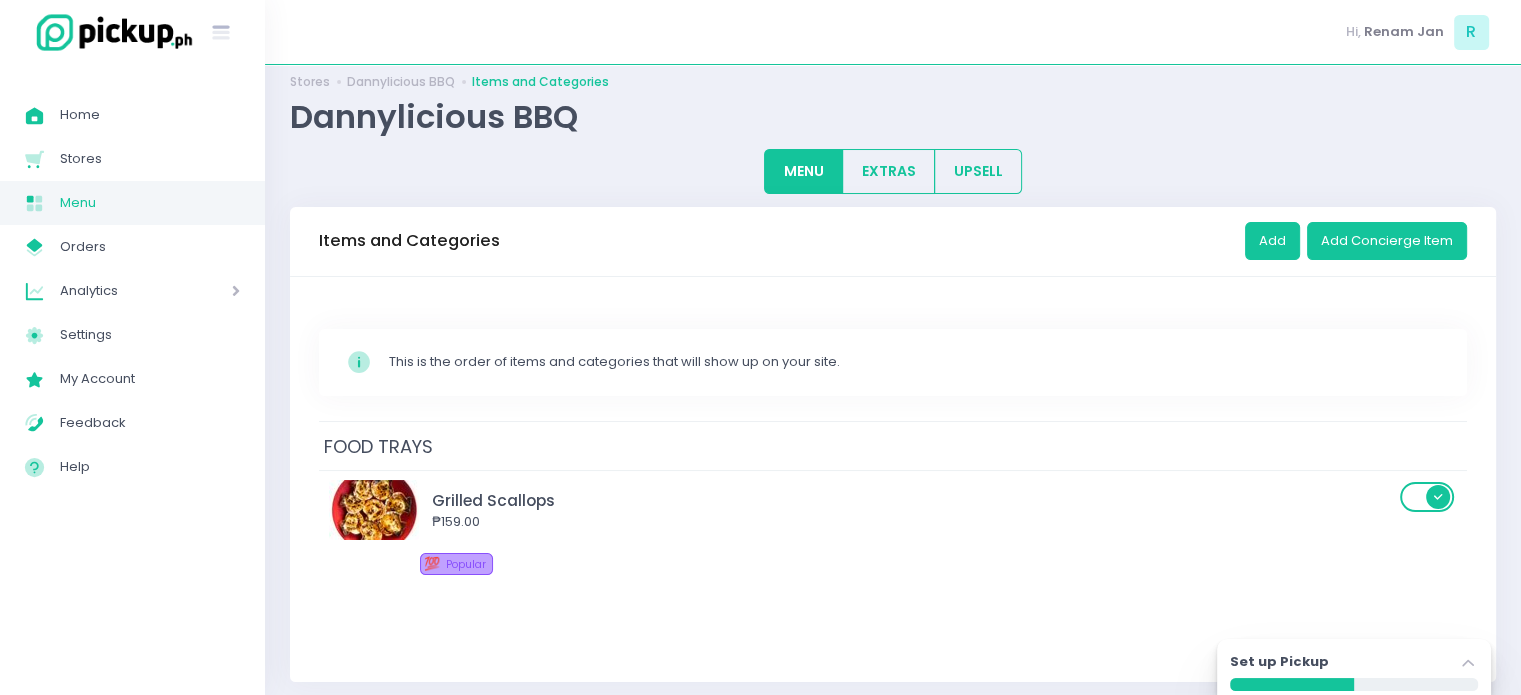 scroll, scrollTop: 34, scrollLeft: 0, axis: vertical 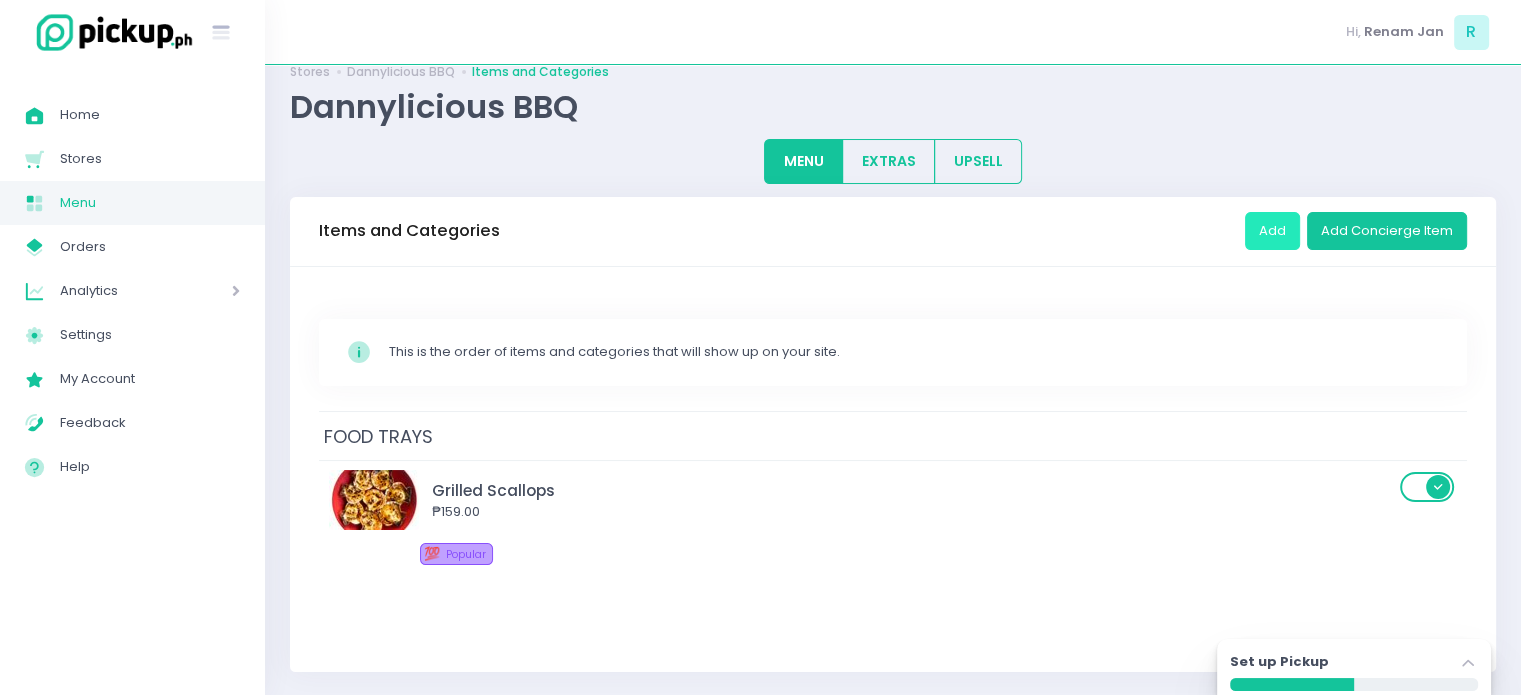 click on "Add" at bounding box center [1272, 231] 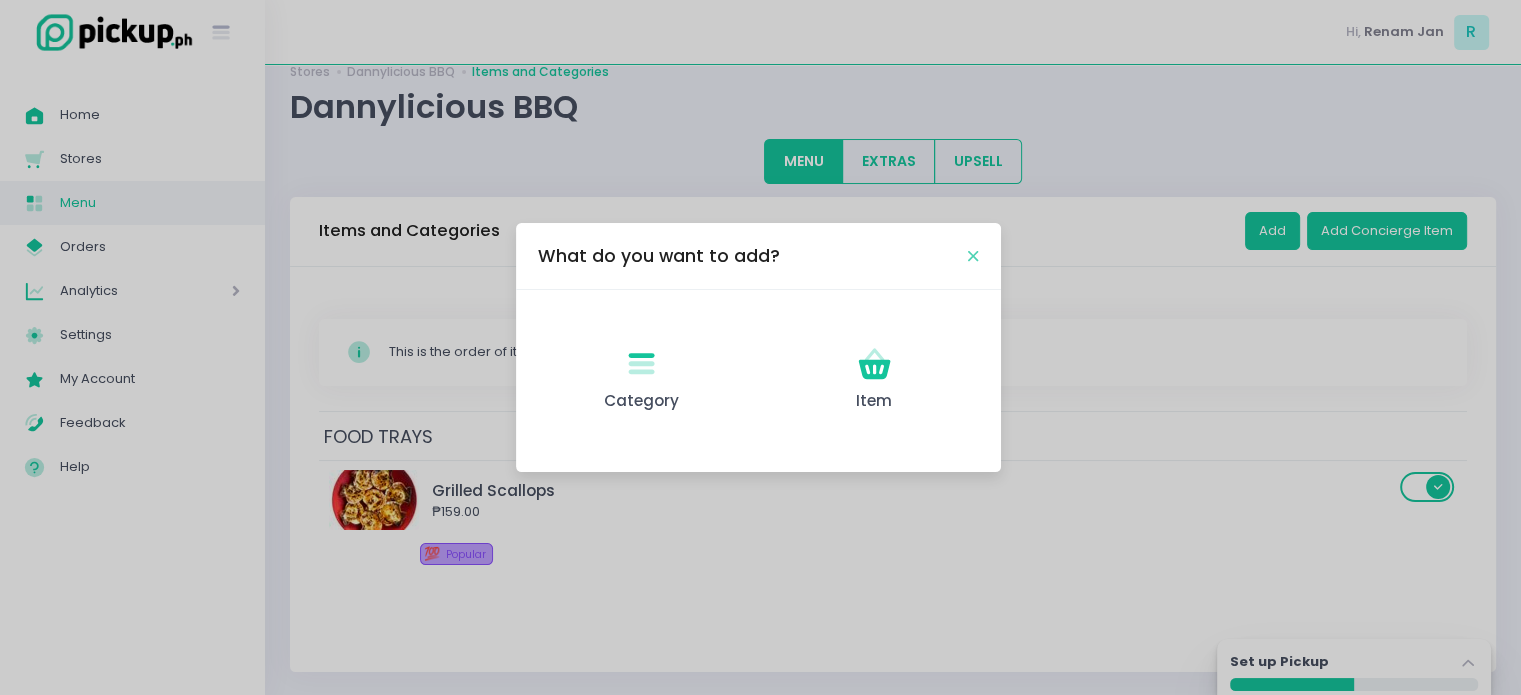 click at bounding box center (973, 256) 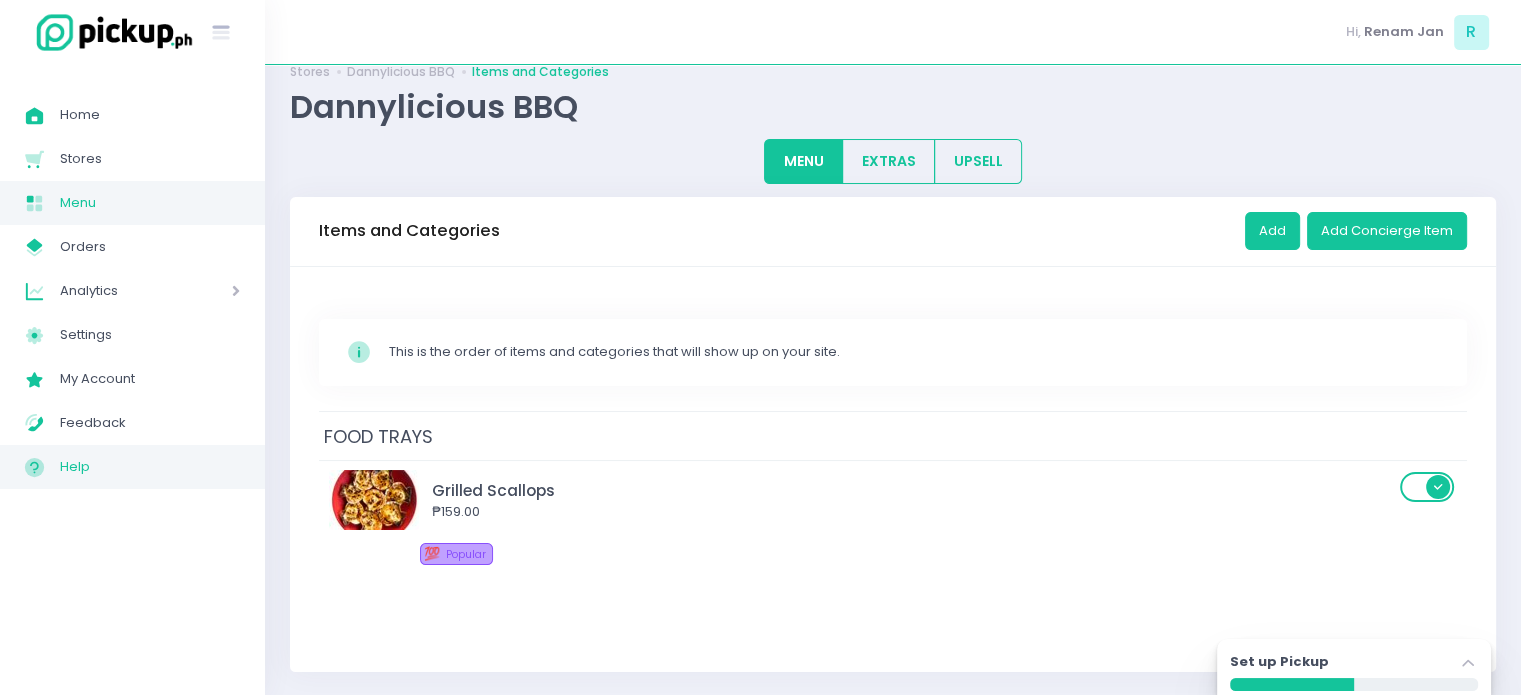 click on "Help" at bounding box center (150, 467) 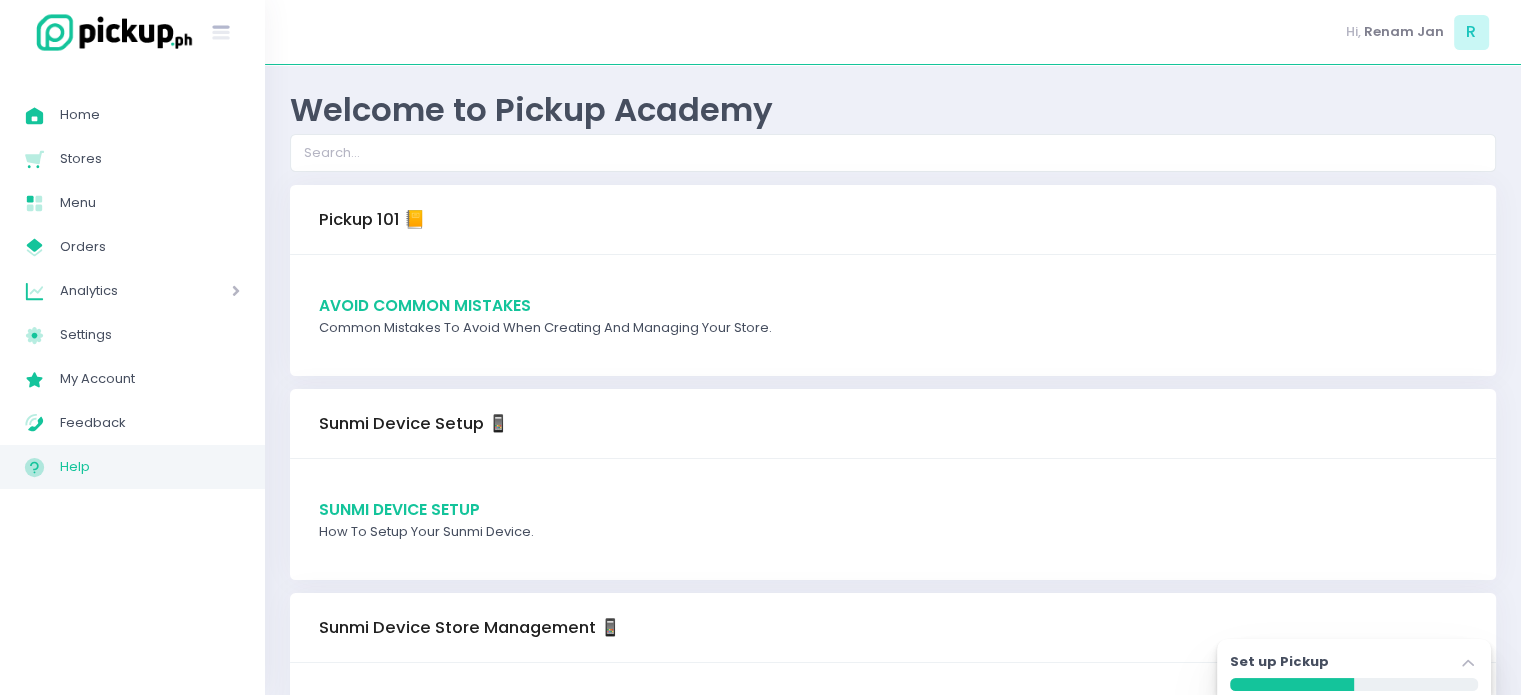 click on "Avoid Common Mistakes" at bounding box center (425, 305) 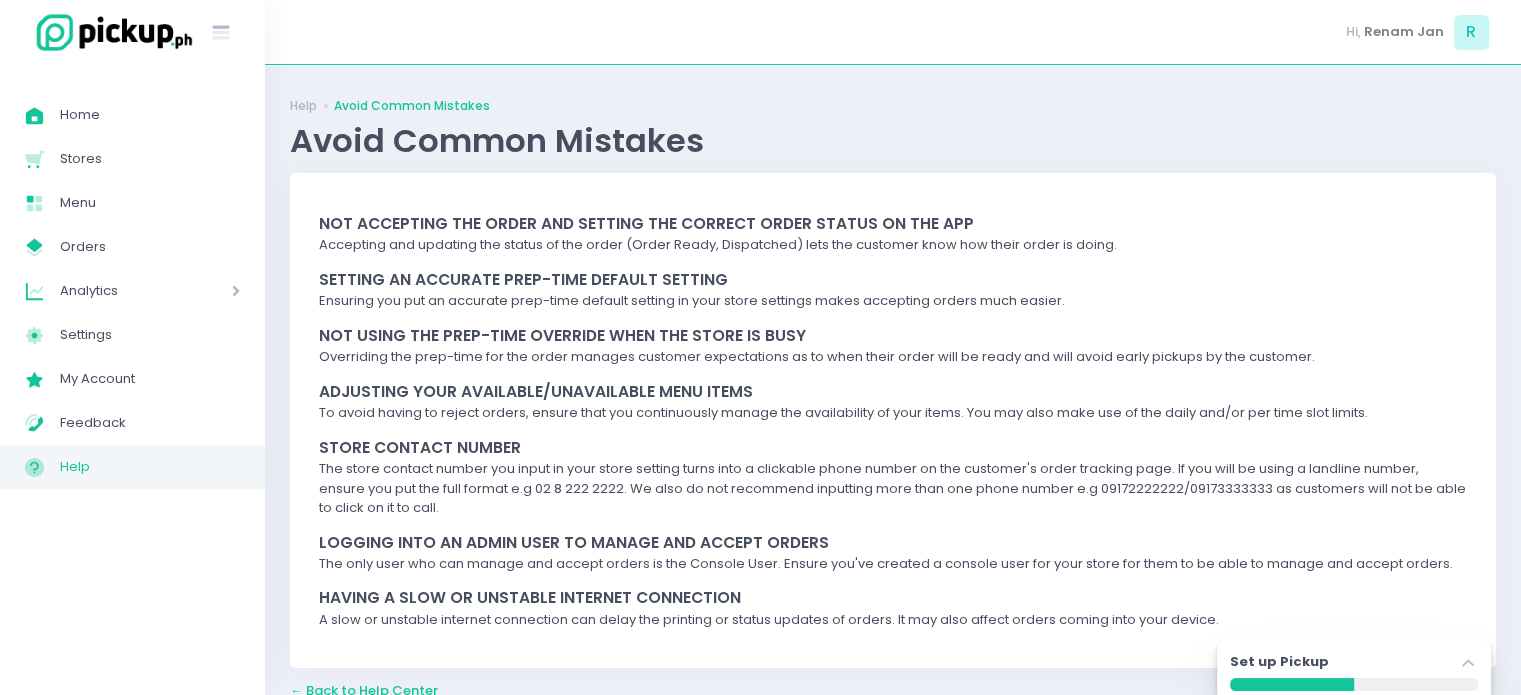scroll, scrollTop: 30, scrollLeft: 0, axis: vertical 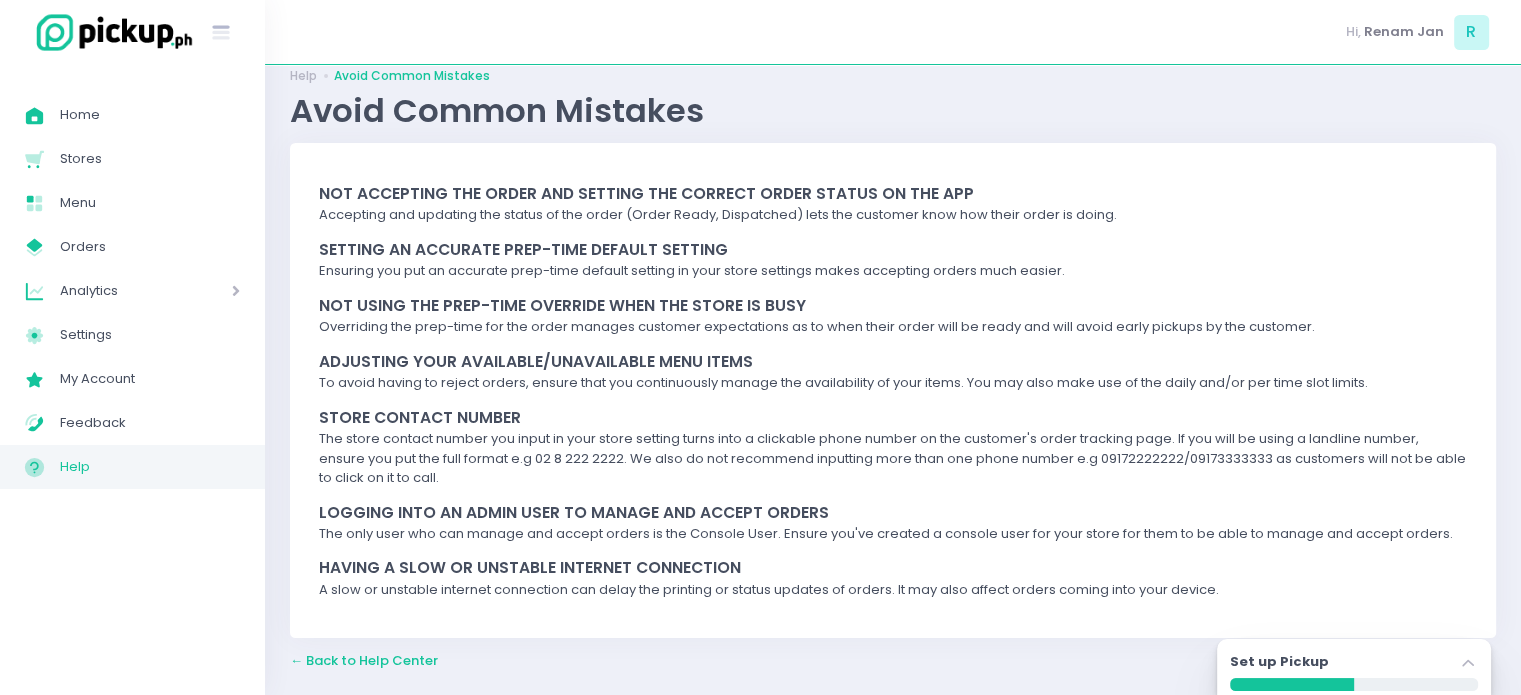 click on "← Back to Help Center" at bounding box center (364, 660) 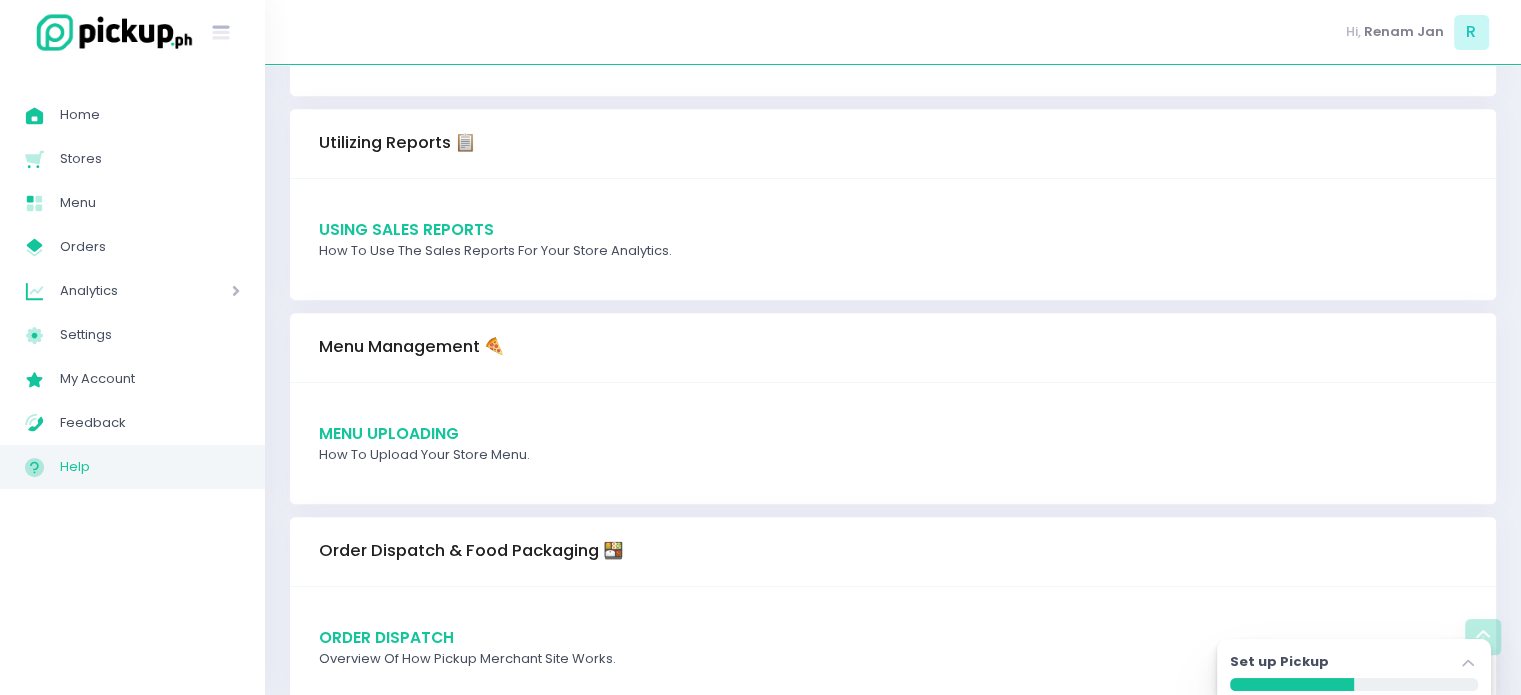 scroll, scrollTop: 1400, scrollLeft: 0, axis: vertical 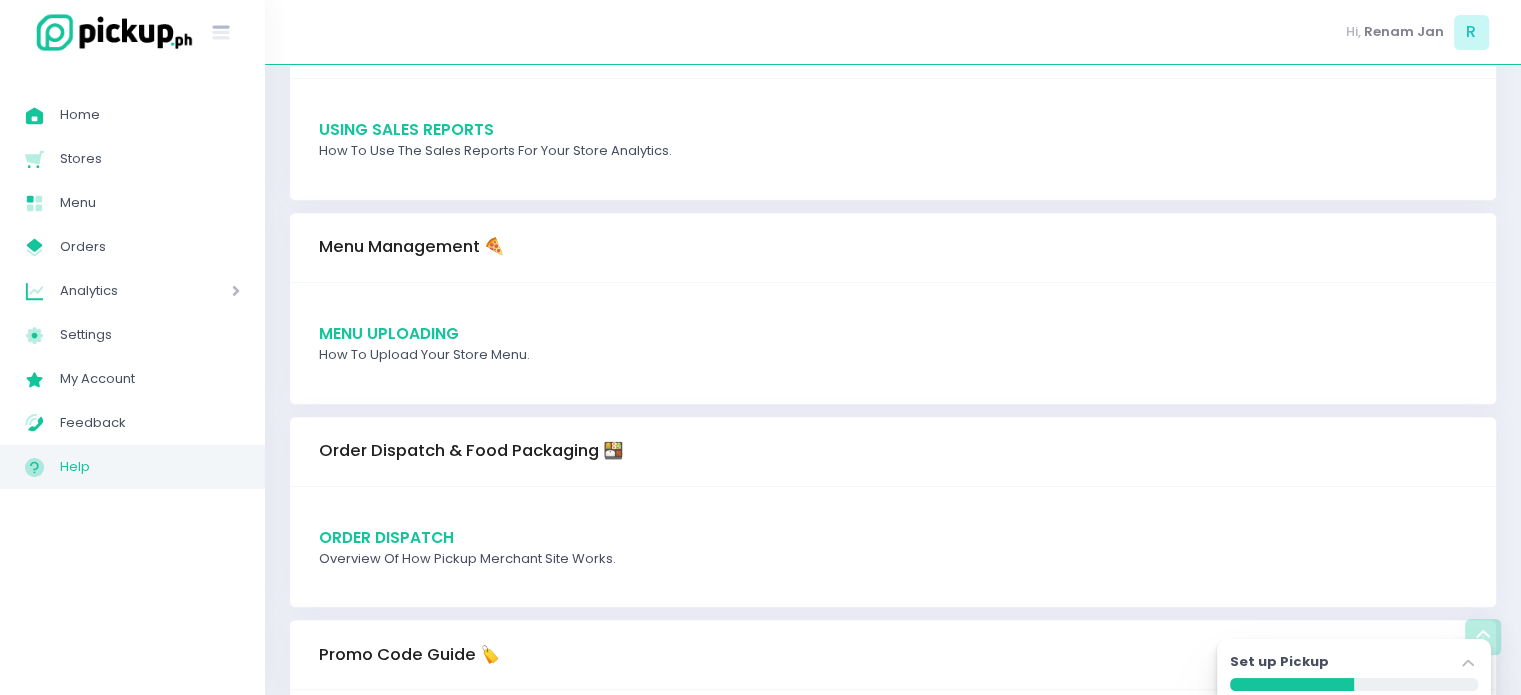 click on "Menu Uploading" at bounding box center (389, 333) 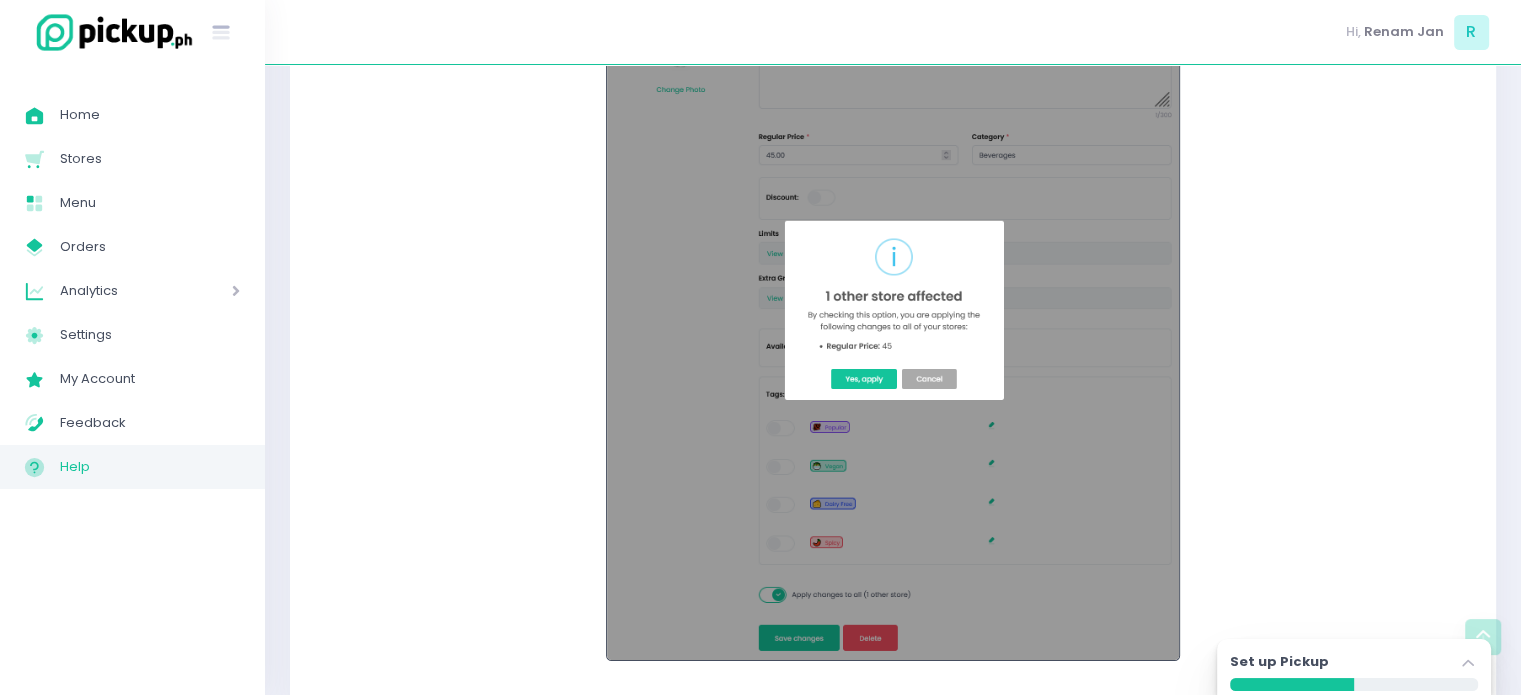 scroll, scrollTop: 15178, scrollLeft: 0, axis: vertical 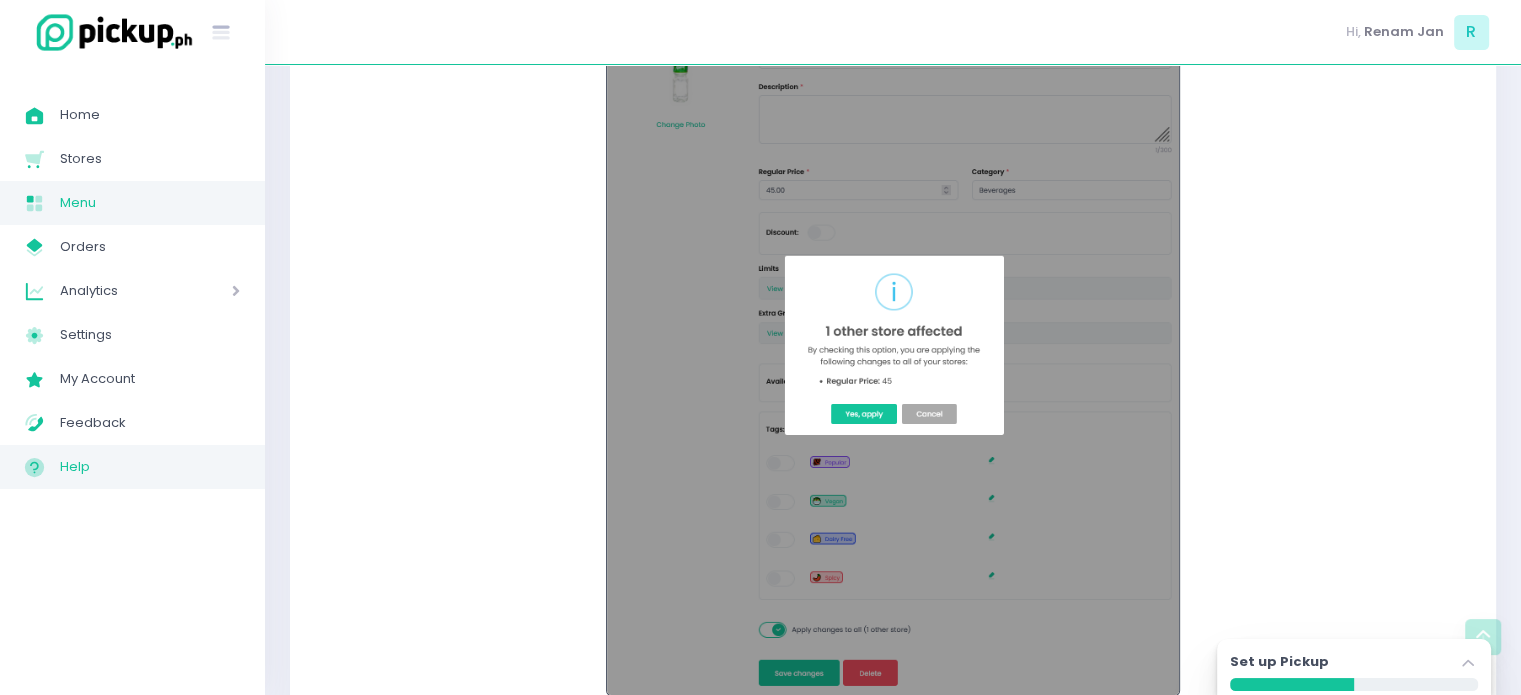 click on "Menu" at bounding box center (150, 203) 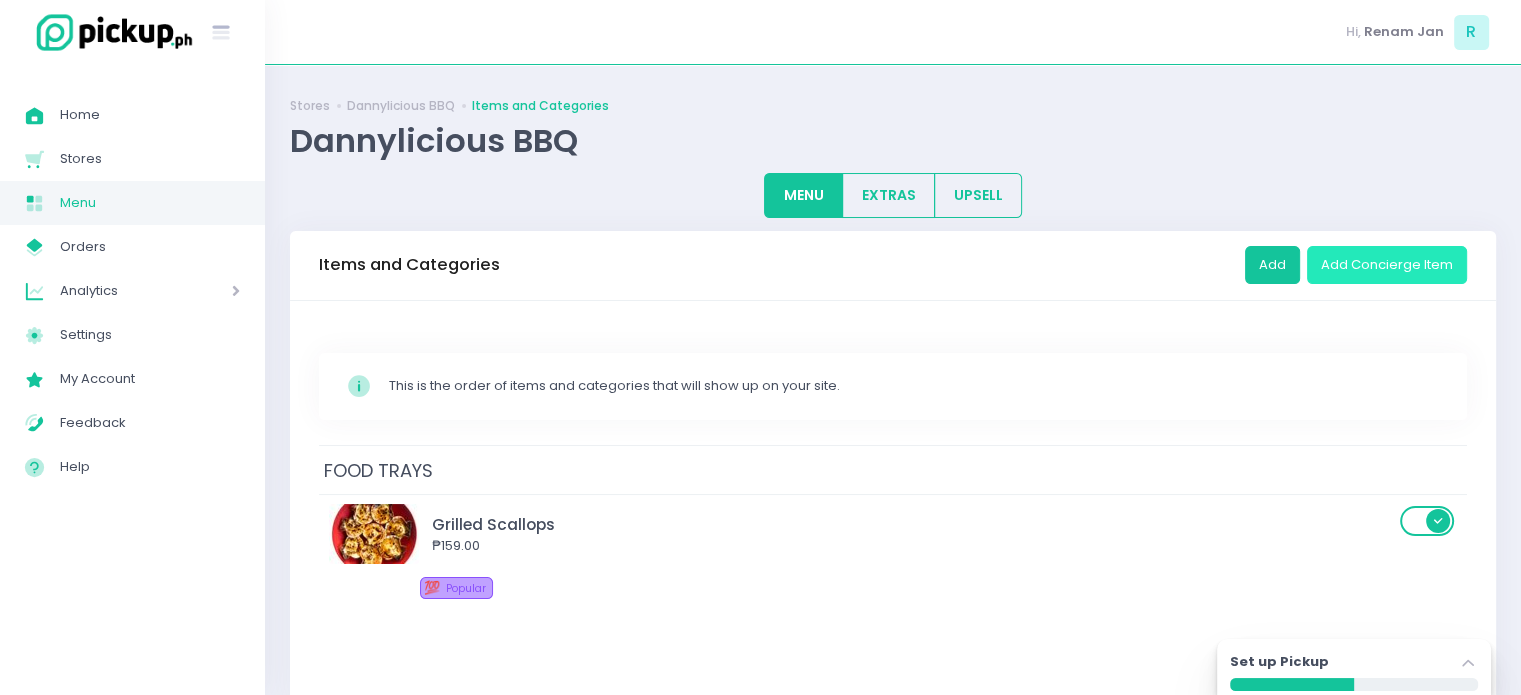 click on "Add Concierge Item" at bounding box center (1387, 265) 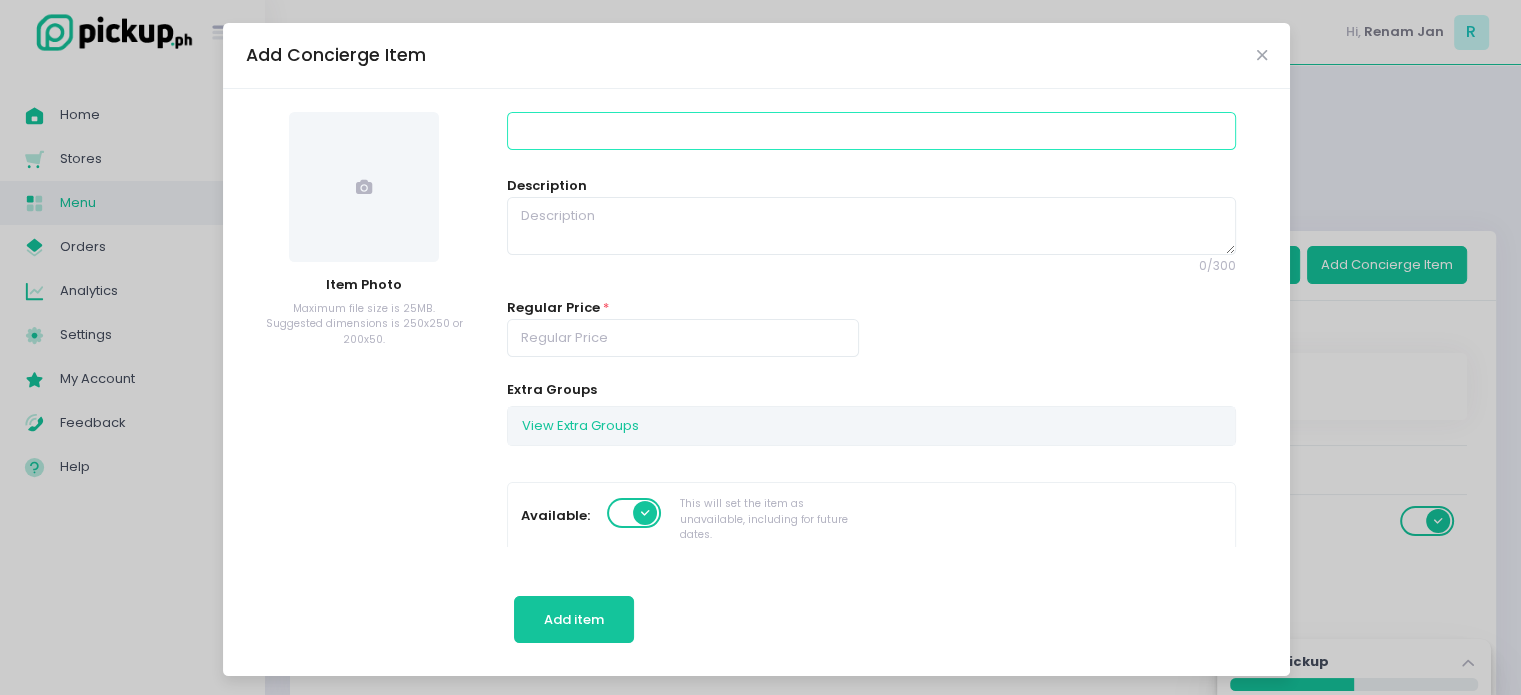 click at bounding box center [871, 131] 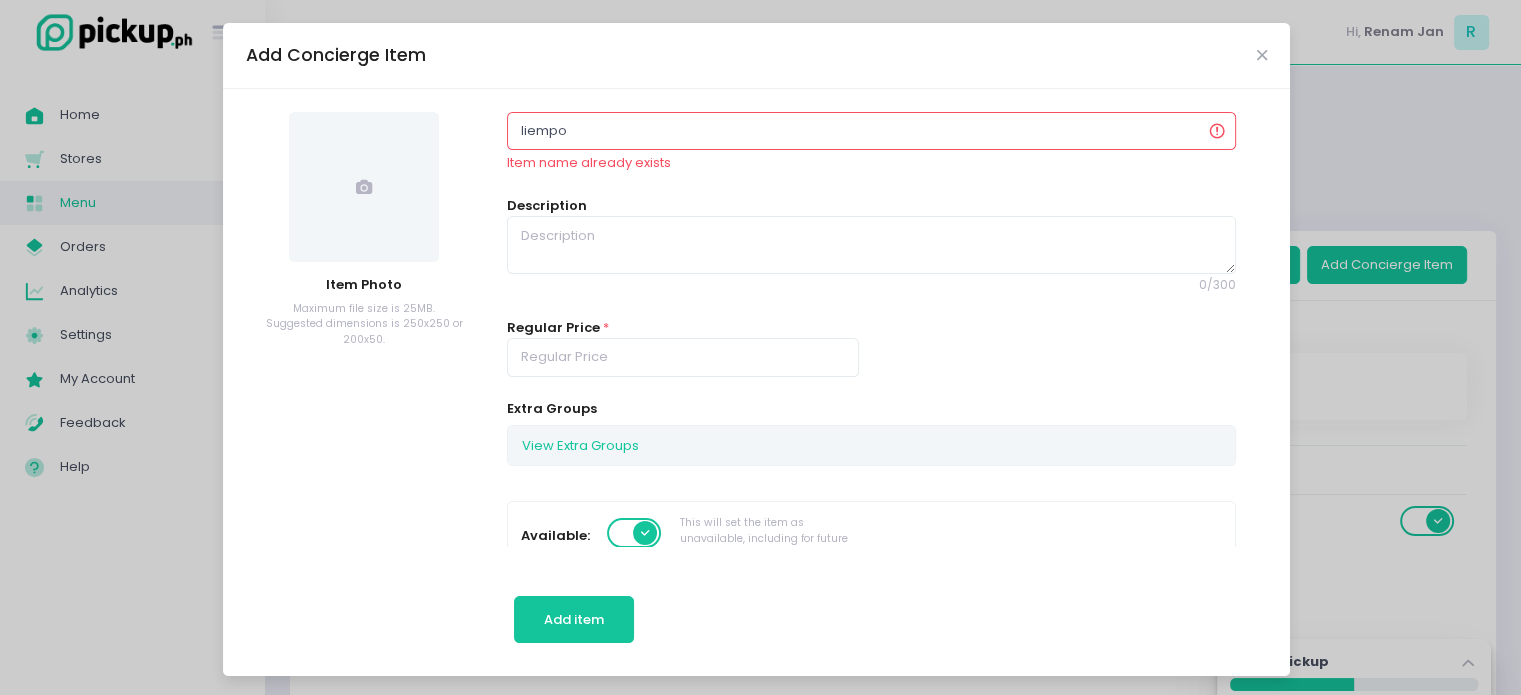 type on "liempo" 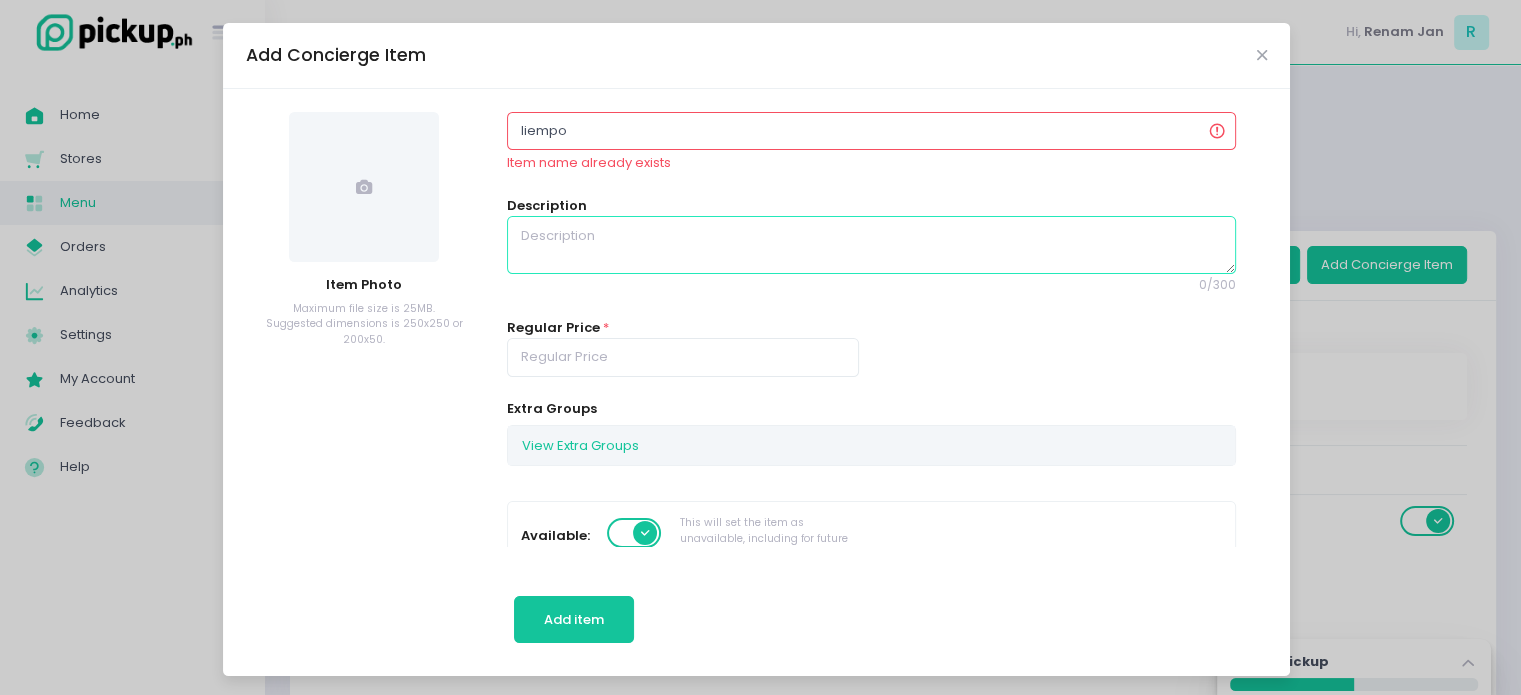 click at bounding box center [871, 245] 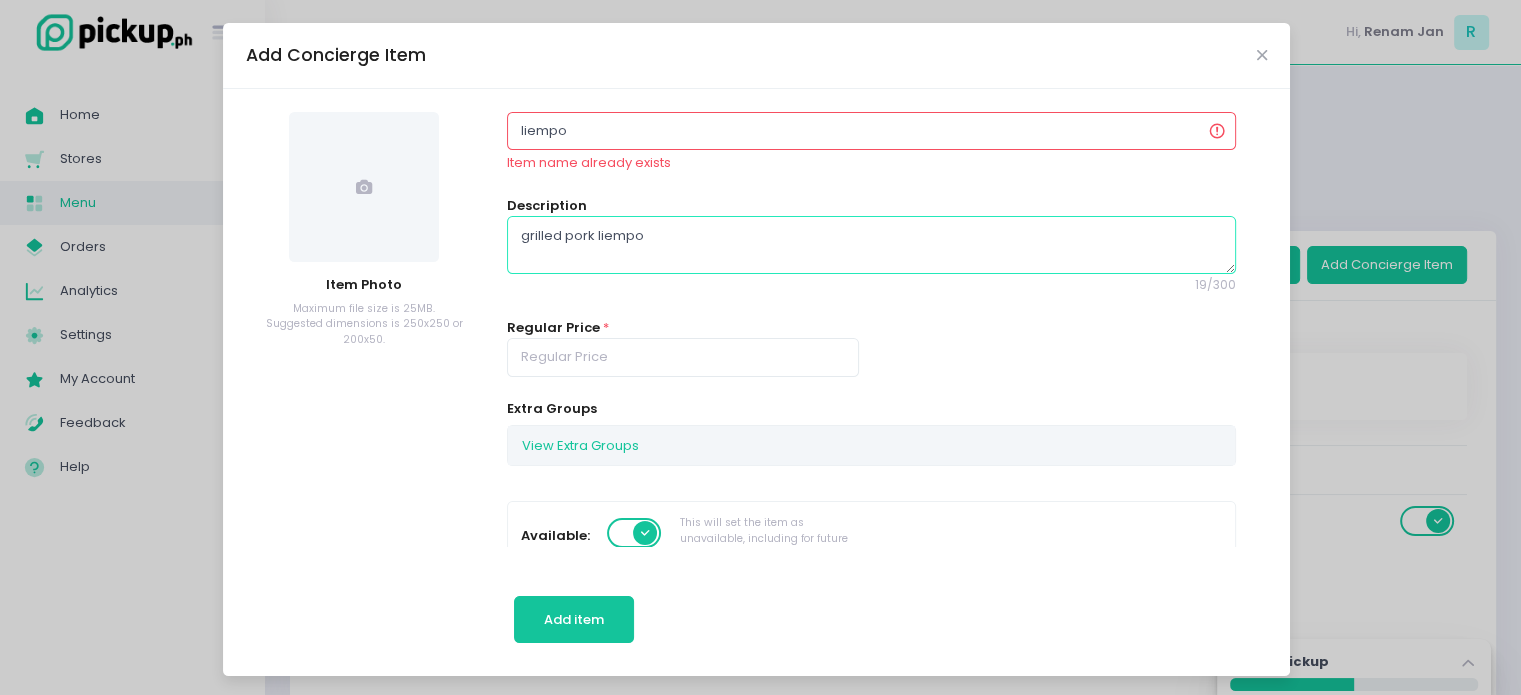 type on "grilled pork liempo" 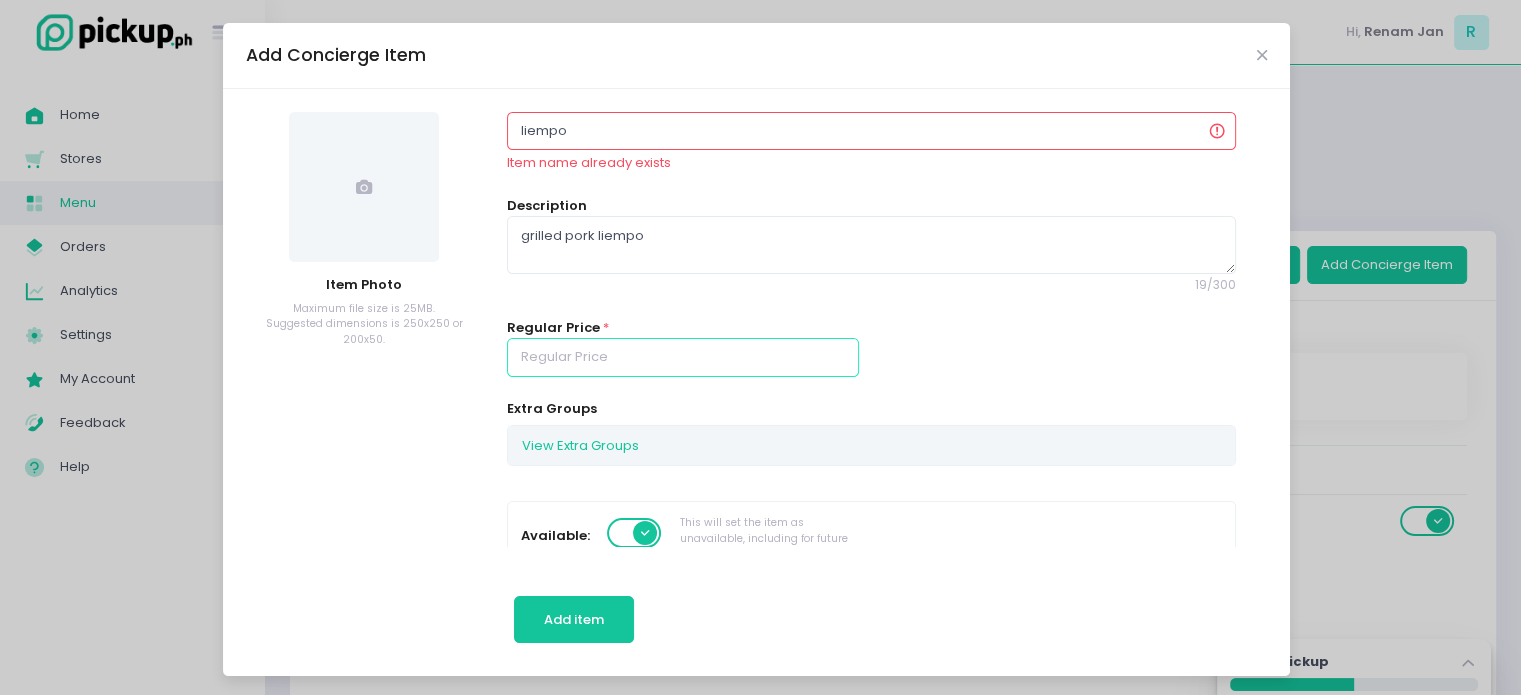 click at bounding box center [683, 357] 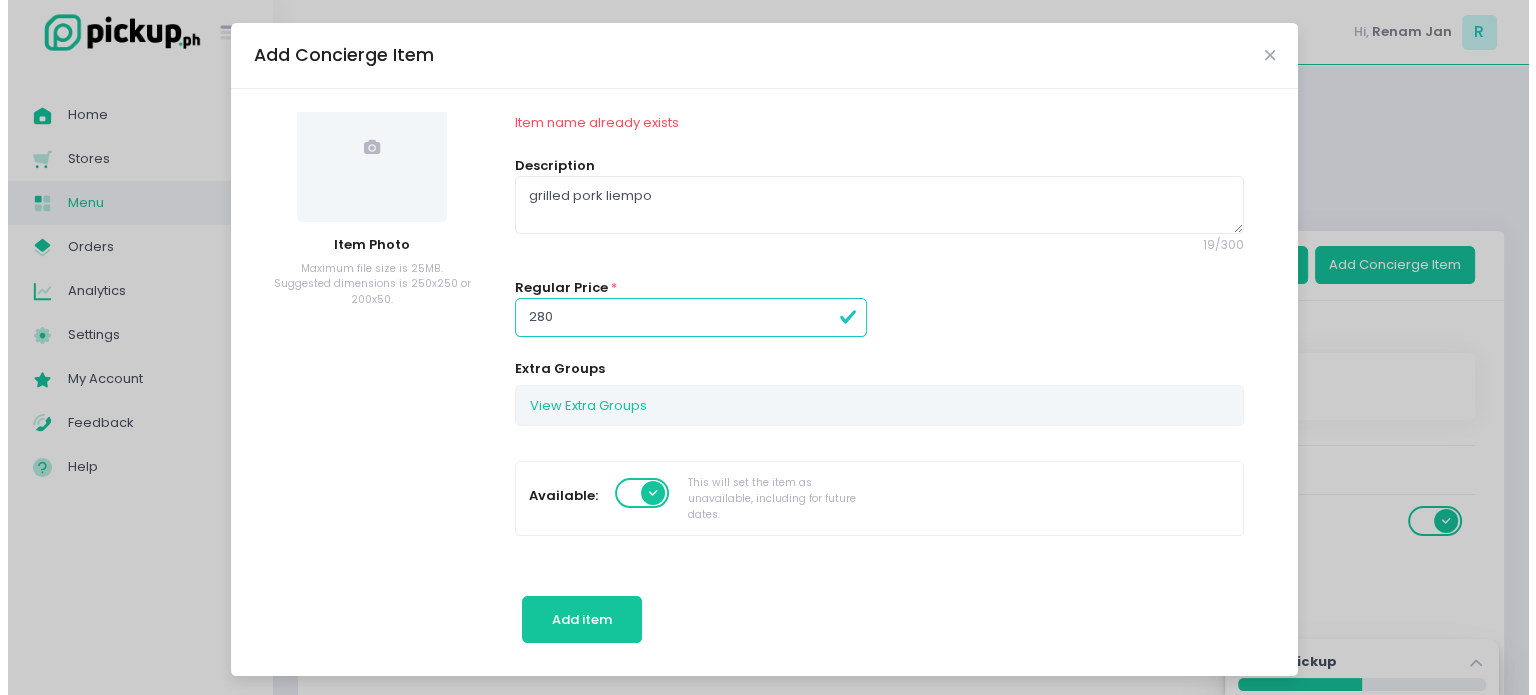 scroll, scrollTop: 63, scrollLeft: 0, axis: vertical 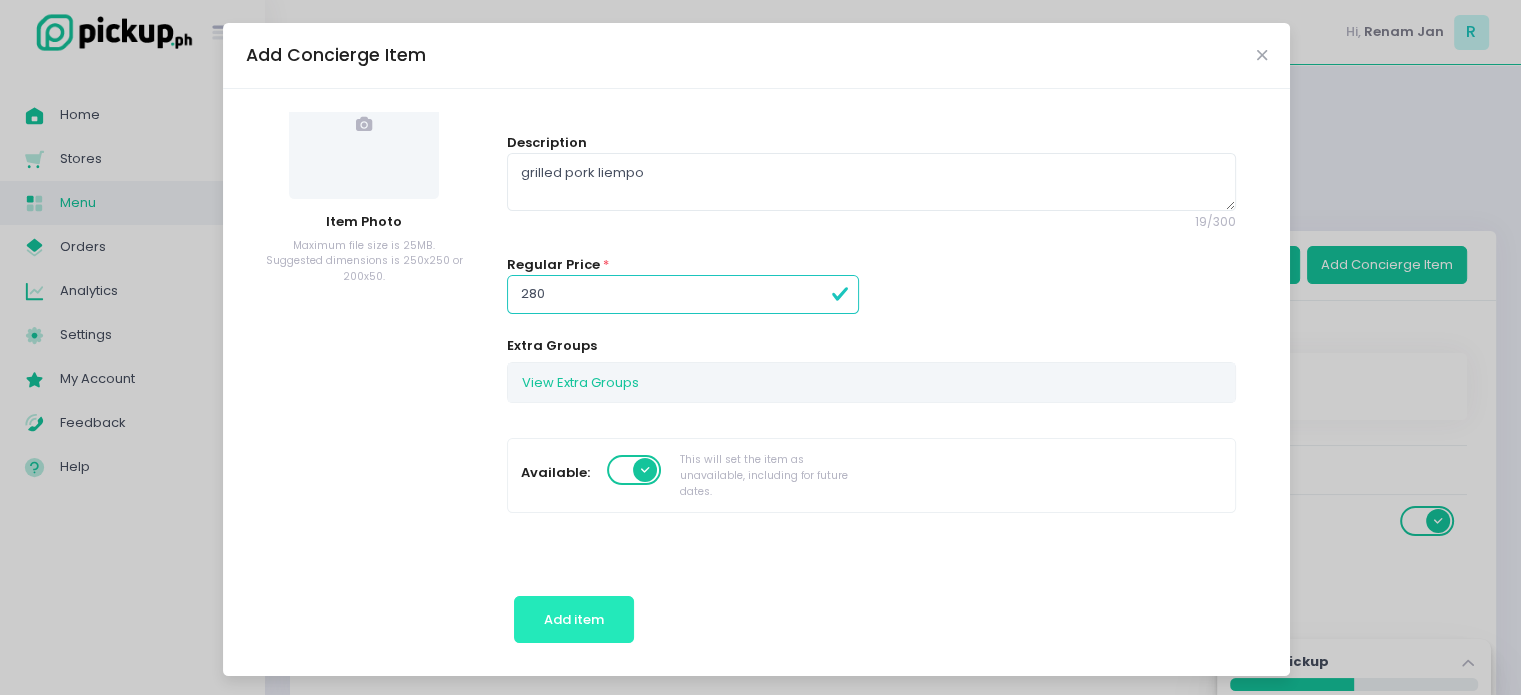 type on "280.00" 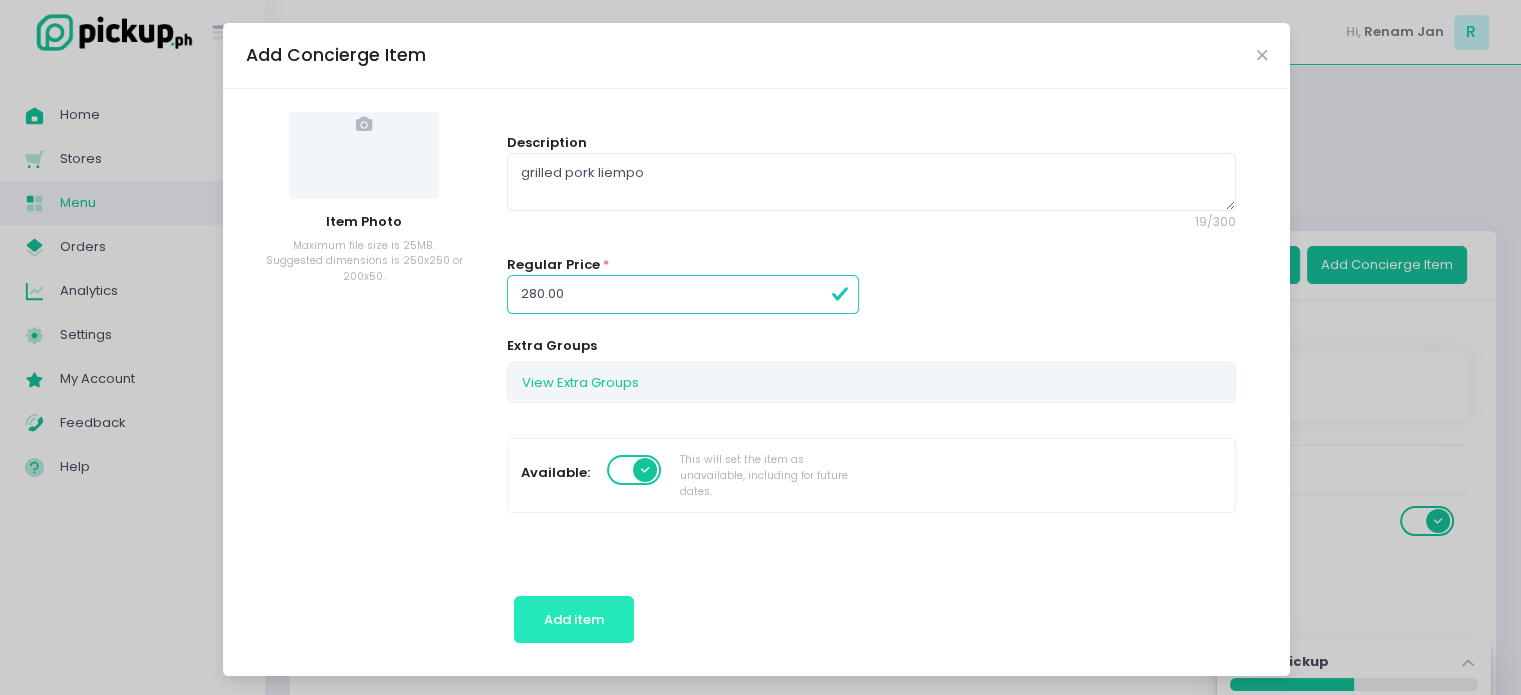 click on "Add item" at bounding box center [574, 620] 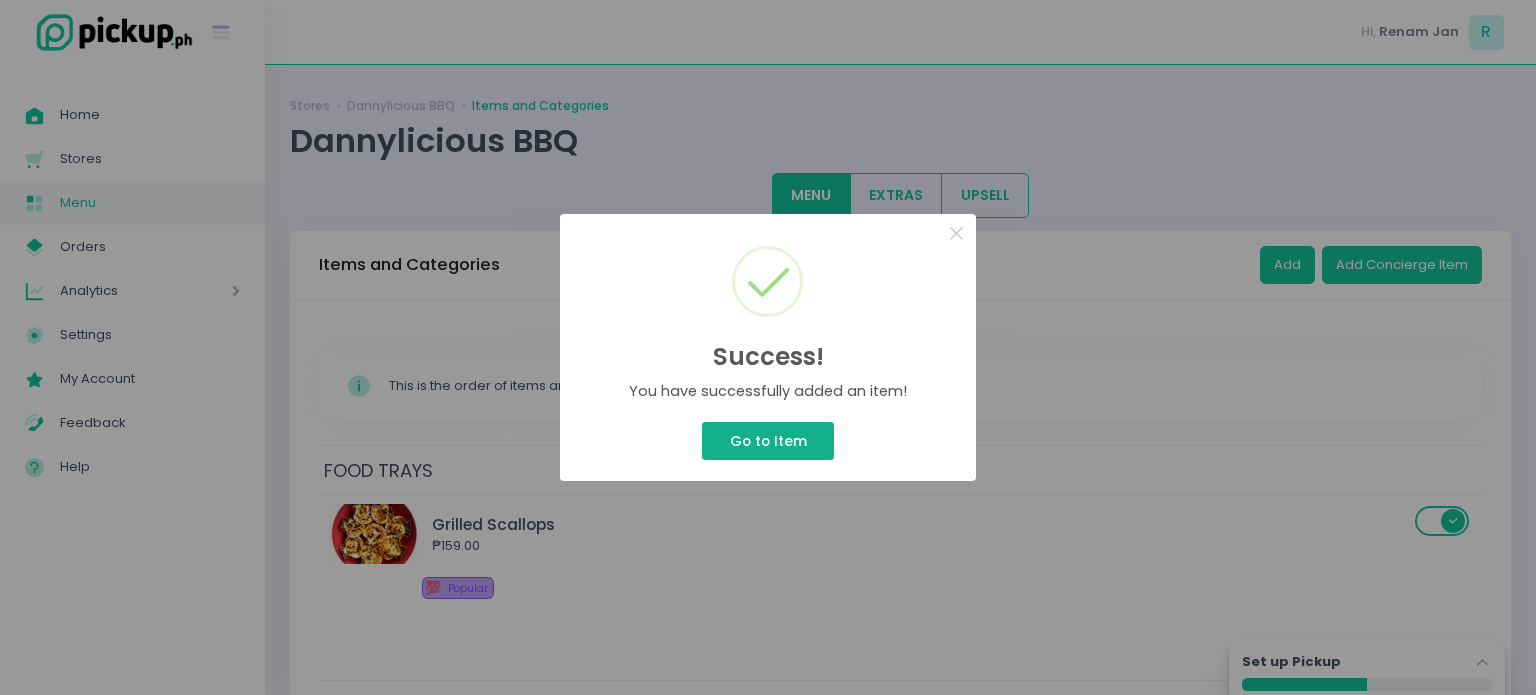 click on "Go to Item" at bounding box center [768, 441] 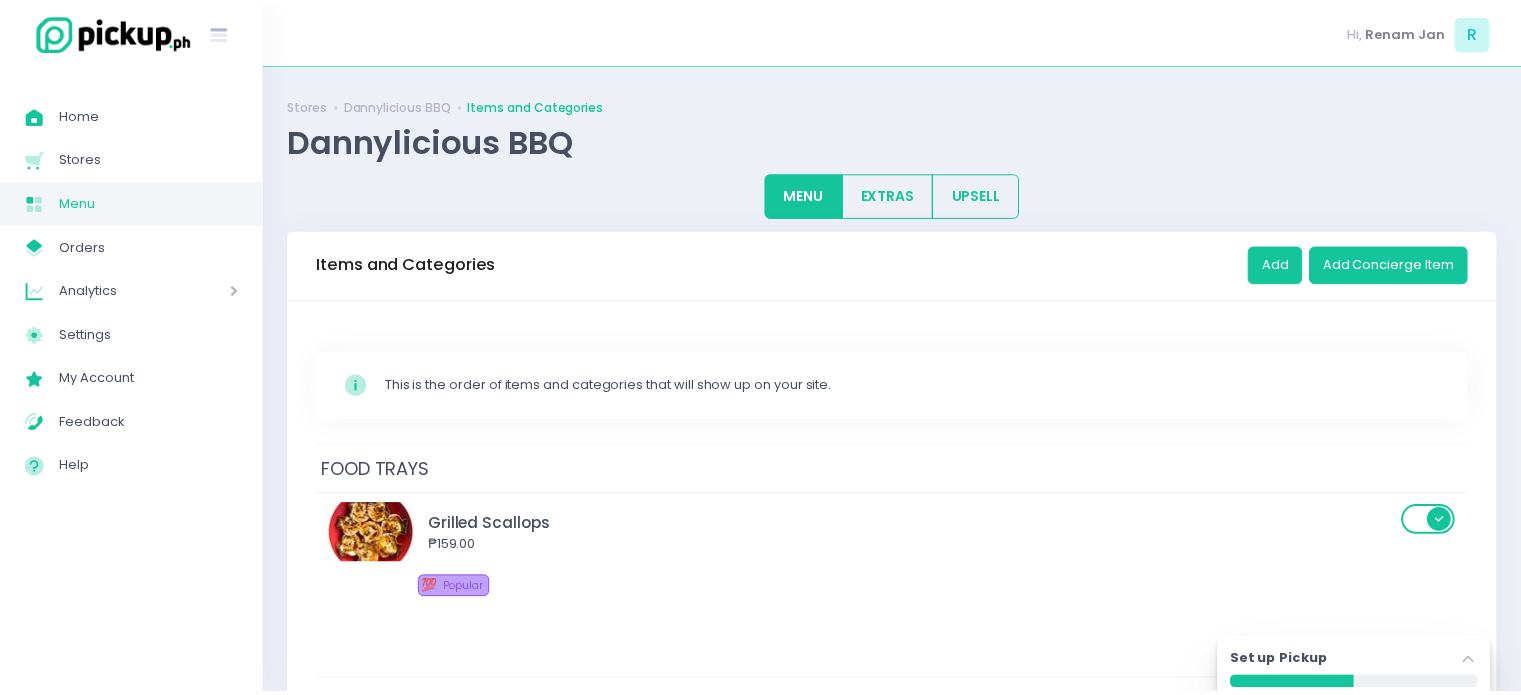 scroll, scrollTop: 231, scrollLeft: 0, axis: vertical 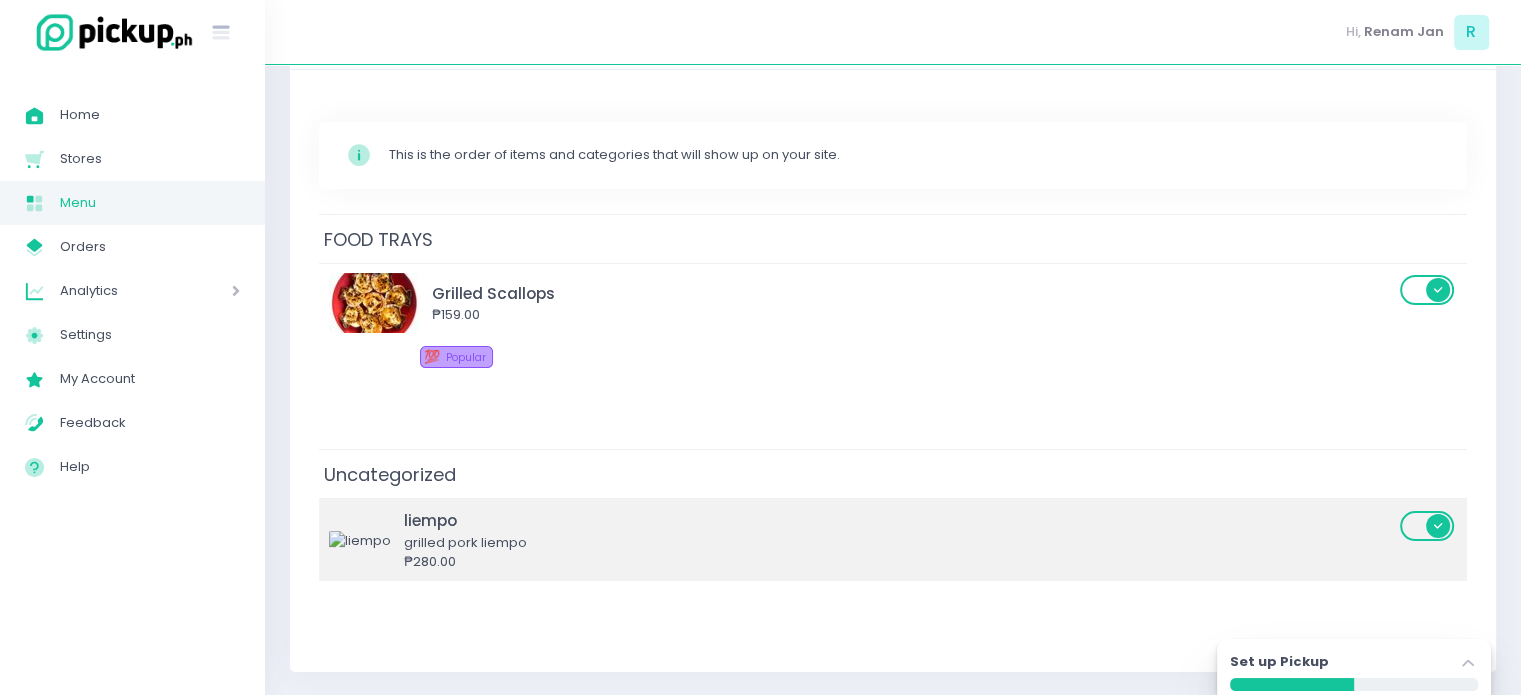 click on "liempo" at bounding box center [899, 520] 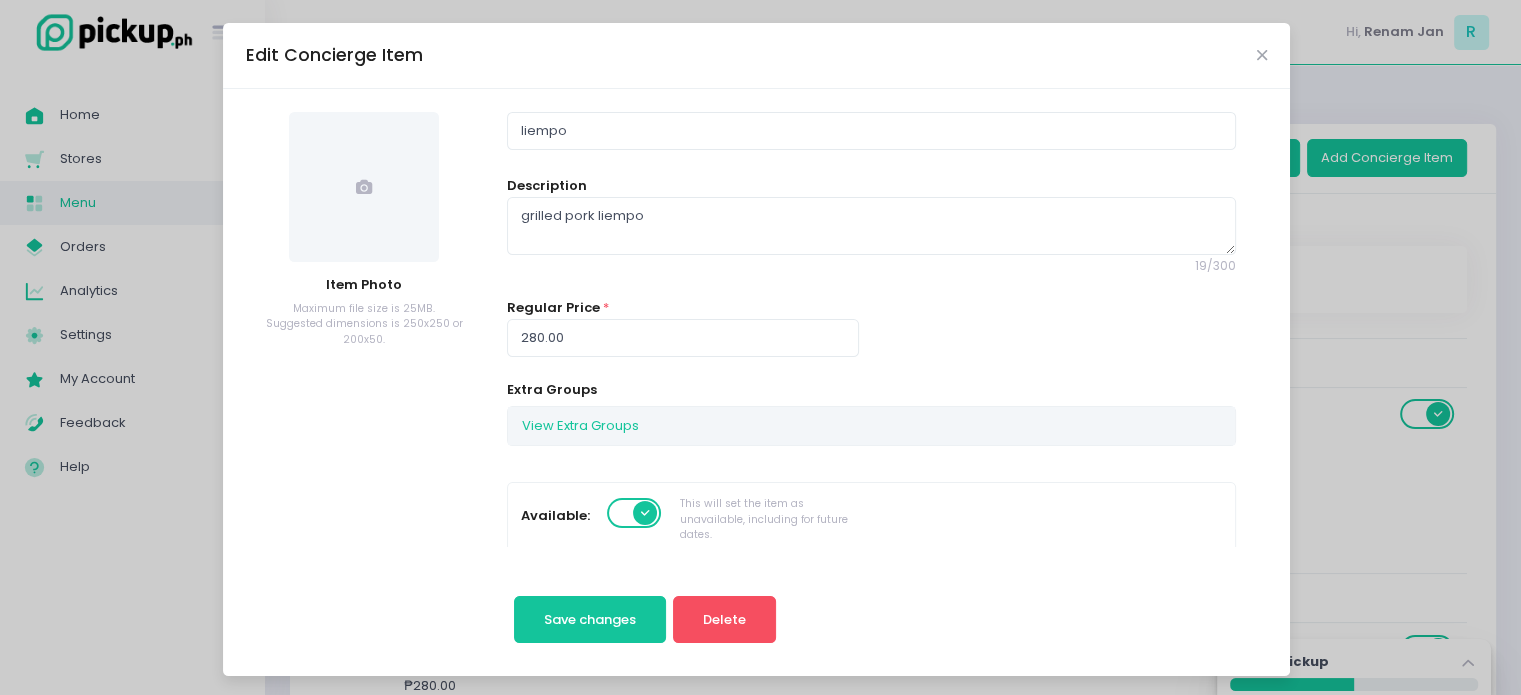 scroll, scrollTop: 0, scrollLeft: 0, axis: both 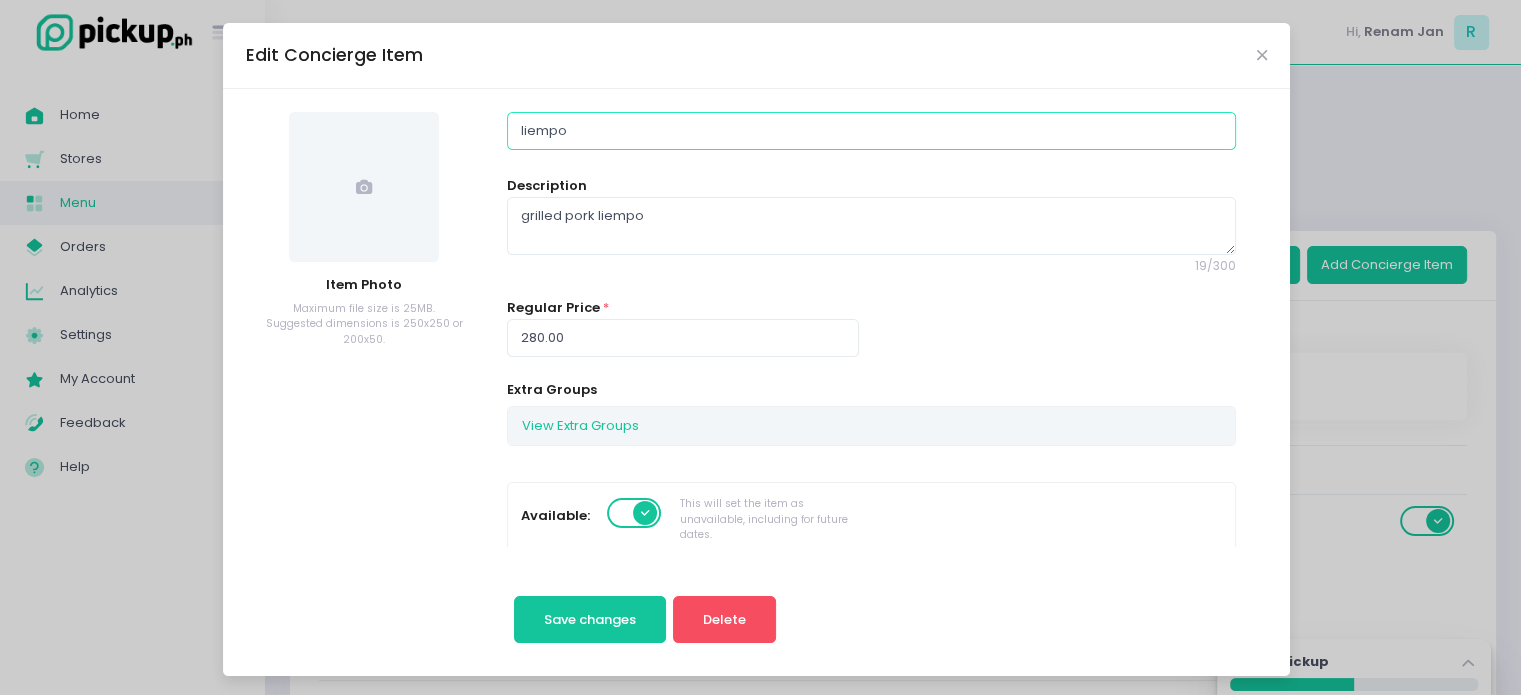 click on "liempo" at bounding box center (871, 131) 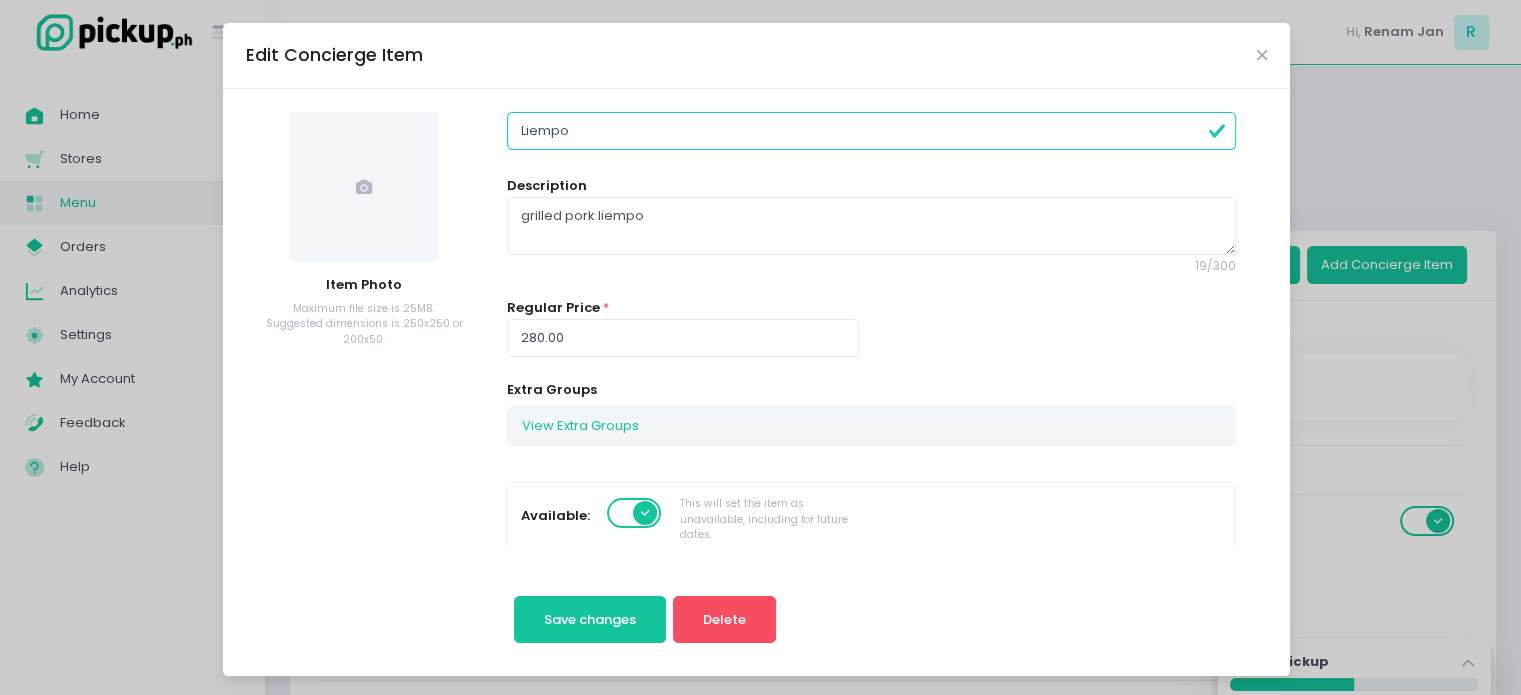 click on "Liempo" at bounding box center [871, 131] 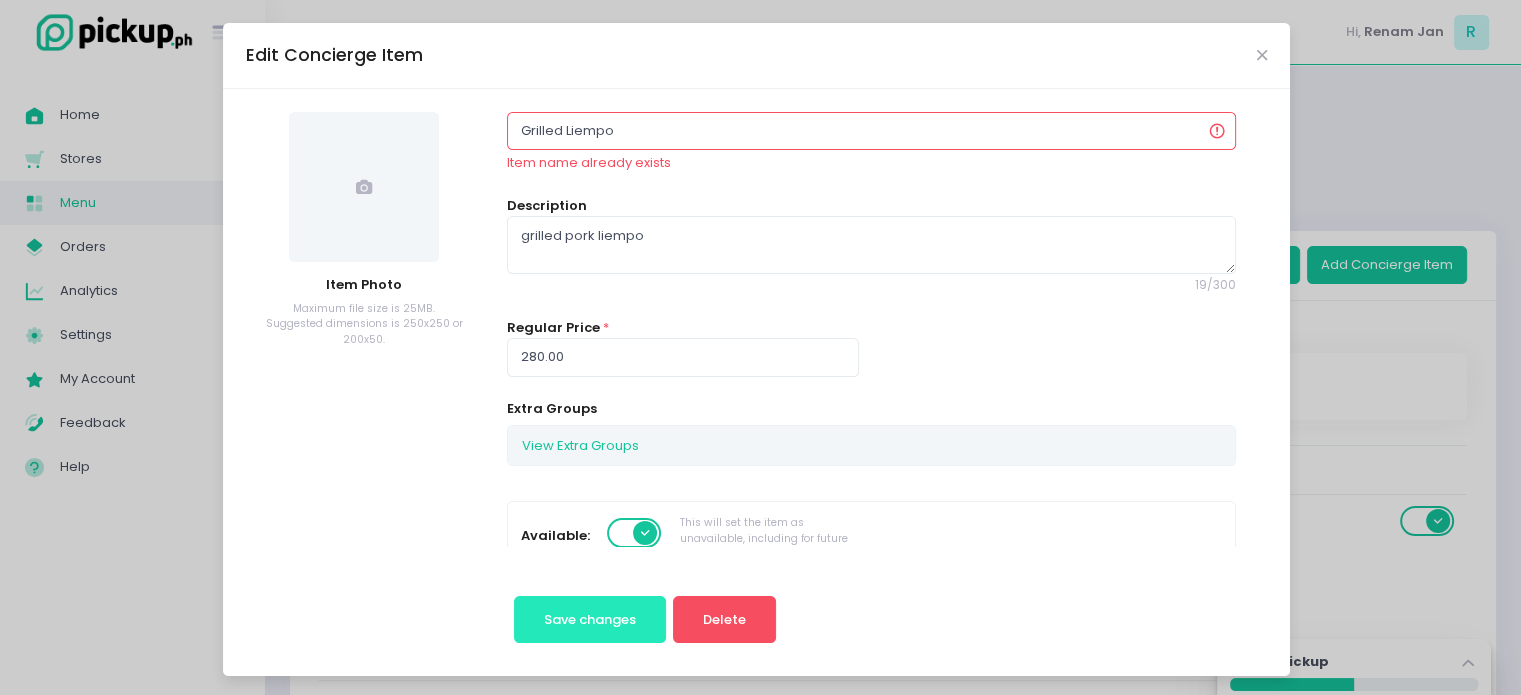 type on "Grilled Liempo" 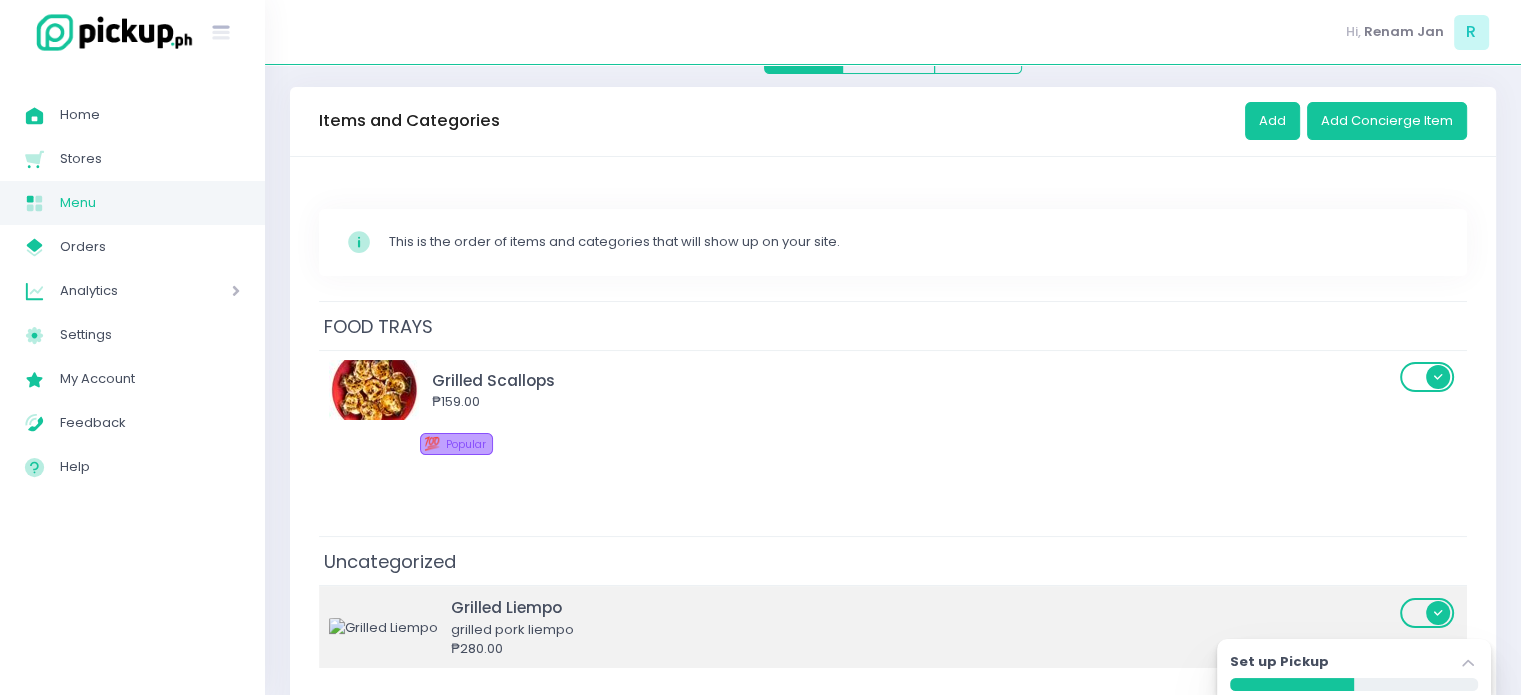 scroll, scrollTop: 200, scrollLeft: 0, axis: vertical 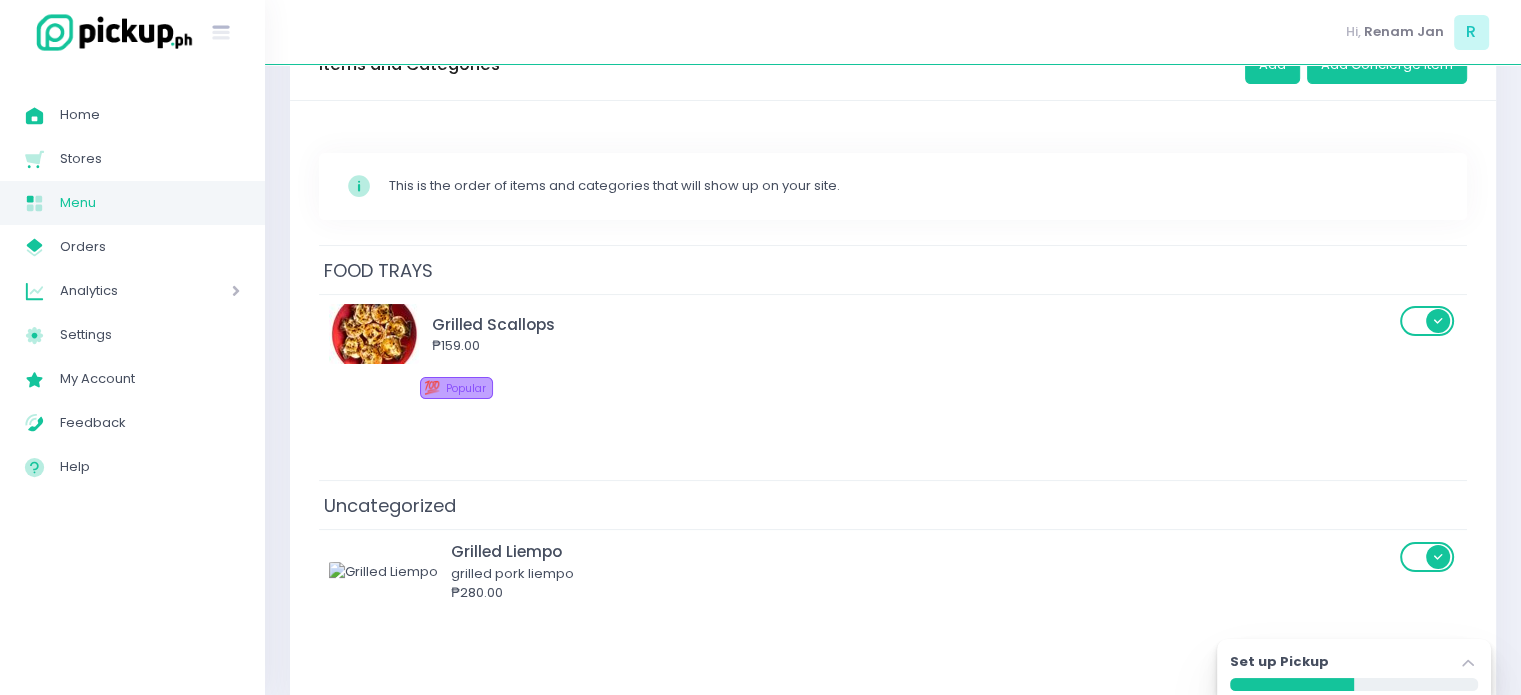 click on "FOOD TRAYS   Grilled Scallops ₱159.00 💯 Popular" at bounding box center [893, 363] 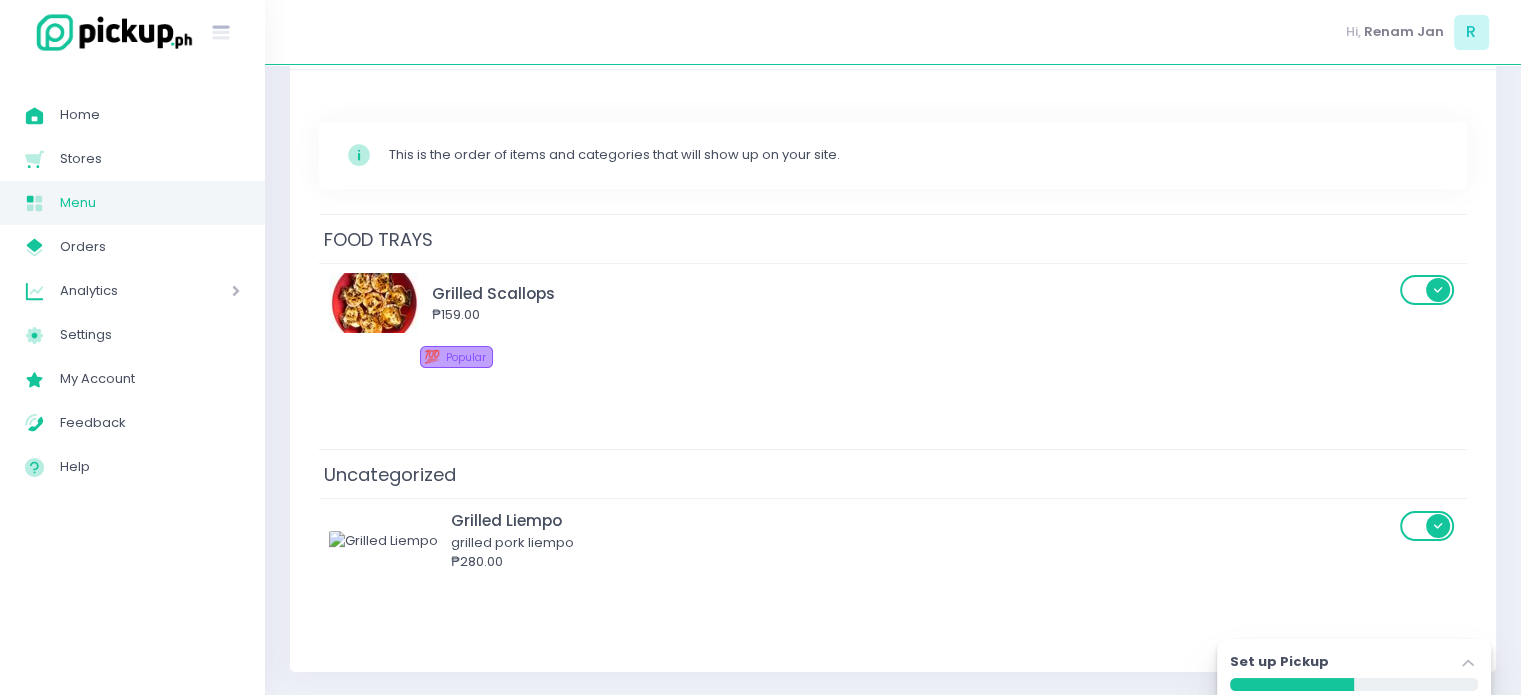 scroll, scrollTop: 0, scrollLeft: 0, axis: both 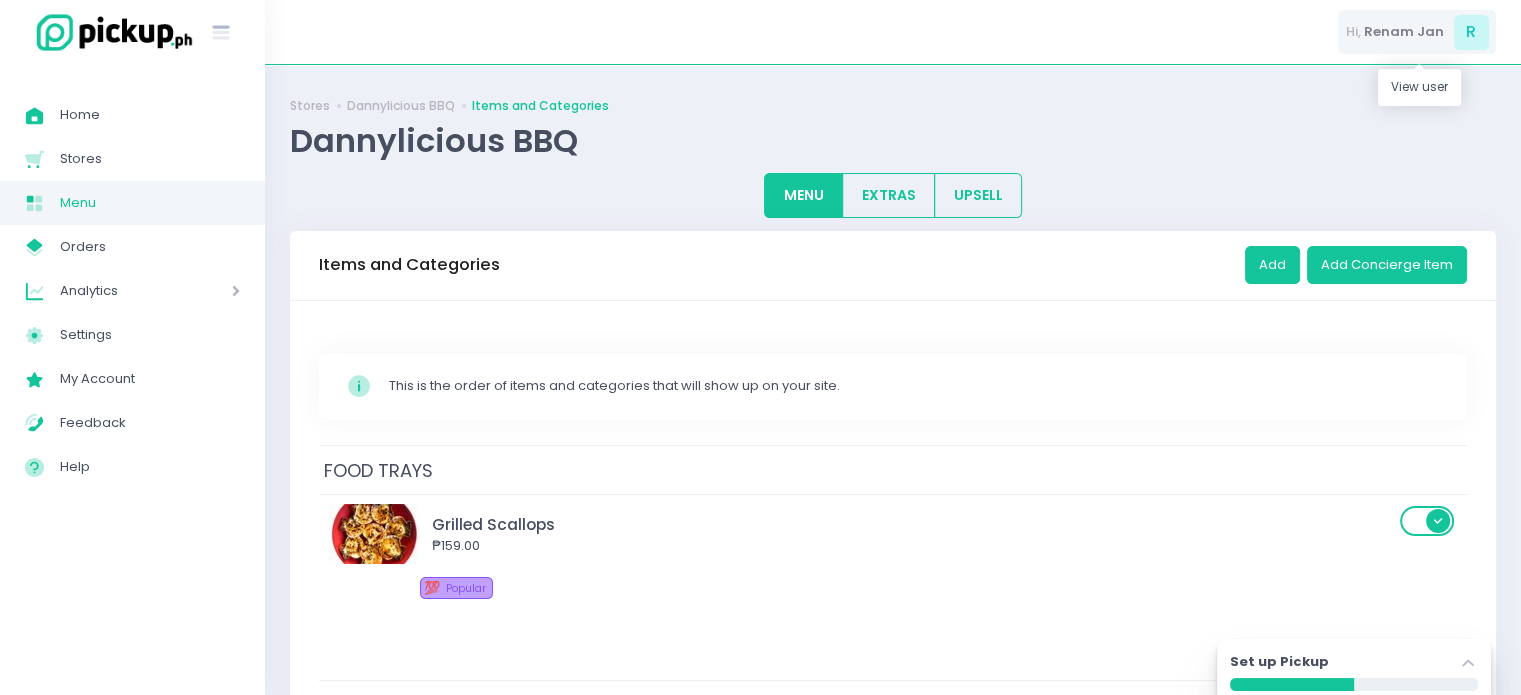click on "R" at bounding box center [1471, 32] 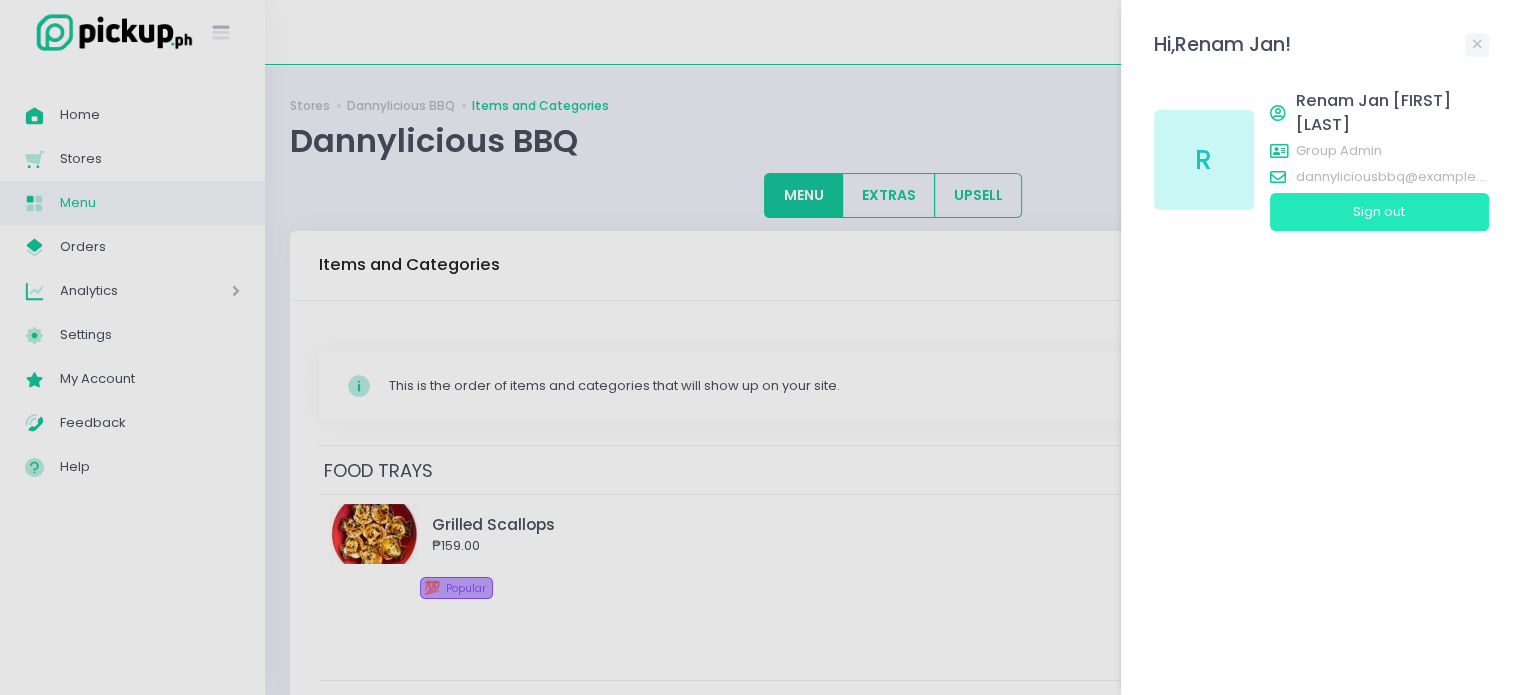 click on "Sign out" at bounding box center (1379, 212) 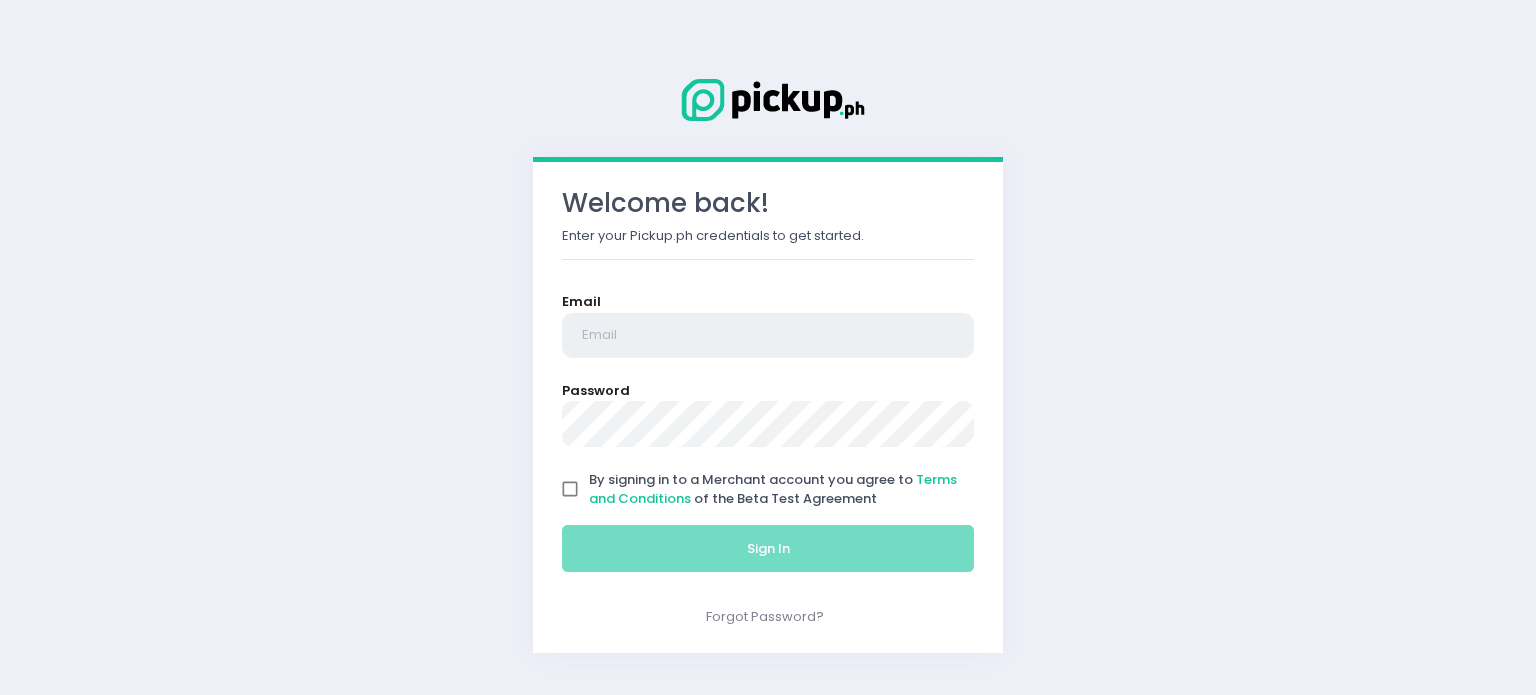 click at bounding box center (768, 336) 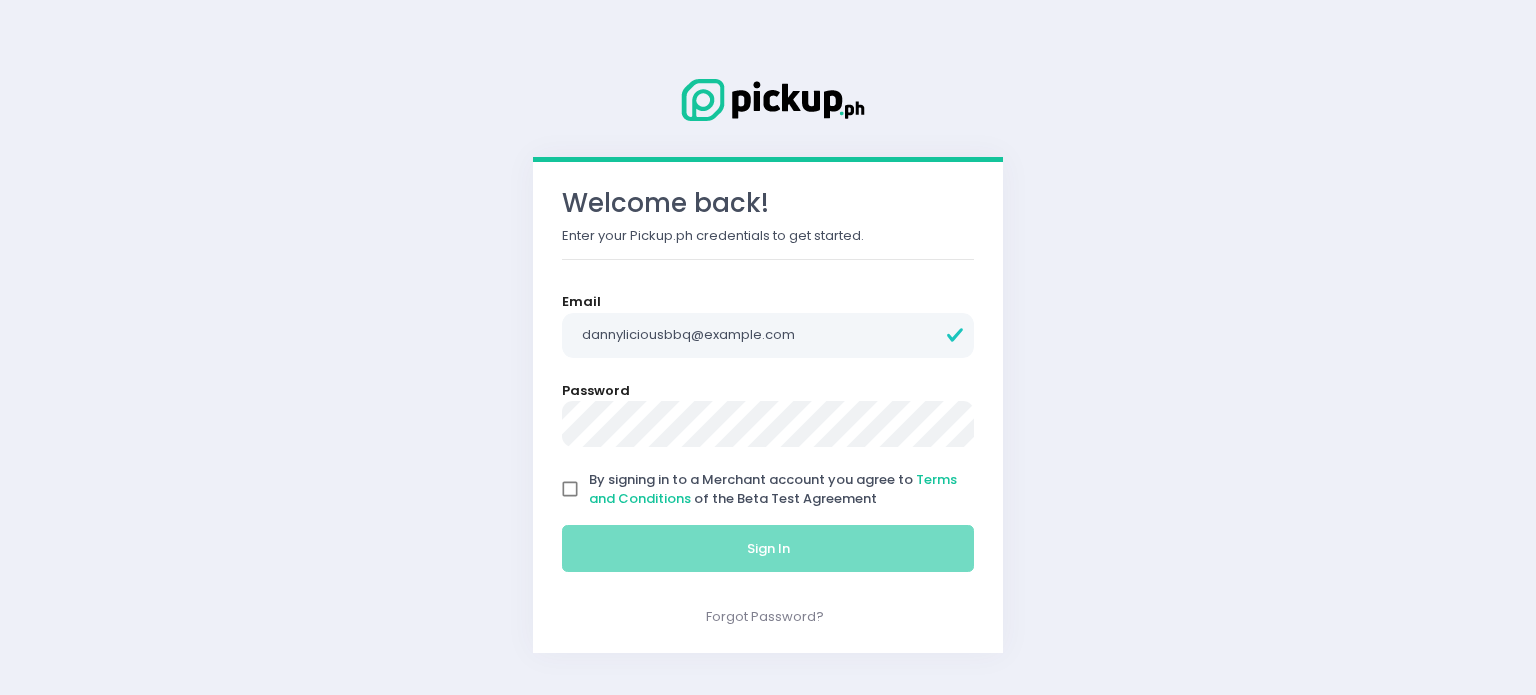 click on "By signing in to a Merchant account you agree to   Terms and Conditions   of the Beta Test Agreement" at bounding box center (570, 489) 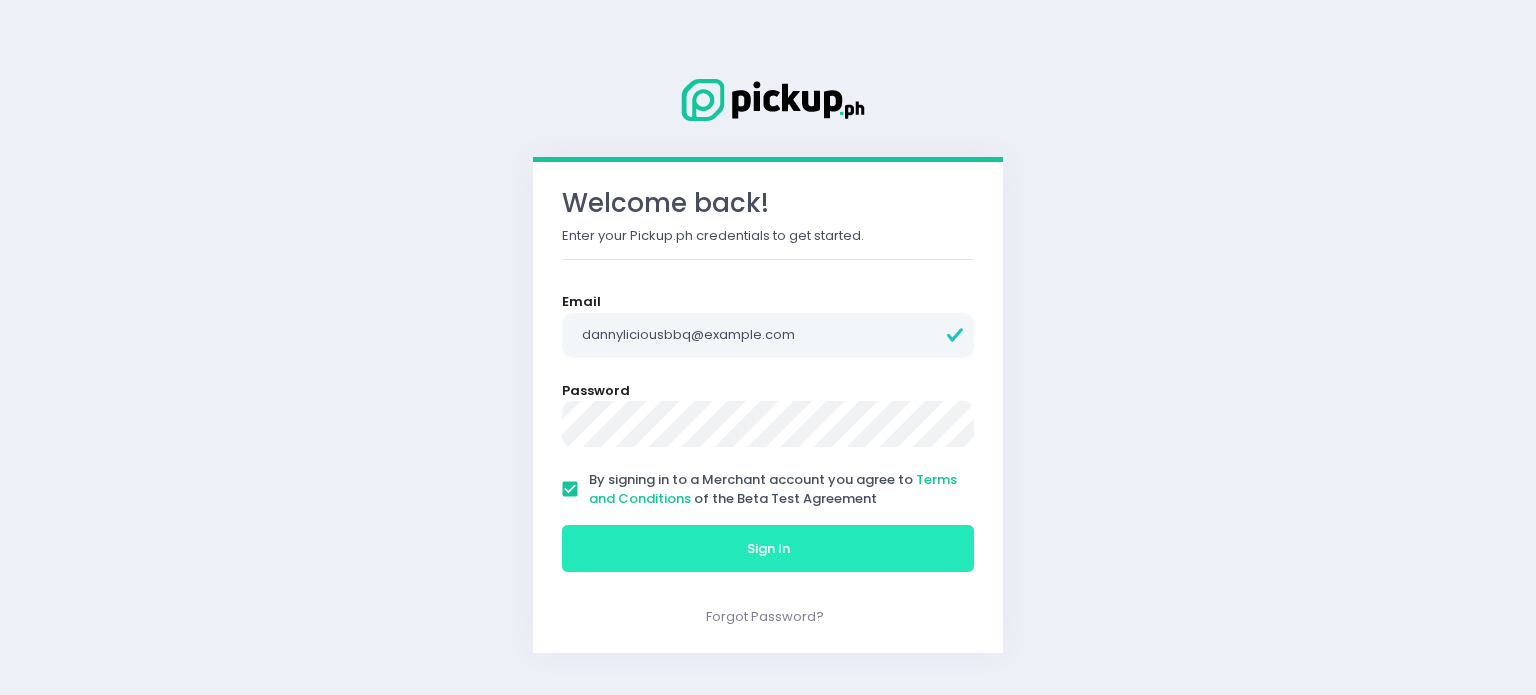 click on "Sign In" at bounding box center (768, 548) 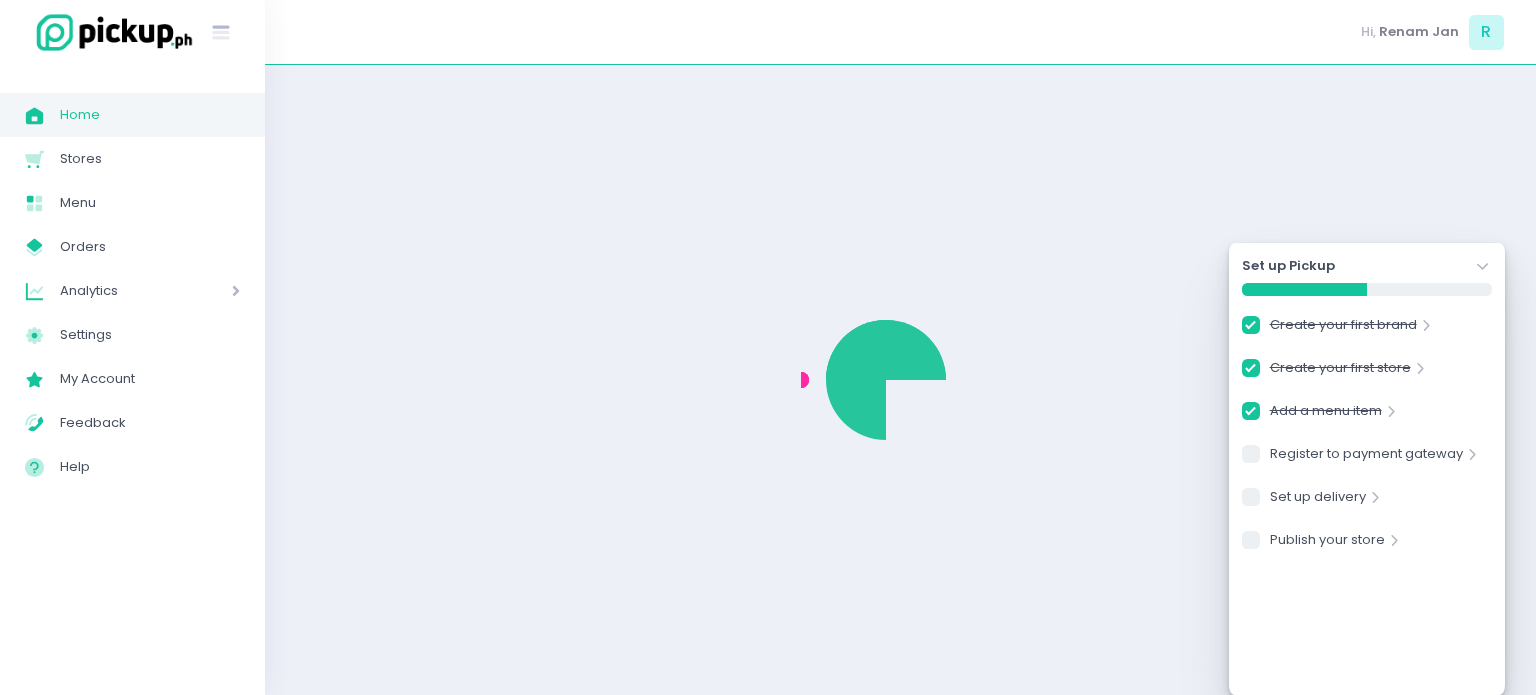 checkbox on "true" 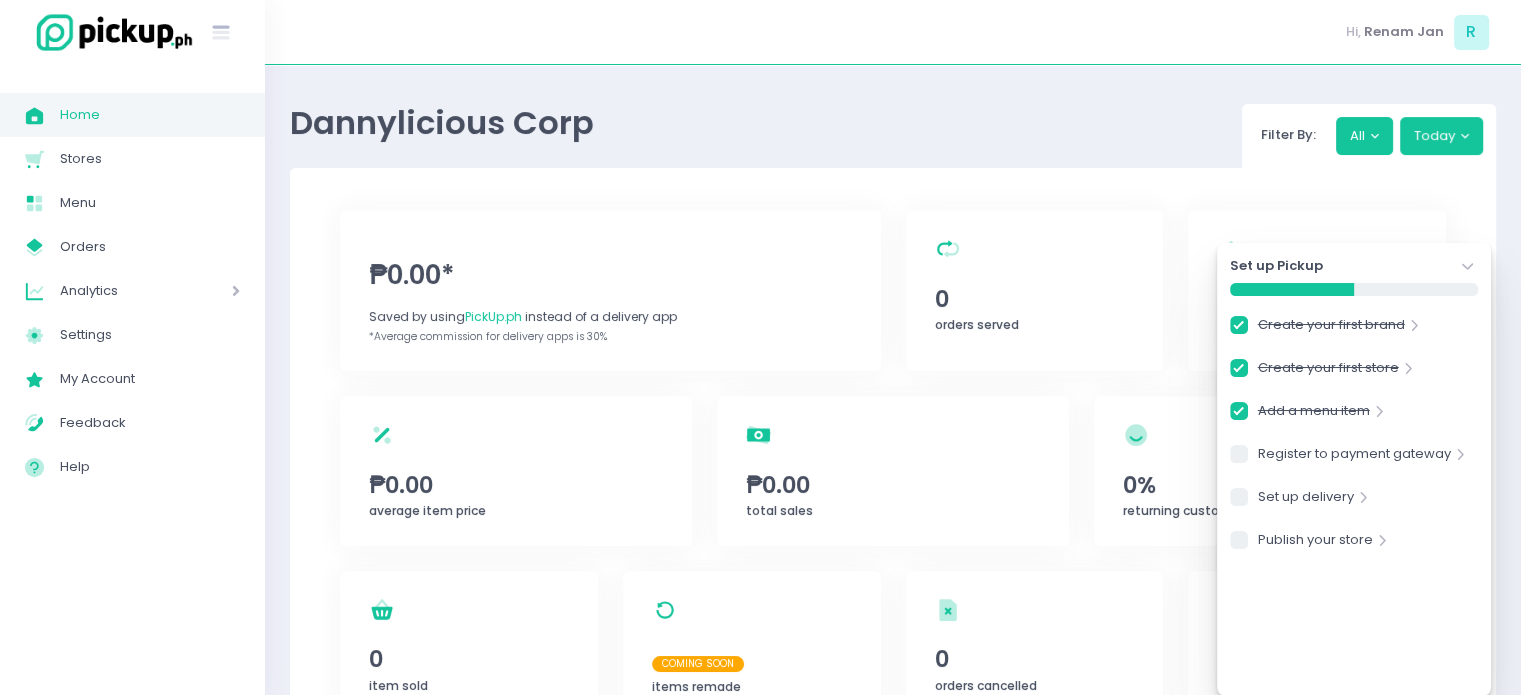 click on "Dannylicious Corp       Filter By: All Today" at bounding box center [893, 129] 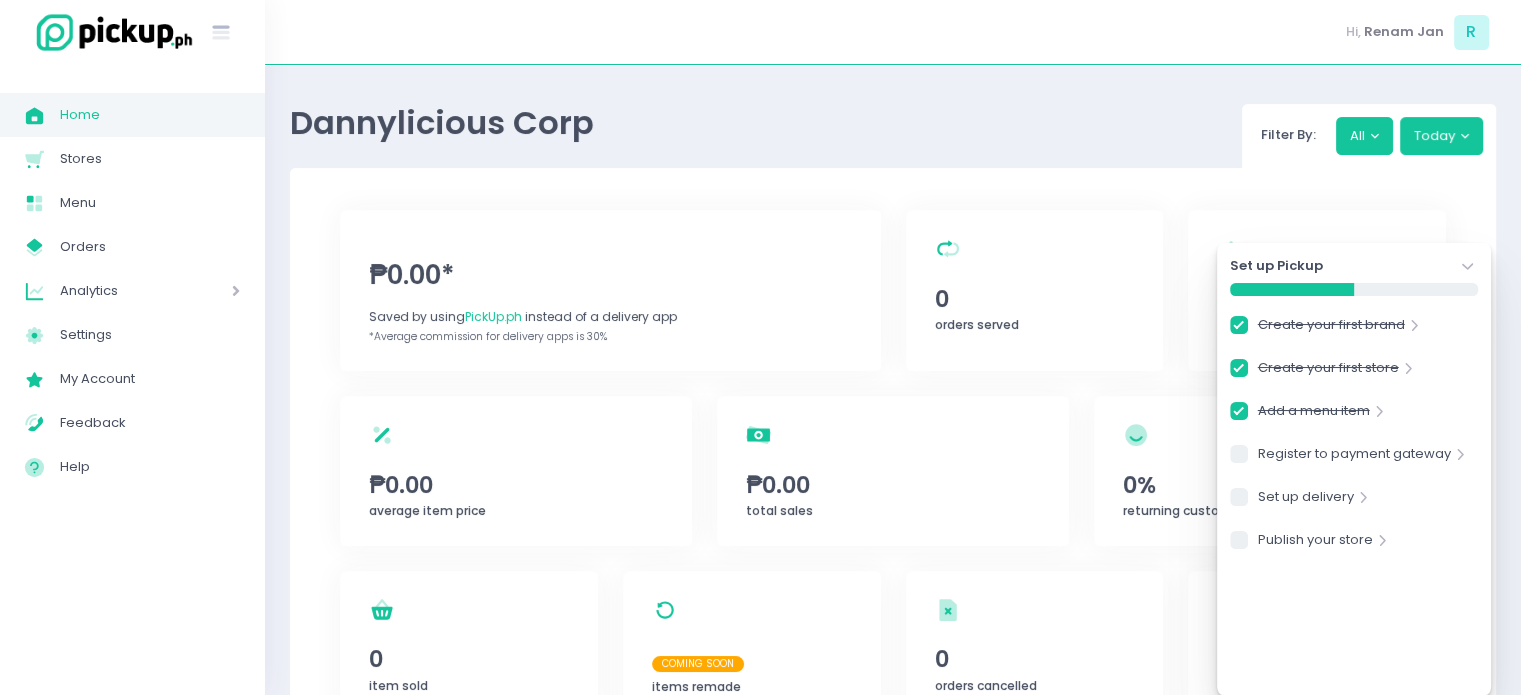 click on "Stockholm-icons / Navigation / Angle-down Created with Sketch." 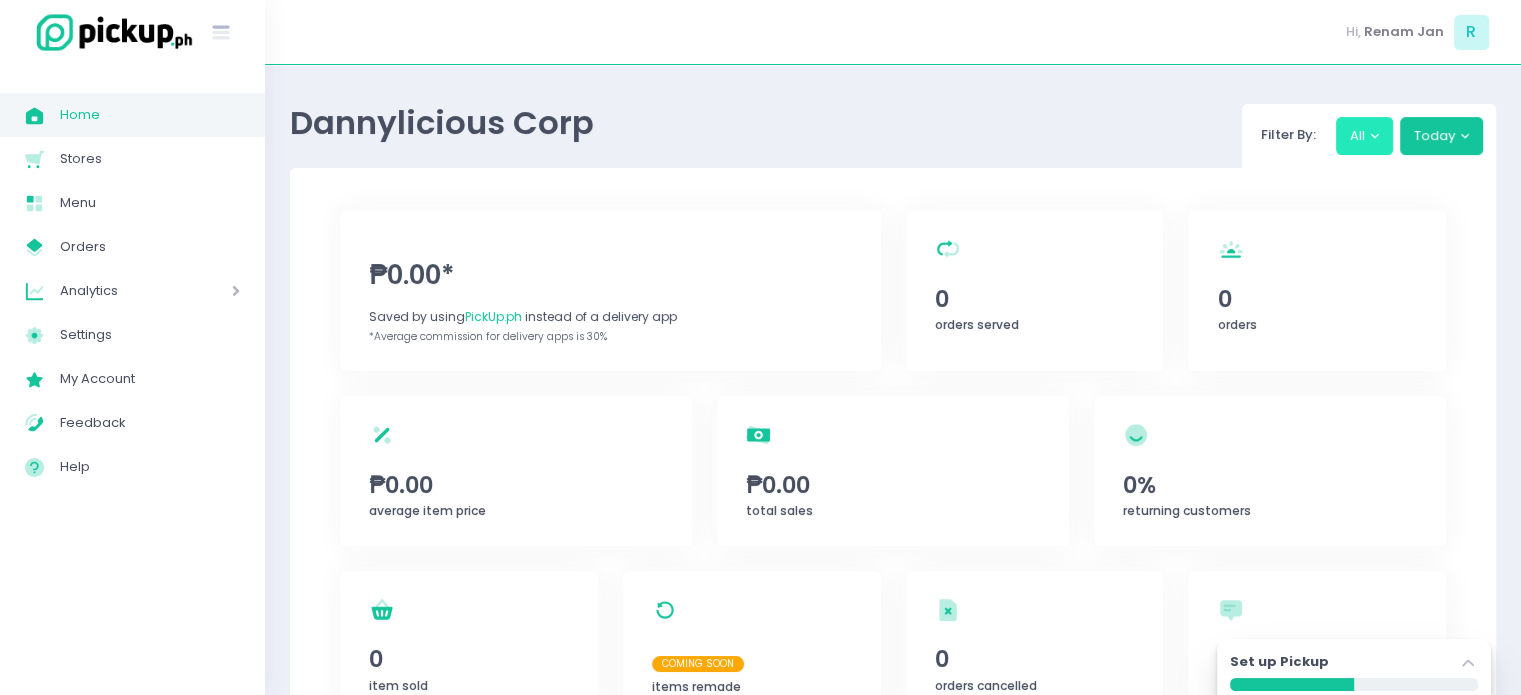 click on "All" at bounding box center [1365, 136] 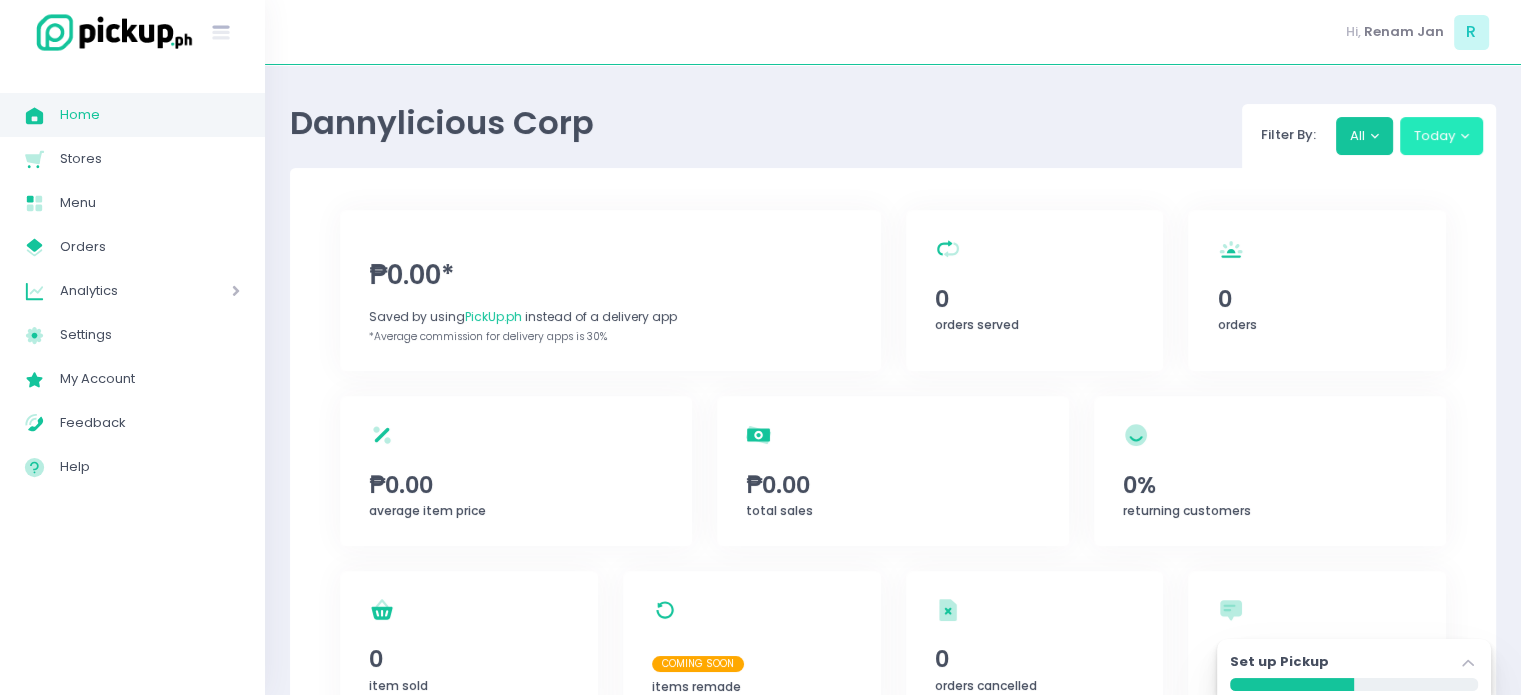 click on "Today" at bounding box center [1442, 136] 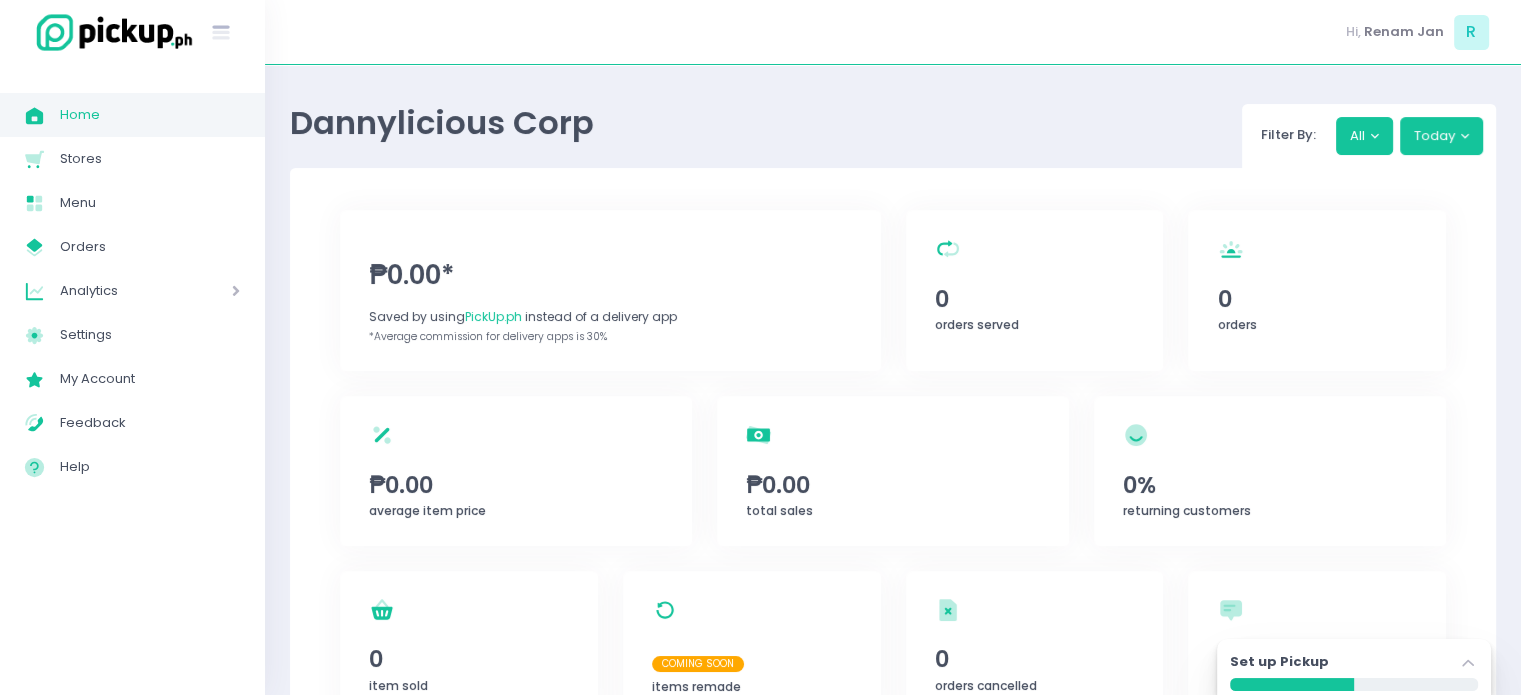 click on "Dannylicious Corp       Filter By: All All Dannylicious BBQ Dannylicious BBQ Today Today Yesterday This Week Last Week Next Week This Month Last Month This Year Last Year All-time" at bounding box center (893, 129) 